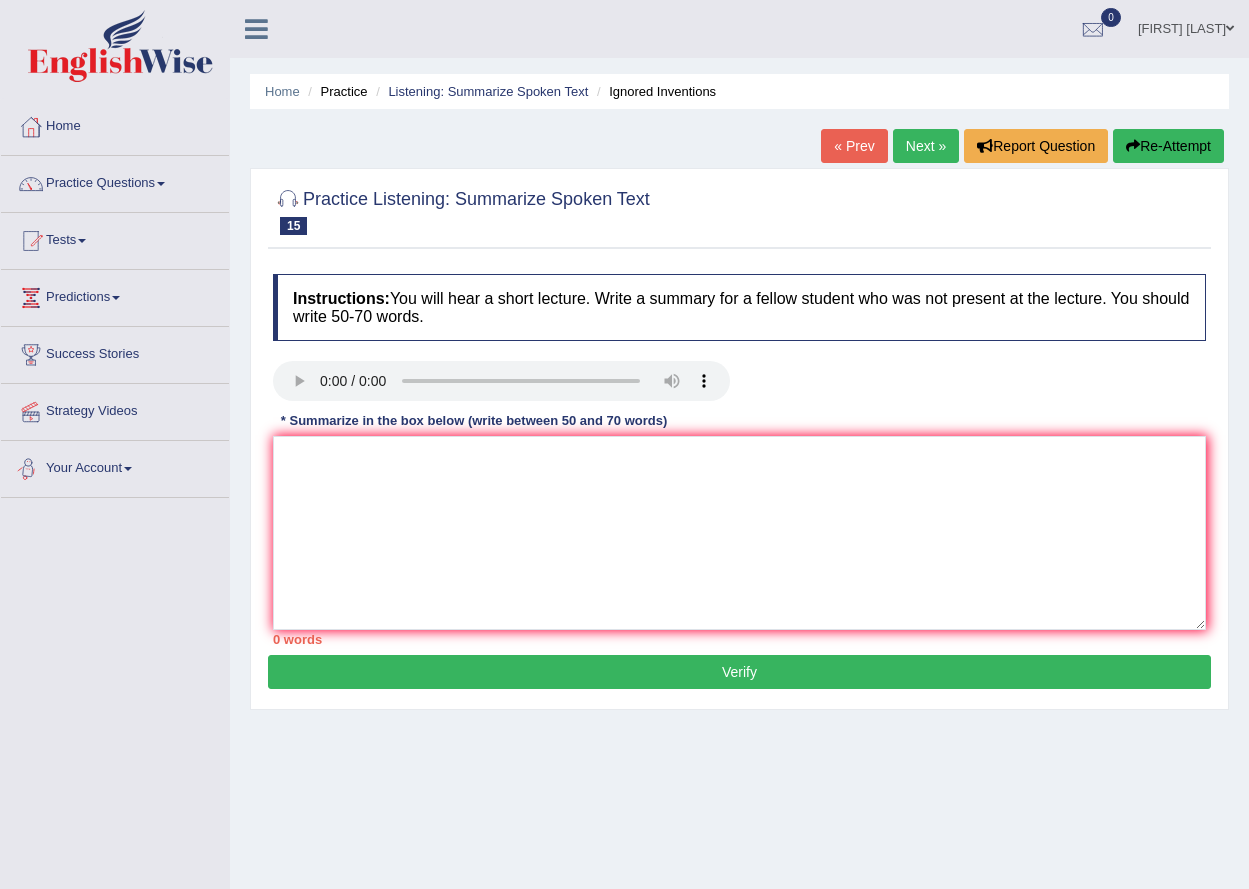 scroll, scrollTop: 0, scrollLeft: 0, axis: both 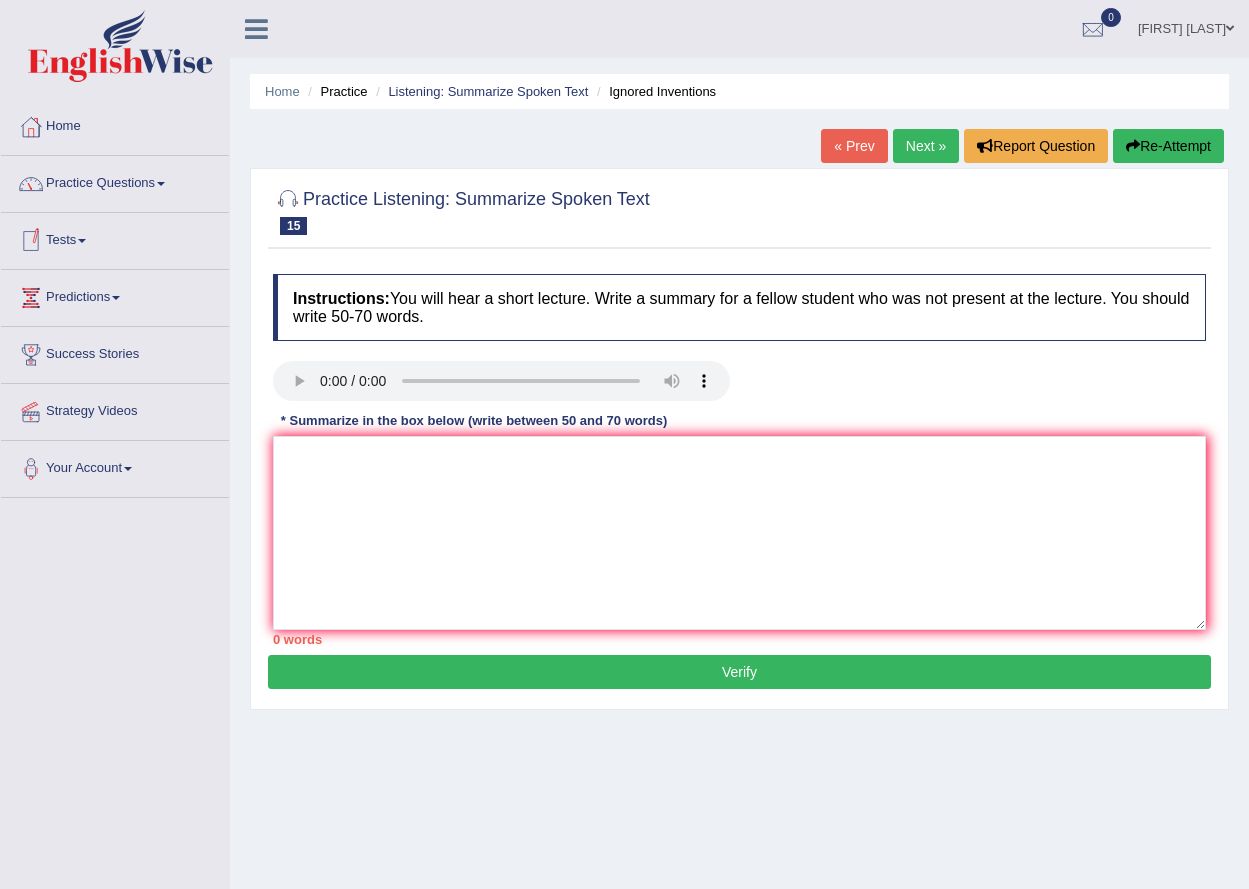 click on "Practice Questions" at bounding box center [115, 181] 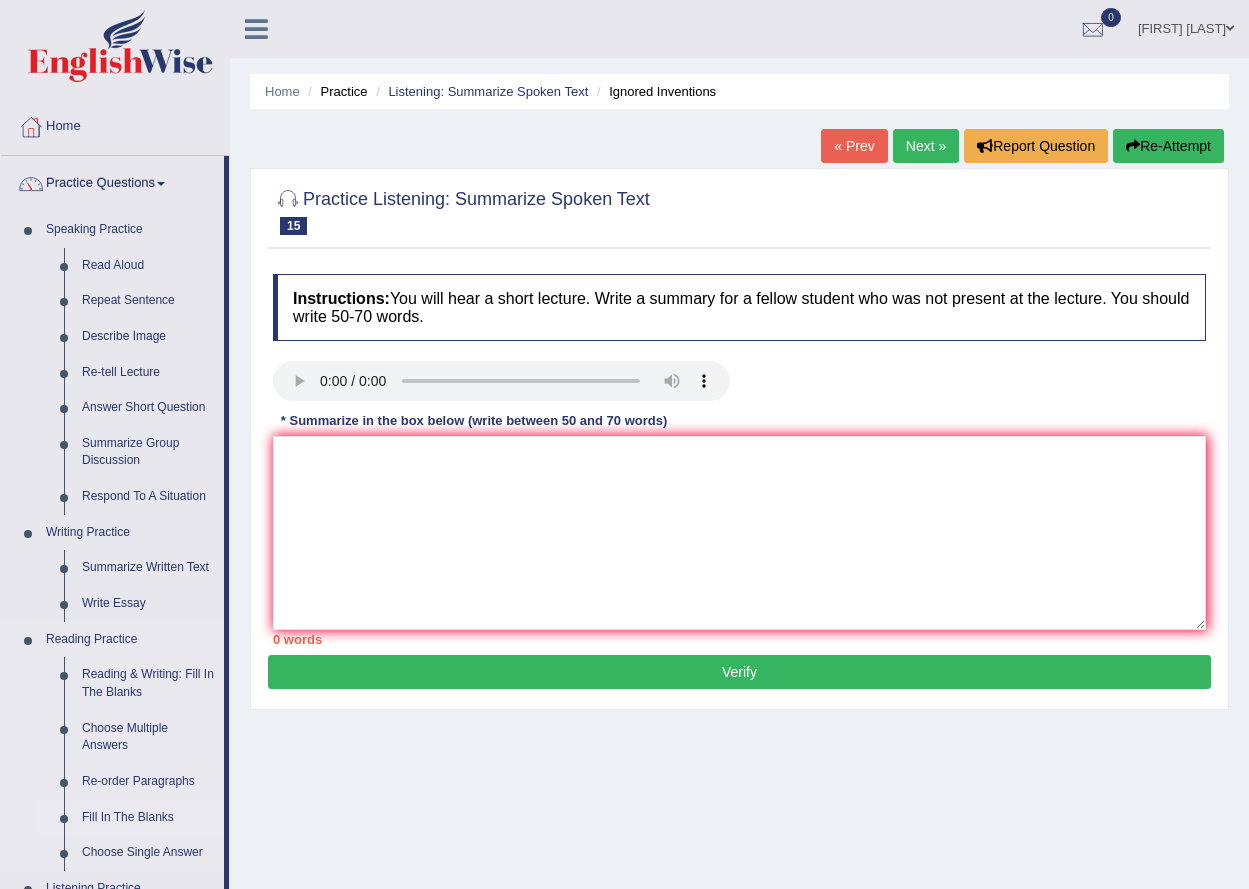click on "Fill In The Blanks" at bounding box center (148, 818) 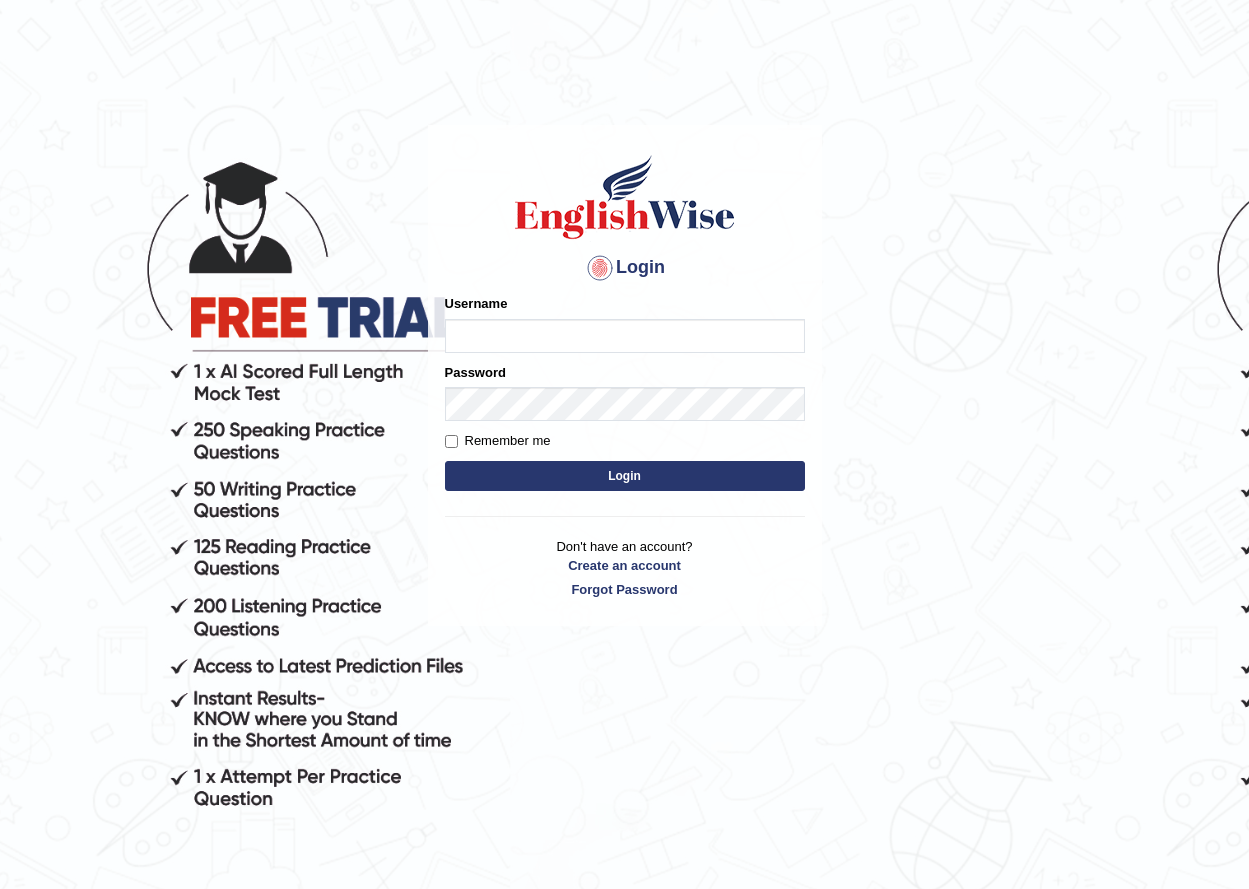 scroll, scrollTop: 0, scrollLeft: 0, axis: both 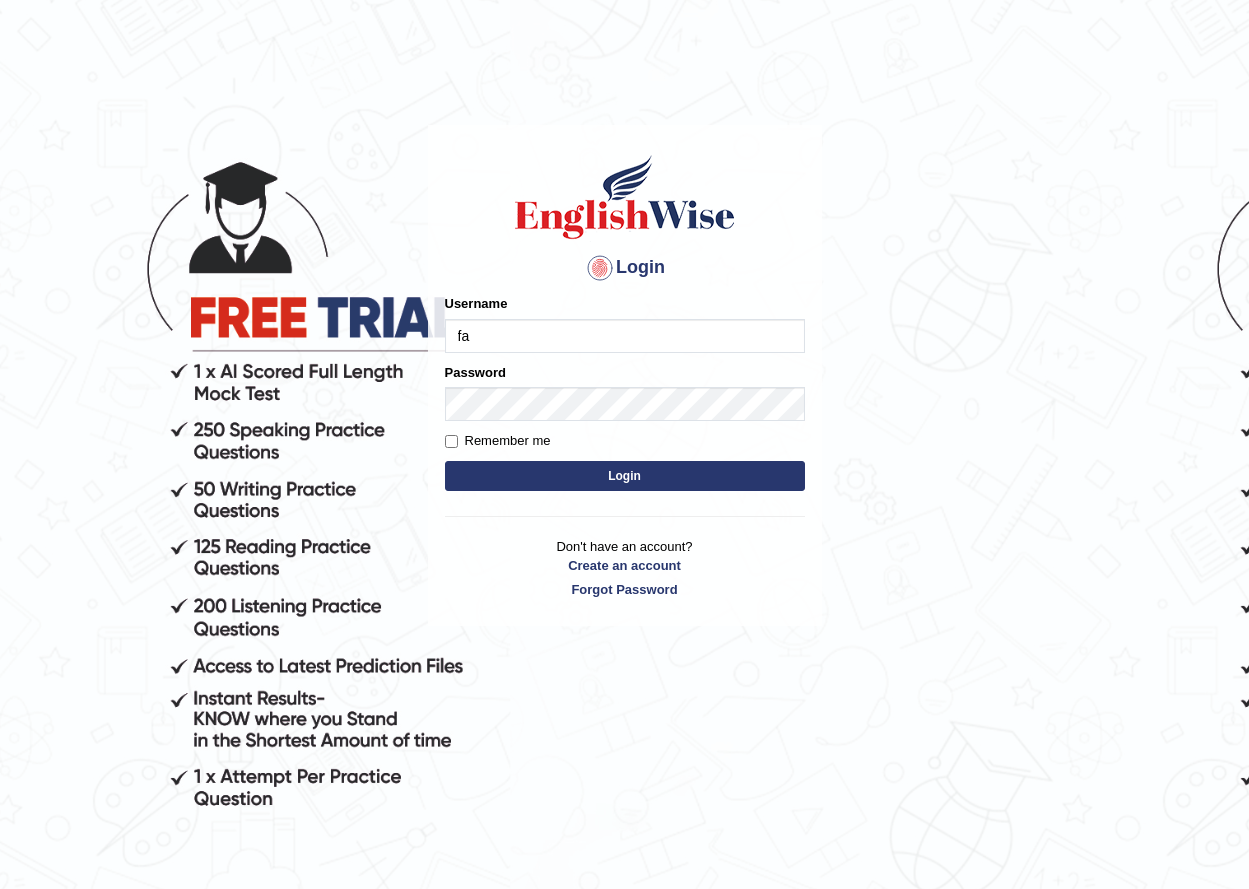 type on "fatme_parramatta" 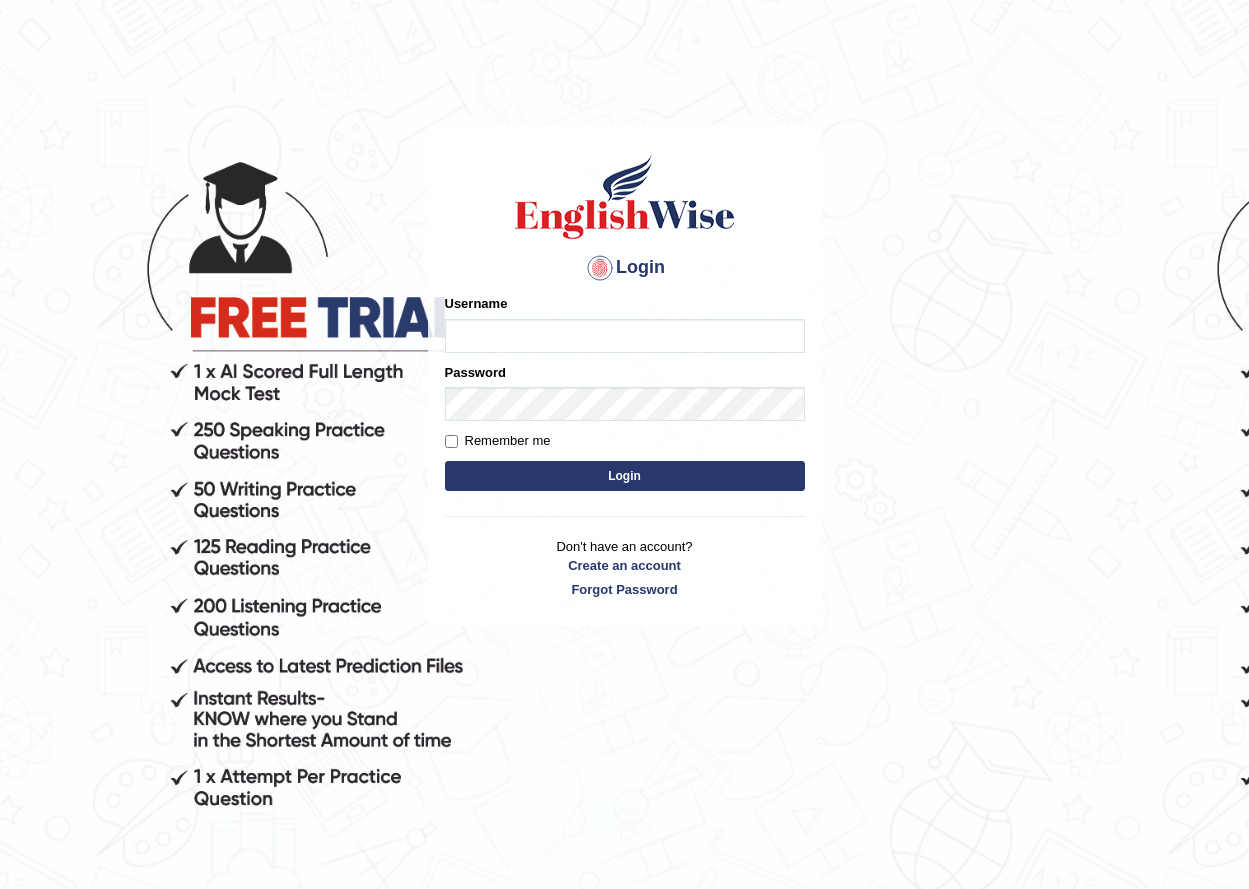 scroll, scrollTop: 0, scrollLeft: 0, axis: both 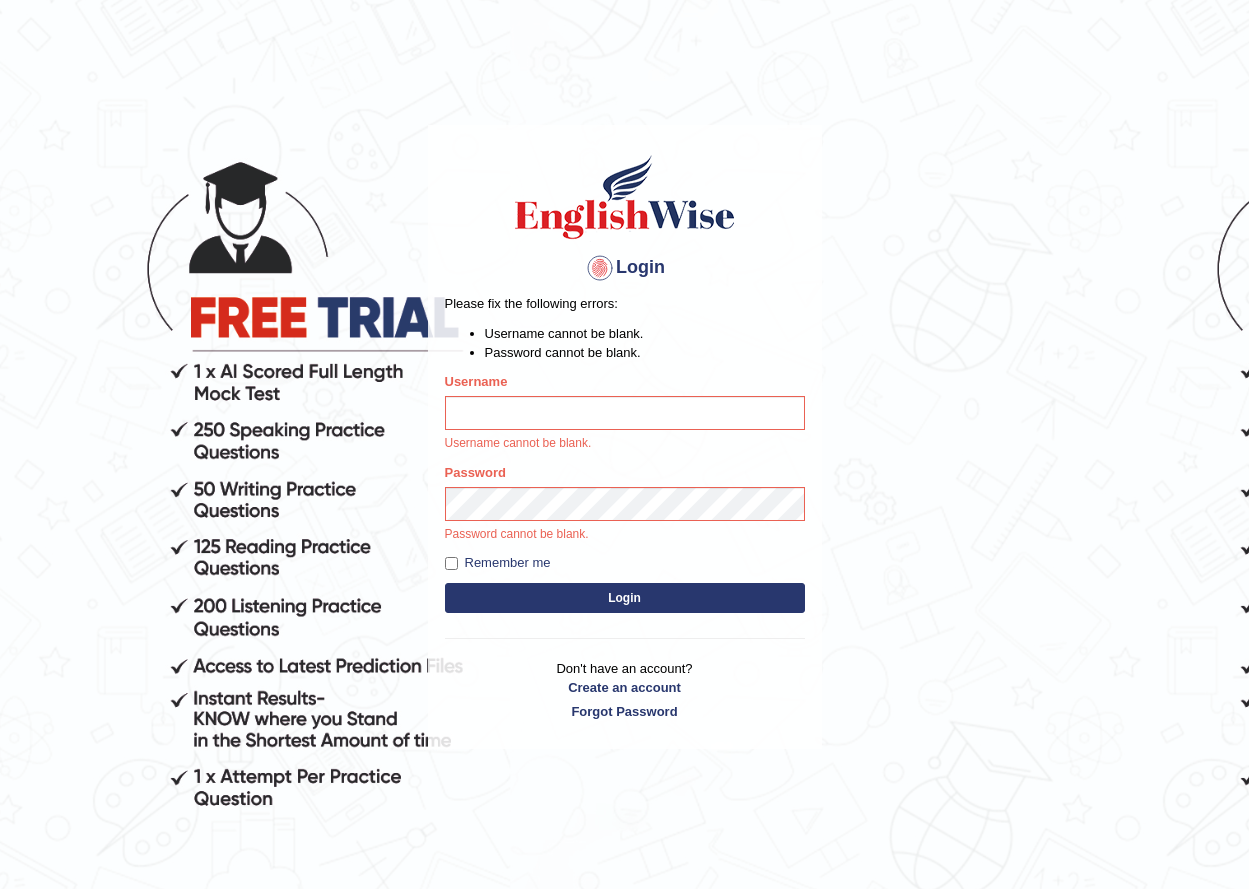 click on "Login" at bounding box center [625, 598] 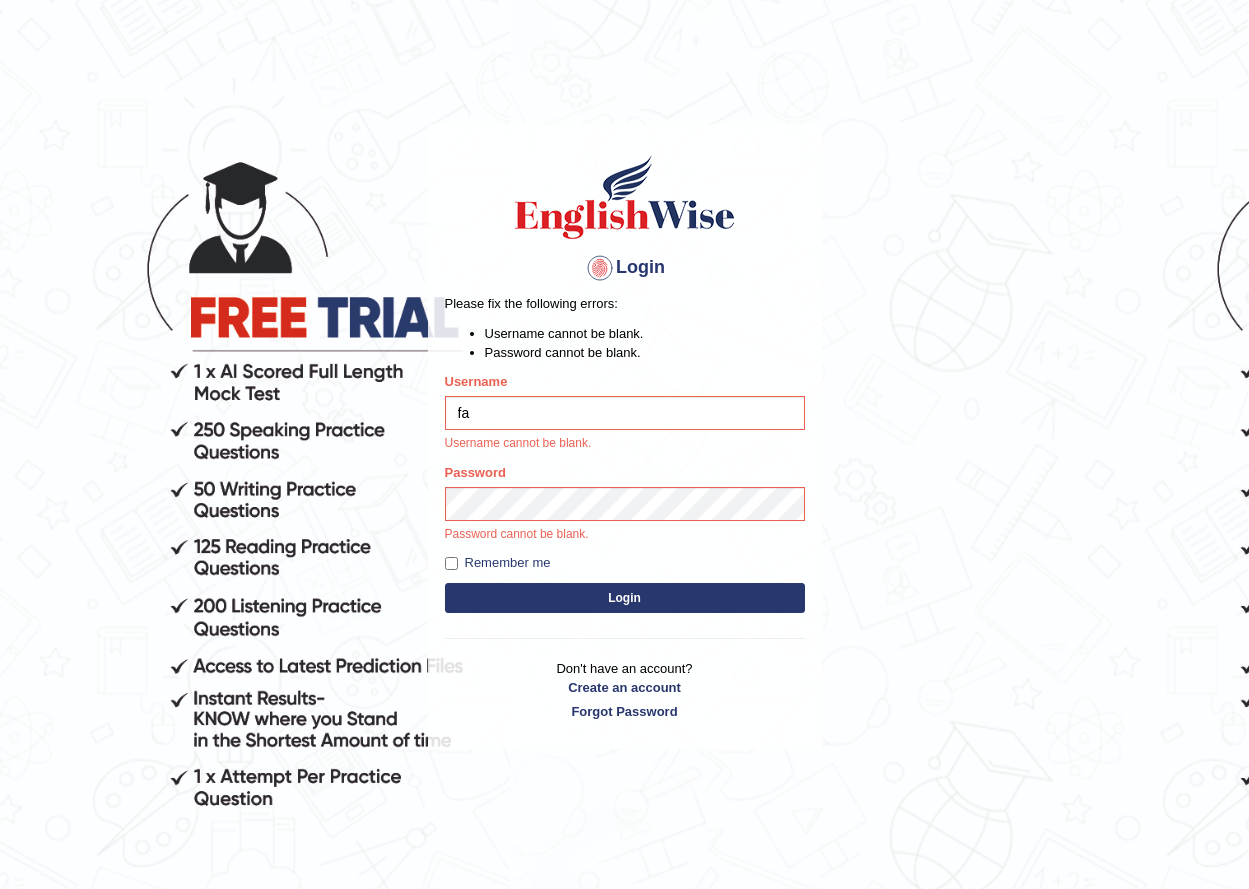 type on "fatme_parramatta" 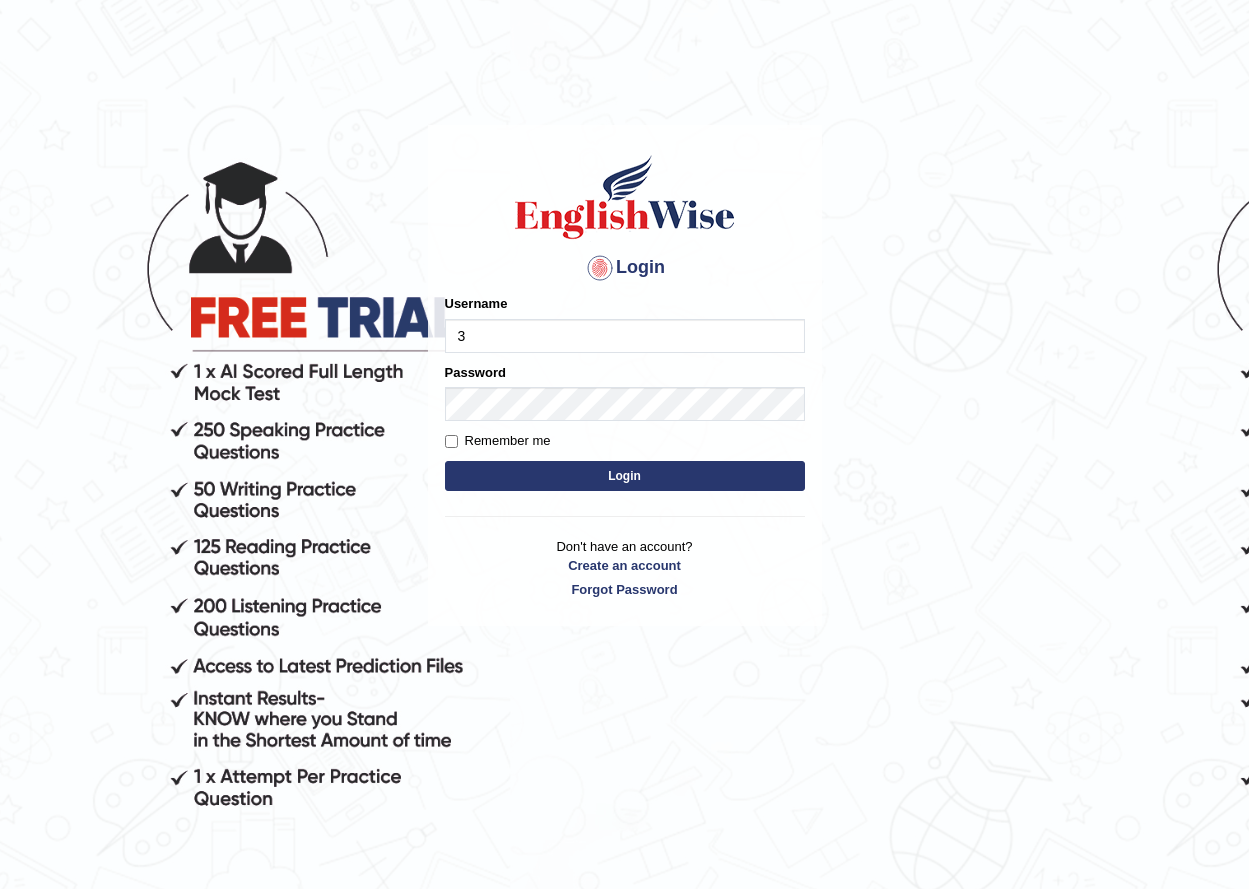 scroll, scrollTop: 0, scrollLeft: 0, axis: both 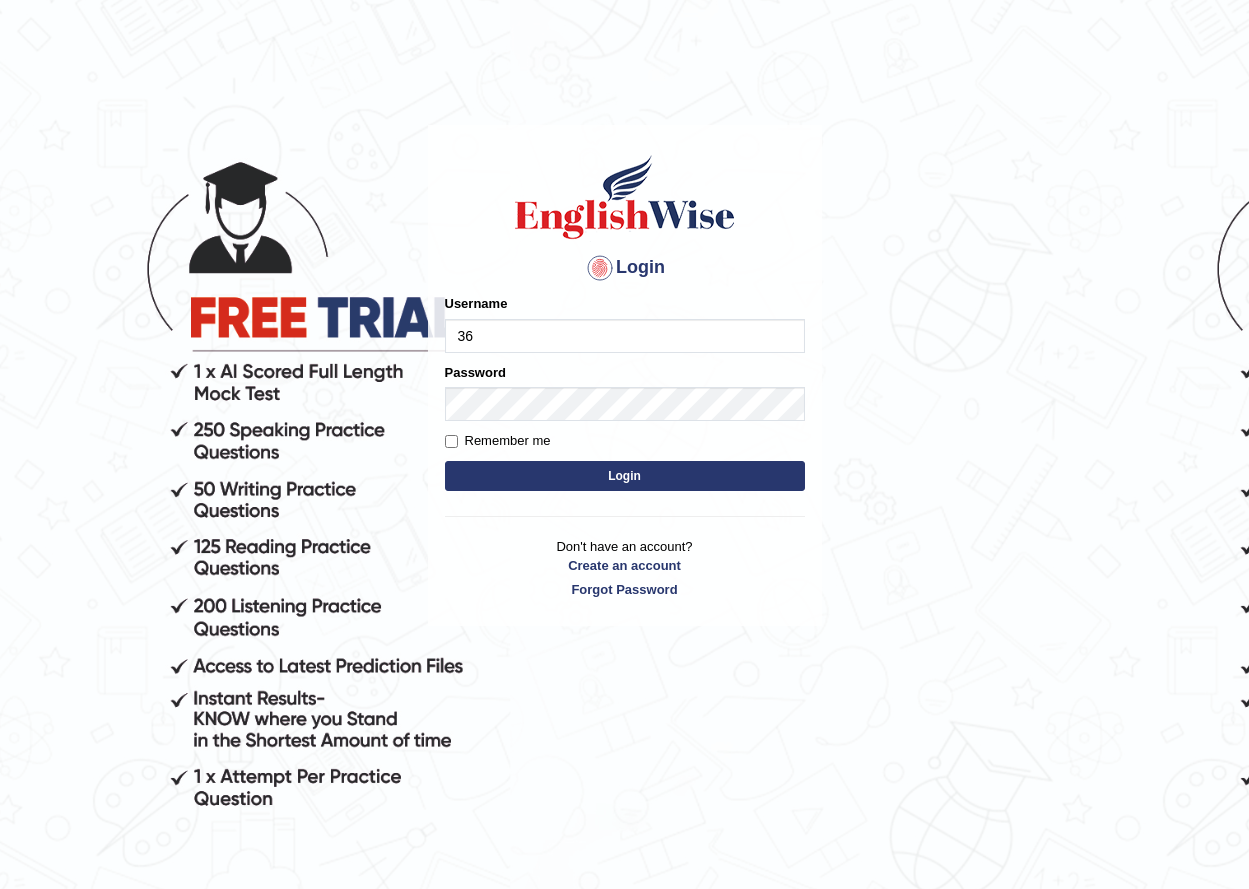type on "3" 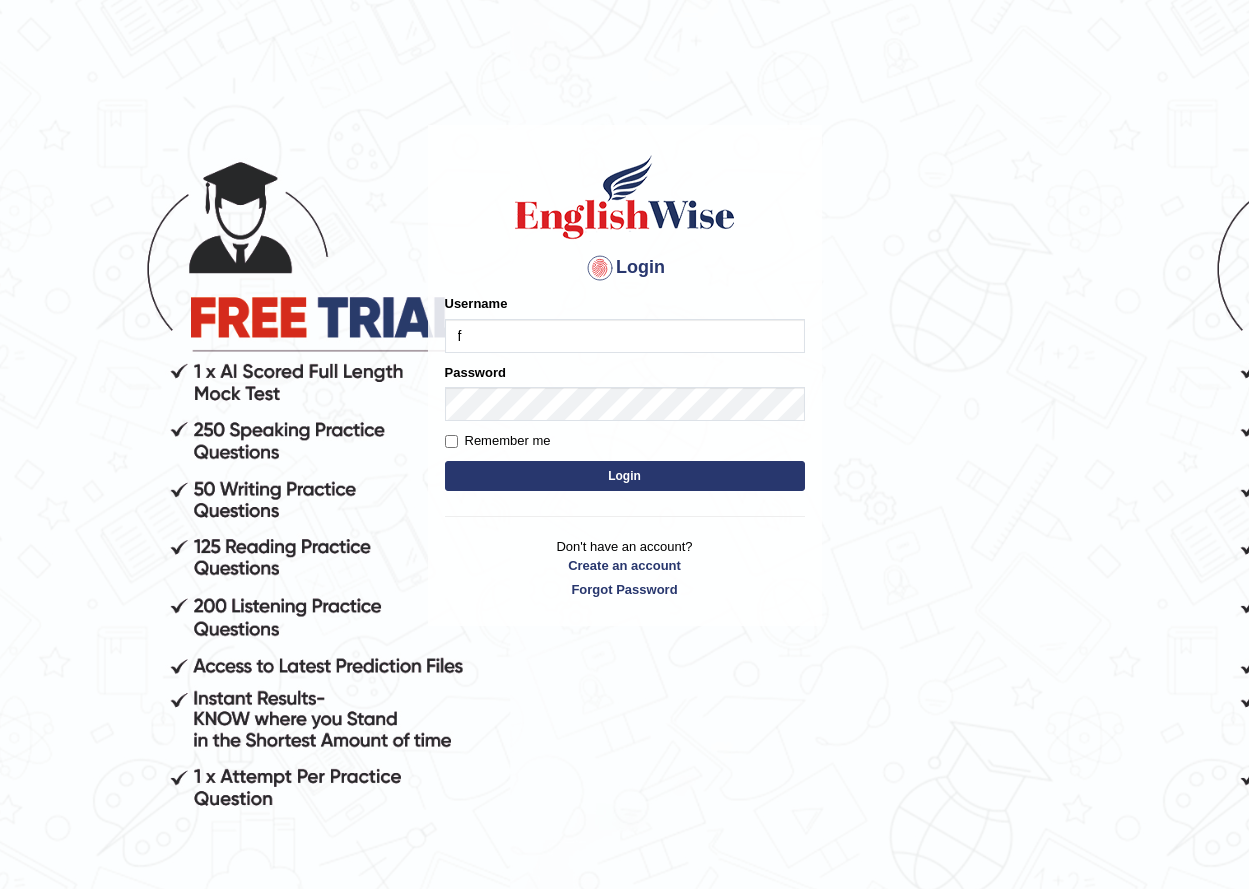 type on "fuzail_parramatta" 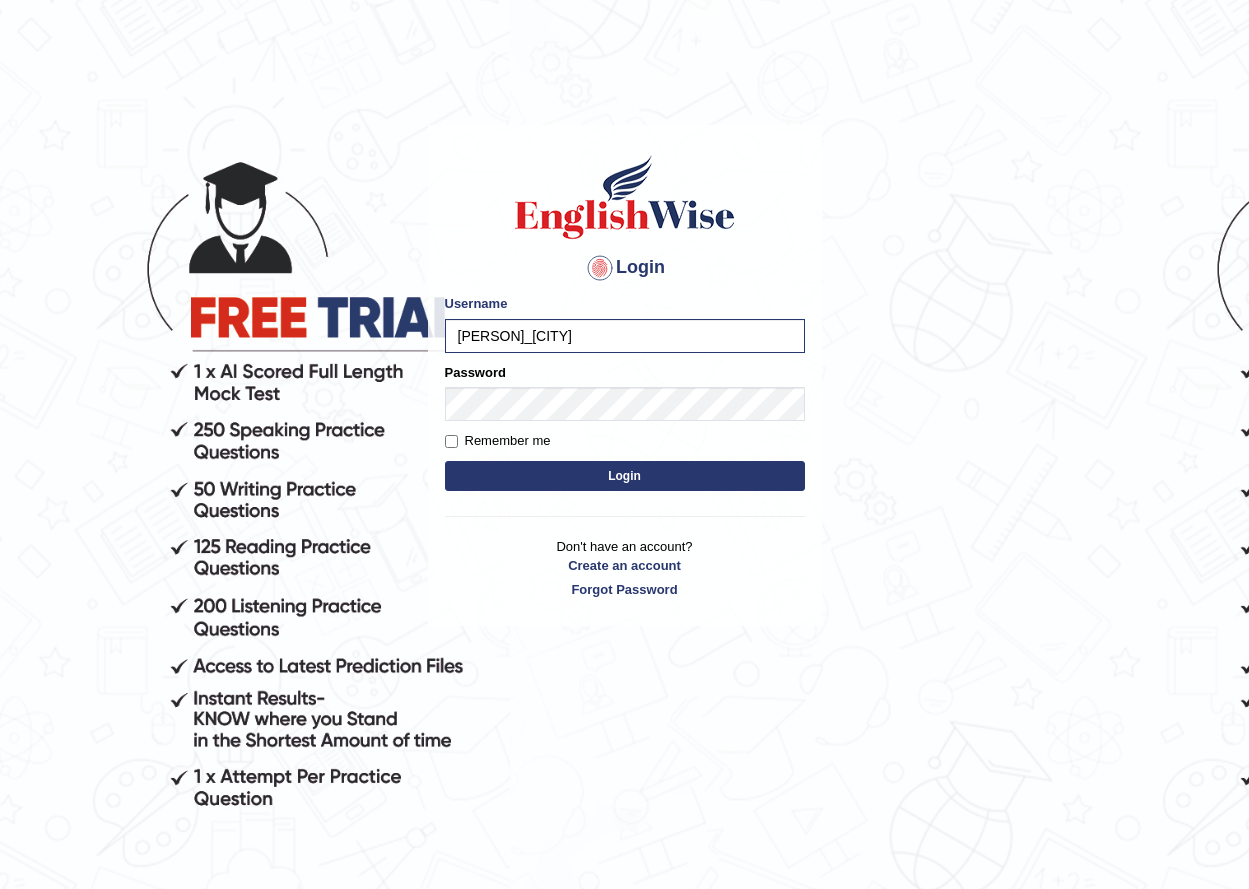 click on "Login" at bounding box center (625, 476) 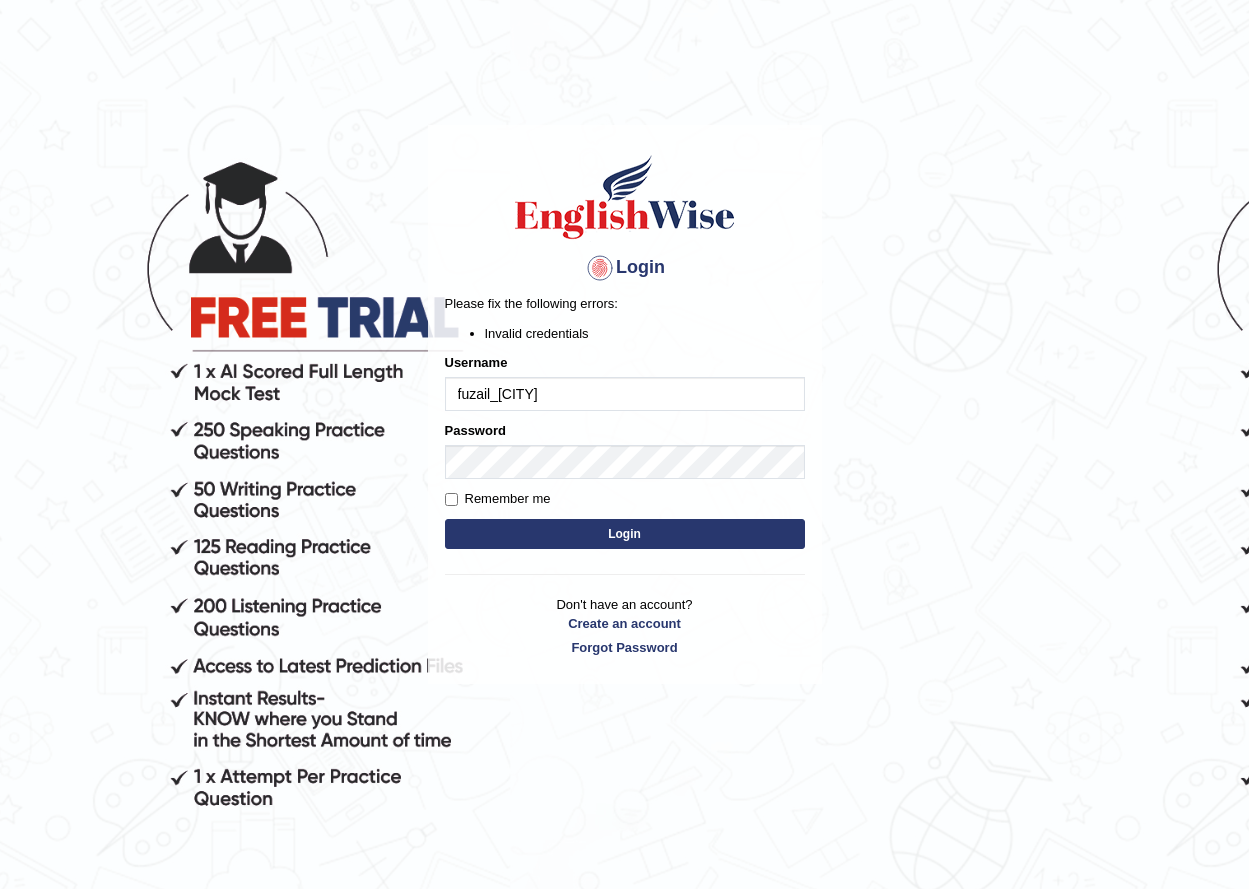 scroll, scrollTop: 0, scrollLeft: 0, axis: both 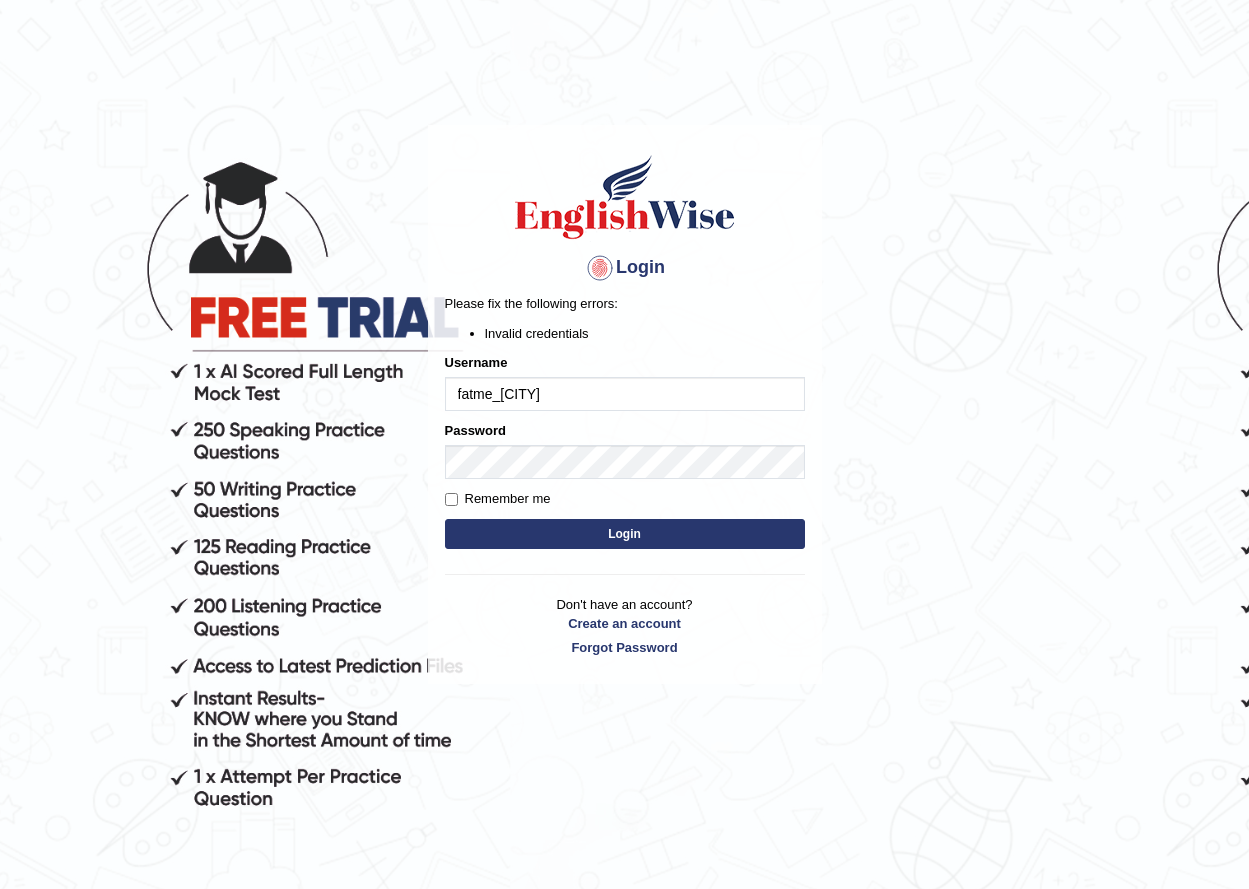 type on "fatme_[CITY]" 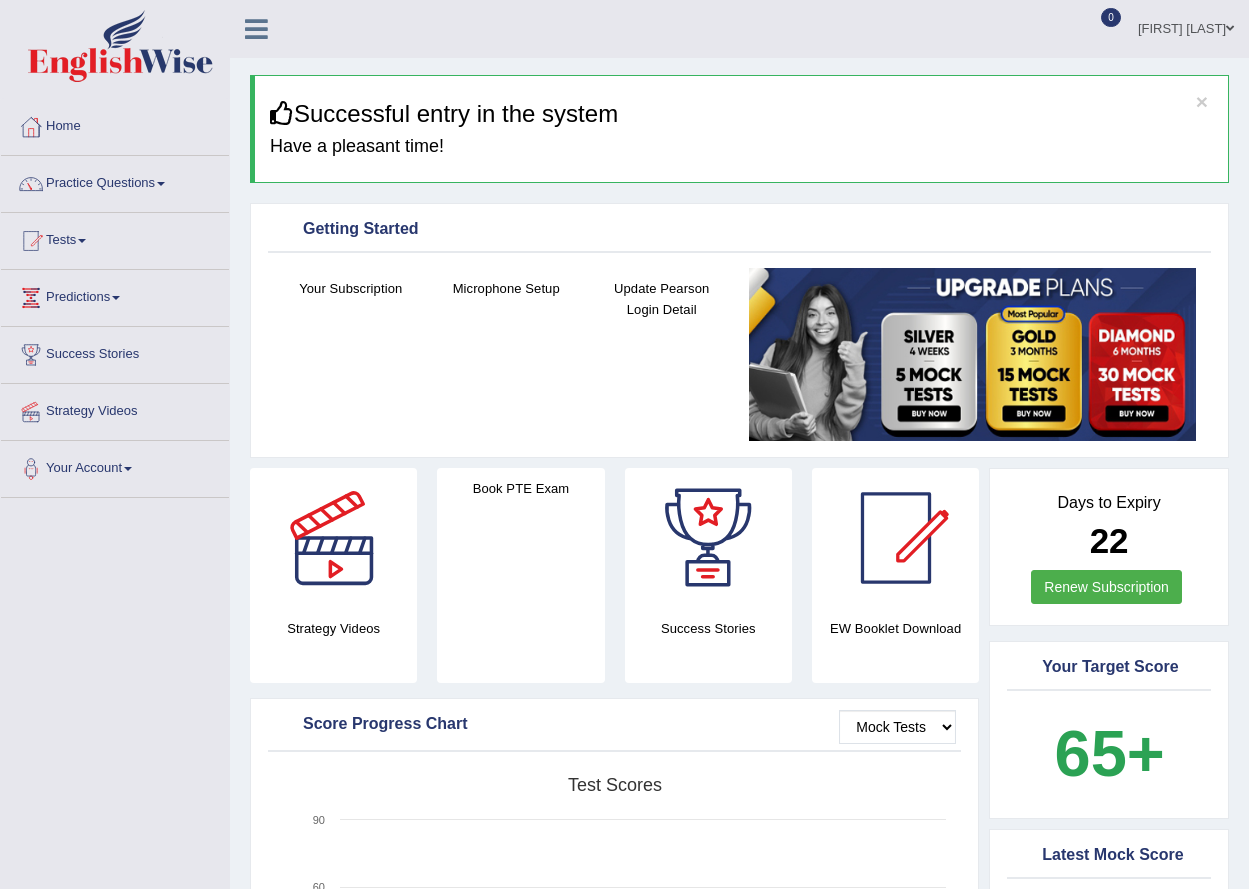 scroll, scrollTop: 0, scrollLeft: 0, axis: both 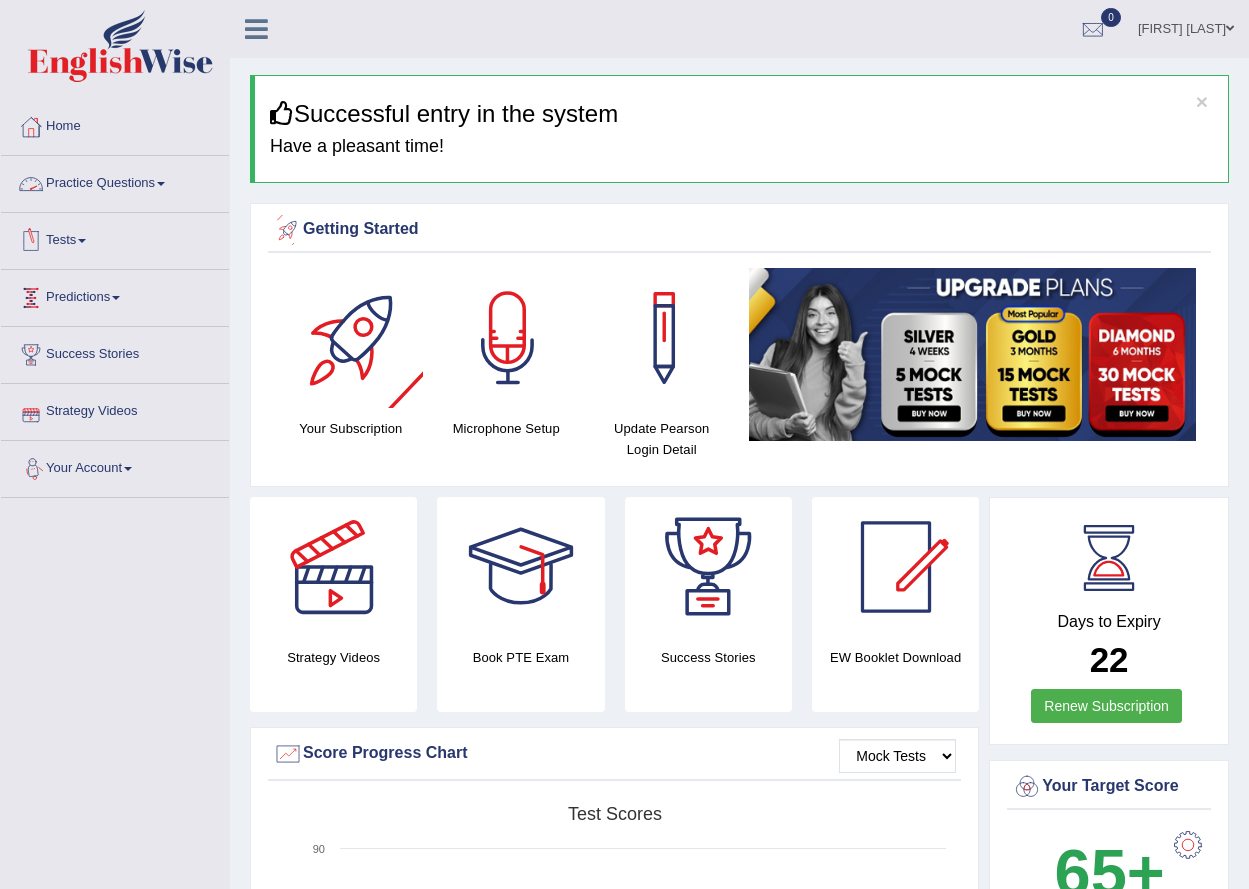 click on "Practice Questions" at bounding box center (115, 181) 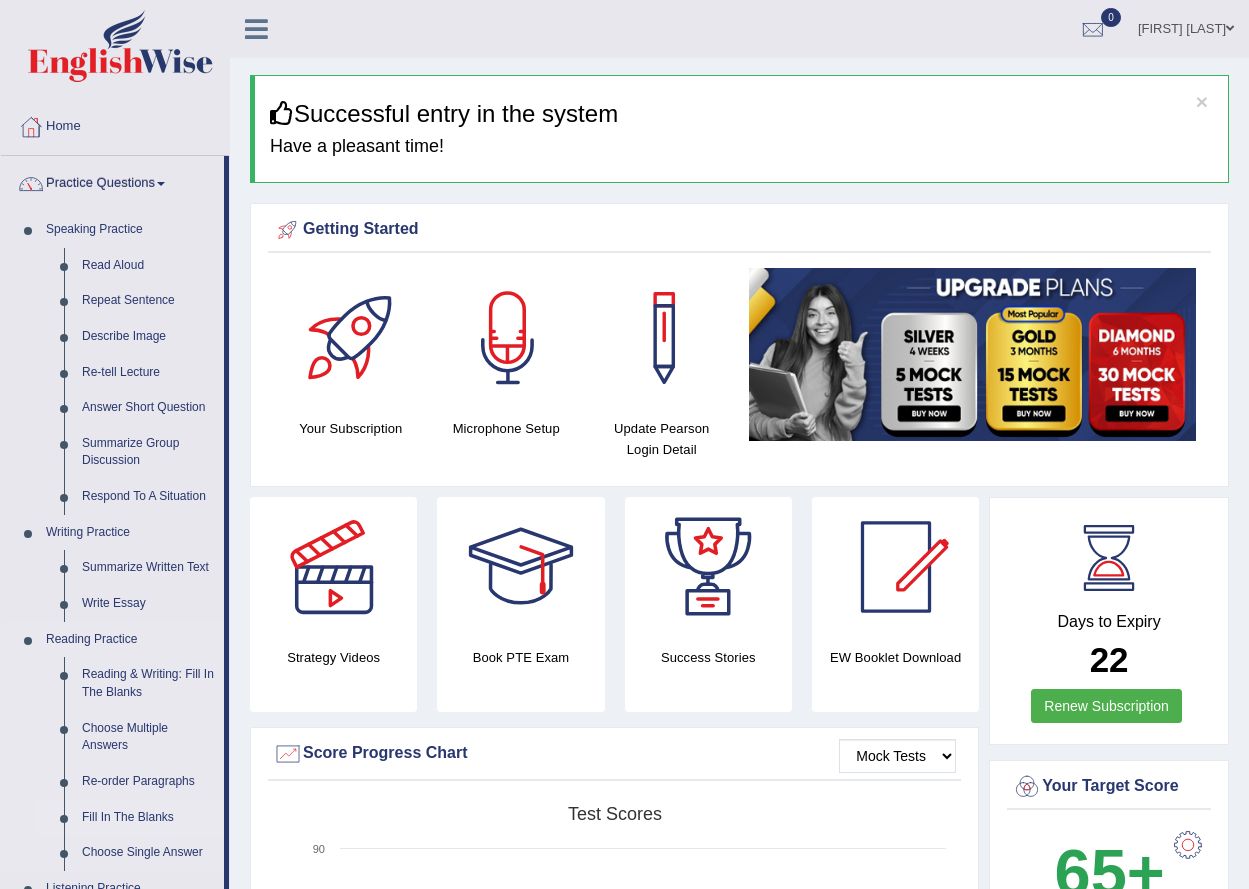 click on "Fill In The Blanks" at bounding box center [148, 818] 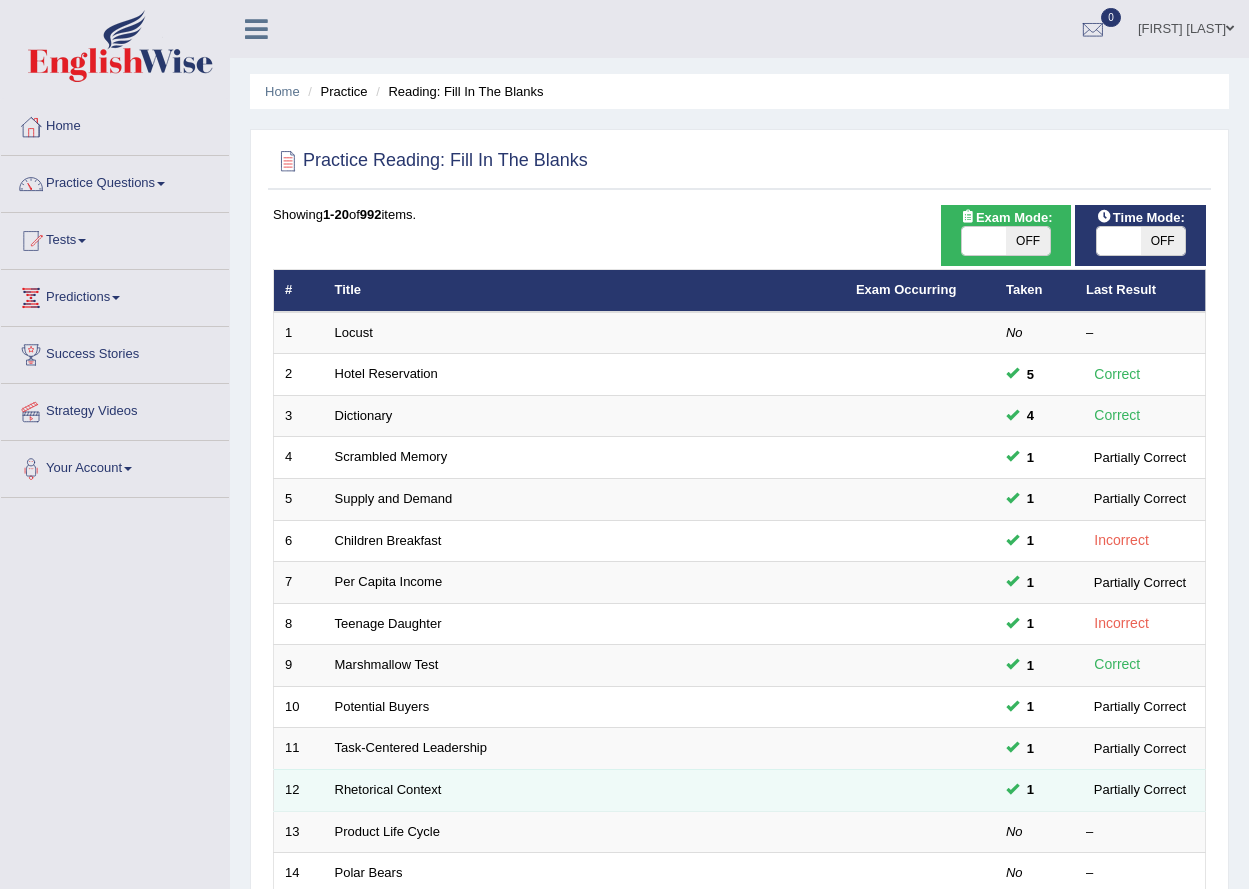 scroll, scrollTop: 0, scrollLeft: 0, axis: both 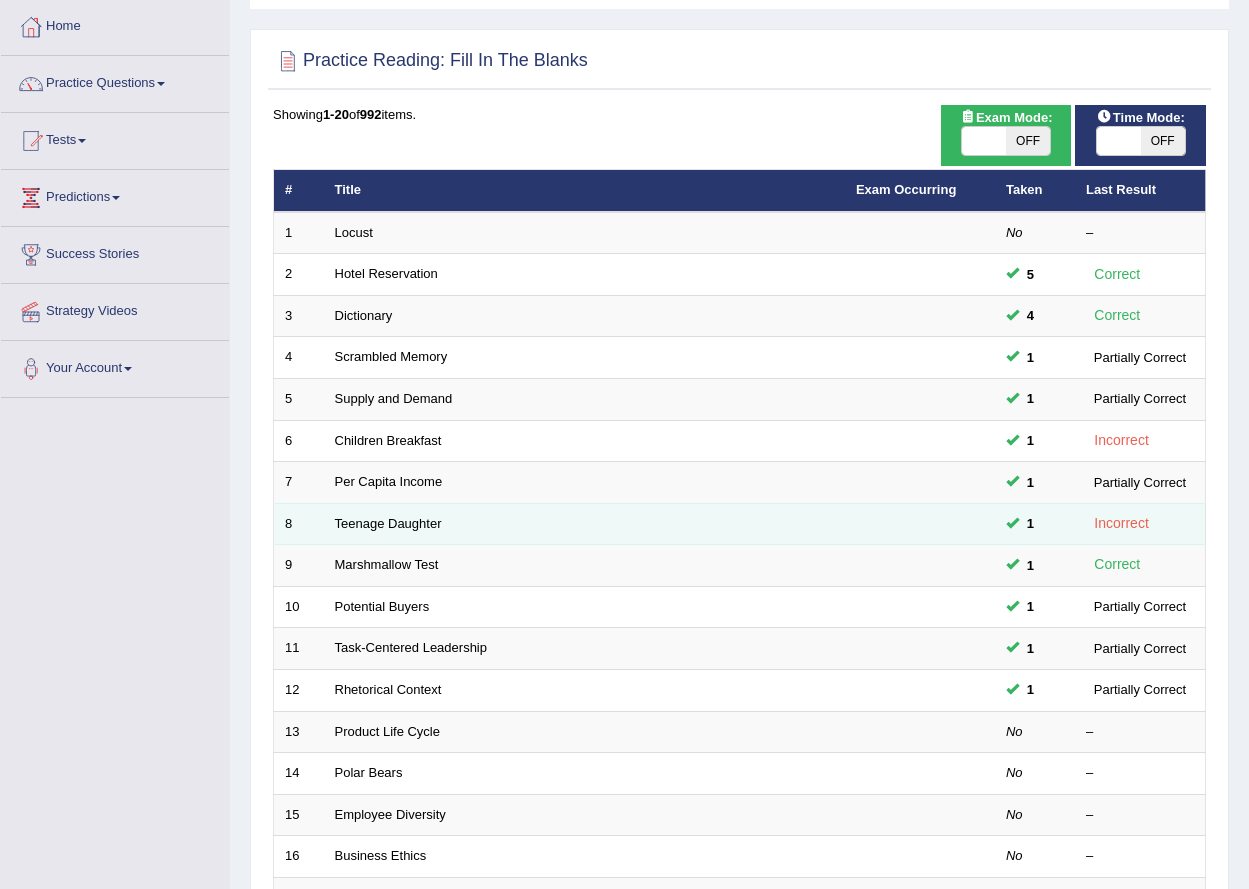 click on "Teenage Daughter" at bounding box center [584, 524] 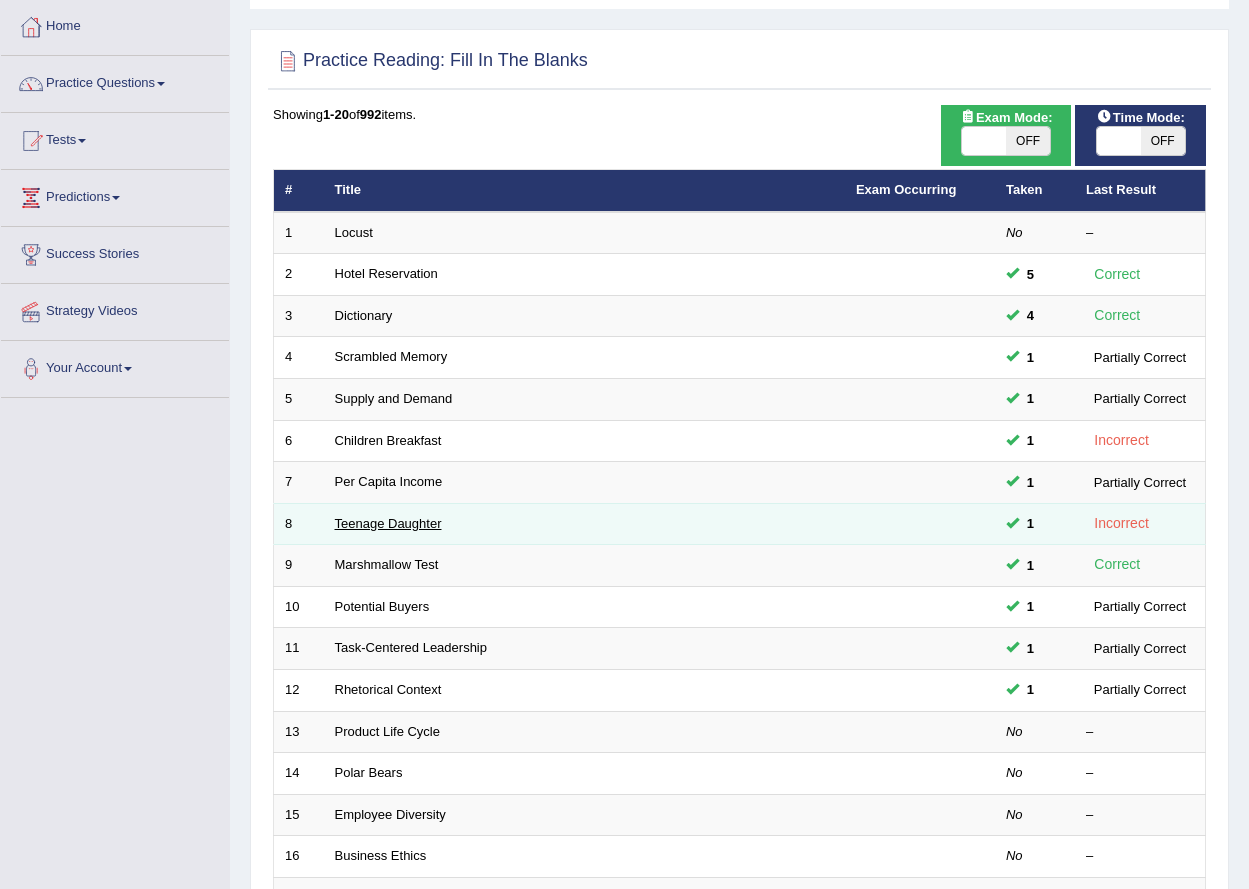 click on "Teenage Daughter" at bounding box center (388, 523) 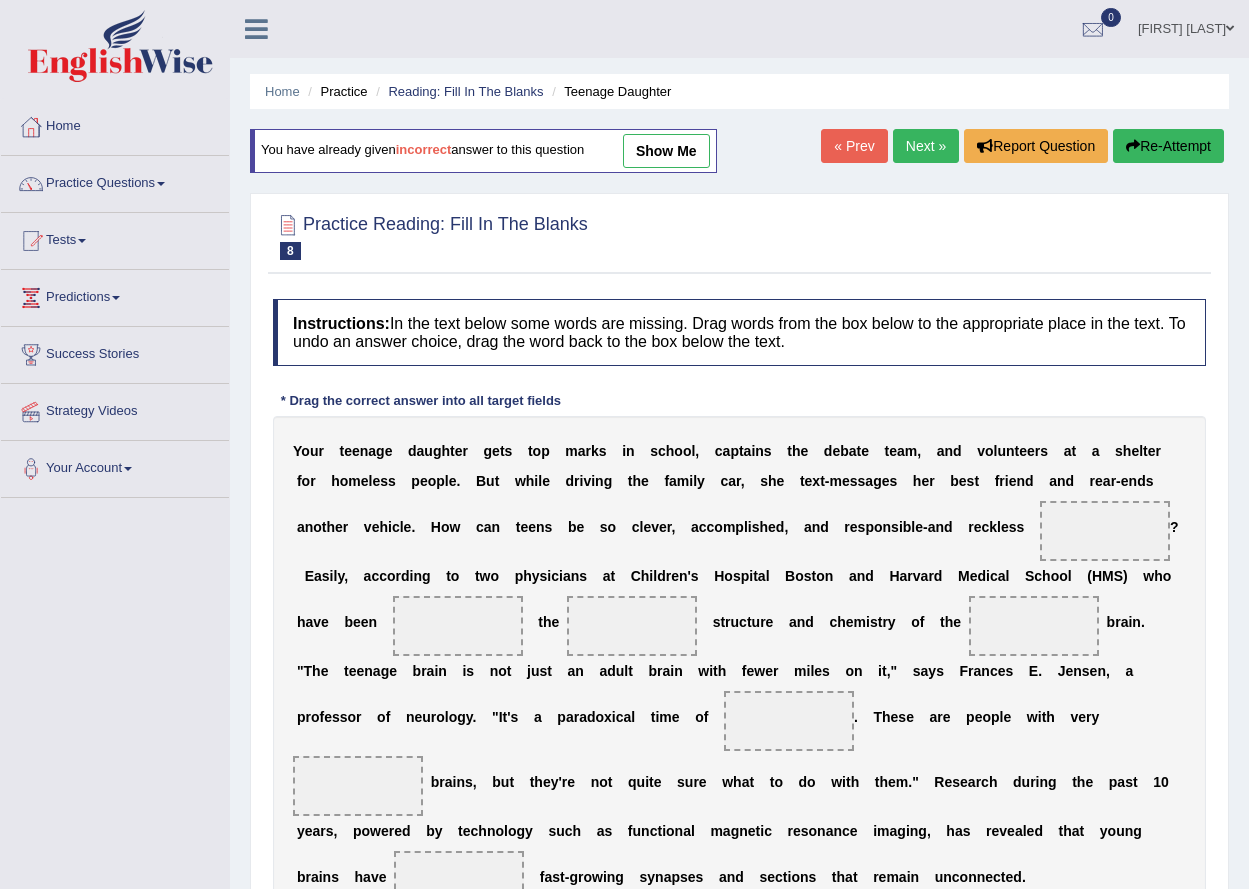 scroll, scrollTop: 0, scrollLeft: 0, axis: both 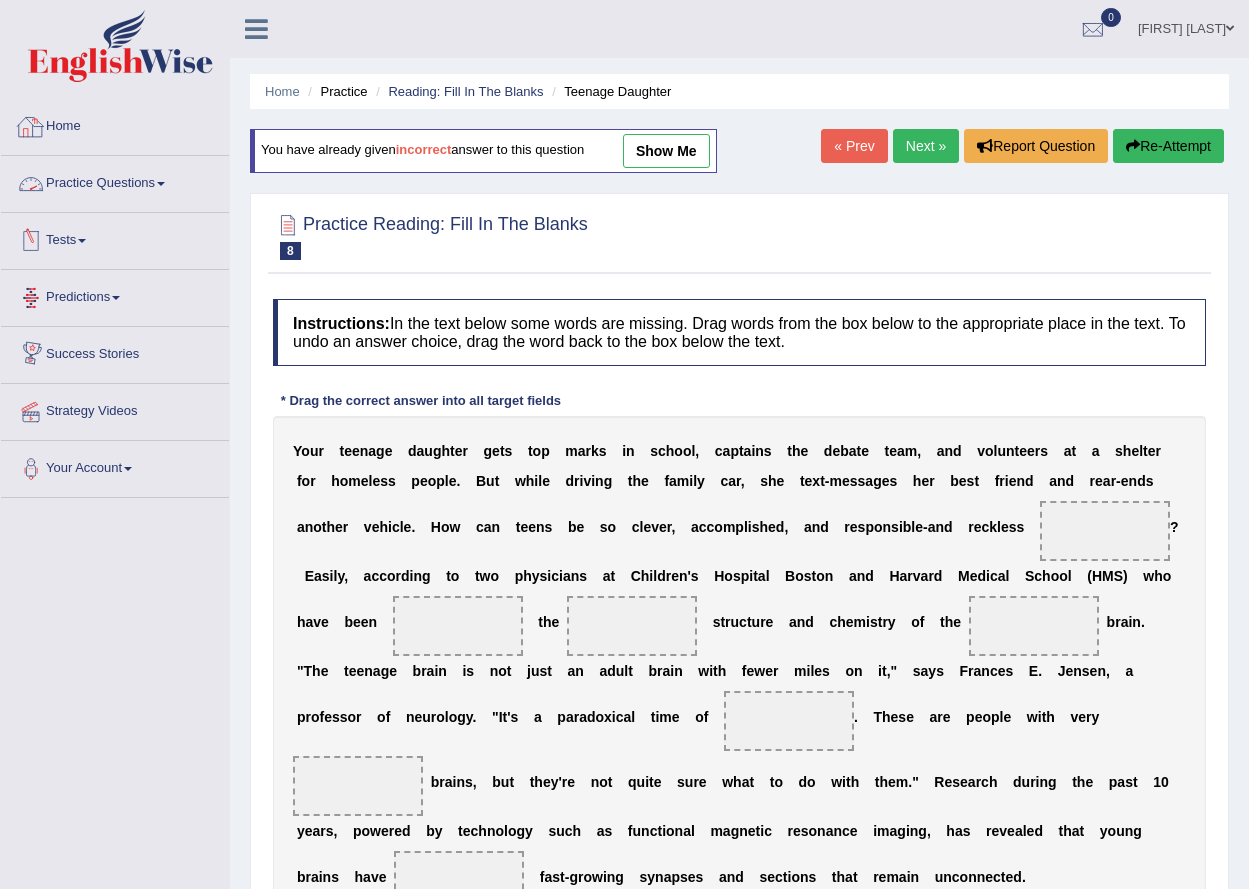 click on "Practice Questions" at bounding box center [115, 181] 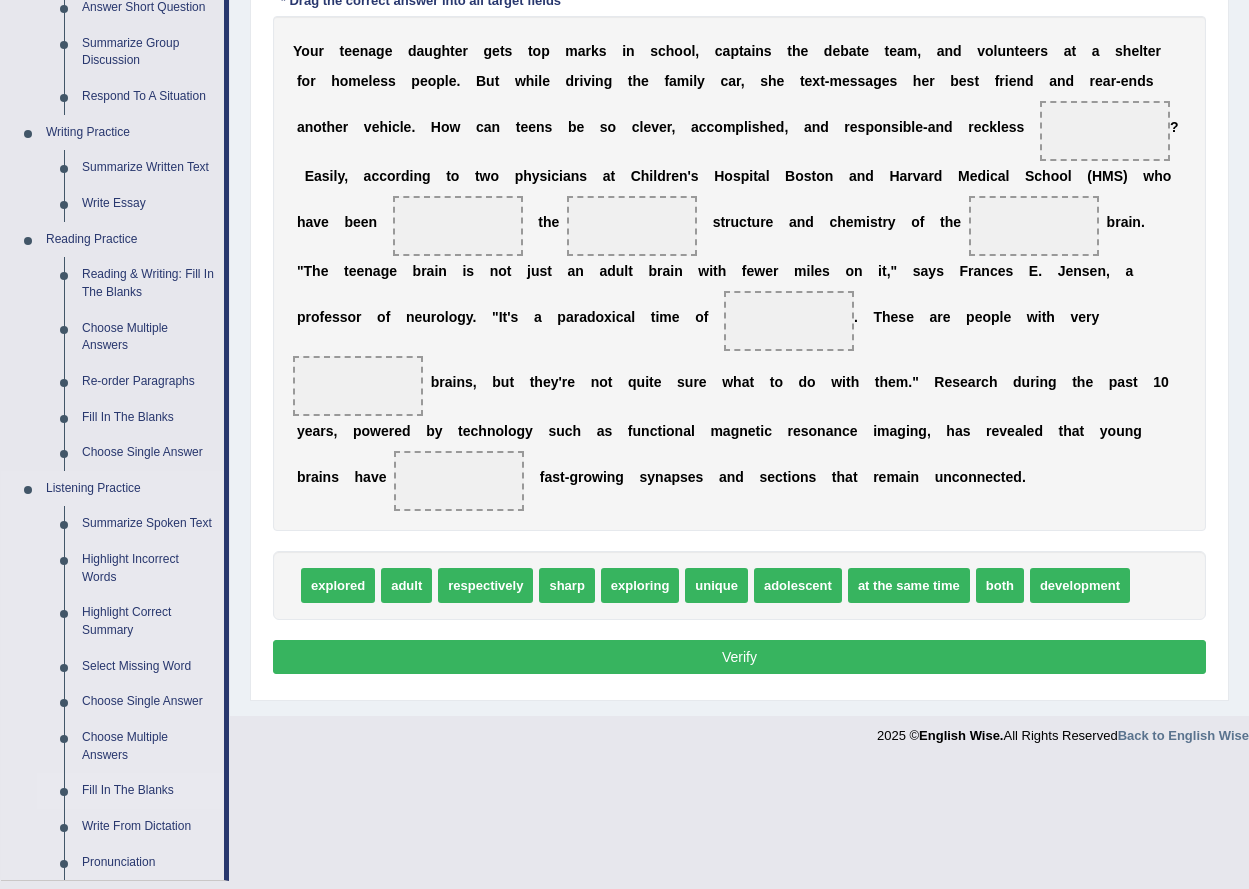 scroll, scrollTop: 500, scrollLeft: 0, axis: vertical 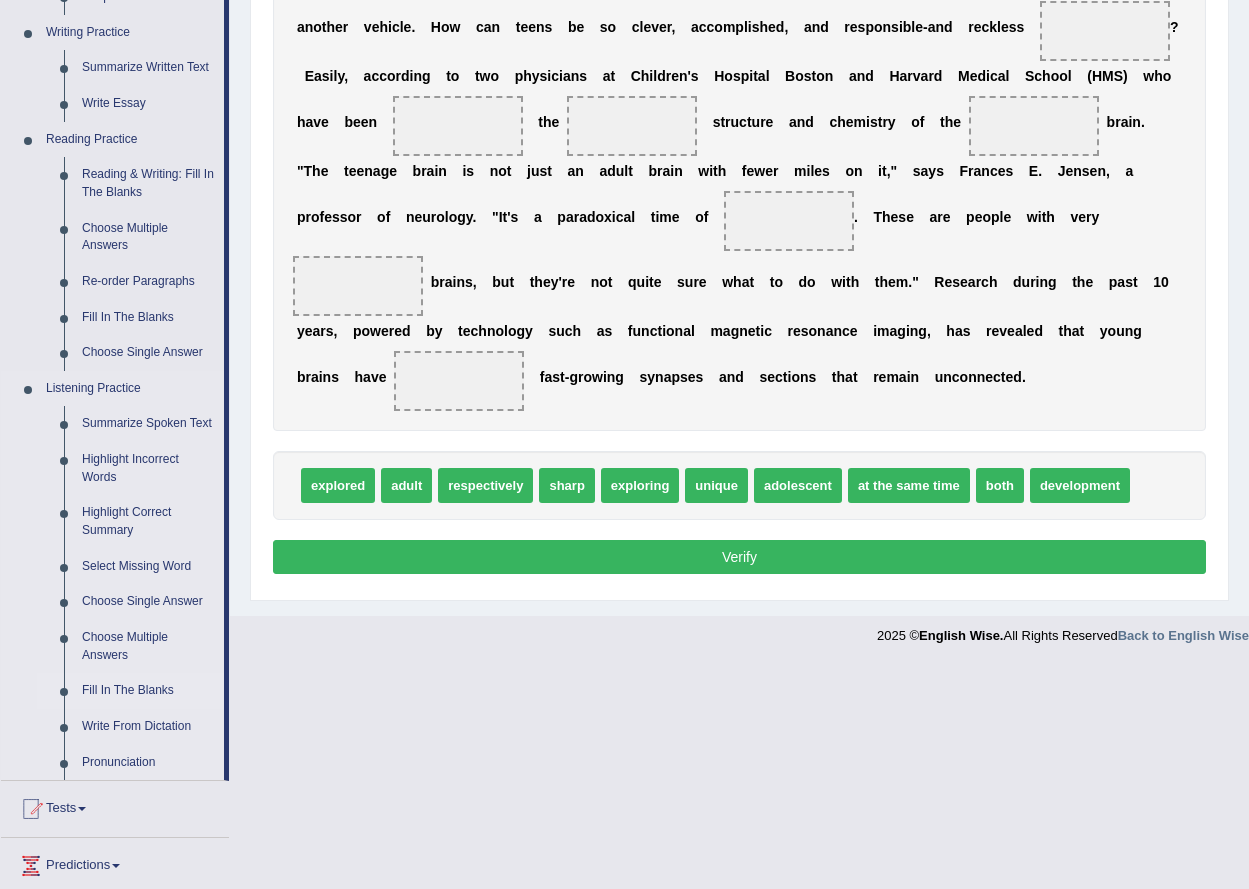 click on "Fill In The Blanks" at bounding box center (148, 691) 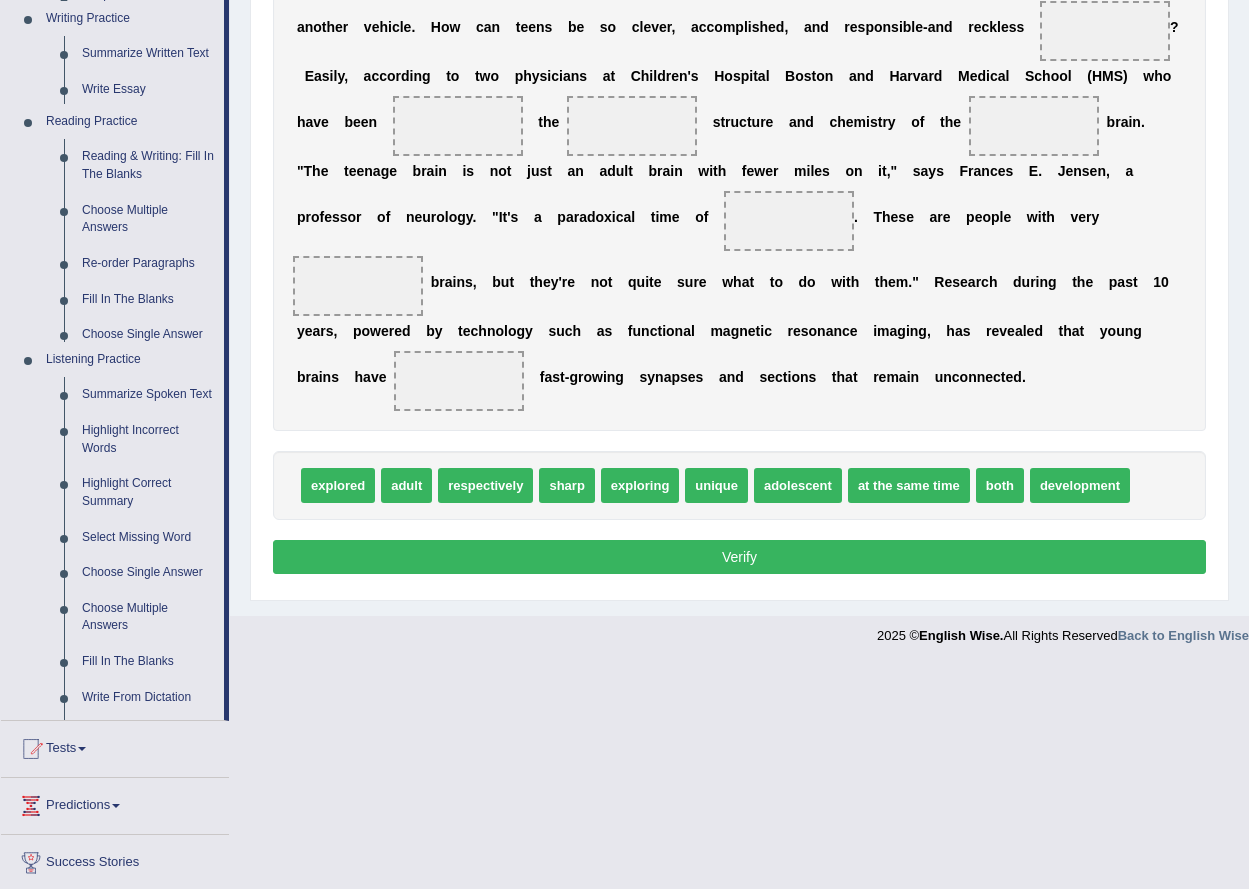 click on "Toggle navigation
Home
Practice Questions   Speaking Practice Read Aloud
Repeat Sentence
Describe Image
Re-tell Lecture
Answer Short Question
Summarize Group Discussion
Respond To A Situation
Writing Practice  Summarize Written Text
Write Essay
Reading Practice  Reading & Writing: Fill In The Blanks
Choose Multiple Answers
Re-order Paragraphs
Fill In The Blanks
Choose Single Answer
Listening Practice  Summarize Spoken Text
Highlight Incorrect Words
Highlight Correct Summary
Select Missing Word
Choose Single Answer
Choose Multiple Answers
Fill In The Blanks
Write From Dictation
Pronunciation
Tests  Take Practice Sectional Test
Take Mock Test" at bounding box center [624, 78] 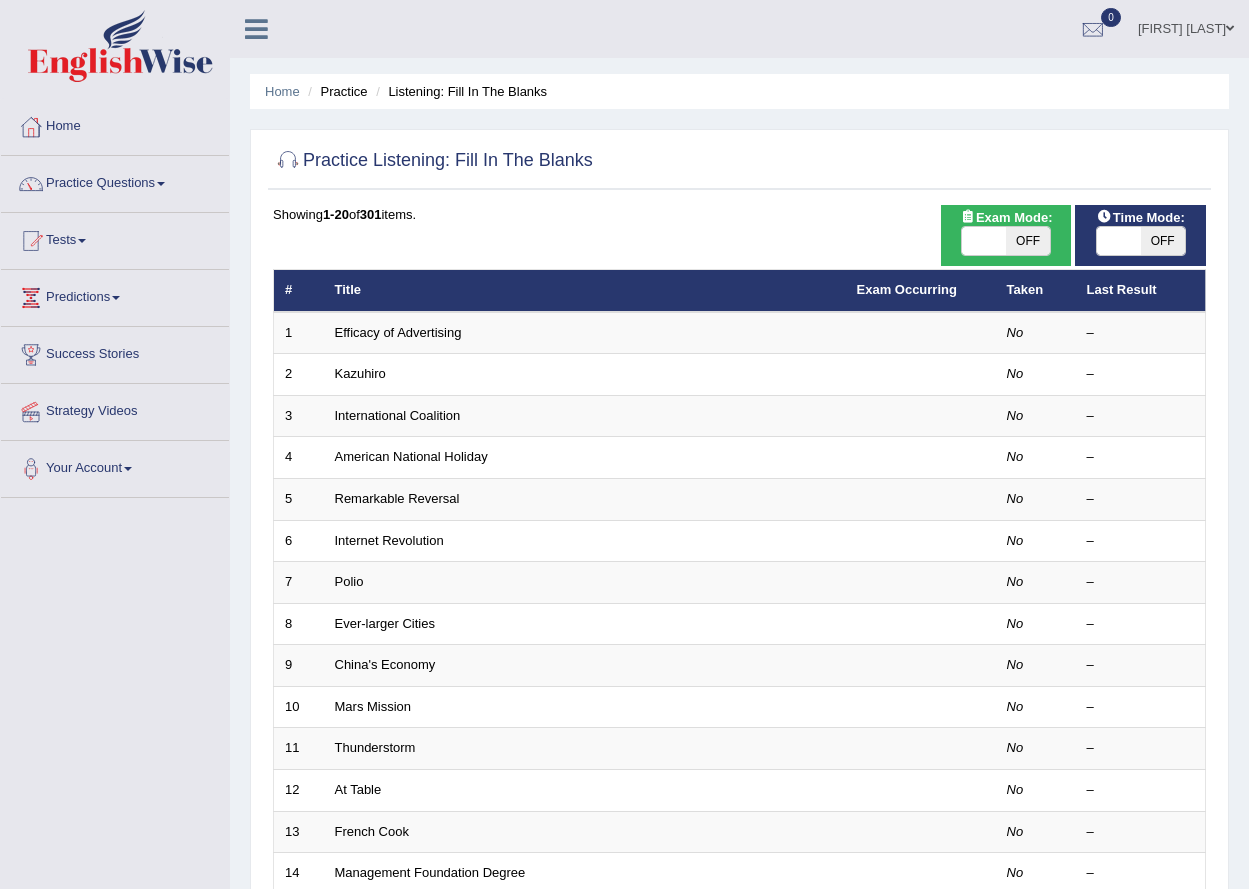 scroll, scrollTop: 0, scrollLeft: 0, axis: both 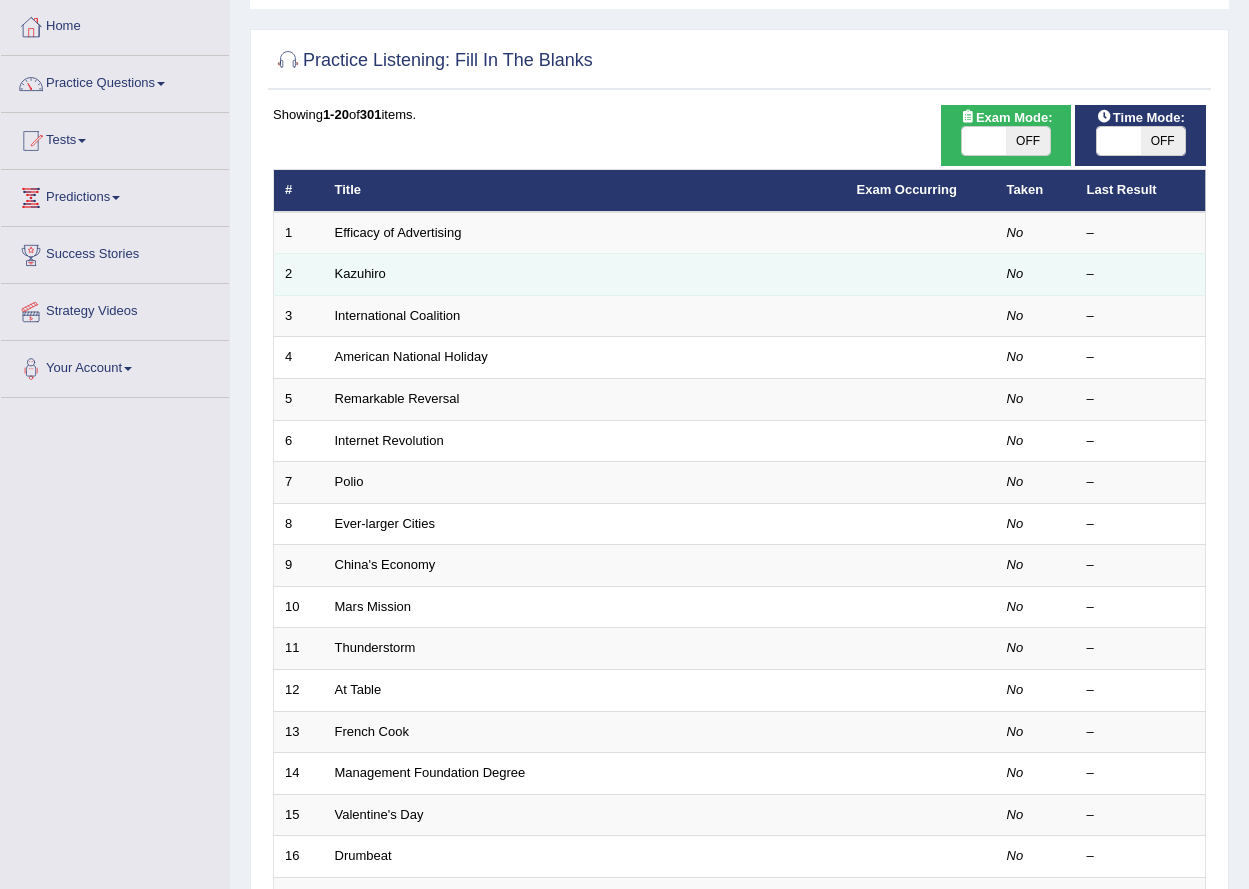 click on "Kazuhiro" at bounding box center (585, 275) 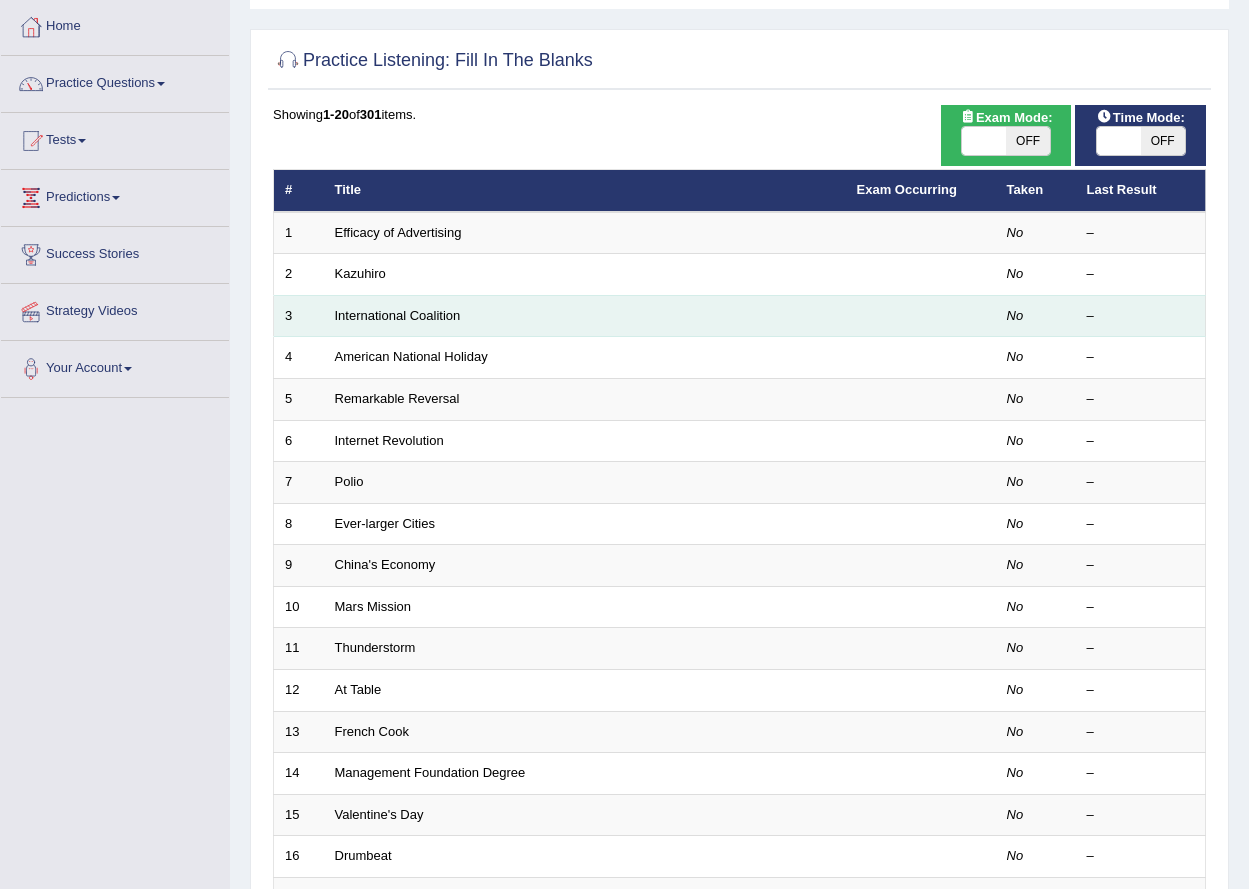 click on "International Coalition" at bounding box center (585, 316) 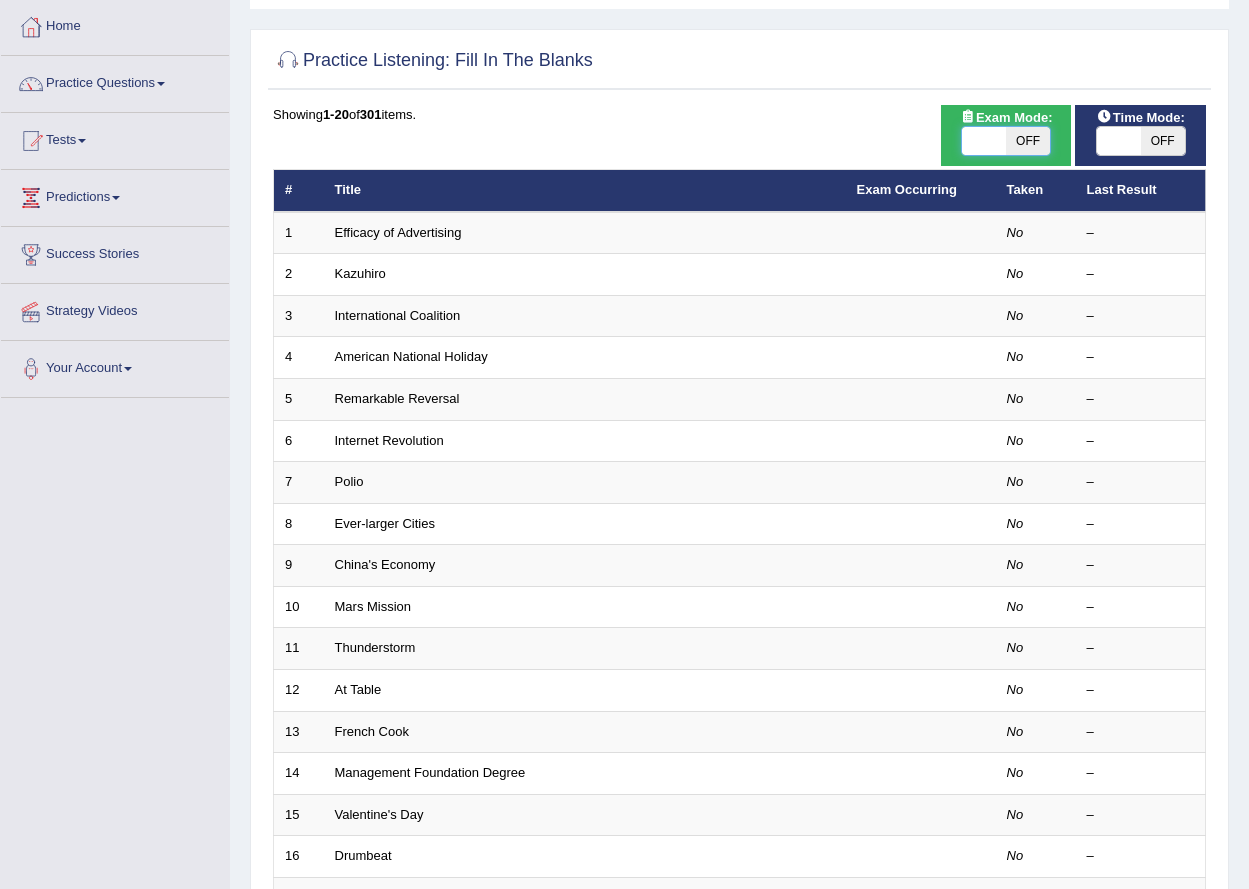 click at bounding box center [984, 141] 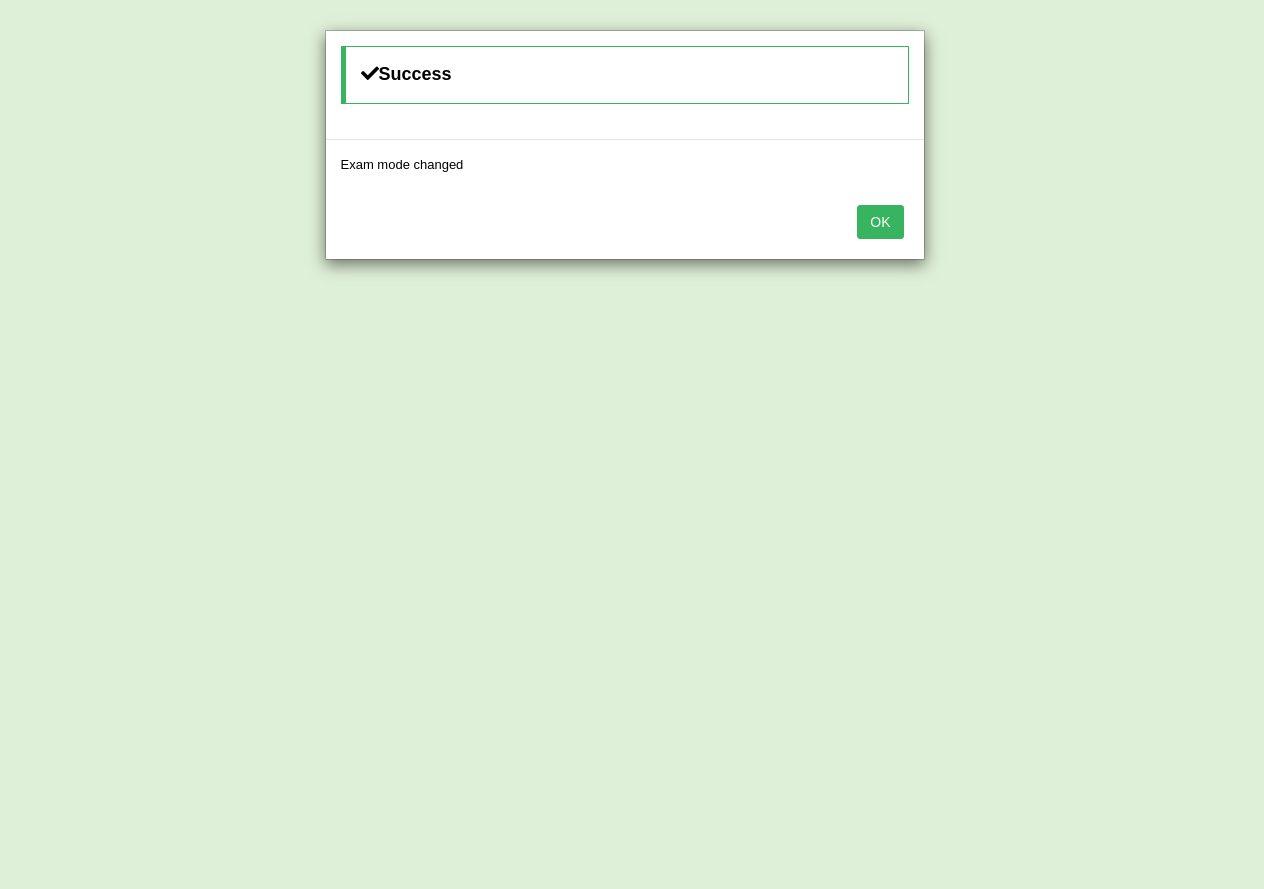 click on "OK" at bounding box center (880, 222) 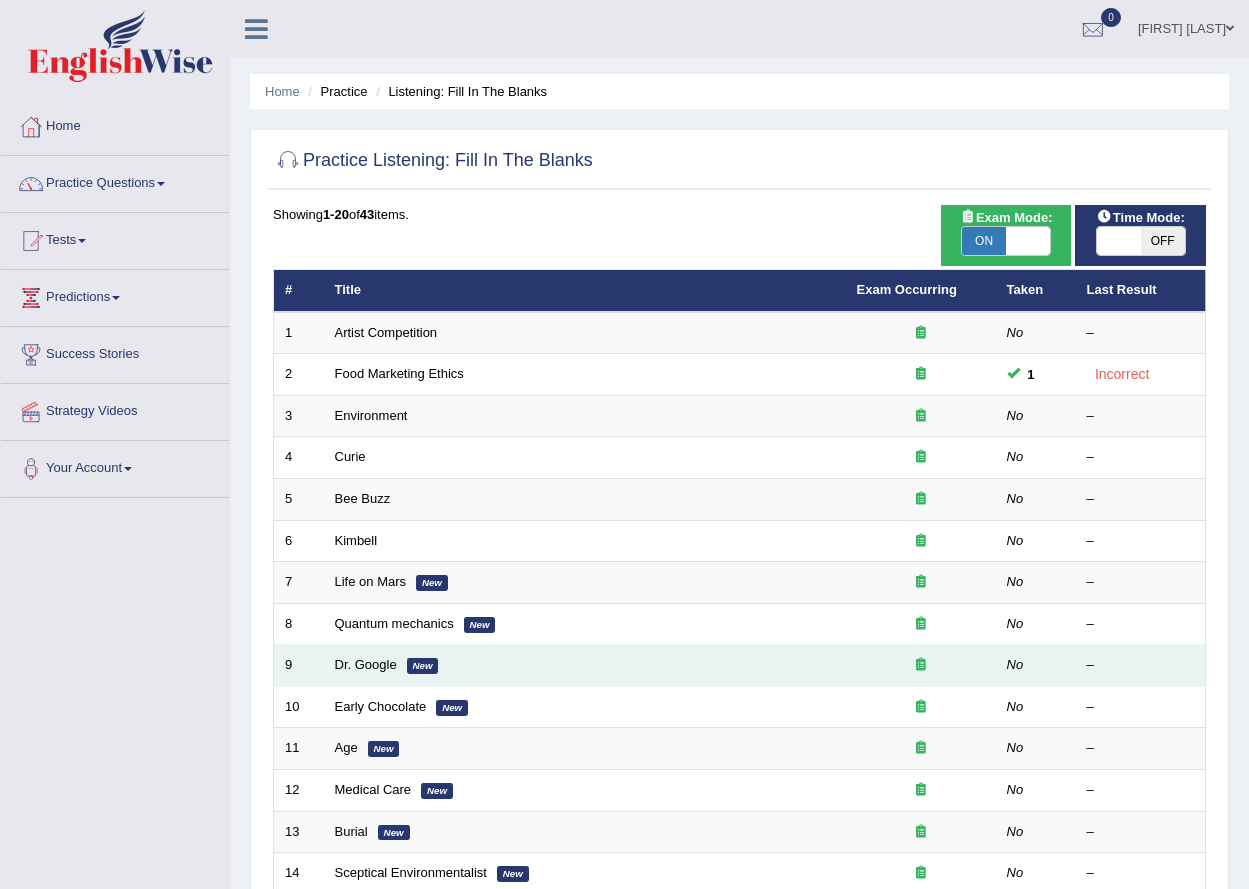 scroll, scrollTop: 100, scrollLeft: 0, axis: vertical 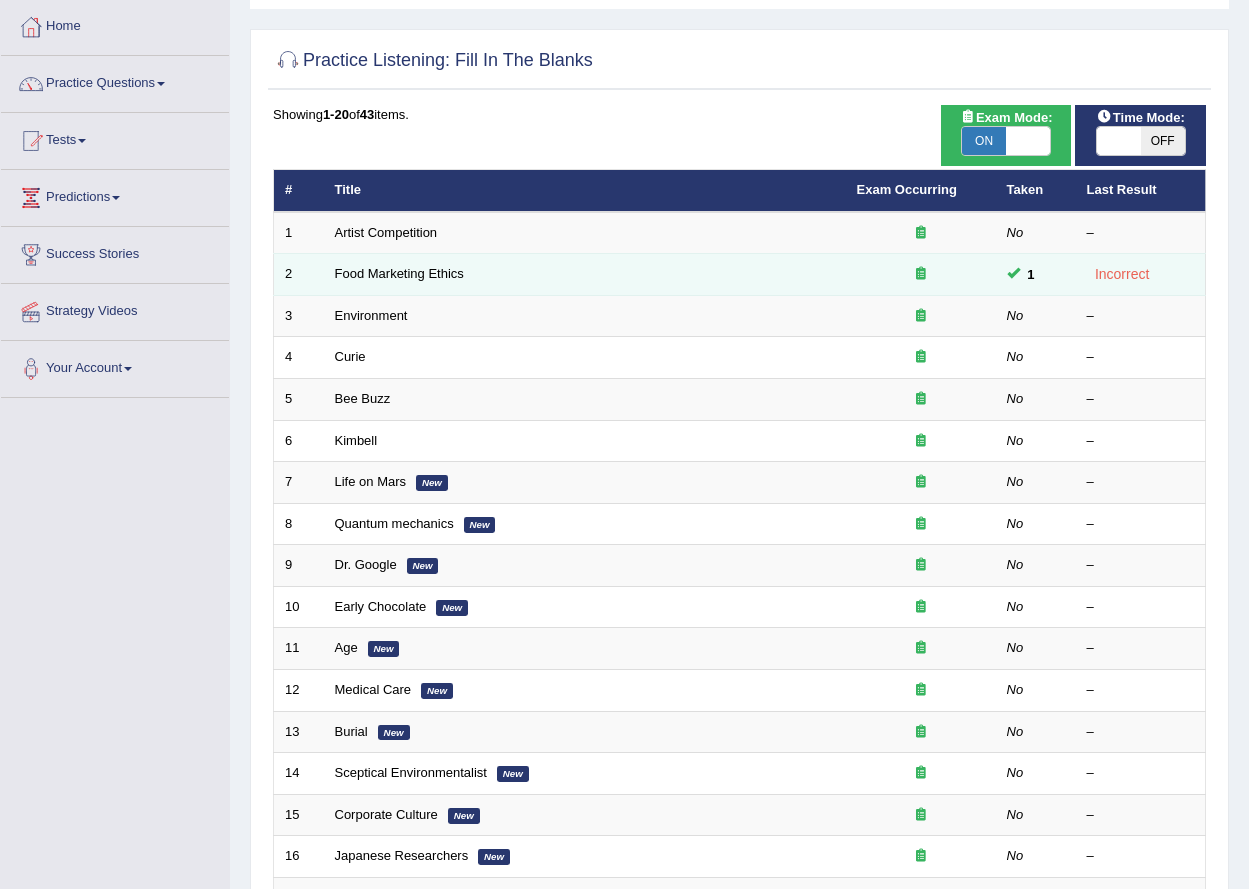 click on "Food Marketing Ethics" at bounding box center (585, 275) 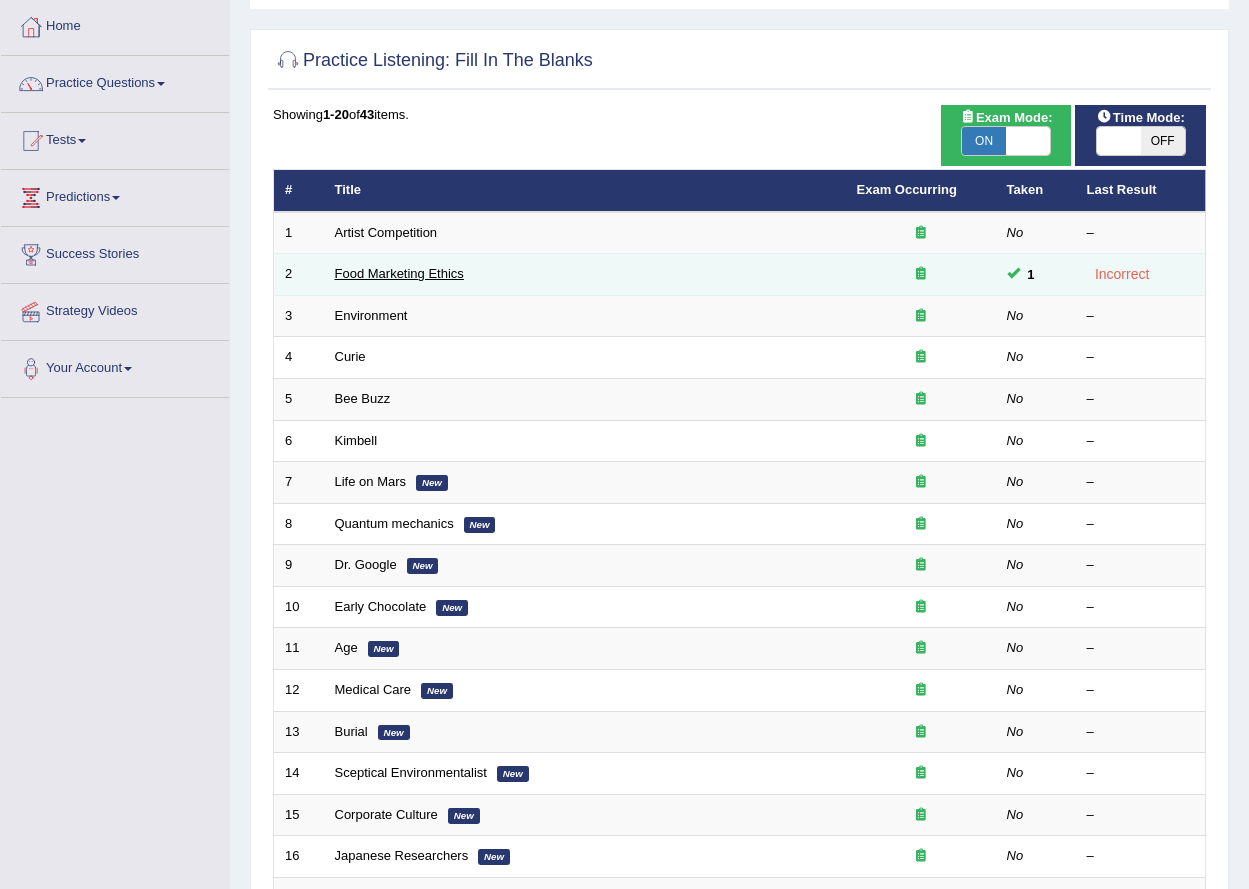 click on "Food Marketing Ethics" at bounding box center (399, 273) 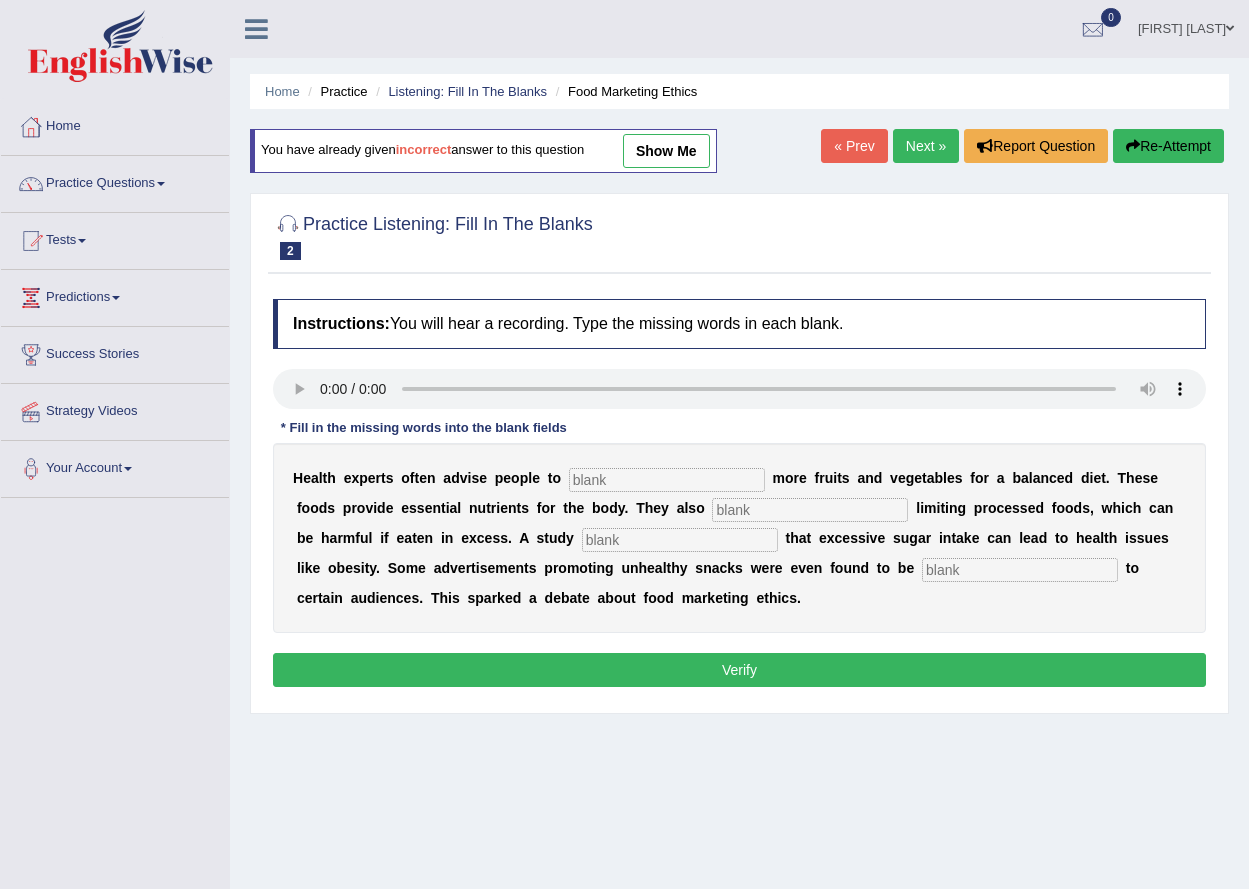 scroll, scrollTop: 0, scrollLeft: 0, axis: both 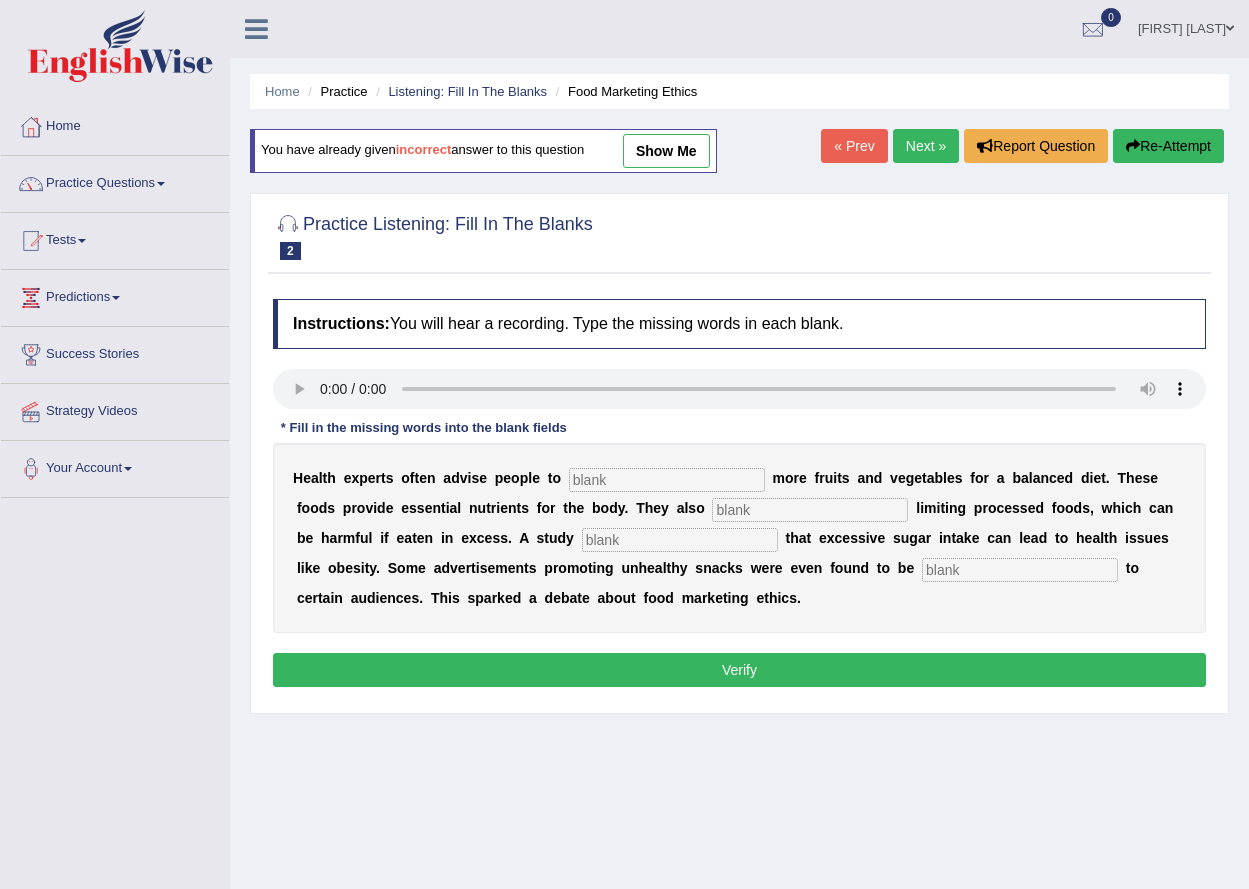 click at bounding box center [810, 510] 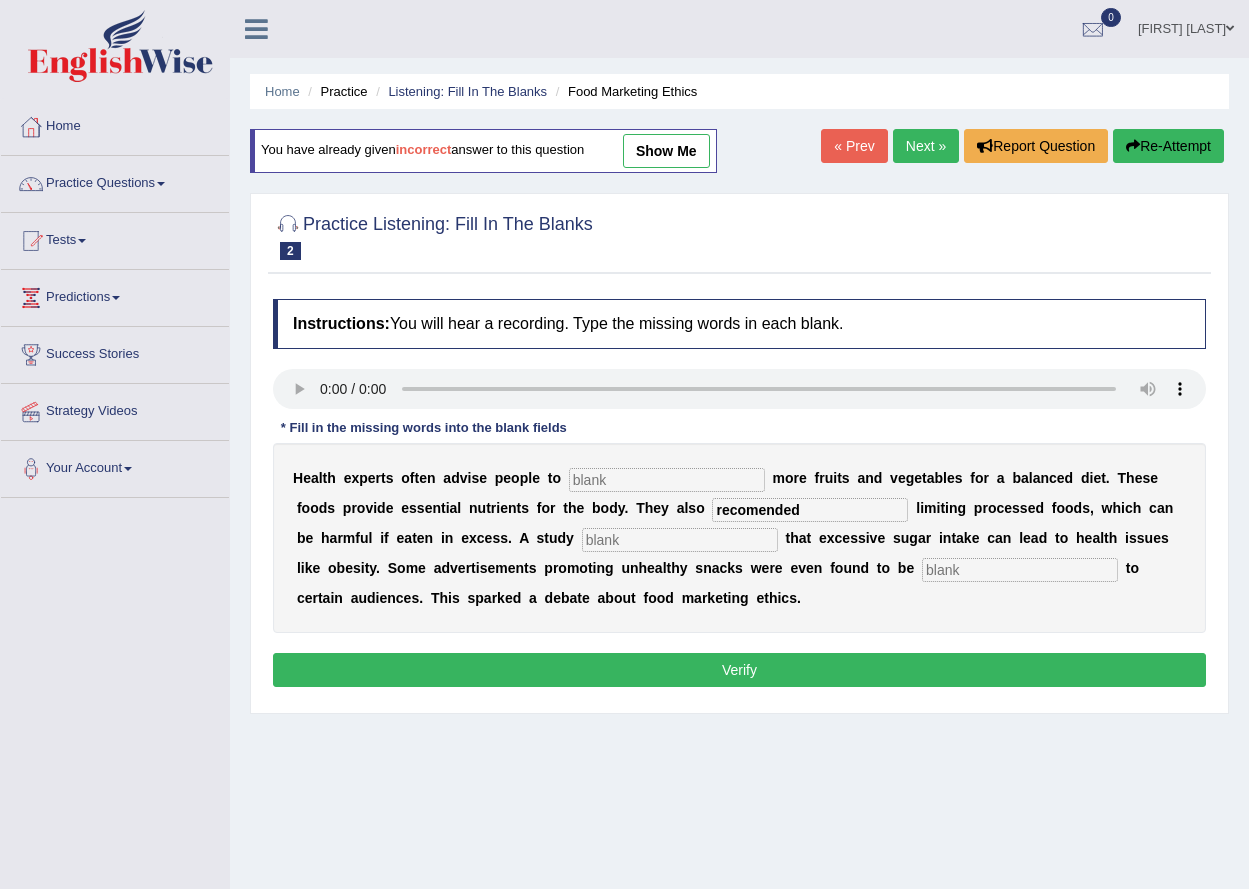 type on "recomended" 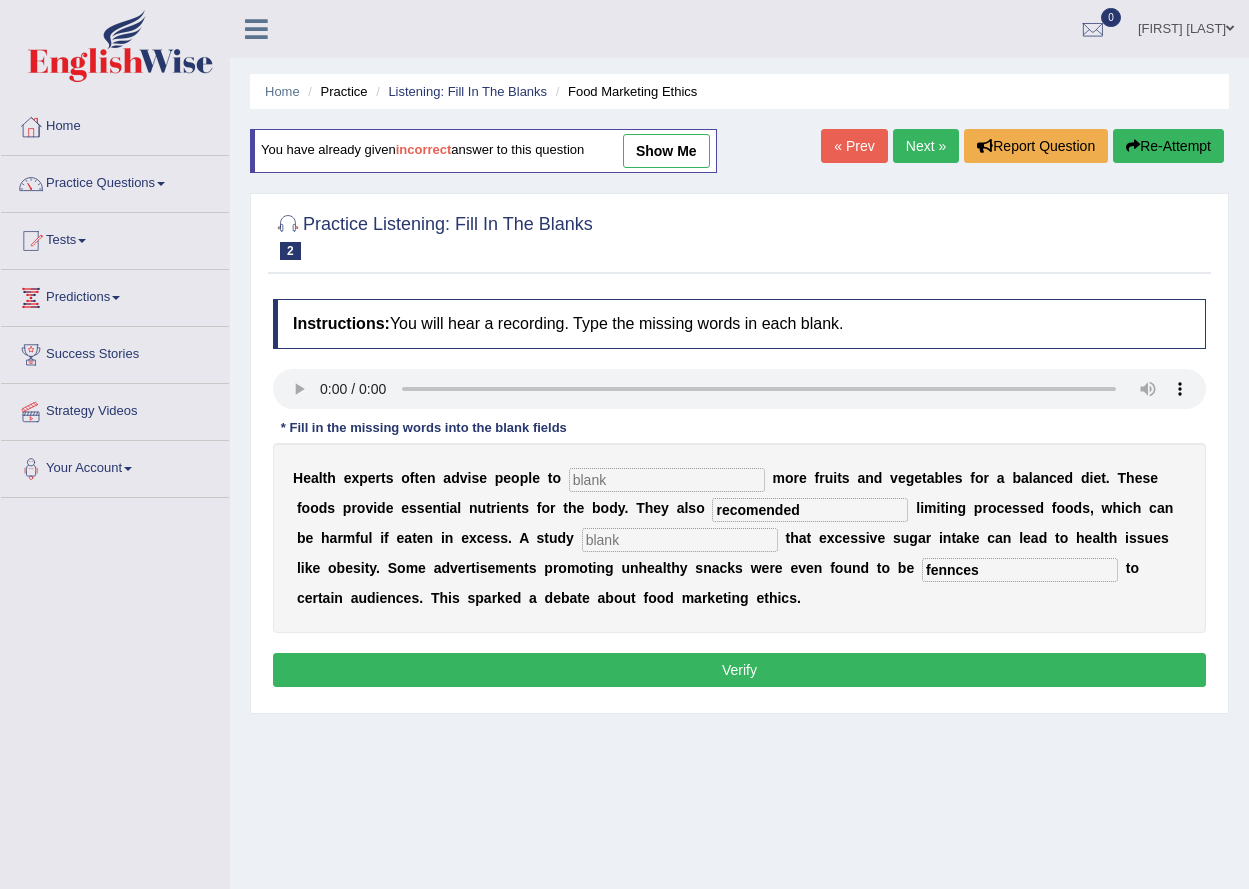 type on "fennces" 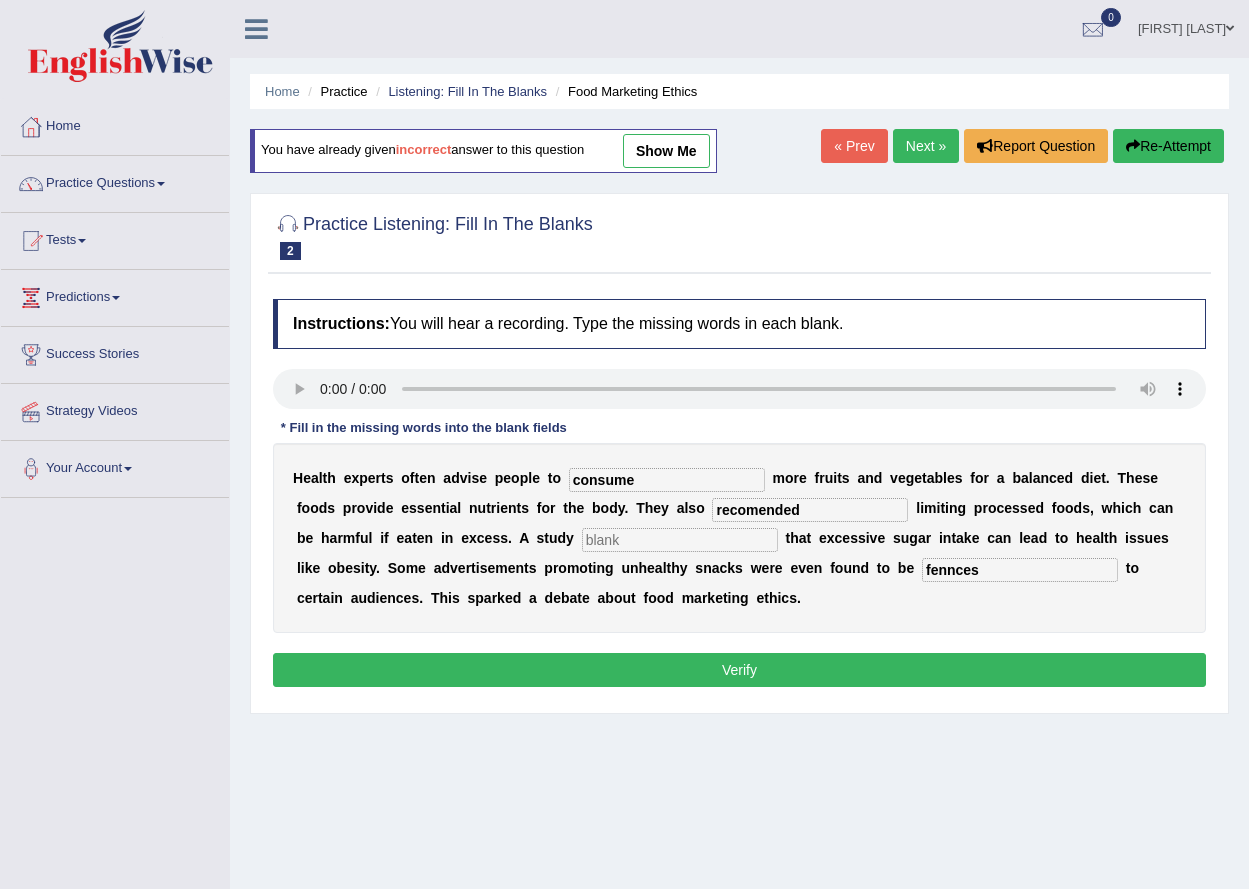 type on "consume" 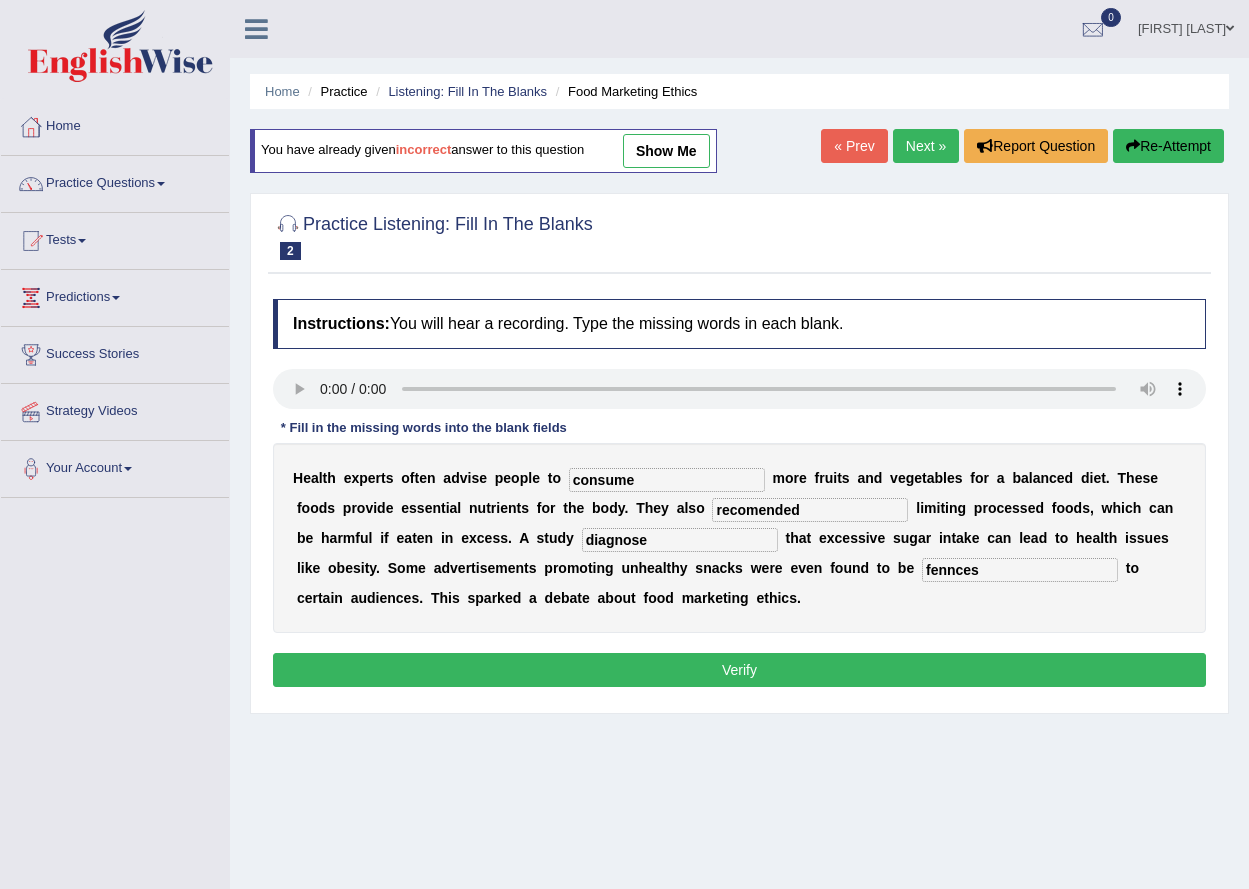type on "diagnose" 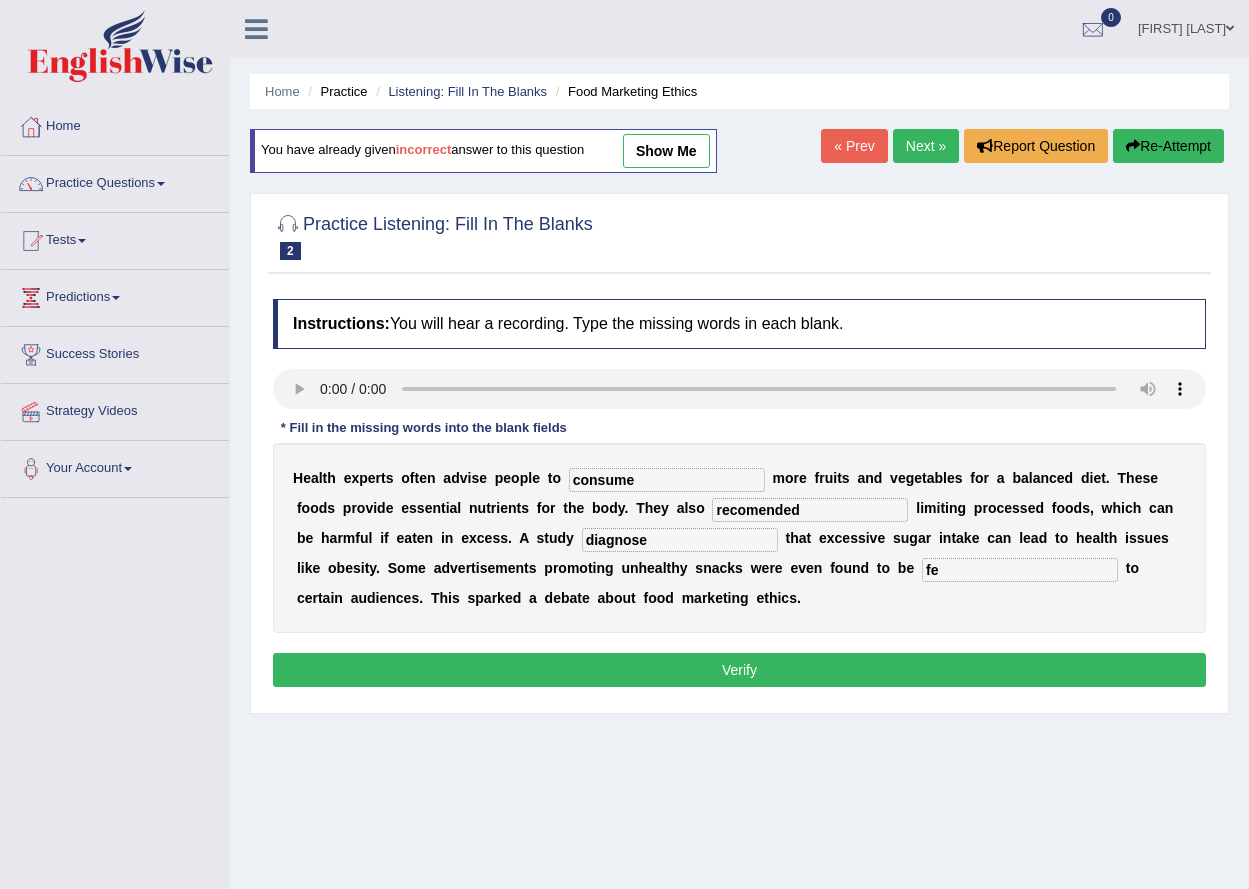 type on "f" 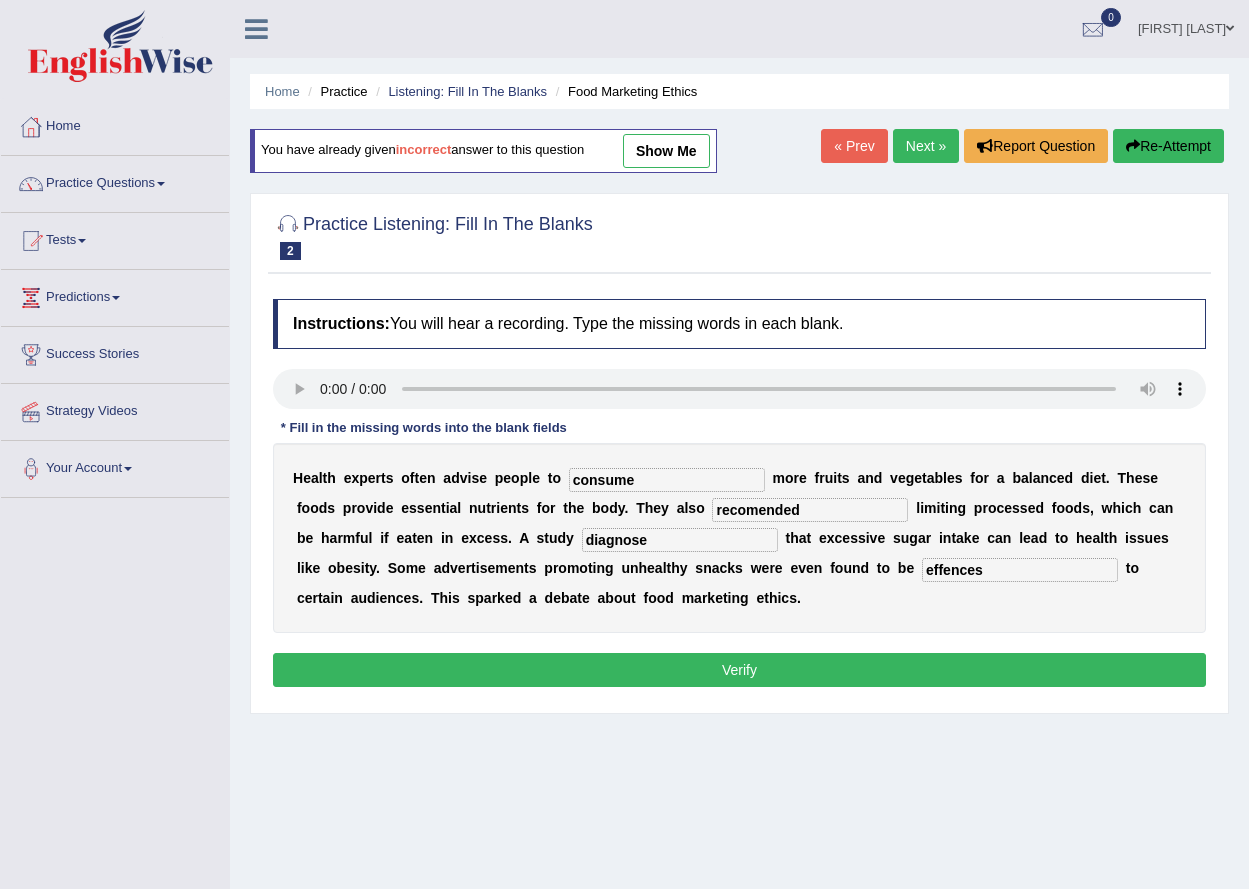 type on "effences" 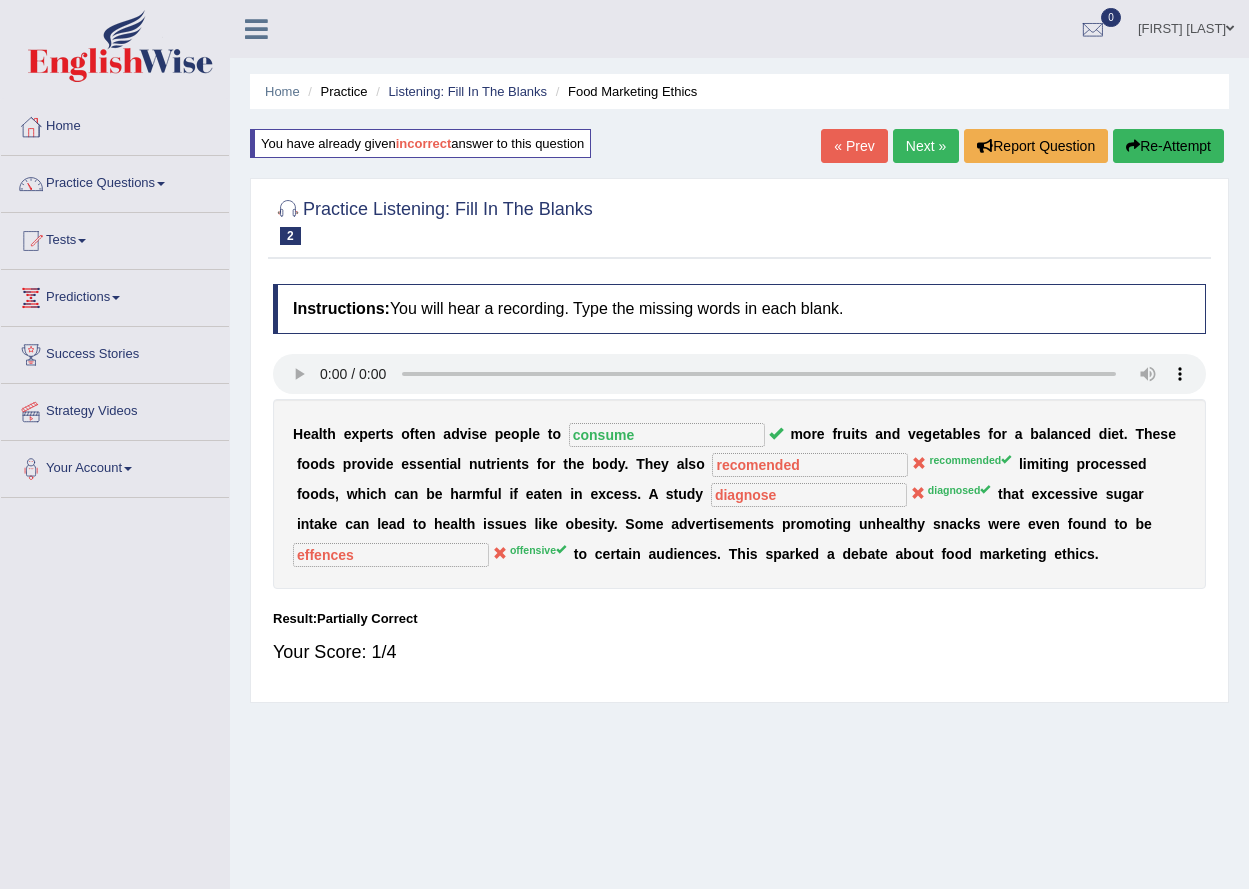 click on "Next »" at bounding box center [926, 146] 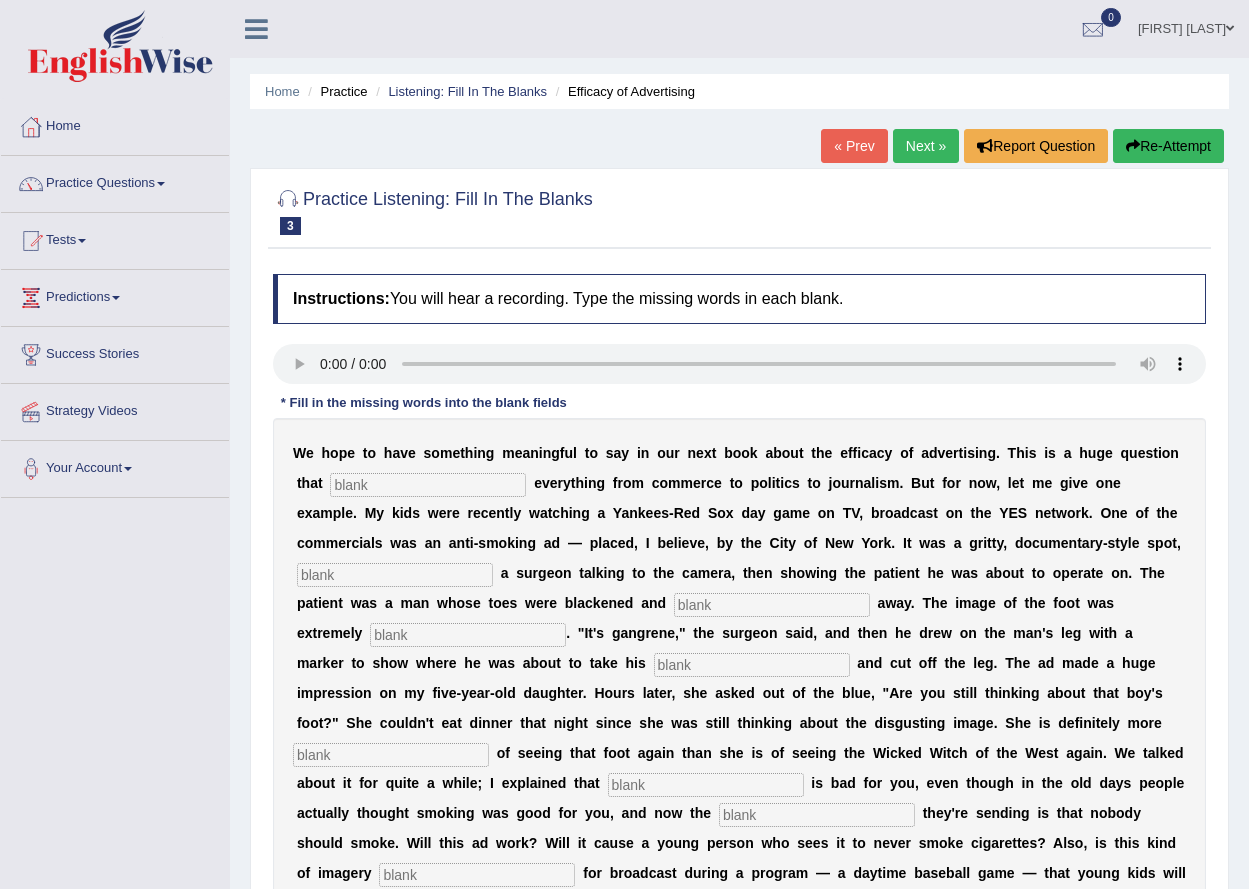 scroll, scrollTop: 0, scrollLeft: 0, axis: both 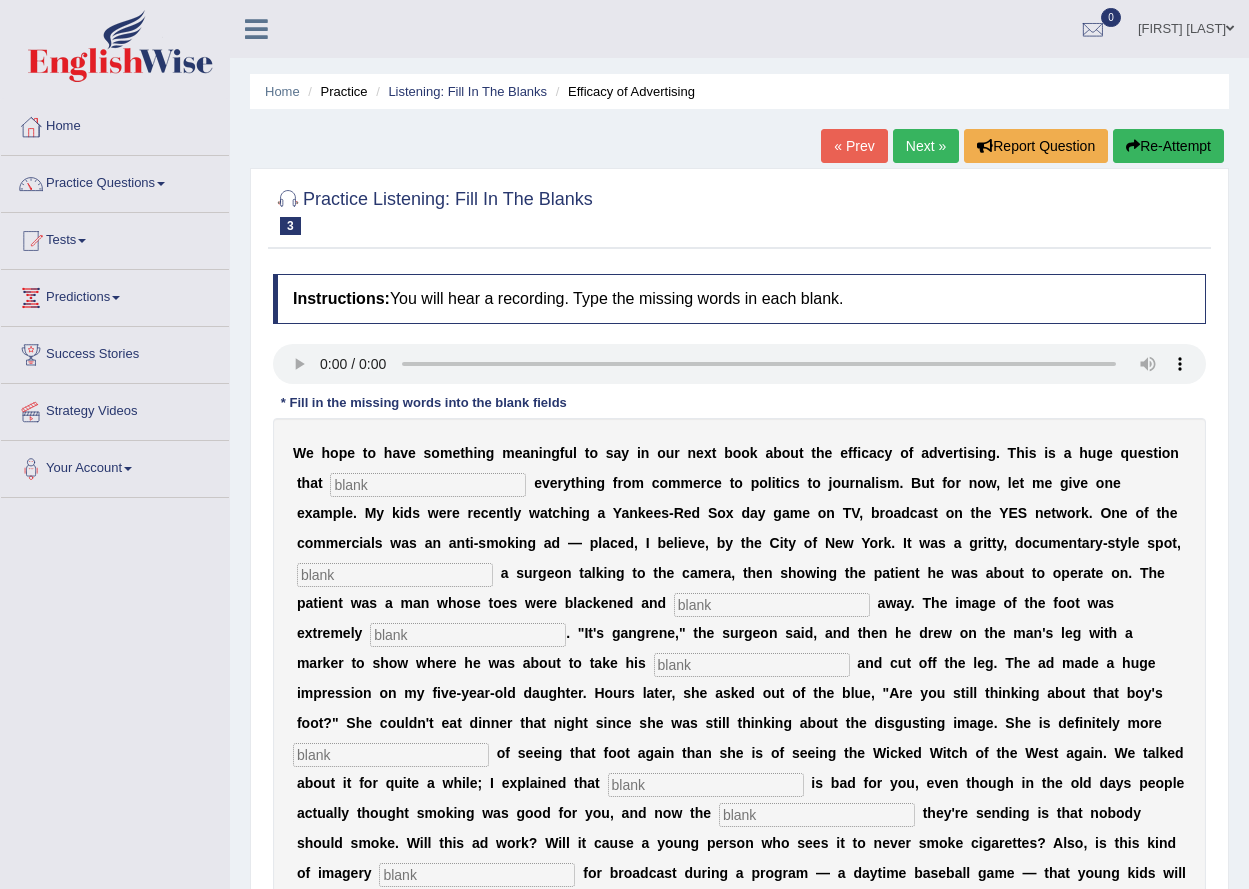 click at bounding box center (428, 485) 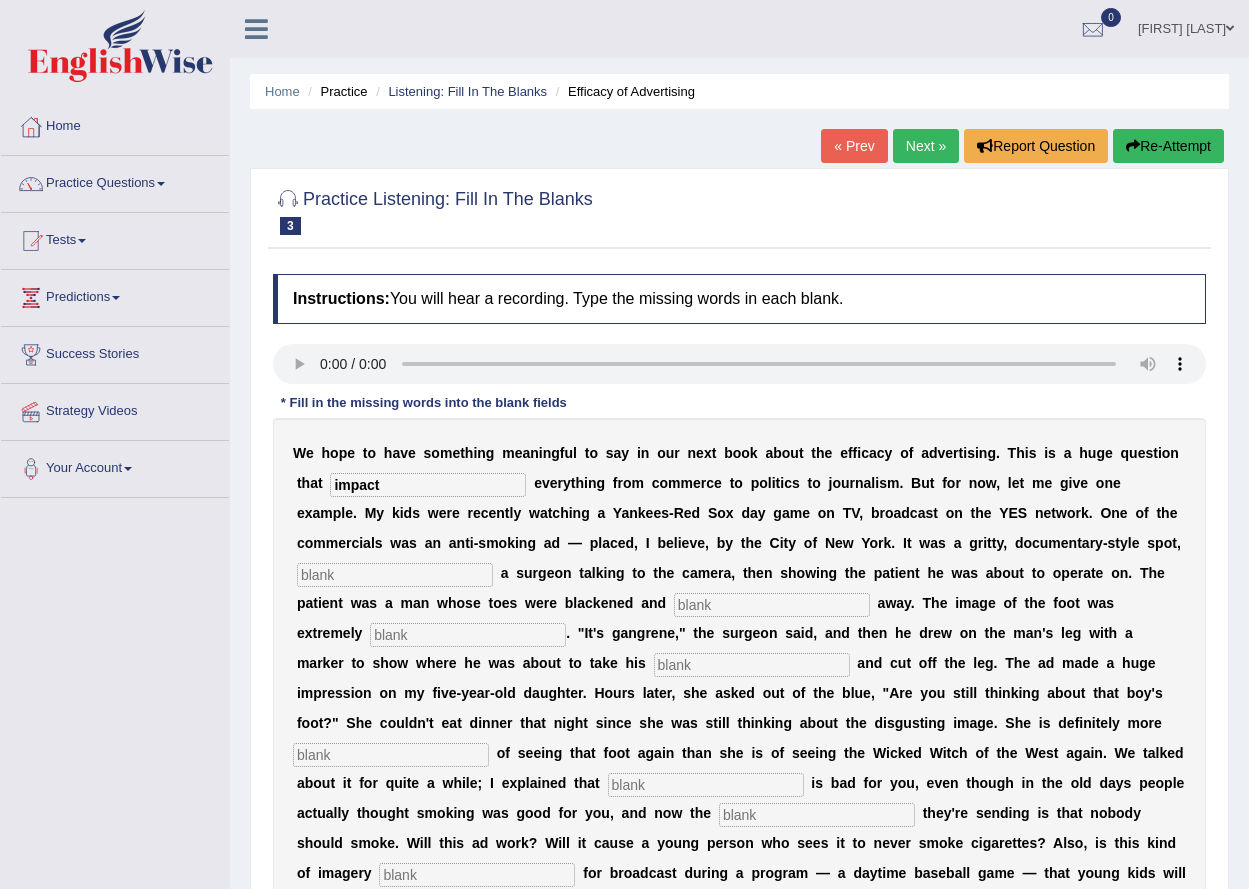 type on "impact" 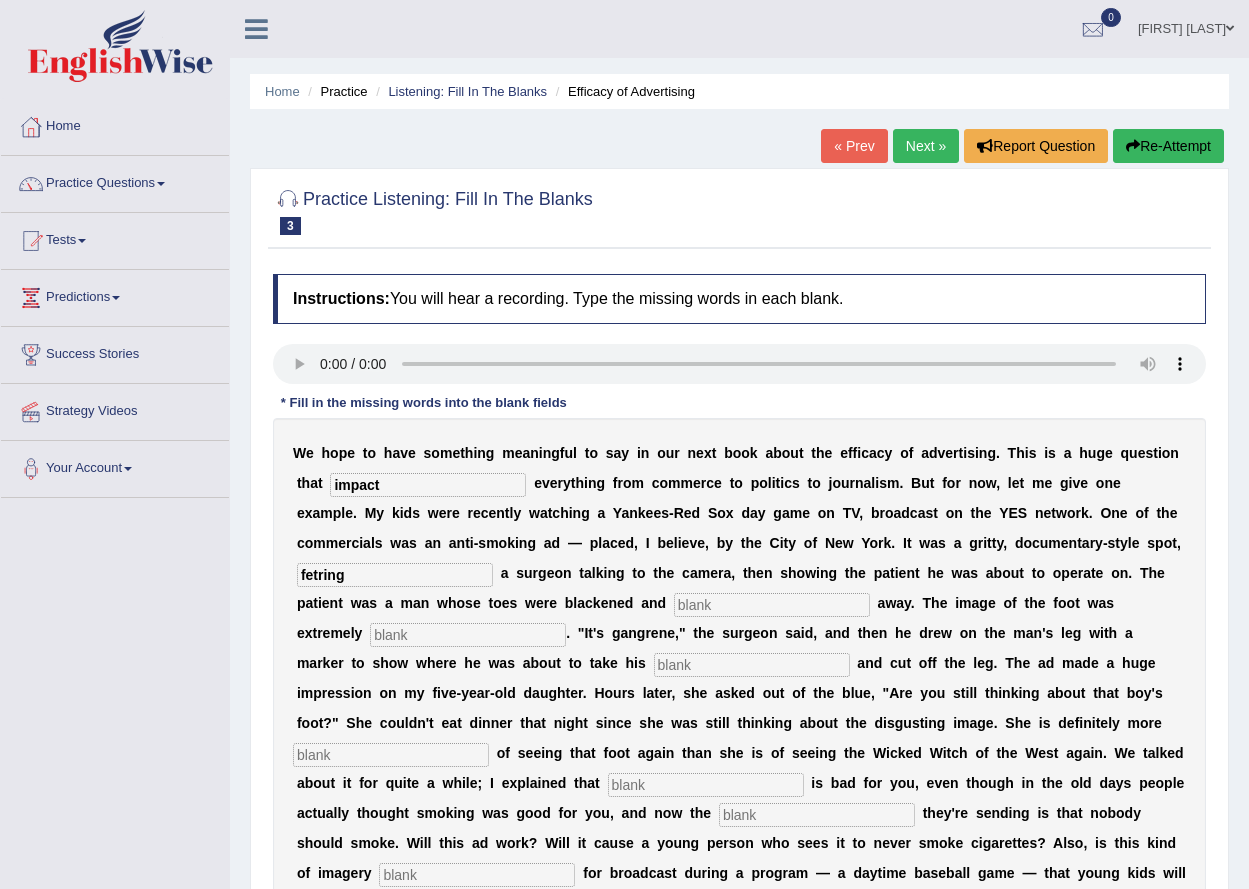 type on "fetring" 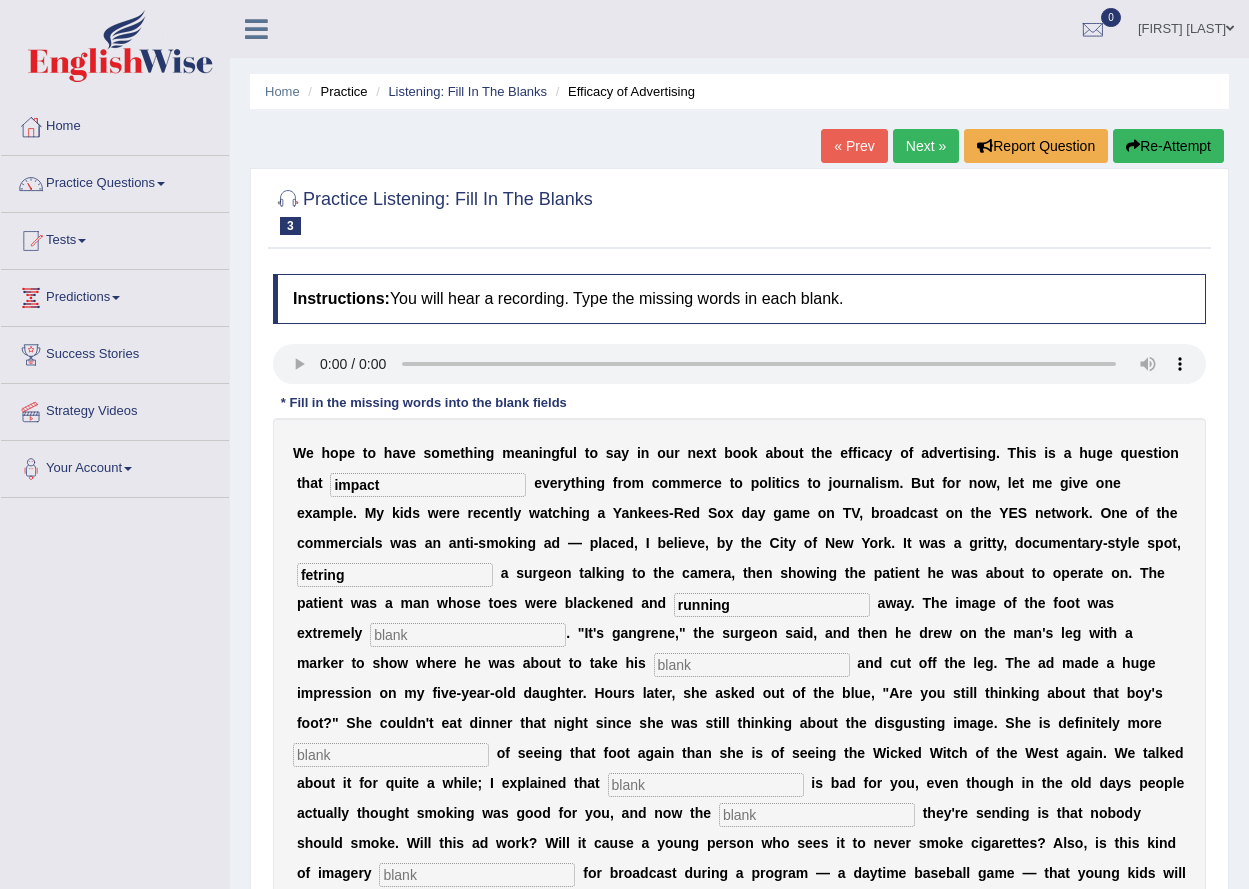 type on "running" 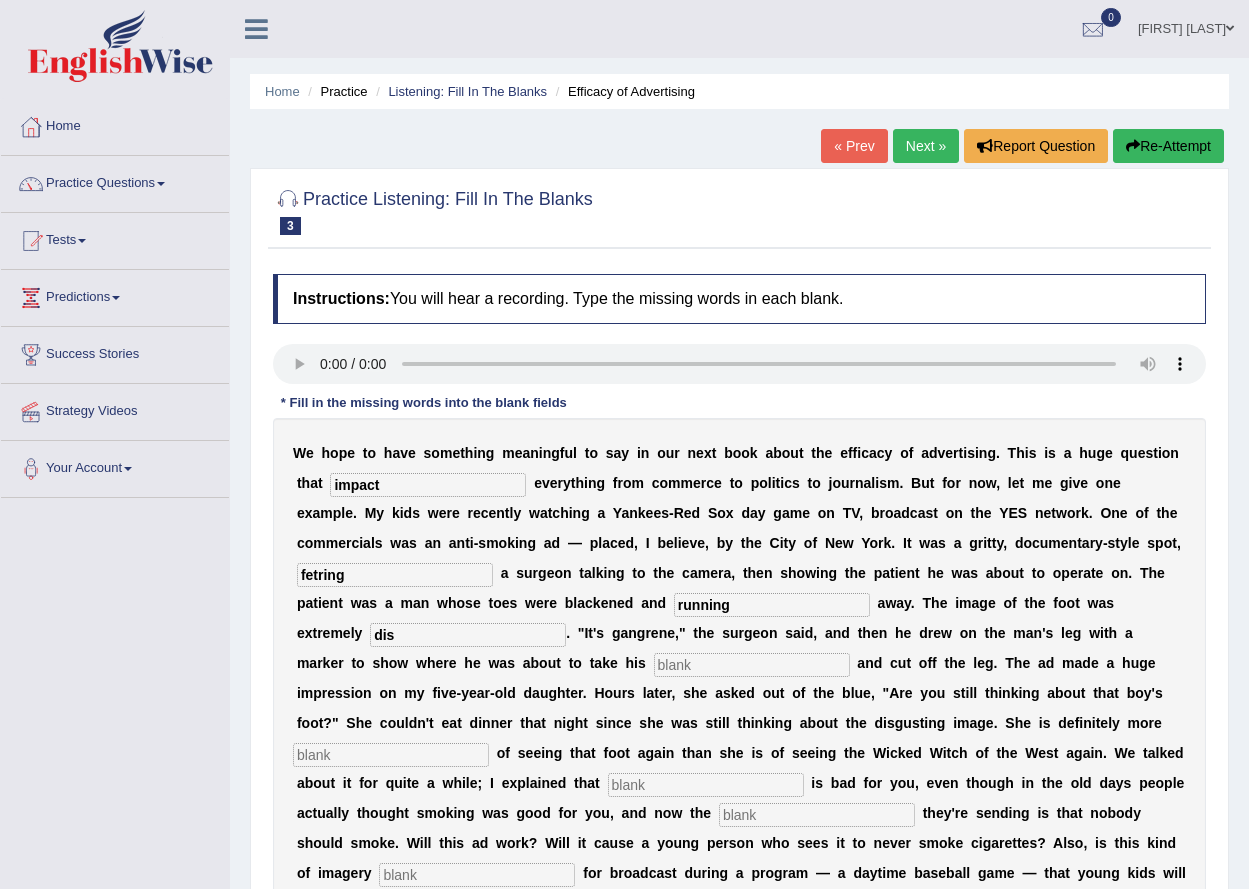 type on "dis" 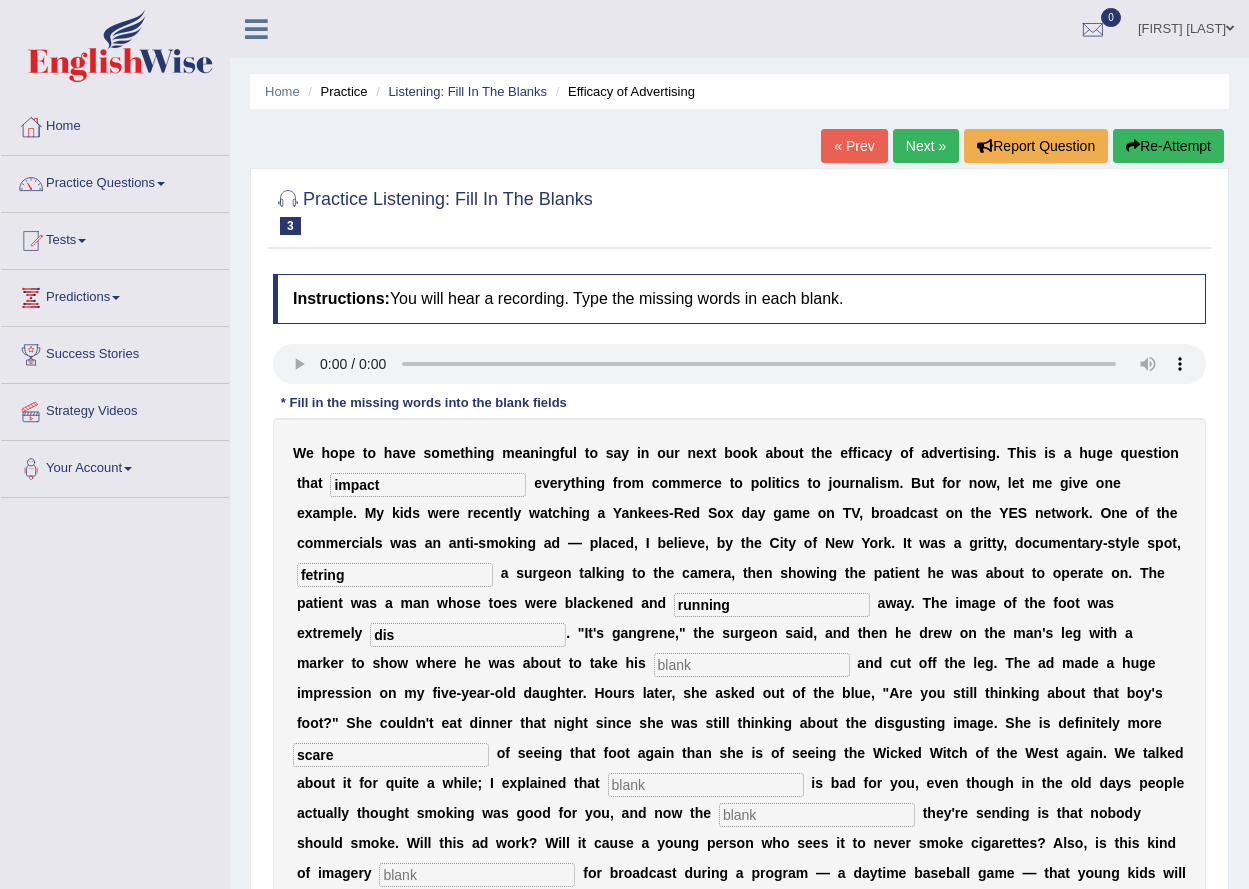 type on "scare" 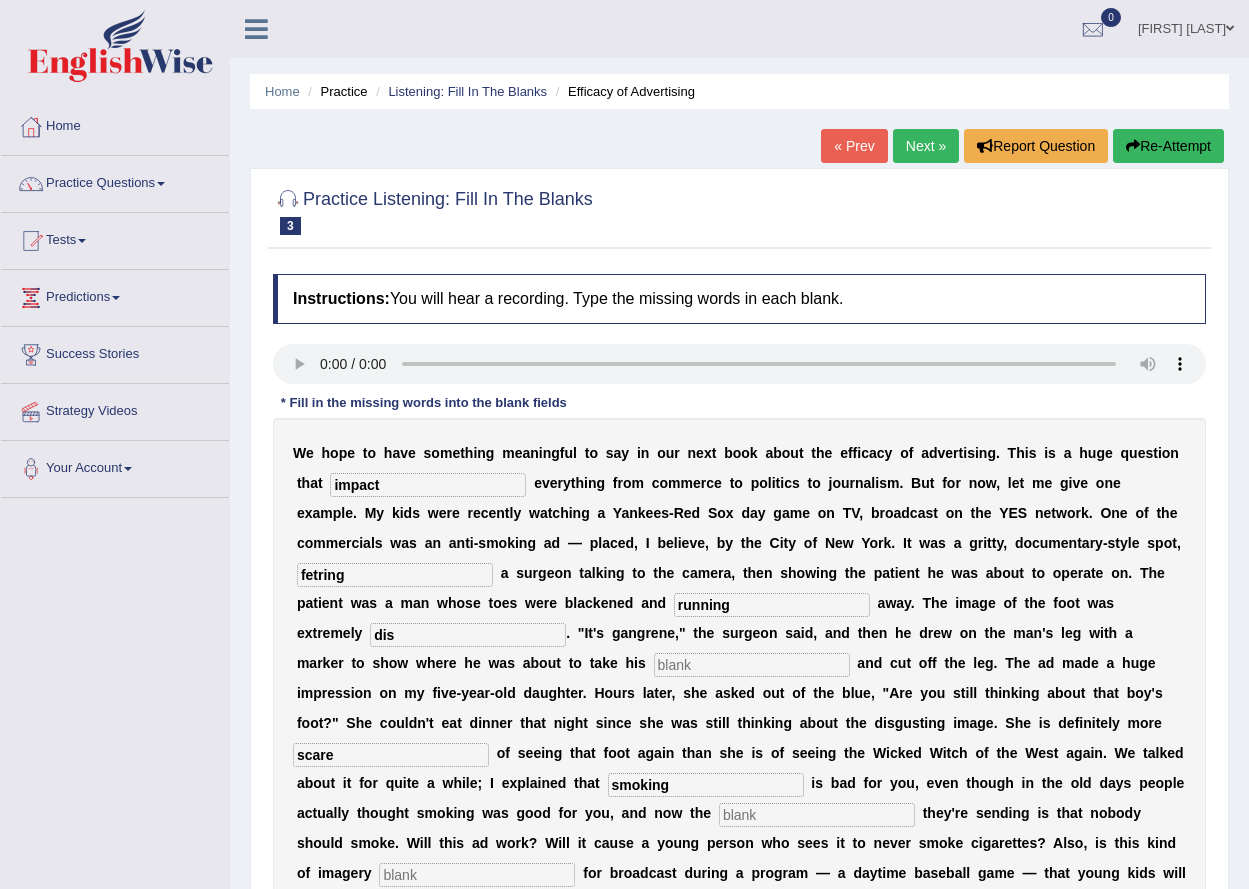 type on "smoking" 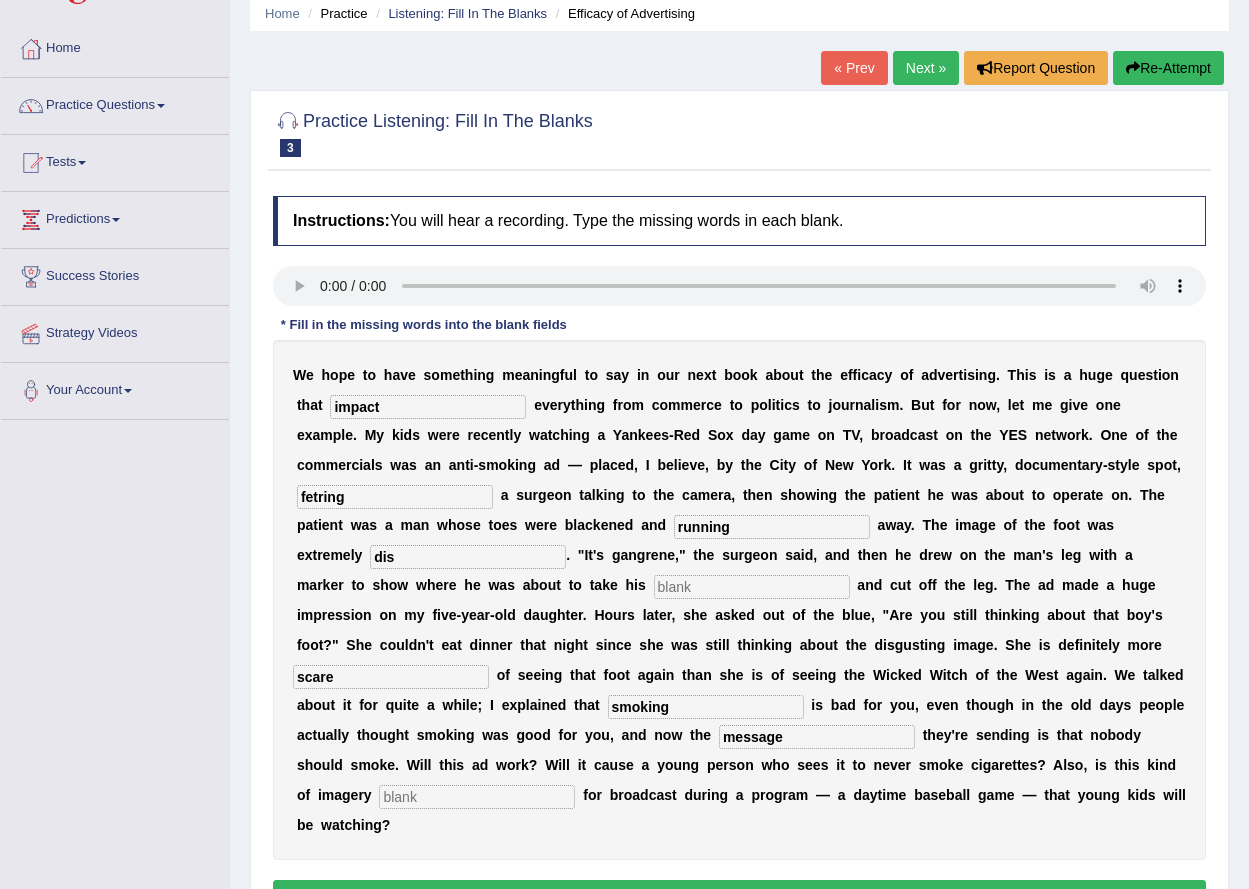 scroll, scrollTop: 195, scrollLeft: 0, axis: vertical 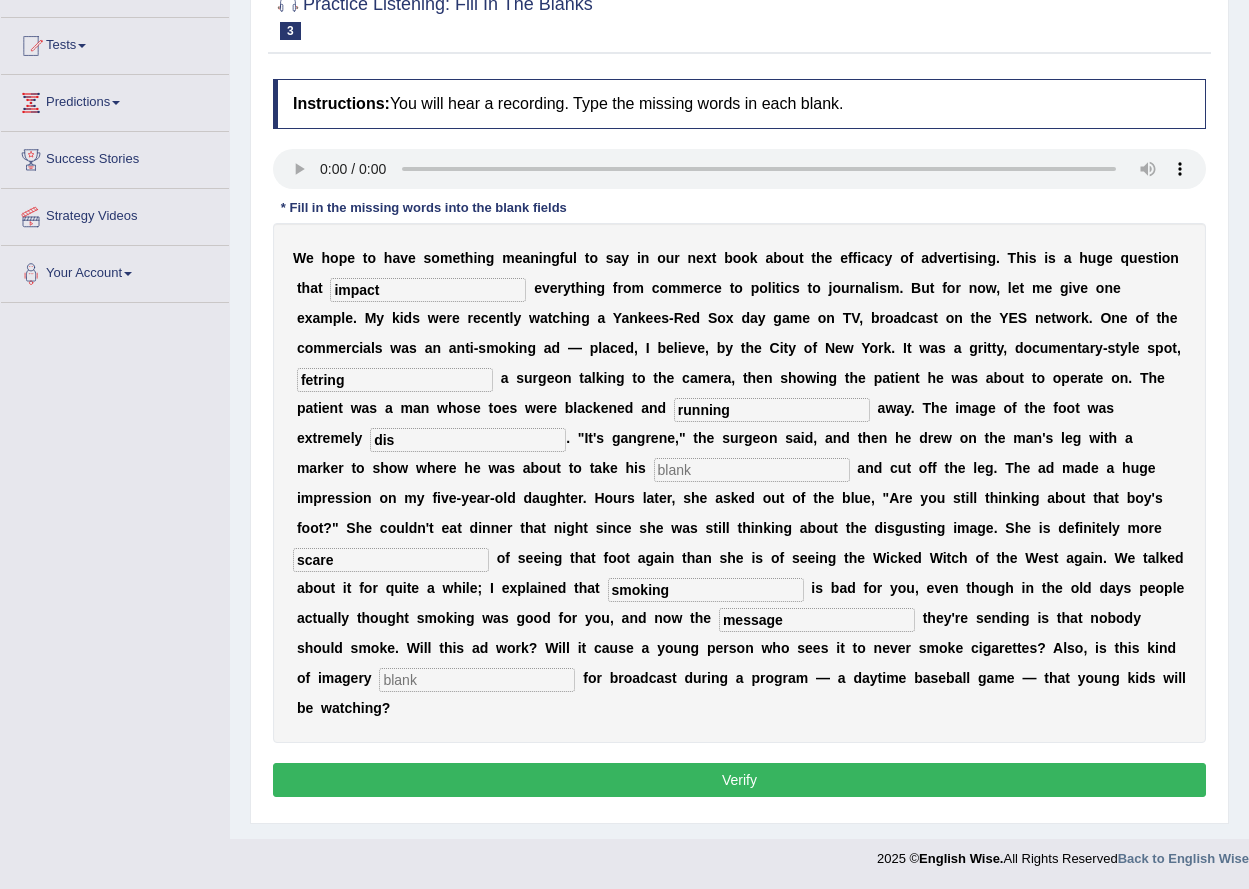 type on "message" 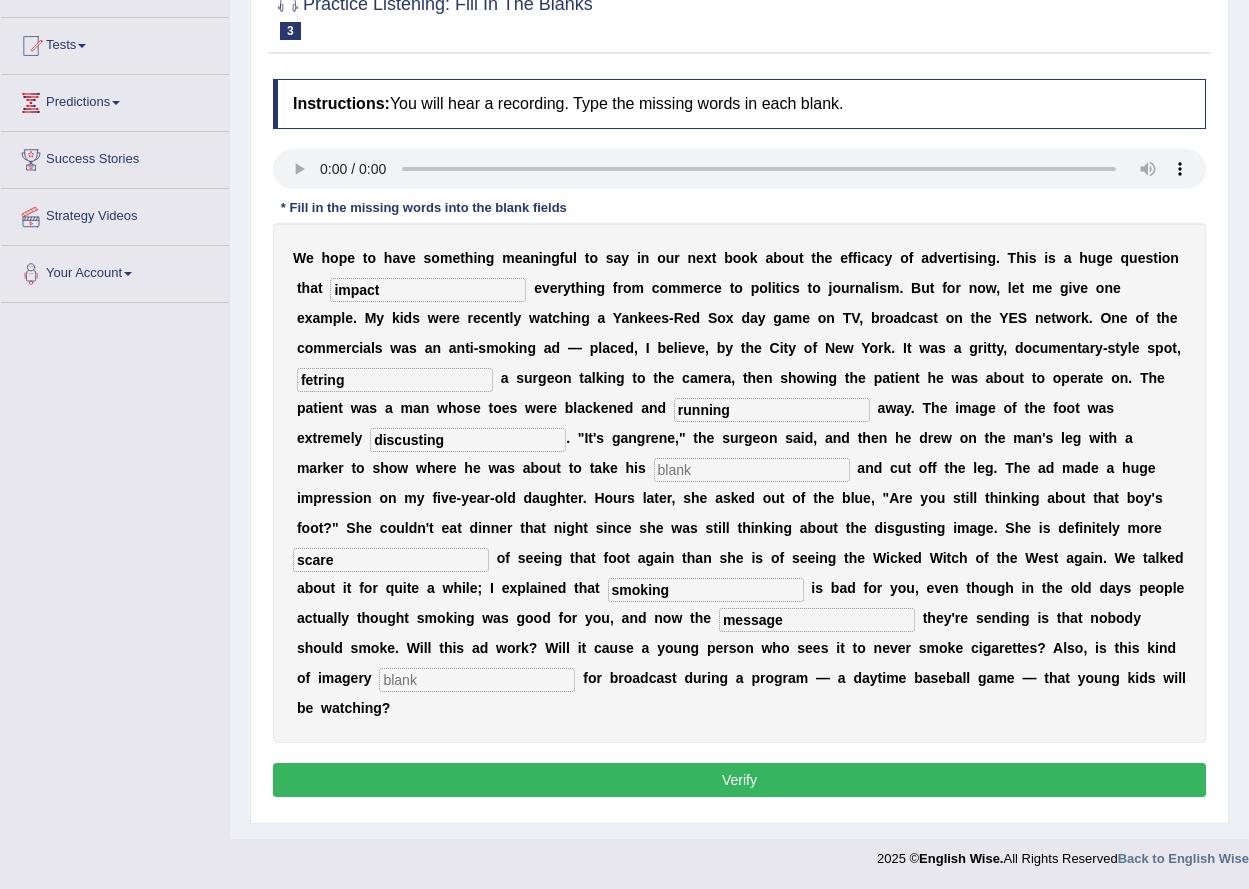type on "discusting" 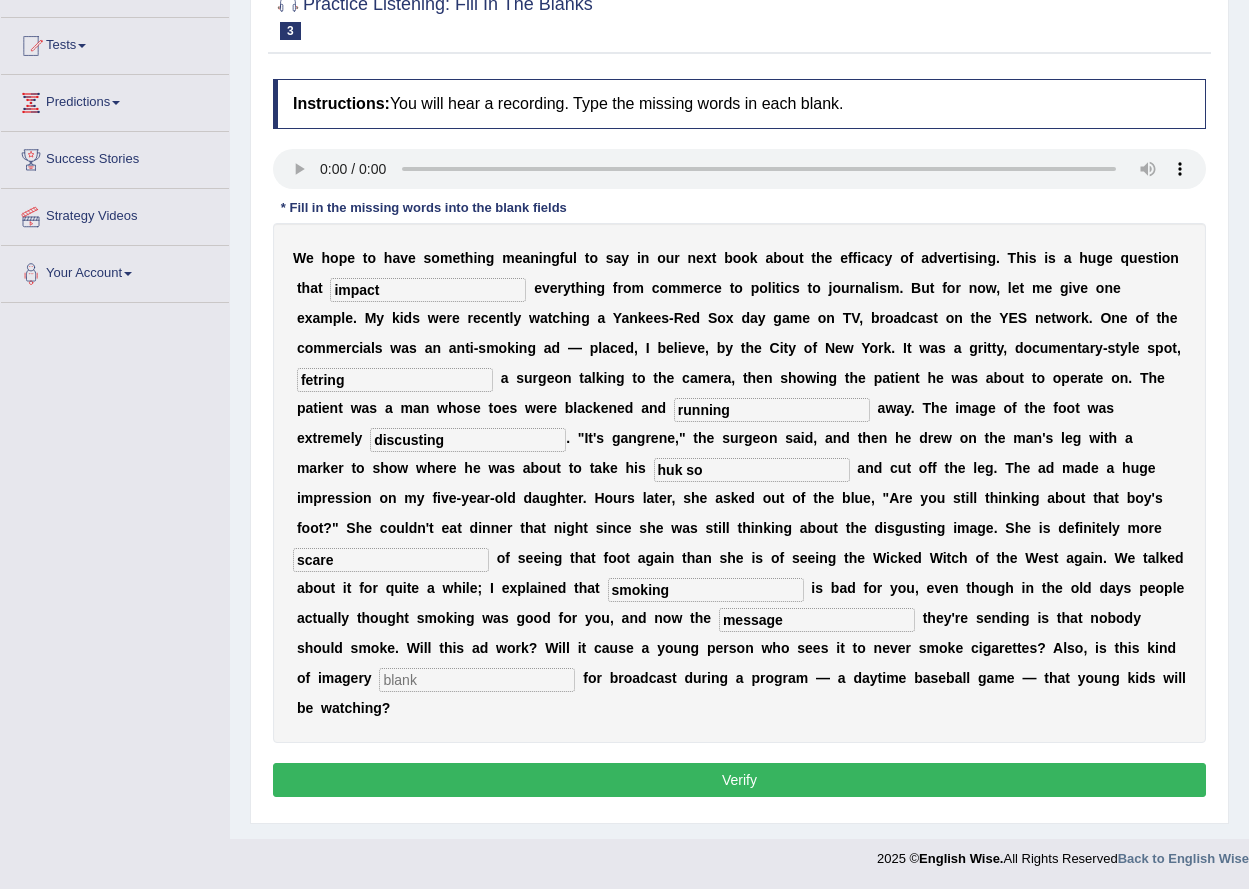 type on "huk so" 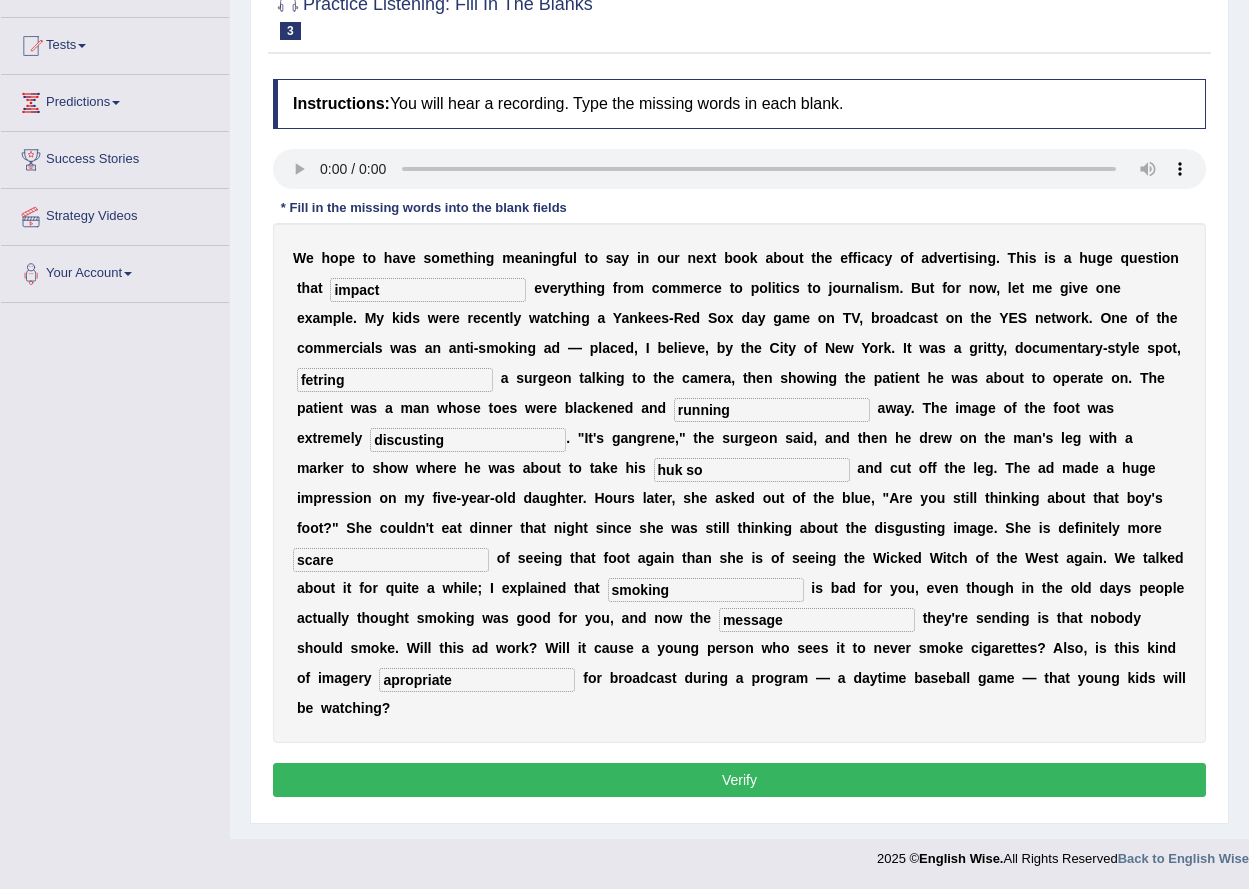 type on "apropriate" 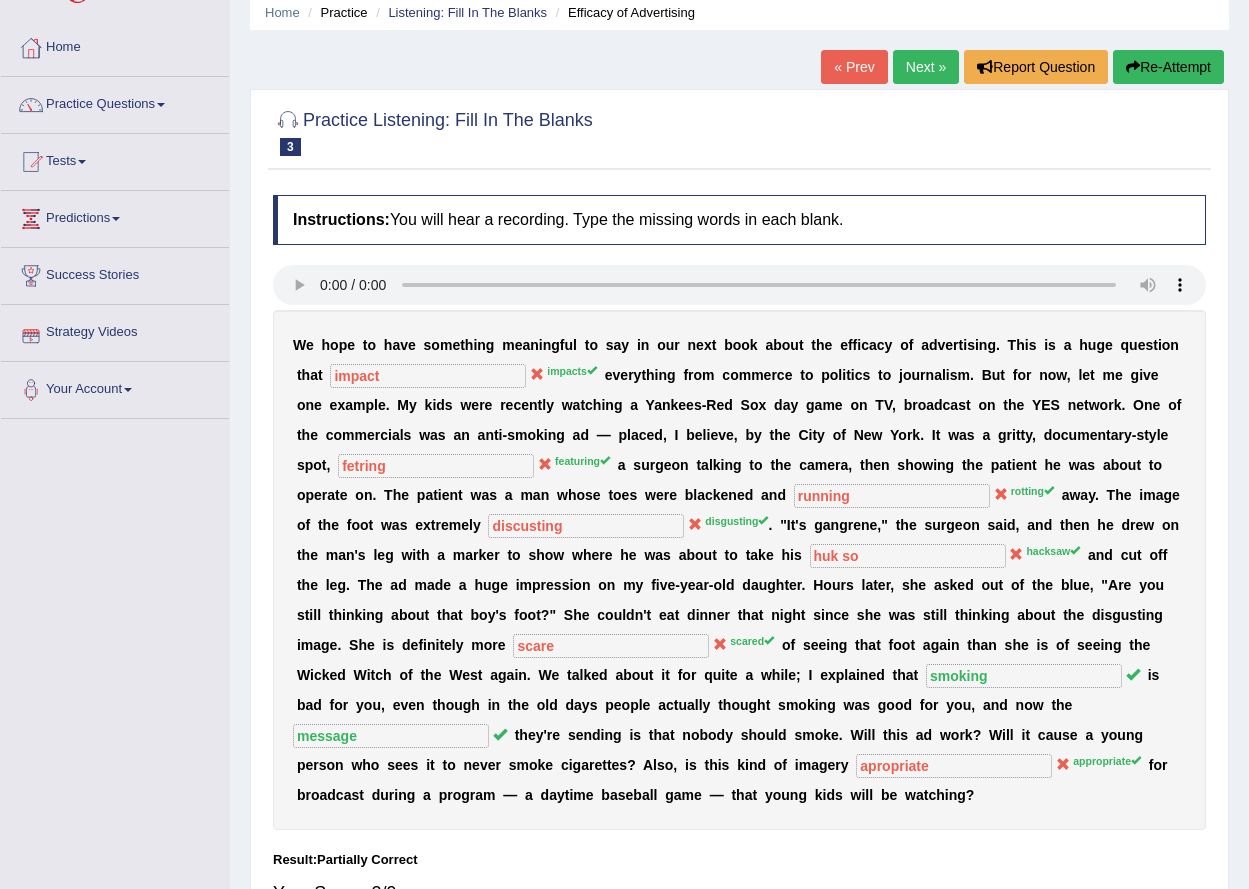 scroll, scrollTop: 0, scrollLeft: 0, axis: both 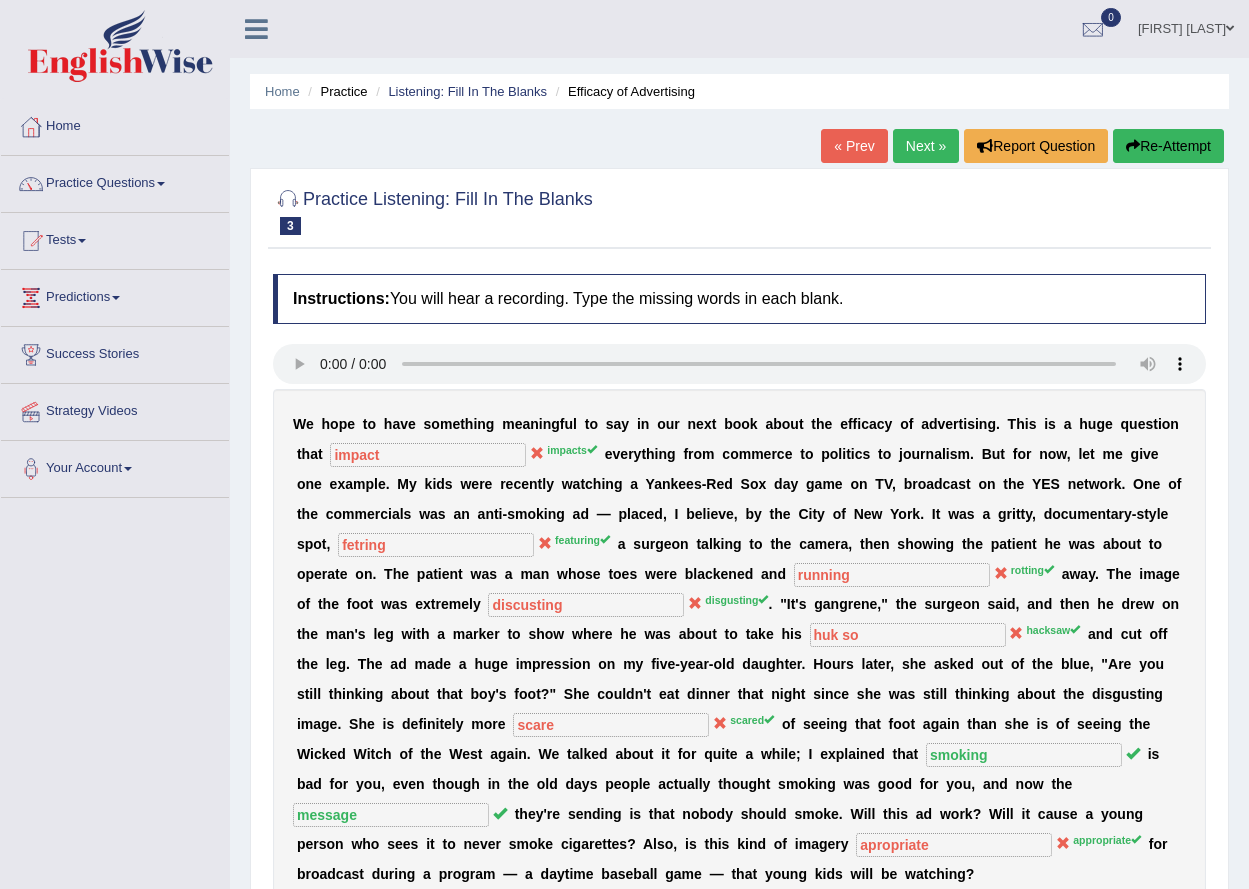 click on "Next »" at bounding box center [926, 146] 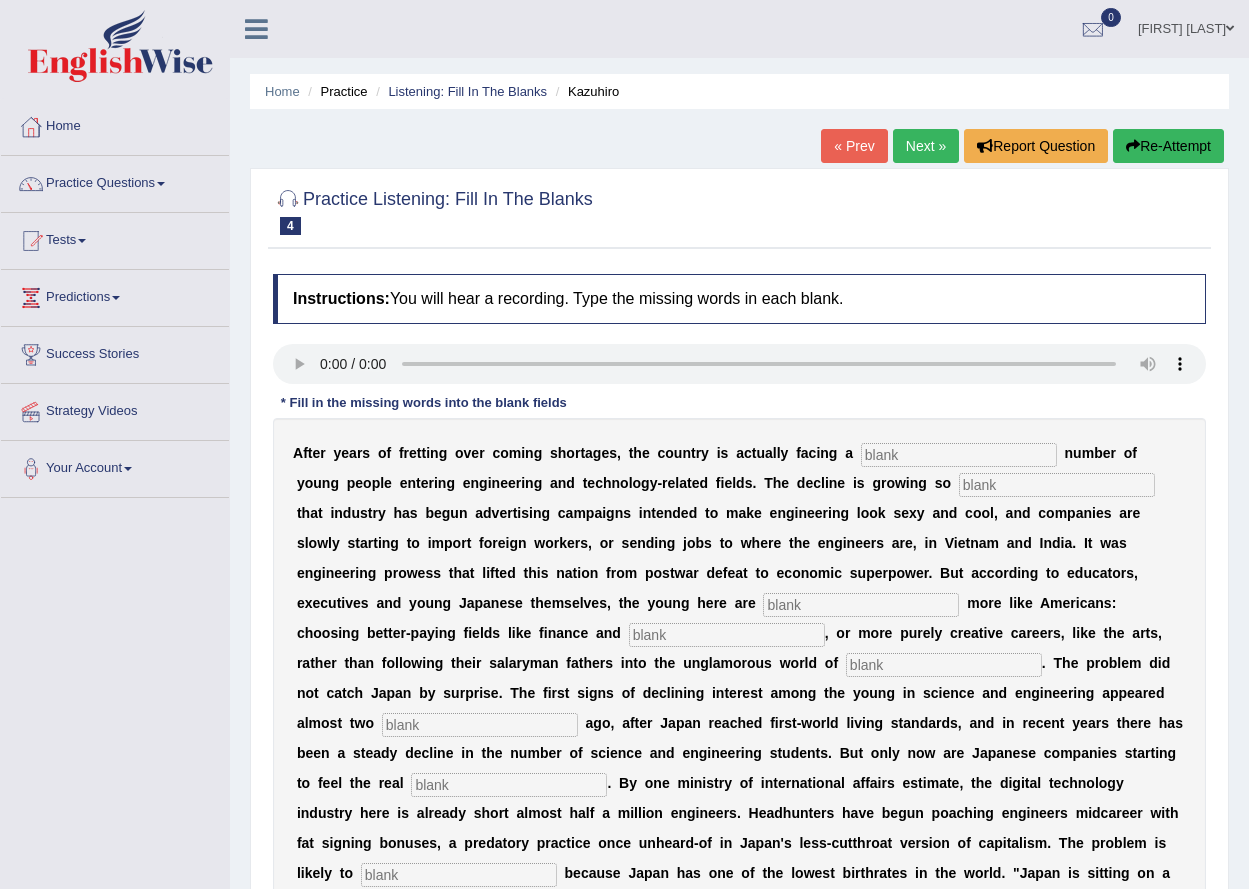 scroll, scrollTop: 0, scrollLeft: 0, axis: both 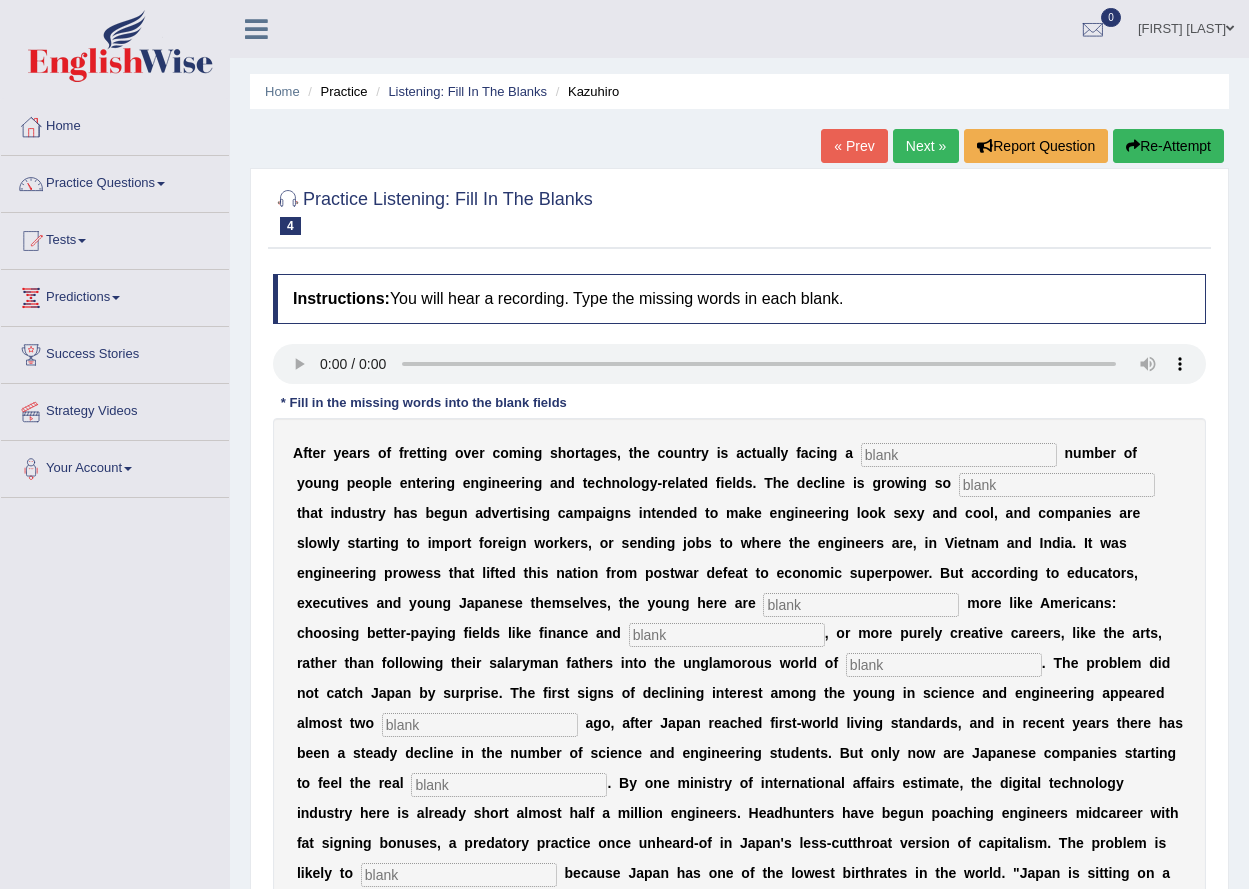 click at bounding box center [959, 455] 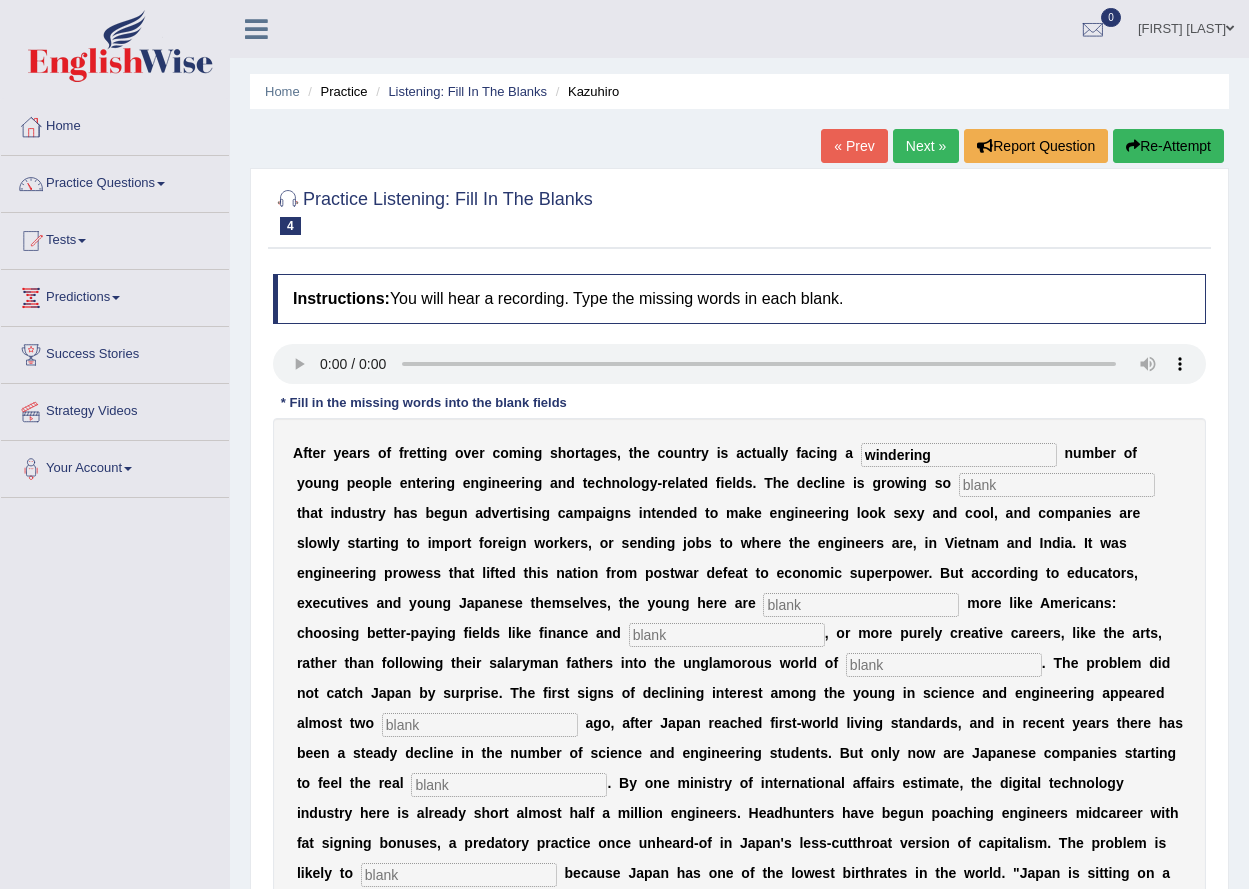 type on "windering" 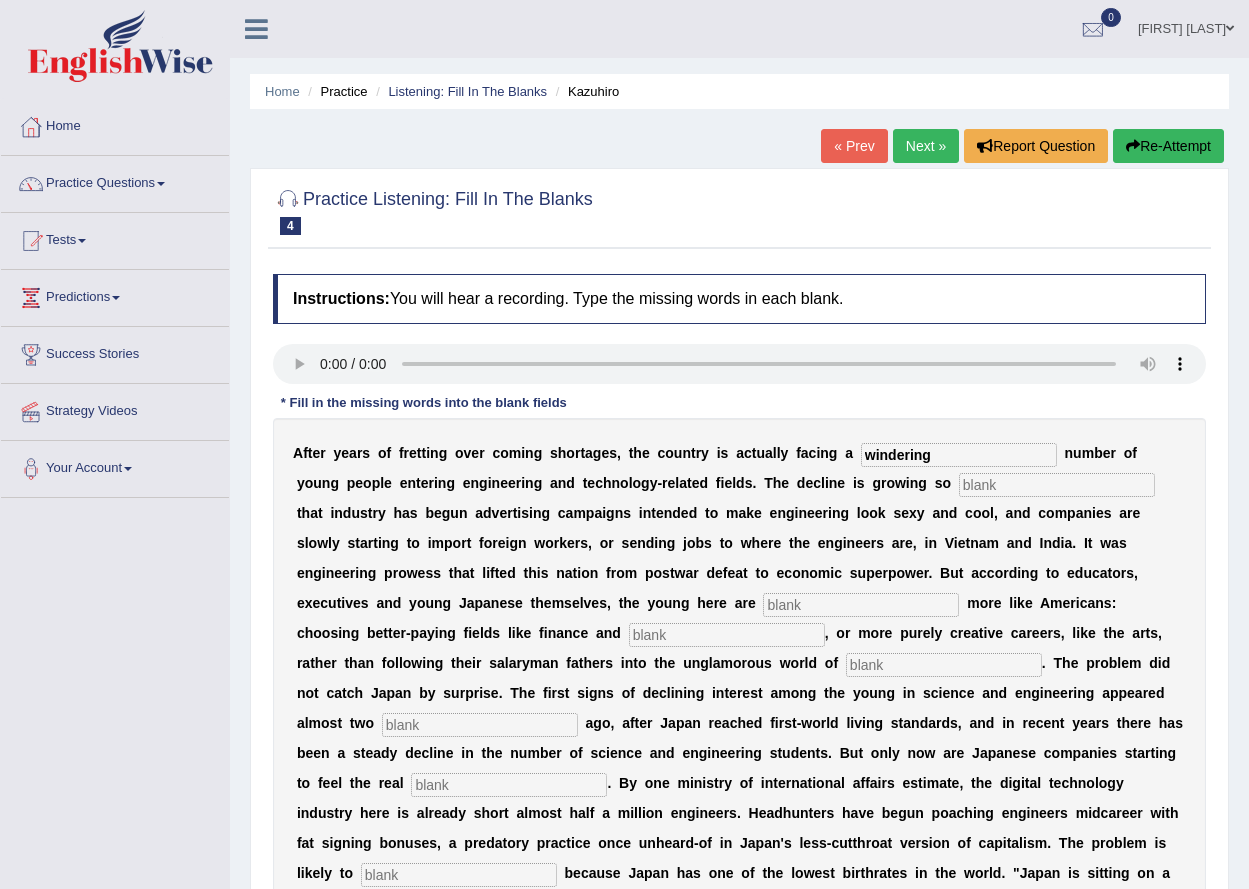 type 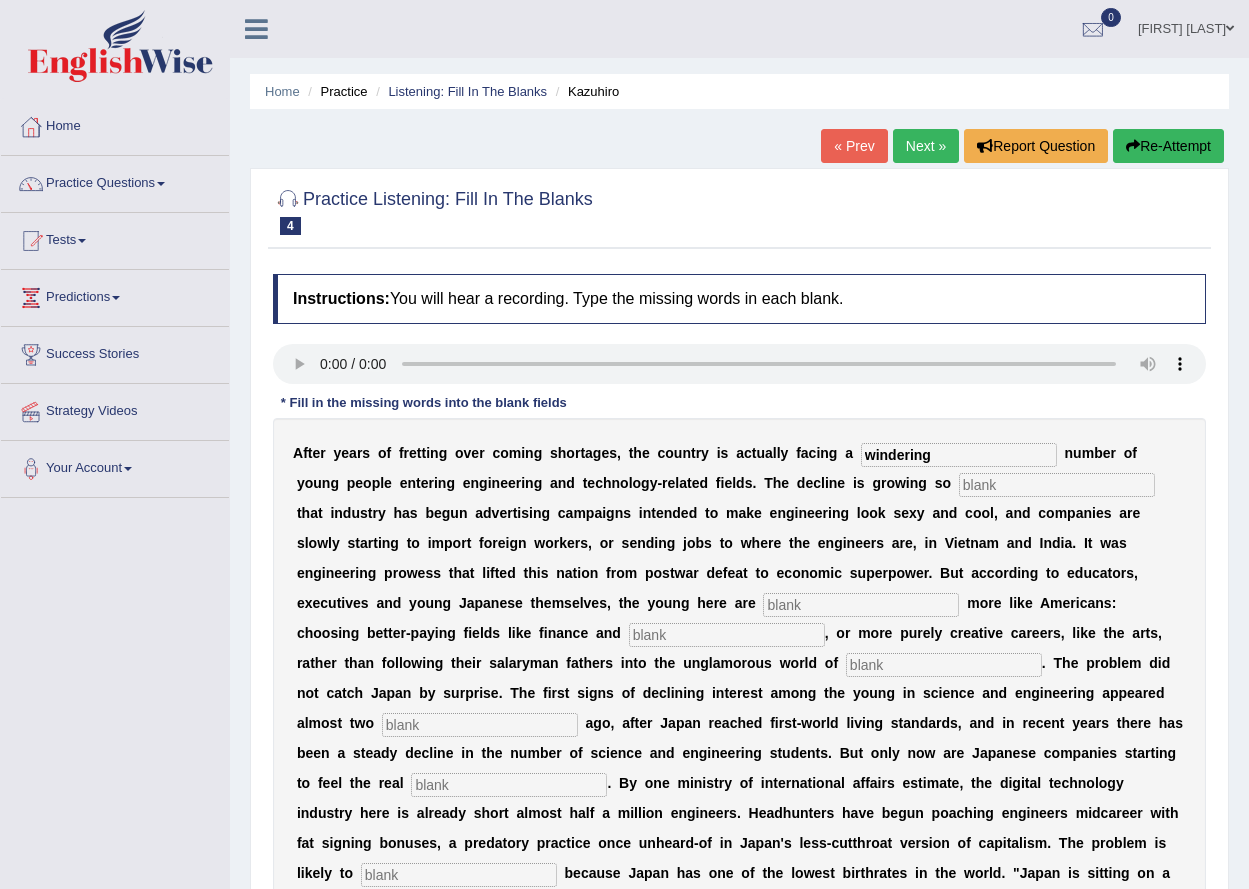 click at bounding box center [1057, 485] 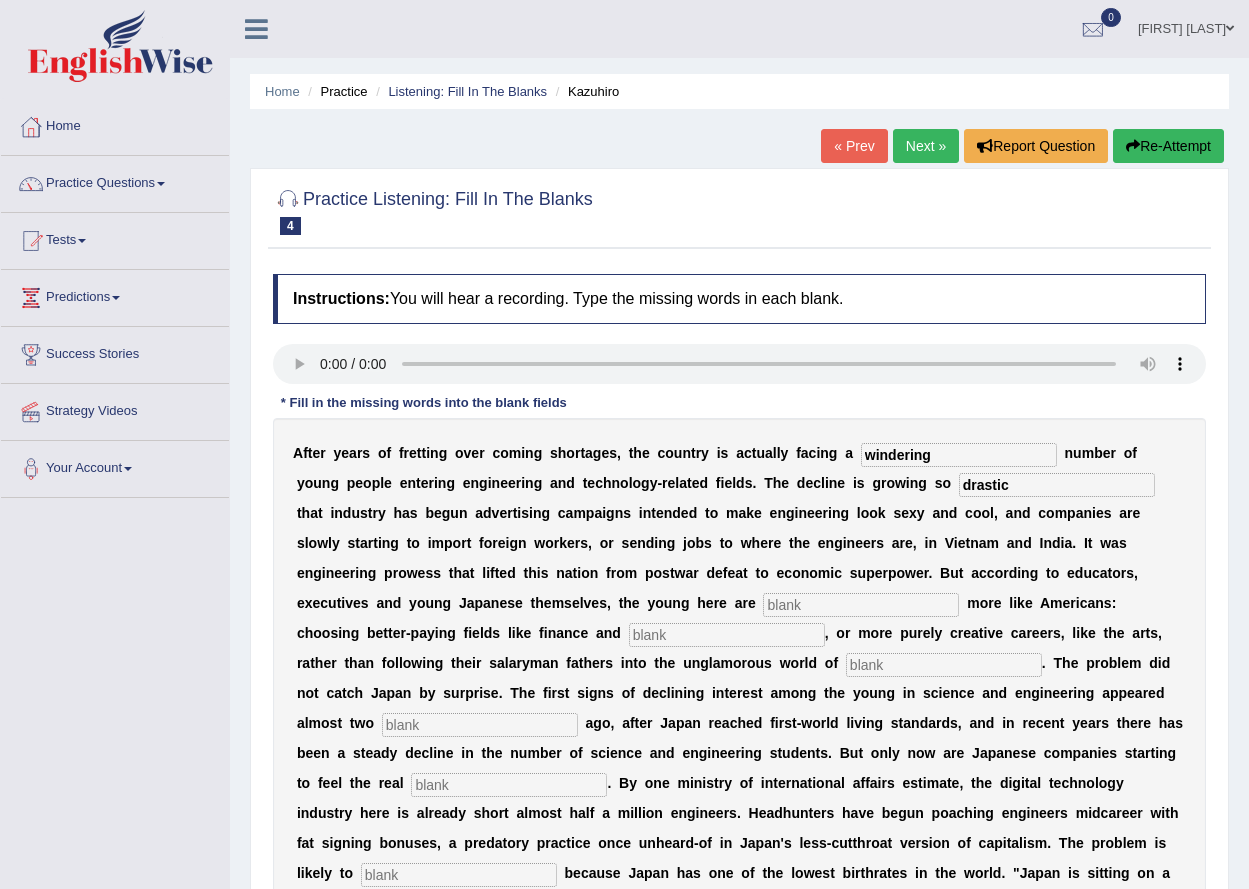 type on "drastic" 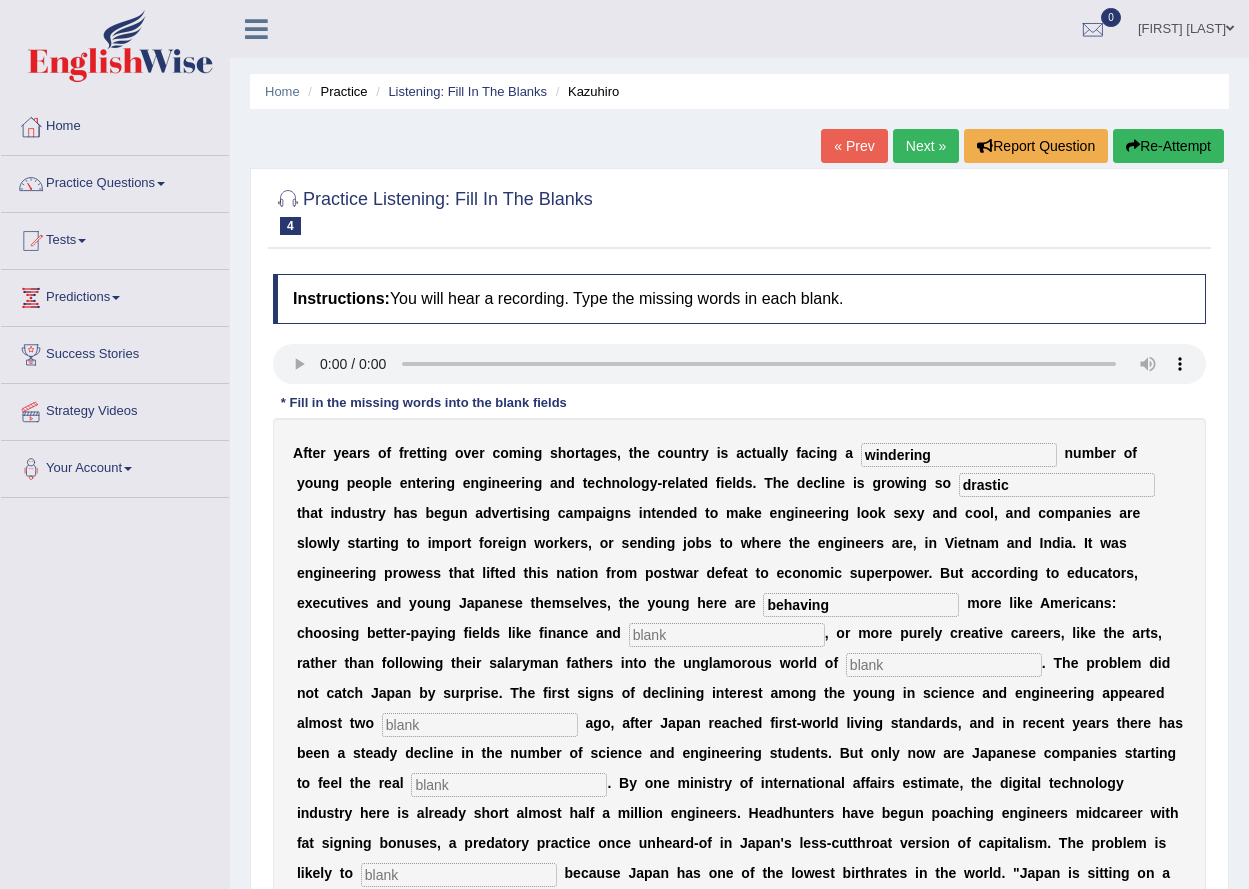 type on "behaving" 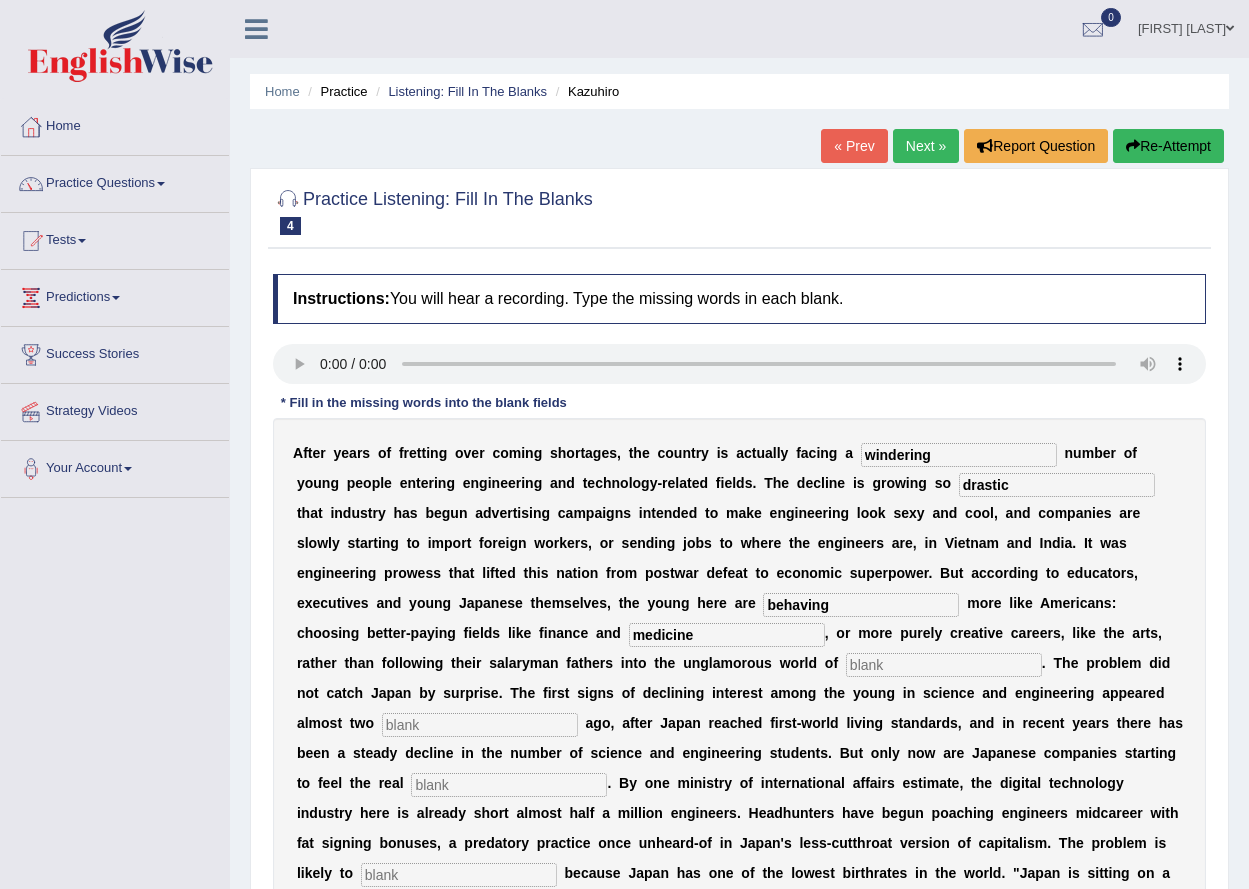 type on "medicine" 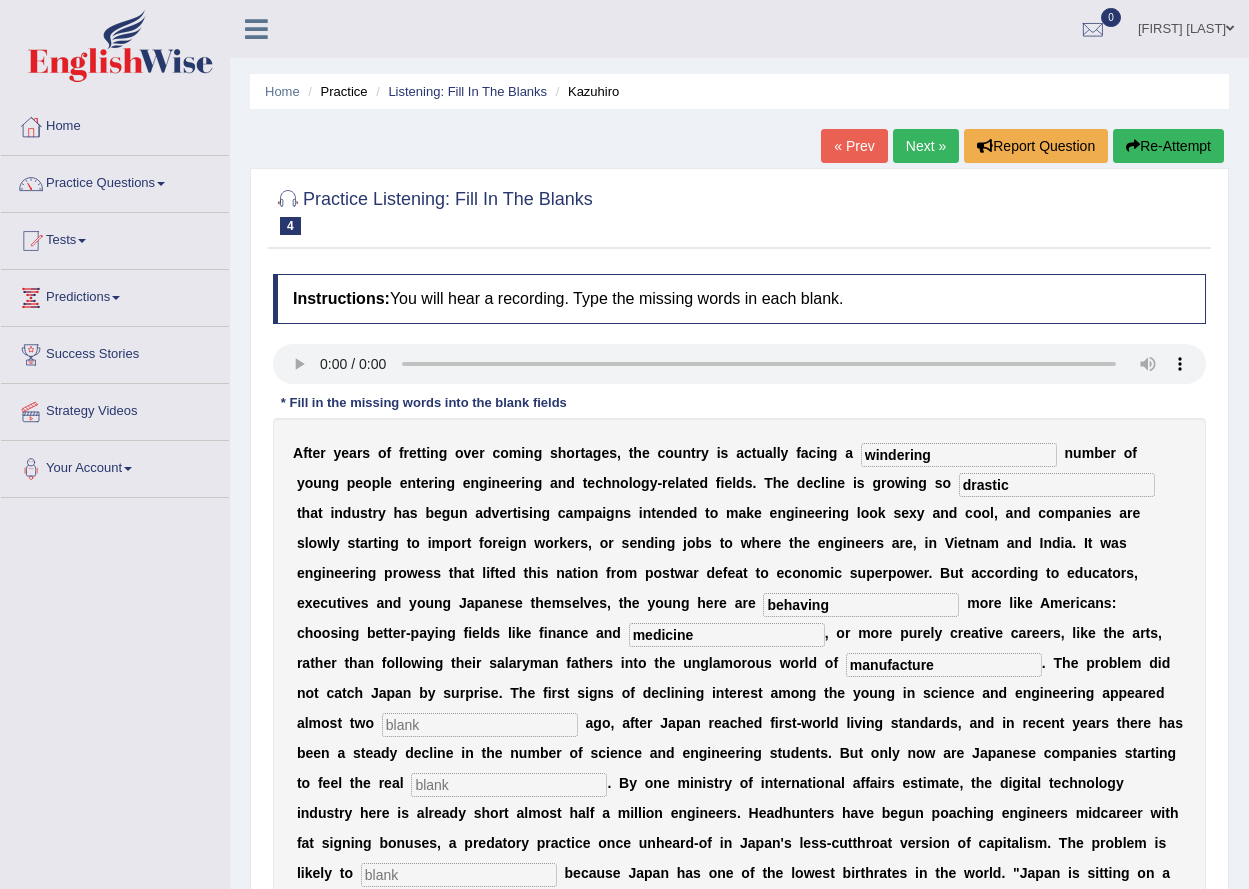 type on "manufacture" 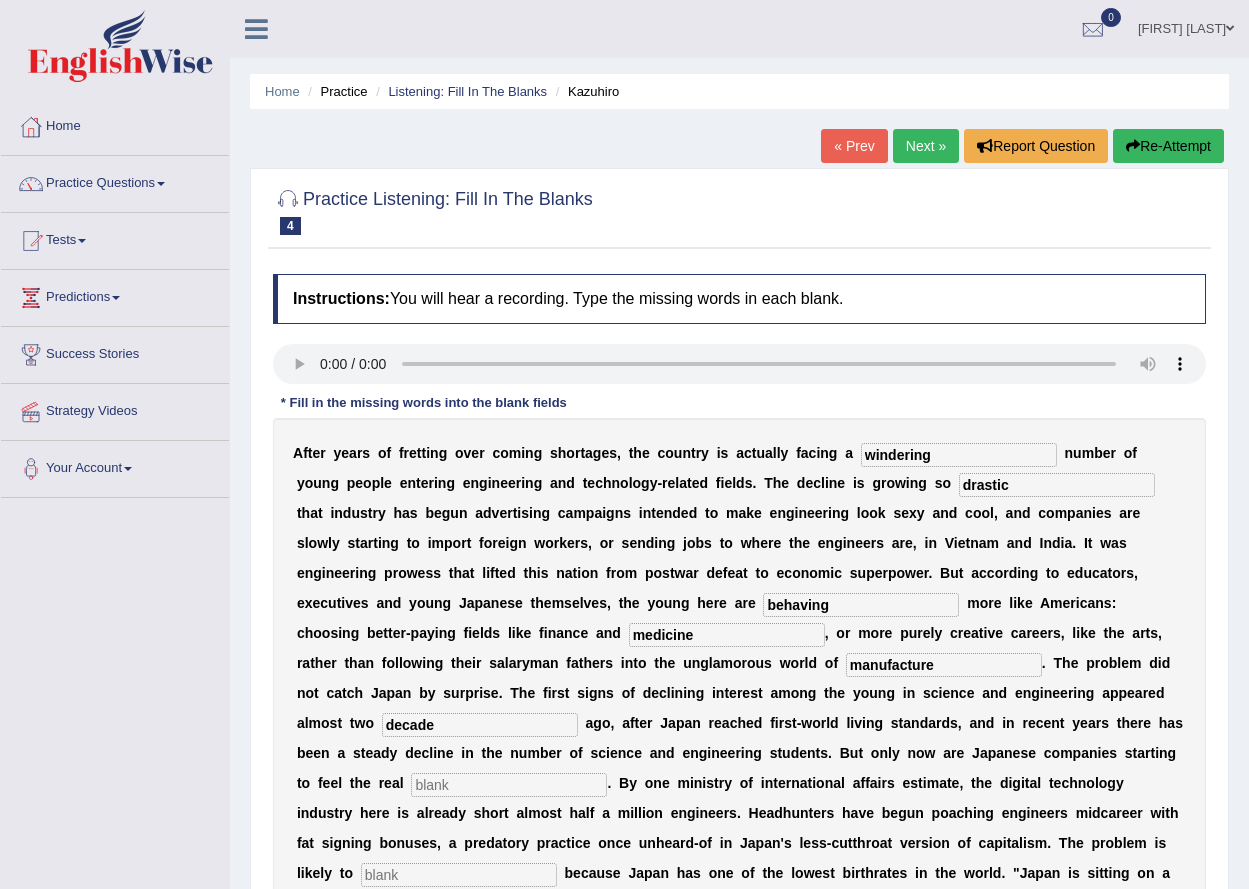 type on "decade" 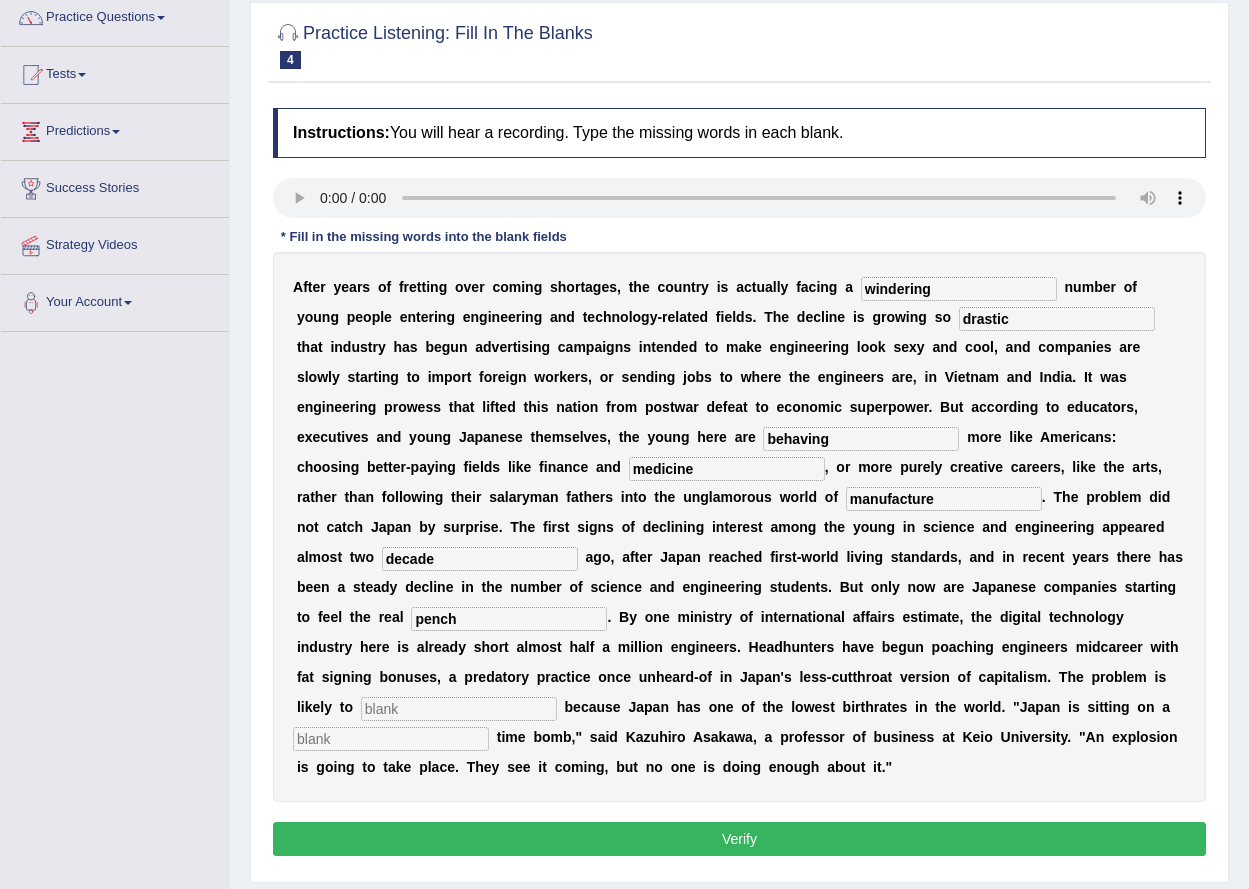 scroll, scrollTop: 200, scrollLeft: 0, axis: vertical 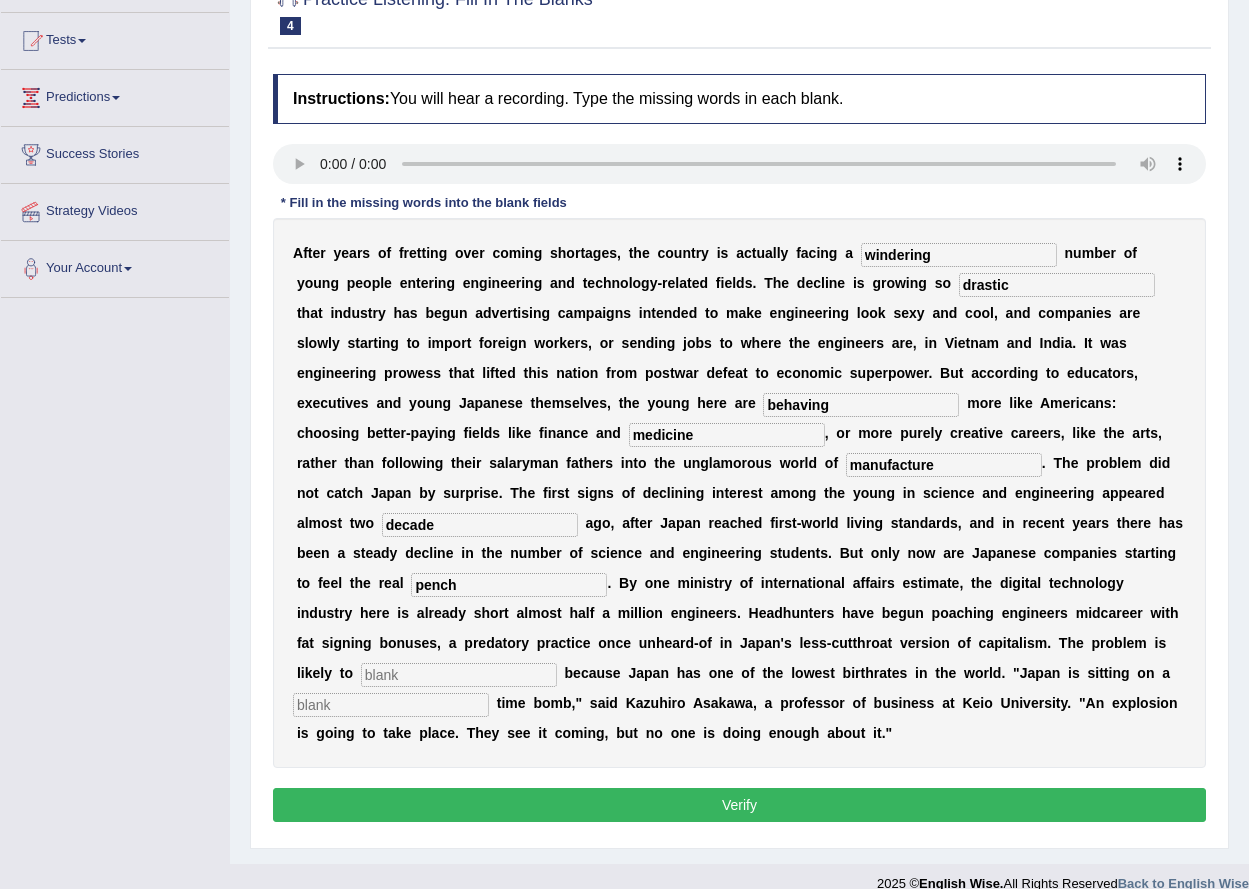 type on "pench" 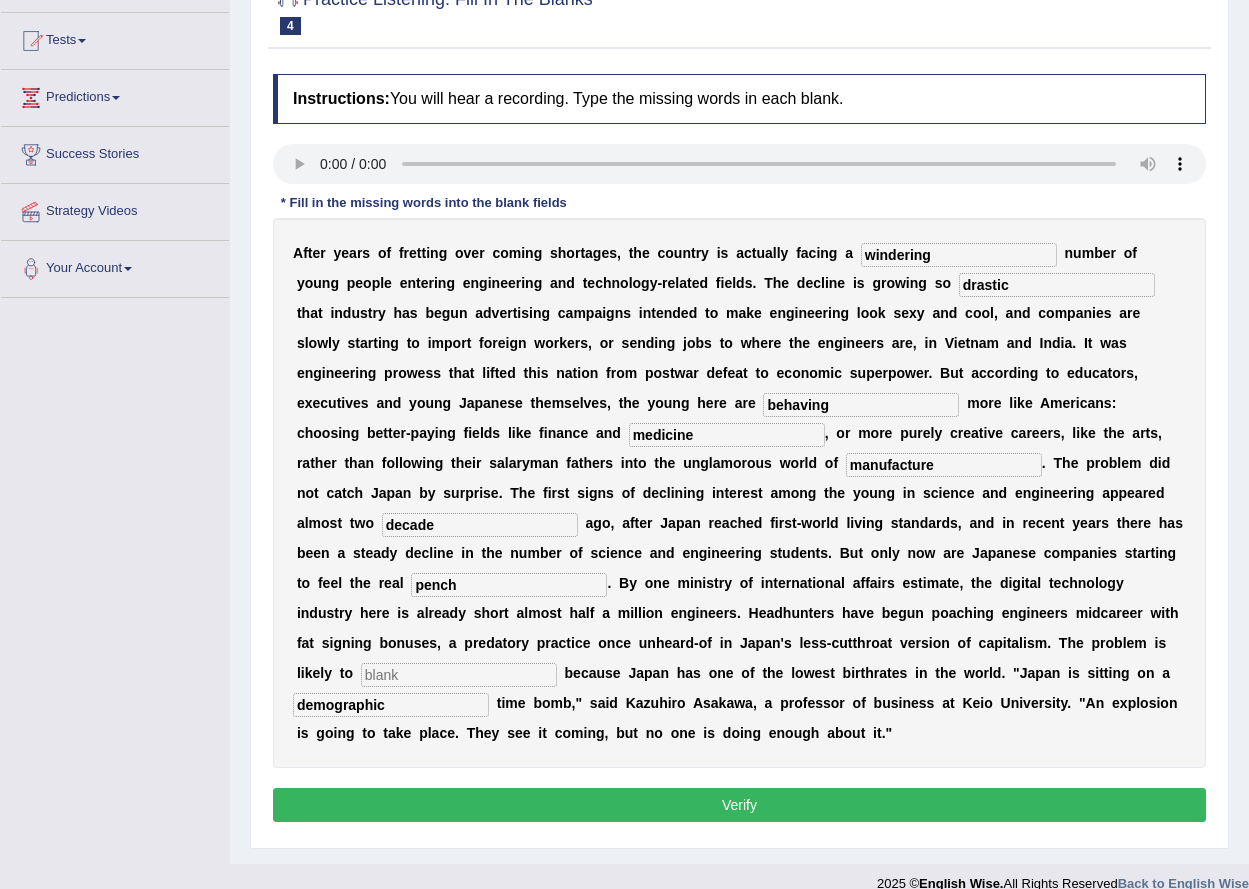 type on "demographic" 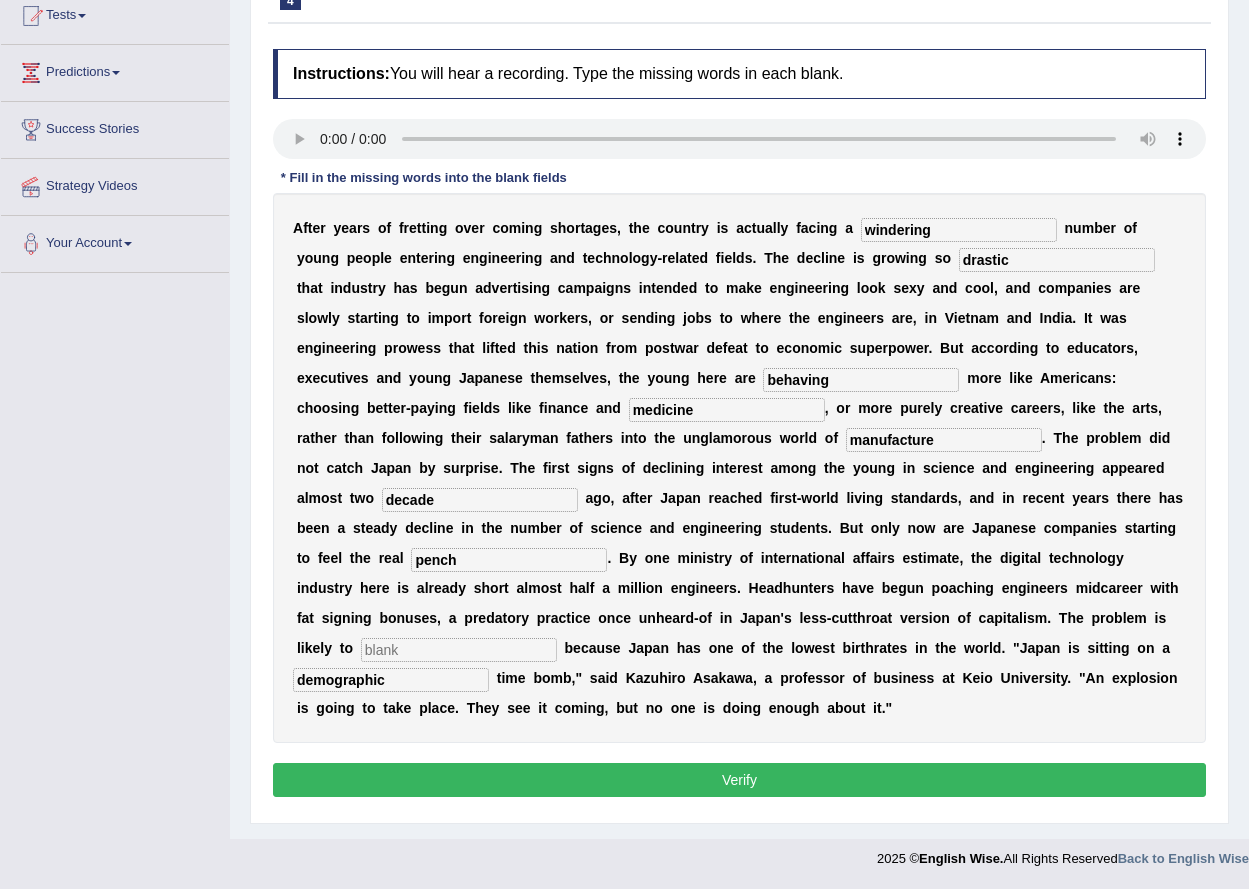 click on "Verify" at bounding box center (739, 780) 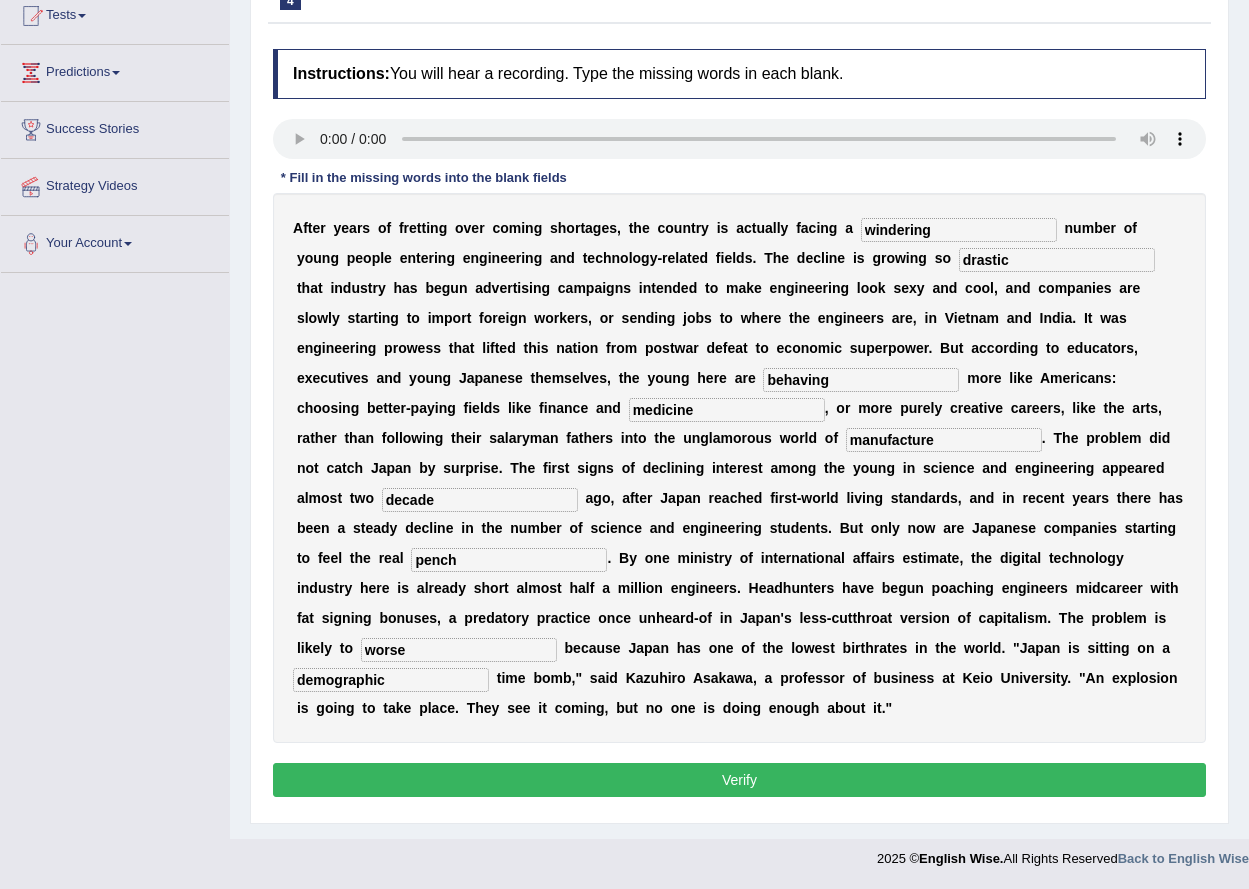 type on "worse" 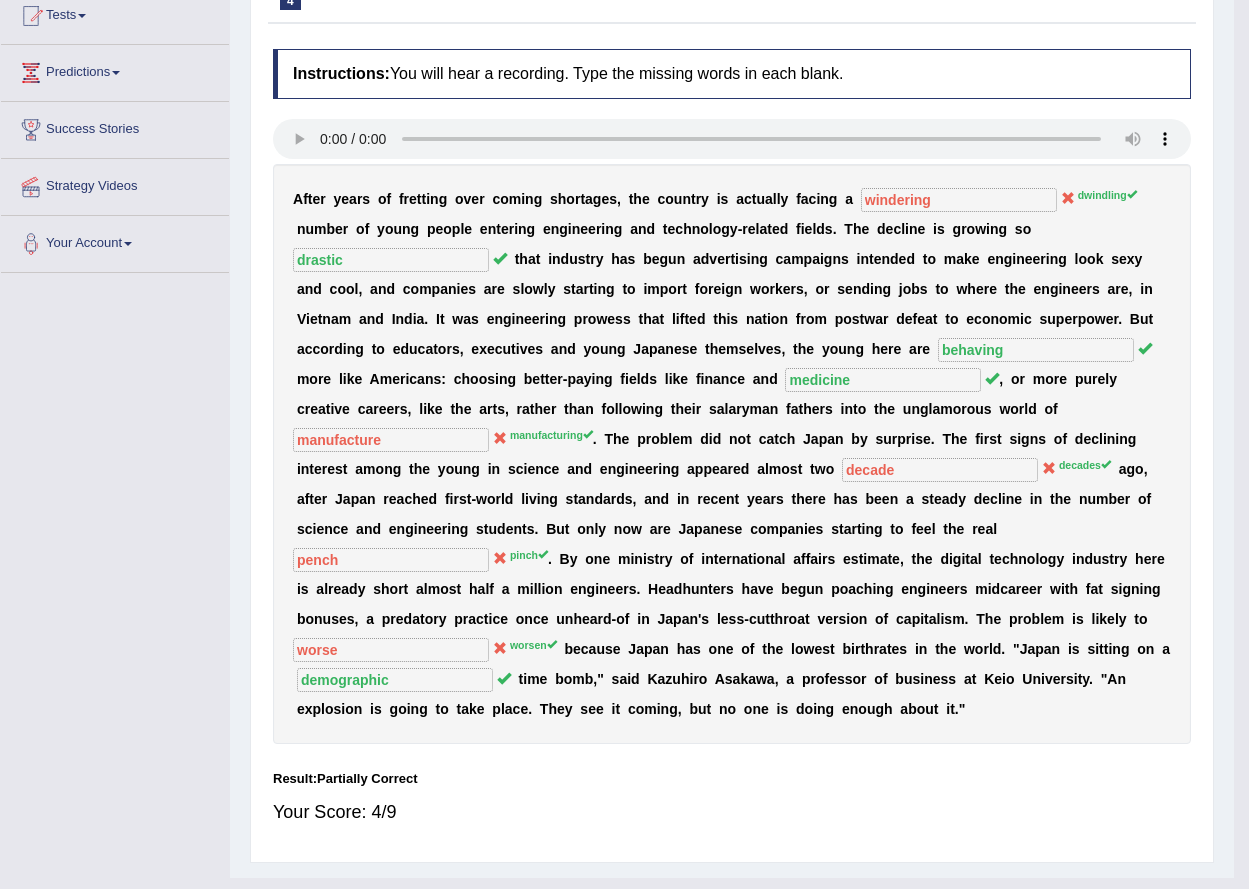 scroll, scrollTop: 192, scrollLeft: 0, axis: vertical 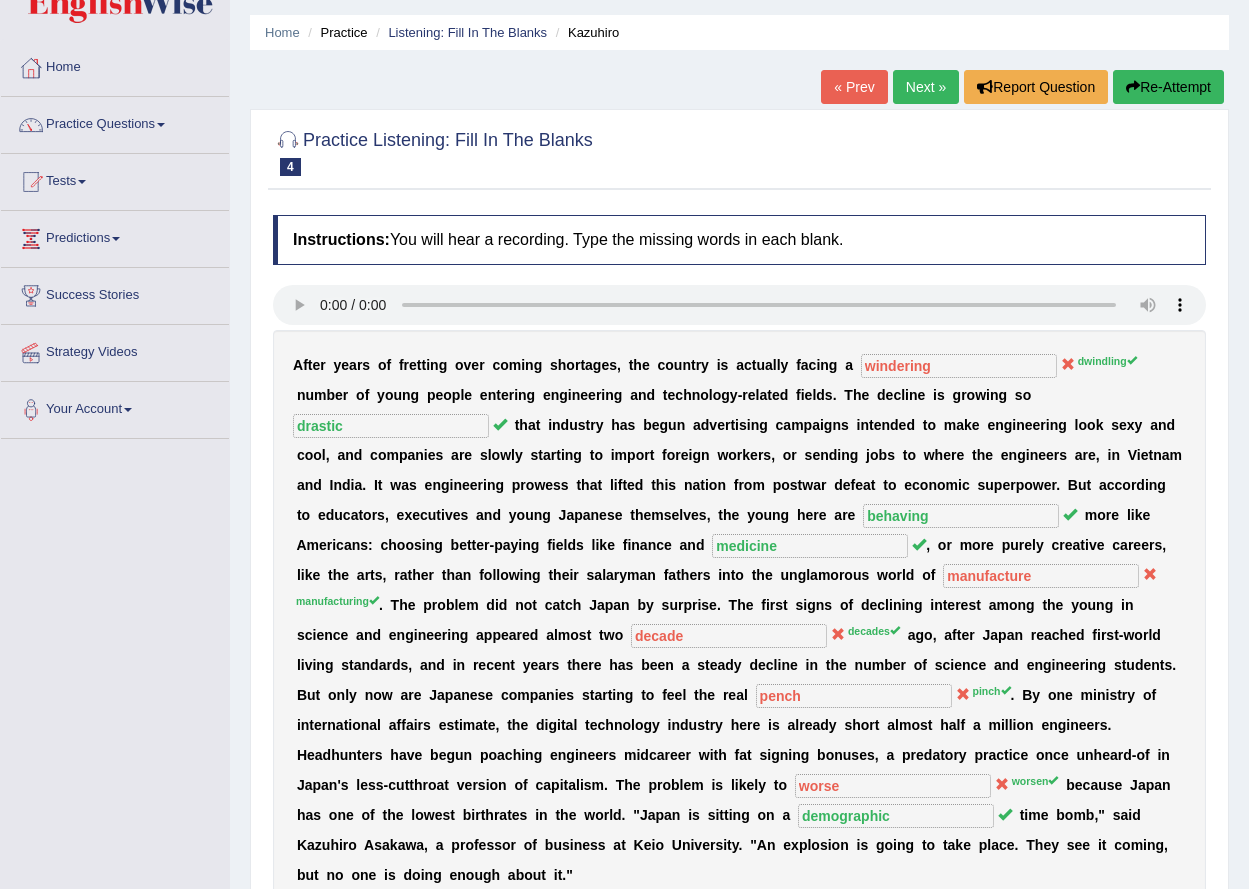 click on "Next »" at bounding box center (926, 87) 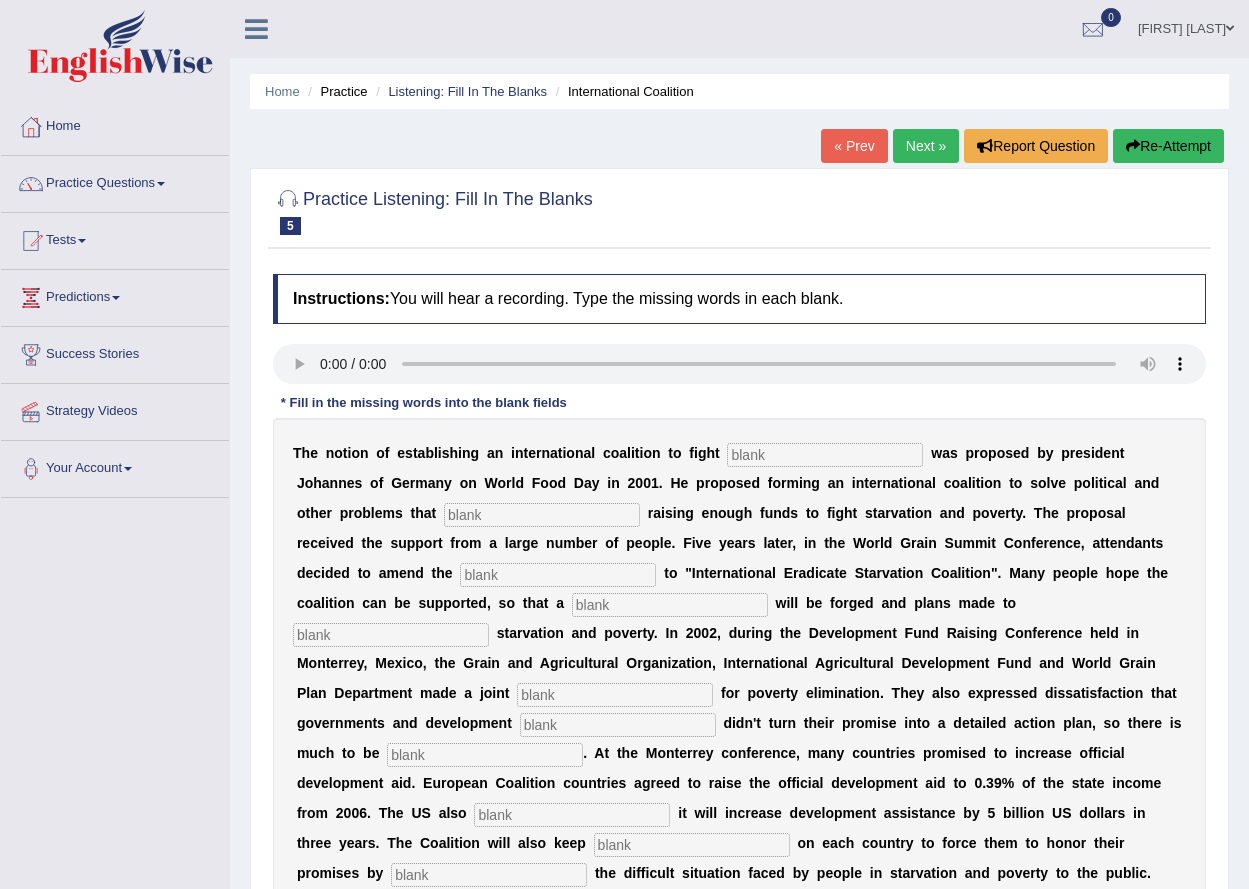 scroll, scrollTop: 0, scrollLeft: 0, axis: both 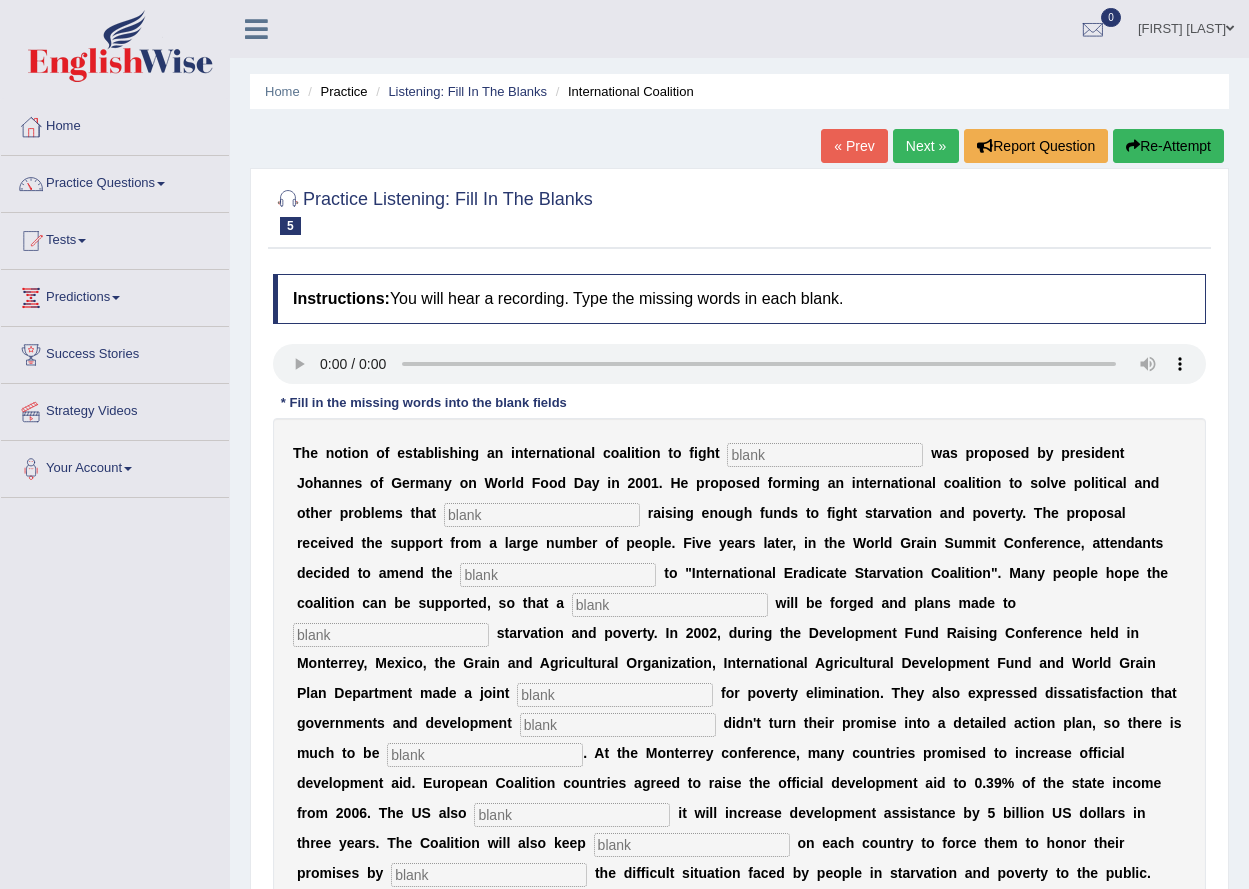 click at bounding box center [825, 455] 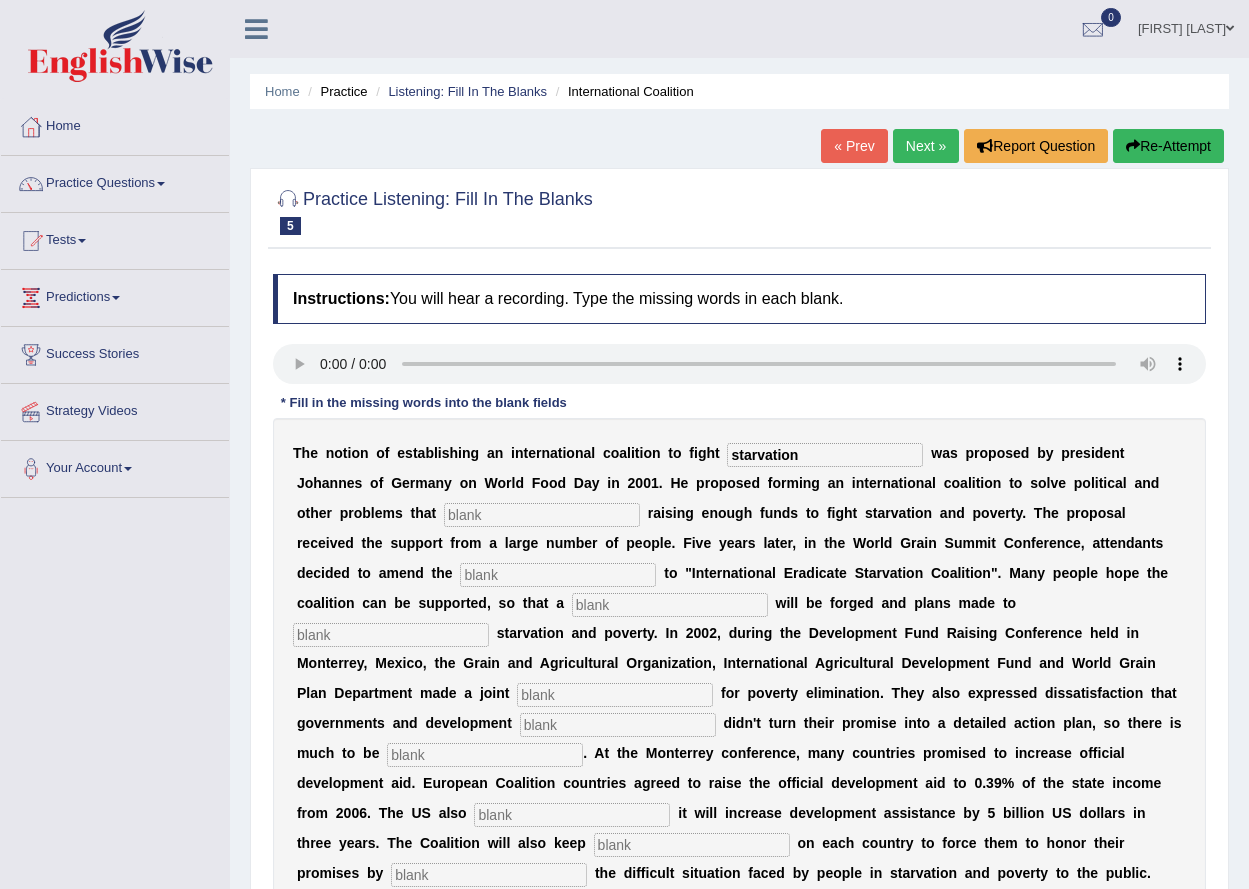type on "starvation" 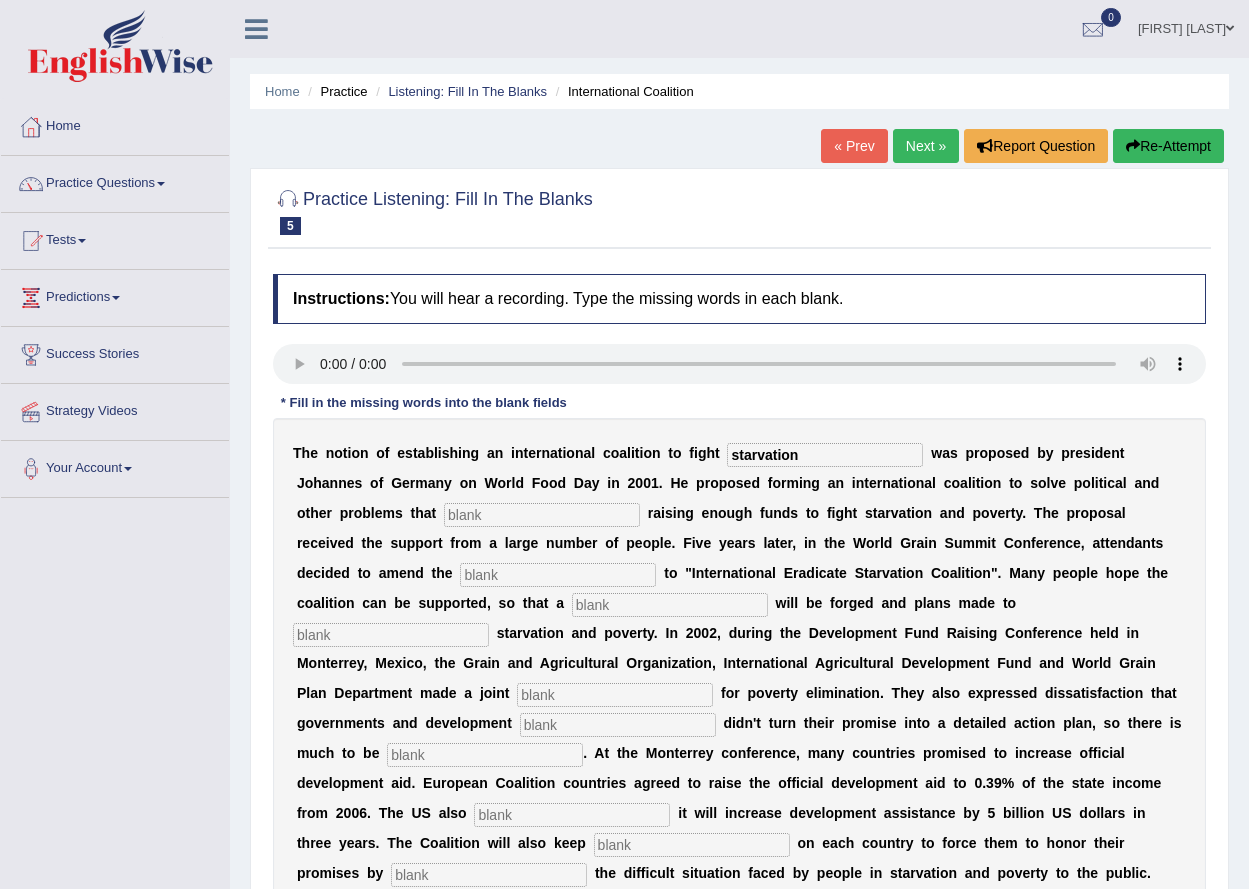 type on "s" 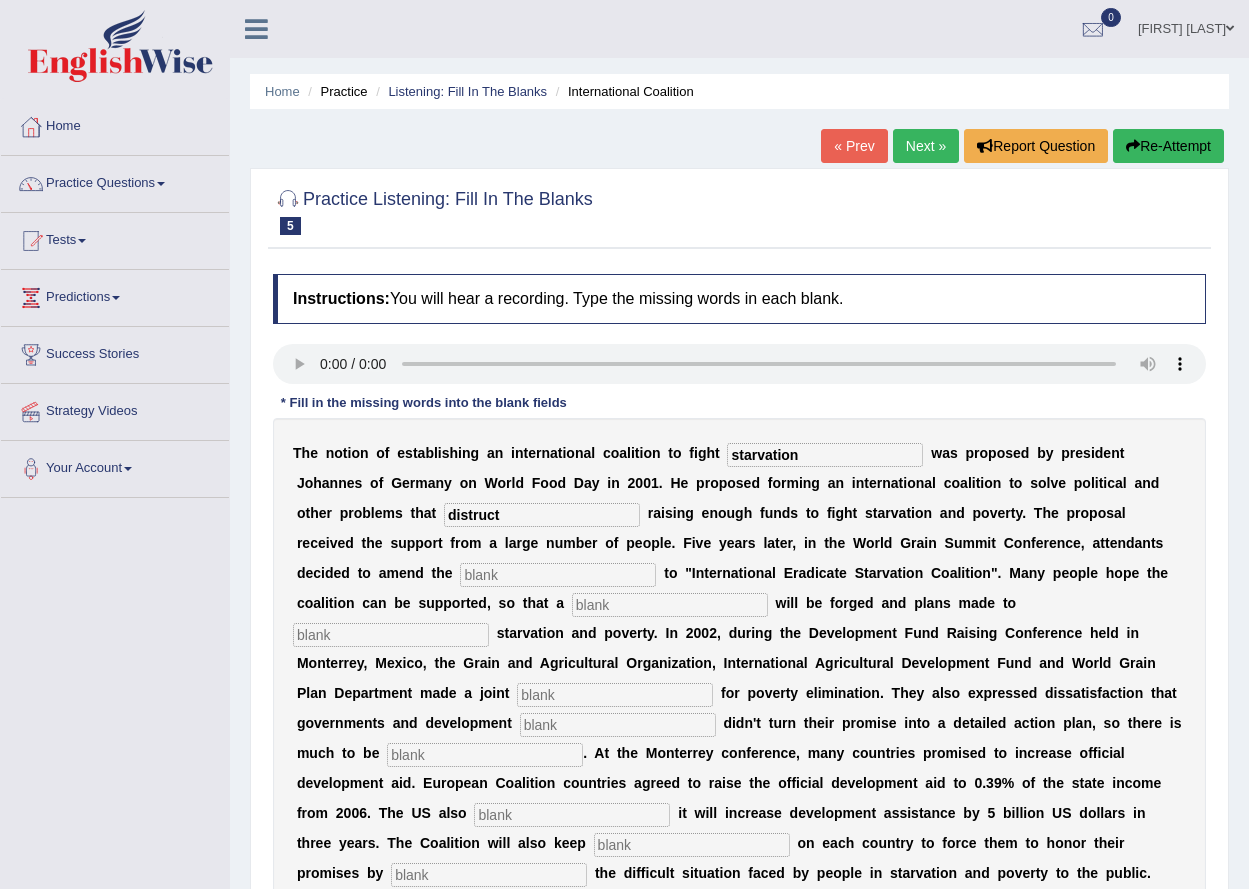 type on "distruct" 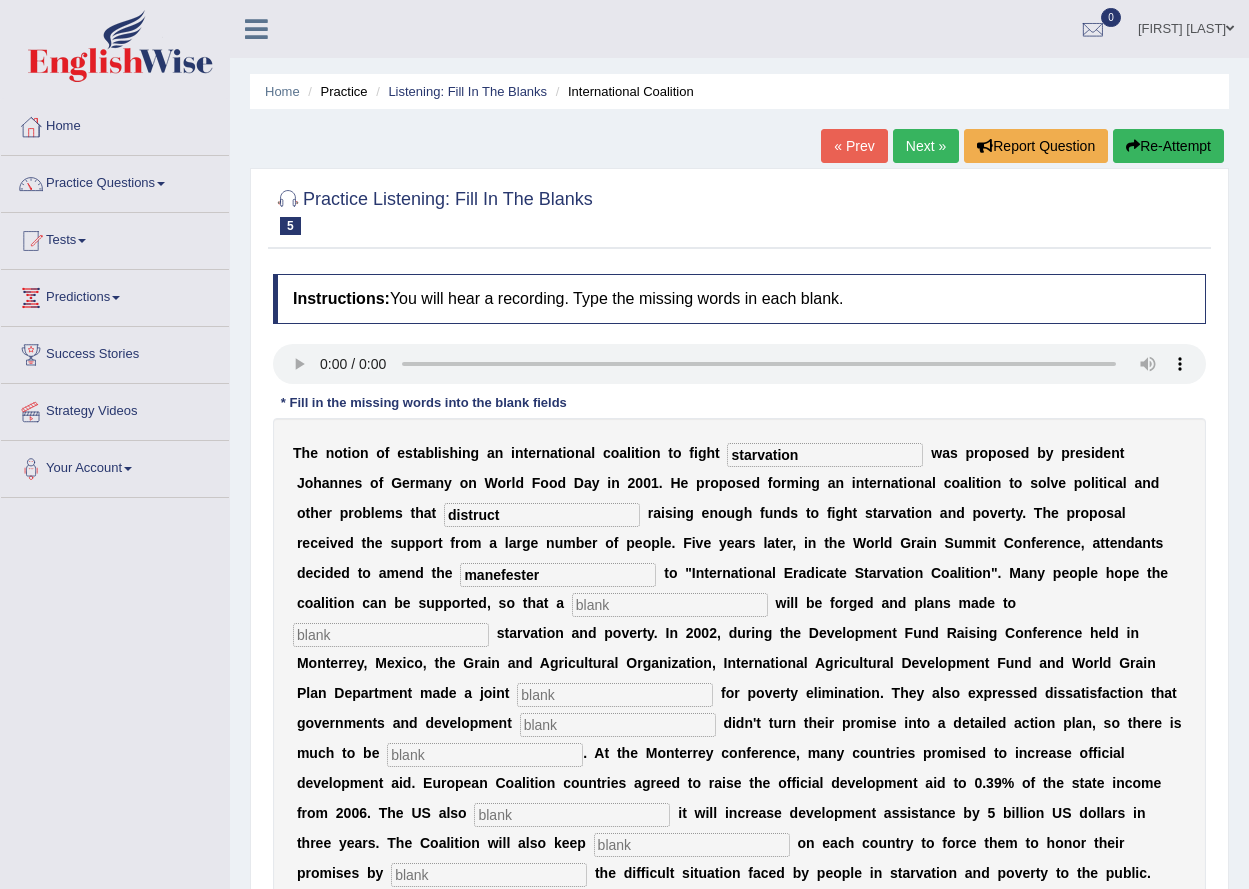 type on "manefester" 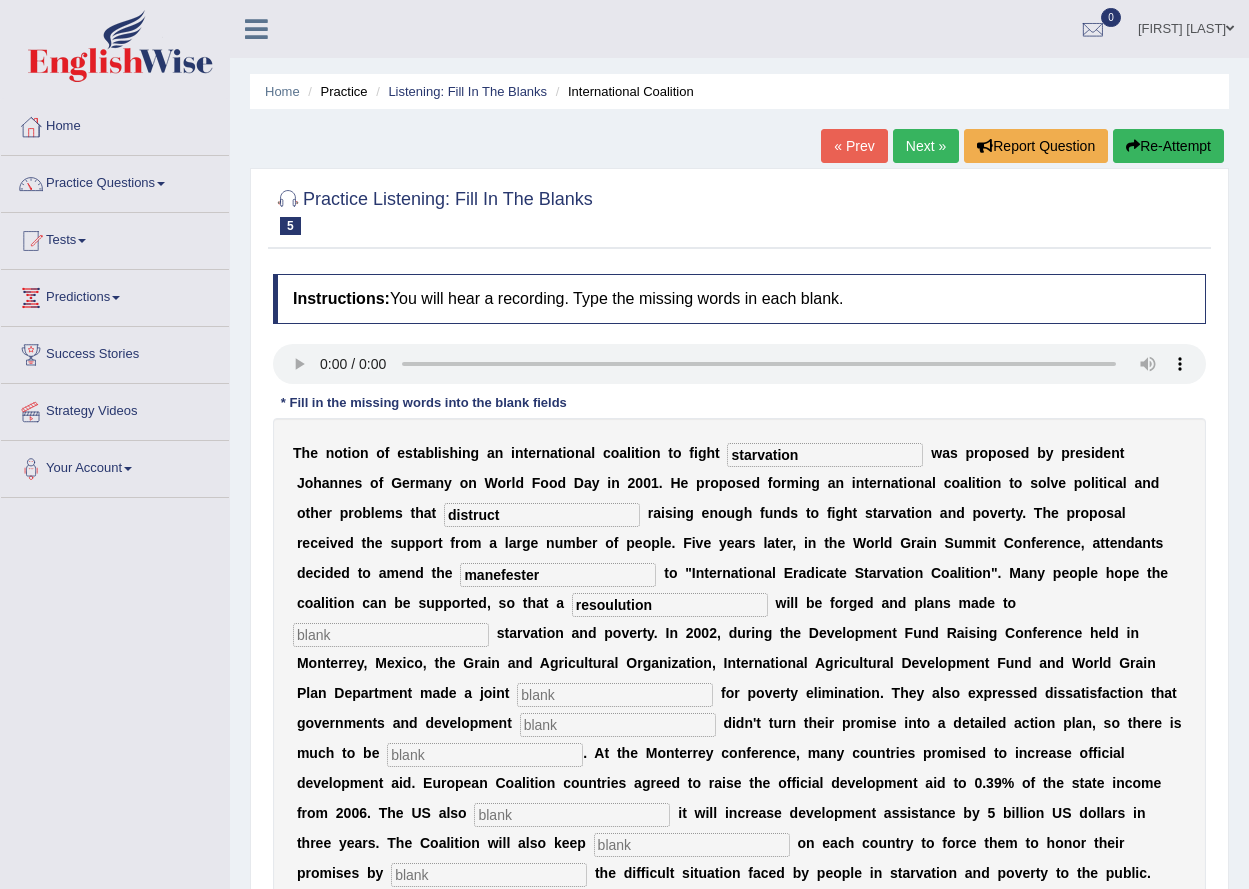 type on "resoulution" 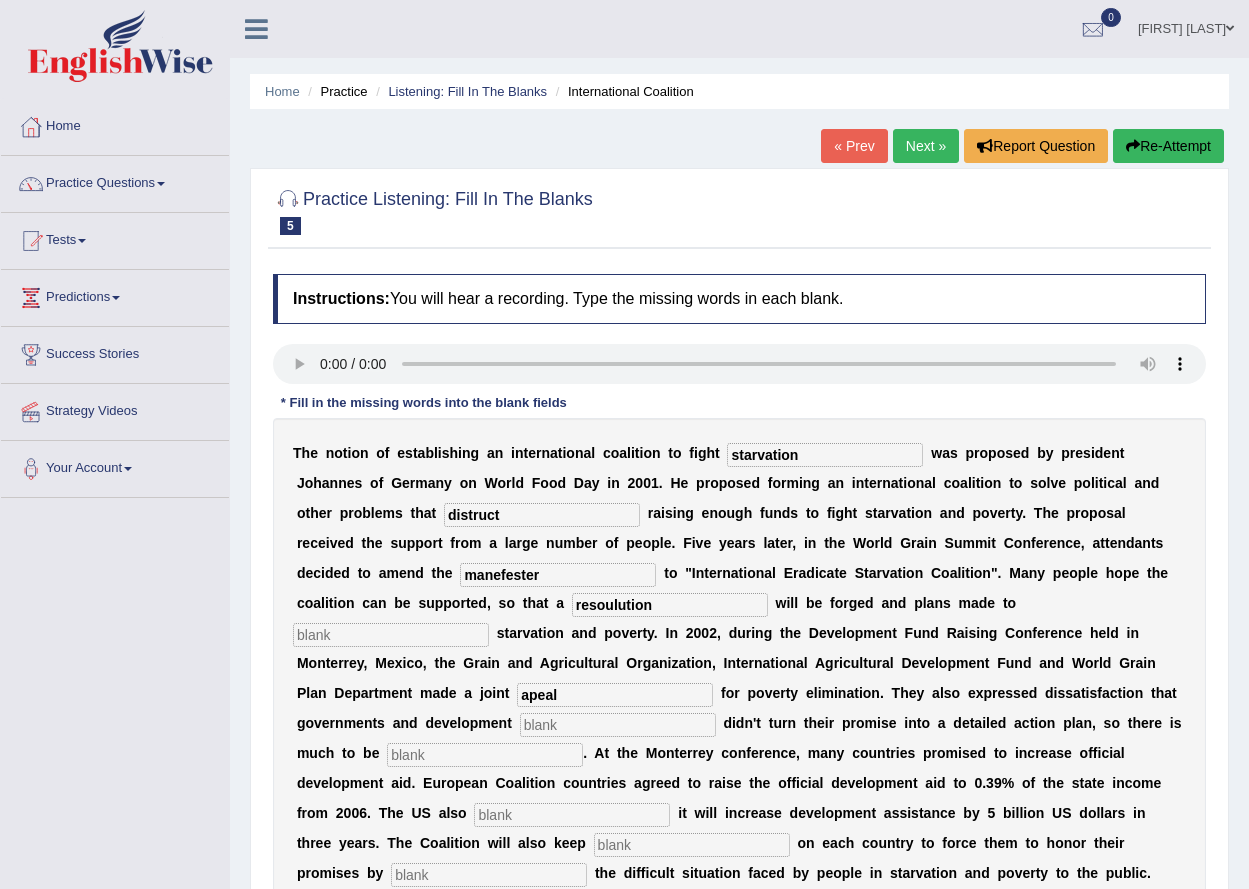 type on "apeal" 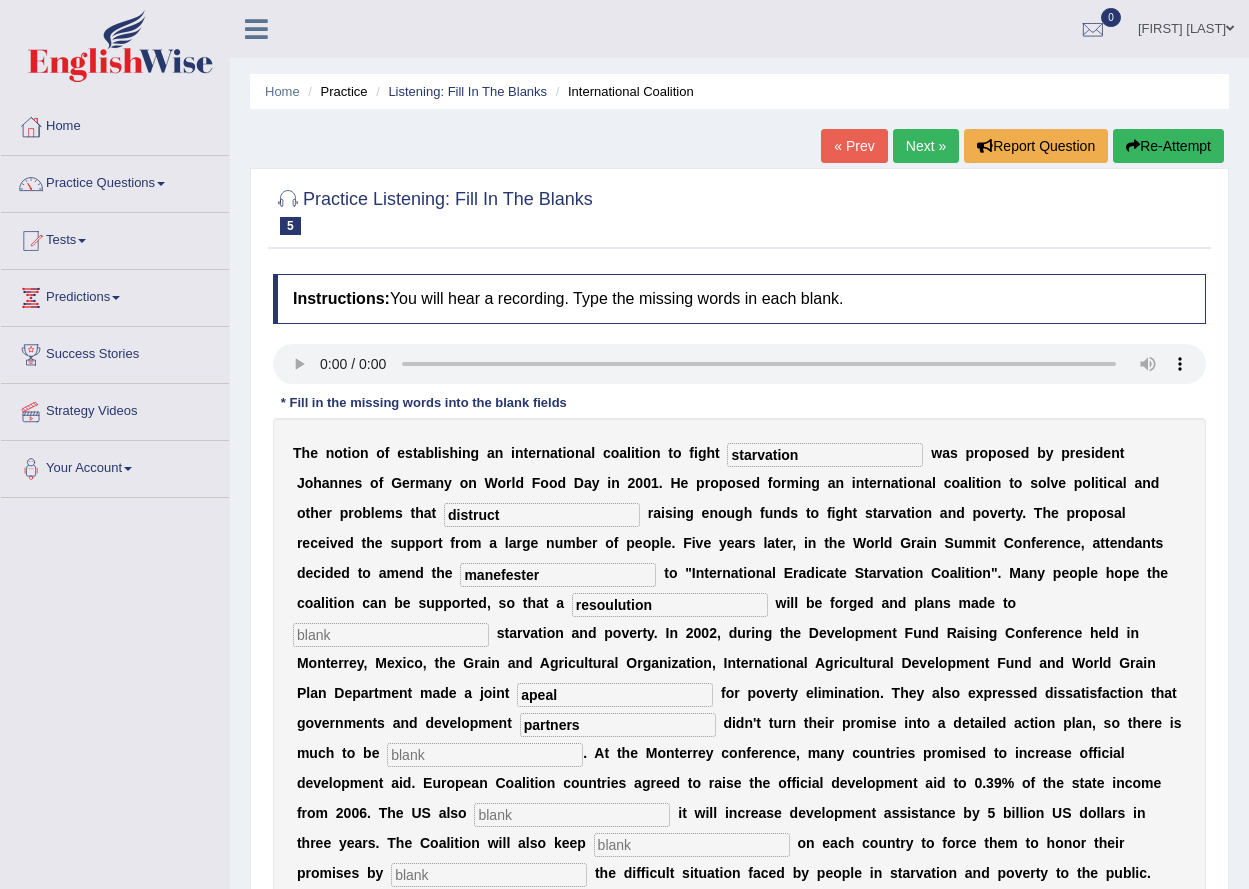 type on "partners" 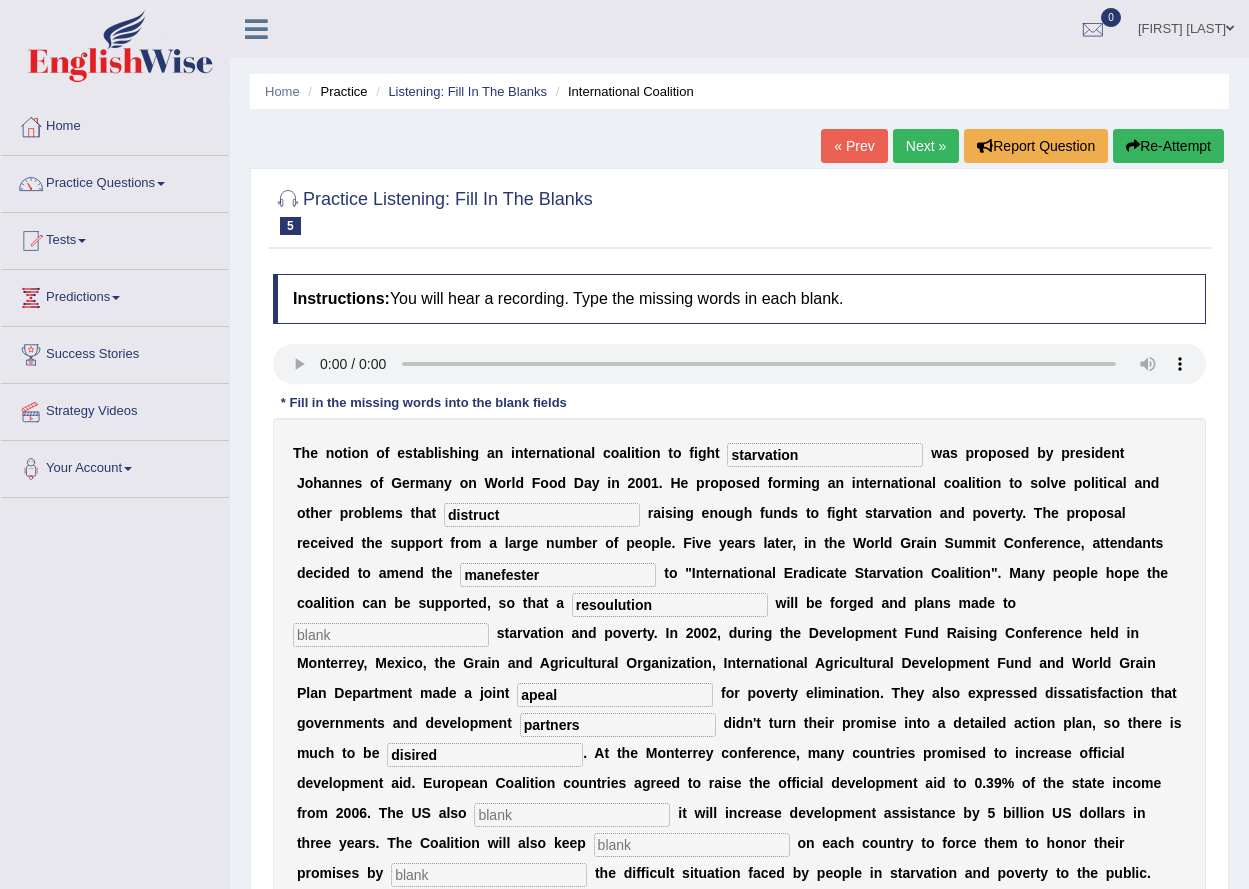 type on "disired" 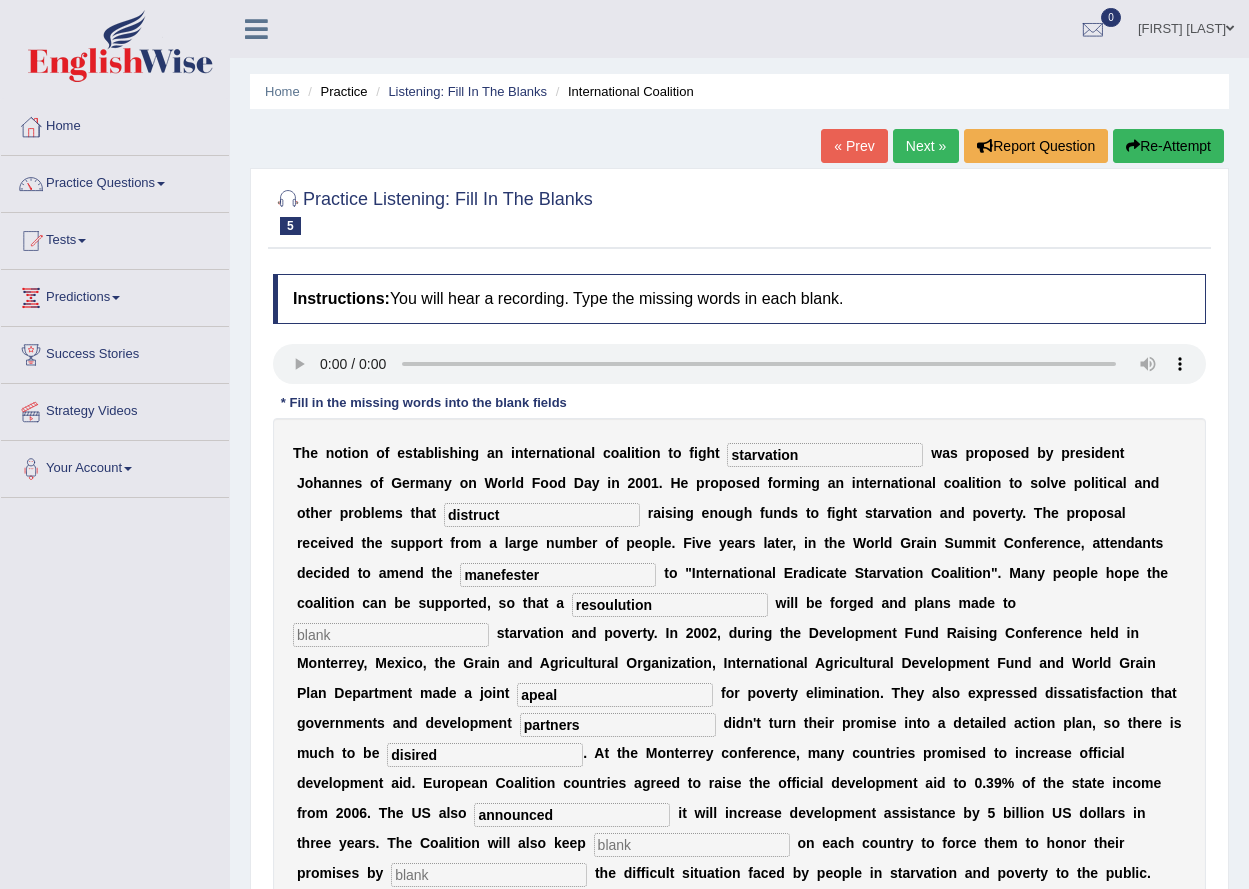 type on "announced" 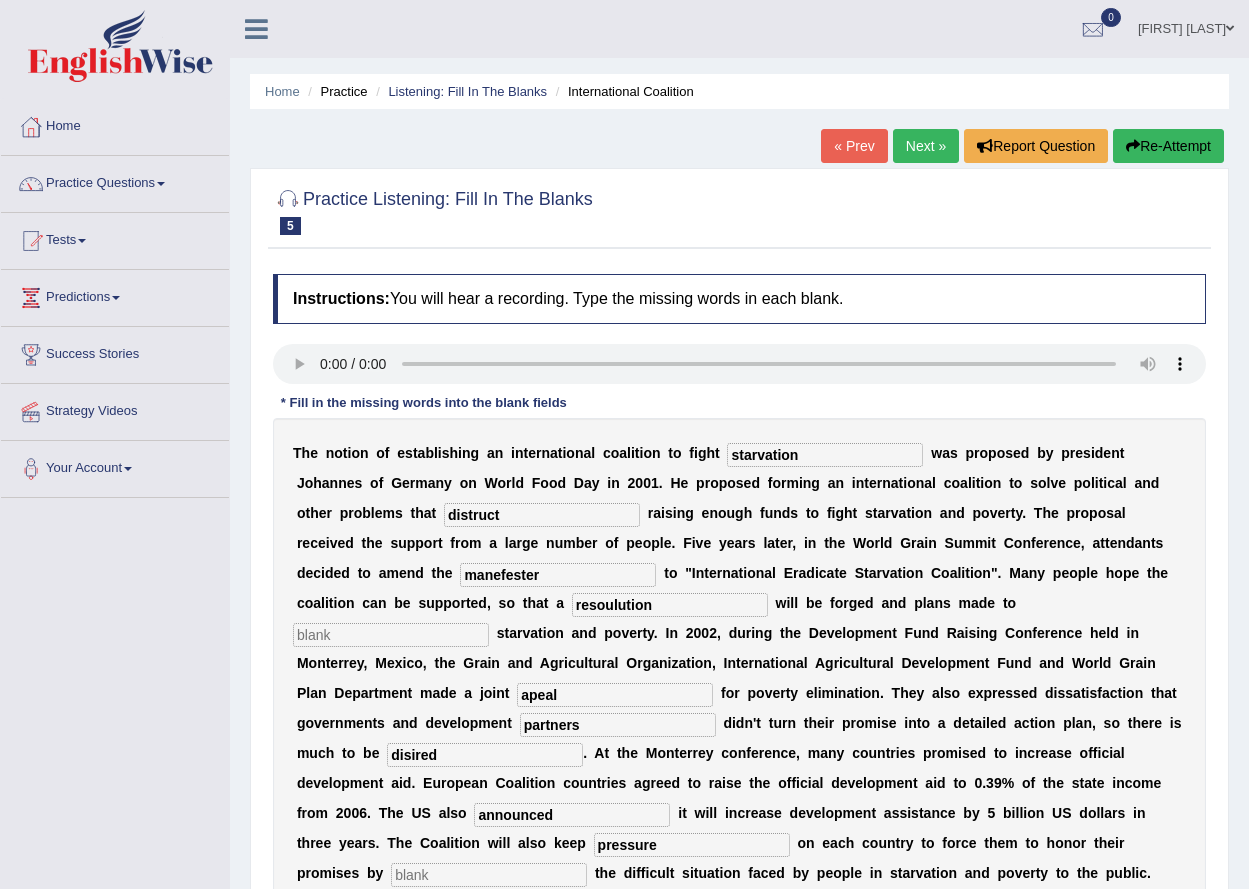 type on "pressure" 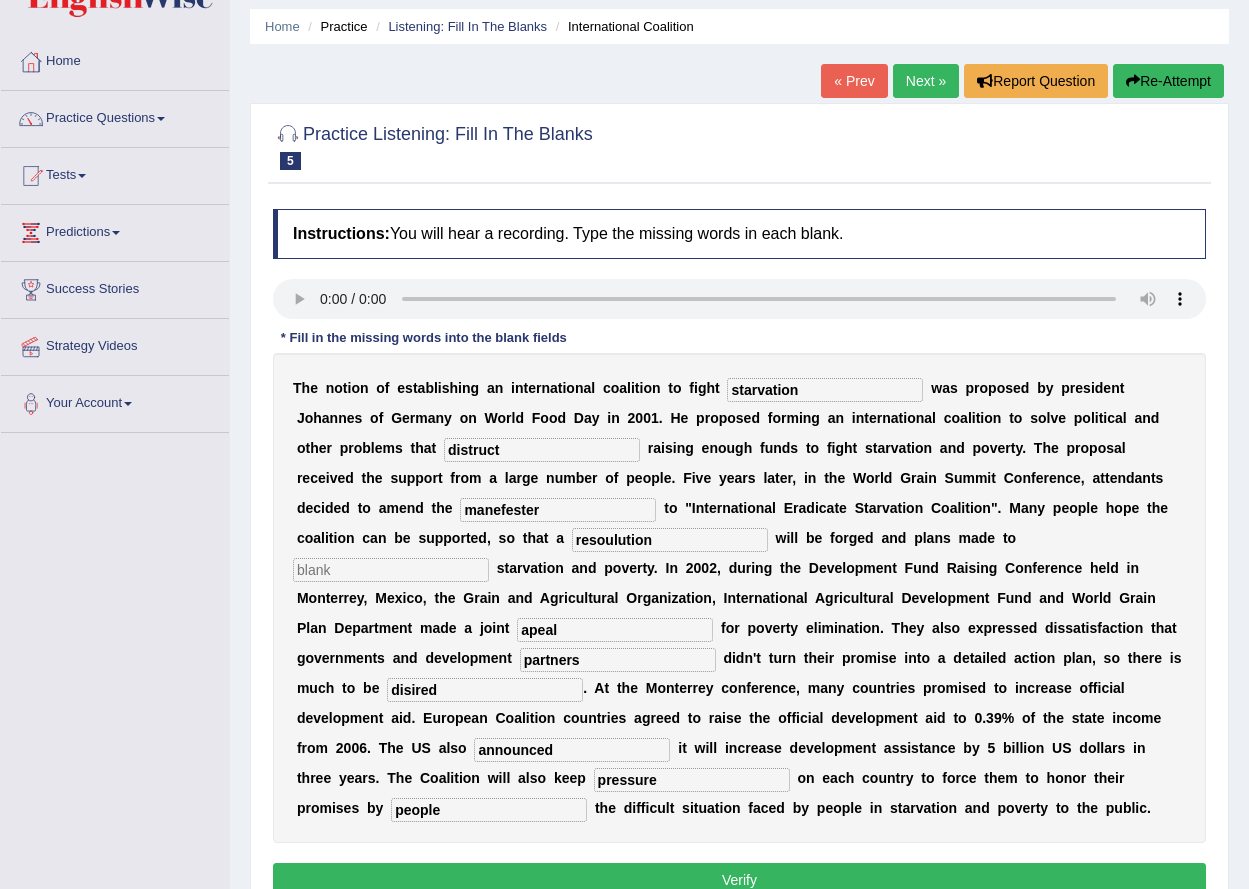 scroll, scrollTop: 165, scrollLeft: 0, axis: vertical 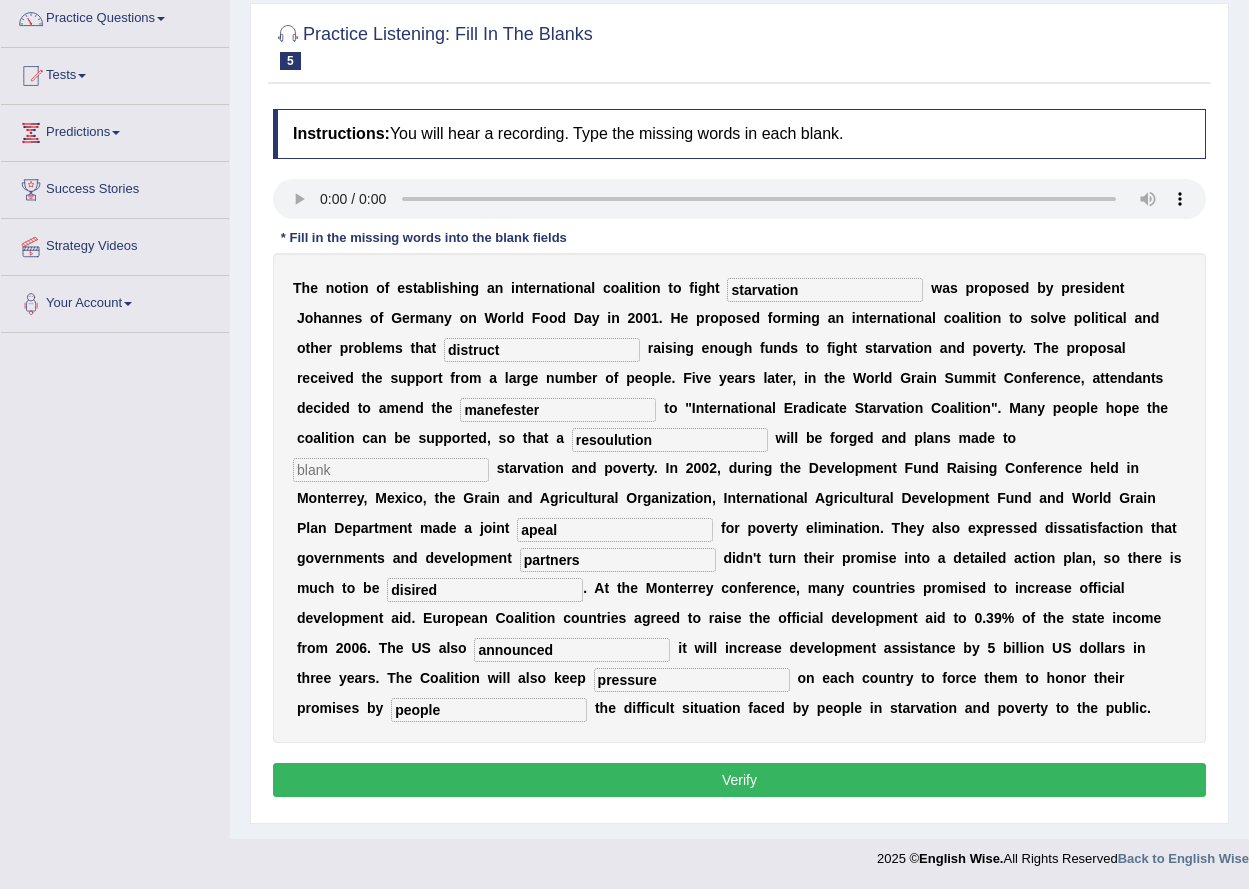 type on "people" 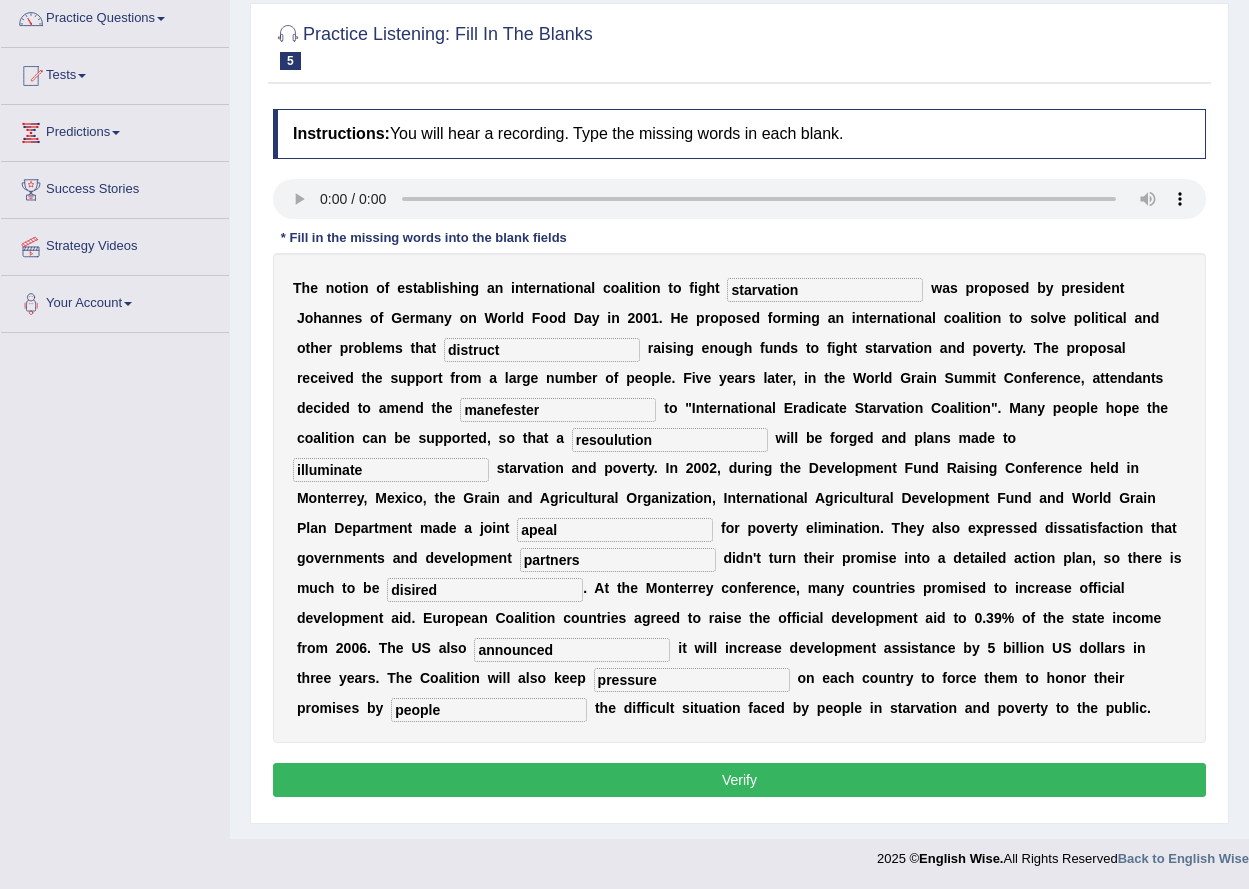 type on "illuminate" 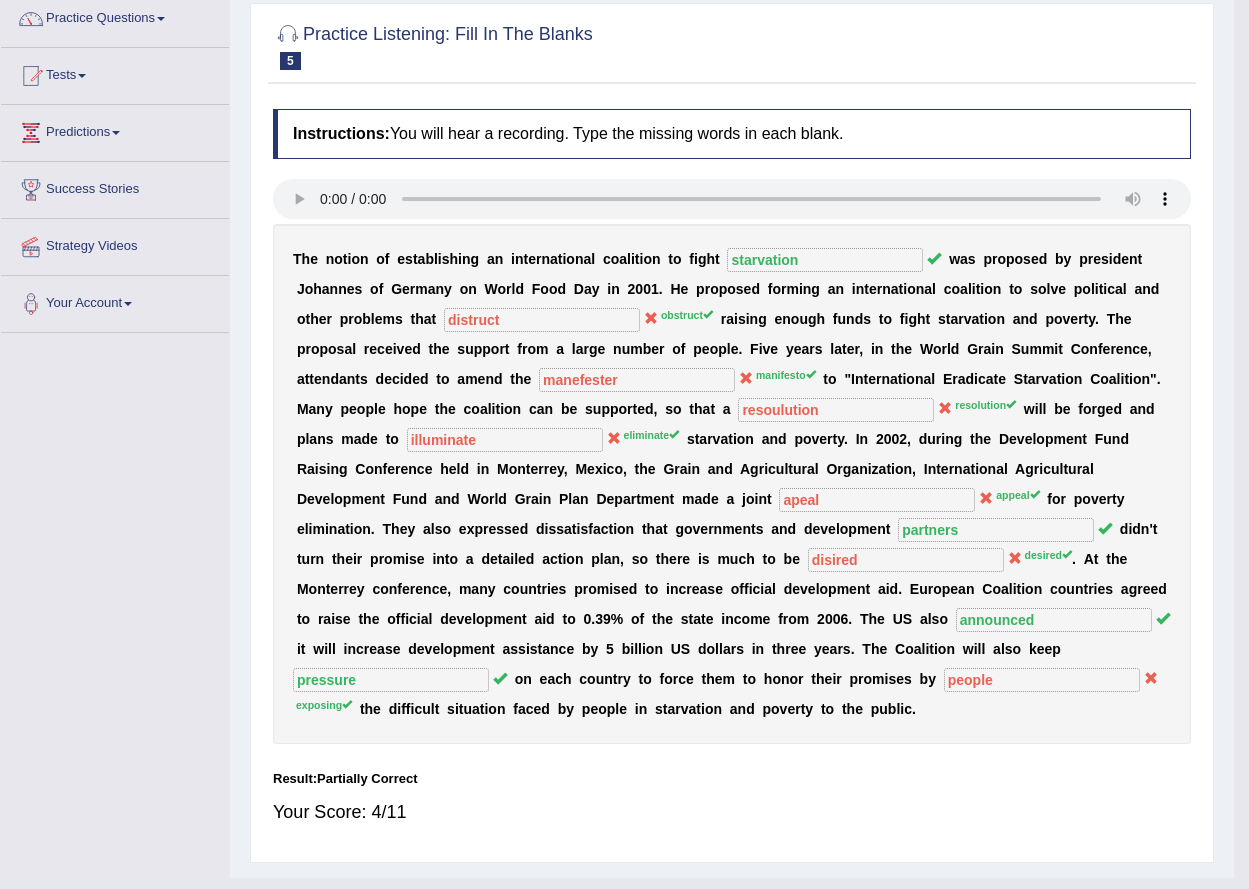 scroll, scrollTop: 161, scrollLeft: 0, axis: vertical 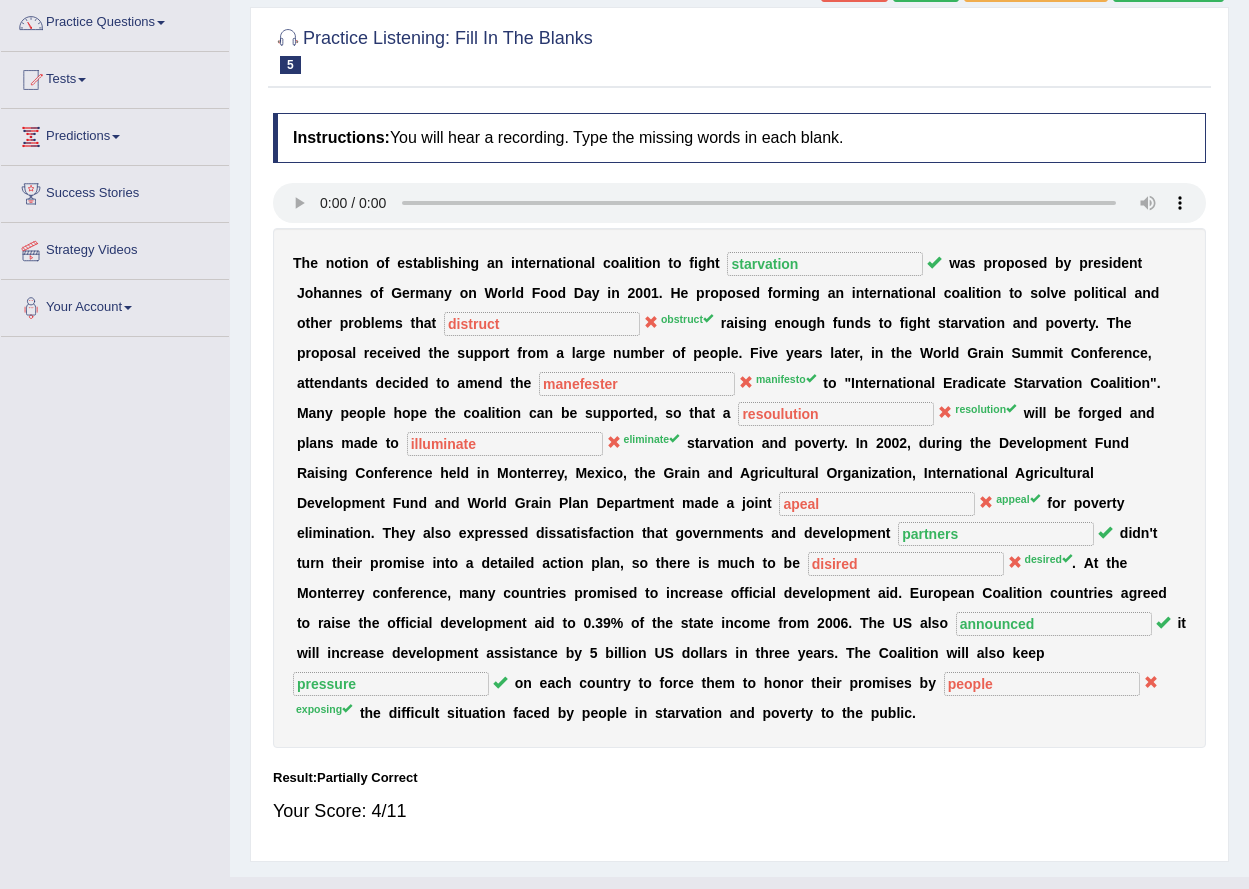 click at bounding box center [1151, 682] 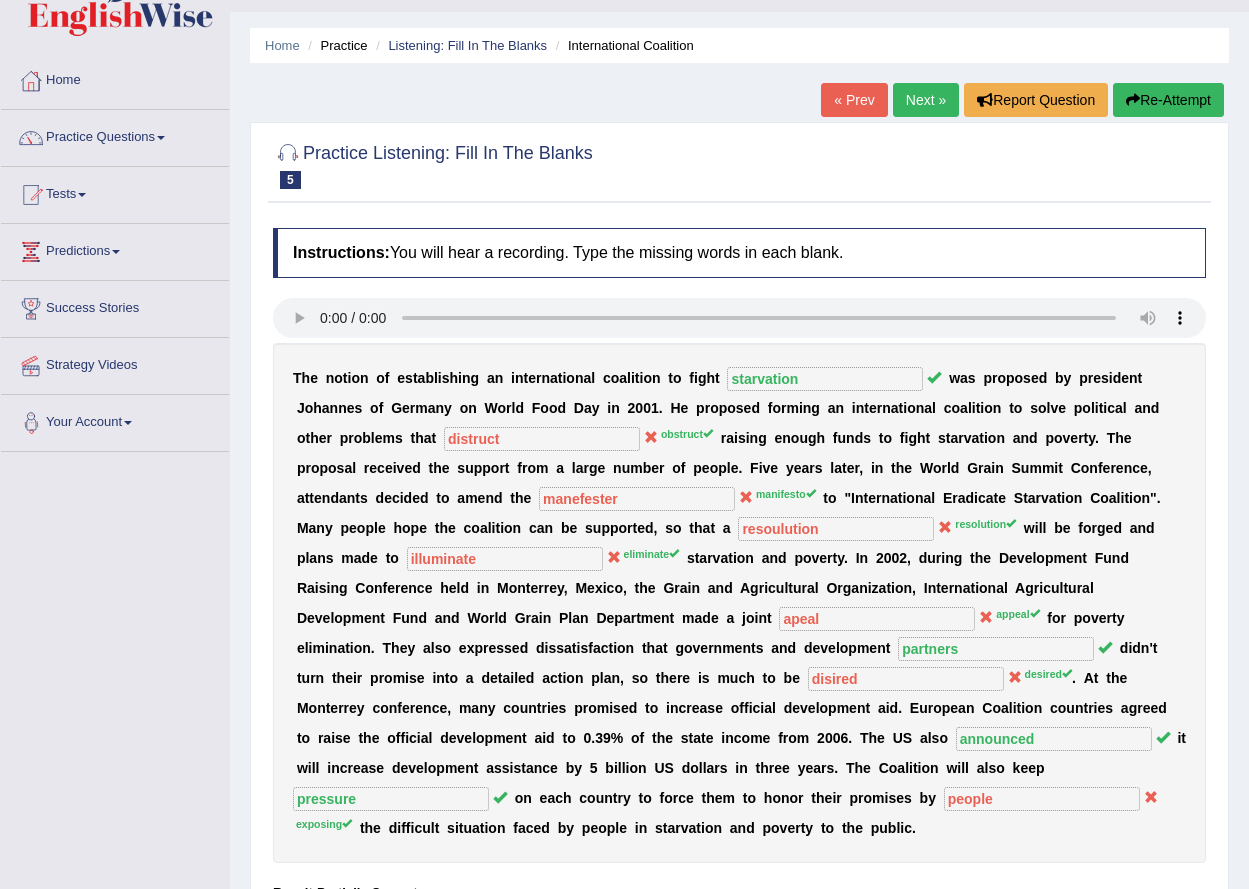 scroll, scrollTop: 0, scrollLeft: 0, axis: both 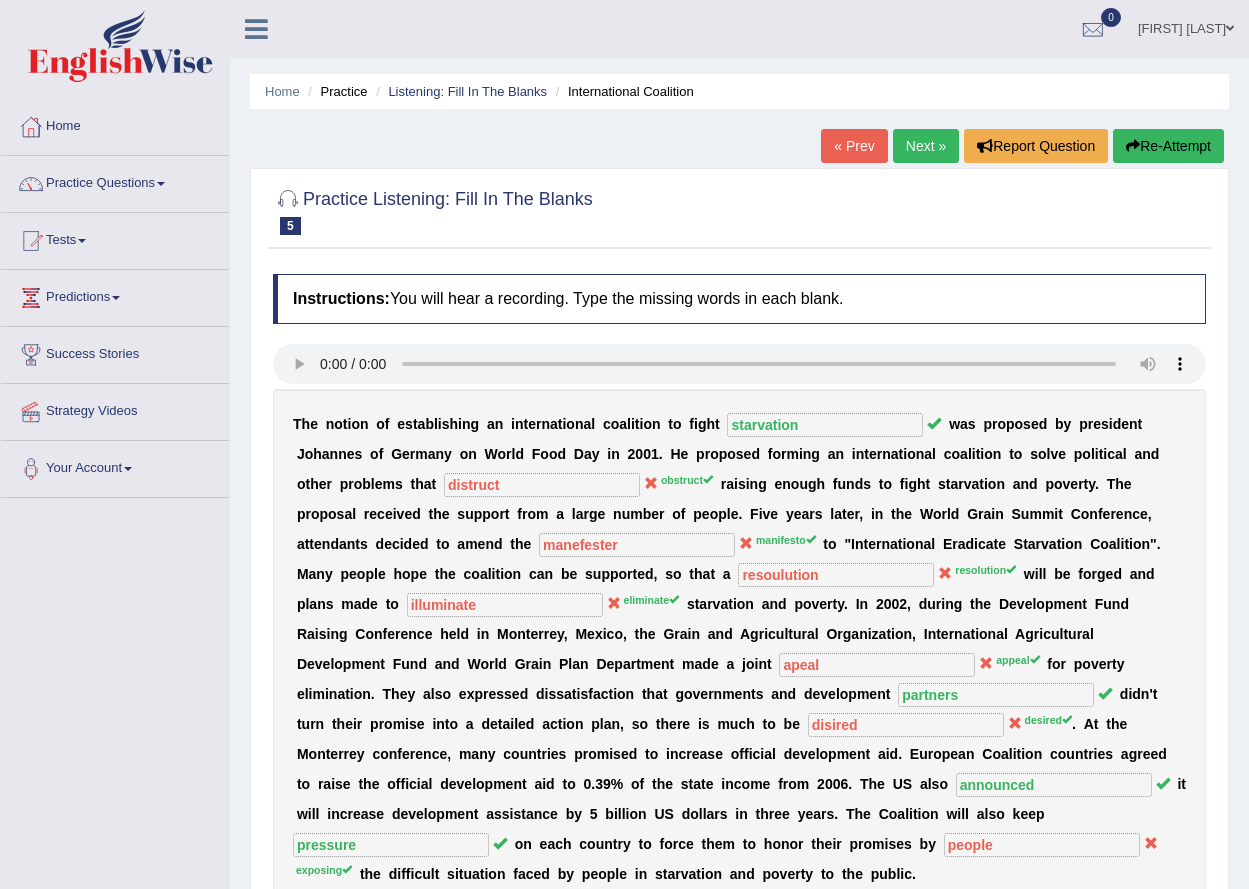 click on "Next »" at bounding box center [926, 146] 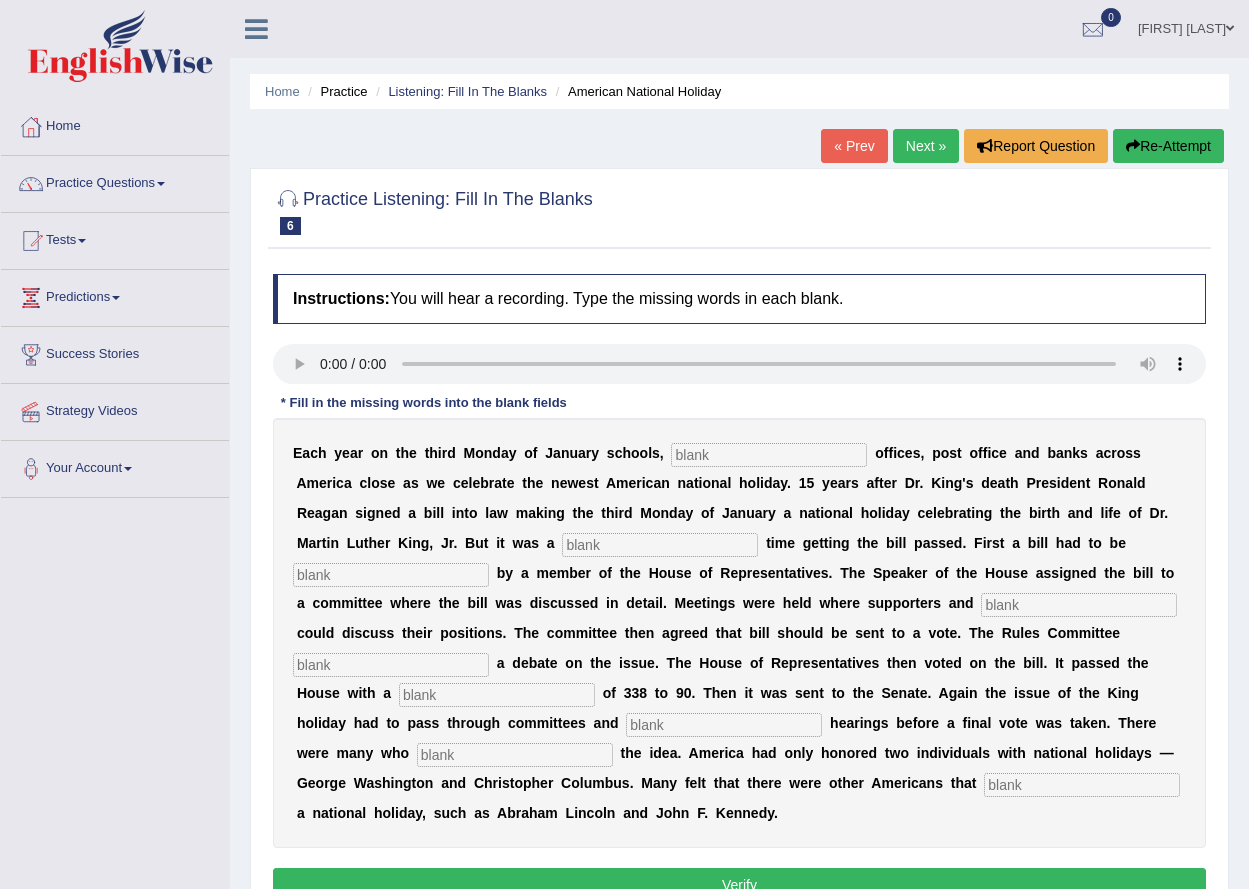 scroll, scrollTop: 0, scrollLeft: 0, axis: both 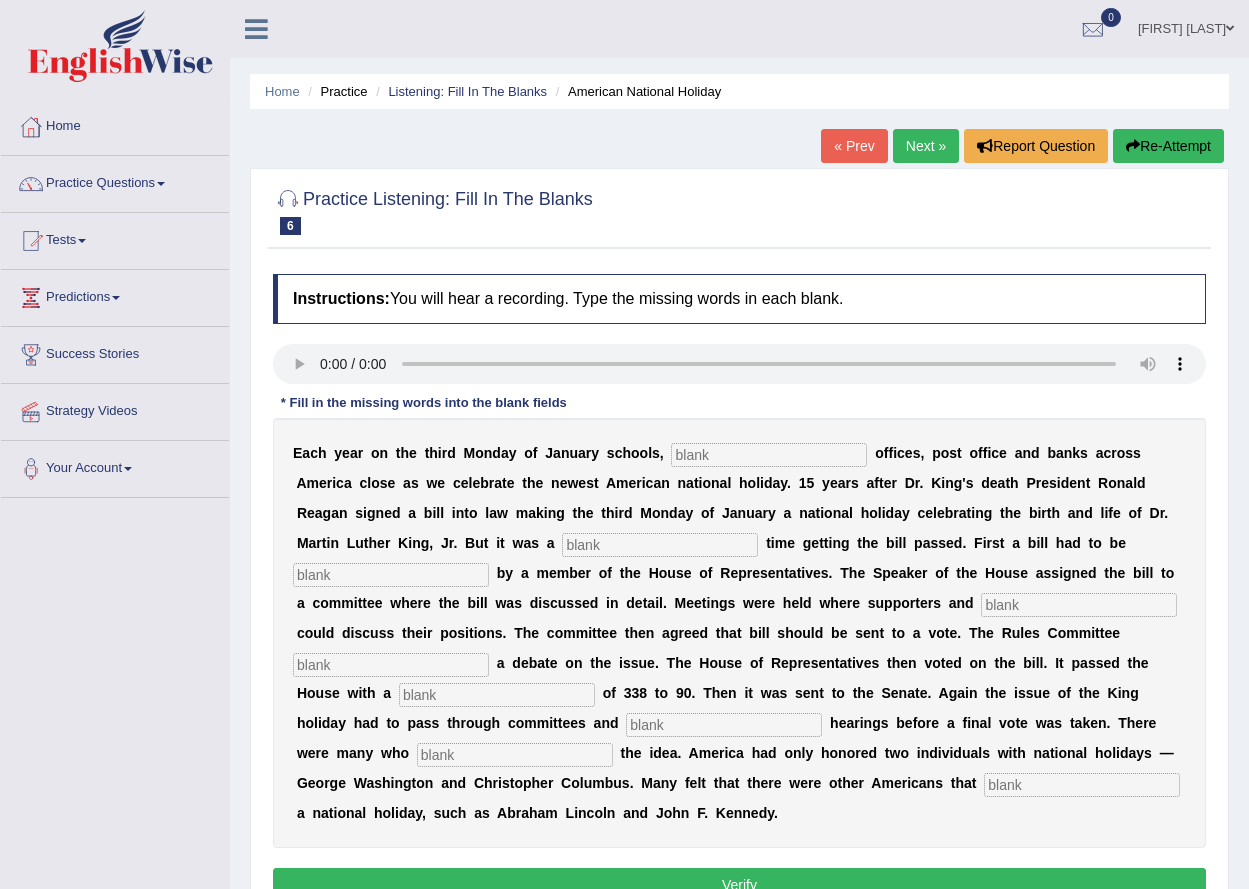click at bounding box center (769, 455) 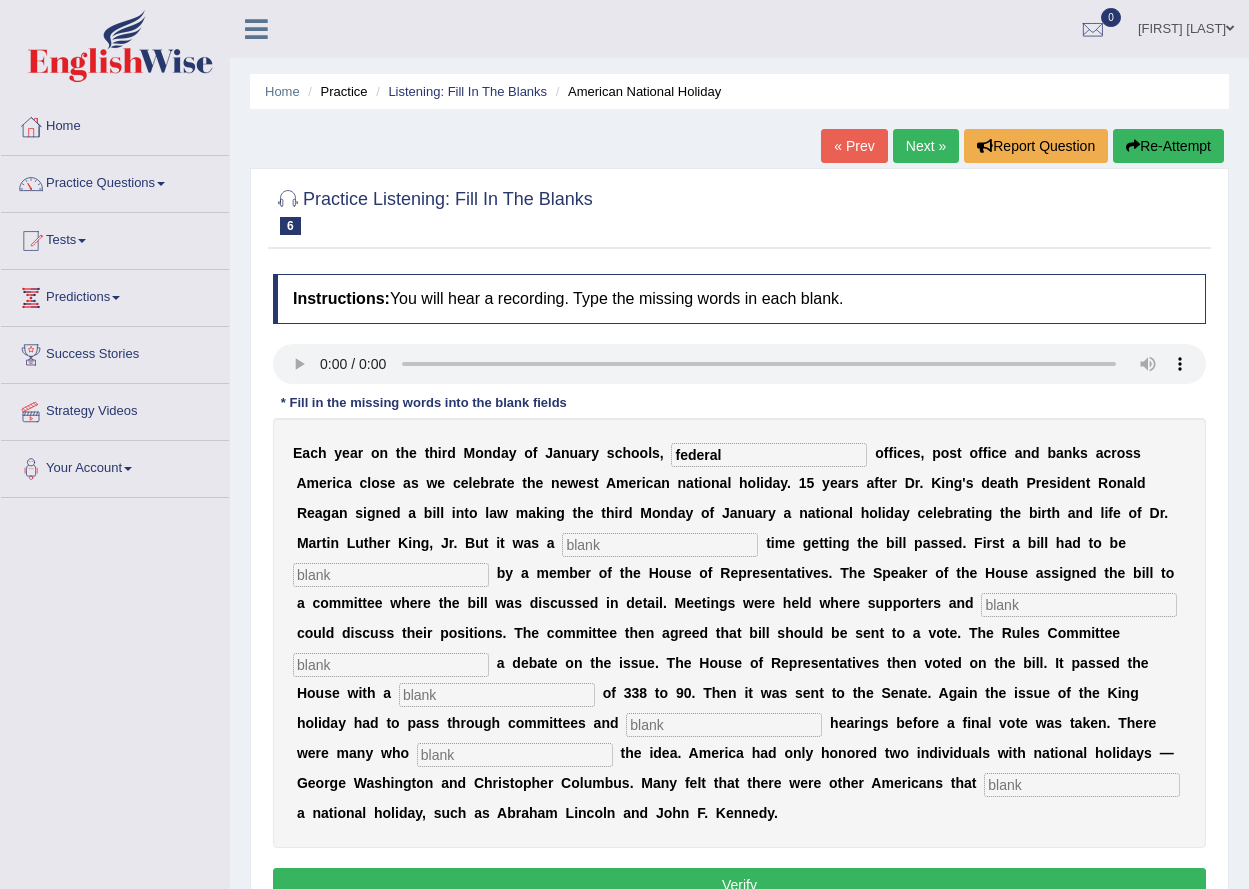 type on "federal" 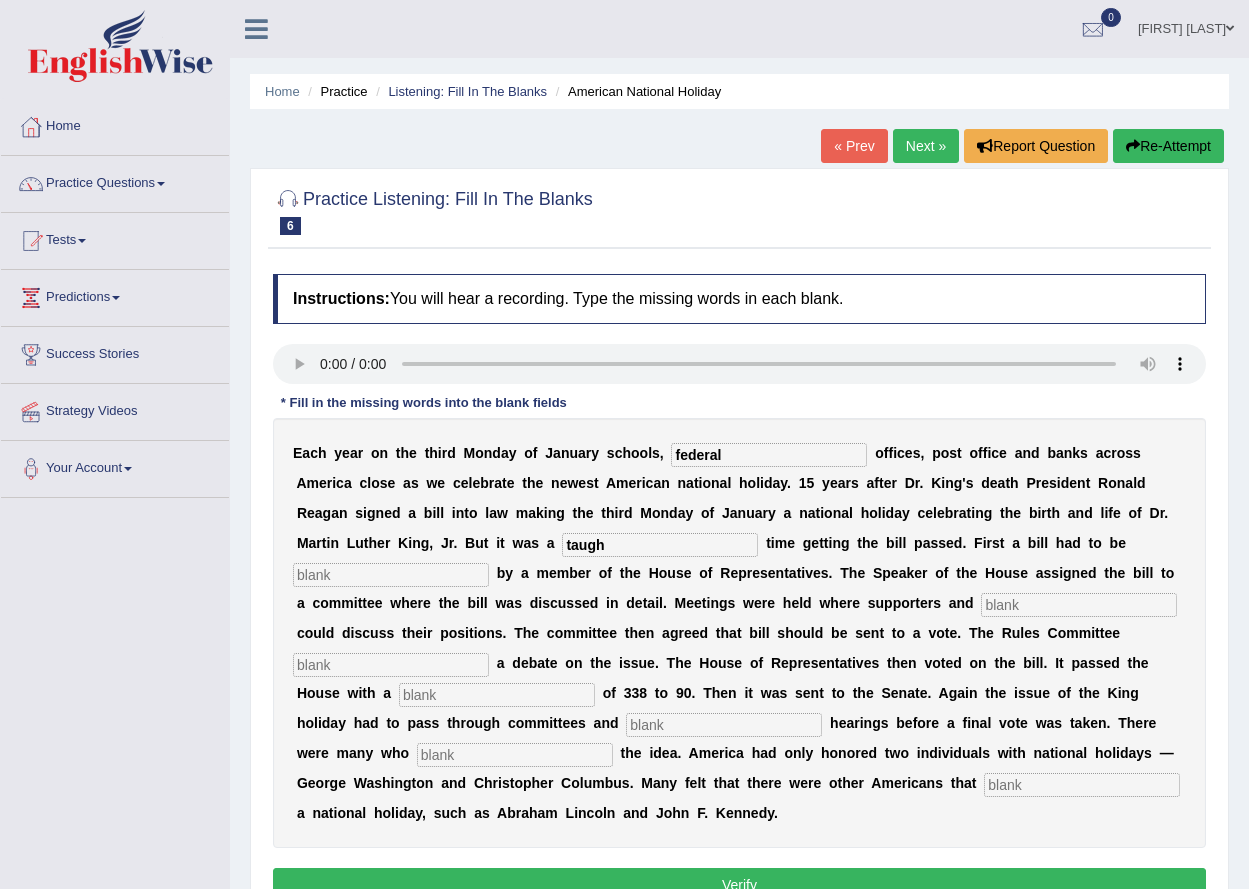 type on "taugh" 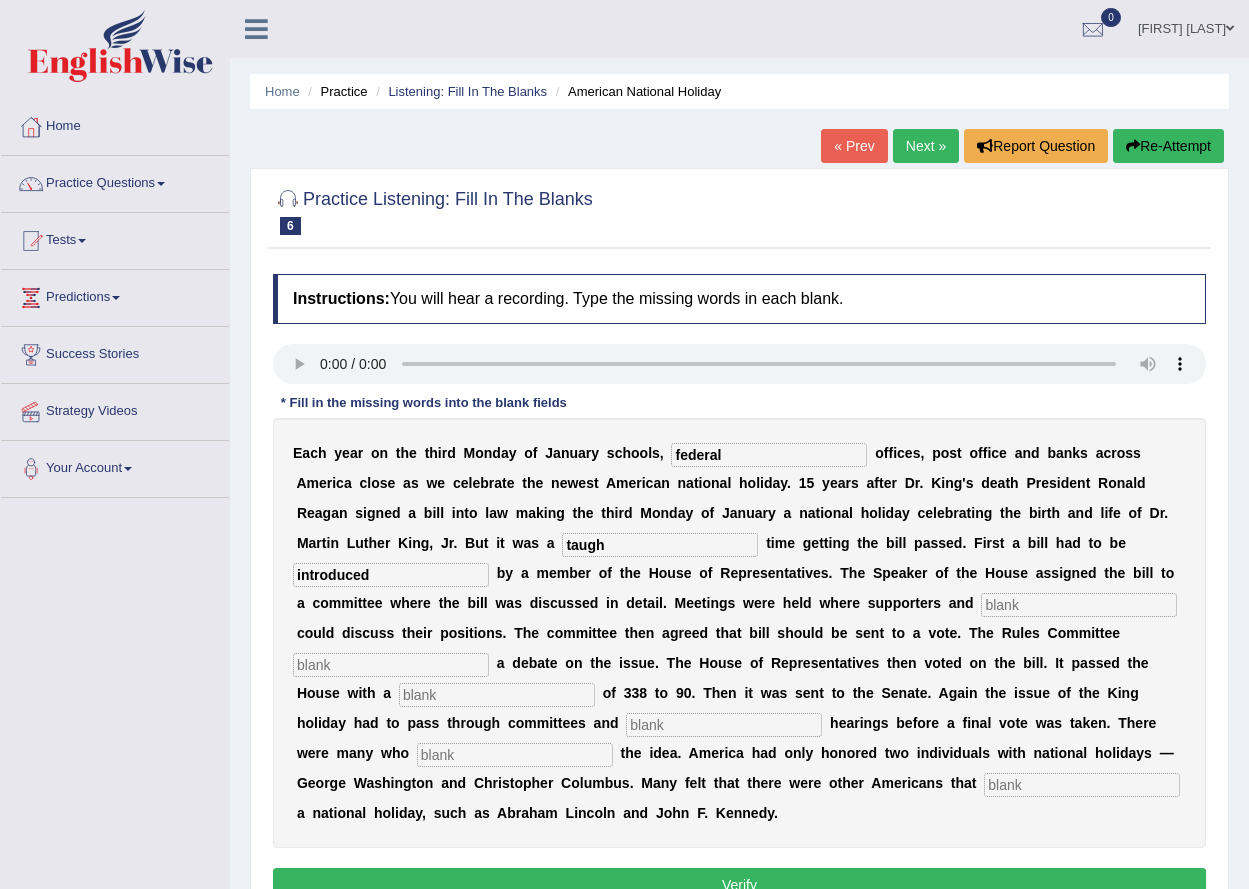 type on "introduced" 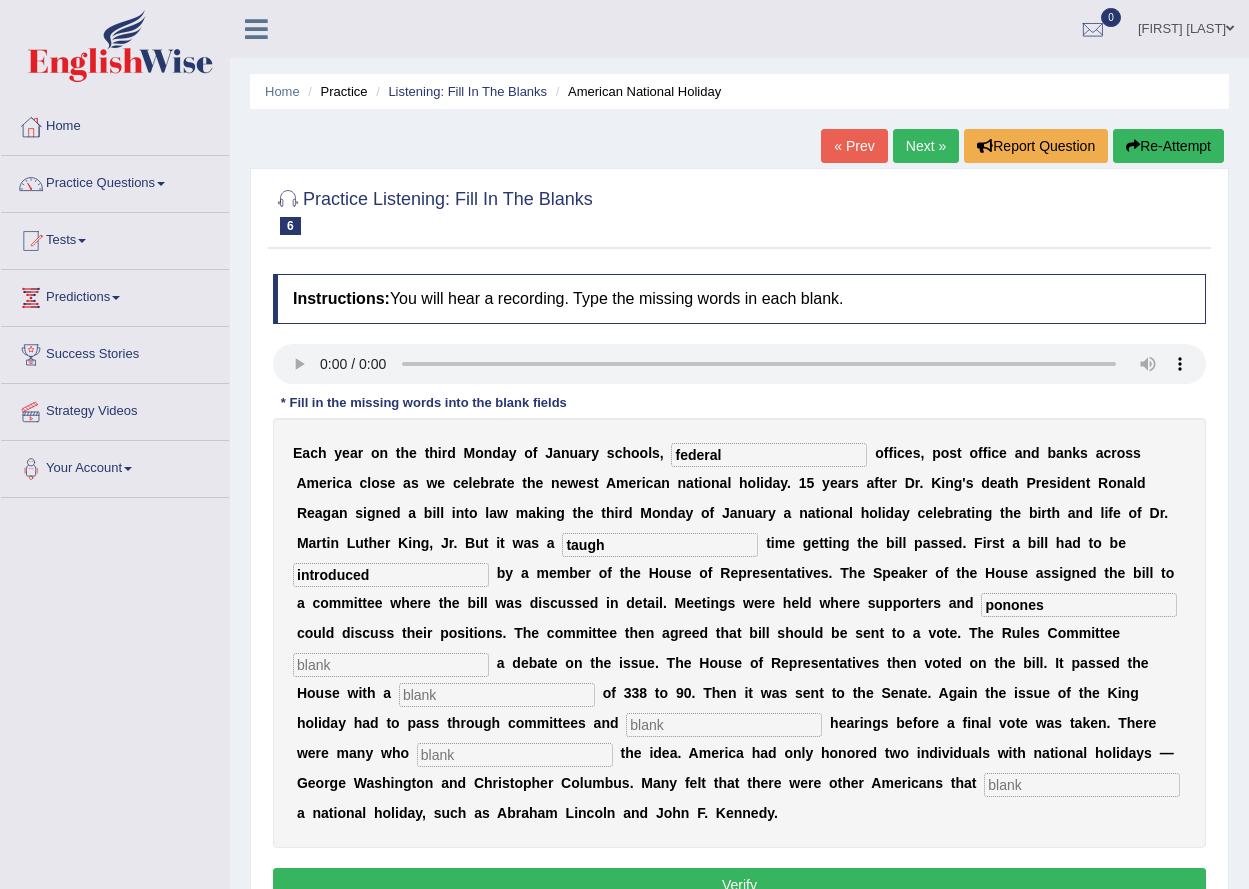 type on "ponones" 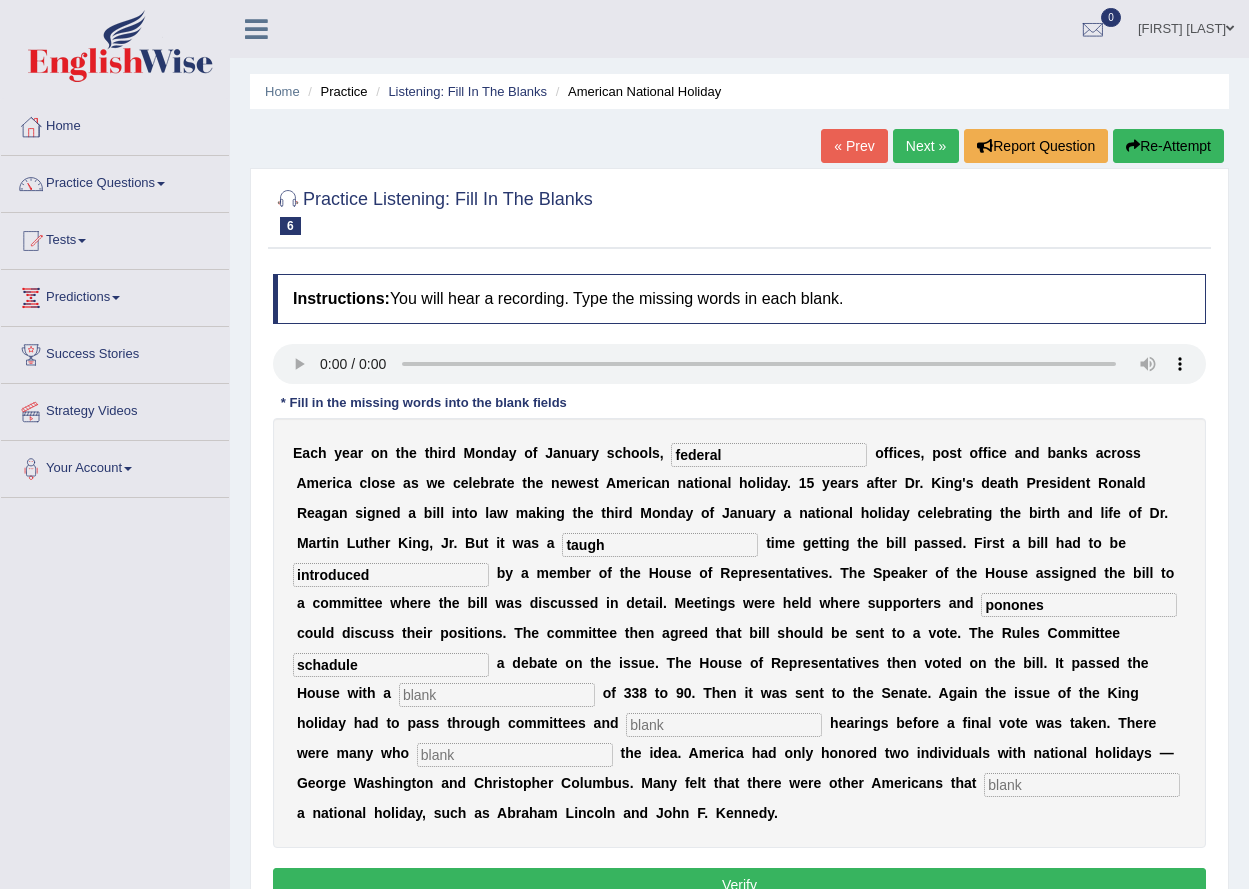 type on "schadule" 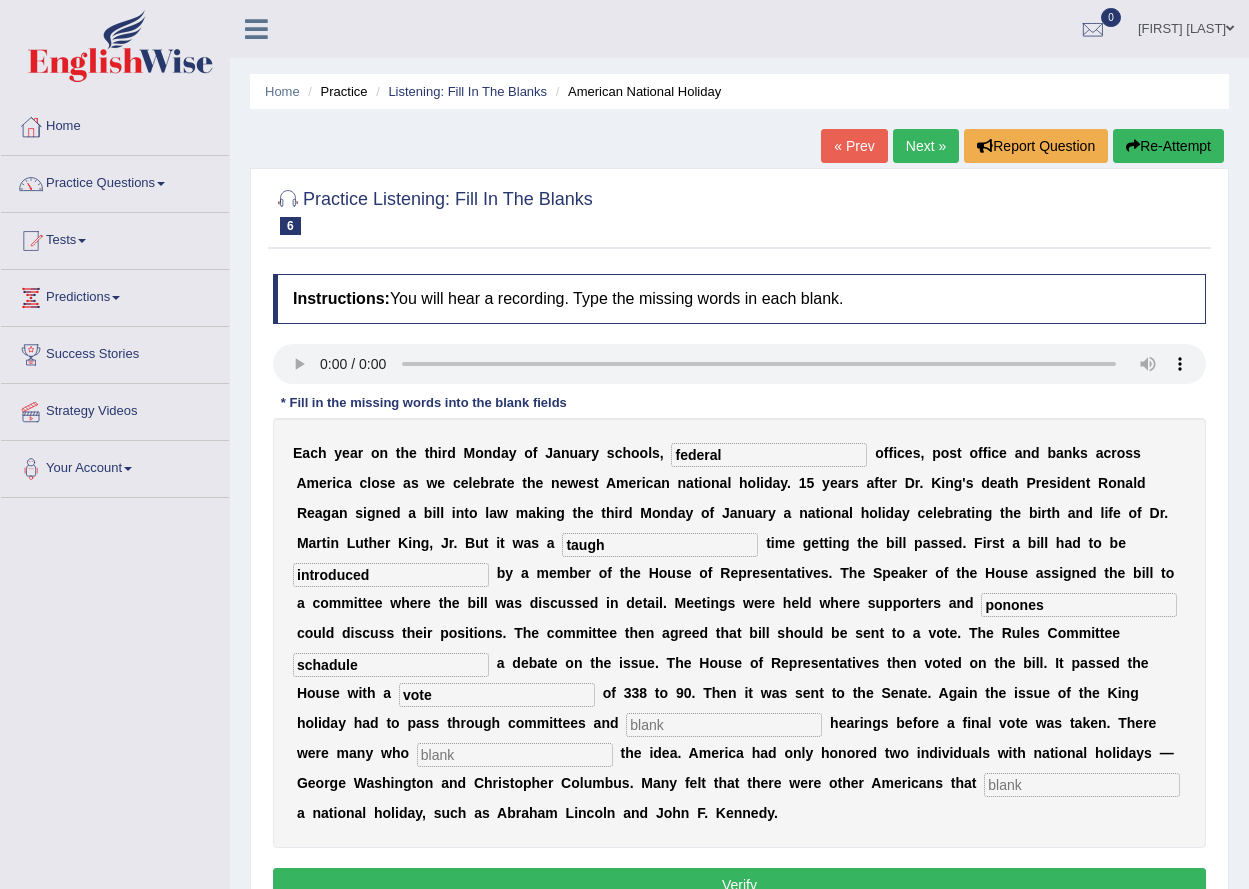 type on "vote" 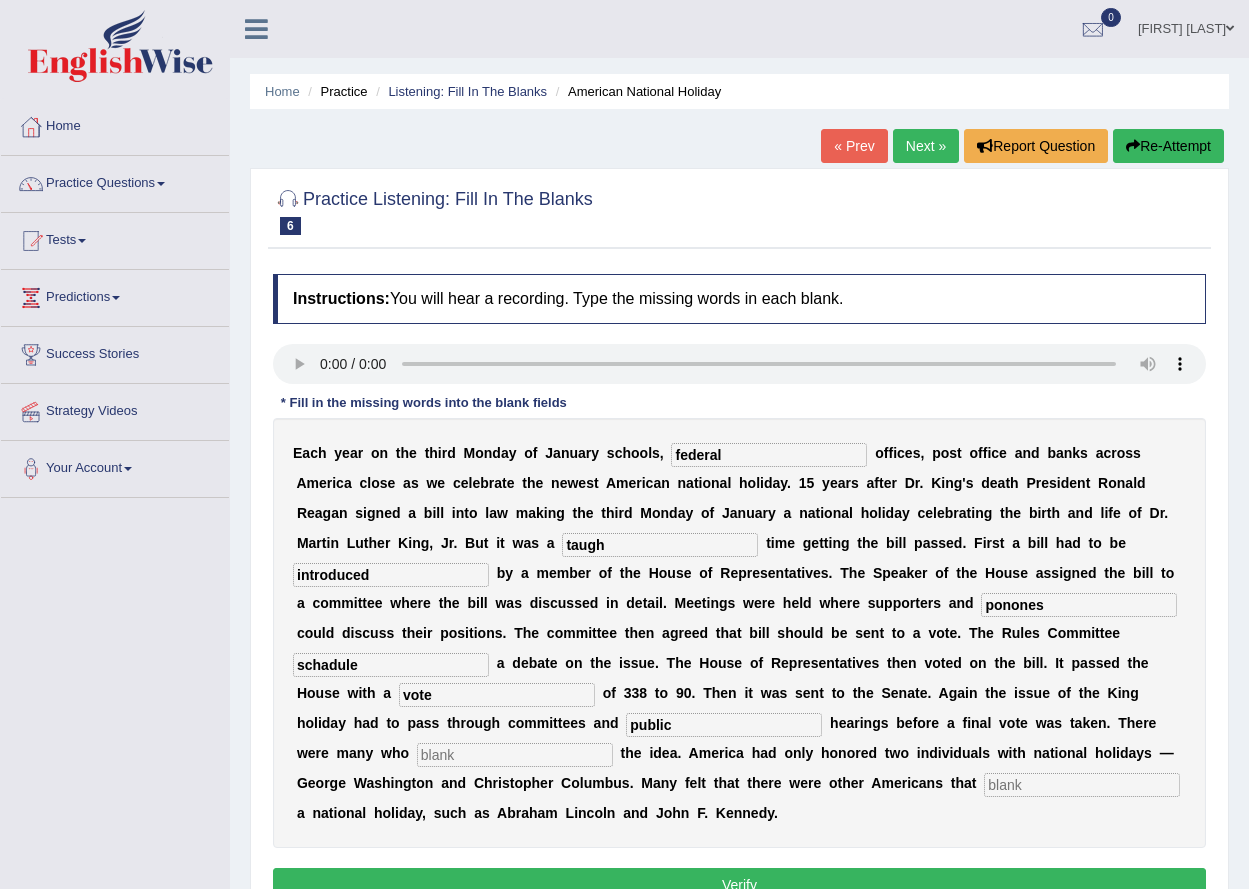type on "public" 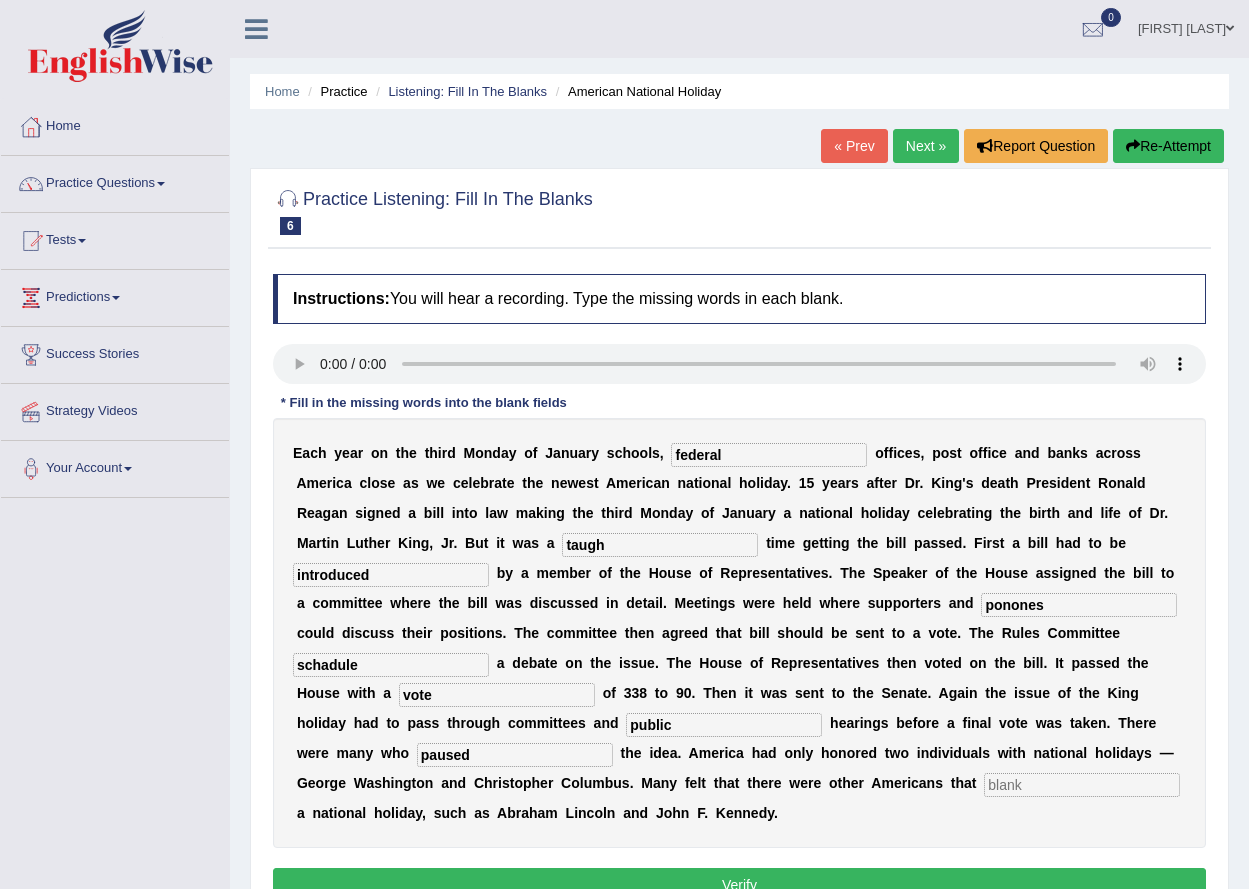type on "paused" 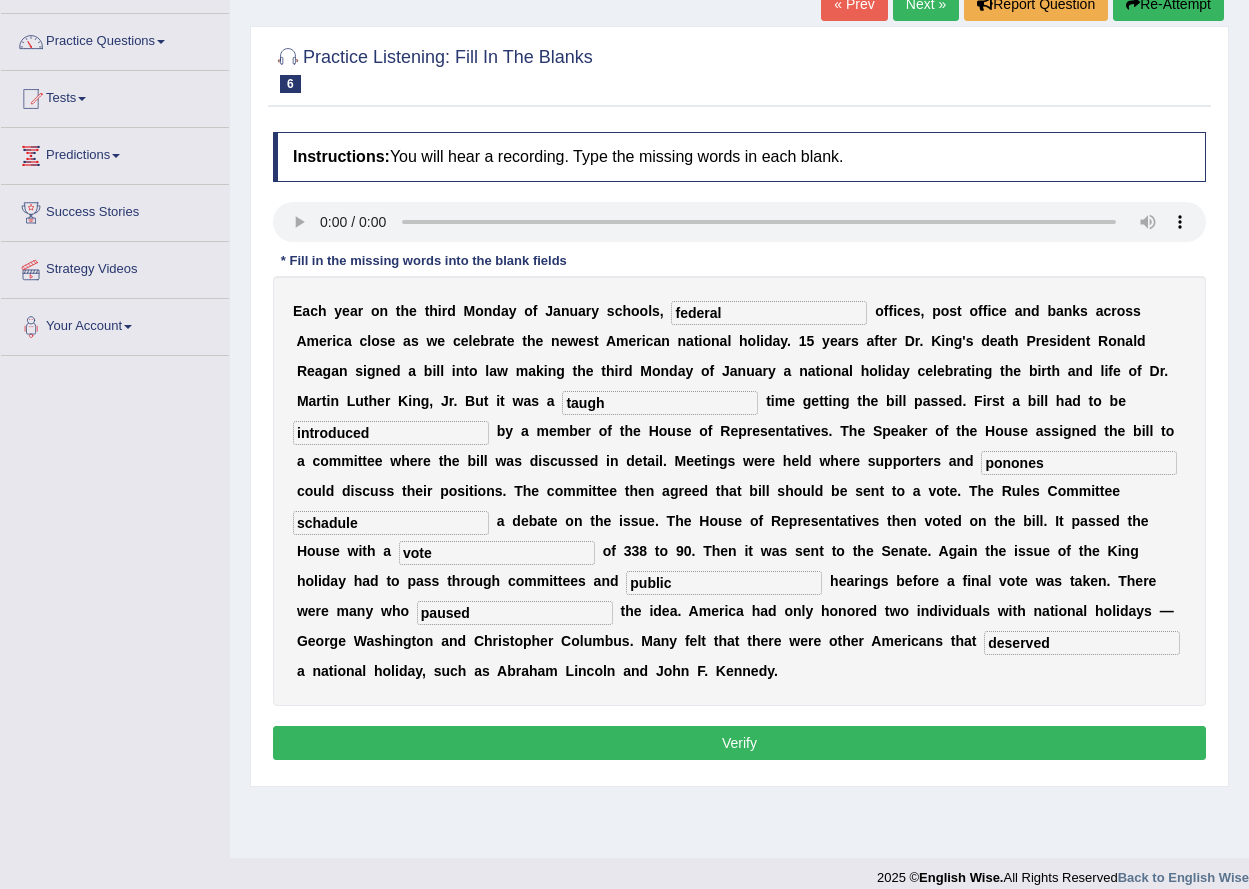 scroll, scrollTop: 161, scrollLeft: 0, axis: vertical 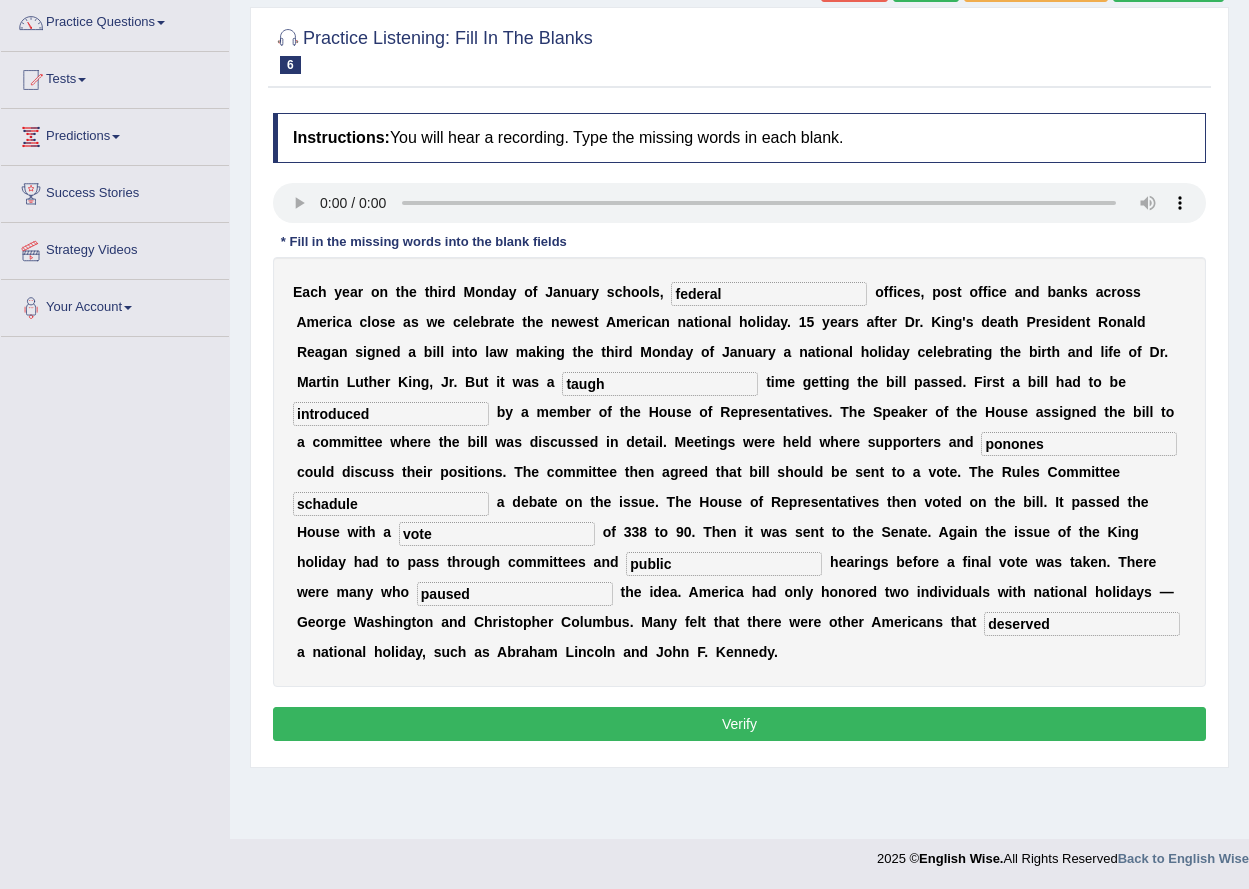 type on "deserved" 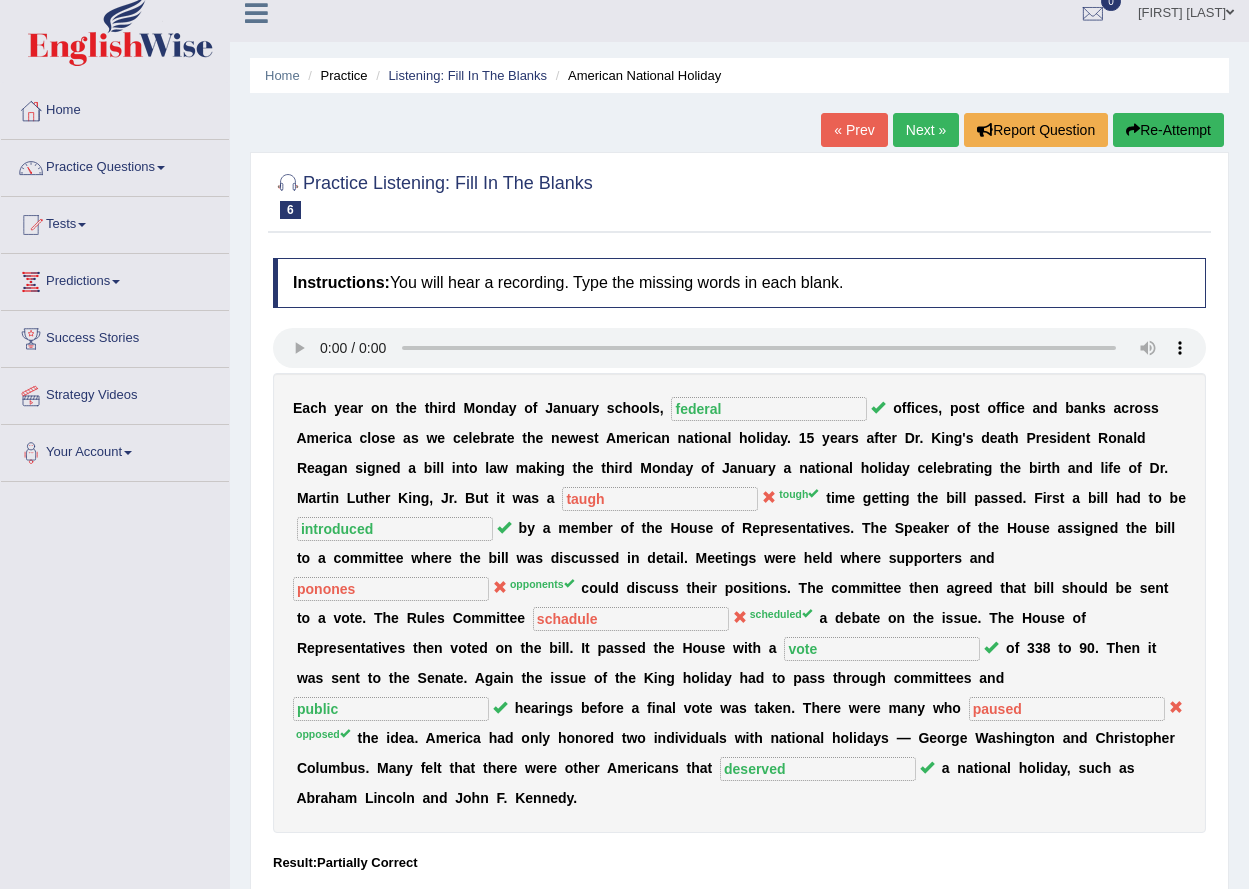 scroll, scrollTop: 0, scrollLeft: 0, axis: both 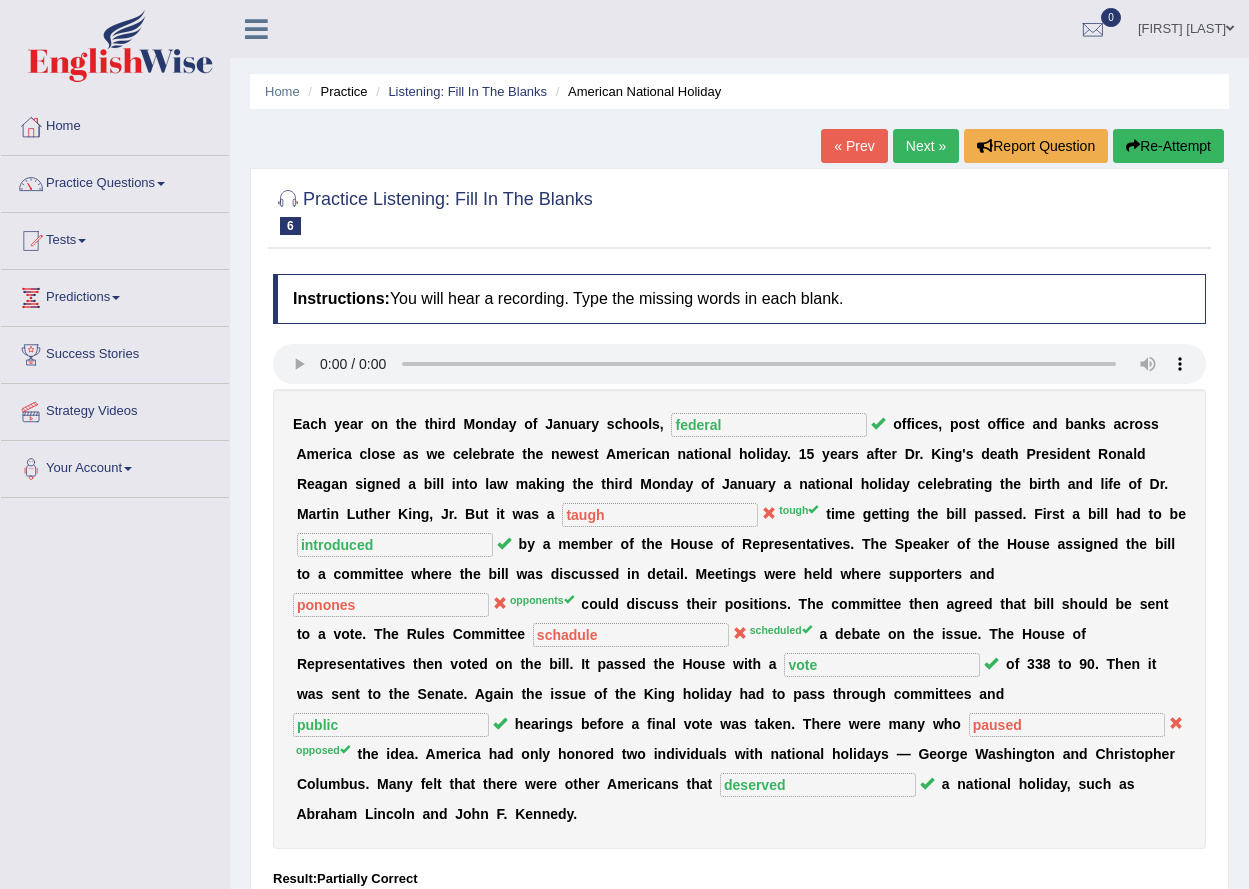 click on "Next »" at bounding box center (926, 146) 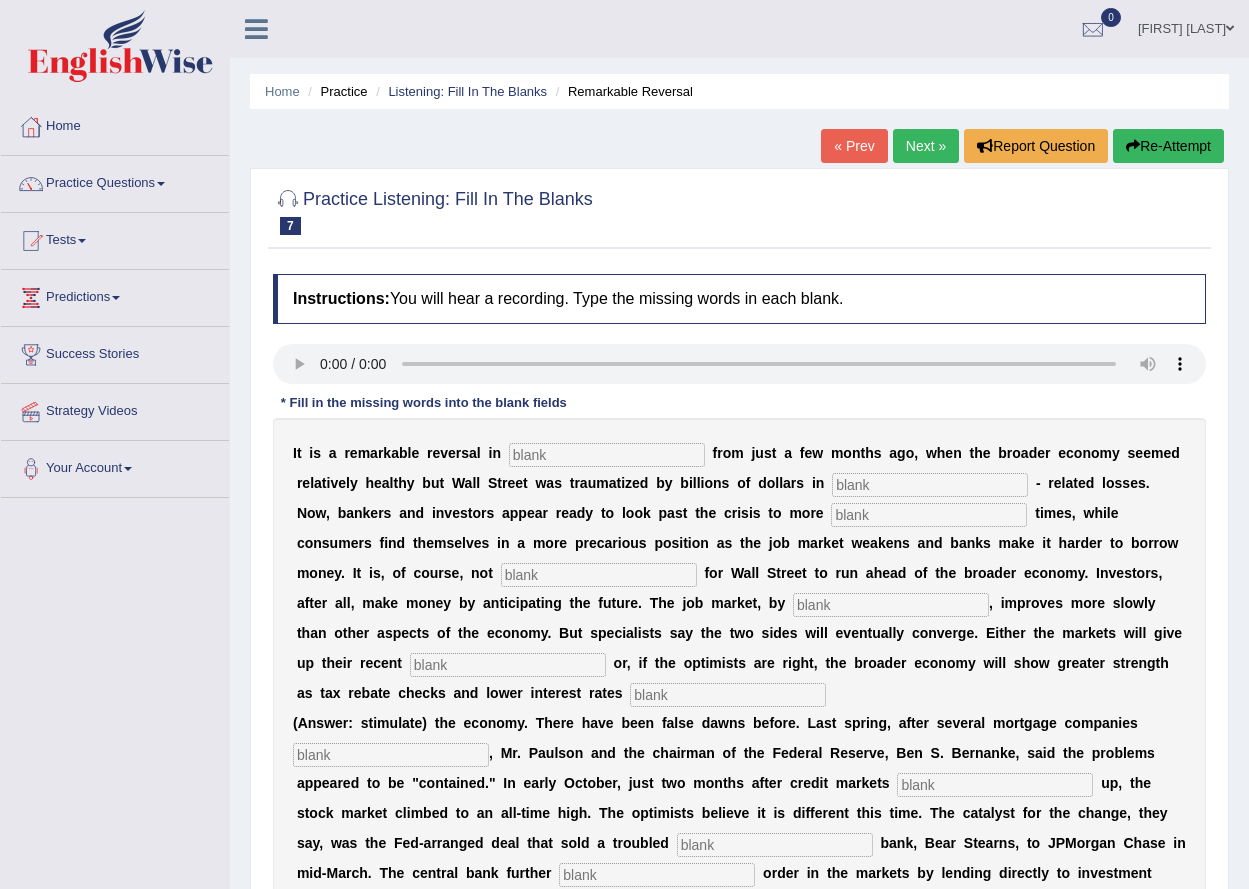 scroll, scrollTop: 0, scrollLeft: 0, axis: both 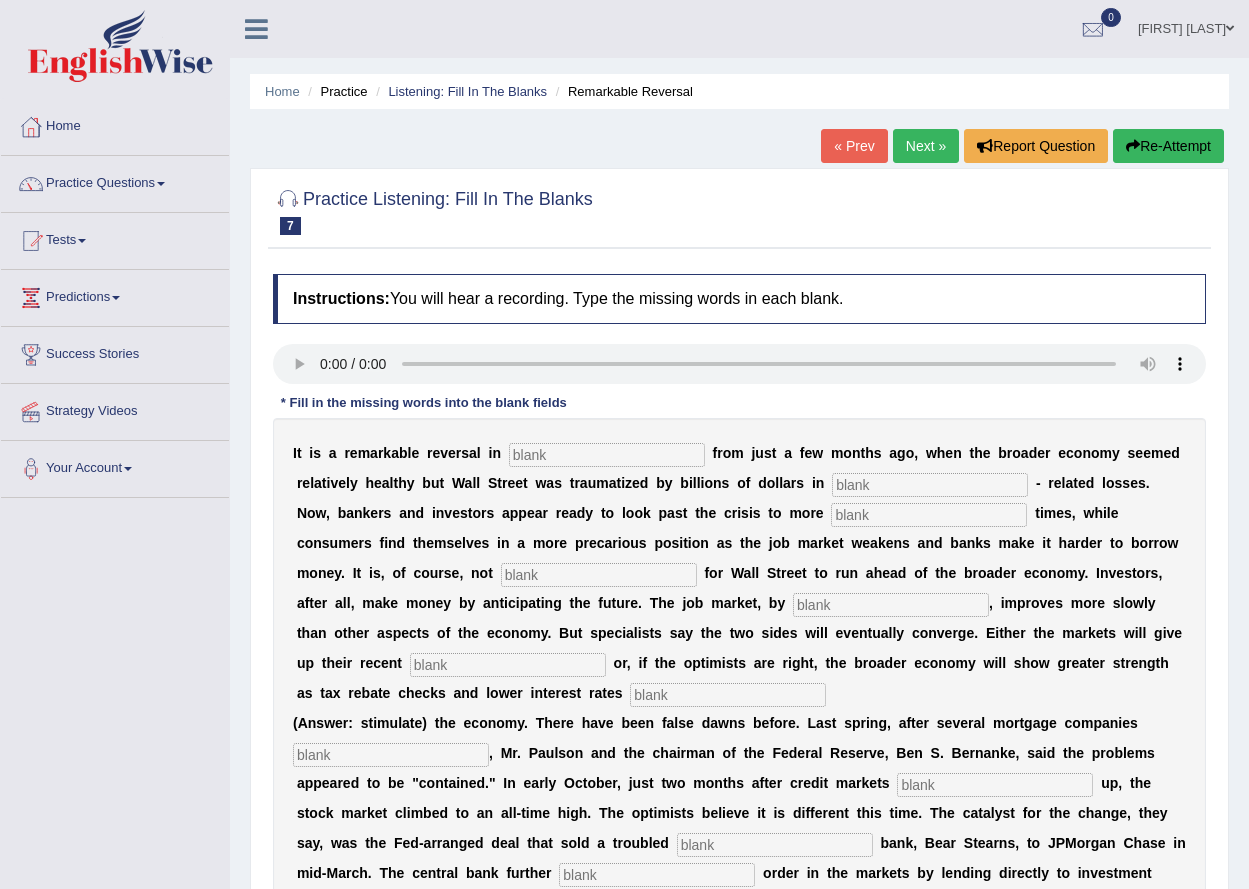 click at bounding box center (607, 455) 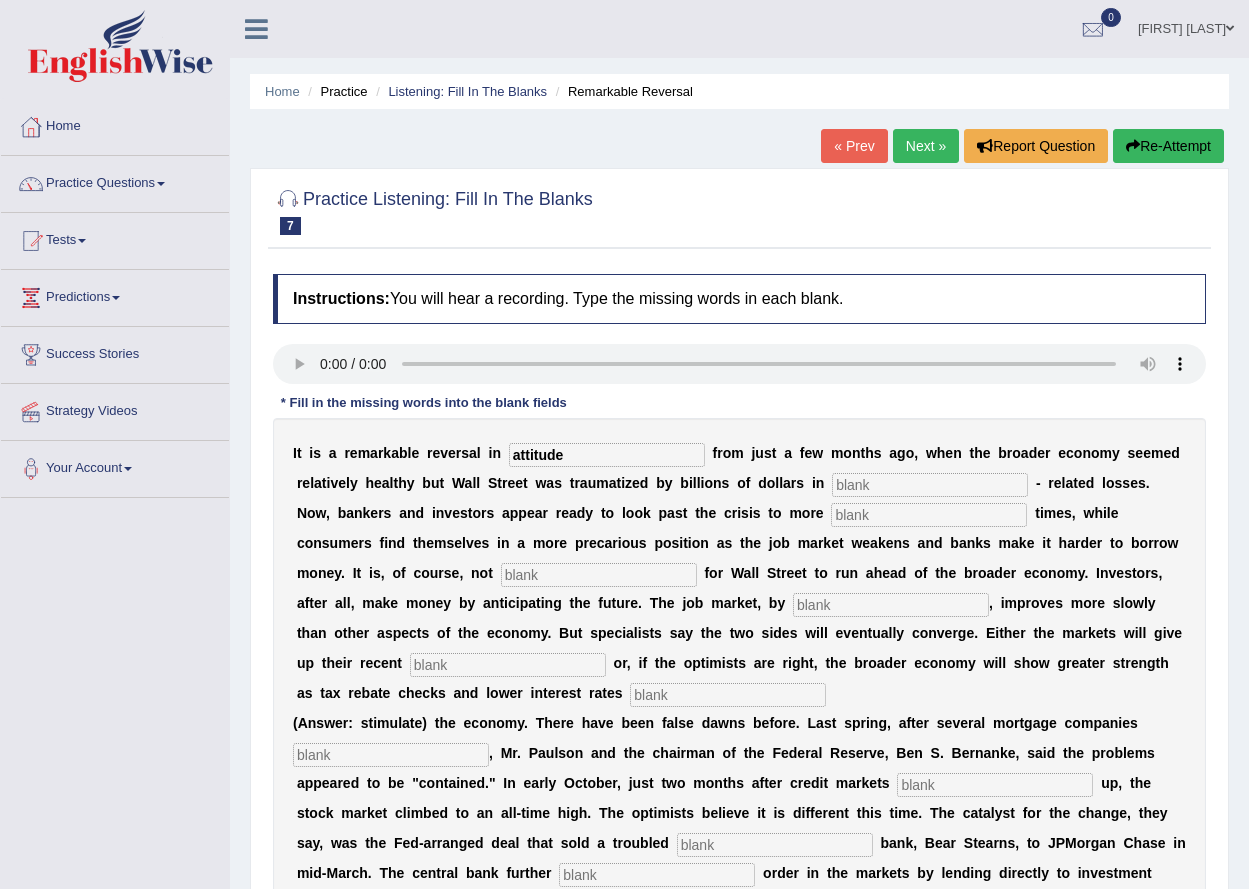 type on "attitude" 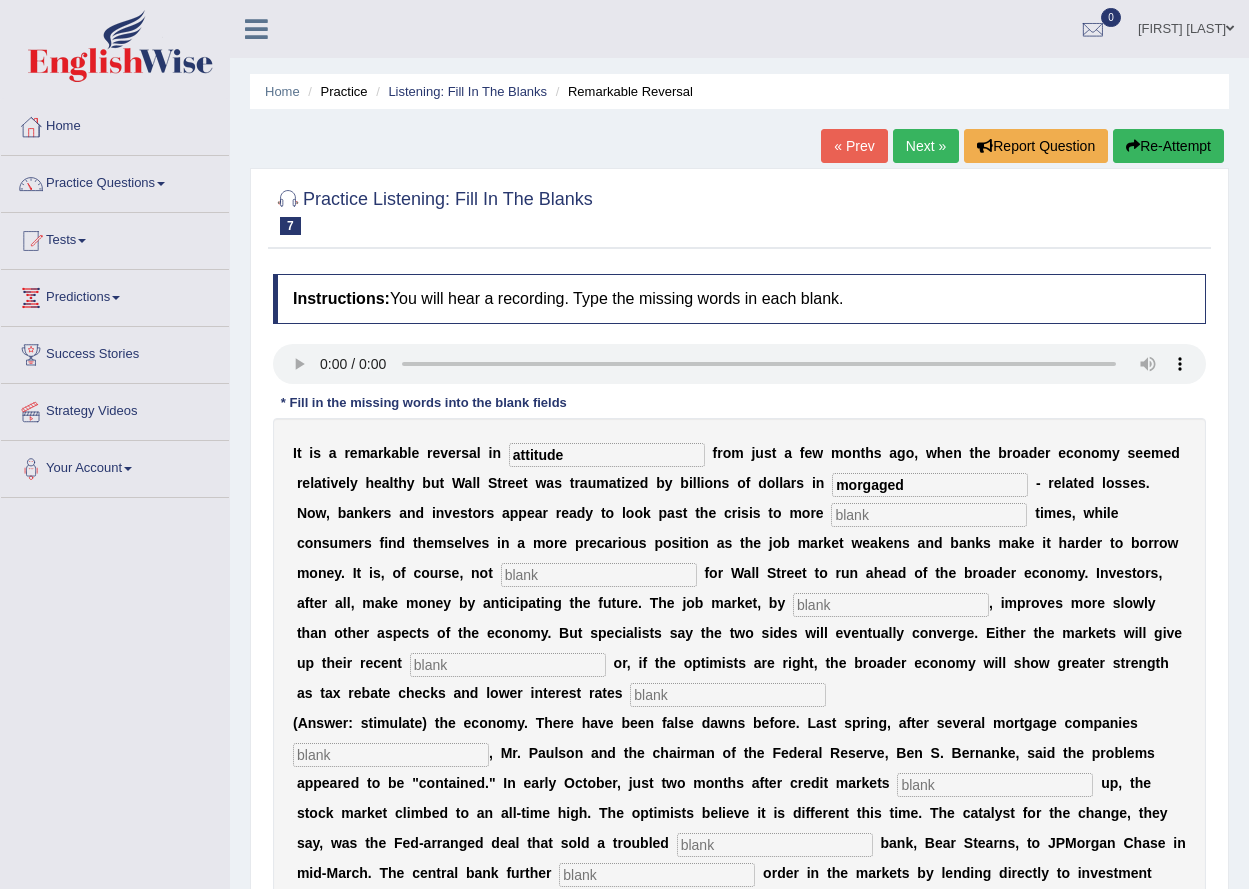 type on "morgaged" 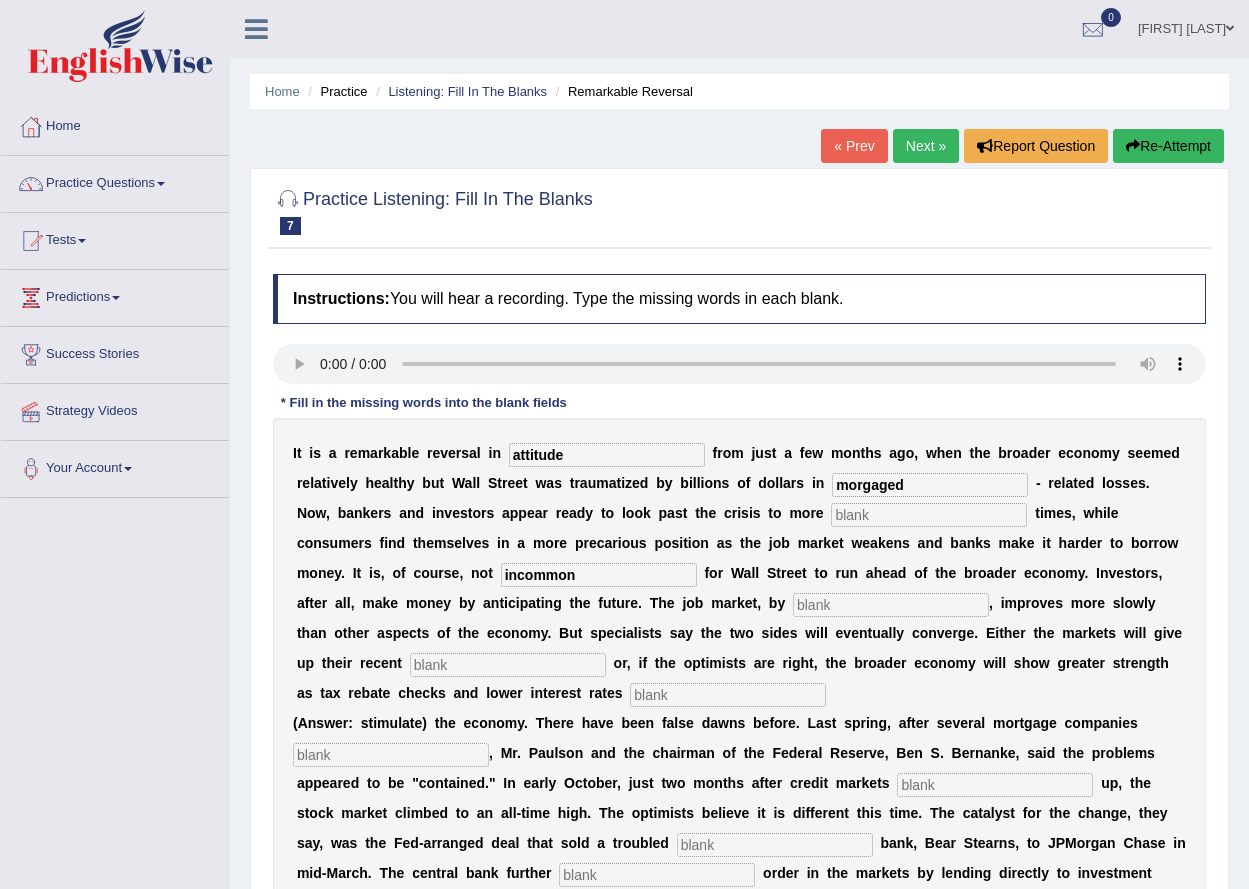 type on "incommon" 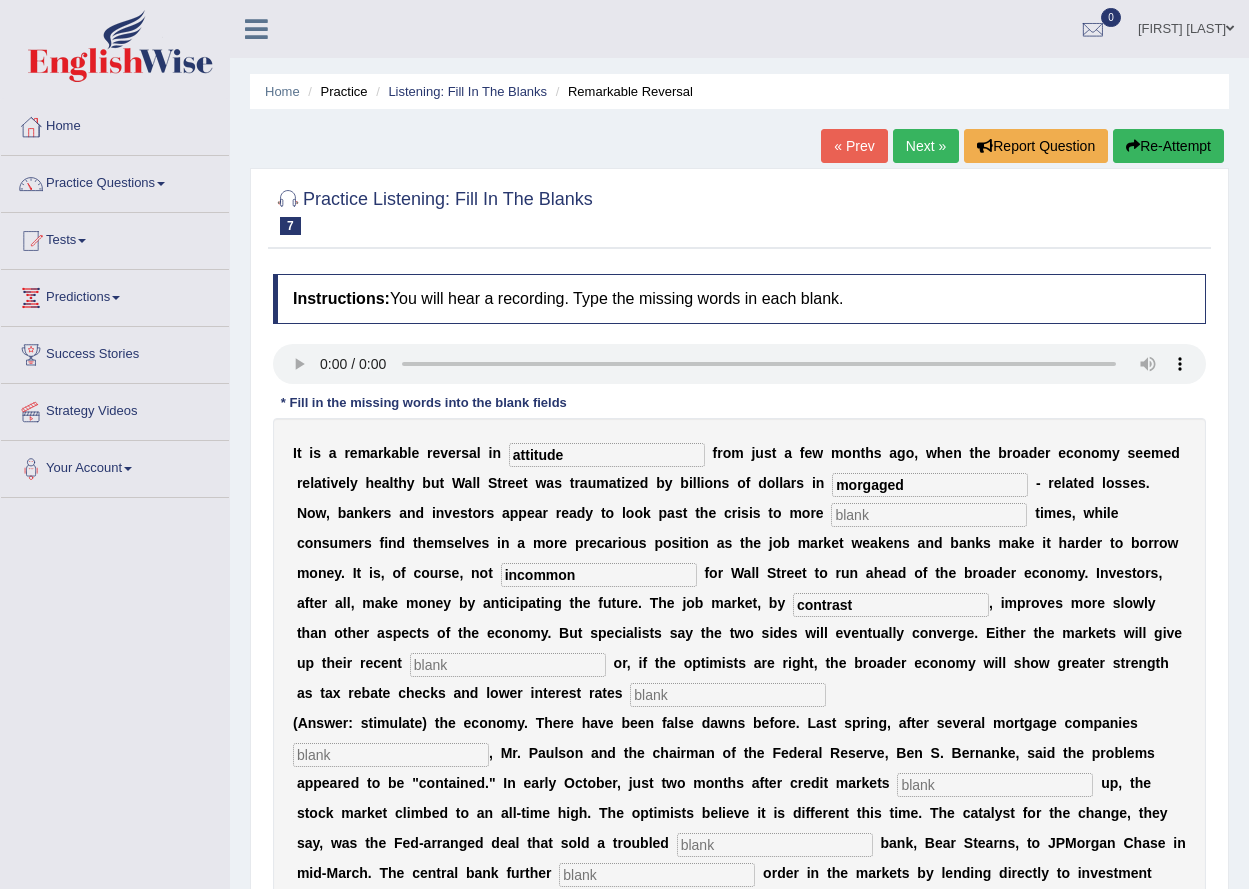 type on "contrast" 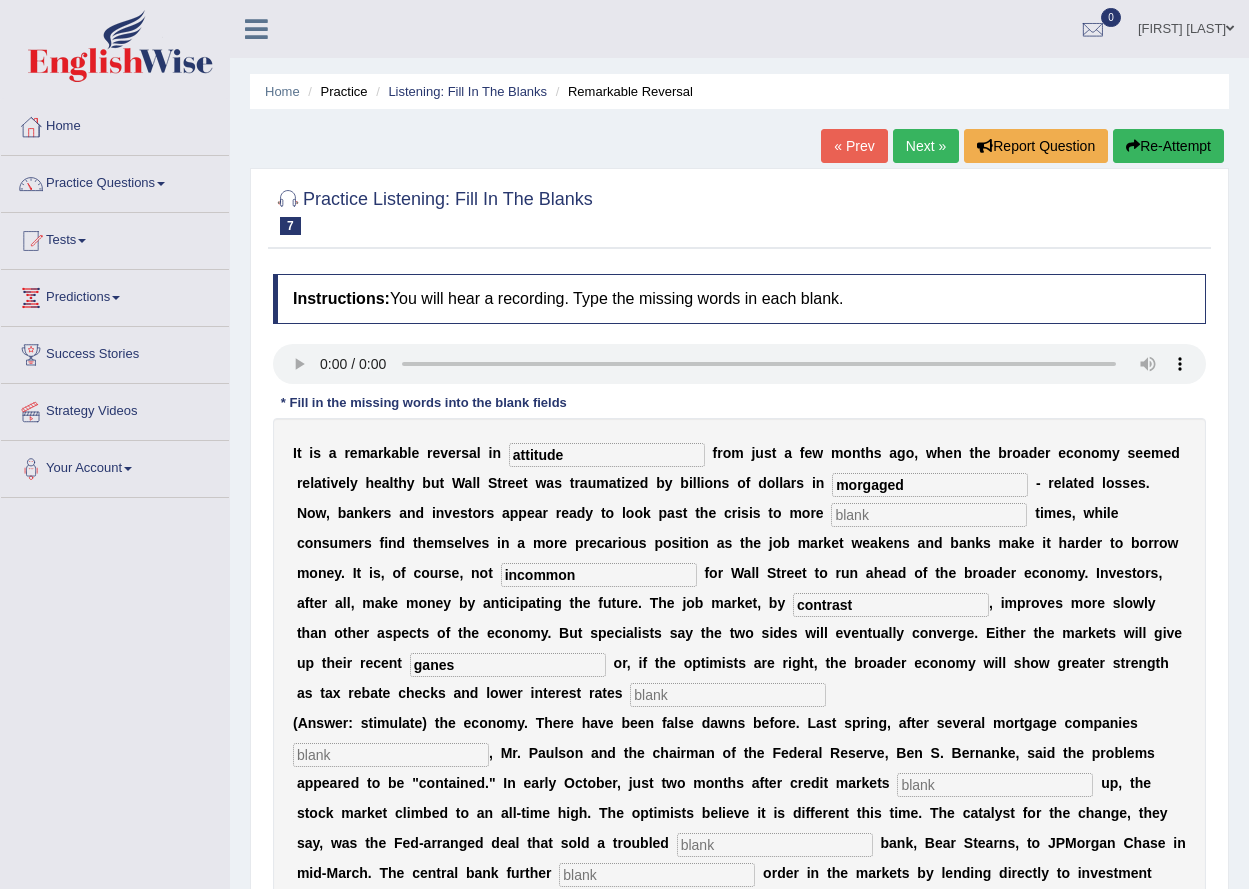 type on "ganes" 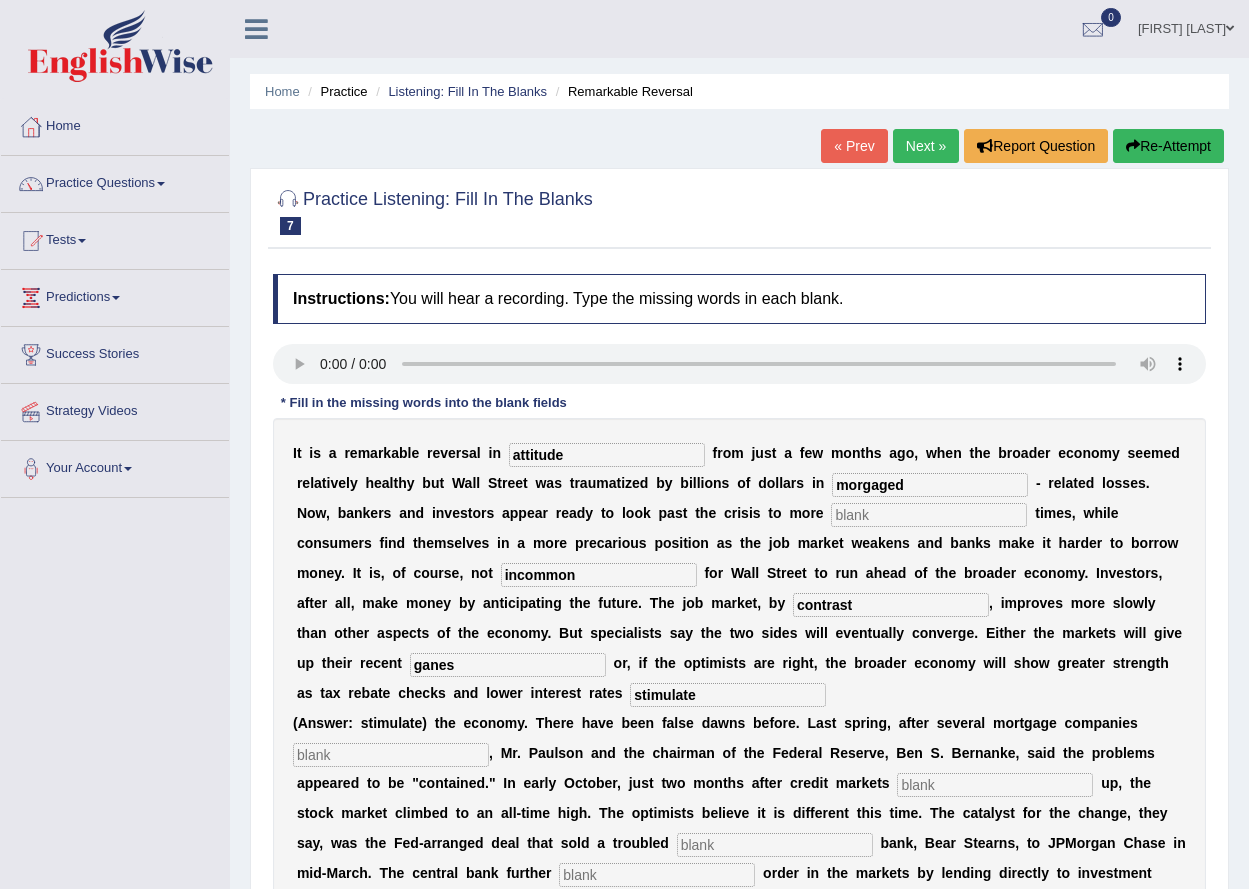 type on "stimulate" 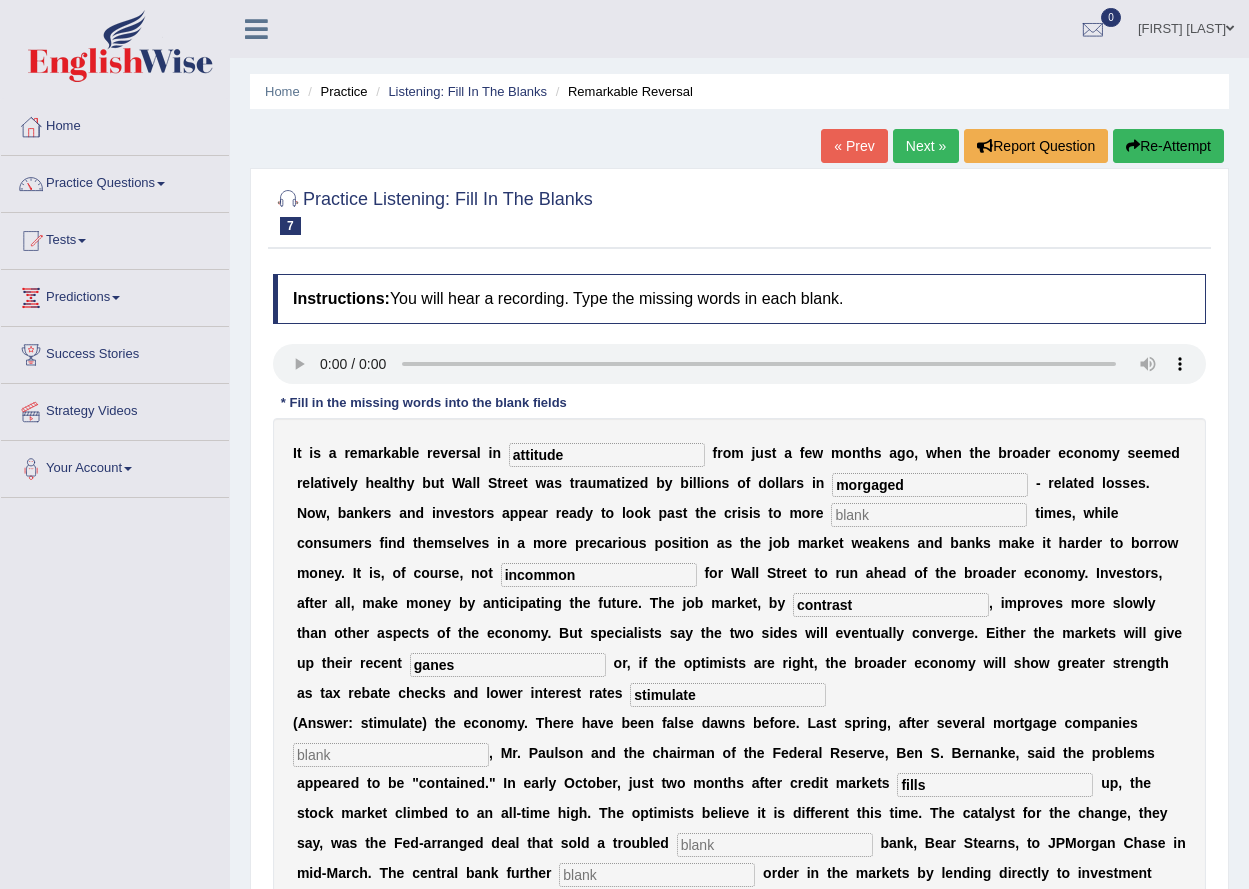 type on "fills" 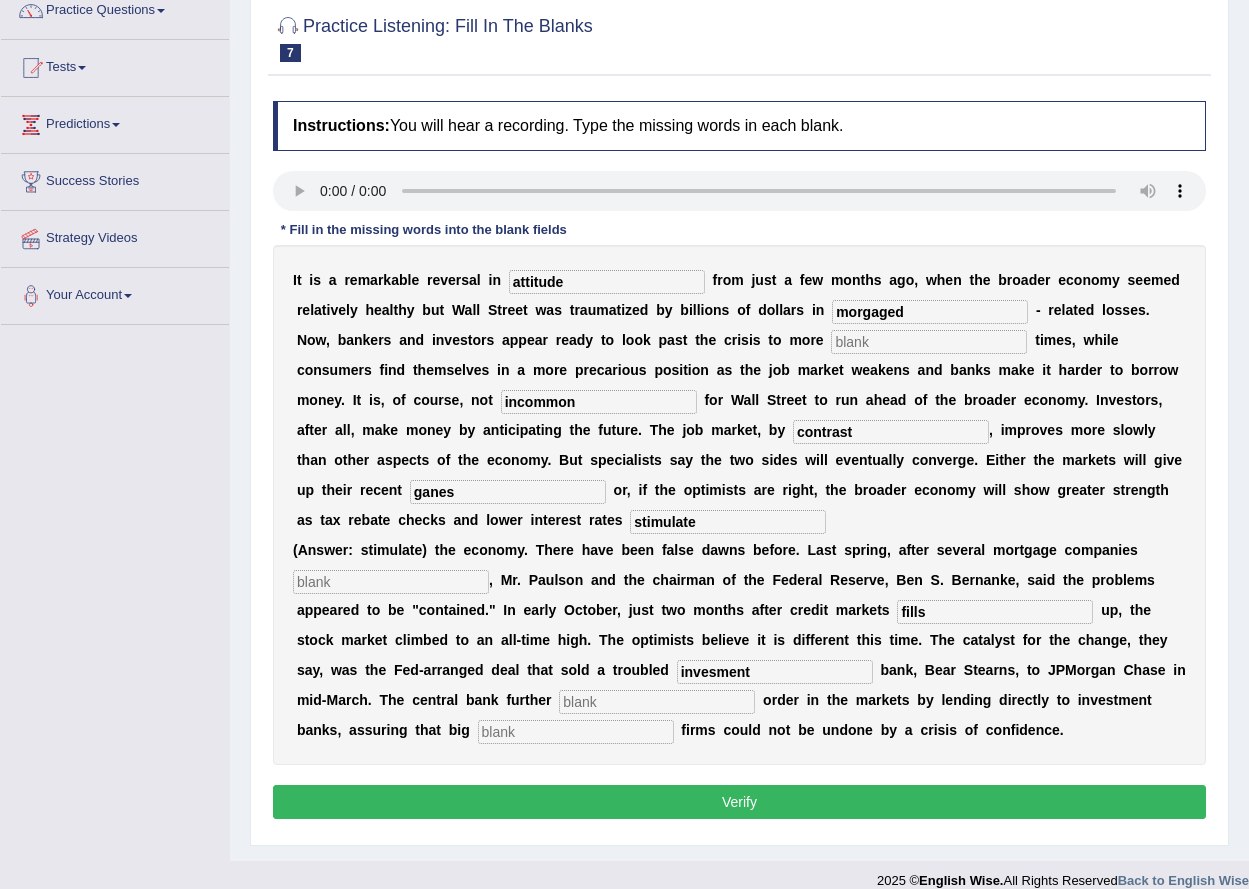scroll, scrollTop: 195, scrollLeft: 0, axis: vertical 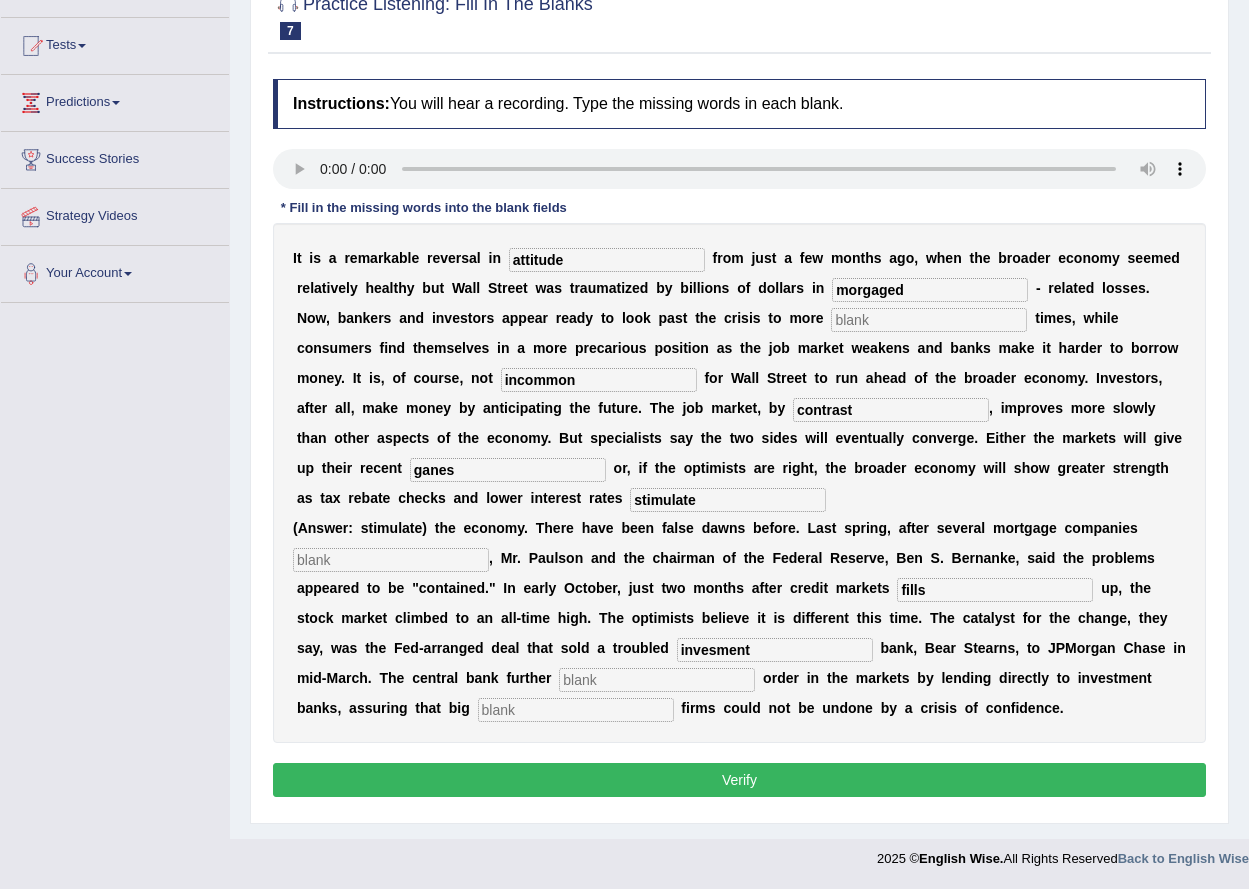type on "invesment" 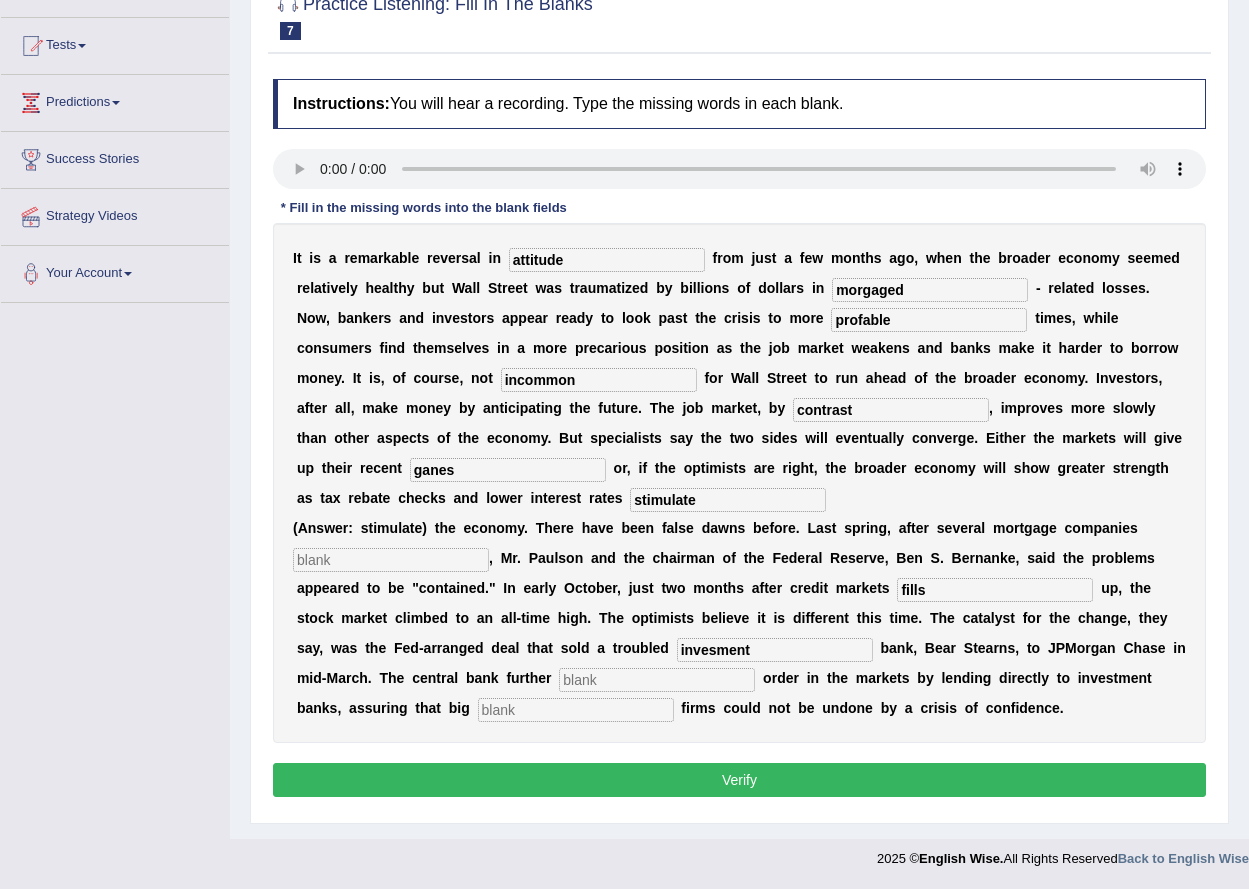 type on "profable" 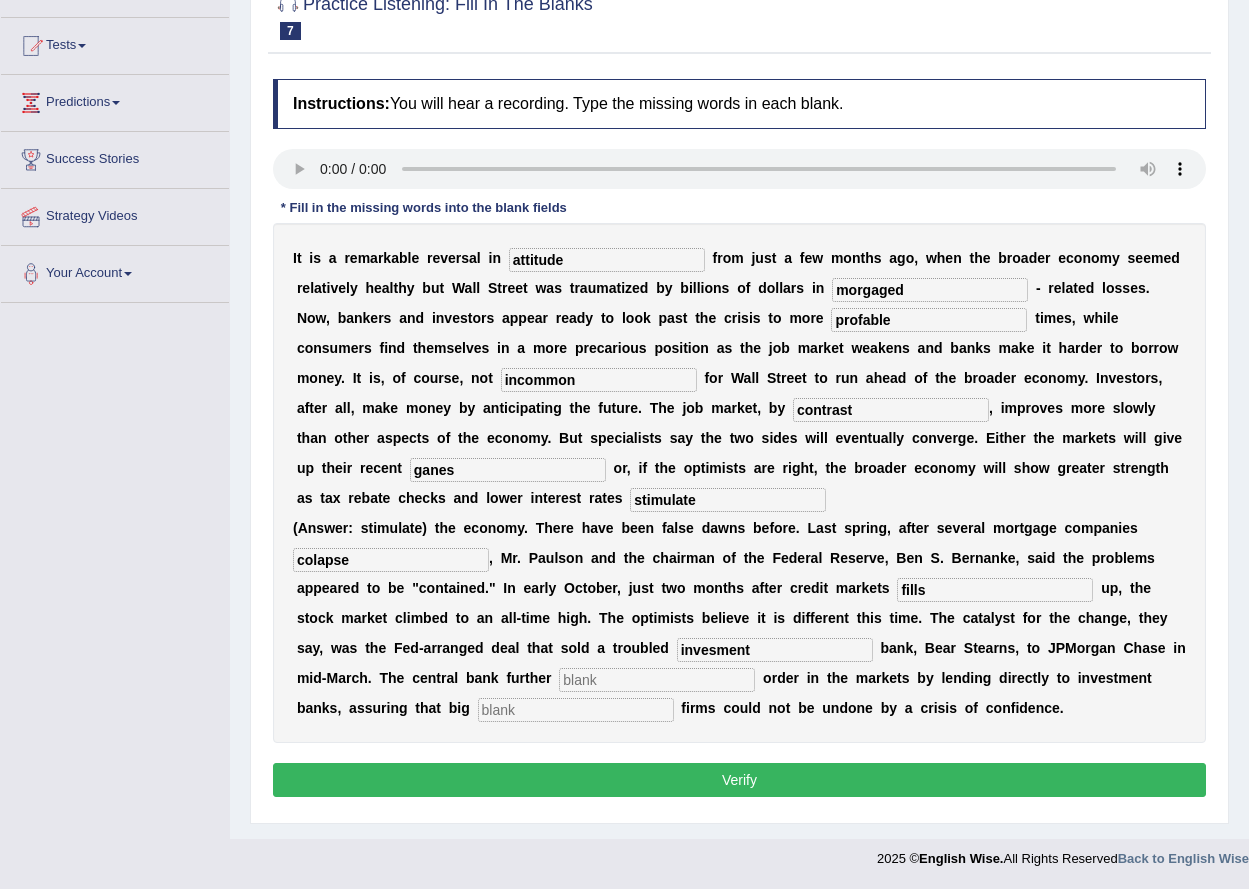 type on "colapse" 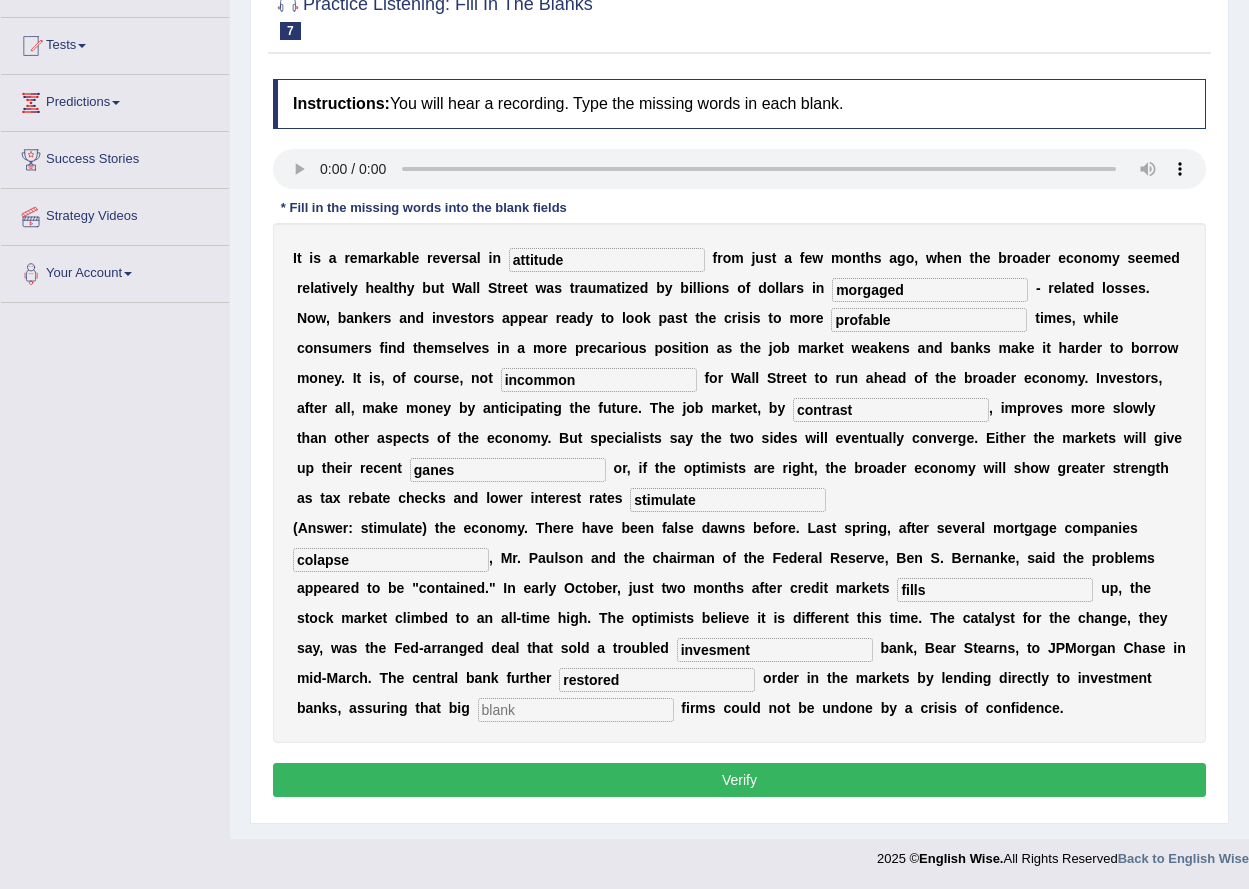 type on "restored" 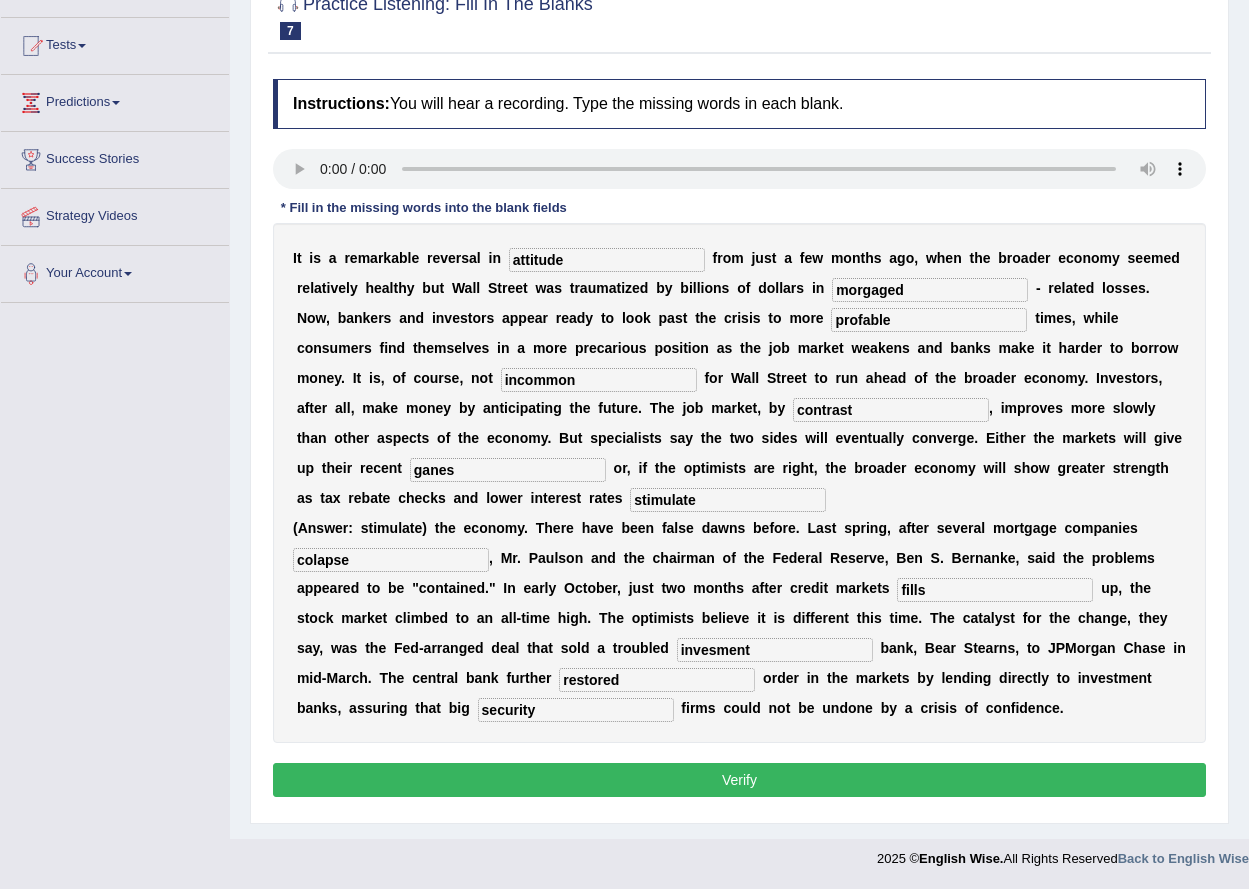 type on "security" 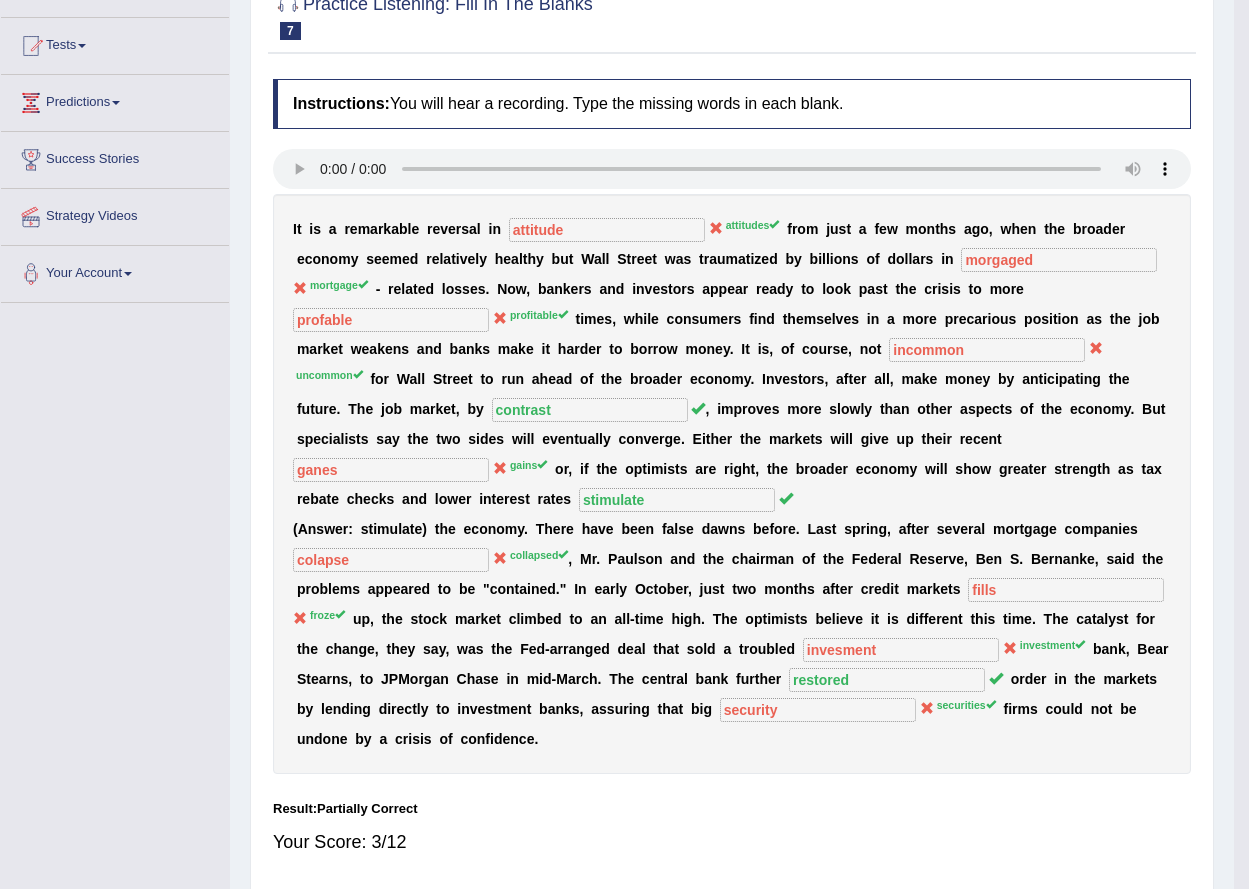 scroll, scrollTop: 192, scrollLeft: 0, axis: vertical 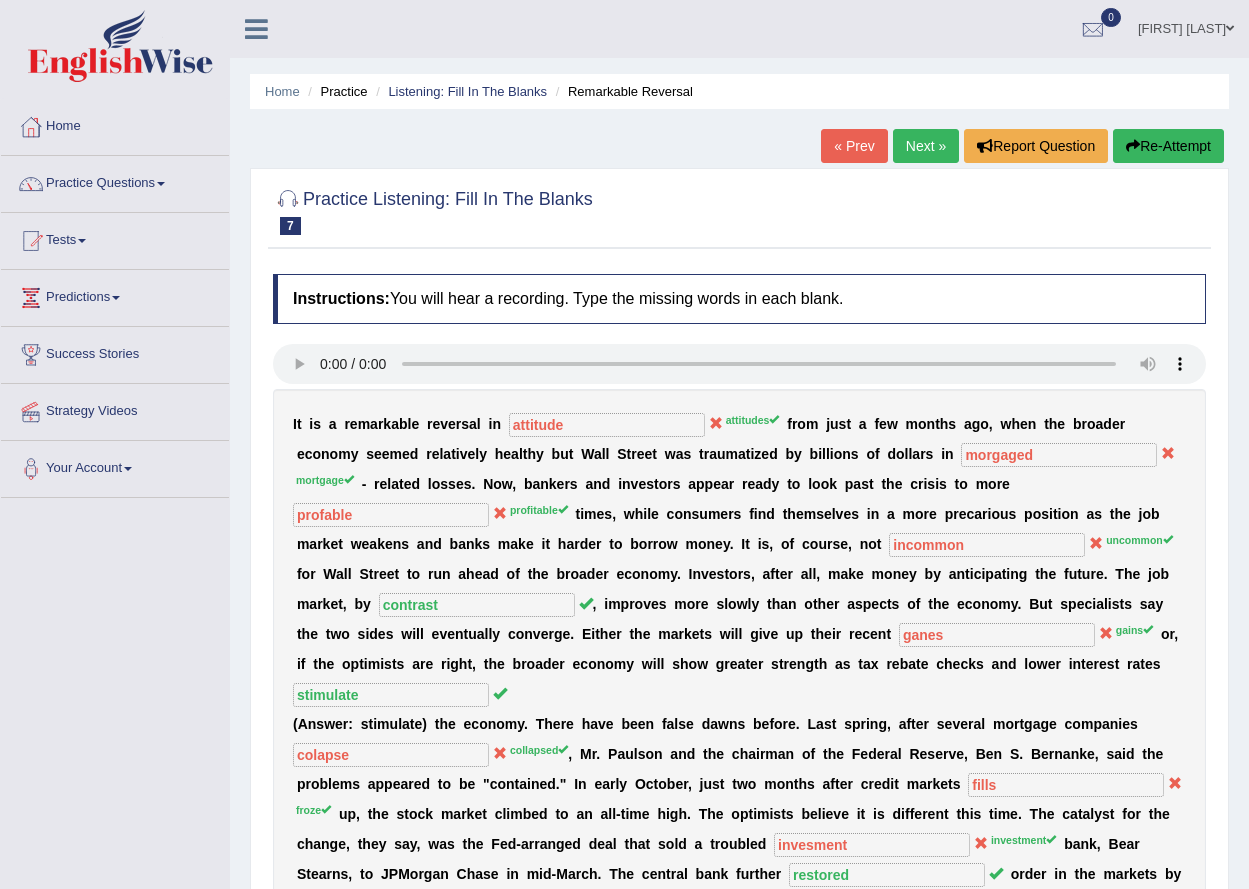 click on "« Prev" at bounding box center [854, 146] 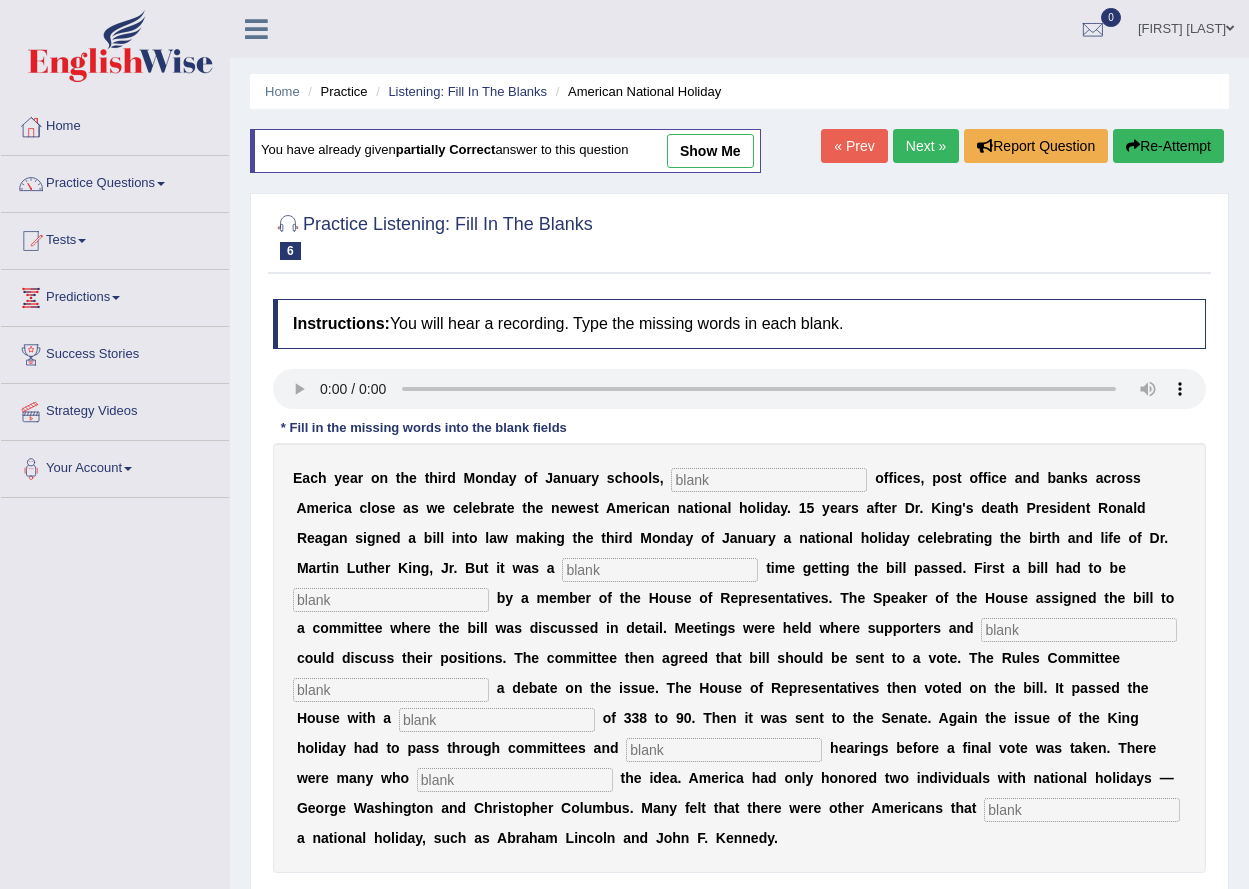 scroll, scrollTop: 0, scrollLeft: 0, axis: both 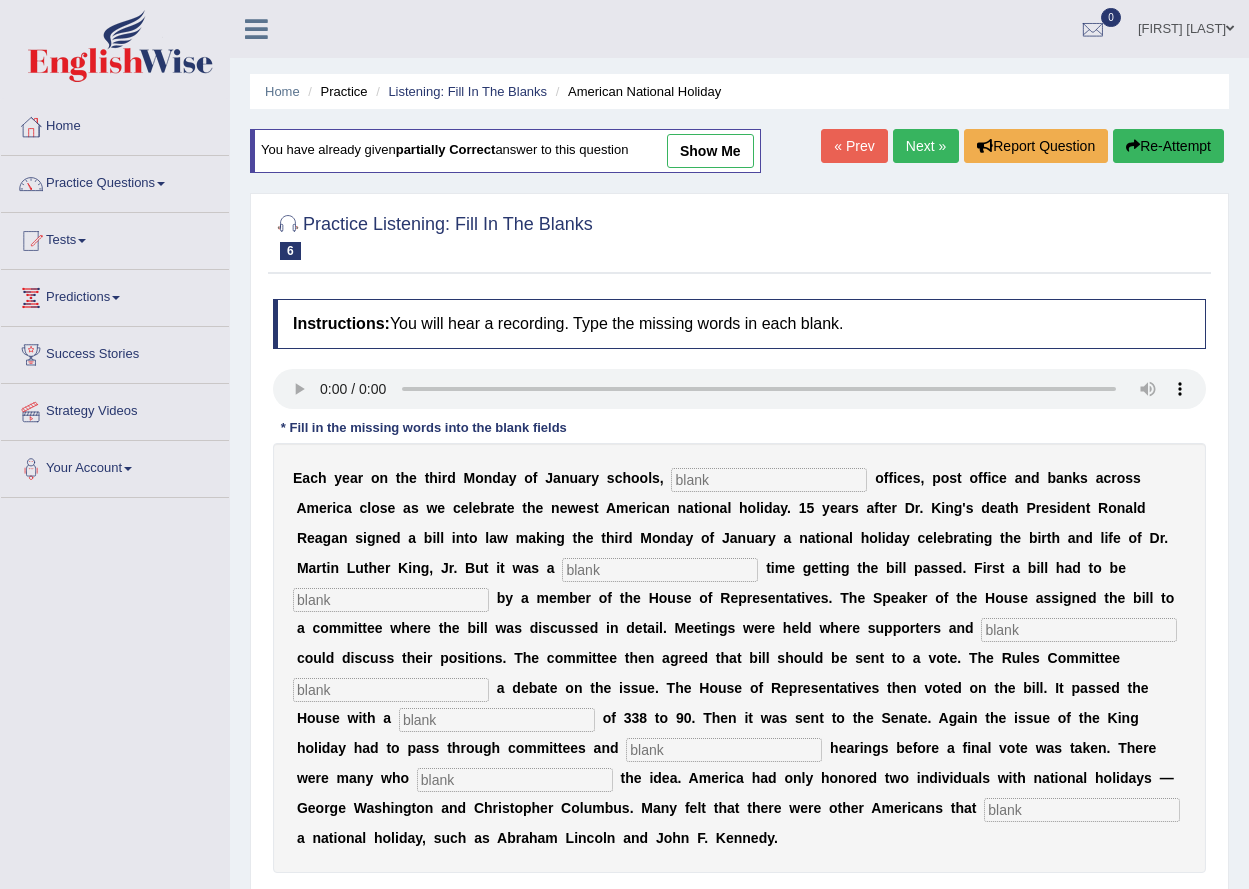 click on "Next »" at bounding box center (926, 146) 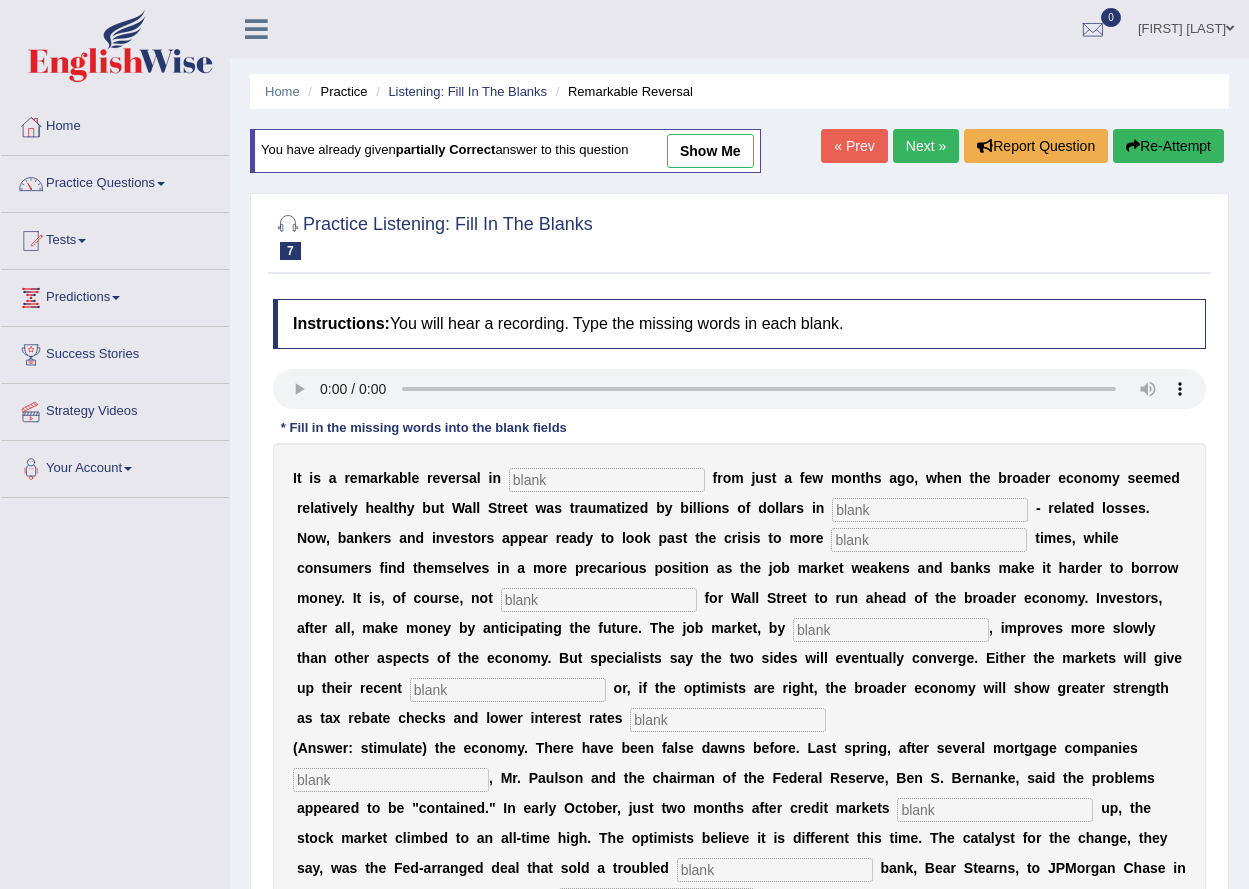 scroll, scrollTop: 0, scrollLeft: 0, axis: both 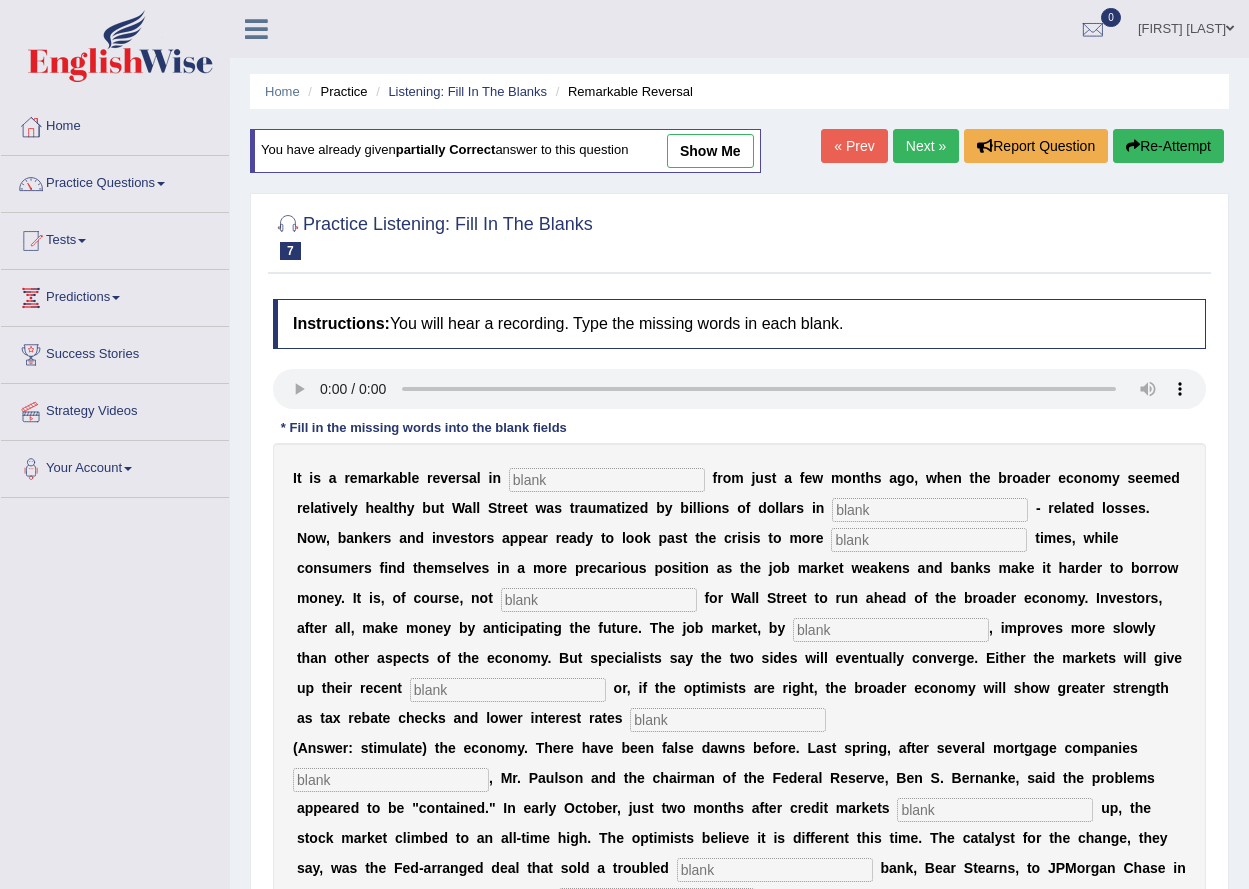 click at bounding box center (607, 480) 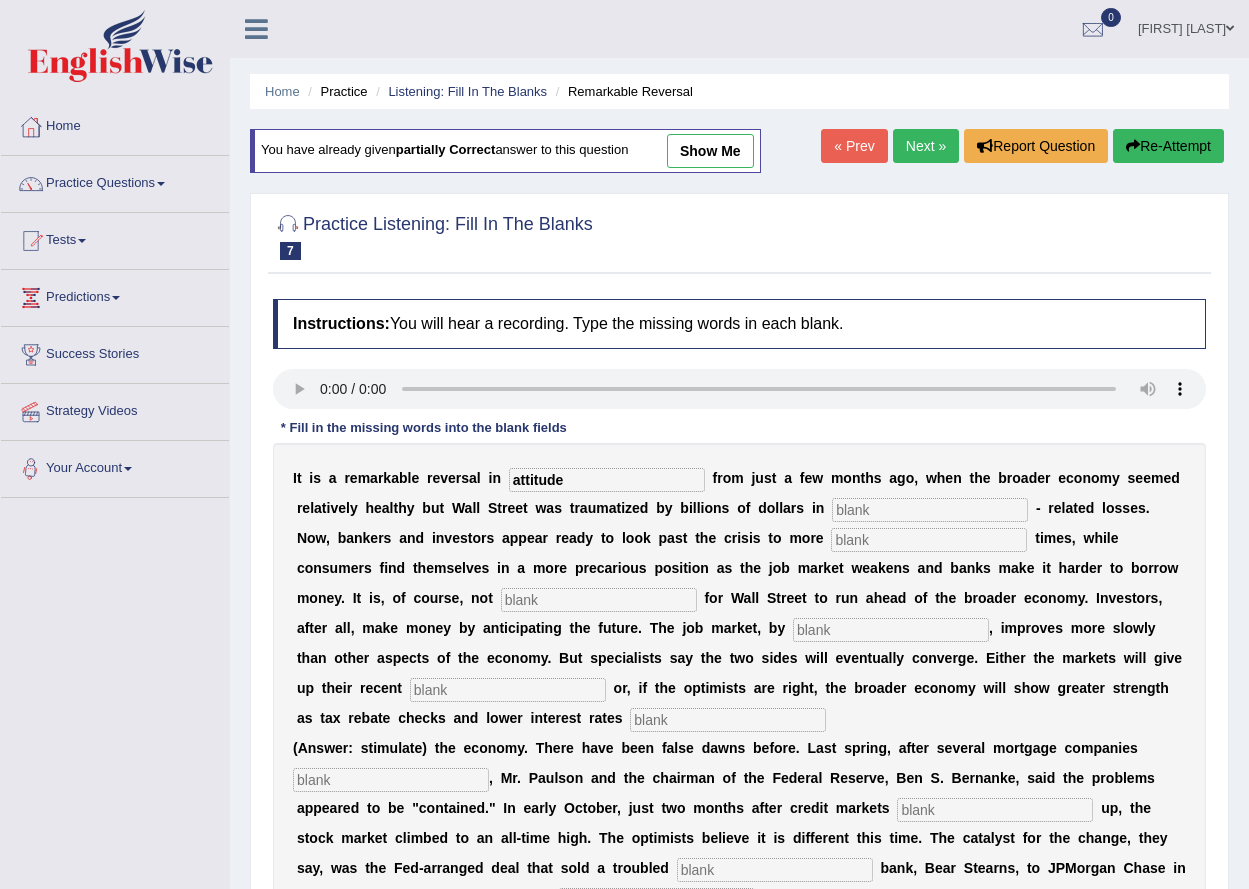 type on "attitude" 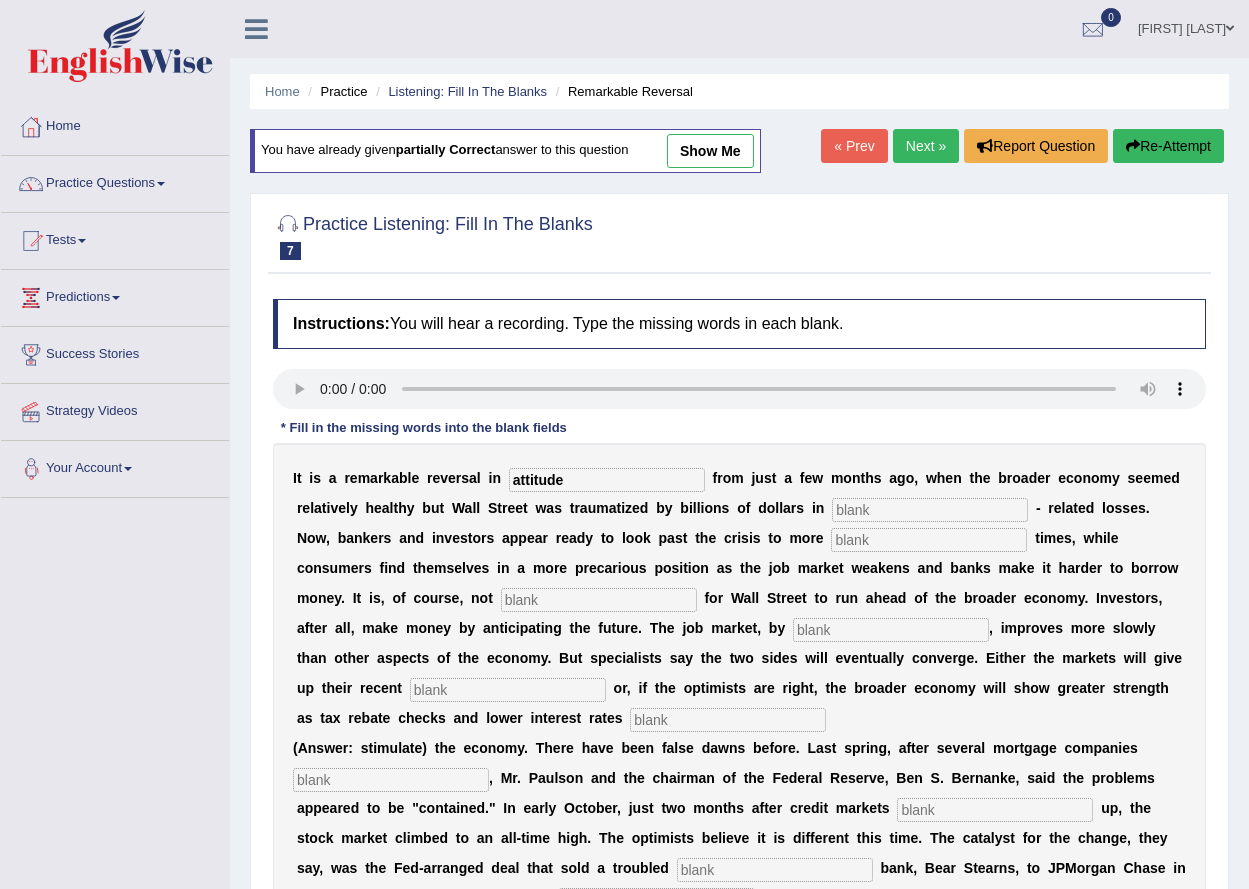 click at bounding box center (930, 510) 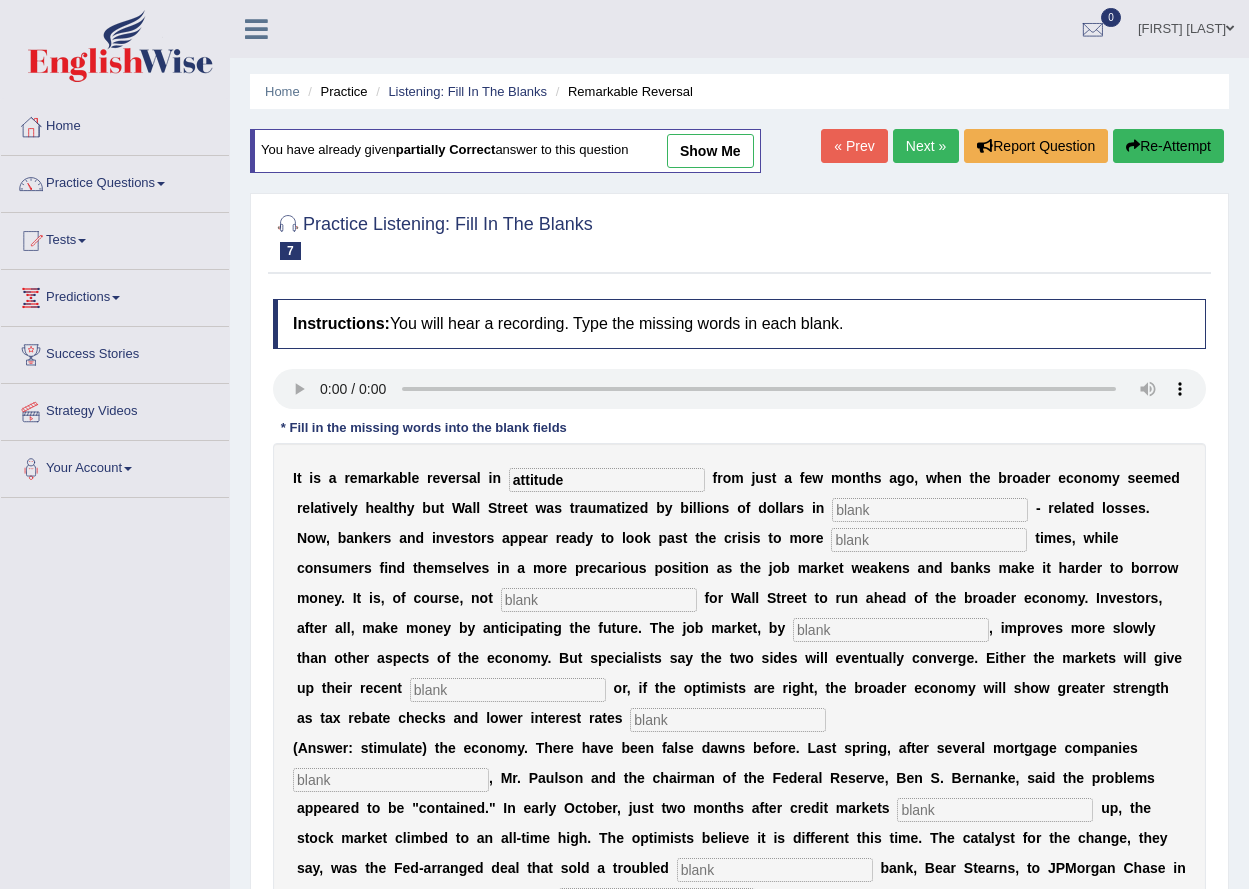 type 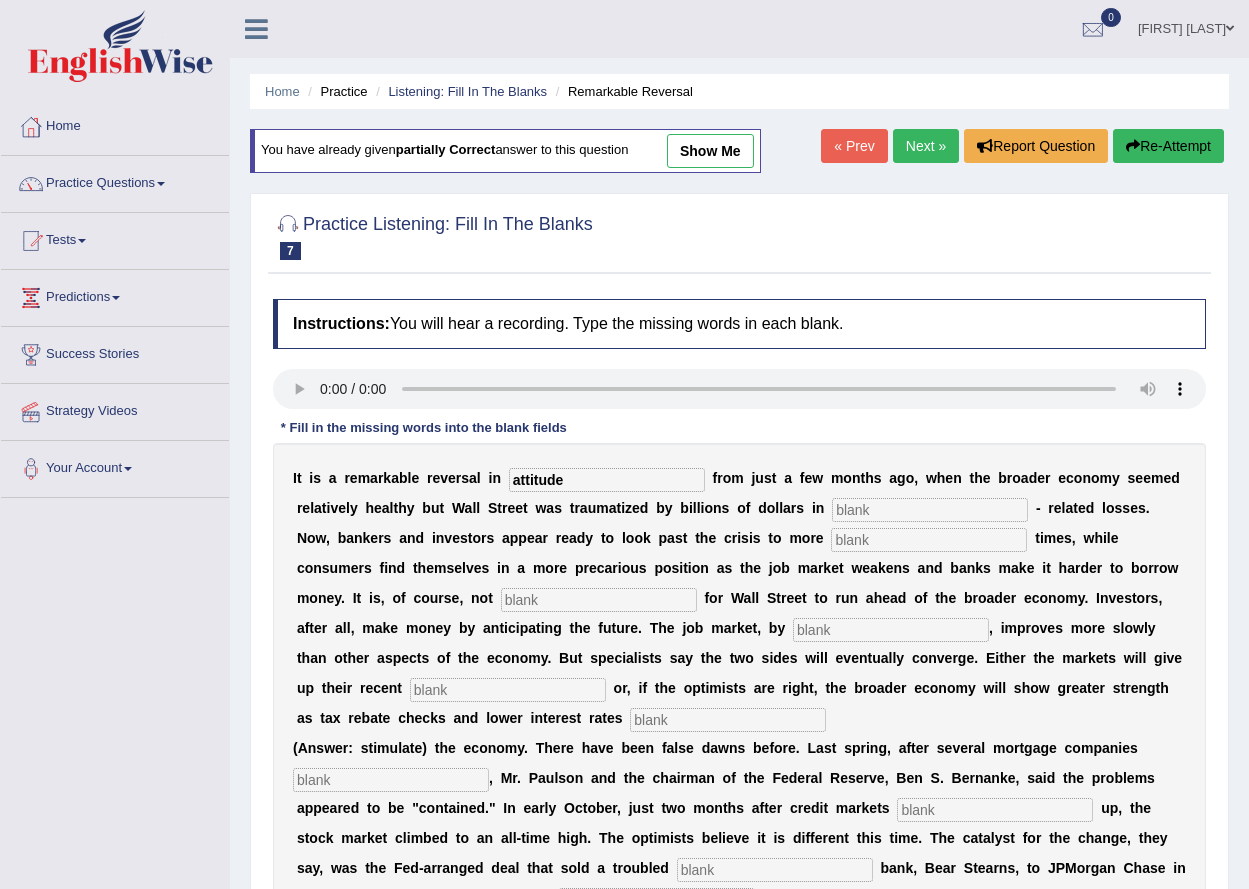 click at bounding box center [930, 510] 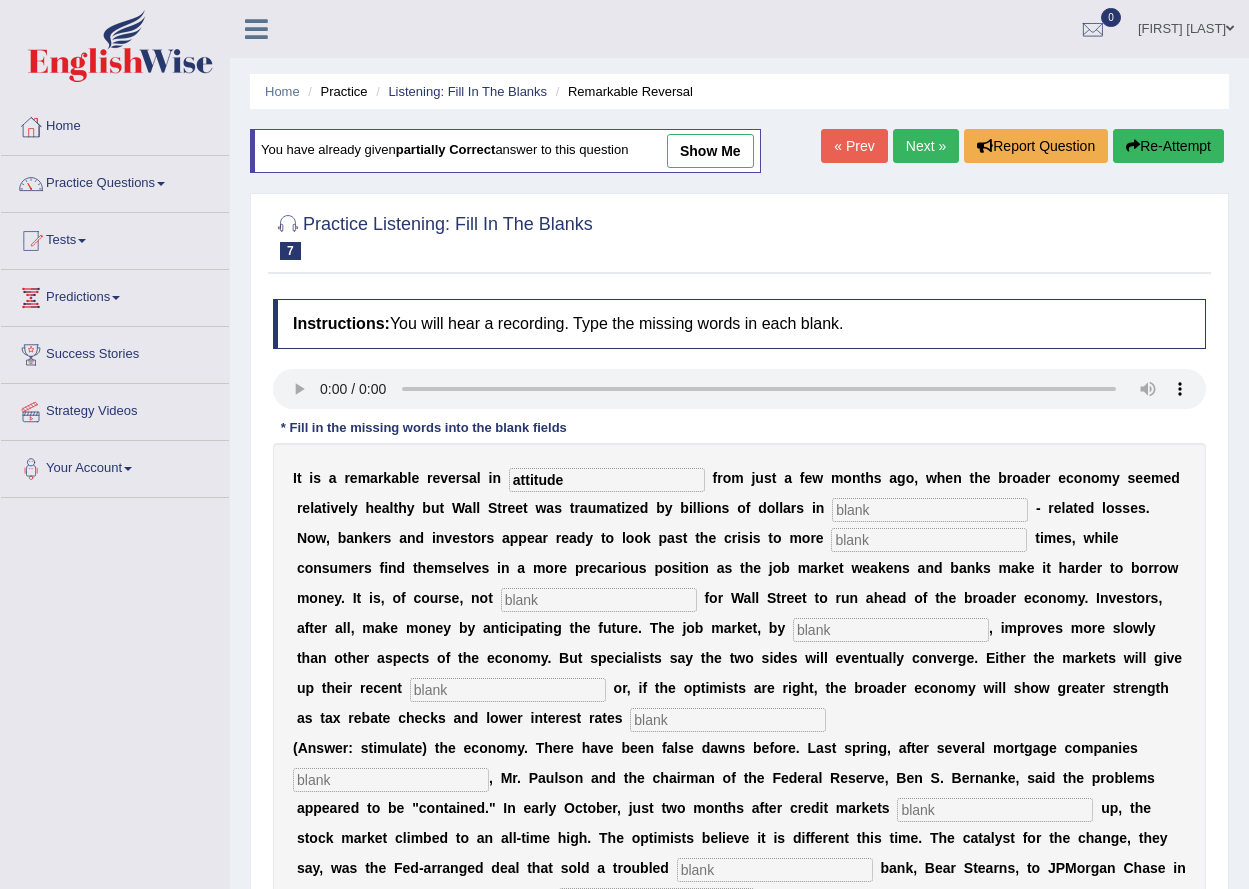 click on "attitude" at bounding box center [607, 480] 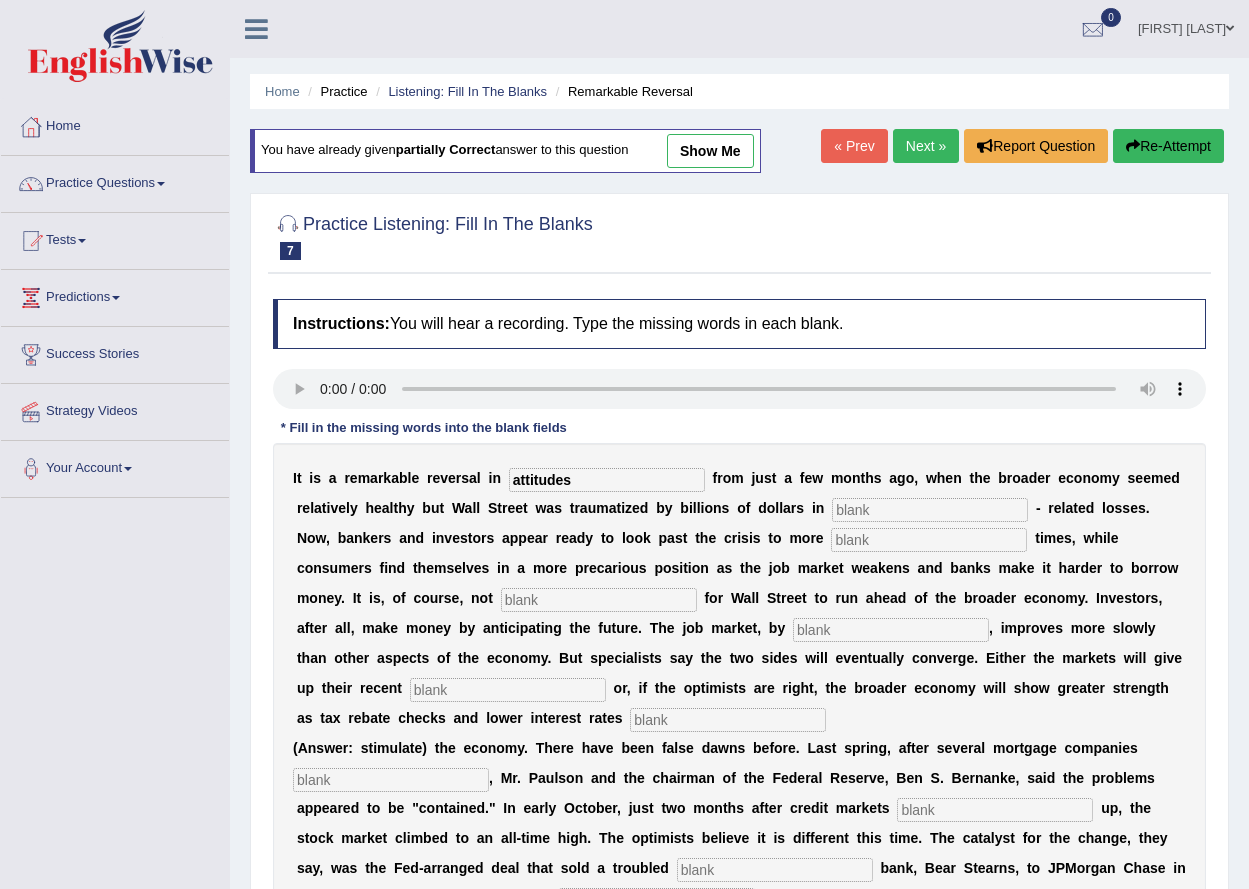 type on "attitudes" 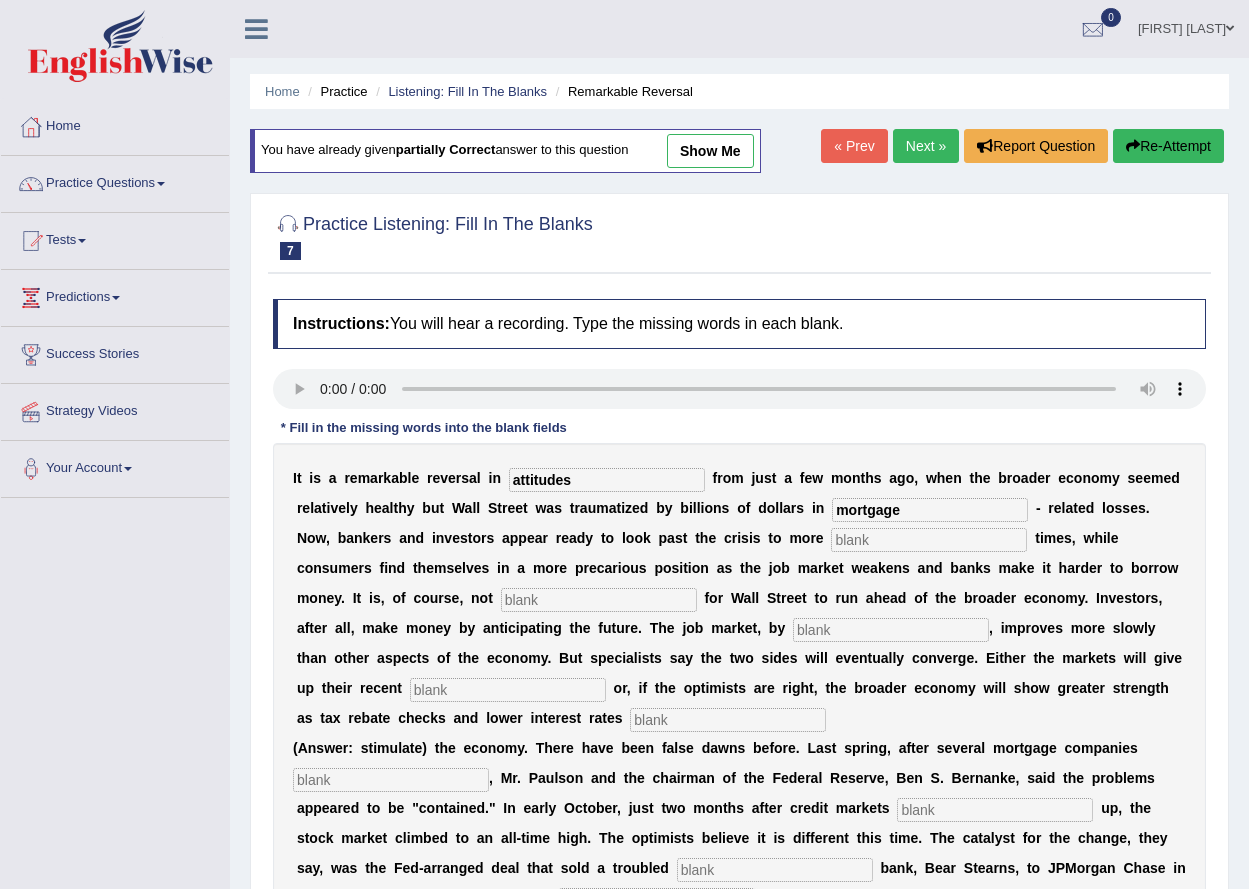 type on "mortgage" 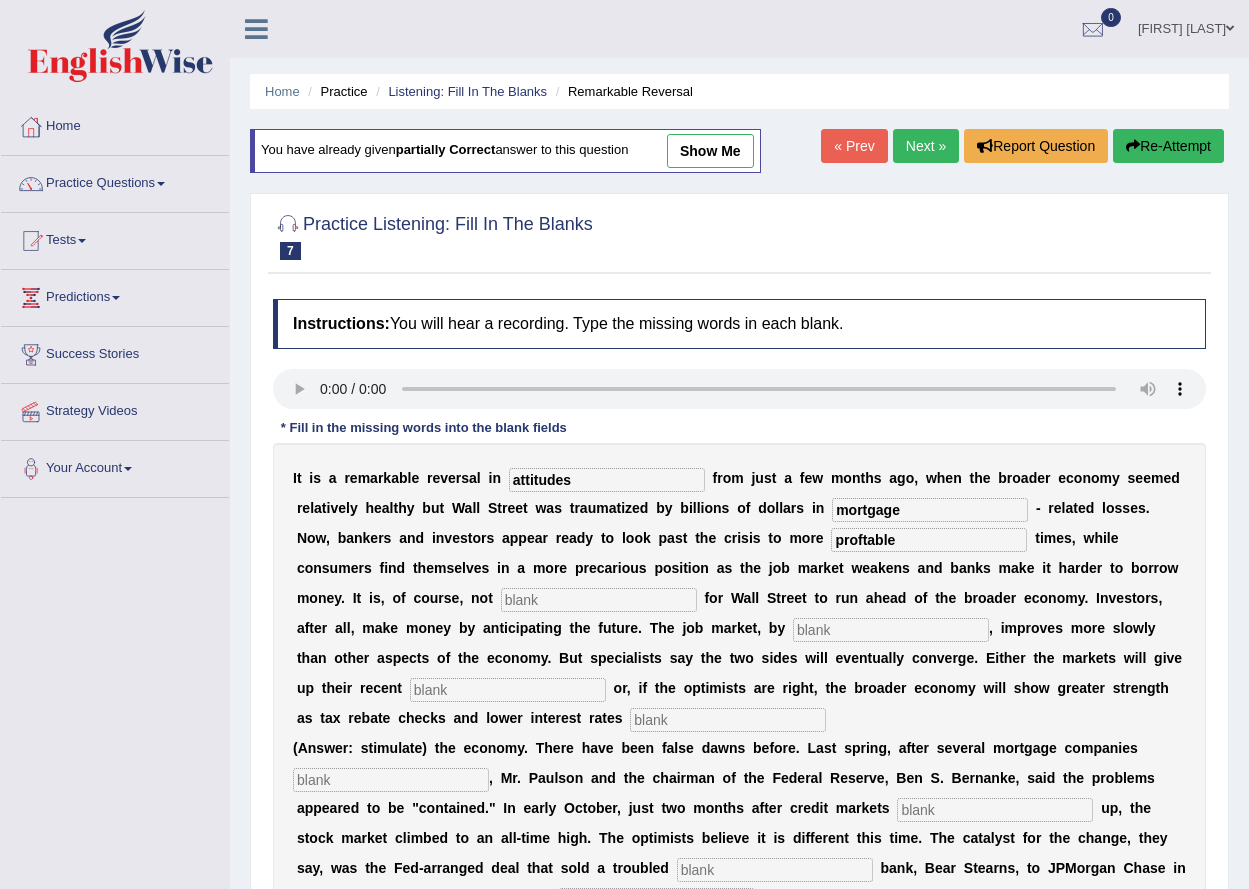 type on "proftable" 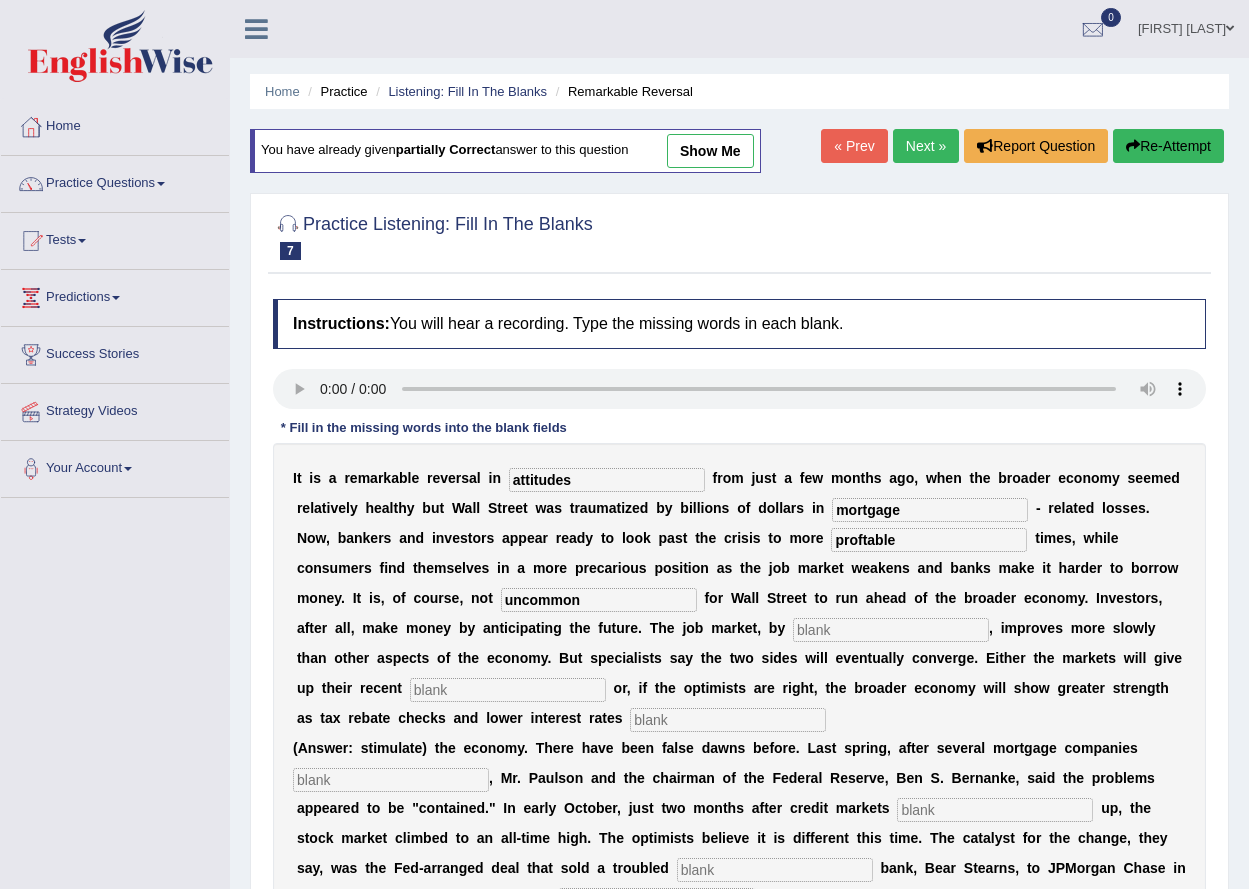 type on "uncommon" 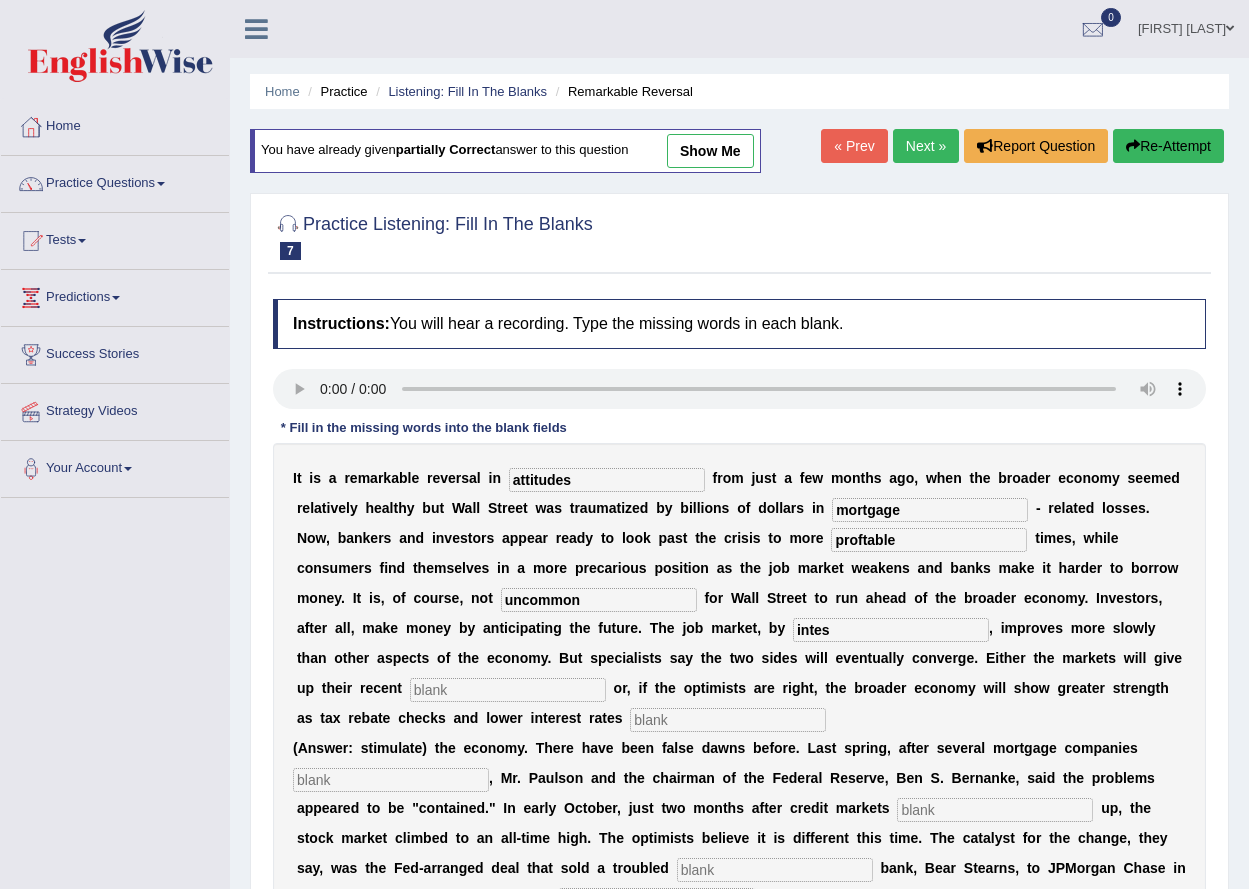 type on "intes" 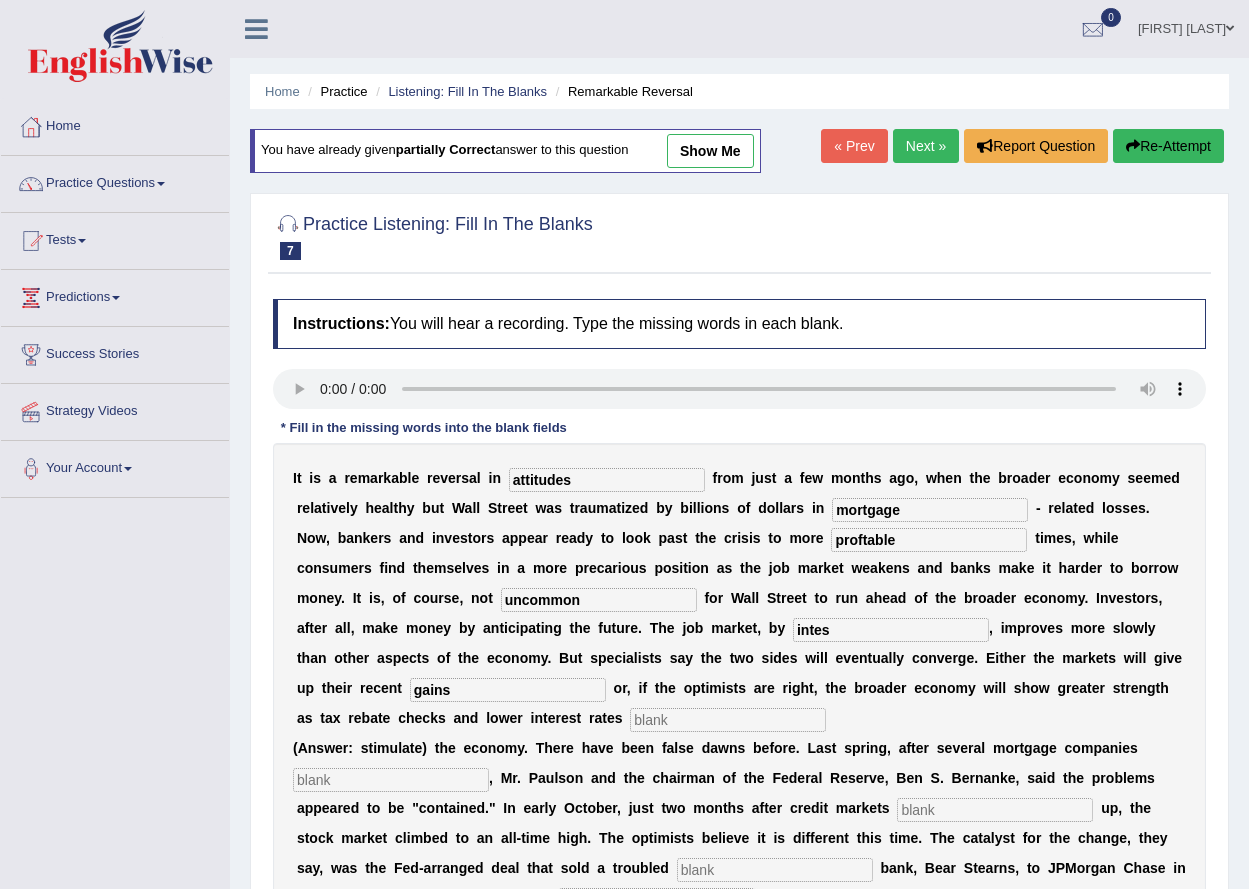 type on "gains" 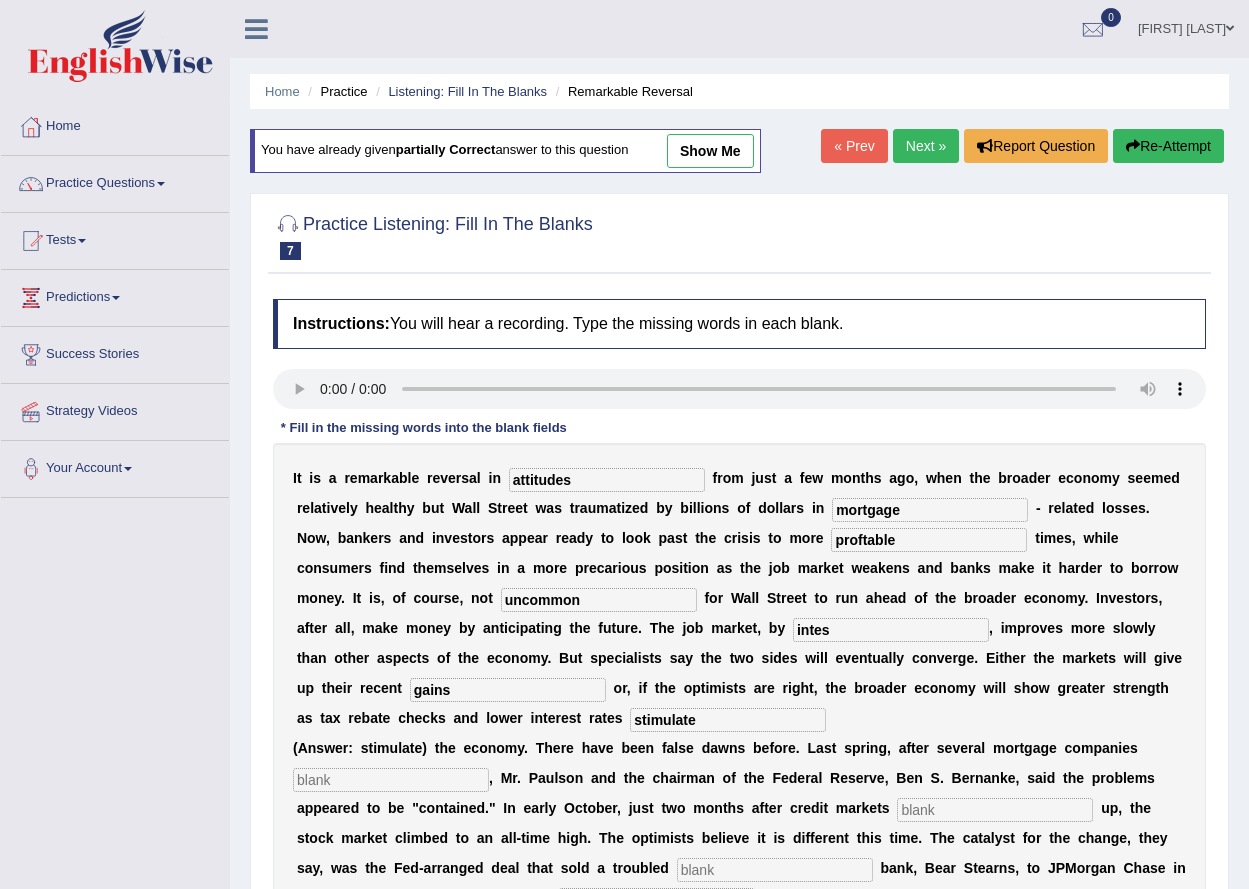 type on "stimulate" 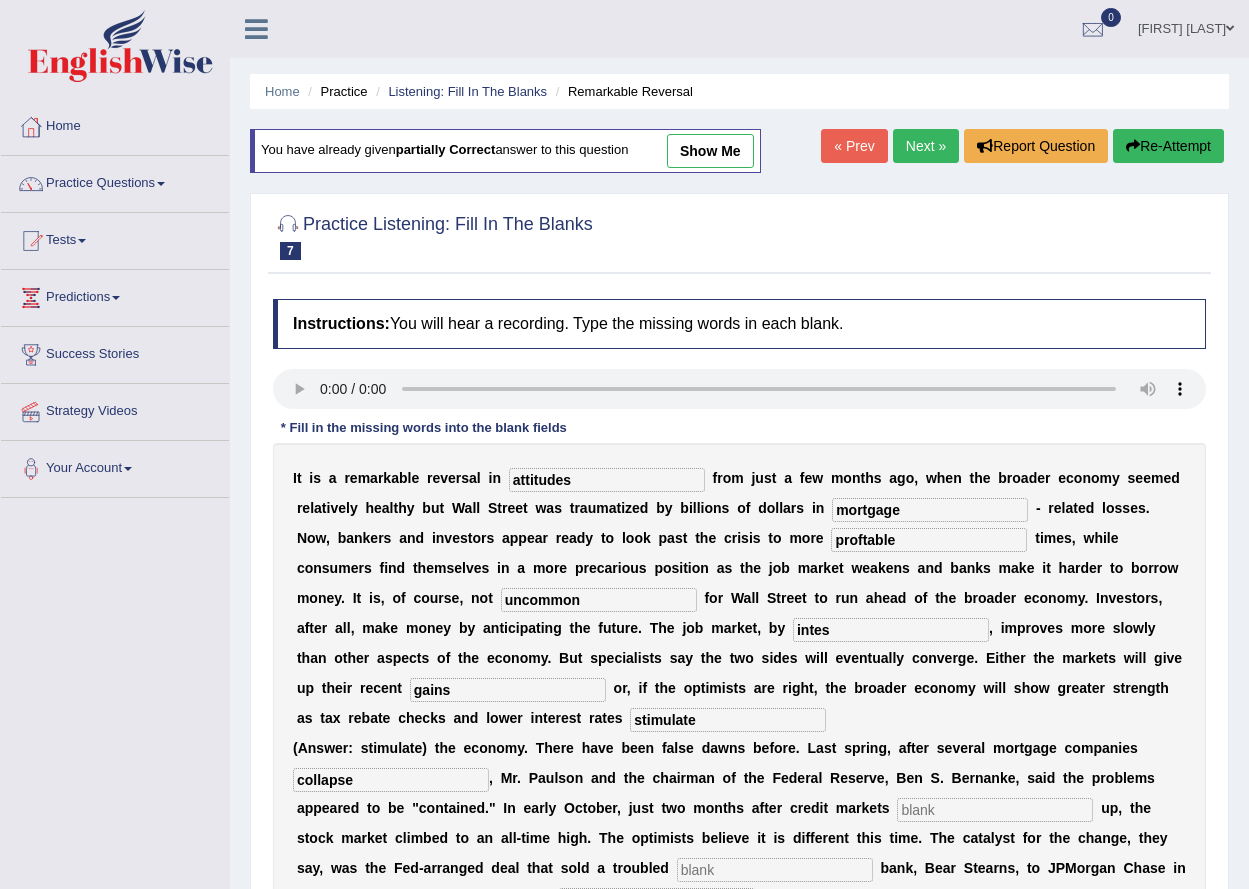 type on "collapse" 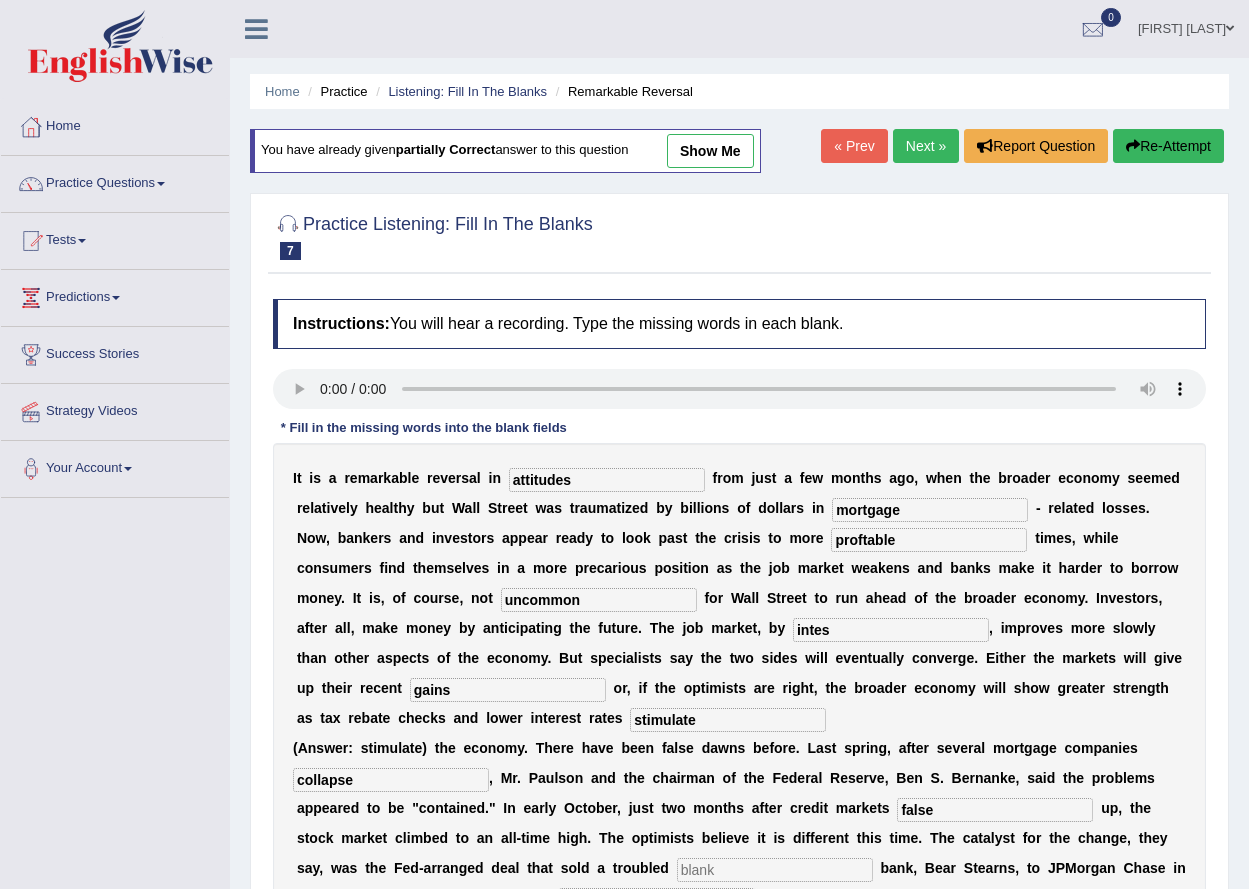 type on "false" 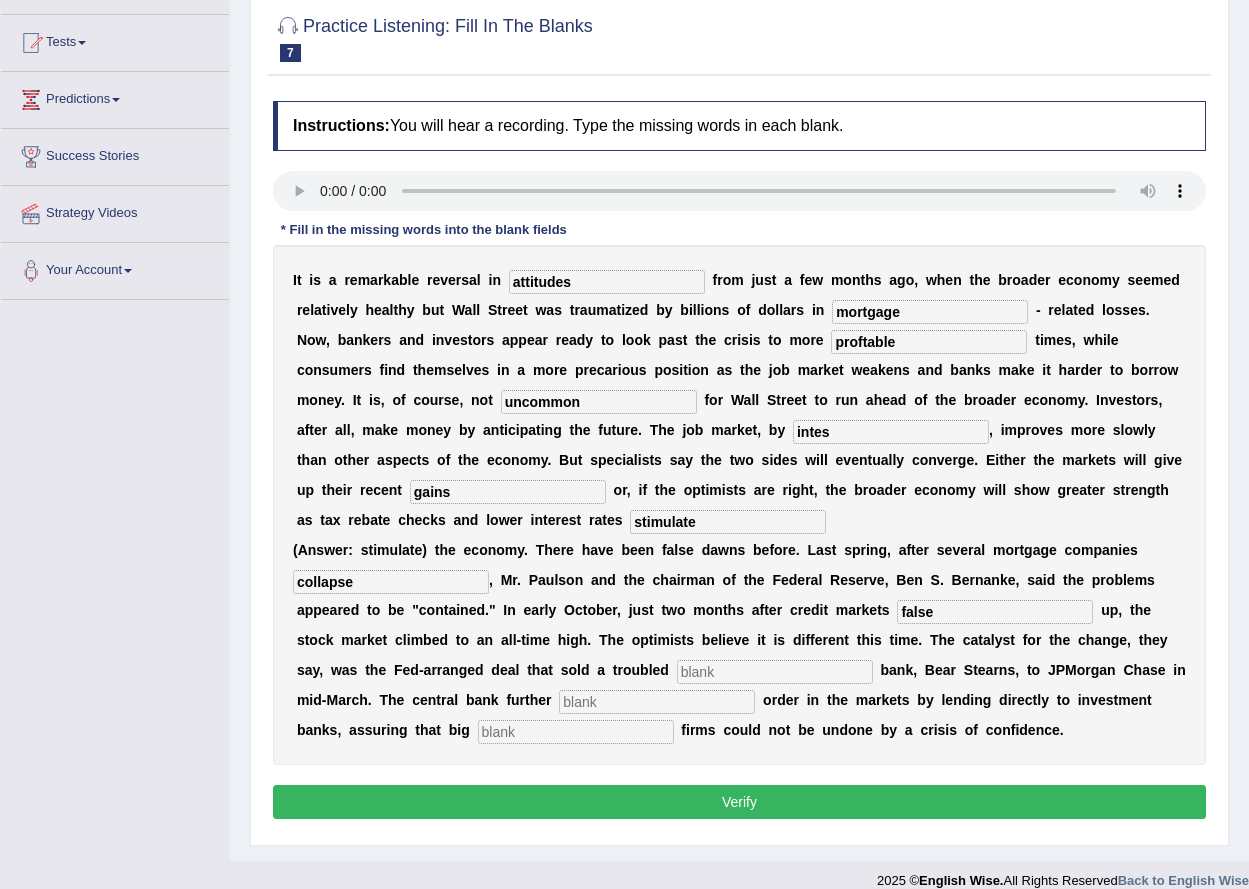 scroll, scrollTop: 200, scrollLeft: 0, axis: vertical 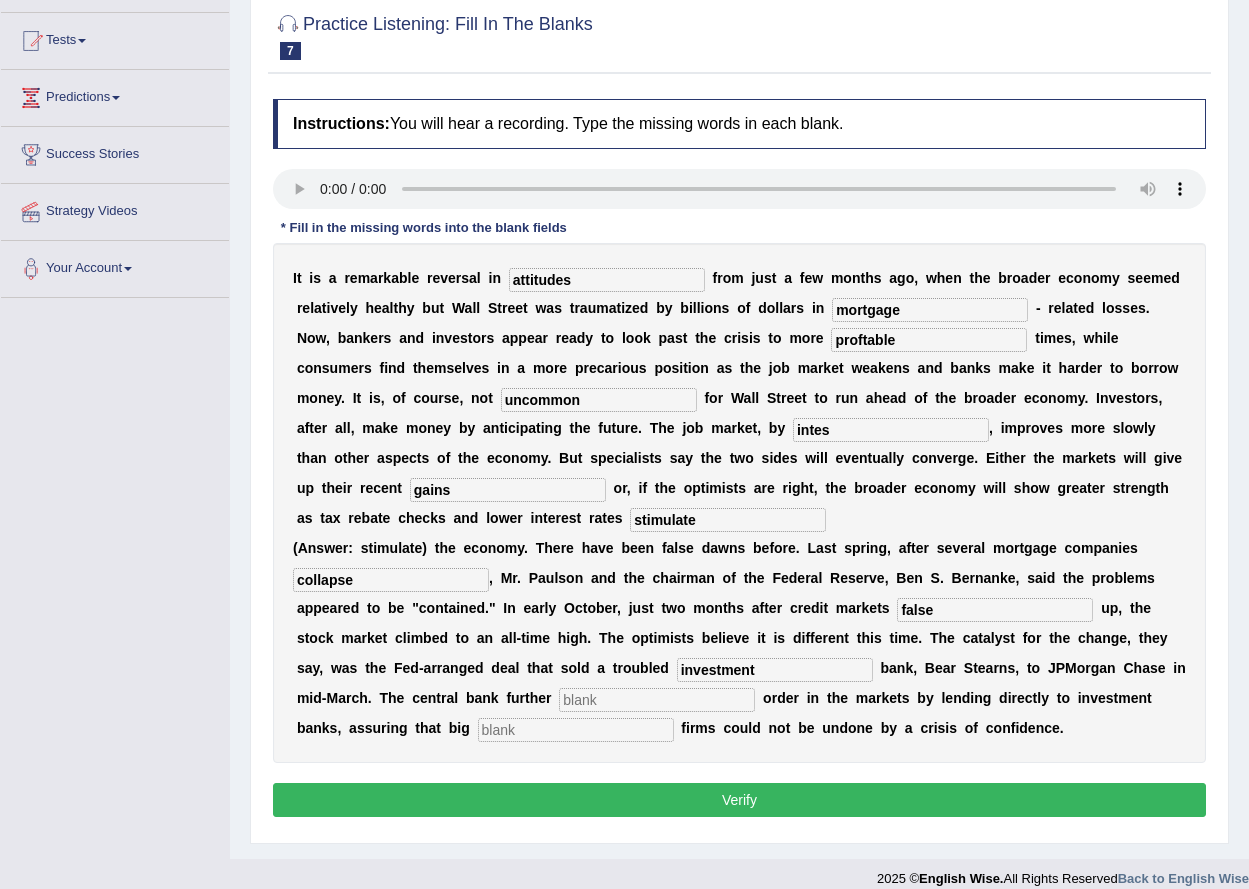 type on "investment" 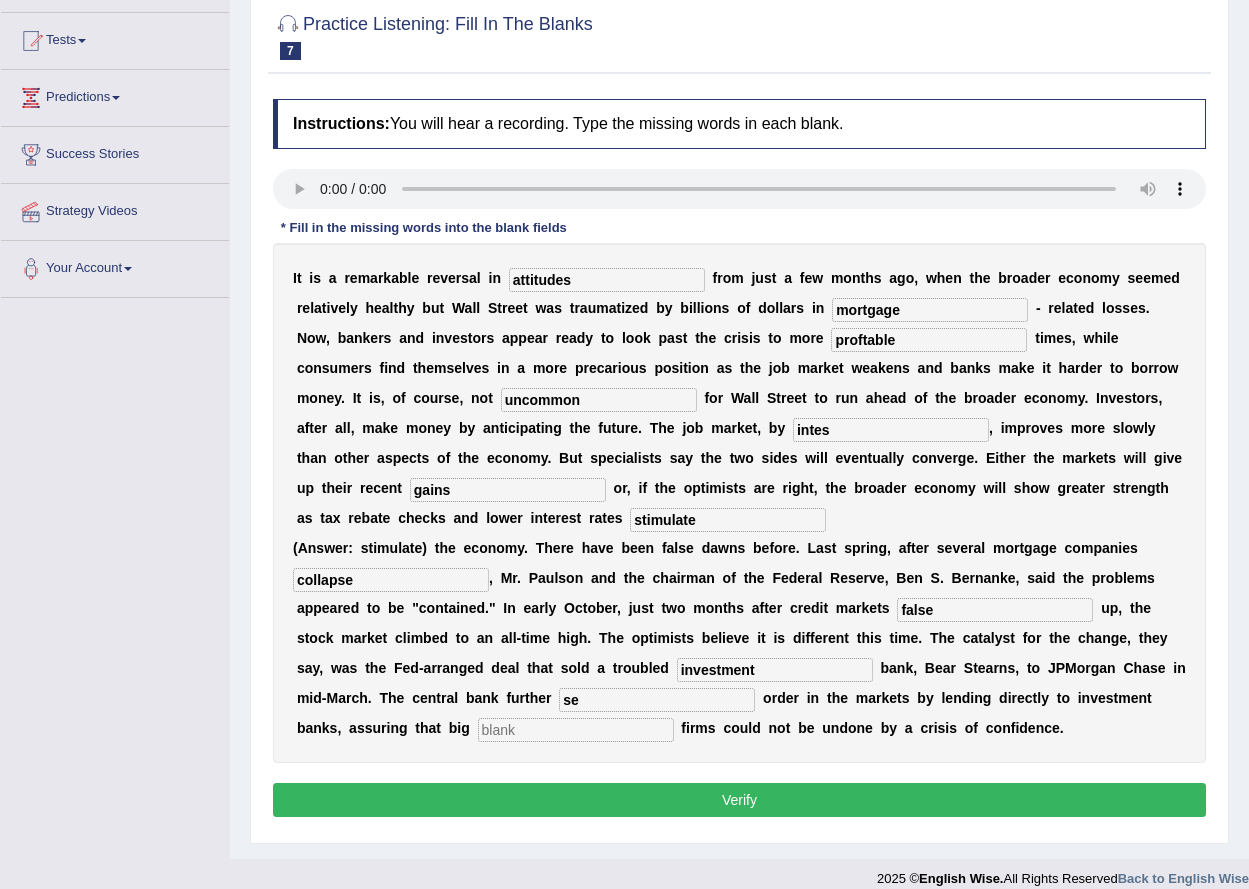 type on "s" 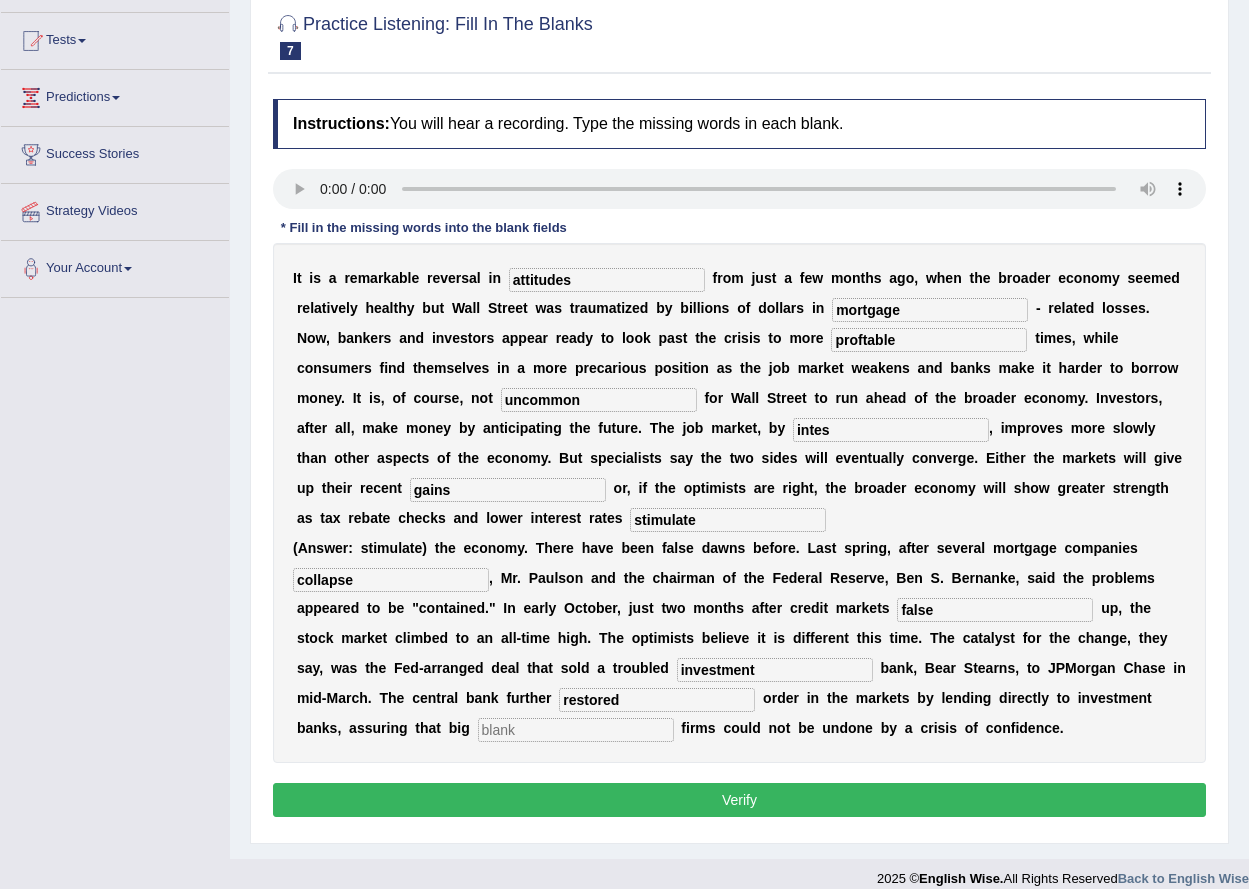 type on "restored" 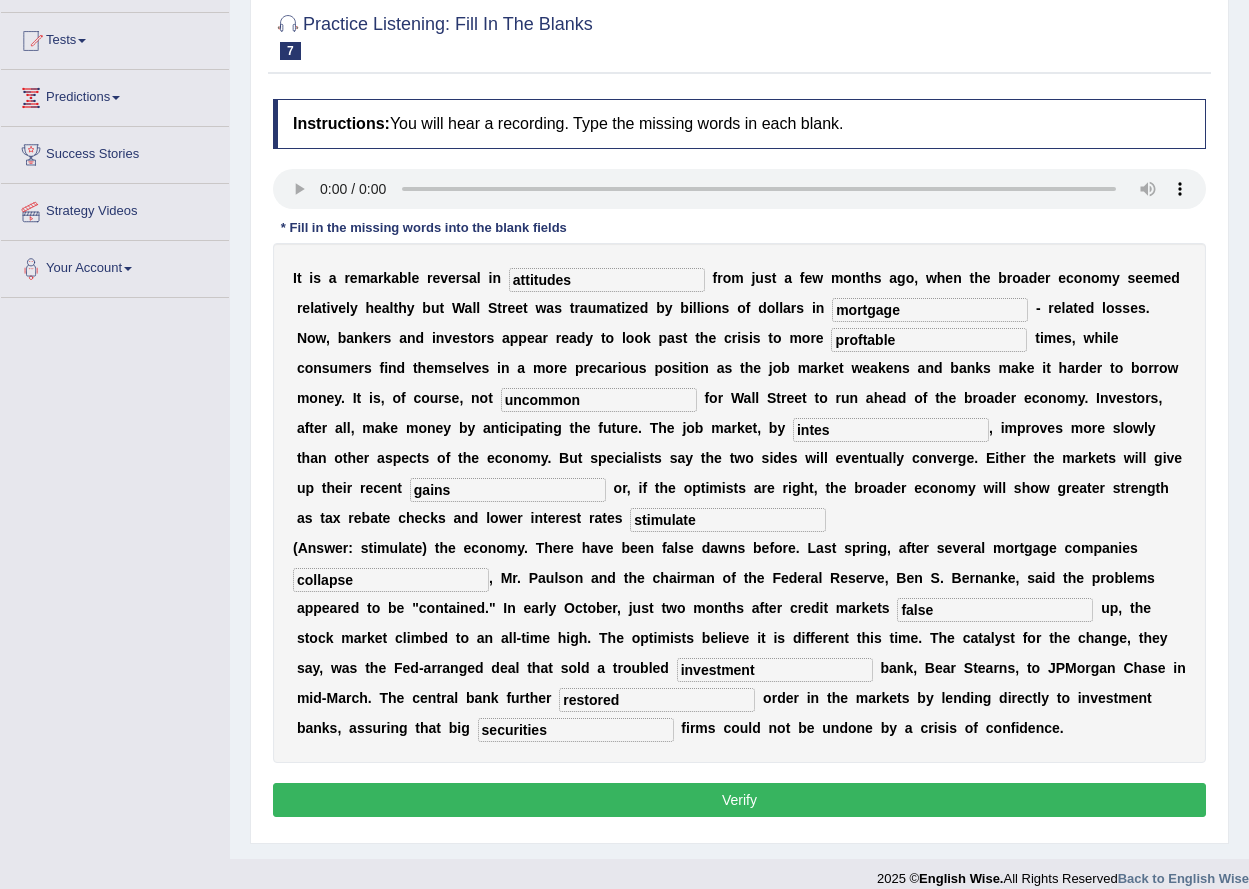 type on "securities" 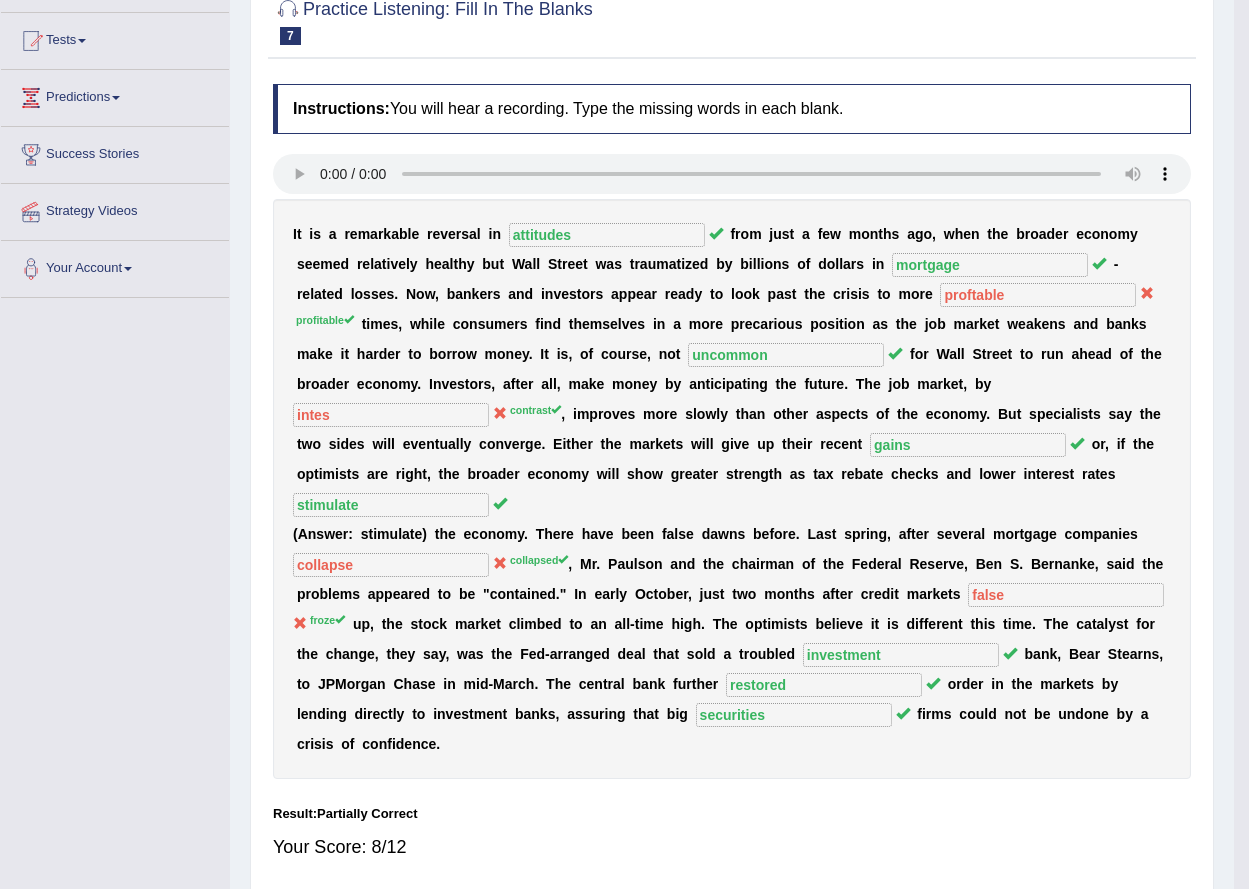 scroll, scrollTop: 172, scrollLeft: 0, axis: vertical 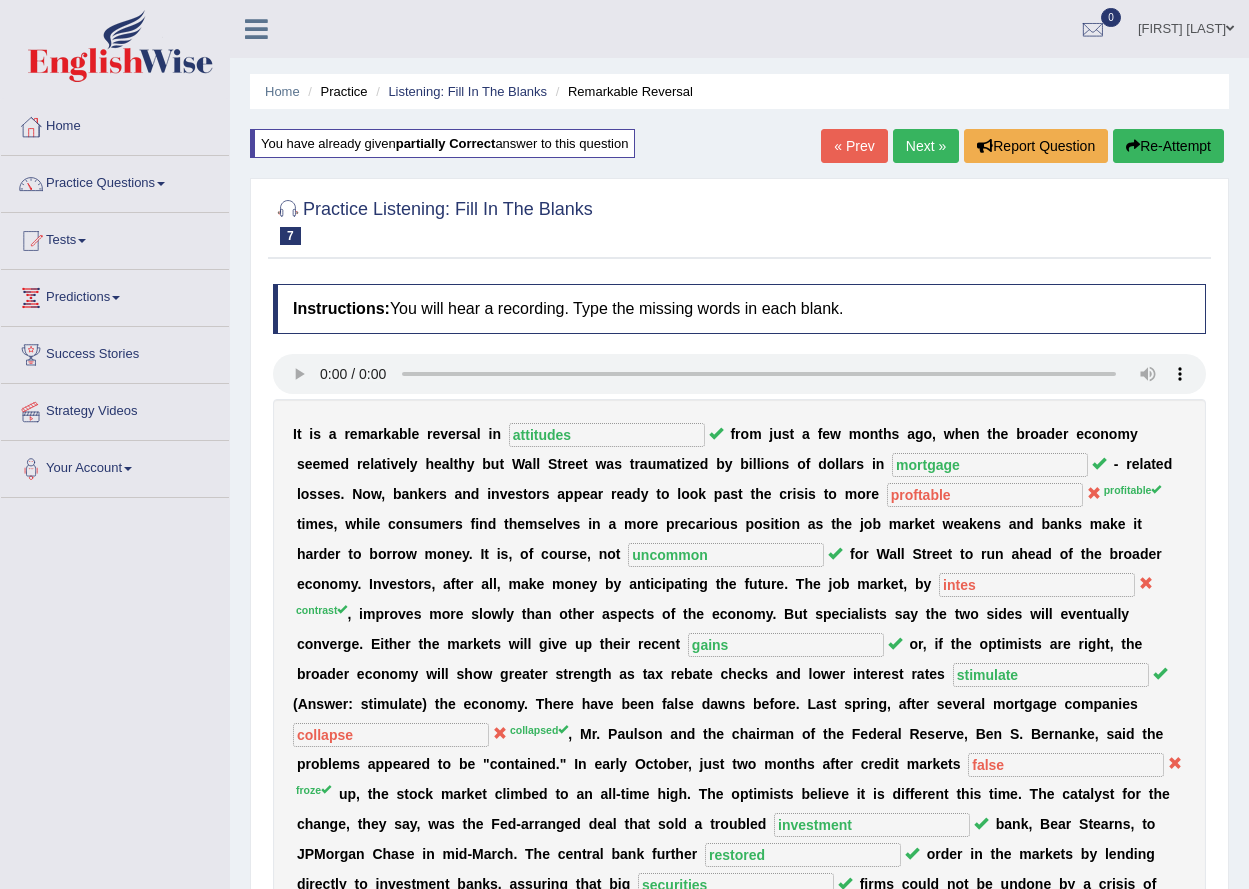 click on "« Prev" at bounding box center [854, 146] 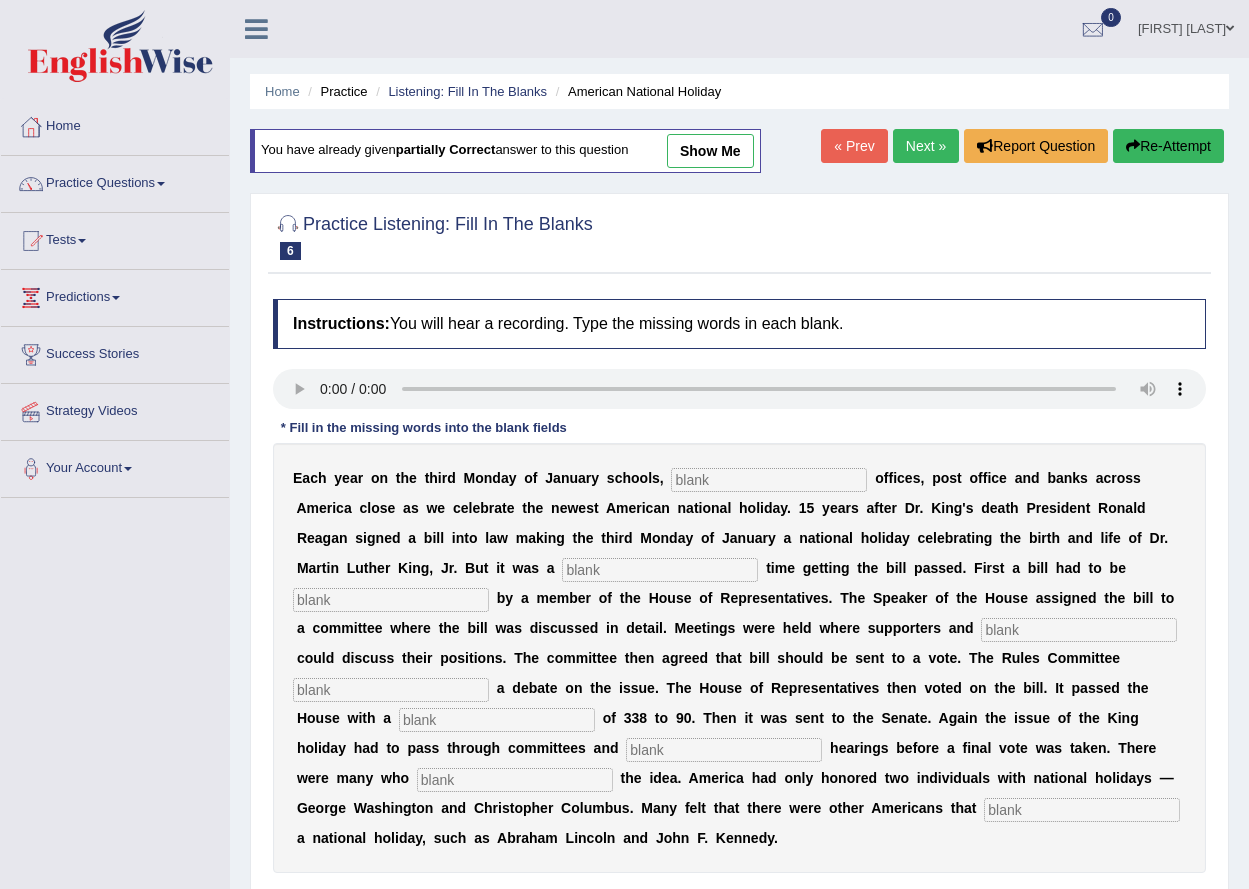 scroll, scrollTop: 0, scrollLeft: 0, axis: both 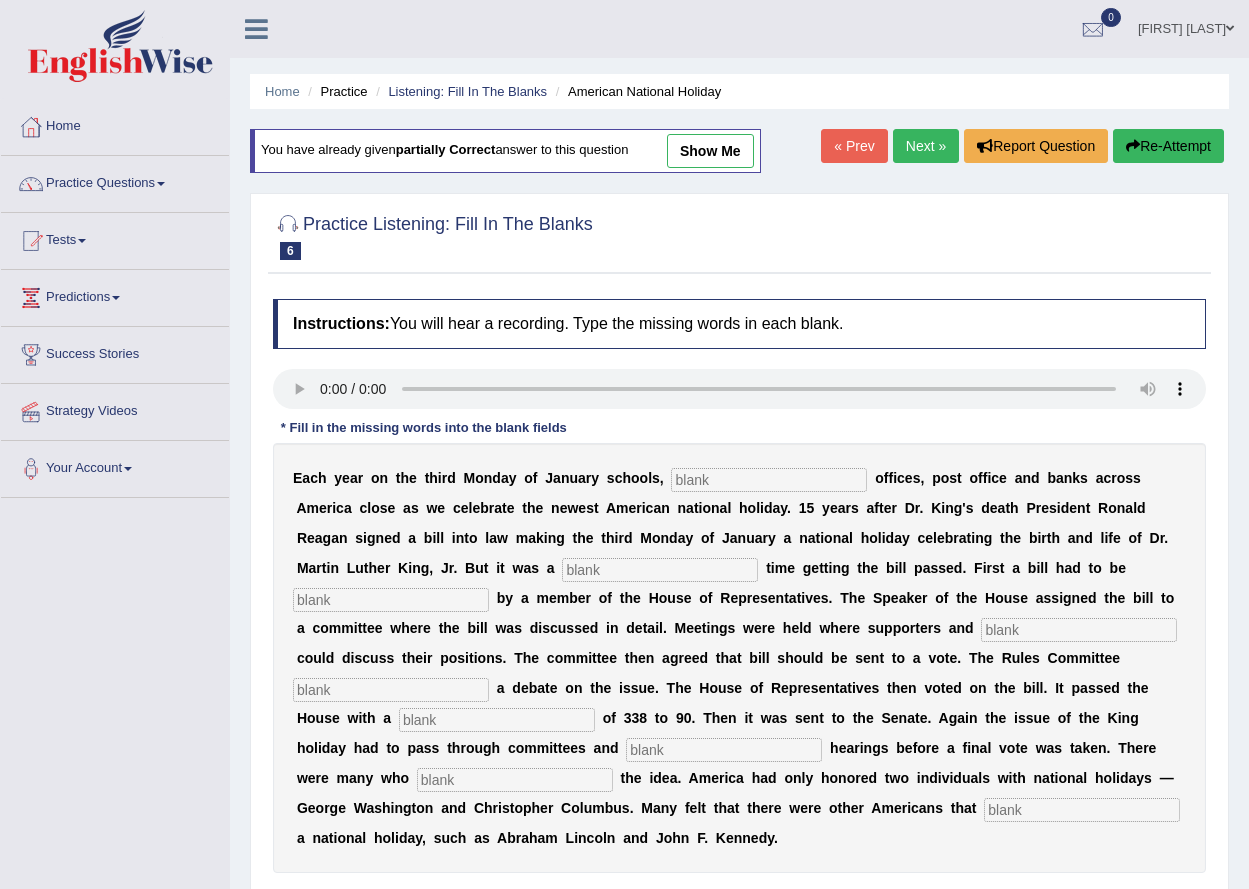 click at bounding box center [769, 480] 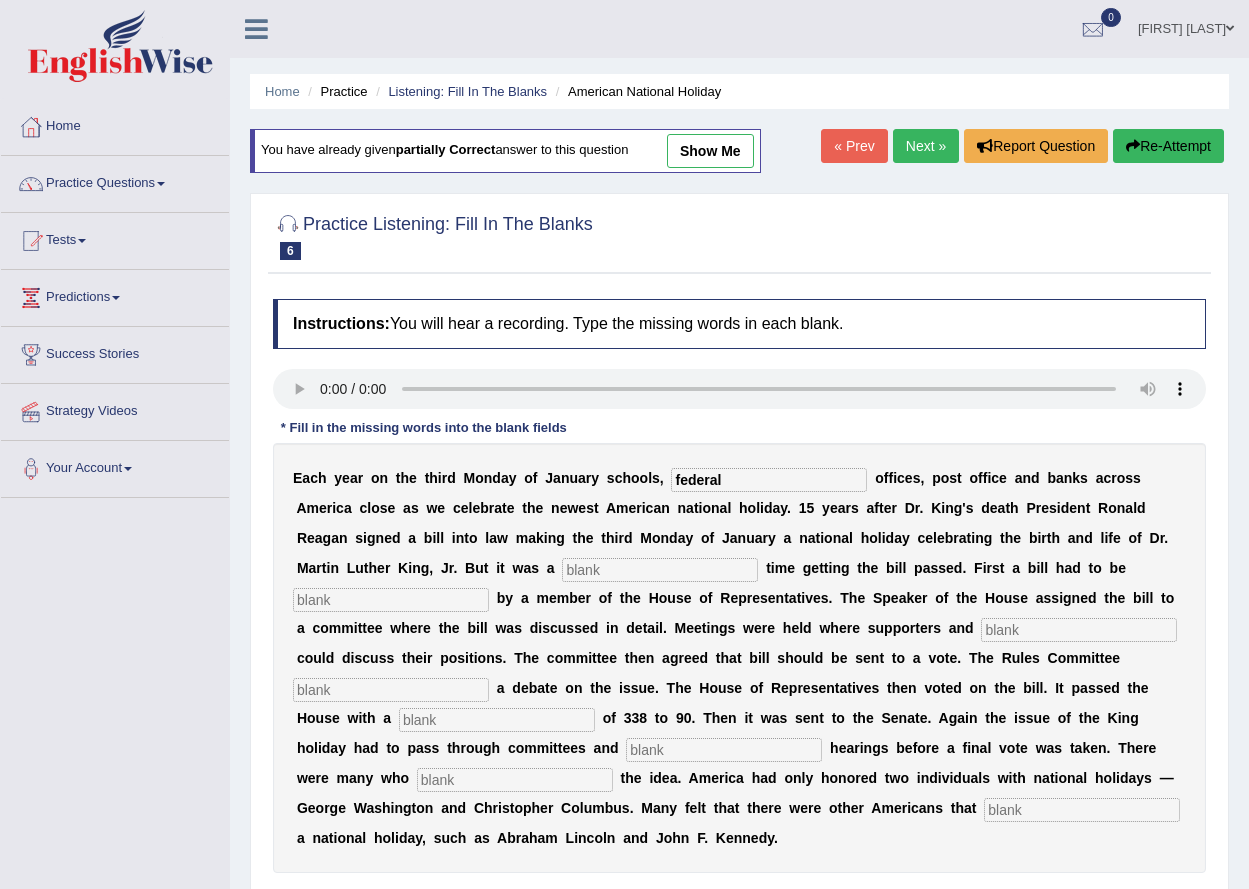 type on "federal" 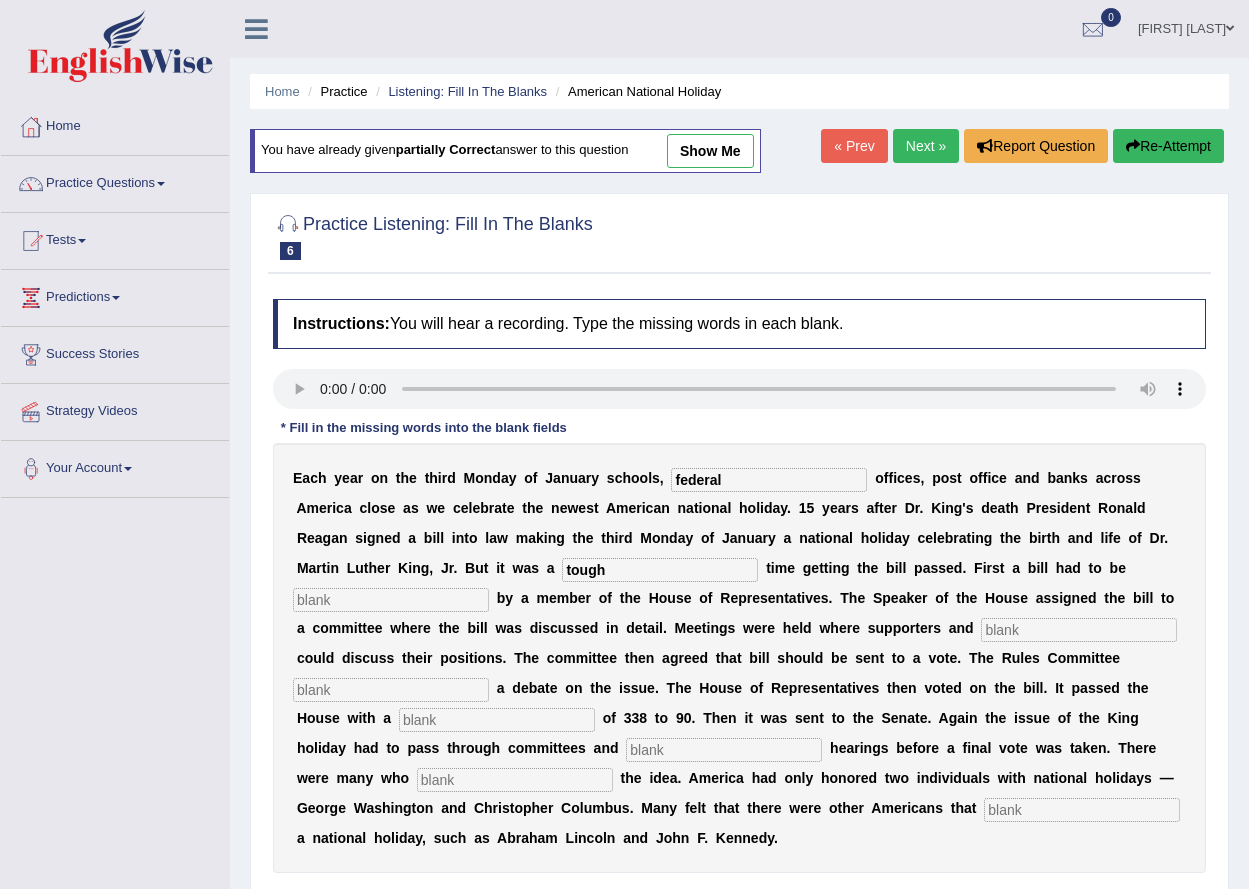 type on "tough" 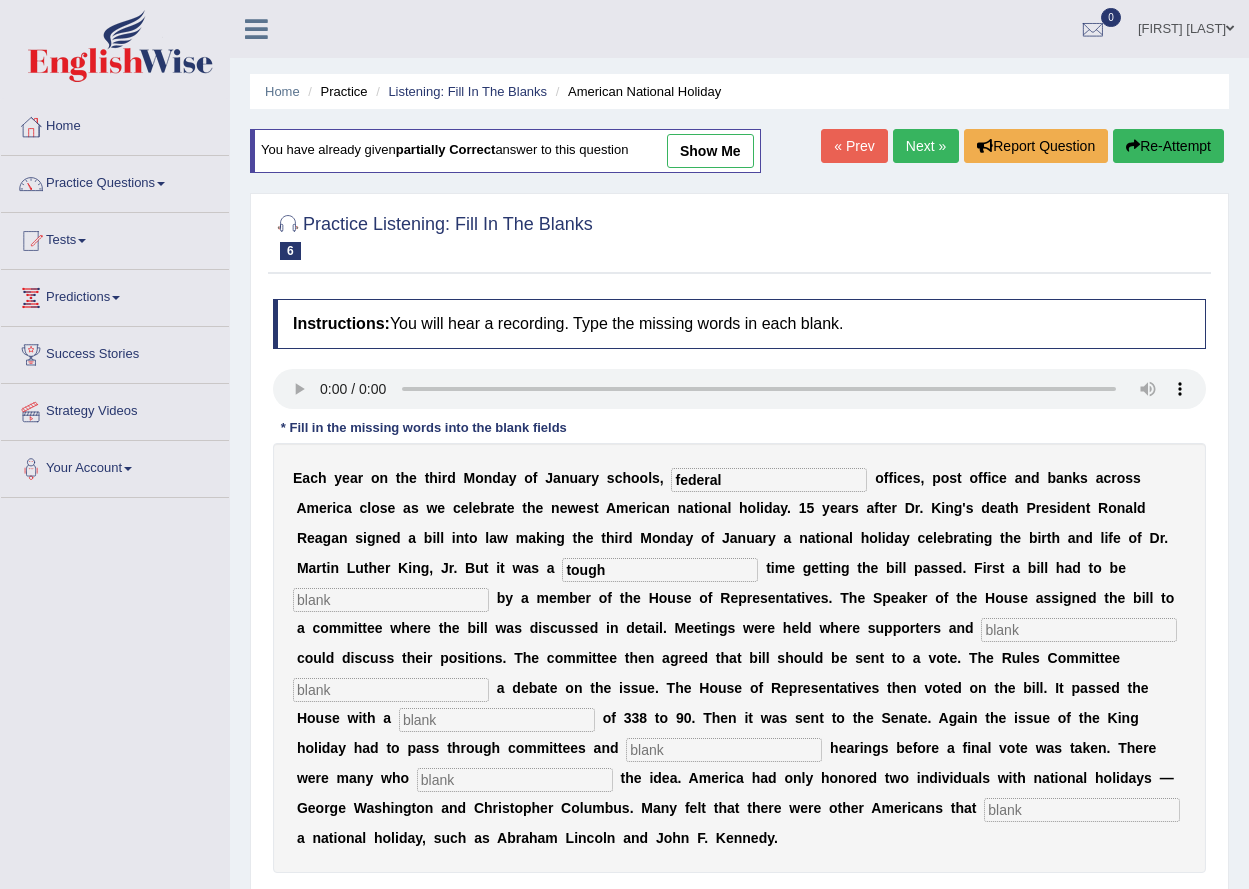 click at bounding box center [1079, 630] 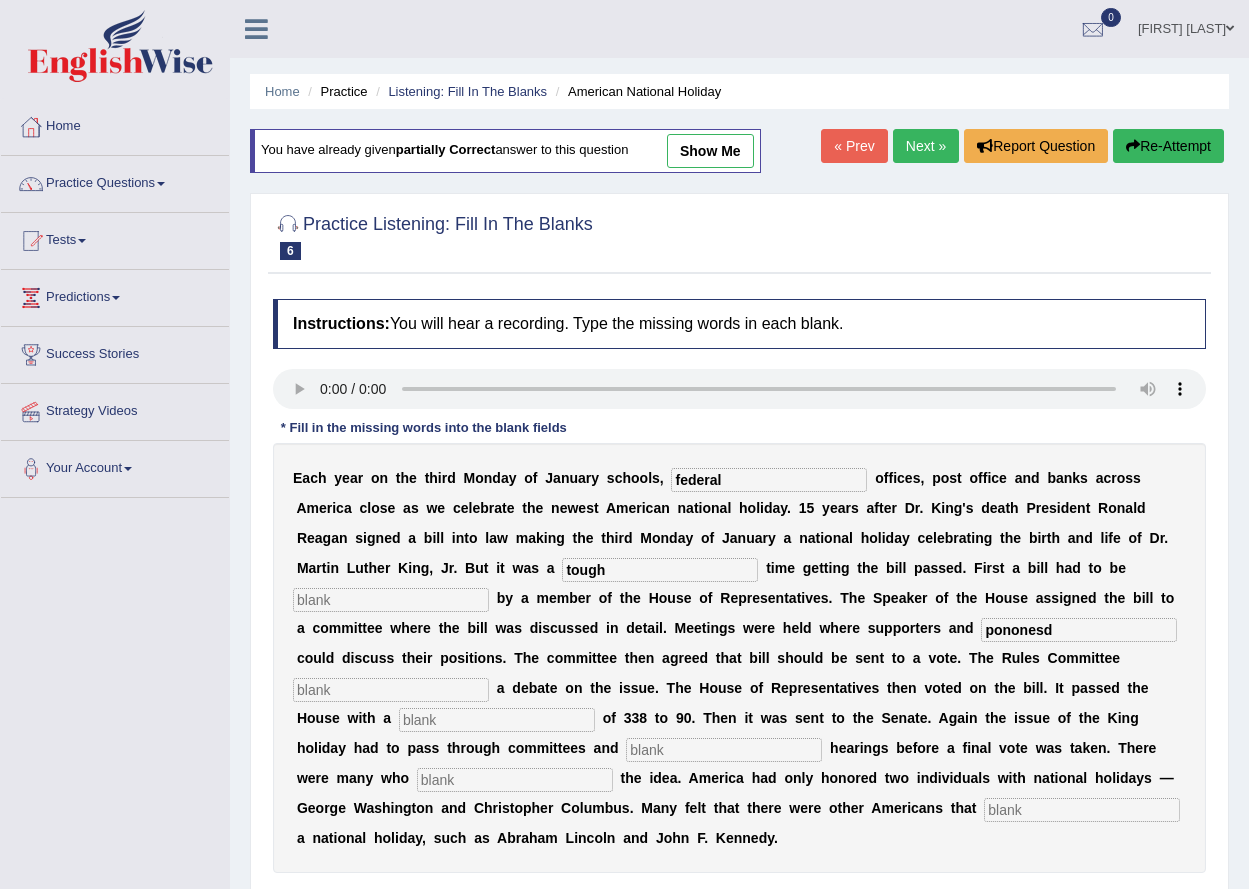 type on "pononesd" 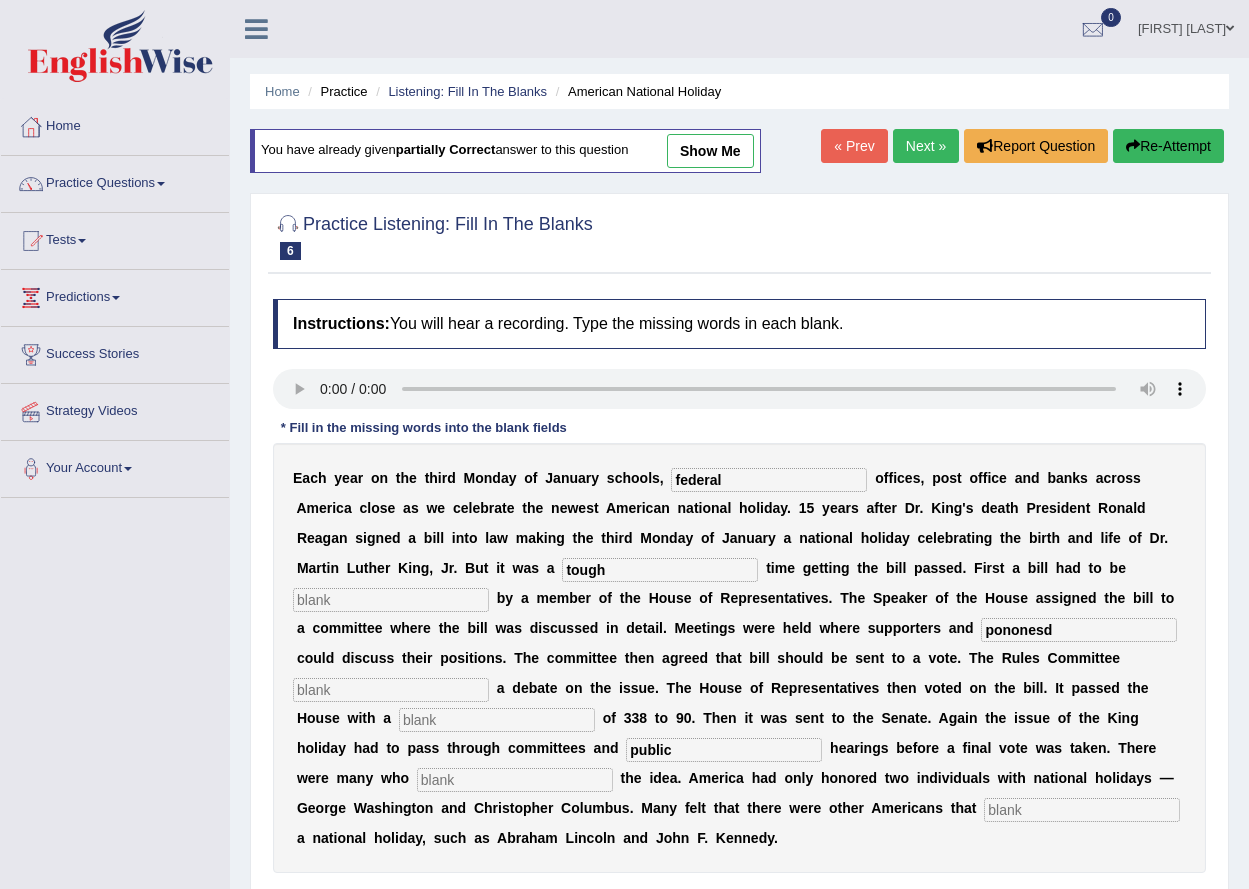 type on "public" 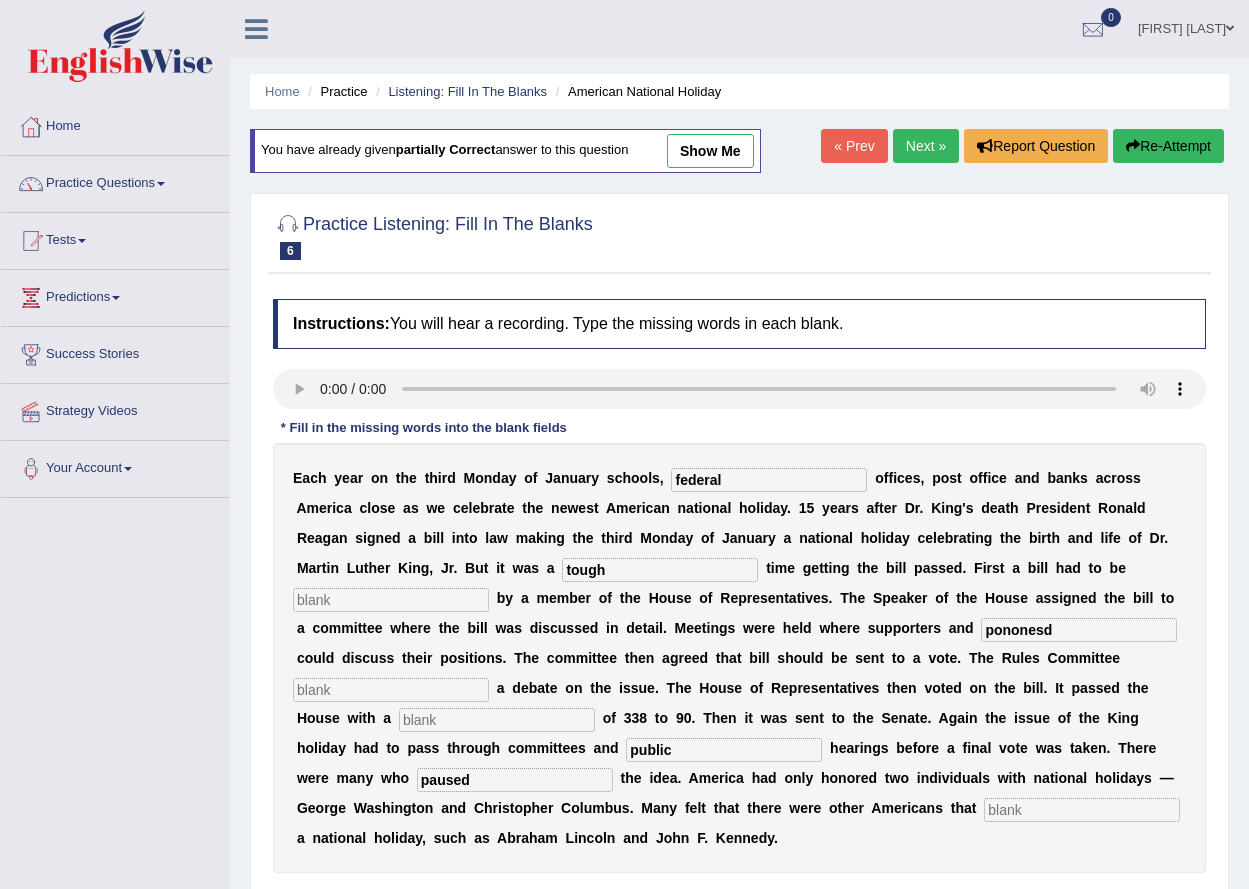 type on "paused" 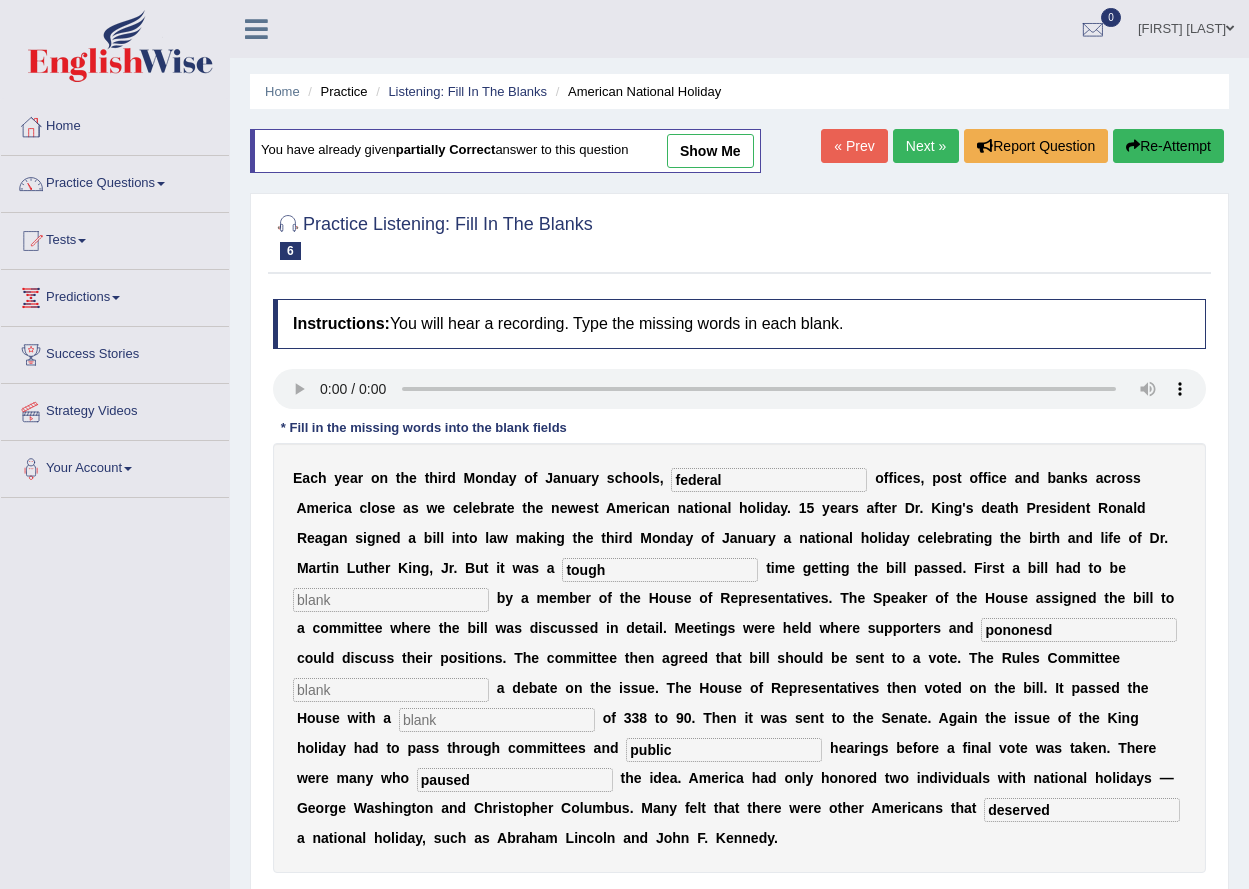 type on "deserved" 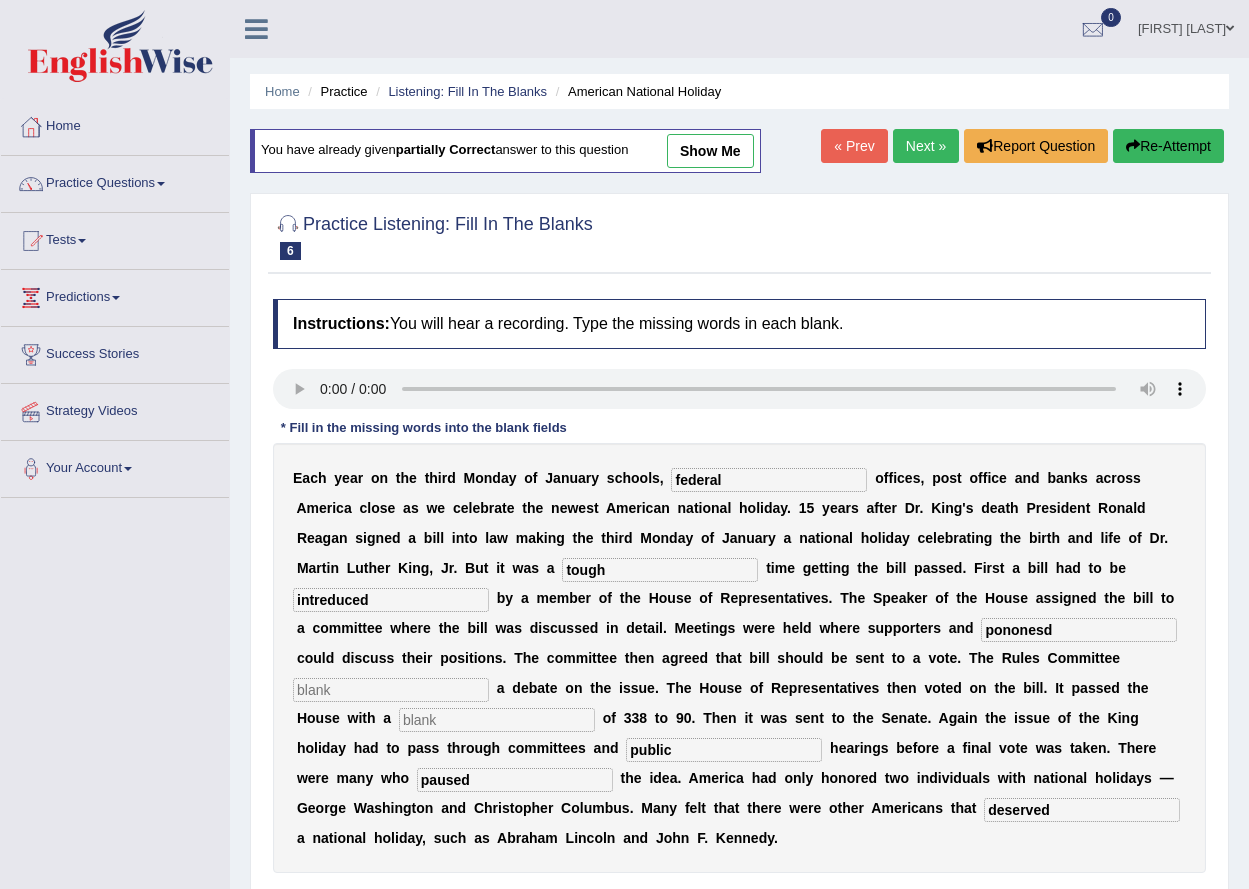 type on "intreduced" 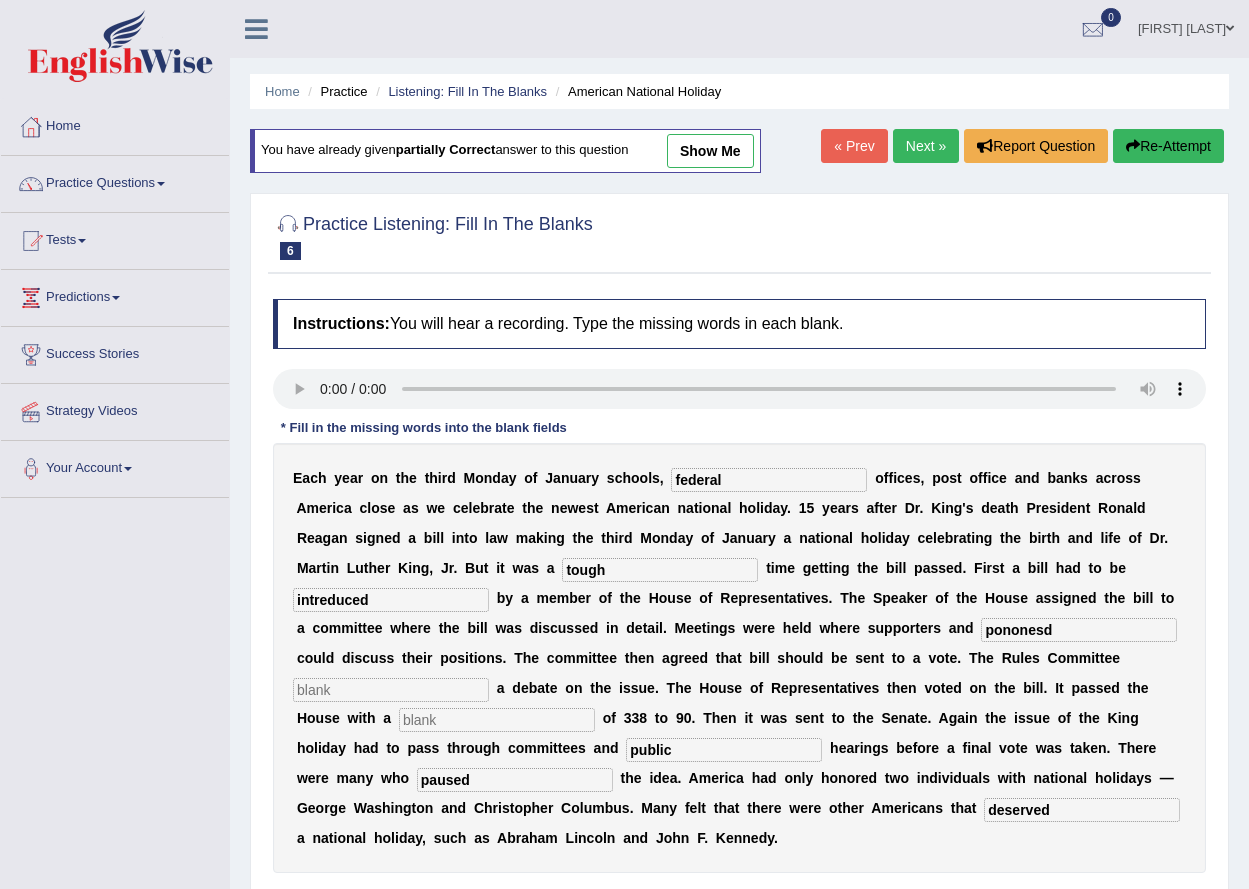 click at bounding box center (391, 690) 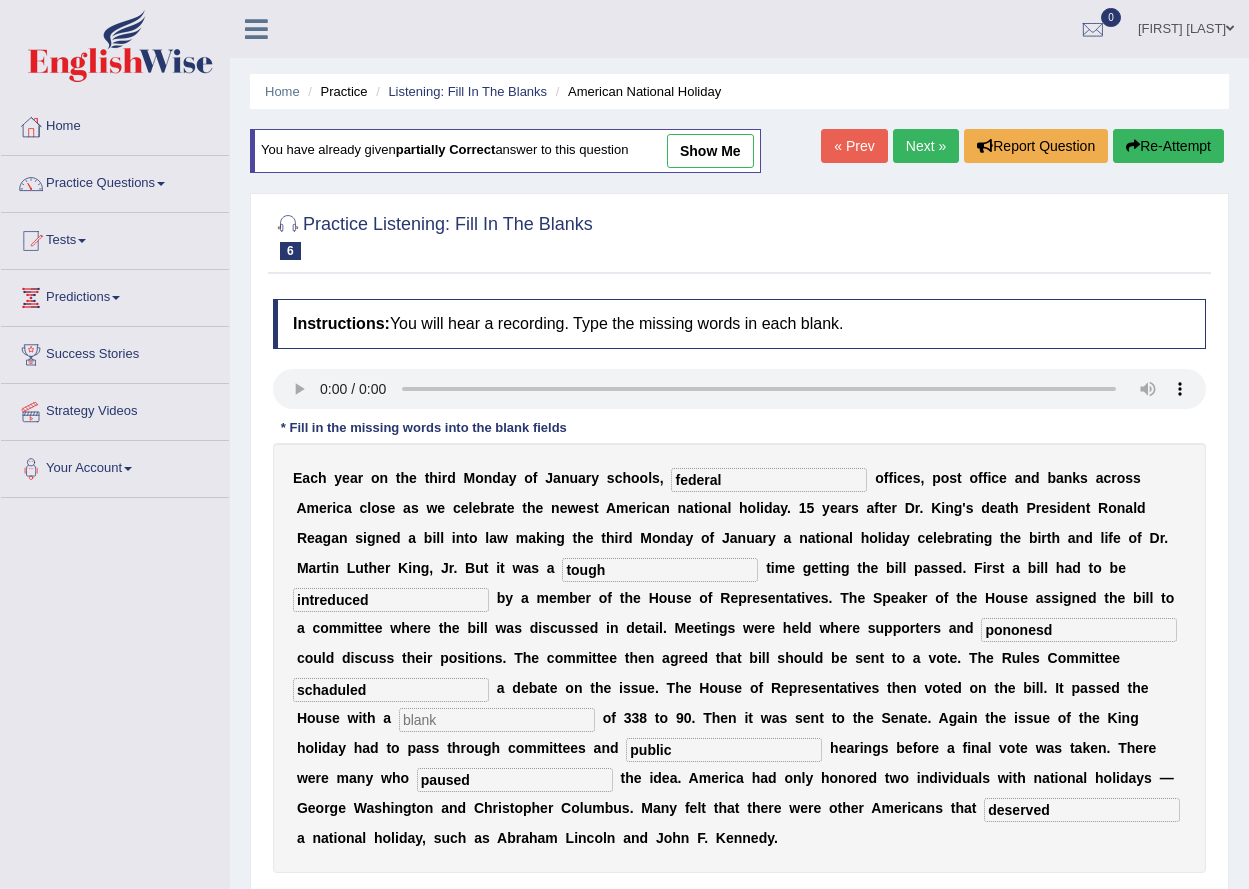 type on "schaduled" 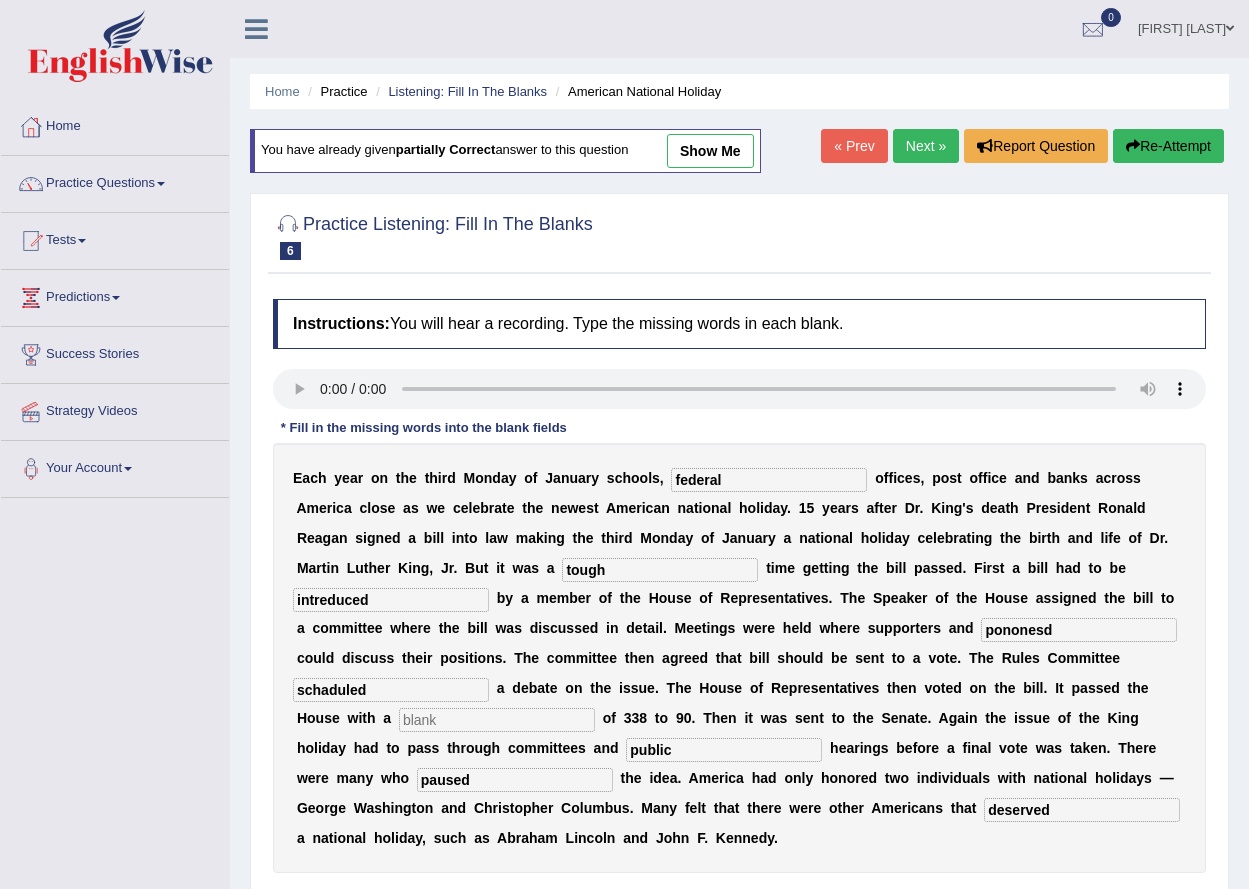 click at bounding box center (497, 720) 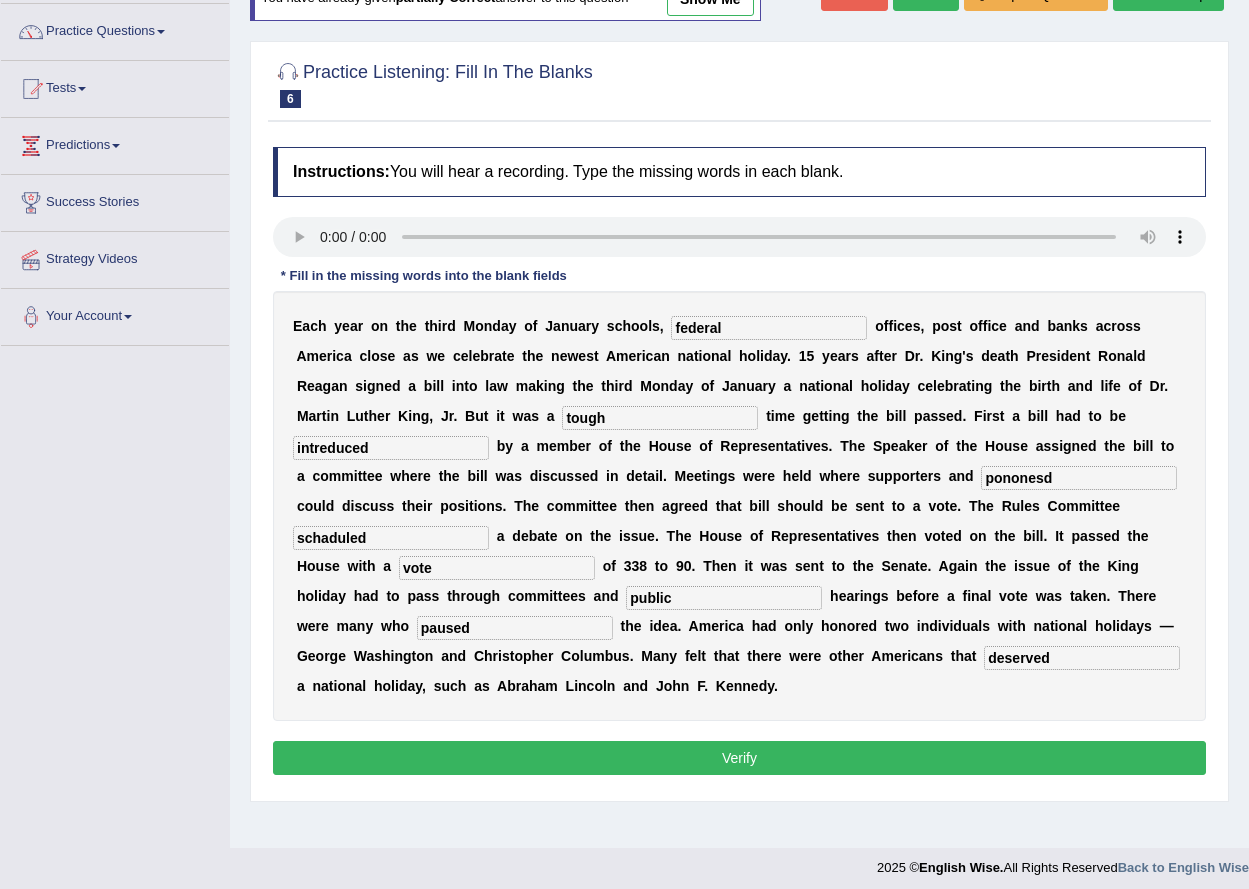 scroll, scrollTop: 161, scrollLeft: 0, axis: vertical 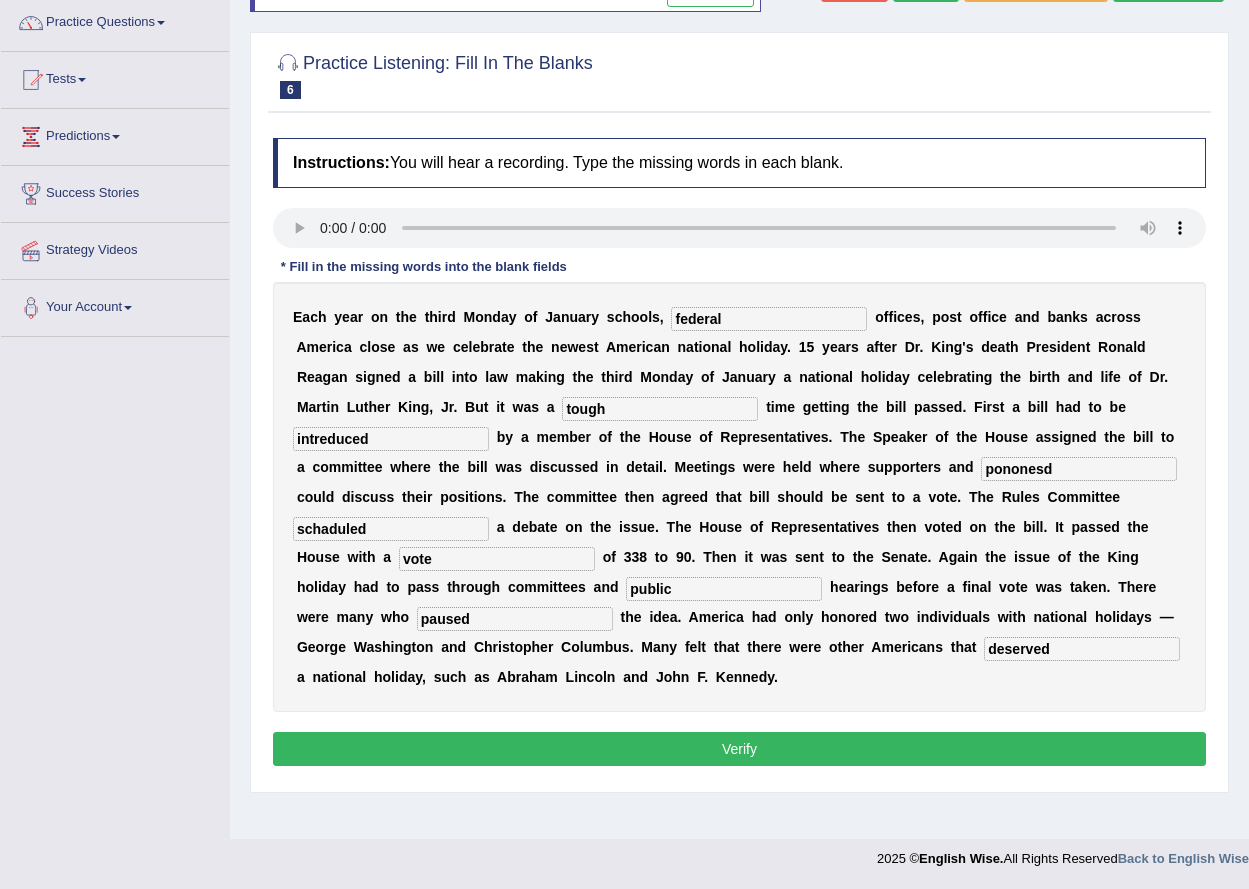 type on "vote" 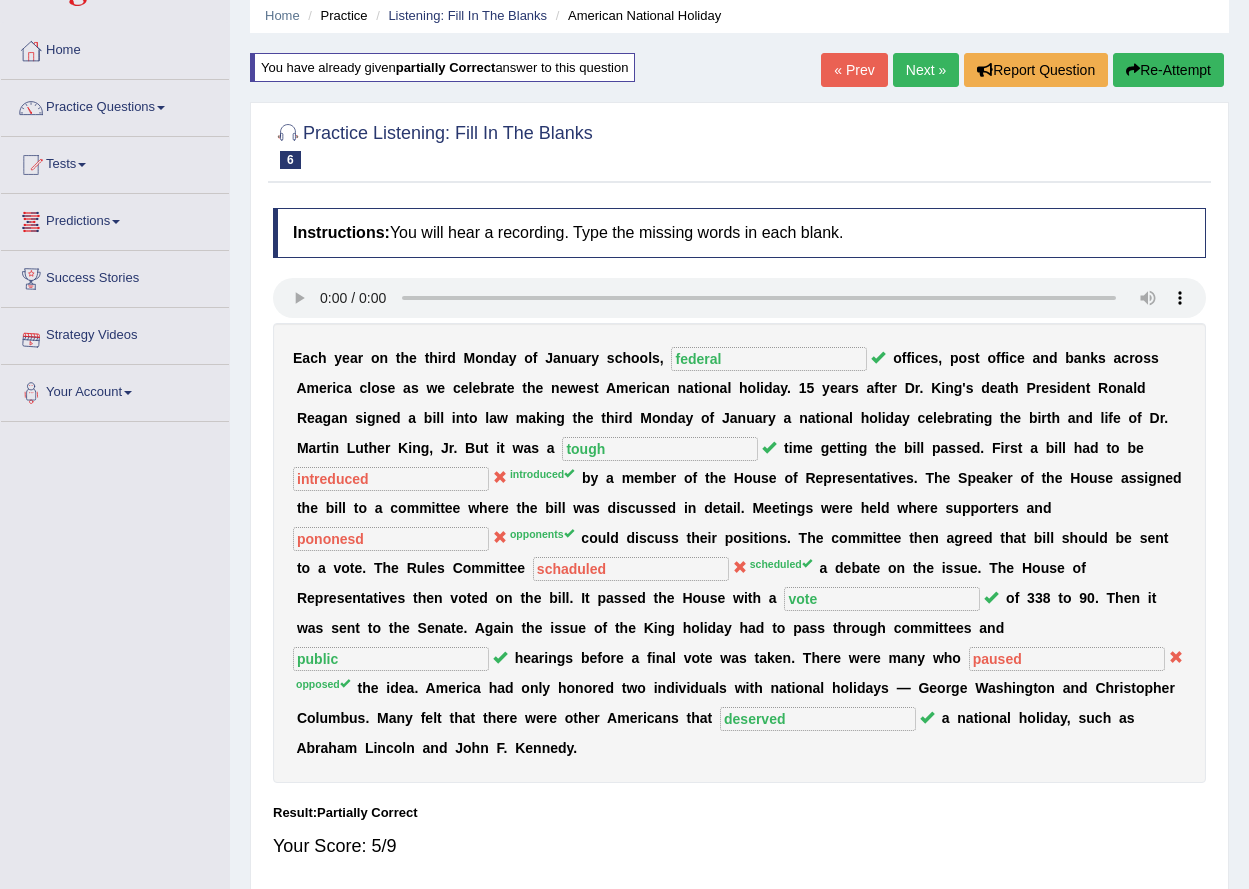 scroll, scrollTop: 0, scrollLeft: 0, axis: both 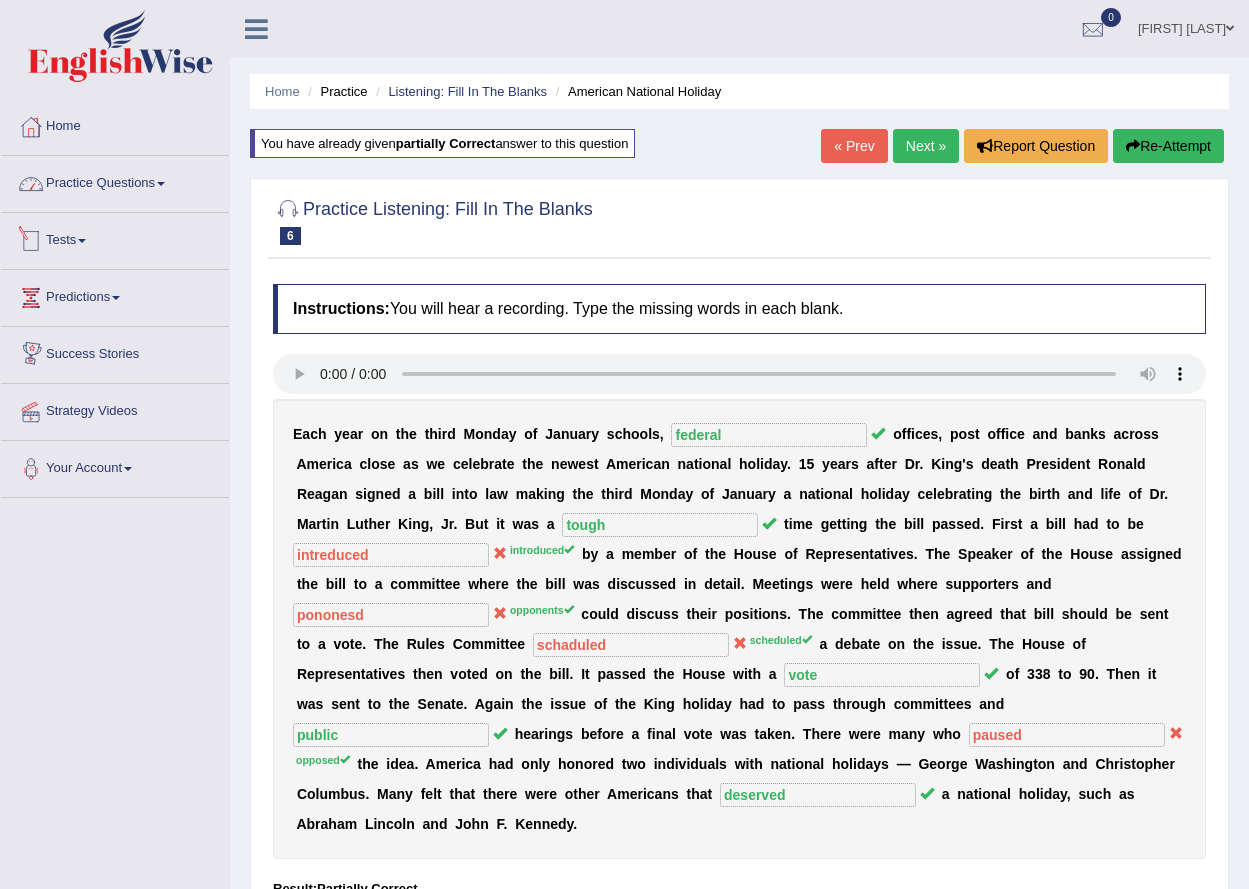 click on "Practice Questions" at bounding box center (115, 181) 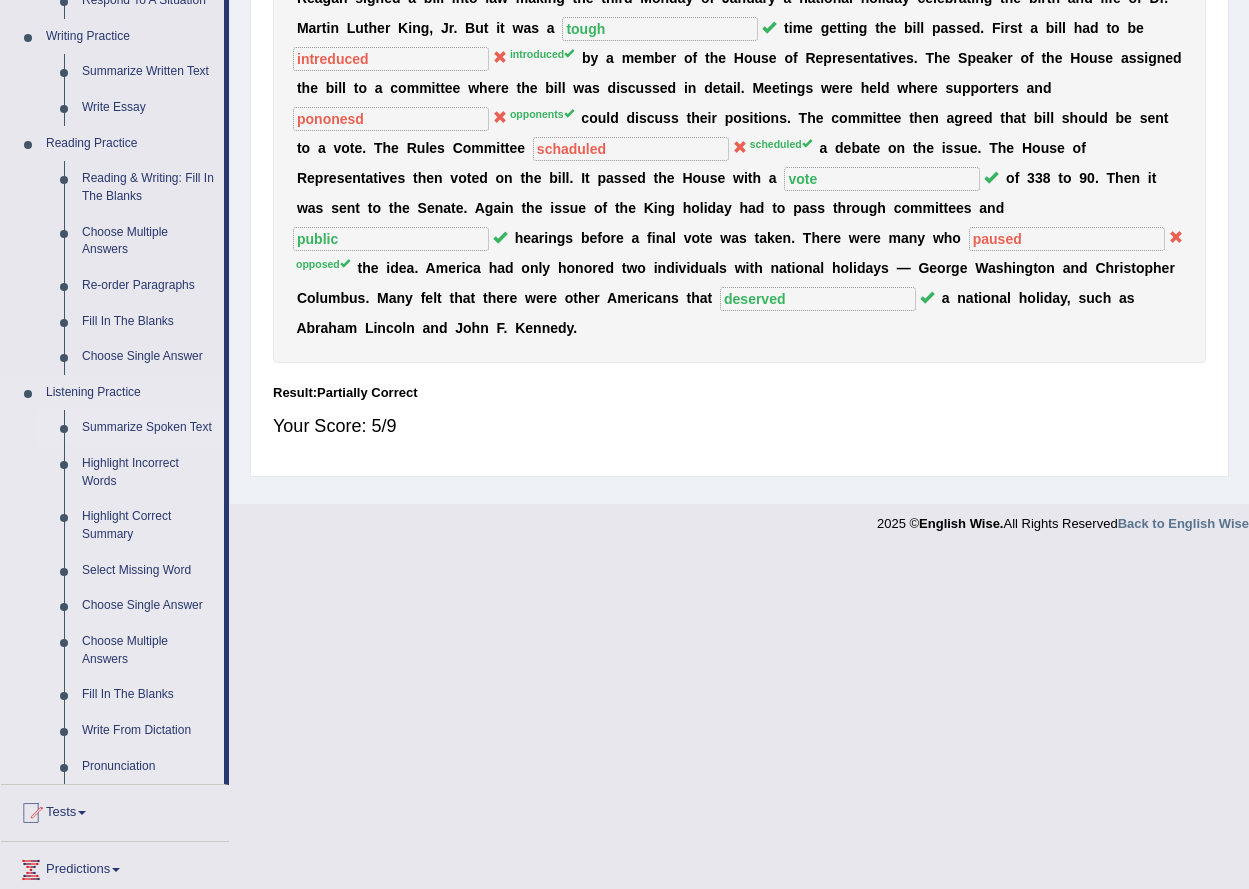 scroll, scrollTop: 500, scrollLeft: 0, axis: vertical 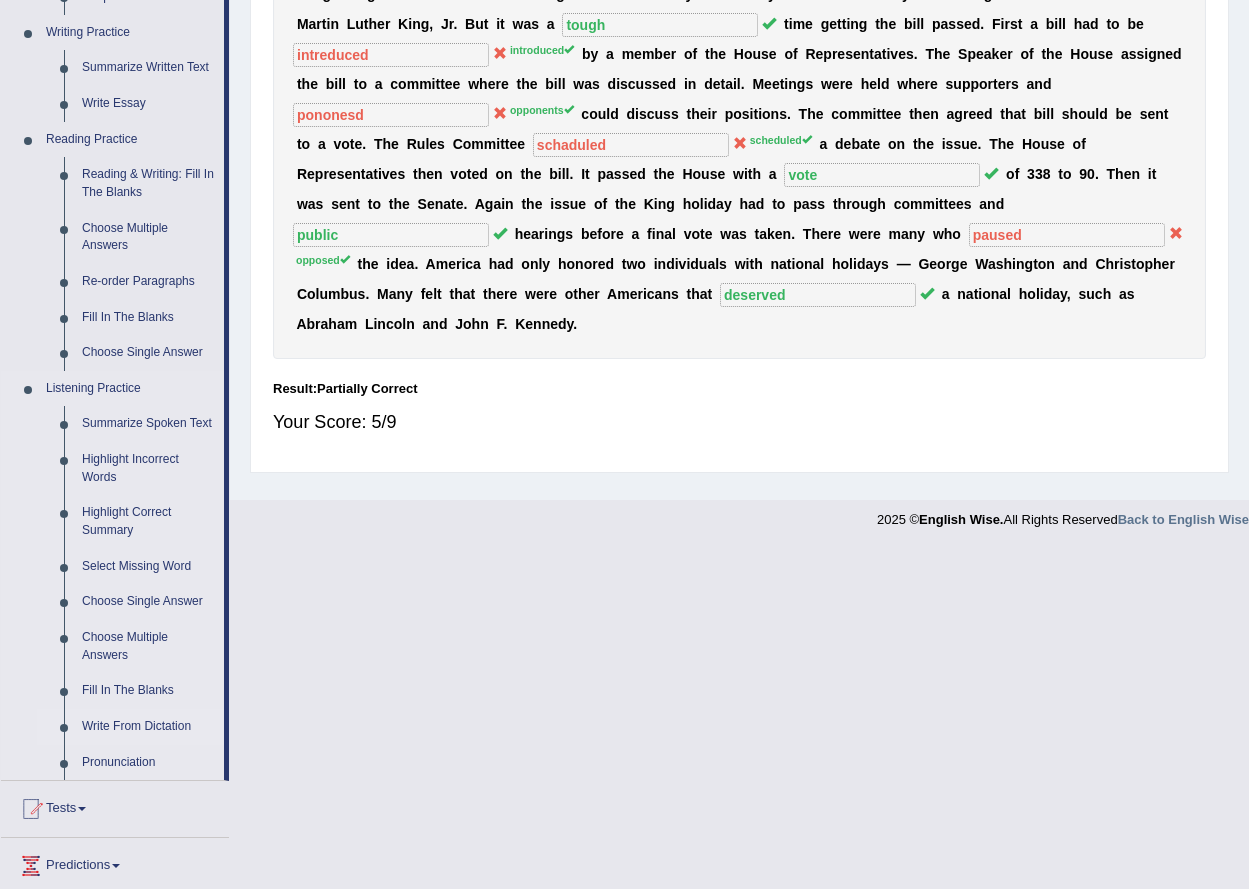 click on "Write From Dictation" at bounding box center [148, 727] 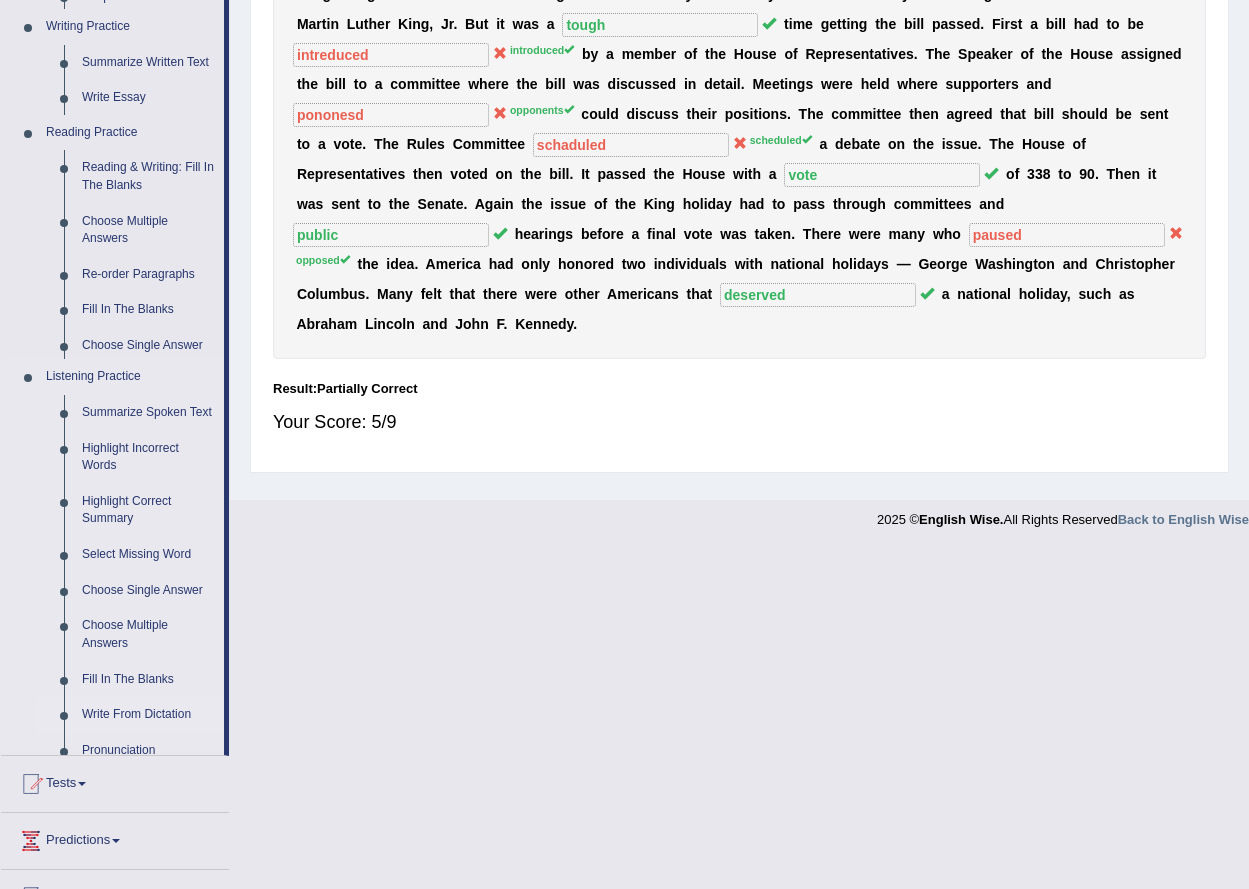 scroll, scrollTop: 161, scrollLeft: 0, axis: vertical 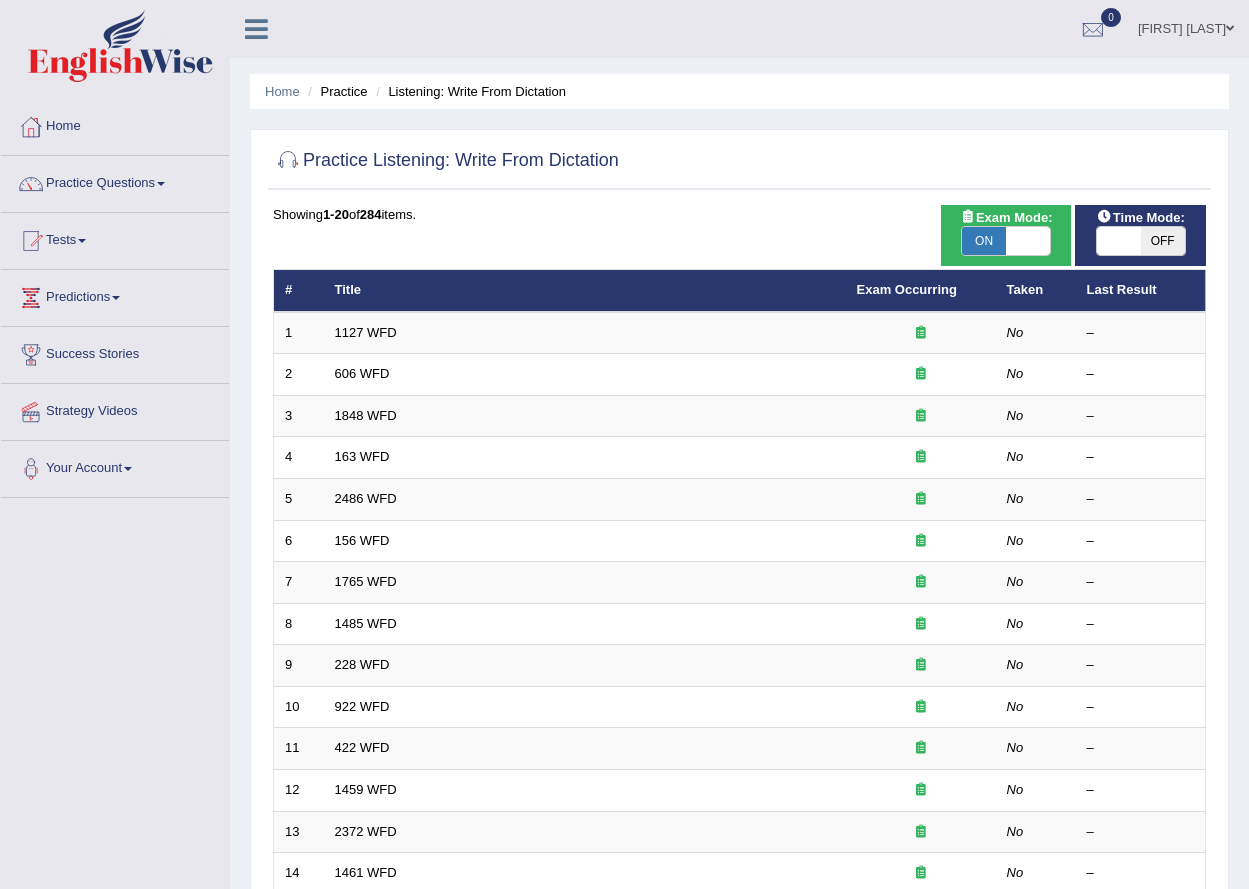 click on "ON" at bounding box center [984, 241] 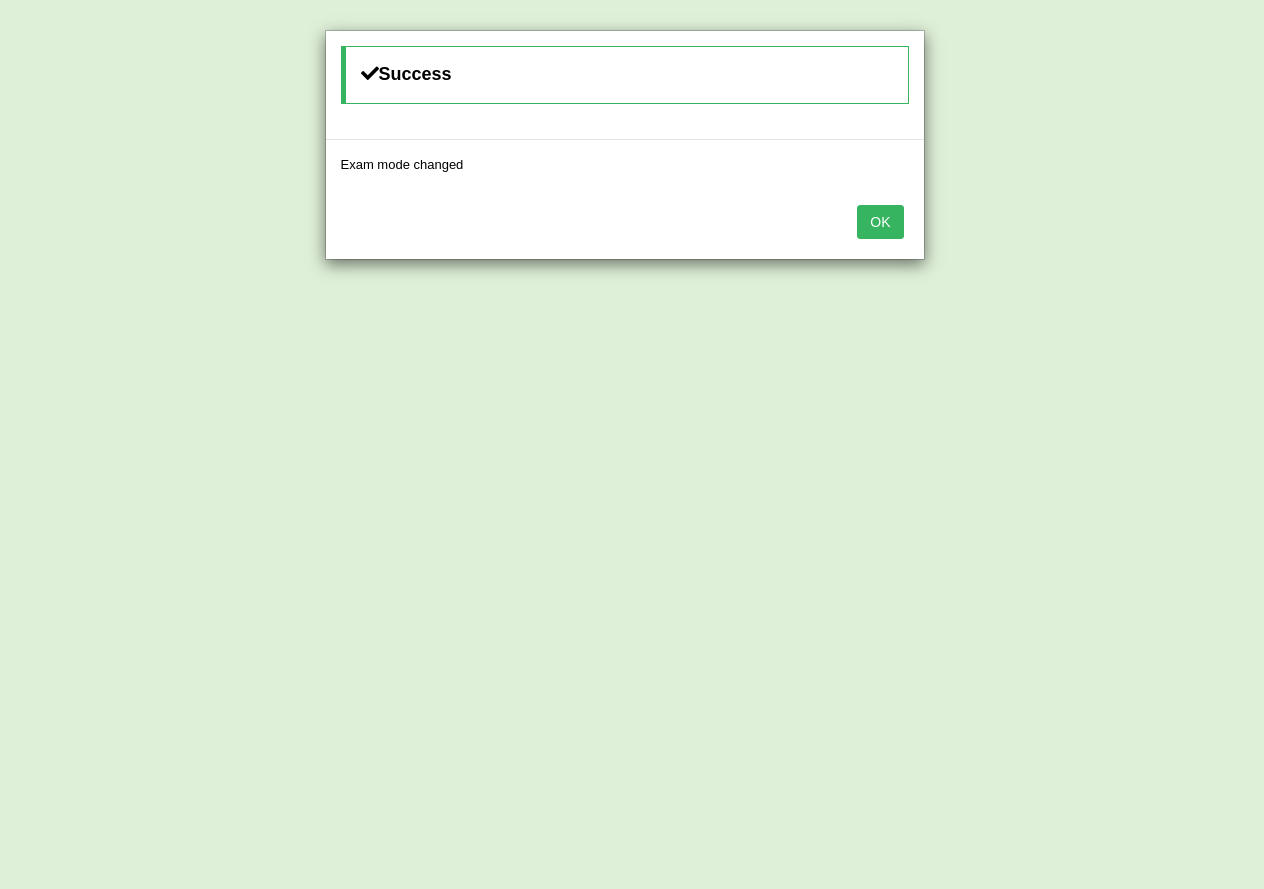 click on "OK" at bounding box center [880, 222] 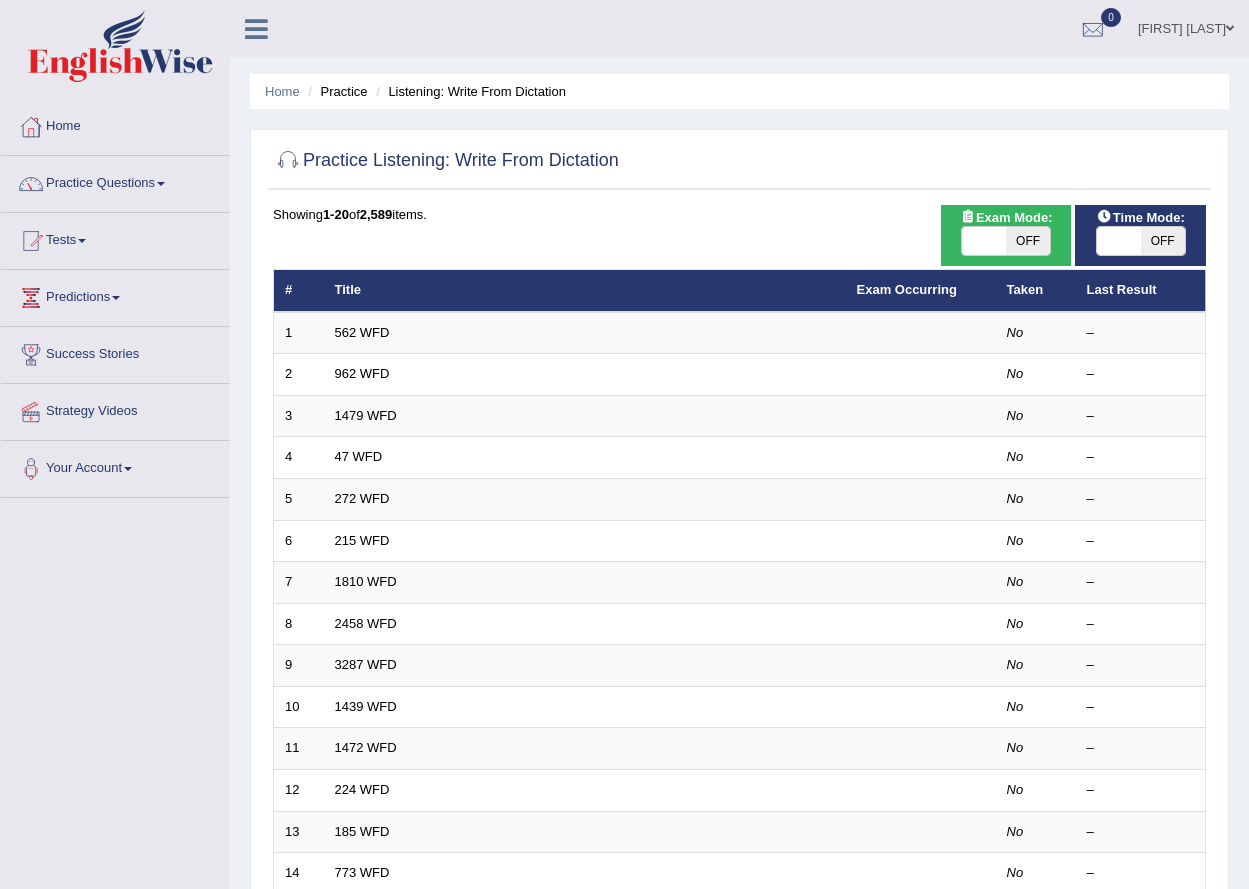 scroll, scrollTop: 0, scrollLeft: 0, axis: both 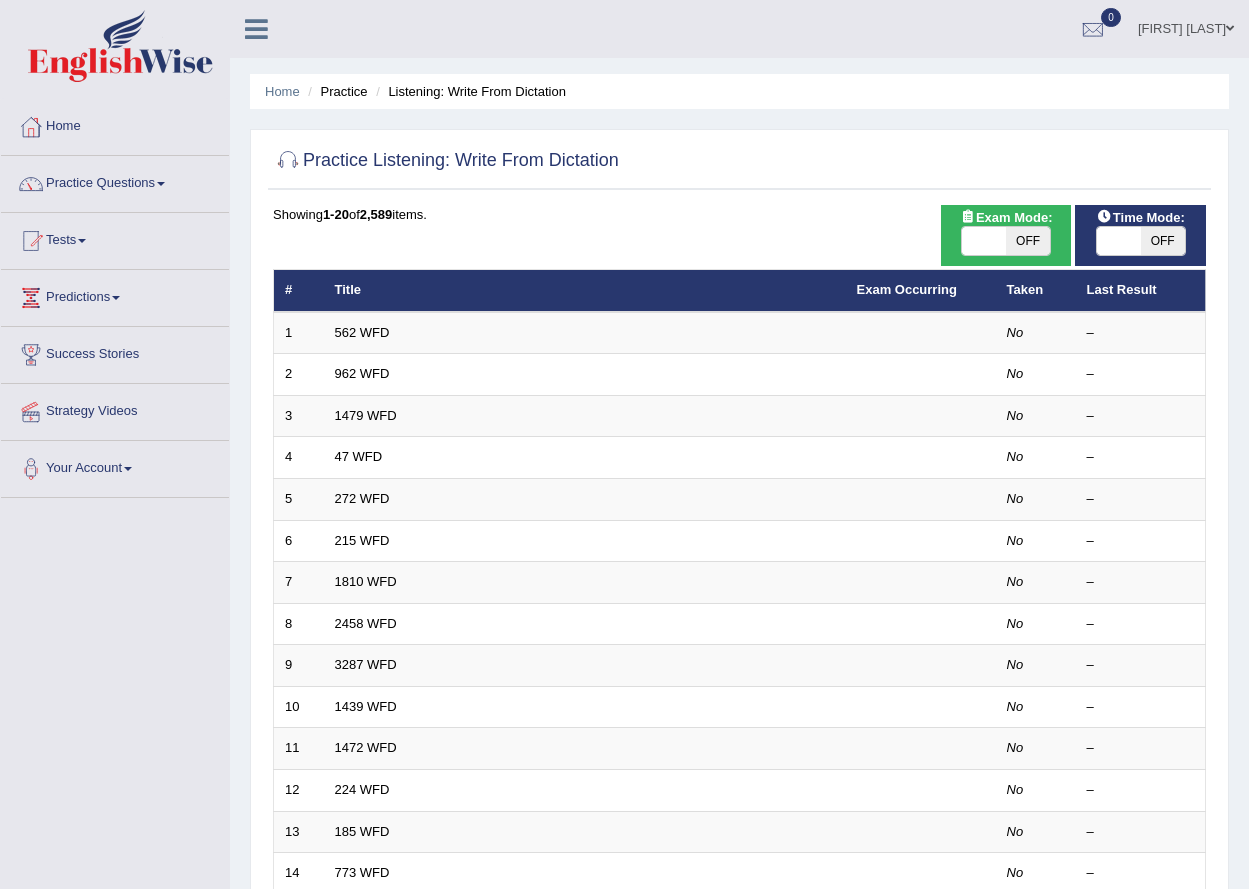 click on "OFF" at bounding box center (1028, 241) 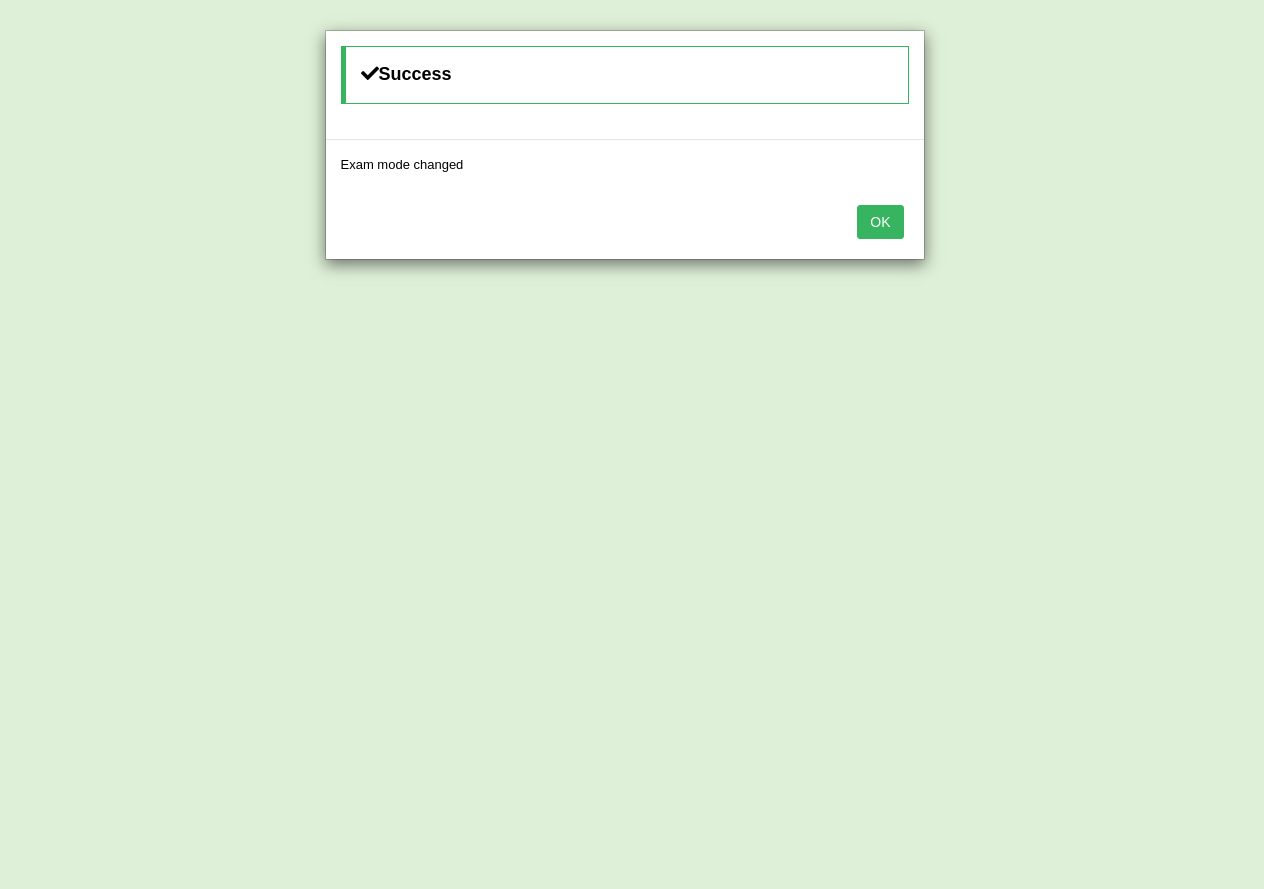 click on "OK" at bounding box center (880, 222) 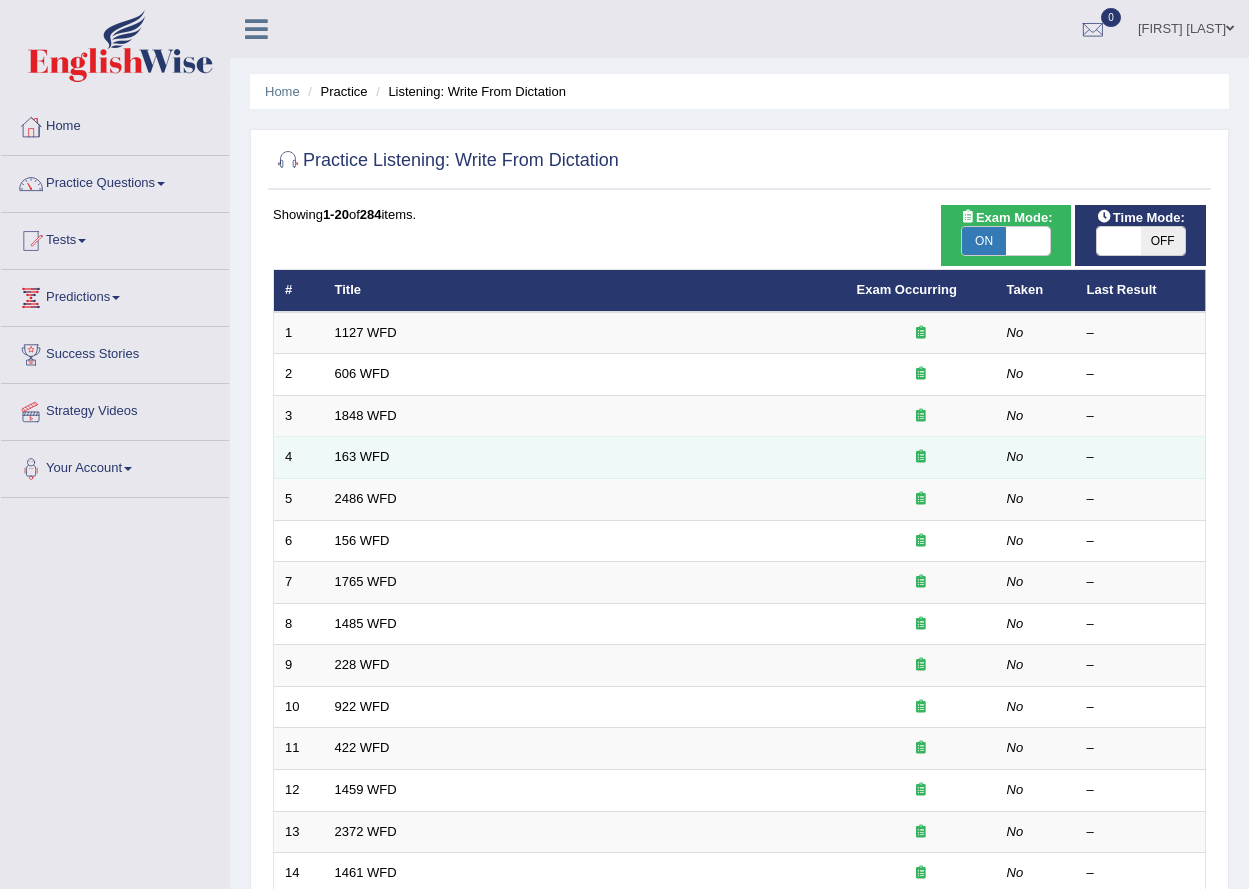 scroll, scrollTop: 0, scrollLeft: 0, axis: both 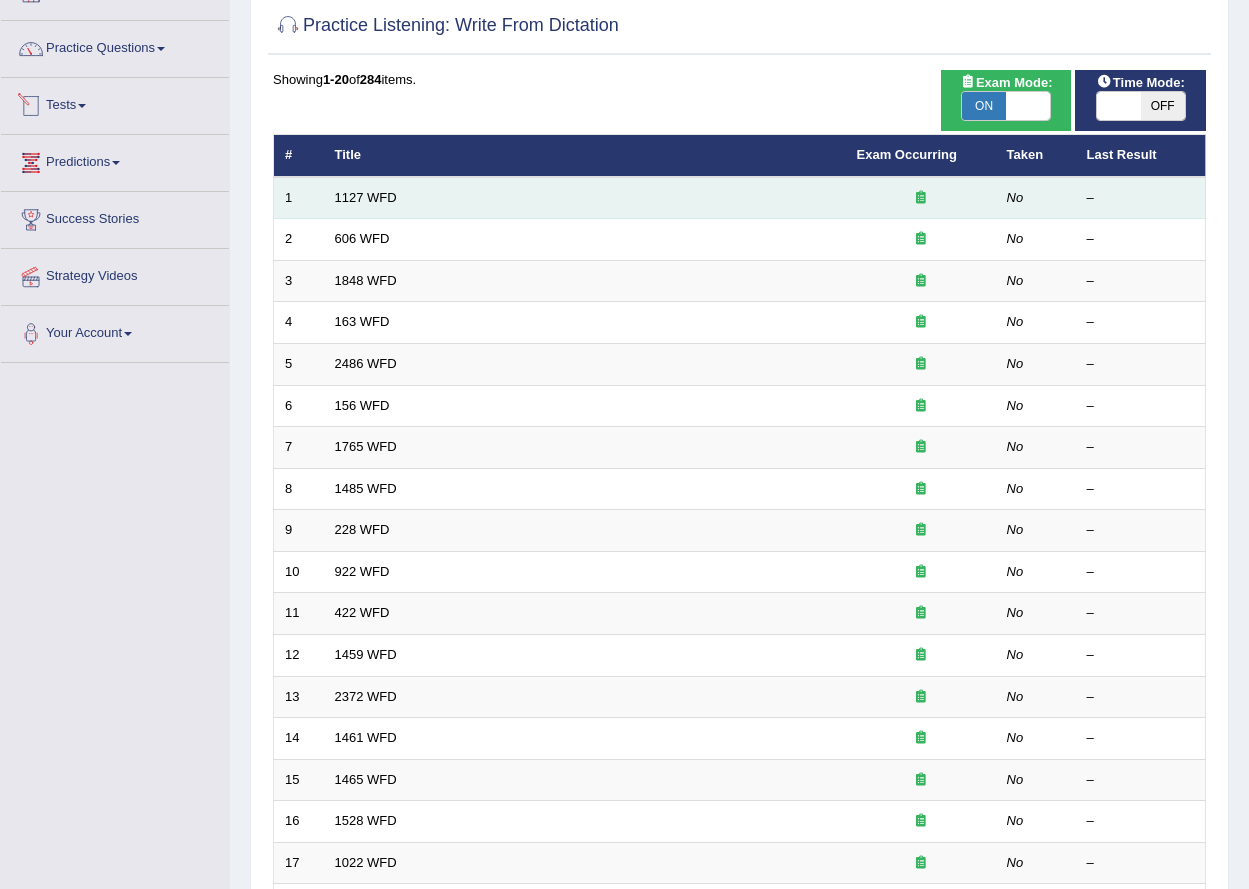 click on "1127 WFD" at bounding box center (585, 198) 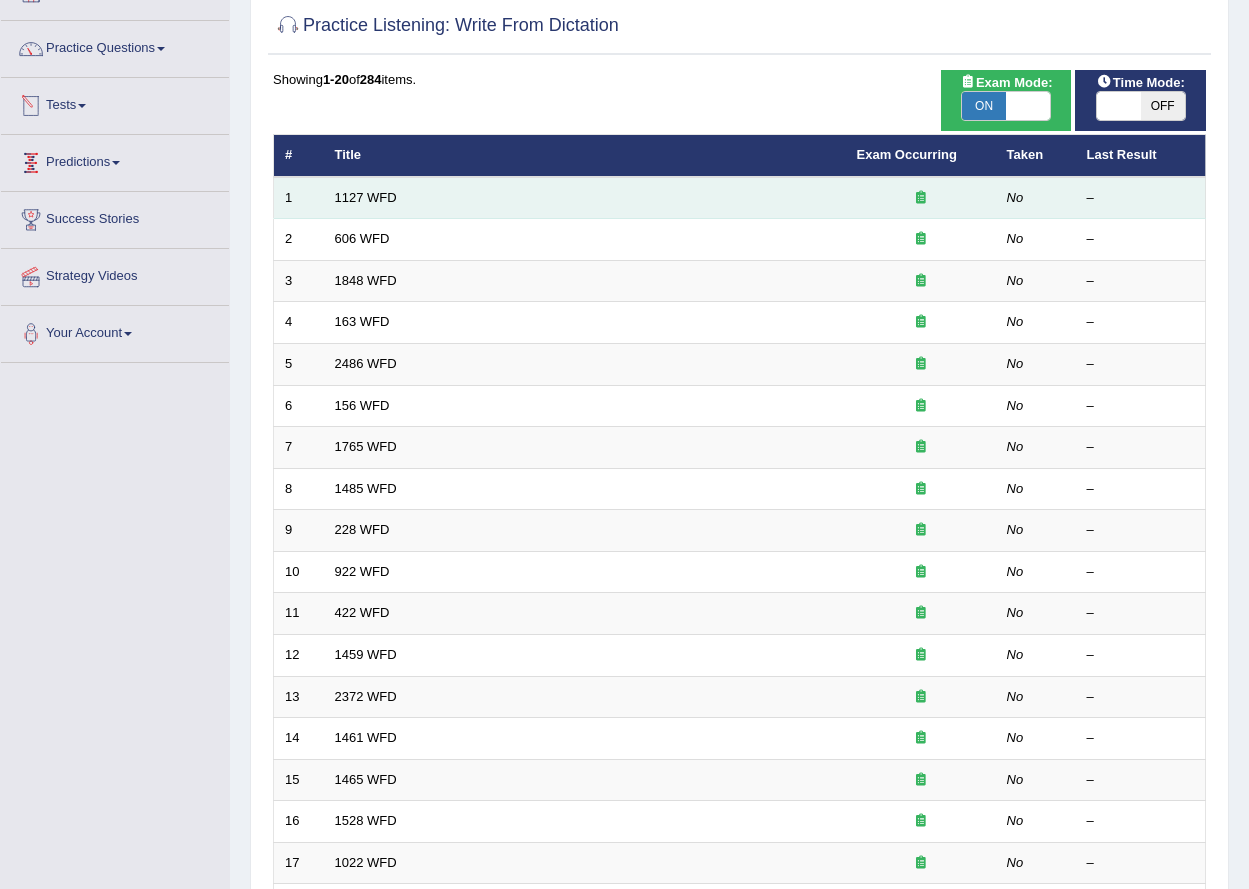 click on "1127 WFD" at bounding box center [585, 198] 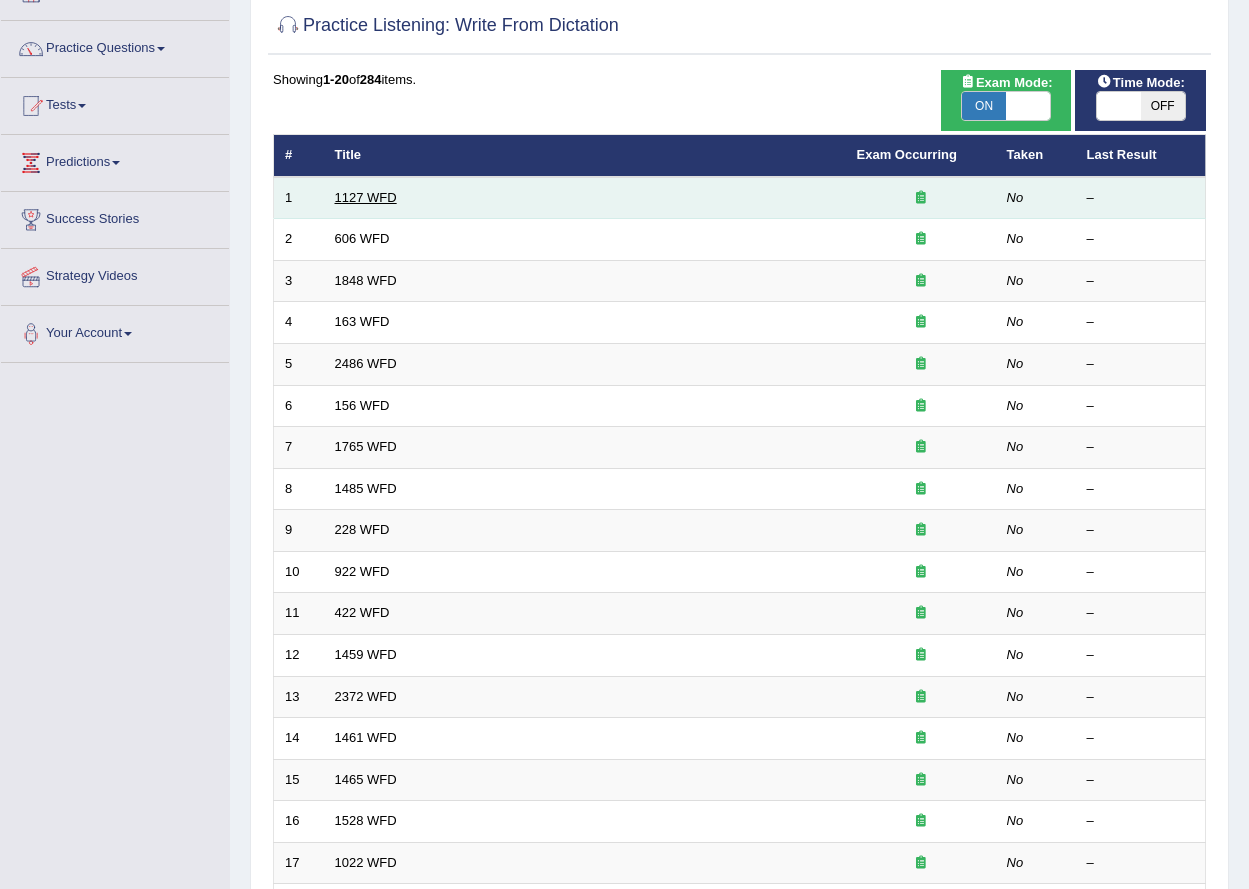 click on "1127 WFD" at bounding box center [366, 197] 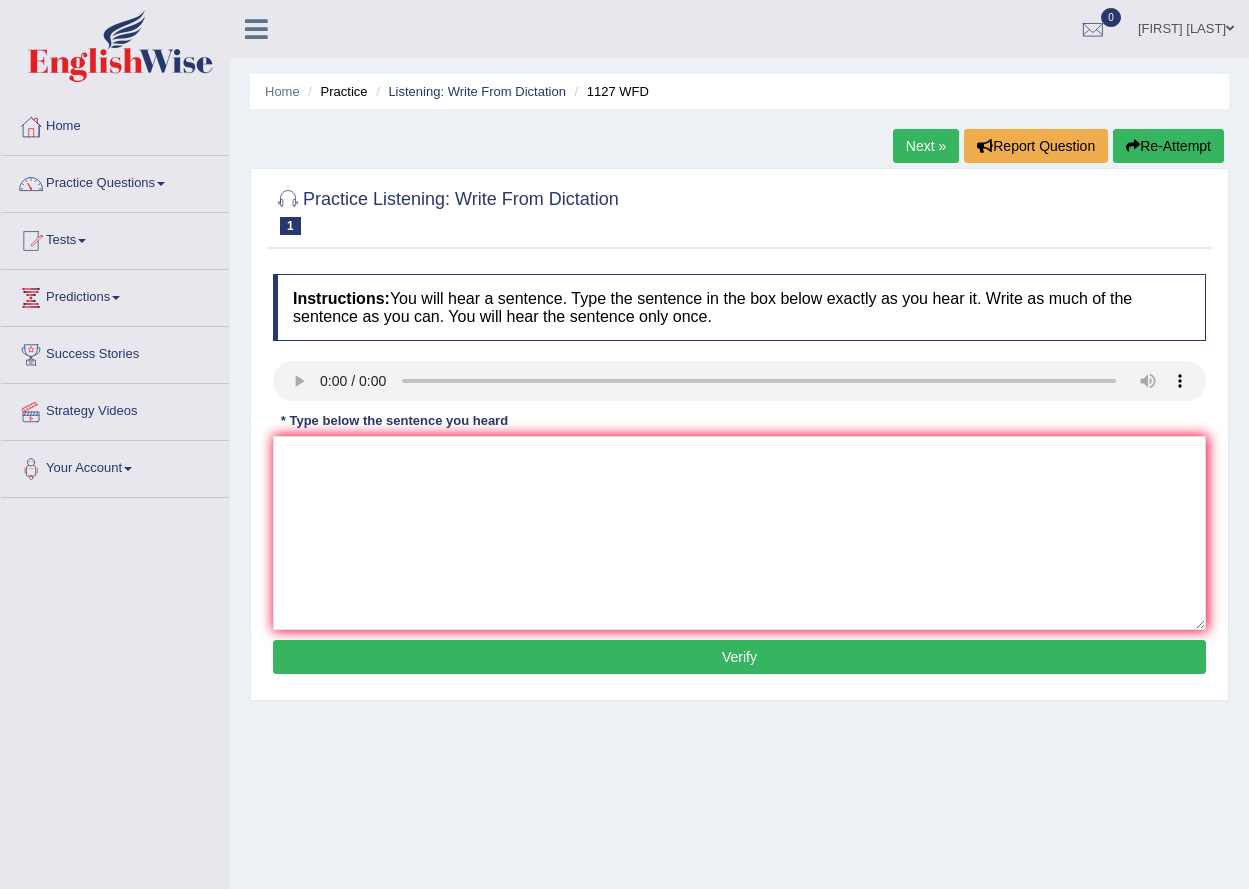 scroll, scrollTop: 0, scrollLeft: 0, axis: both 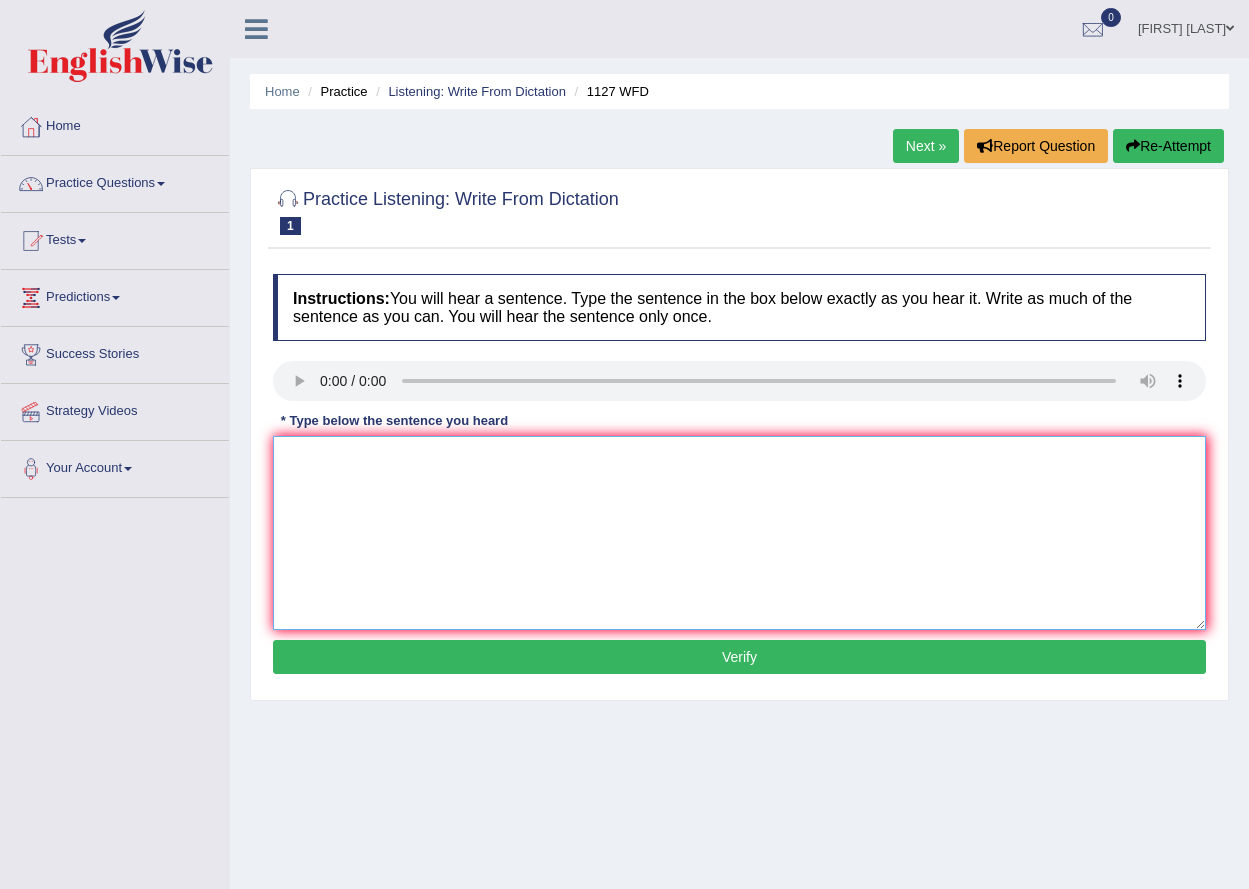 click at bounding box center [739, 533] 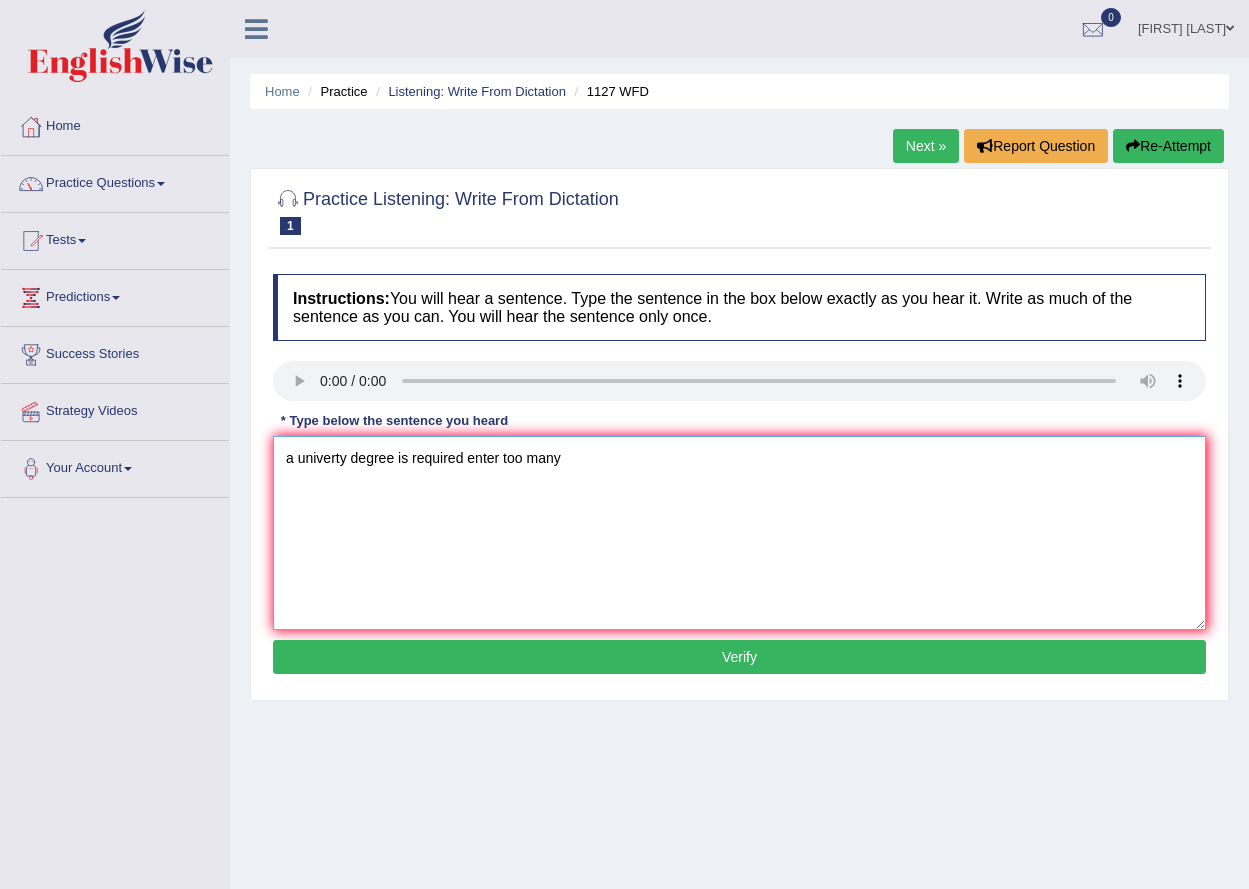click on "a univerty degree is required enter too many" at bounding box center [739, 533] 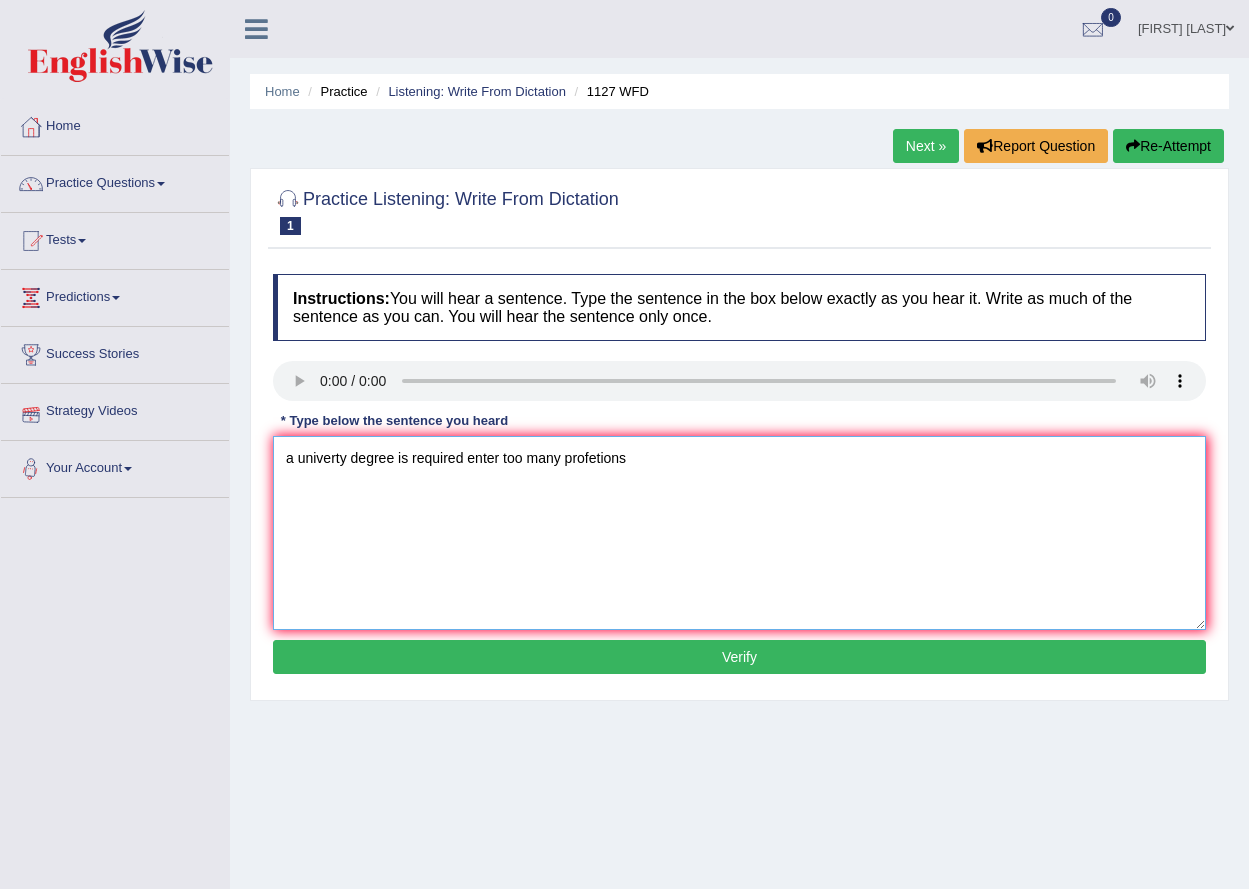 click on "a univerty degree is required enter too many profetions" at bounding box center [739, 533] 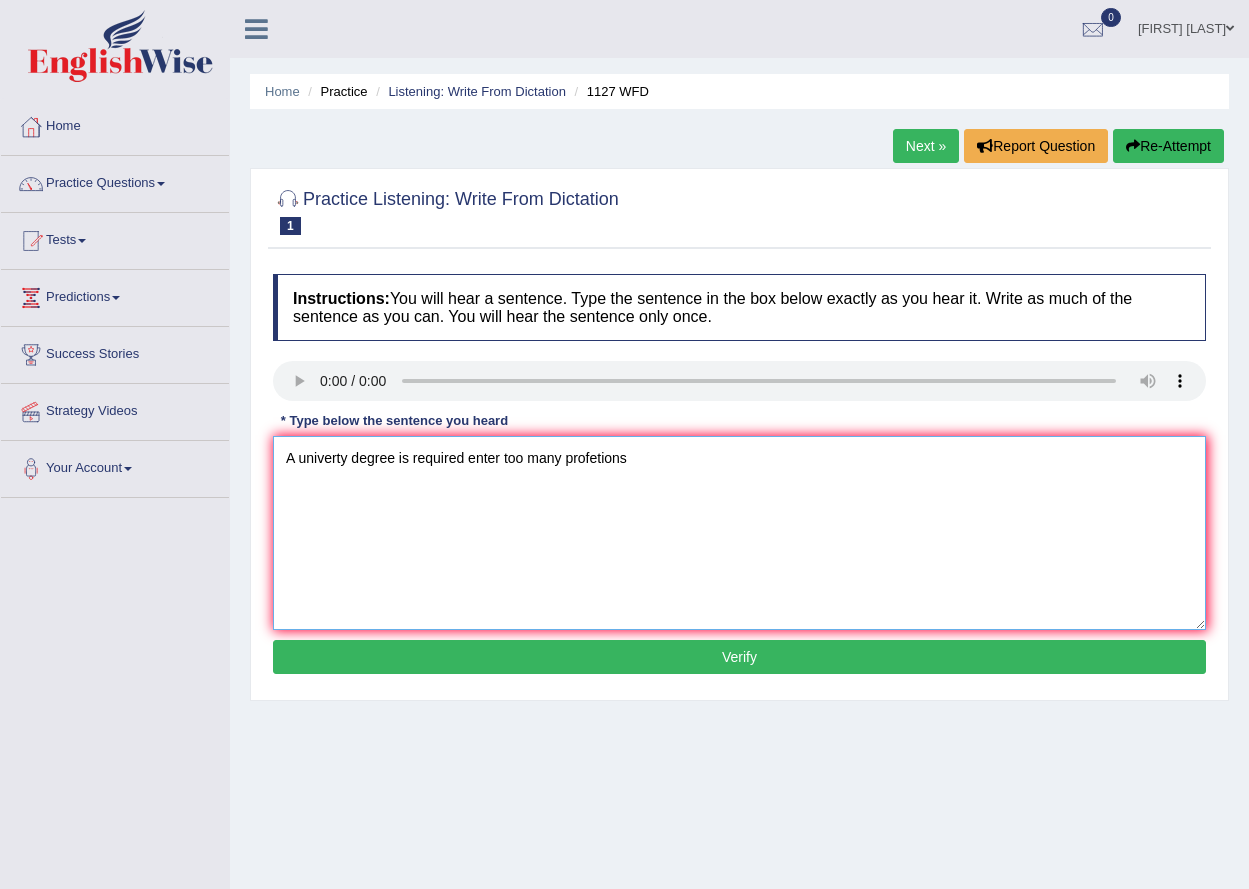 click on "A univerty degree is required enter too many profetions" at bounding box center [739, 533] 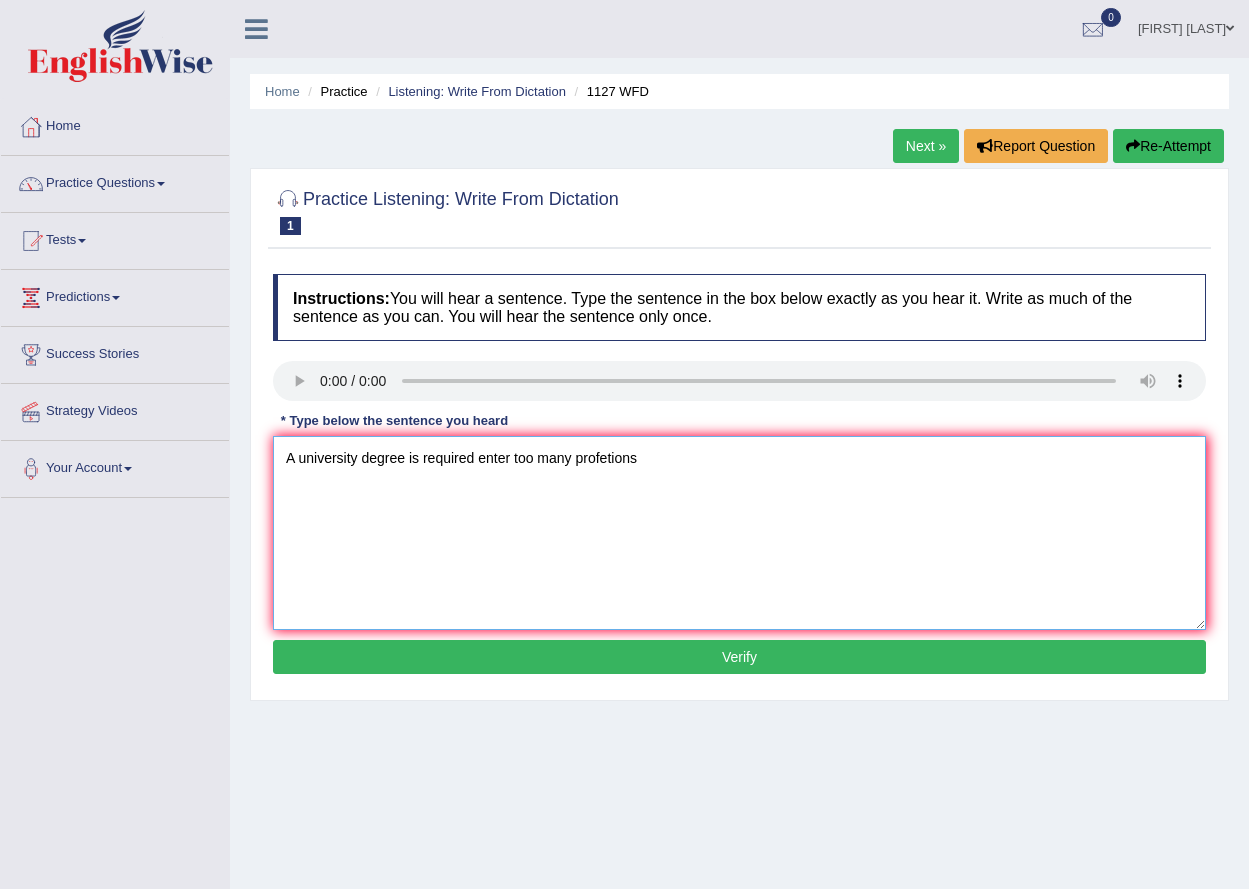 click on "A university degree is required enter too many profetions" at bounding box center [739, 533] 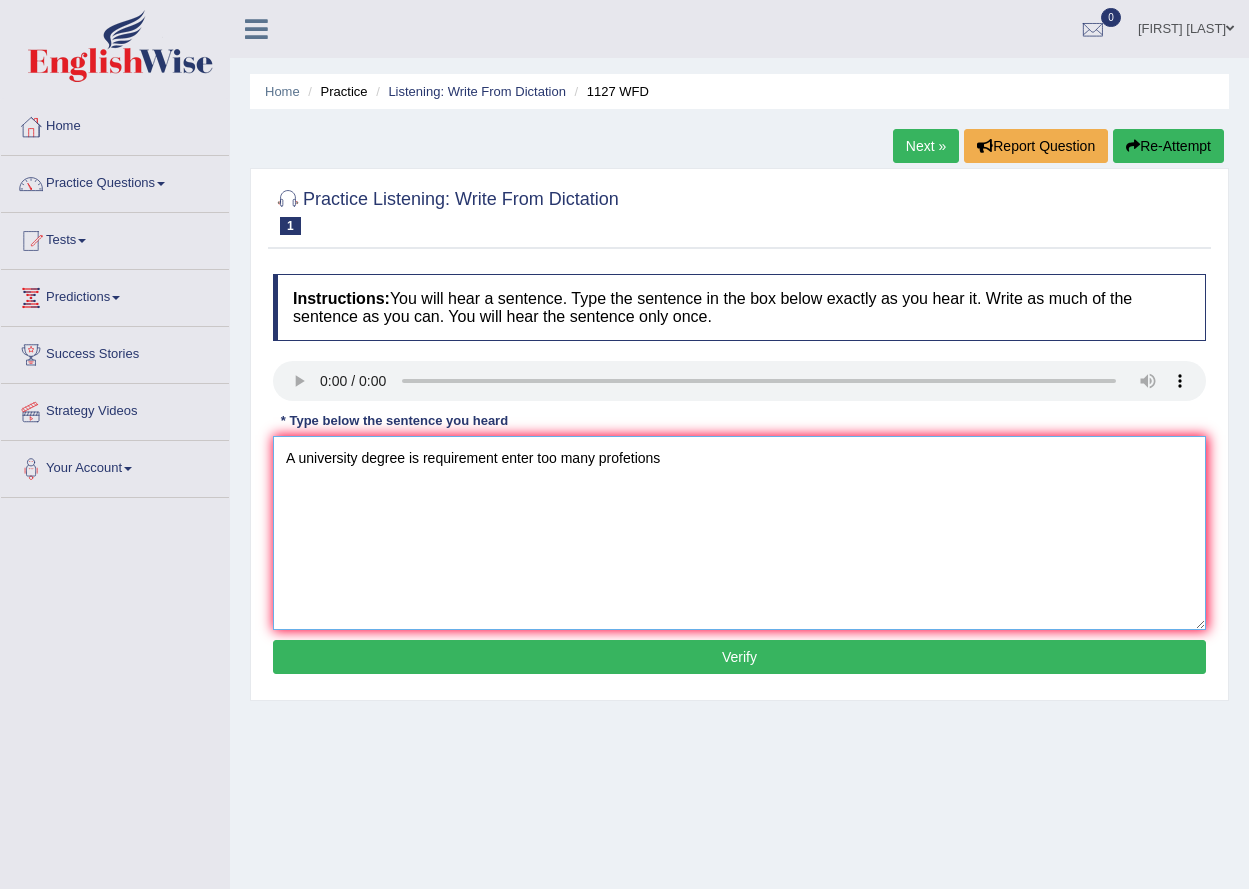drag, startPoint x: 675, startPoint y: 455, endPoint x: 676, endPoint y: 469, distance: 14.035668 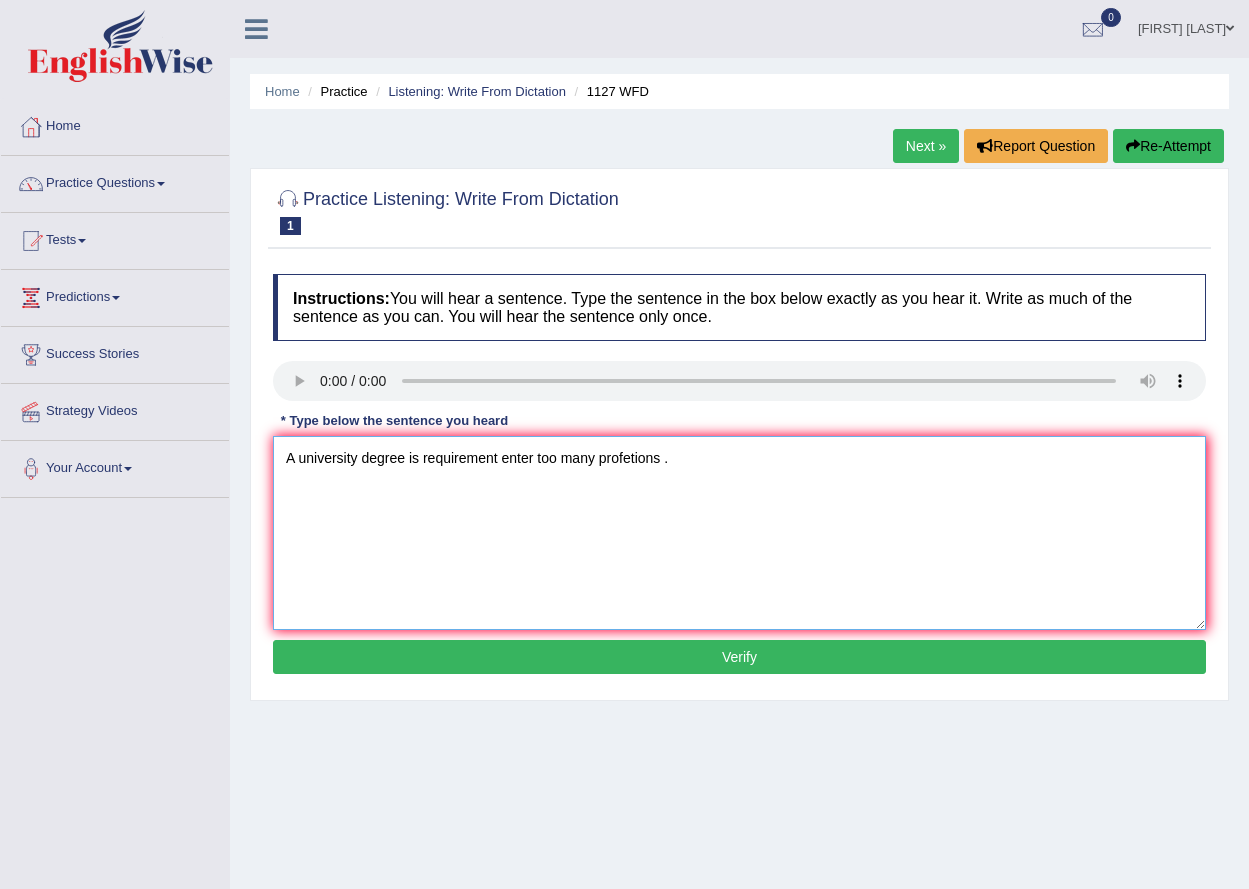 type on "A university degree is requirement enter too many profetions ." 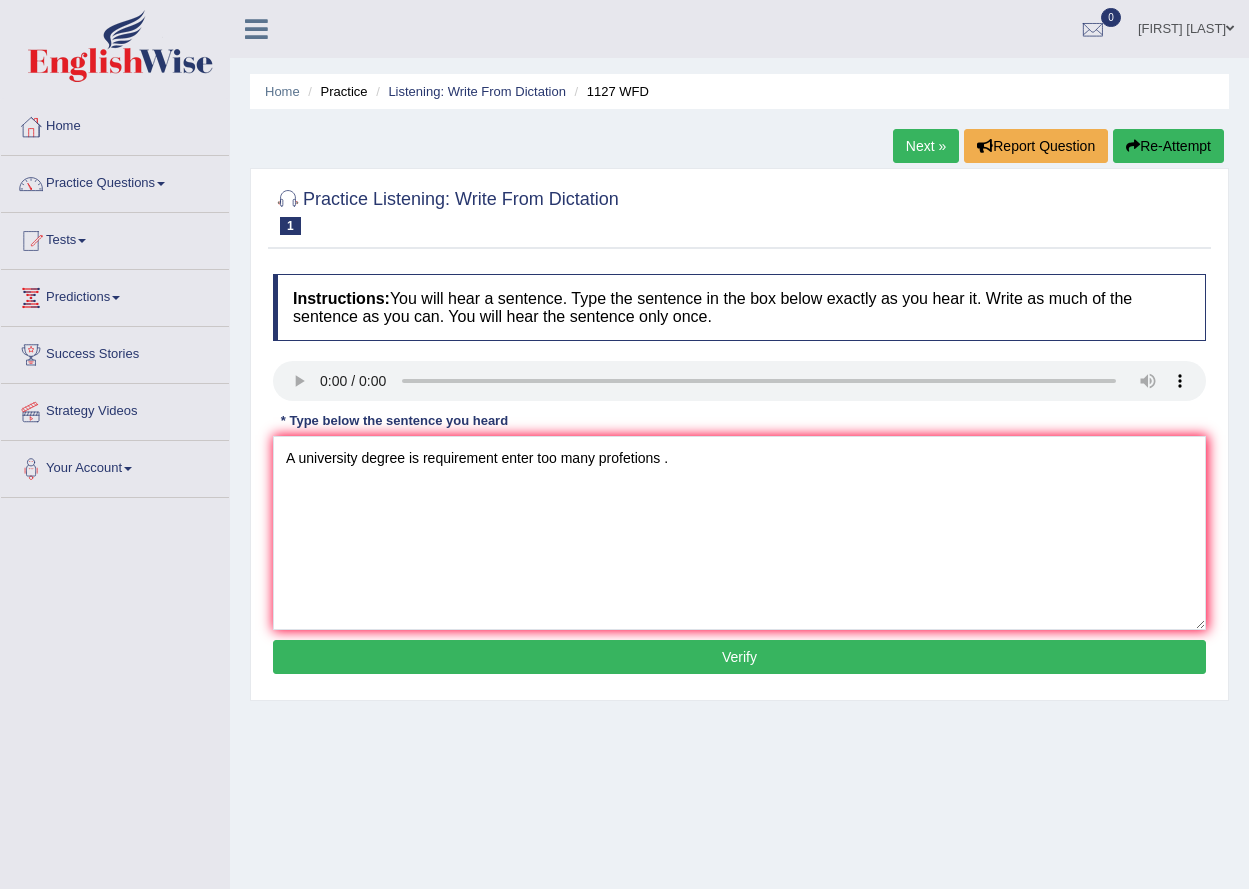 click on "Verify" at bounding box center (739, 657) 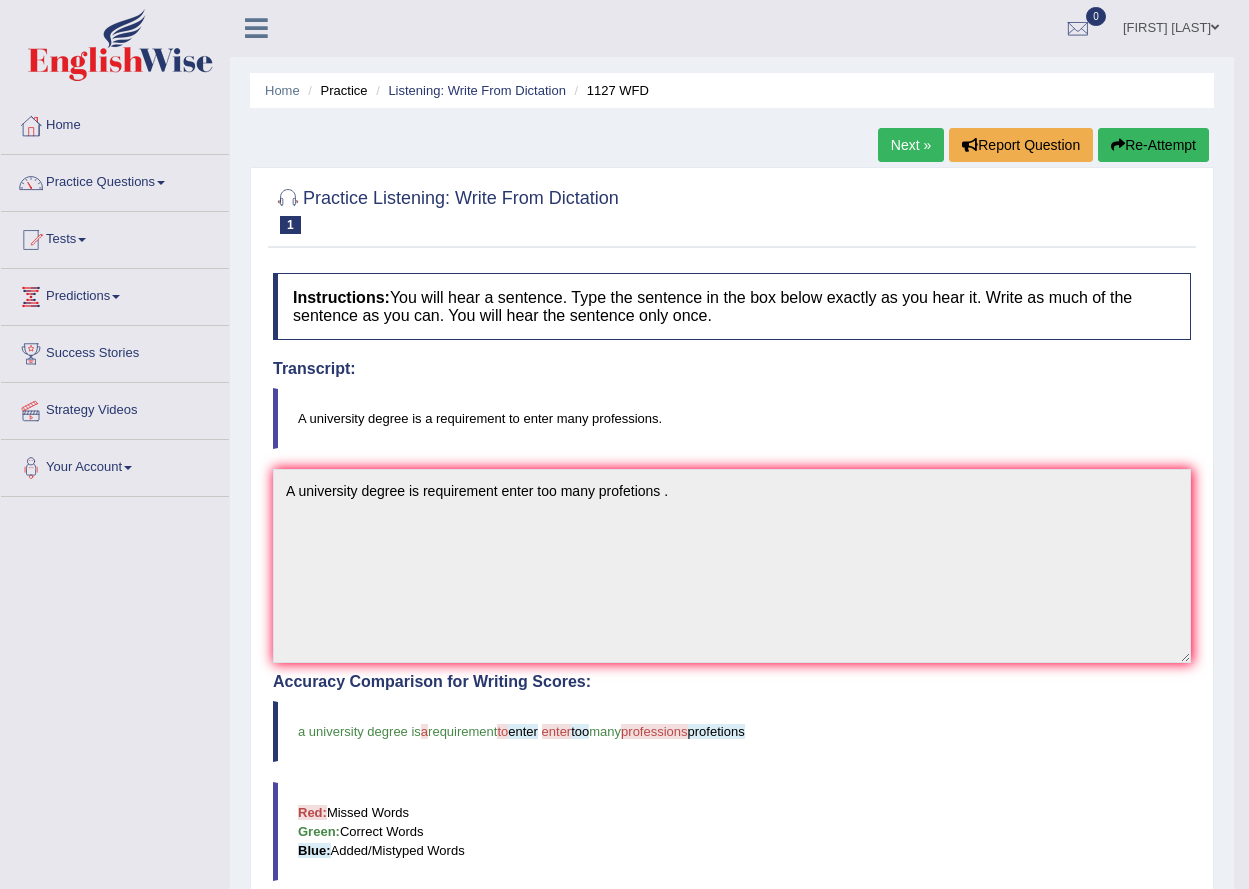 scroll, scrollTop: 0, scrollLeft: 0, axis: both 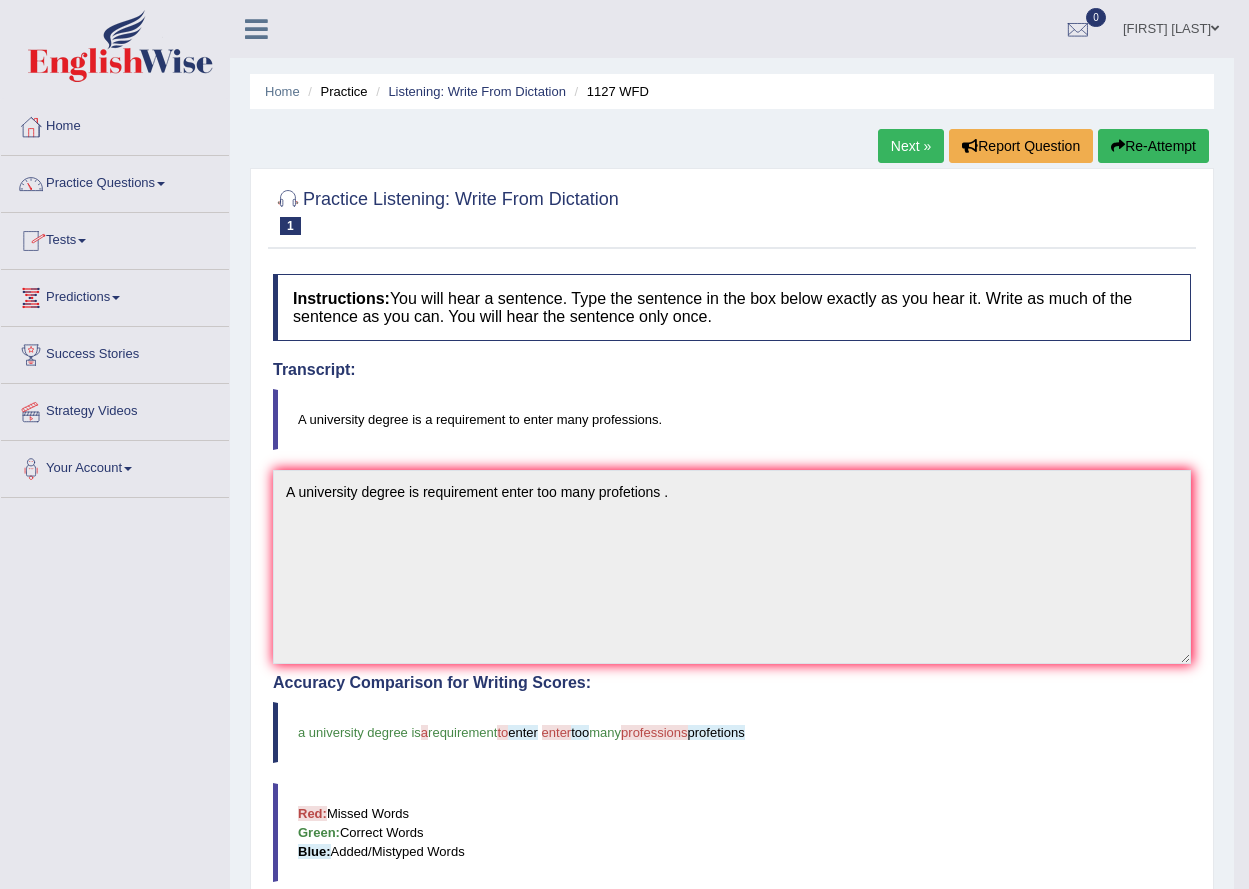click on "Next »" at bounding box center (911, 146) 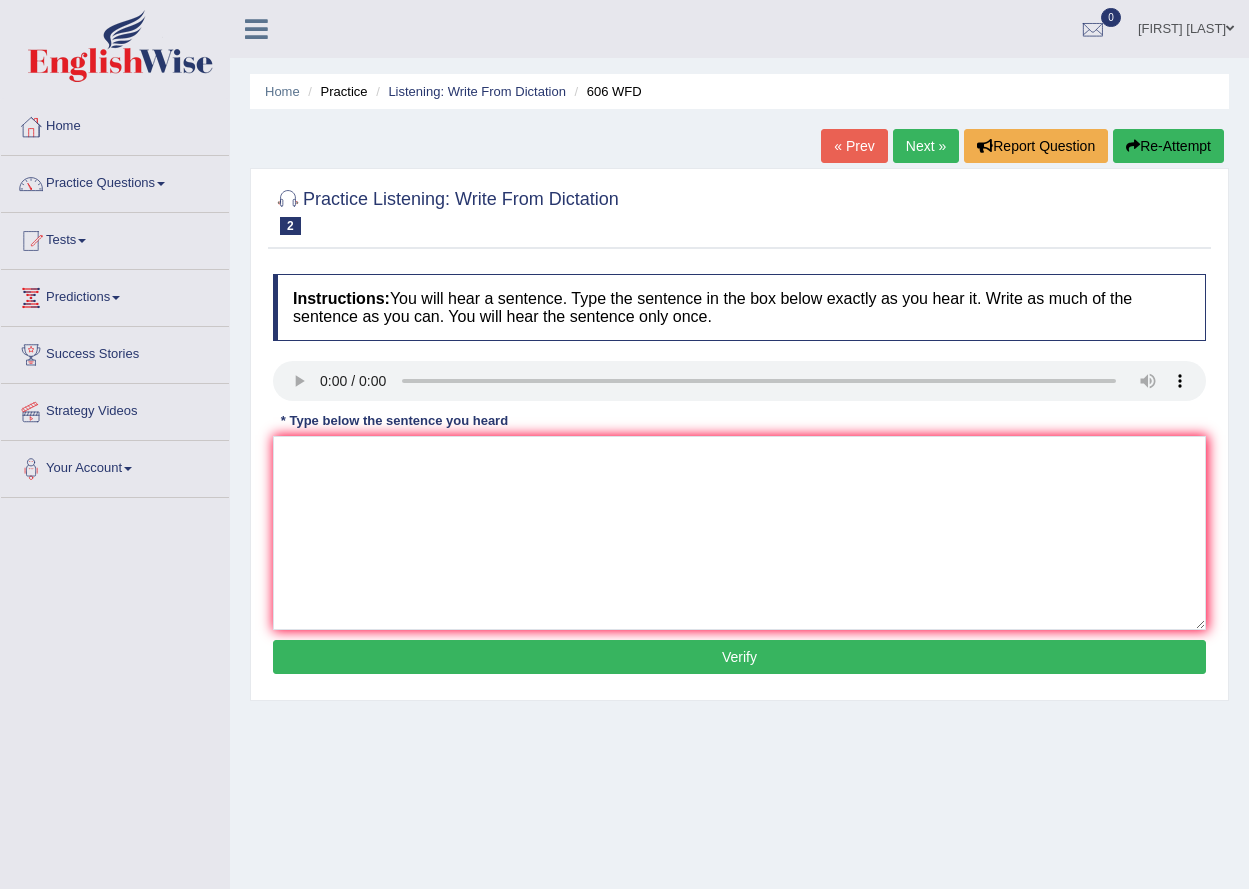scroll, scrollTop: 0, scrollLeft: 0, axis: both 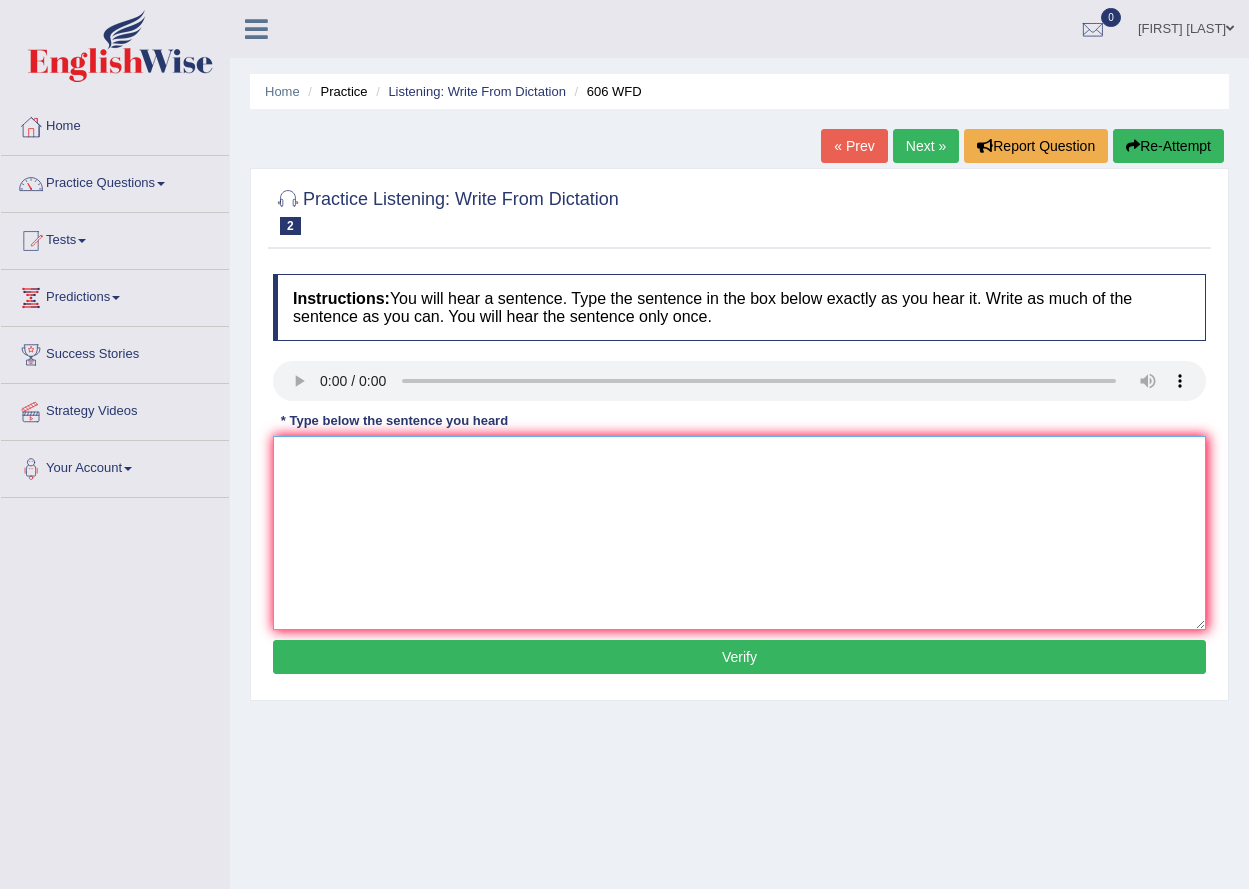 click at bounding box center [739, 533] 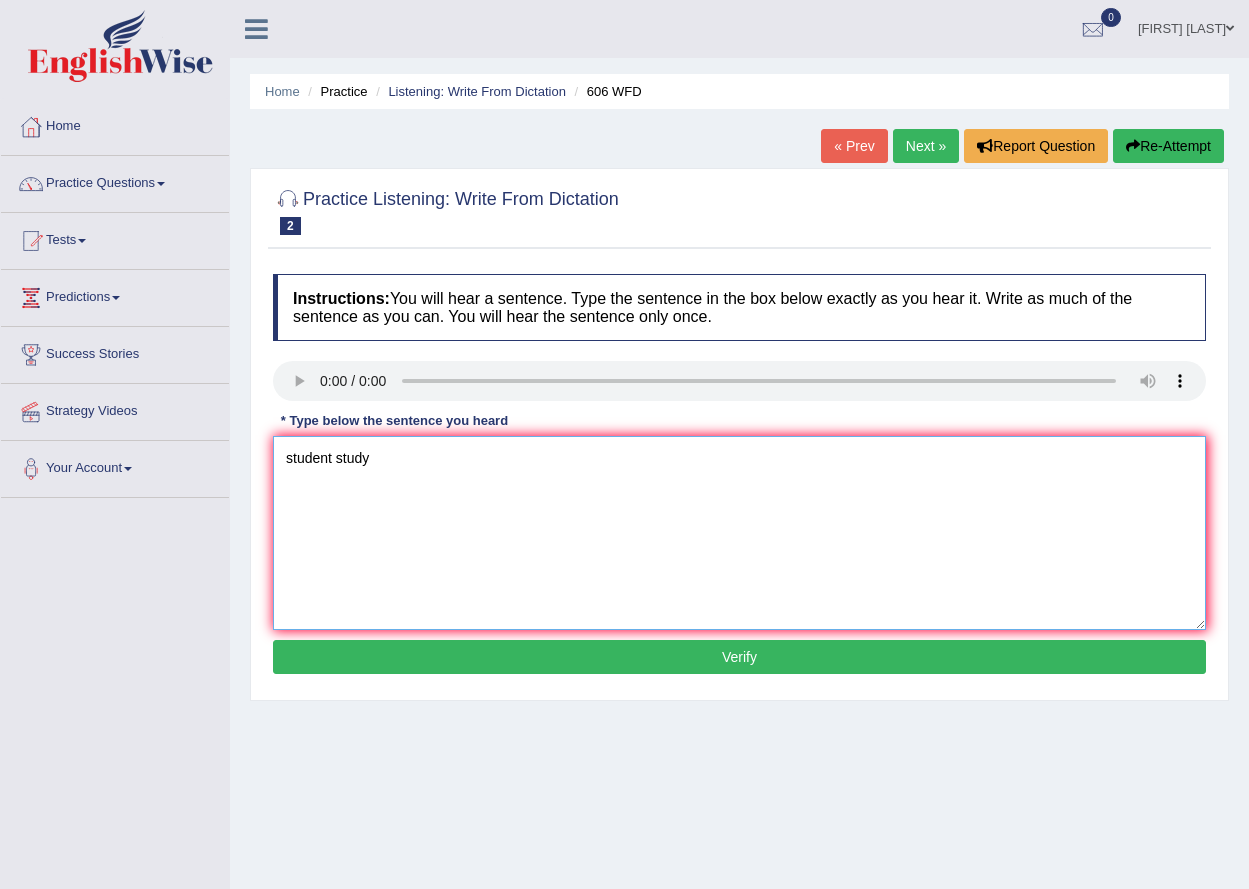 click on "student study" at bounding box center [739, 533] 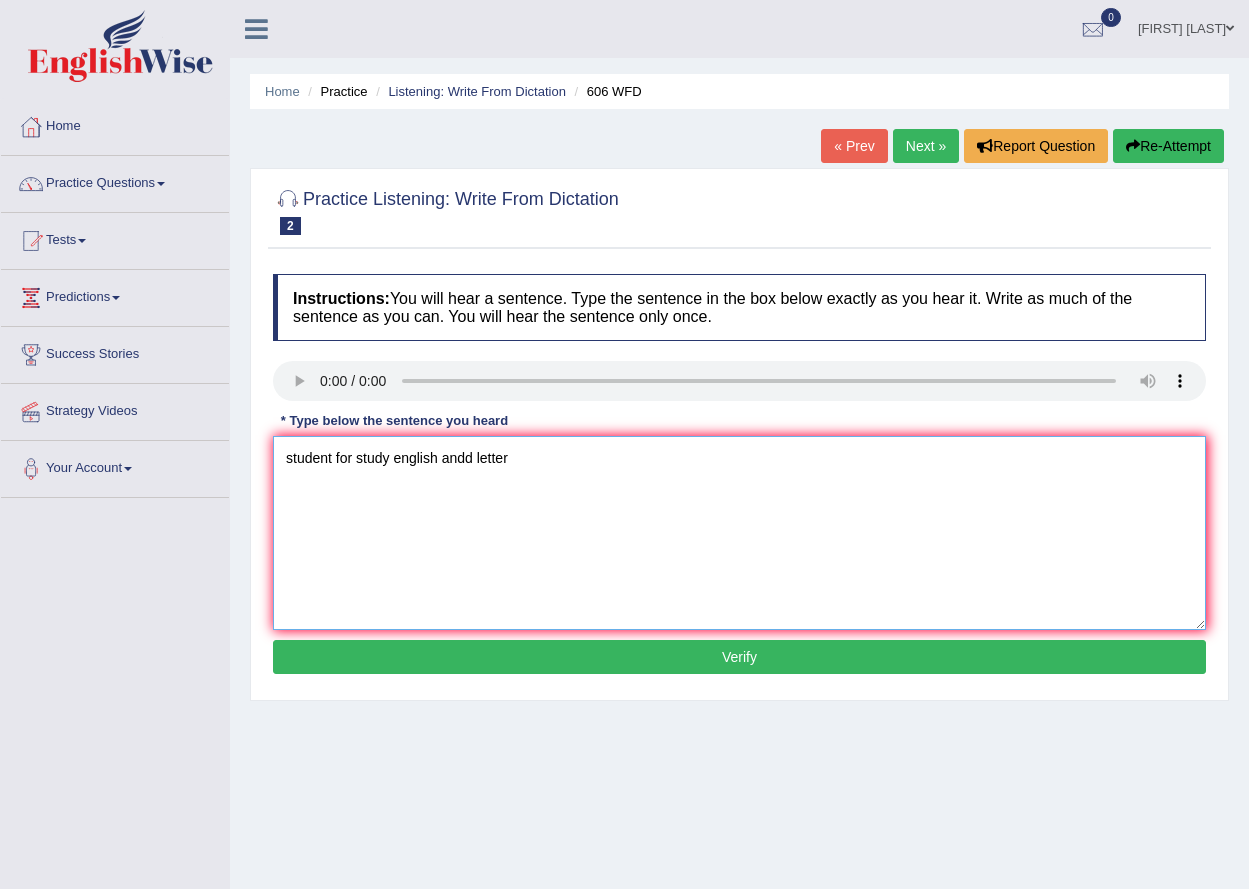 click on "student for study english andd letter" at bounding box center (739, 533) 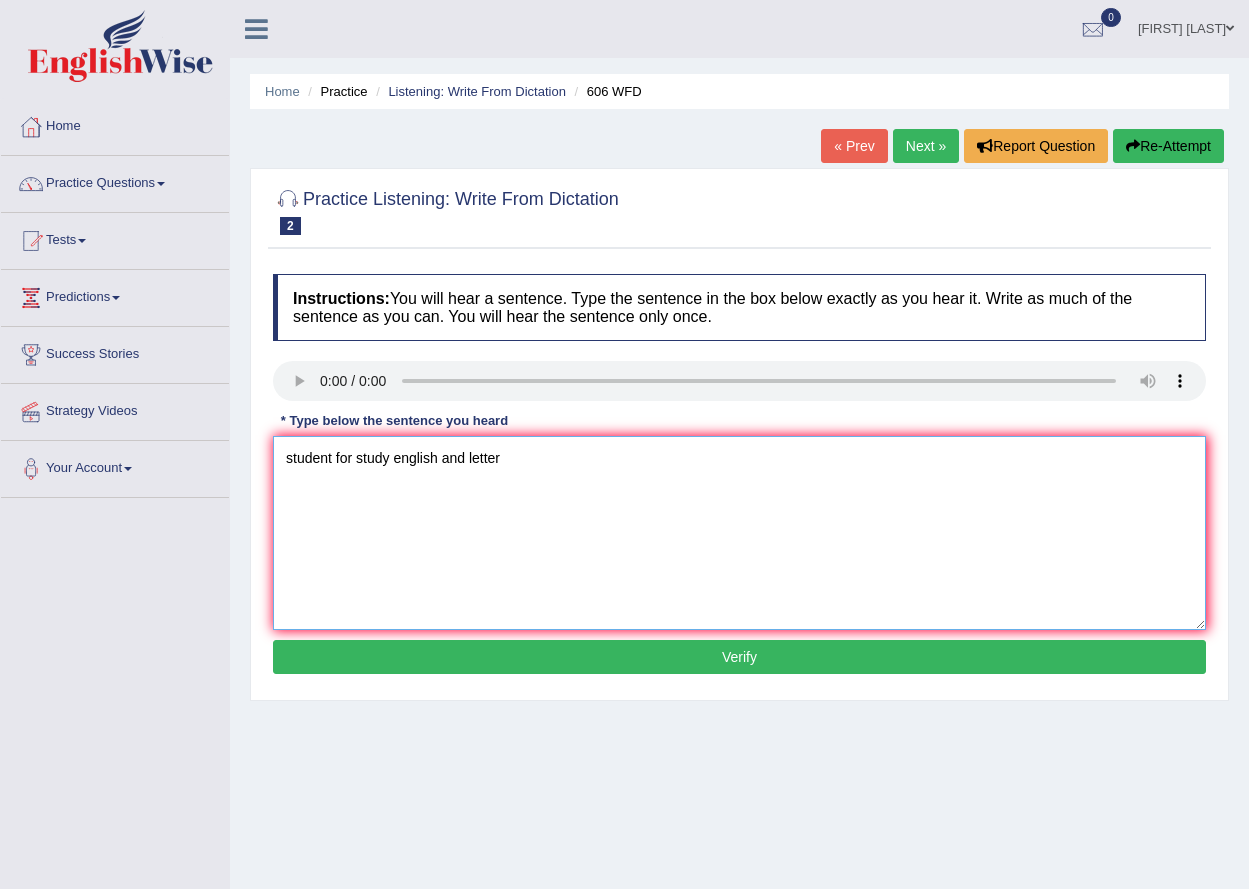 click on "student for study english and letter" at bounding box center (739, 533) 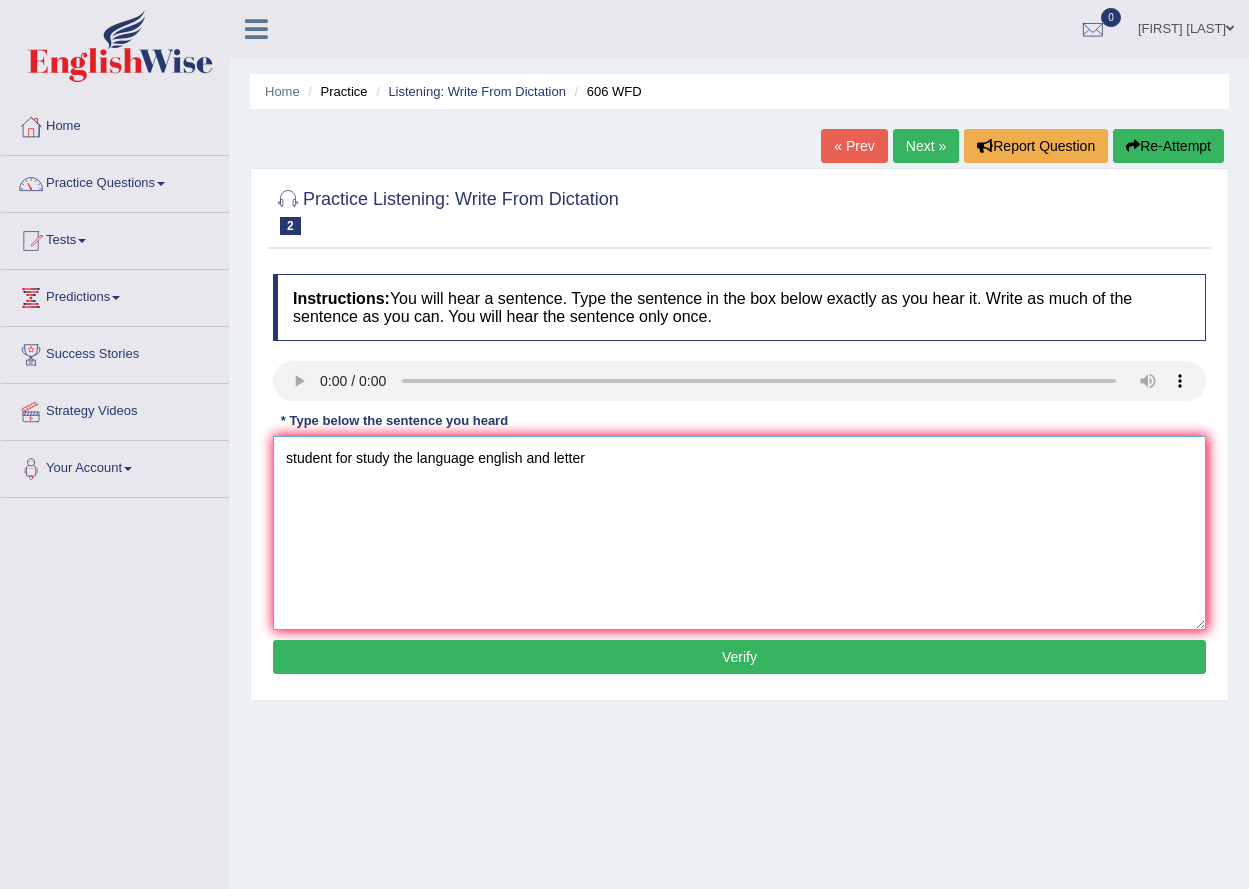 click on "student for study the language english and letter" at bounding box center [739, 533] 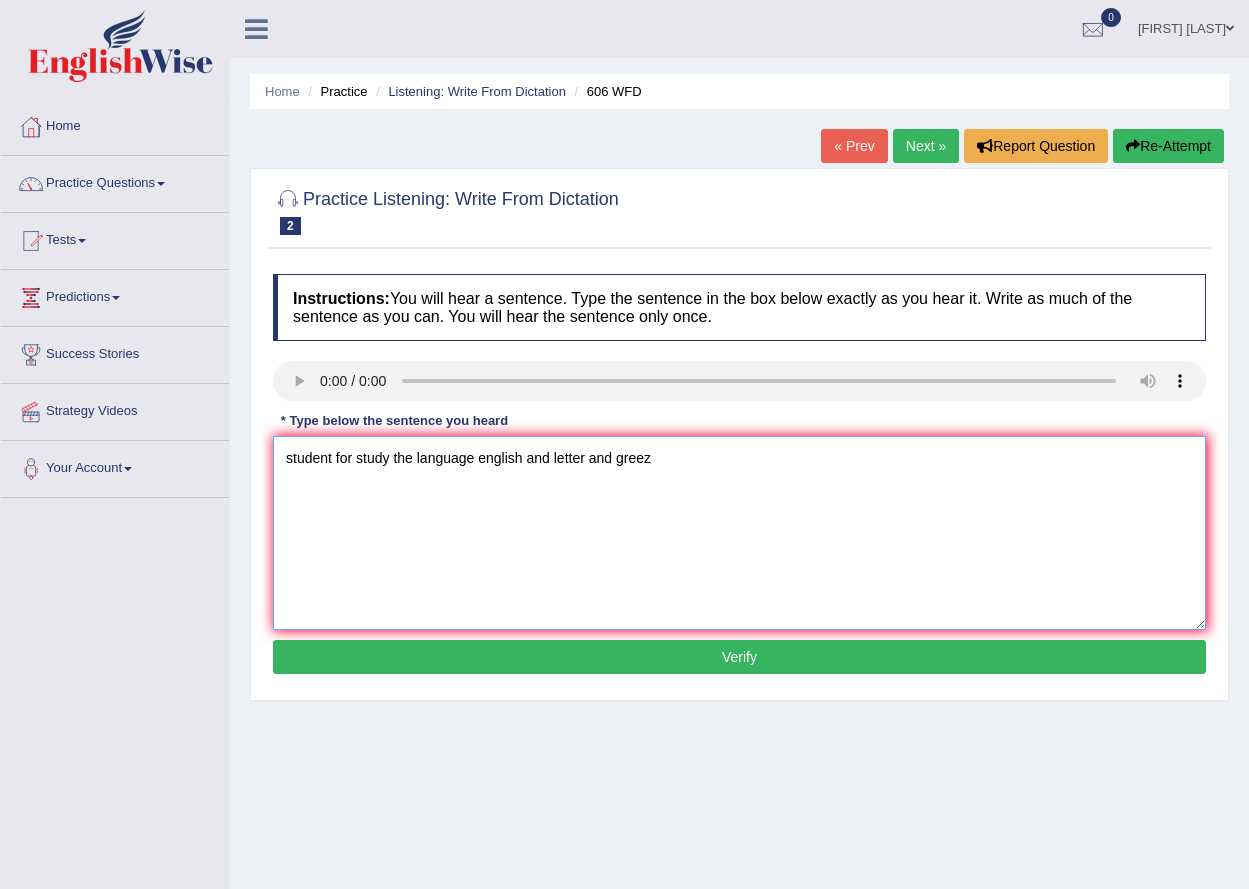 type on "student for study the language english and letter and greez" 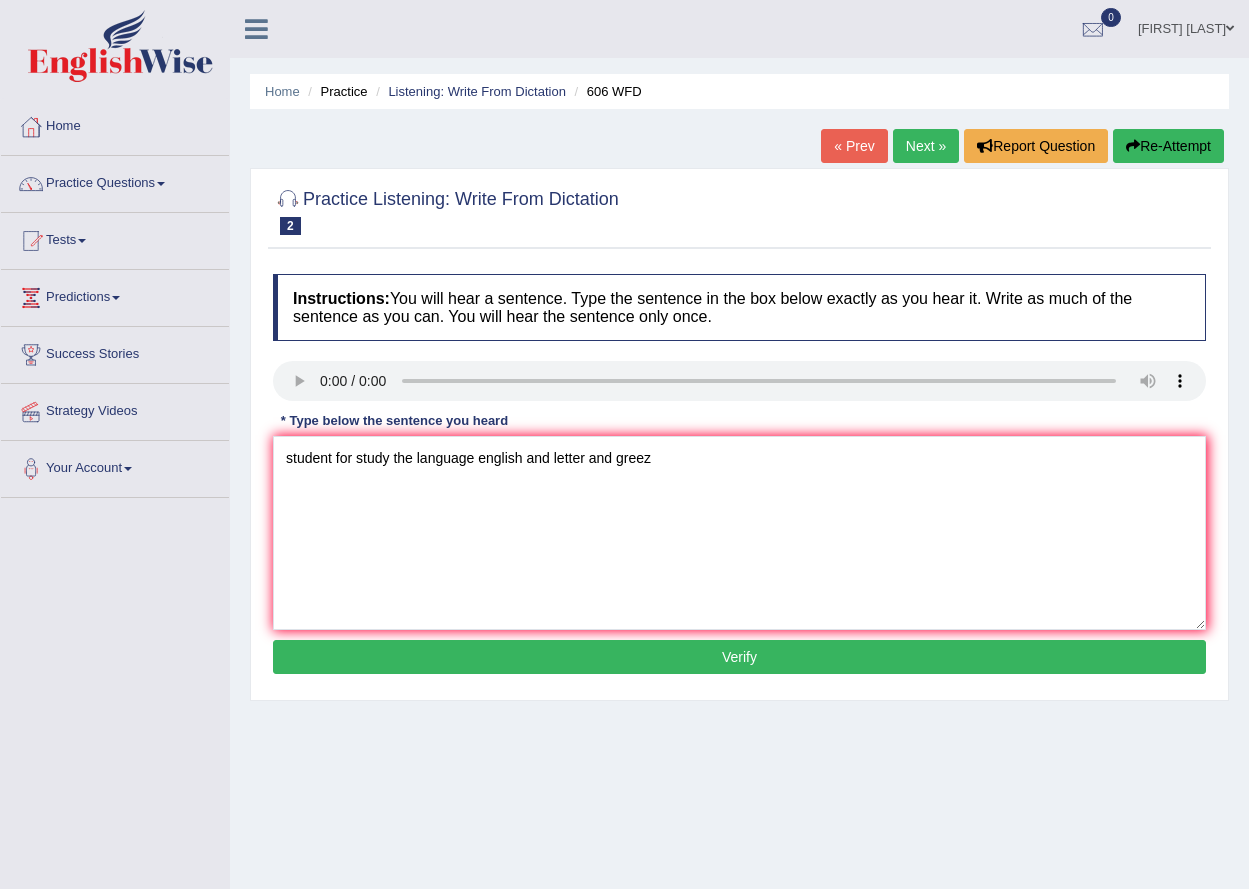 click on "Verify" at bounding box center [739, 657] 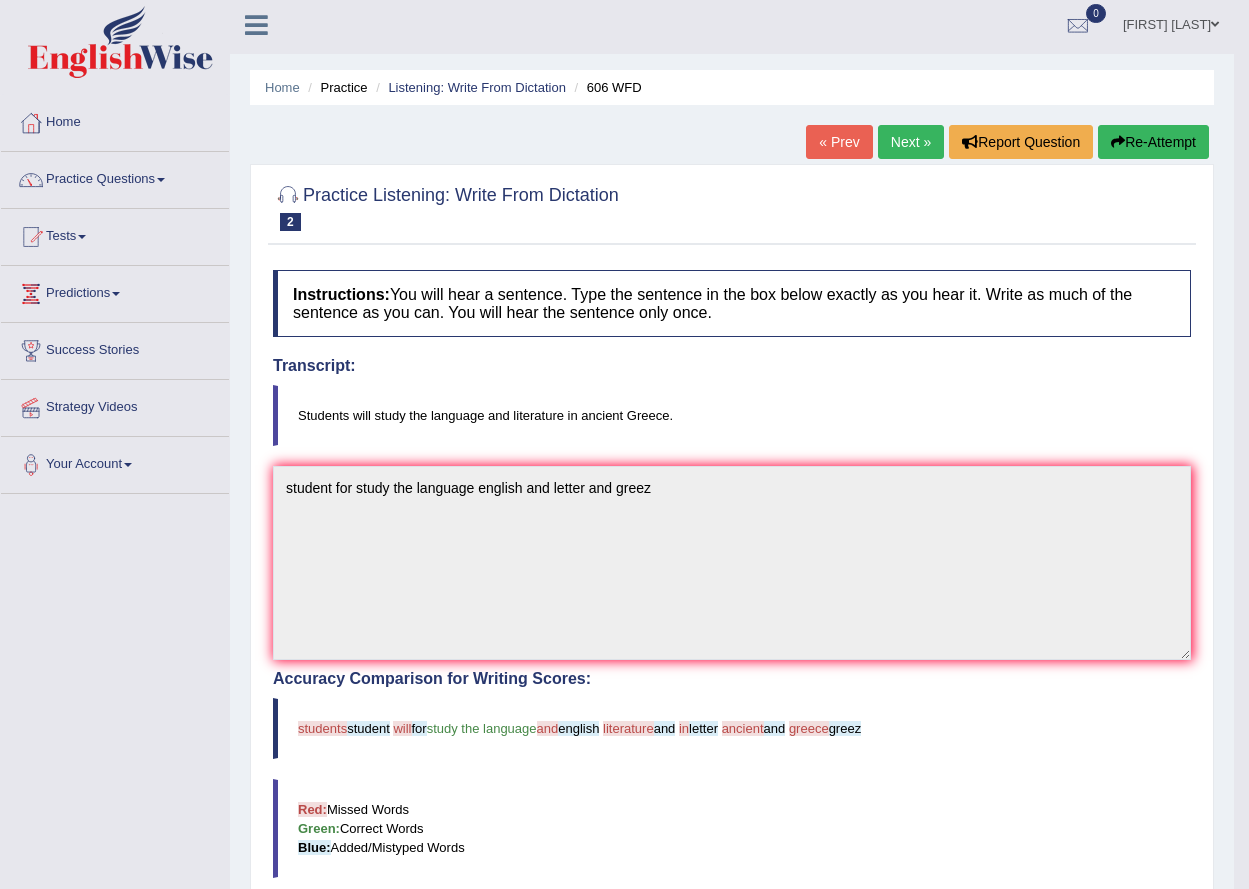 scroll, scrollTop: 0, scrollLeft: 0, axis: both 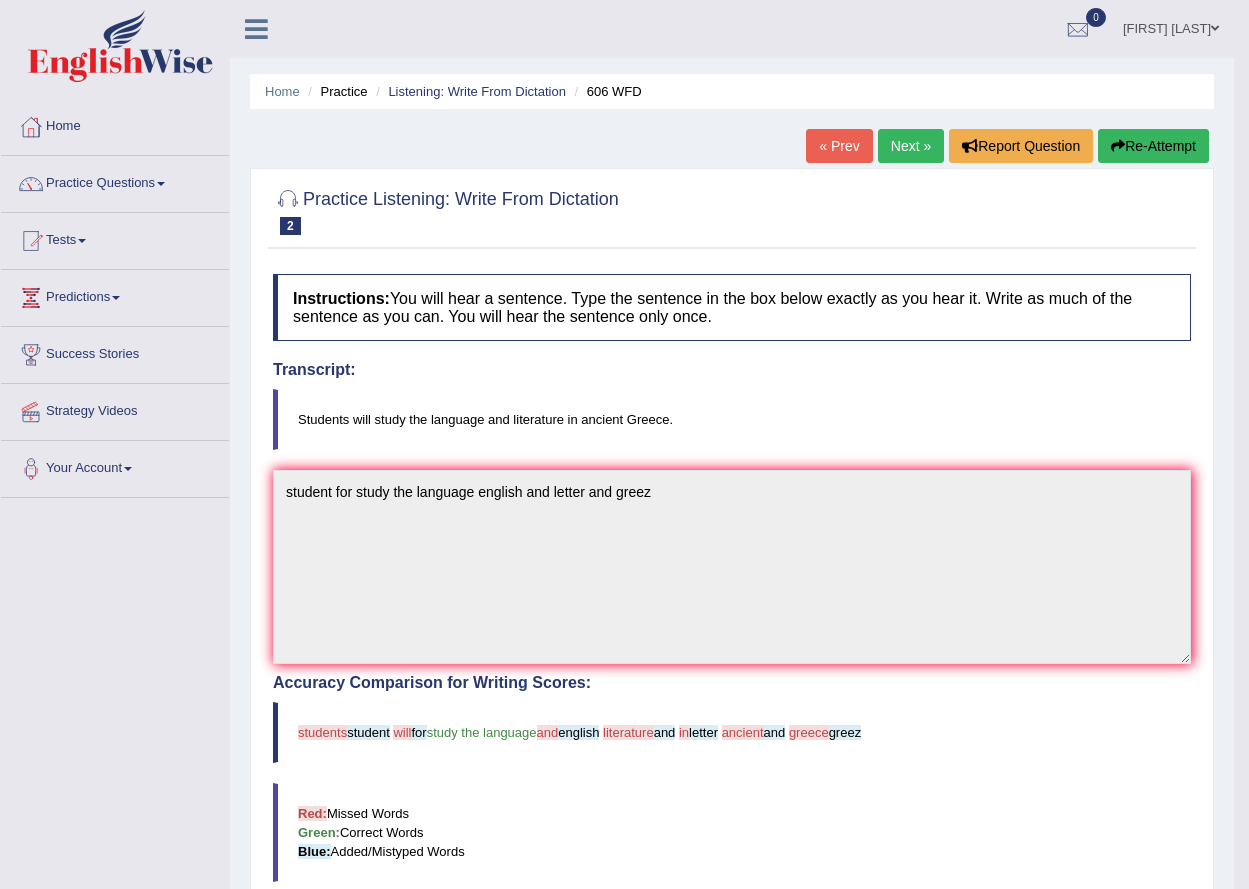 click on "Next »" at bounding box center [911, 146] 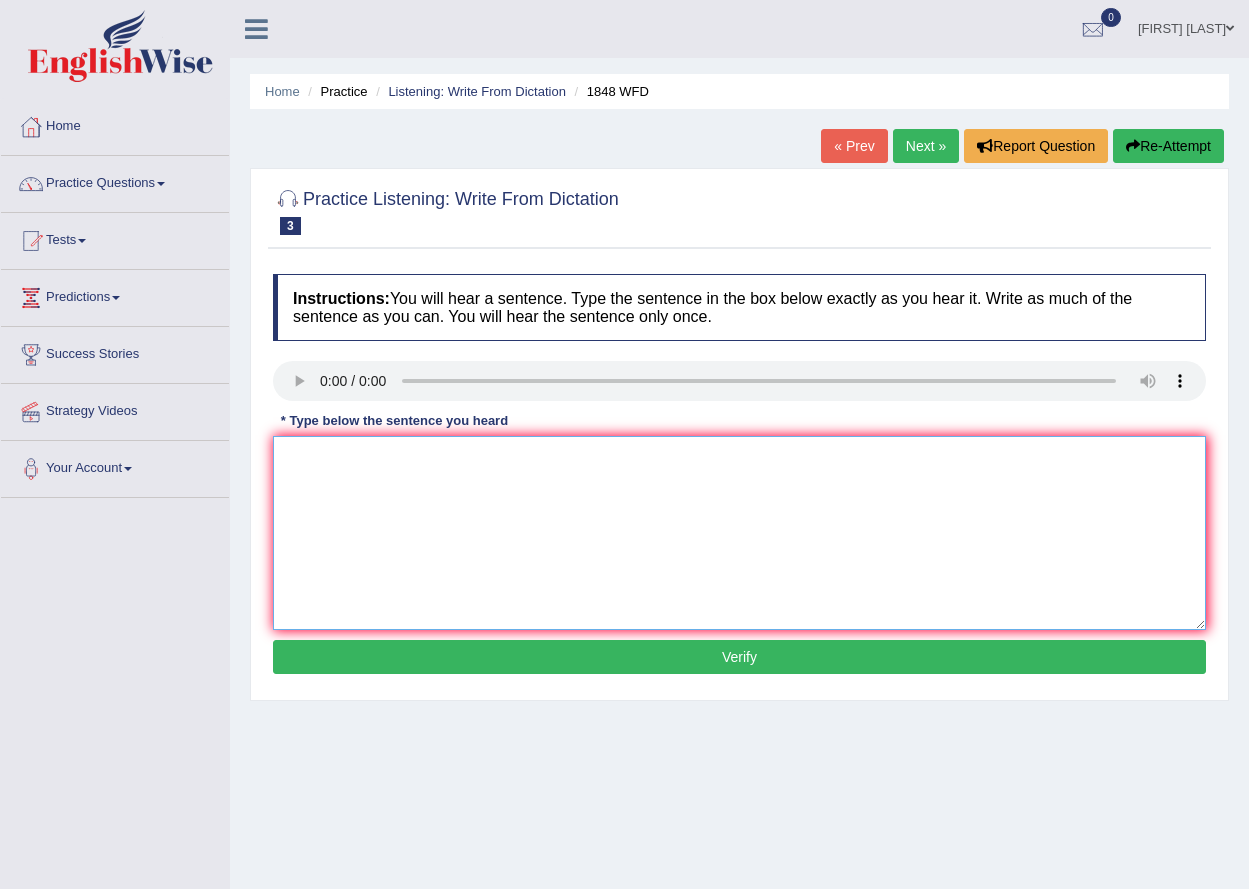 scroll, scrollTop: 0, scrollLeft: 0, axis: both 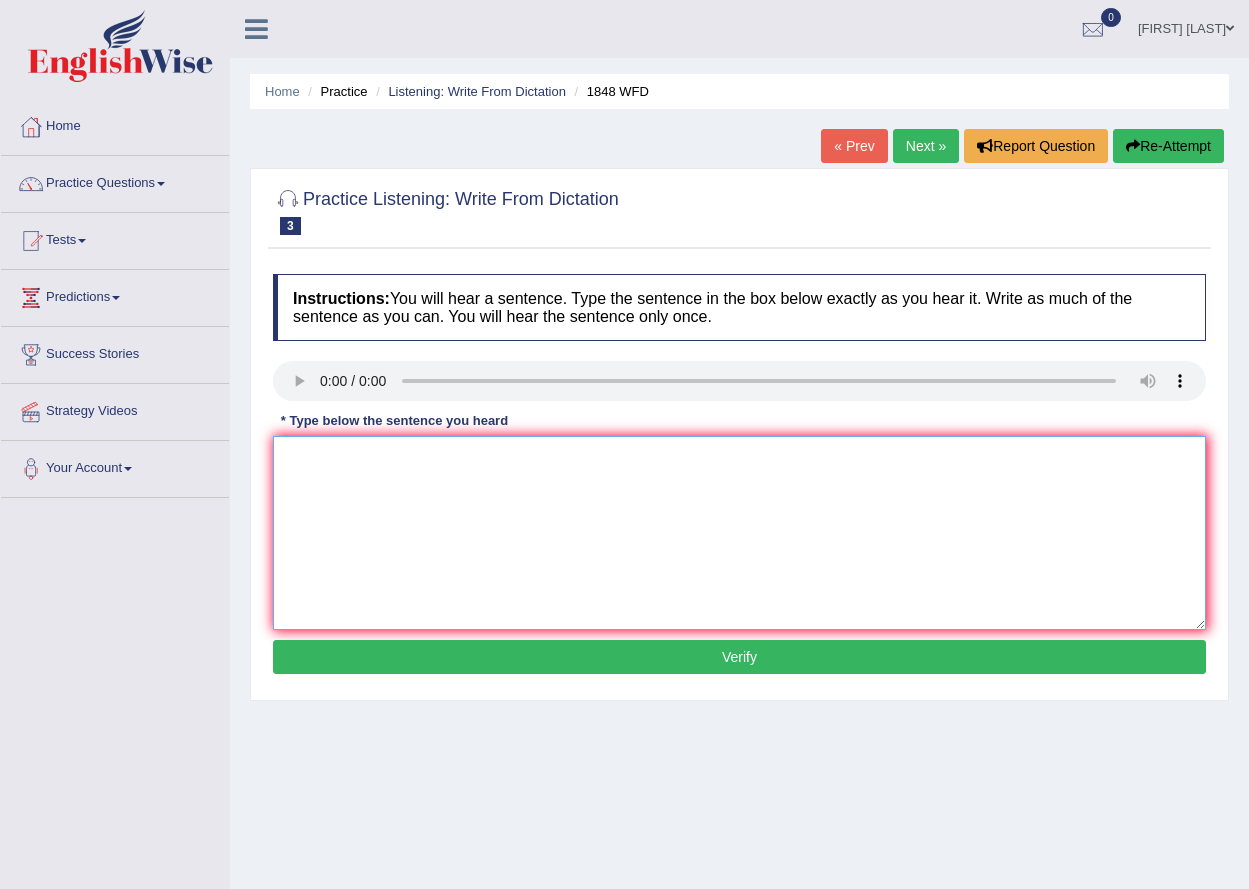 click at bounding box center [739, 533] 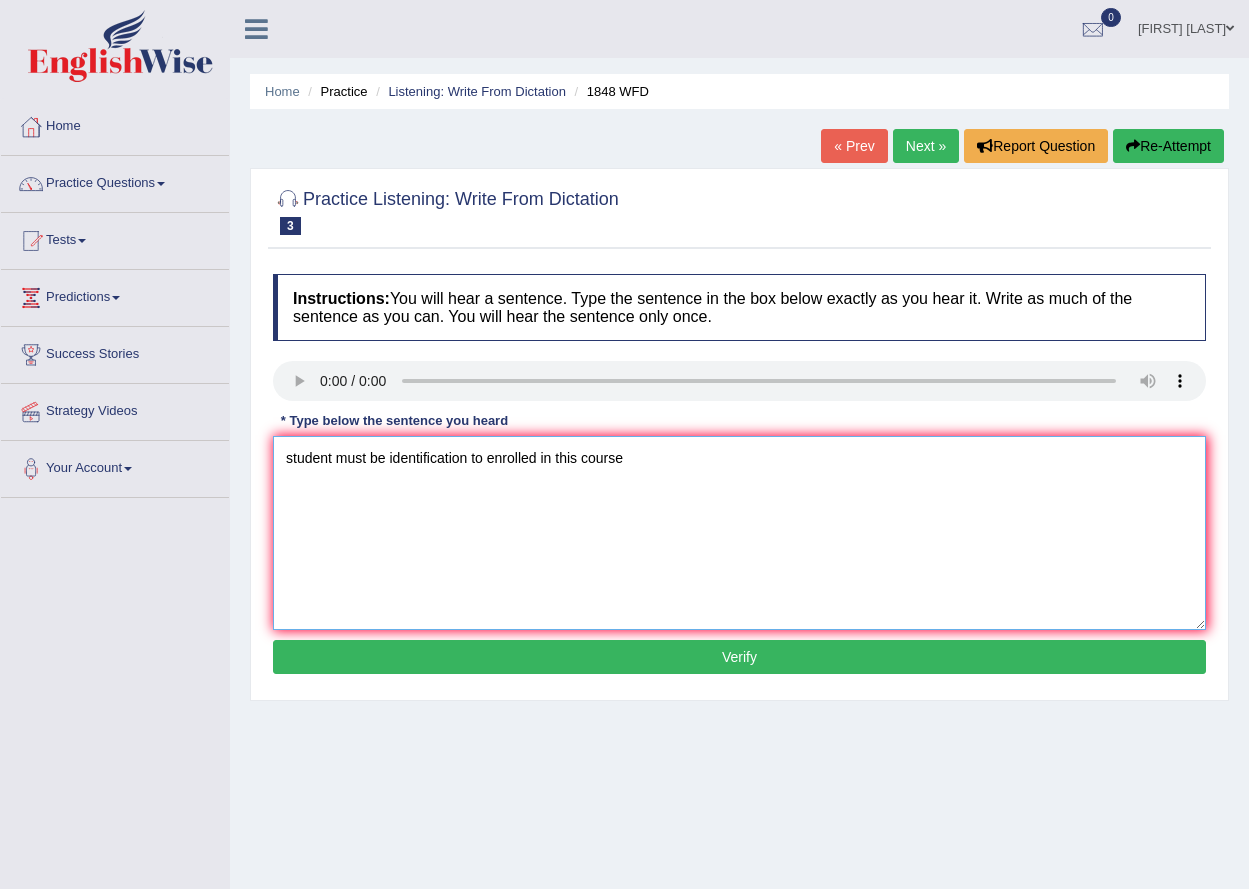 click on "student must be identification to enrolled in this course" at bounding box center [739, 533] 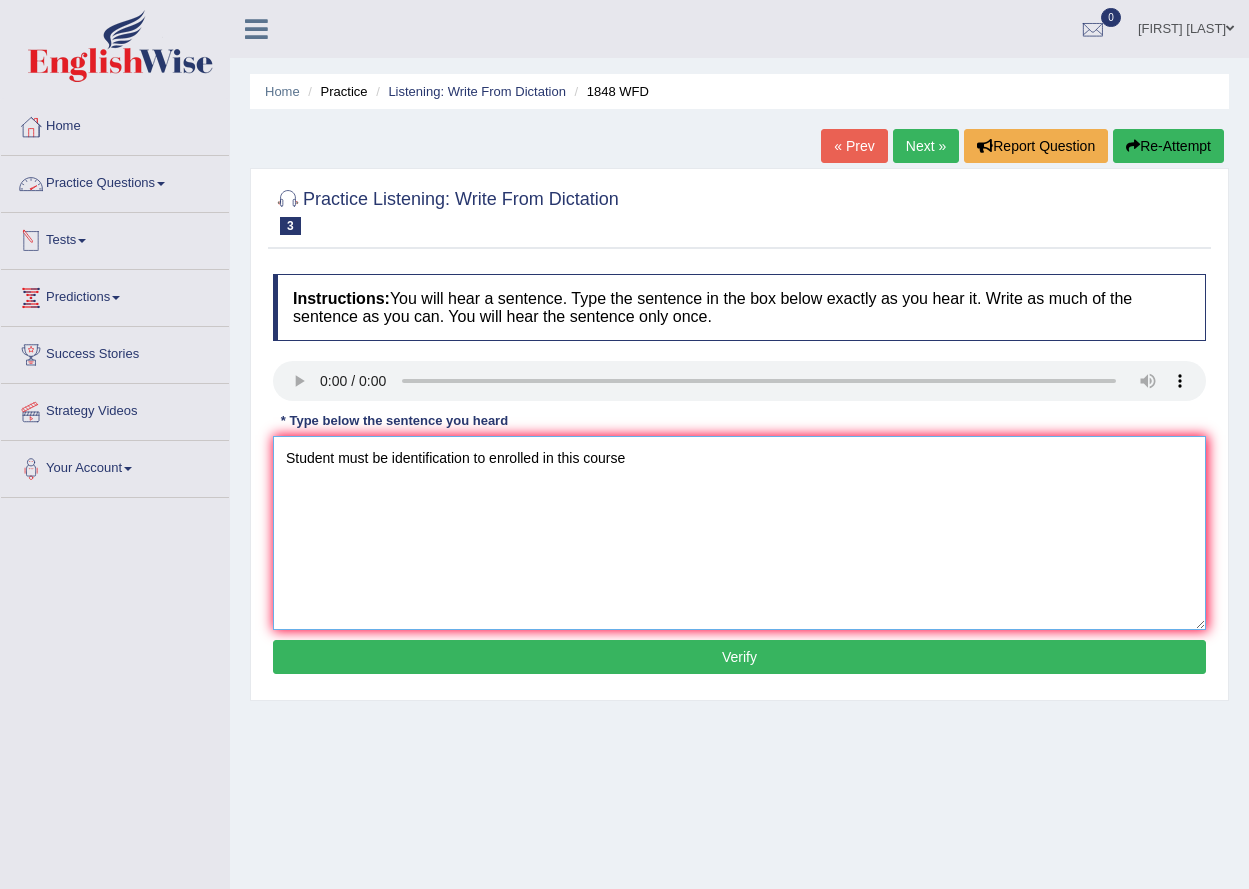 drag, startPoint x: 630, startPoint y: 454, endPoint x: 653, endPoint y: 475, distance: 31.144823 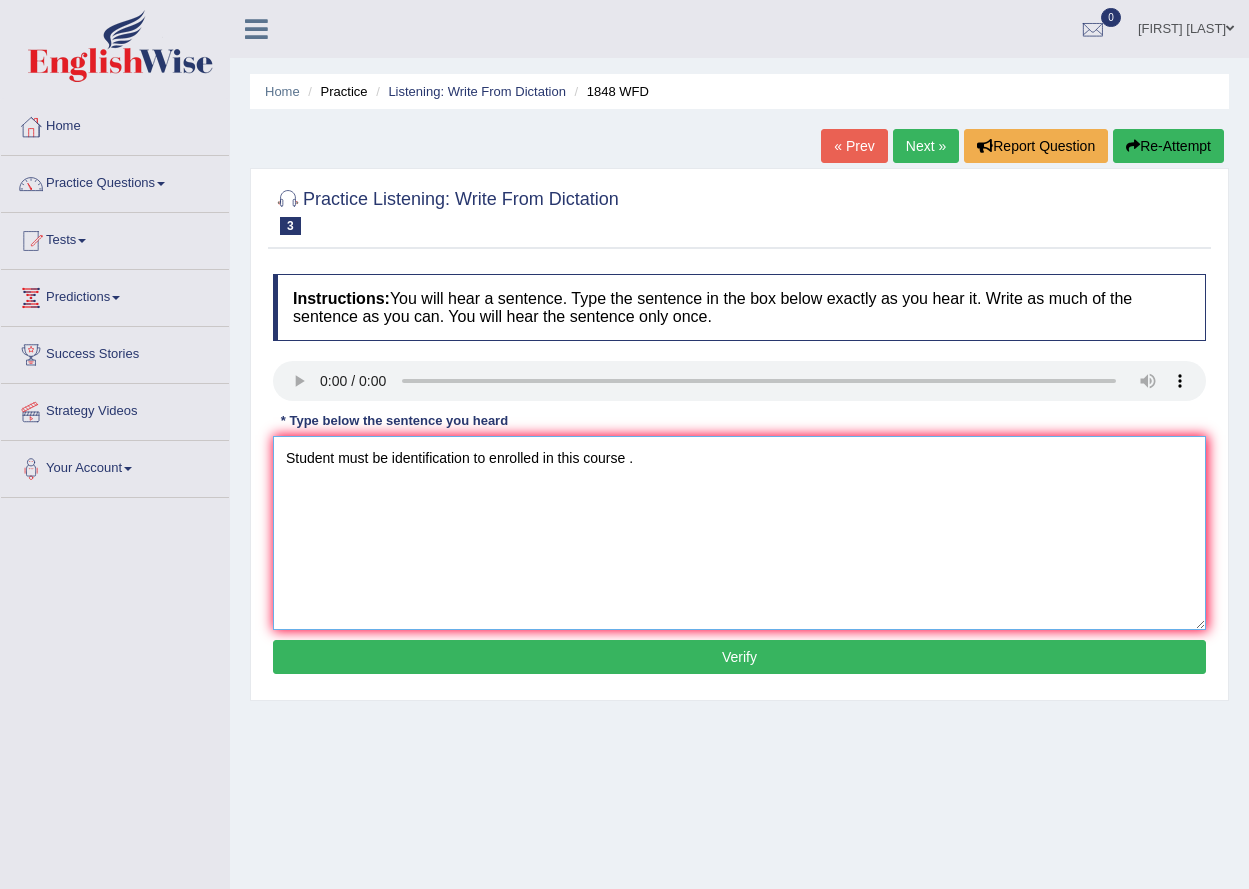 type on "Student must be identification to enrolled in this course ." 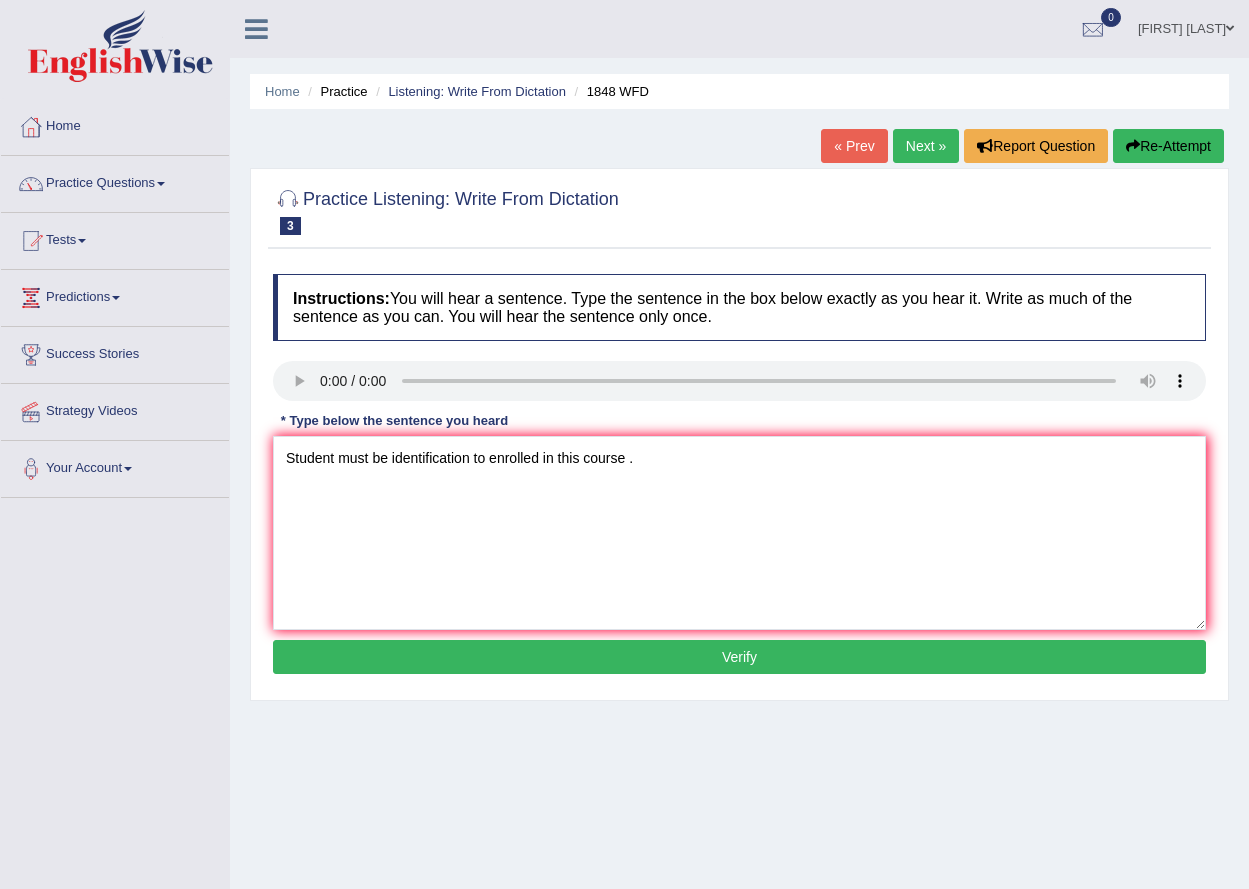 click on "Verify" at bounding box center [739, 657] 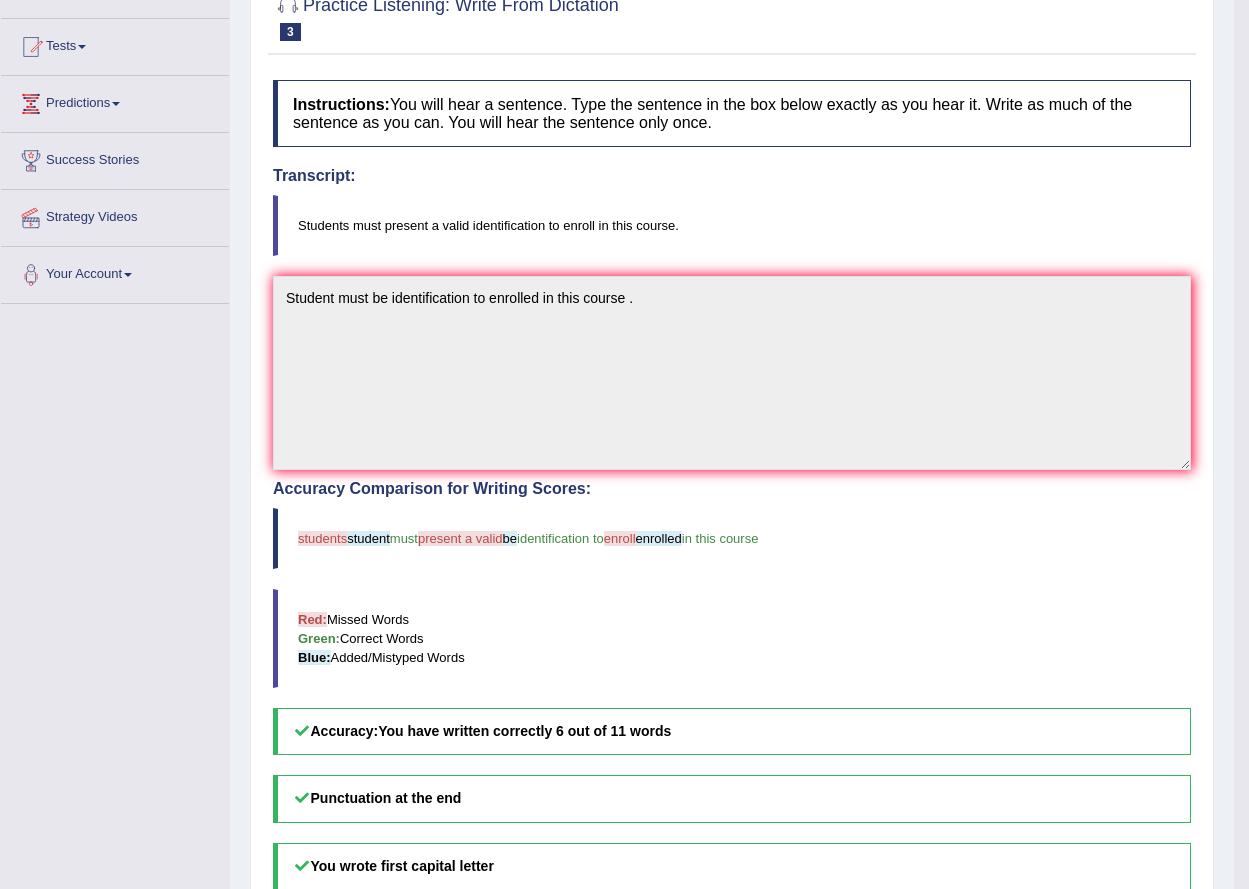 scroll, scrollTop: 100, scrollLeft: 0, axis: vertical 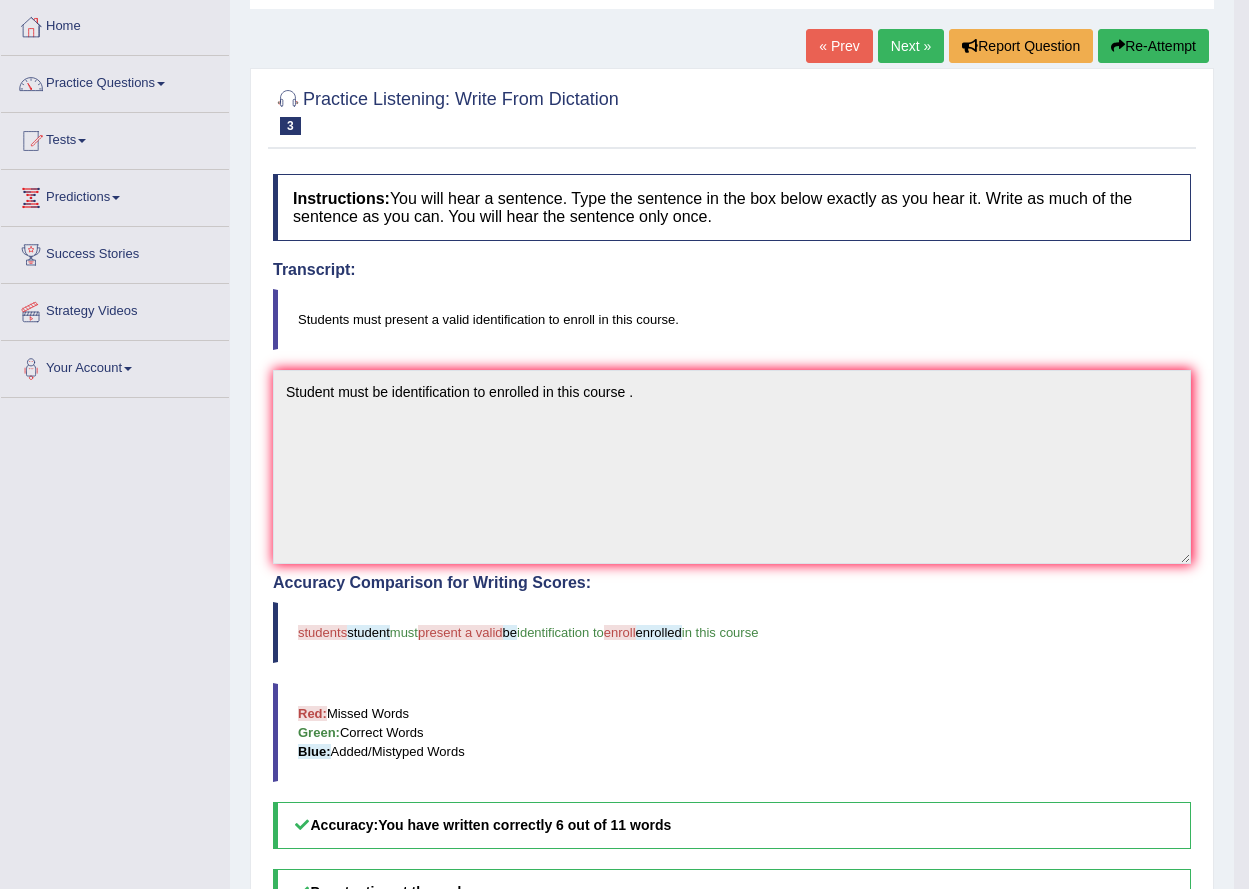 click on "Next »" at bounding box center (911, 46) 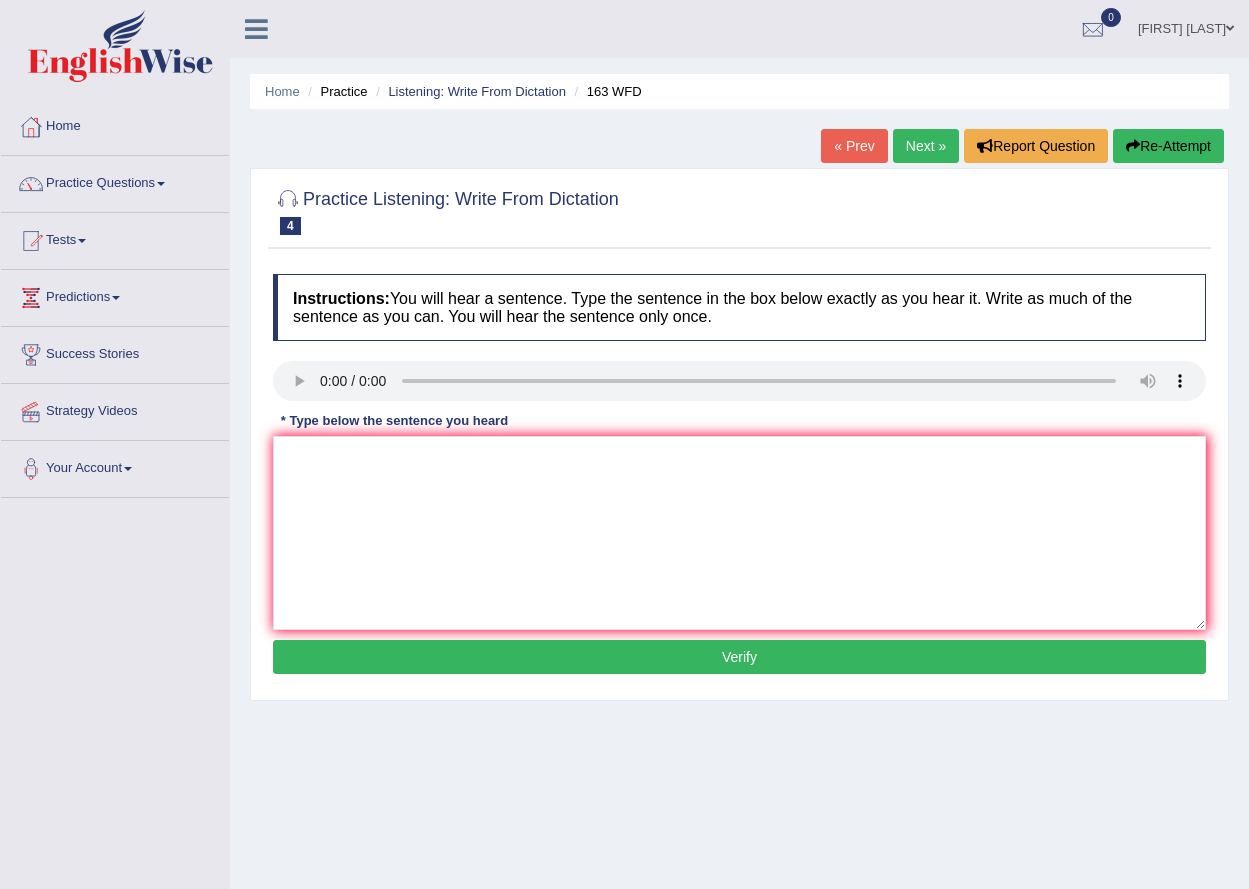 scroll, scrollTop: 0, scrollLeft: 0, axis: both 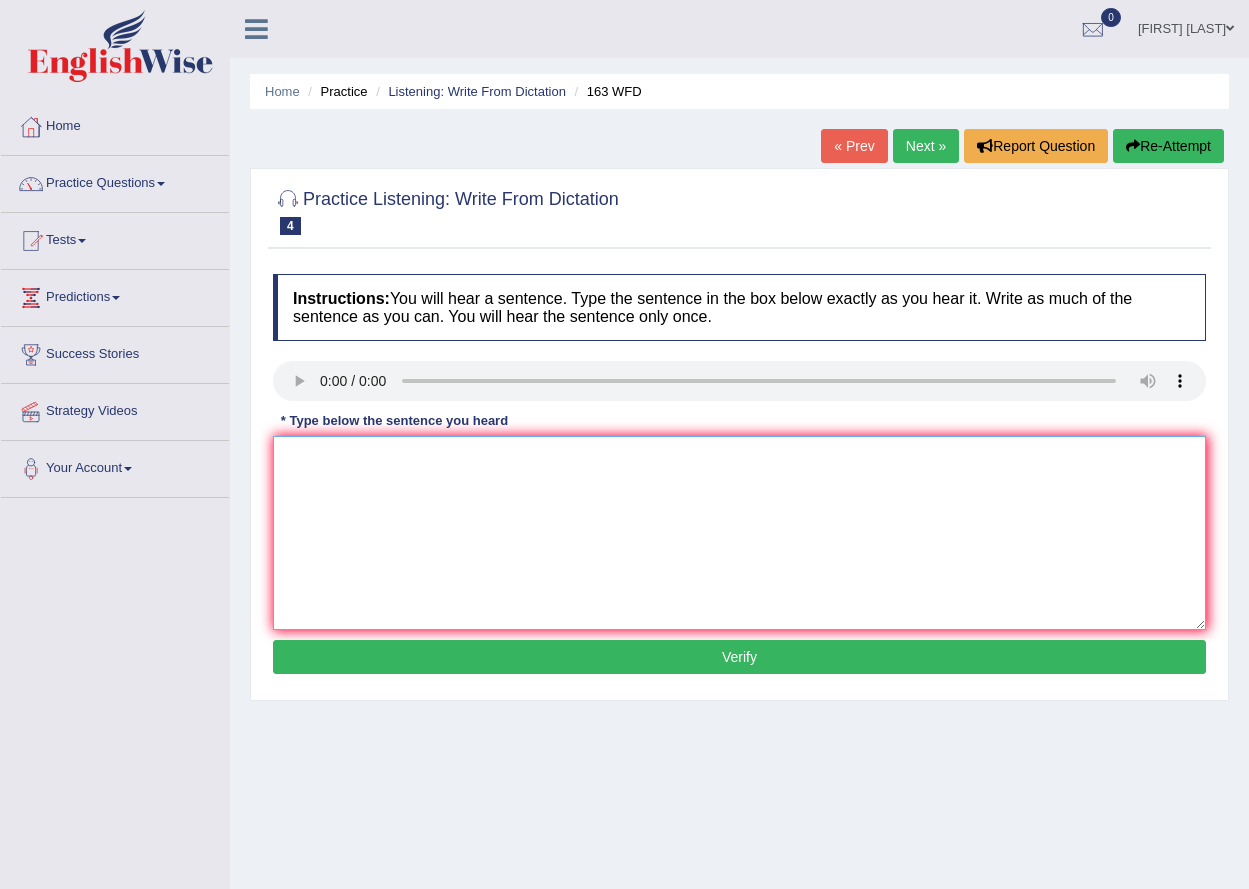 click at bounding box center [739, 533] 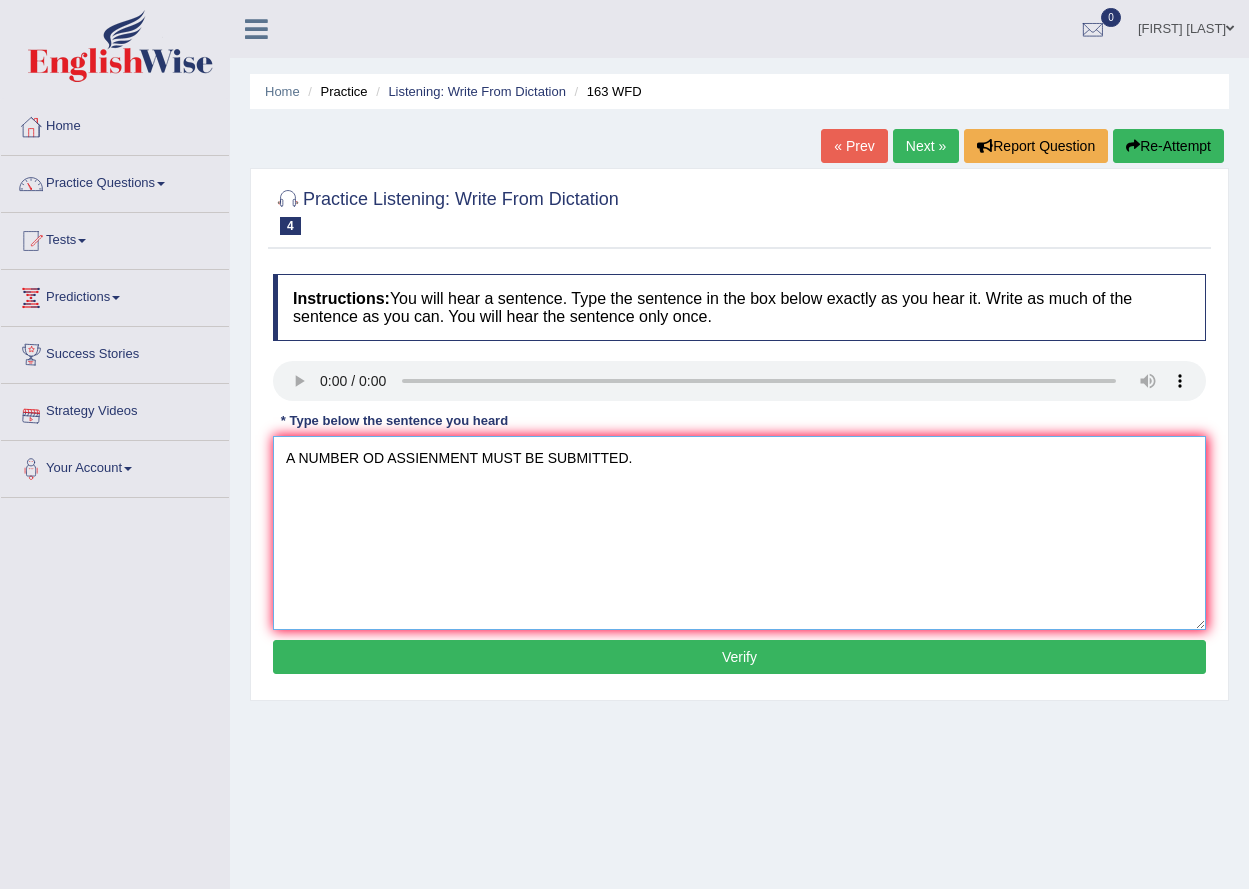 type on "A NUMBER OD ASSIENMENT MUST BE SUBMITTED." 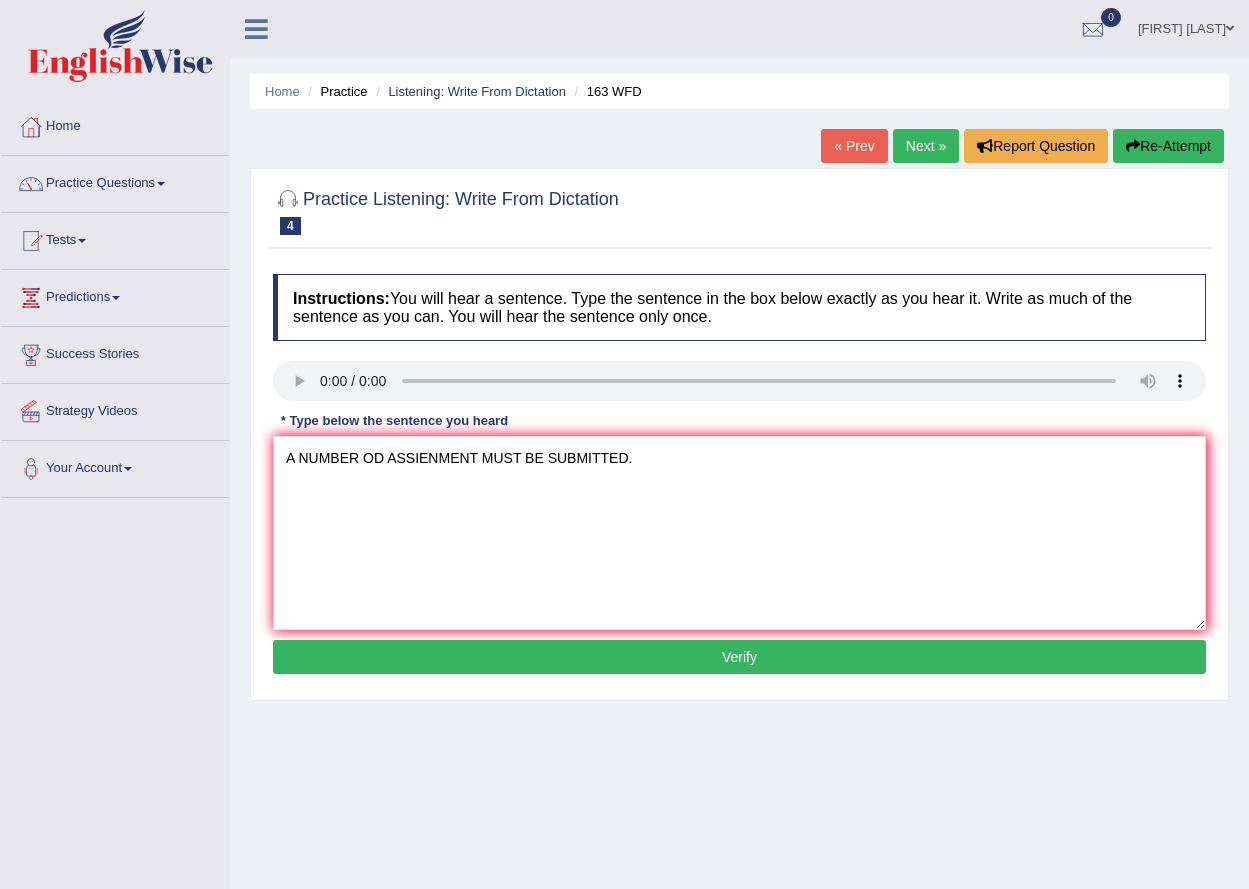 click on "Verify" at bounding box center [739, 657] 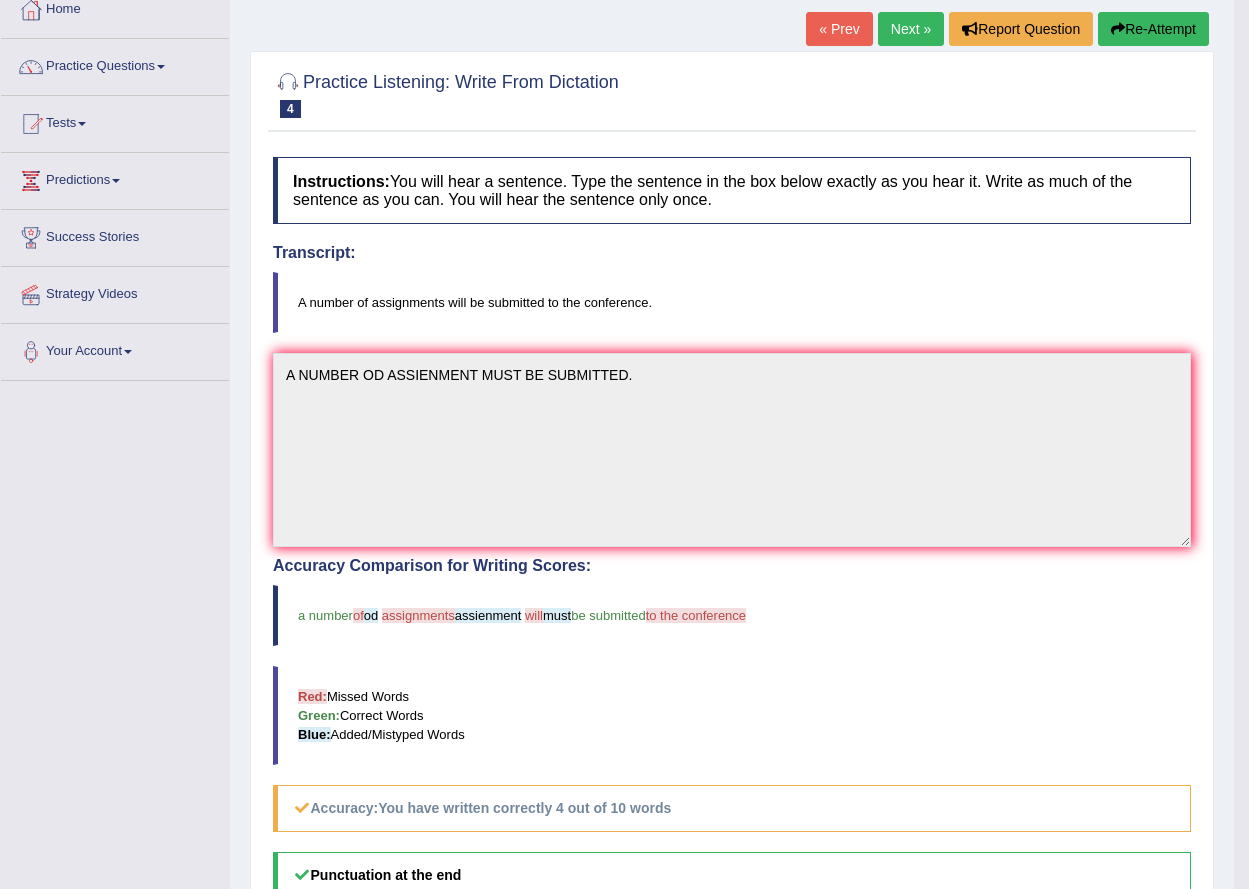 scroll, scrollTop: 0, scrollLeft: 0, axis: both 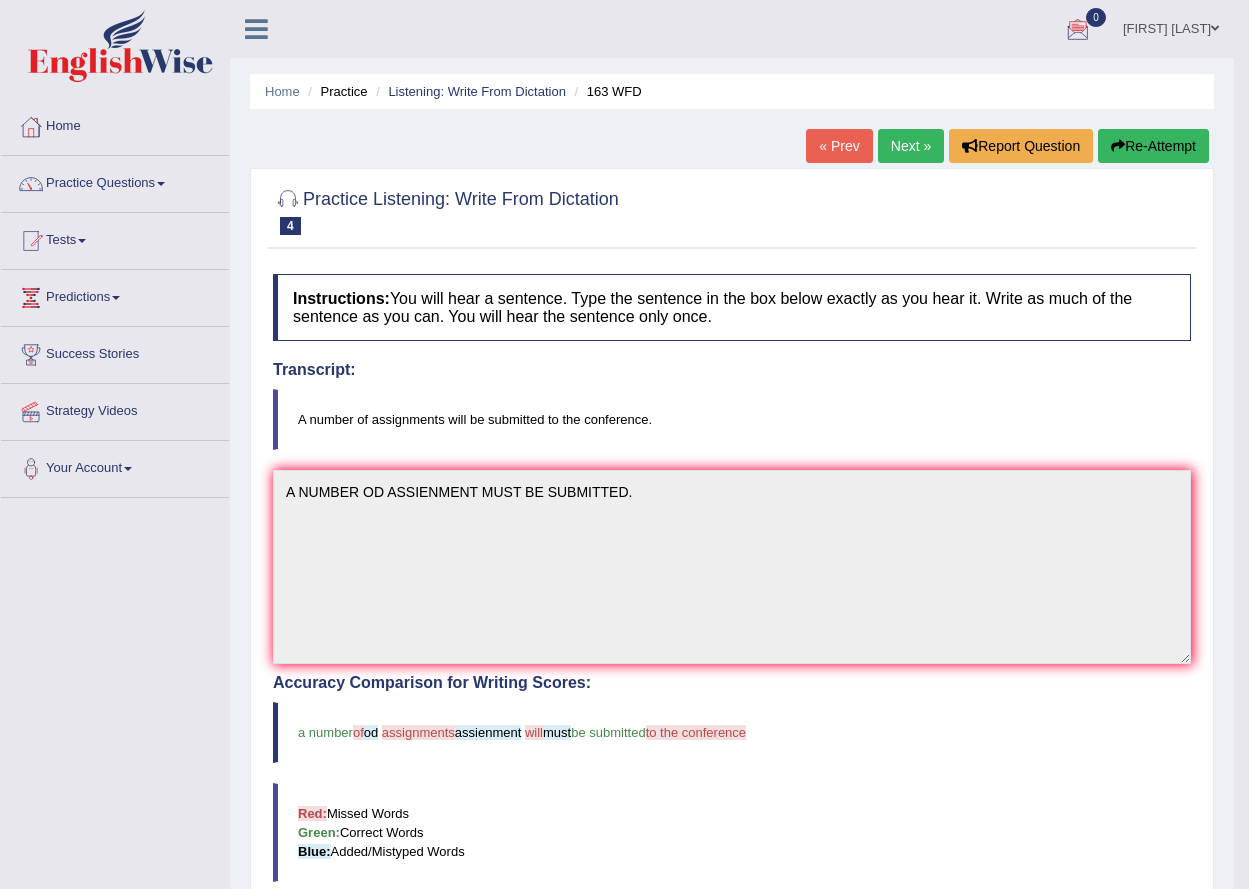 click on "Next »" at bounding box center [911, 146] 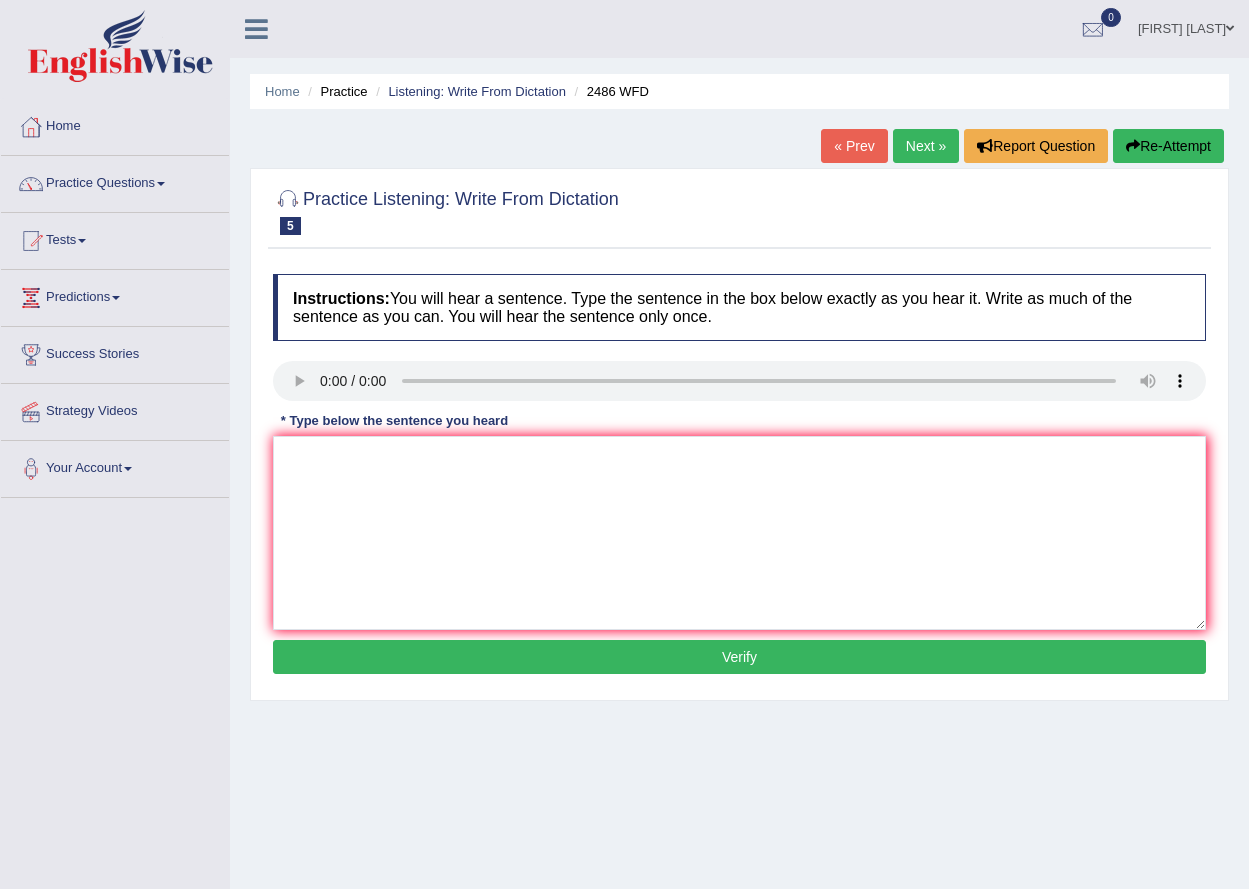 scroll, scrollTop: 0, scrollLeft: 0, axis: both 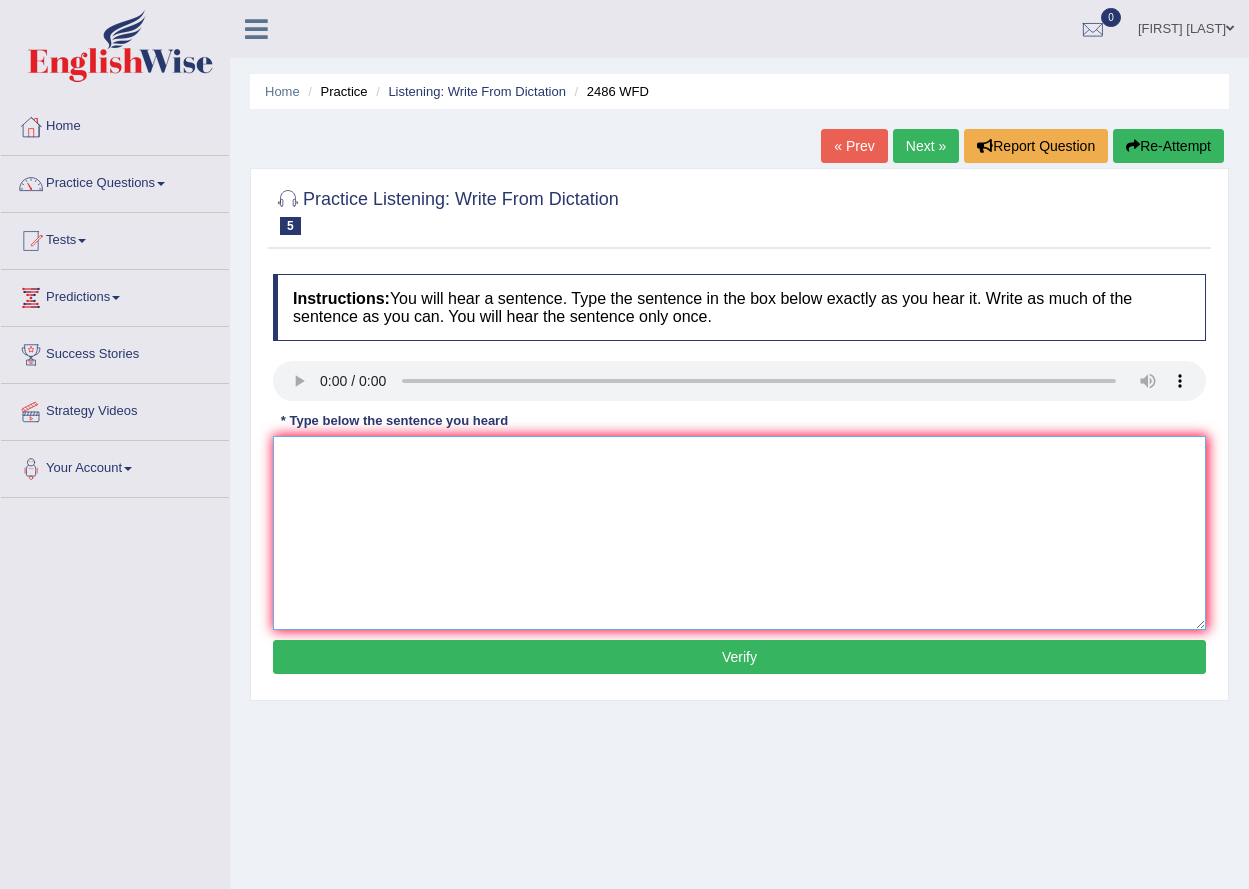 click at bounding box center [739, 533] 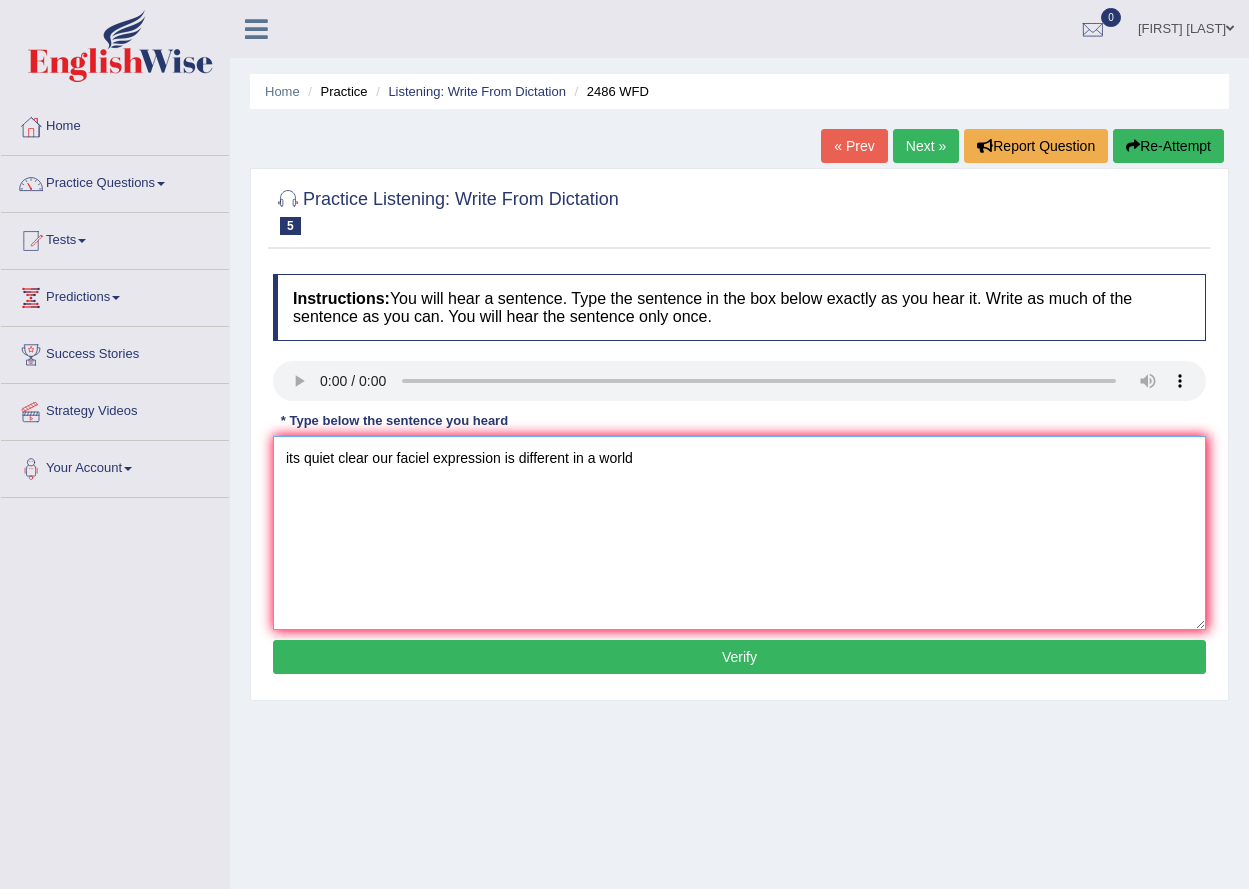 click on "its quiet clear our faciel expression is different in a world" at bounding box center (739, 533) 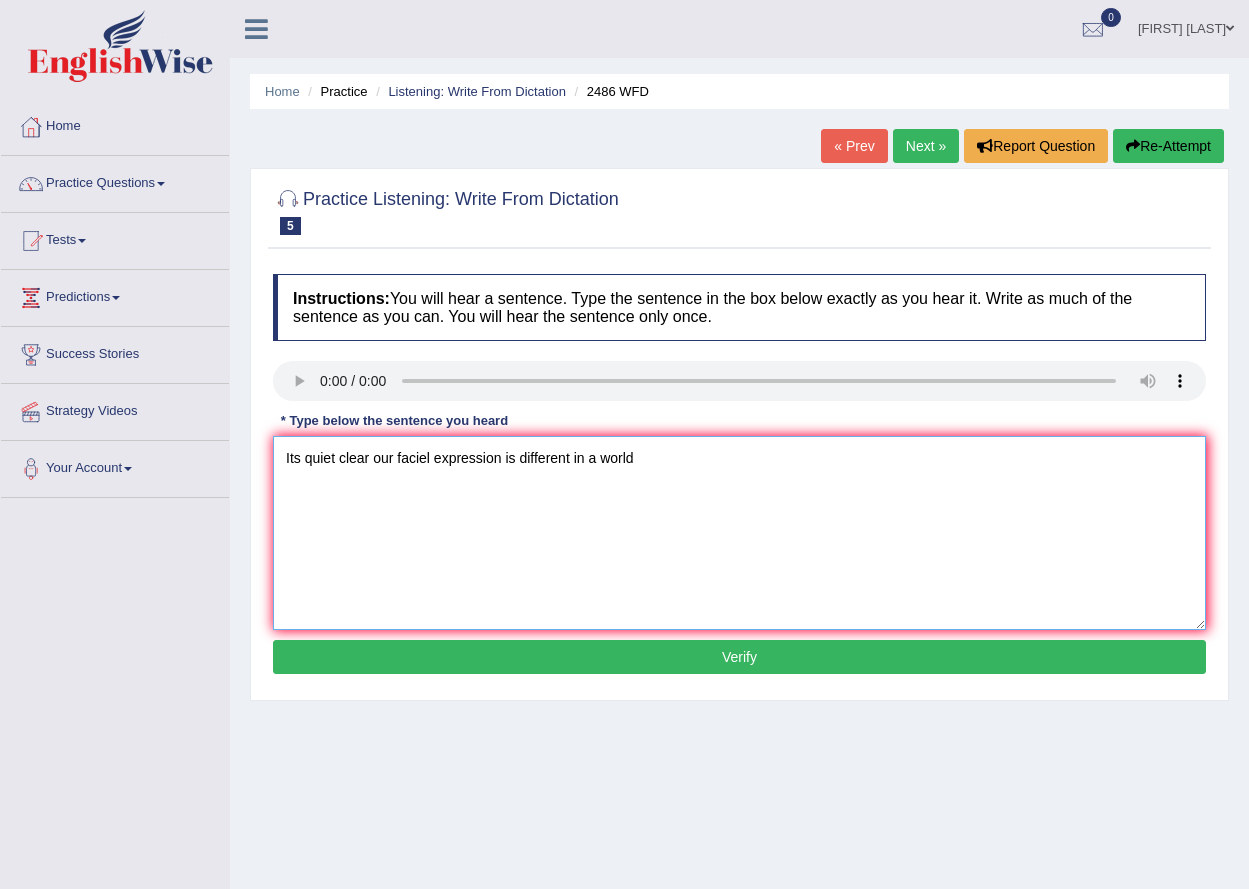 click on "Its quiet clear our faciel expression is different in a world" at bounding box center (739, 533) 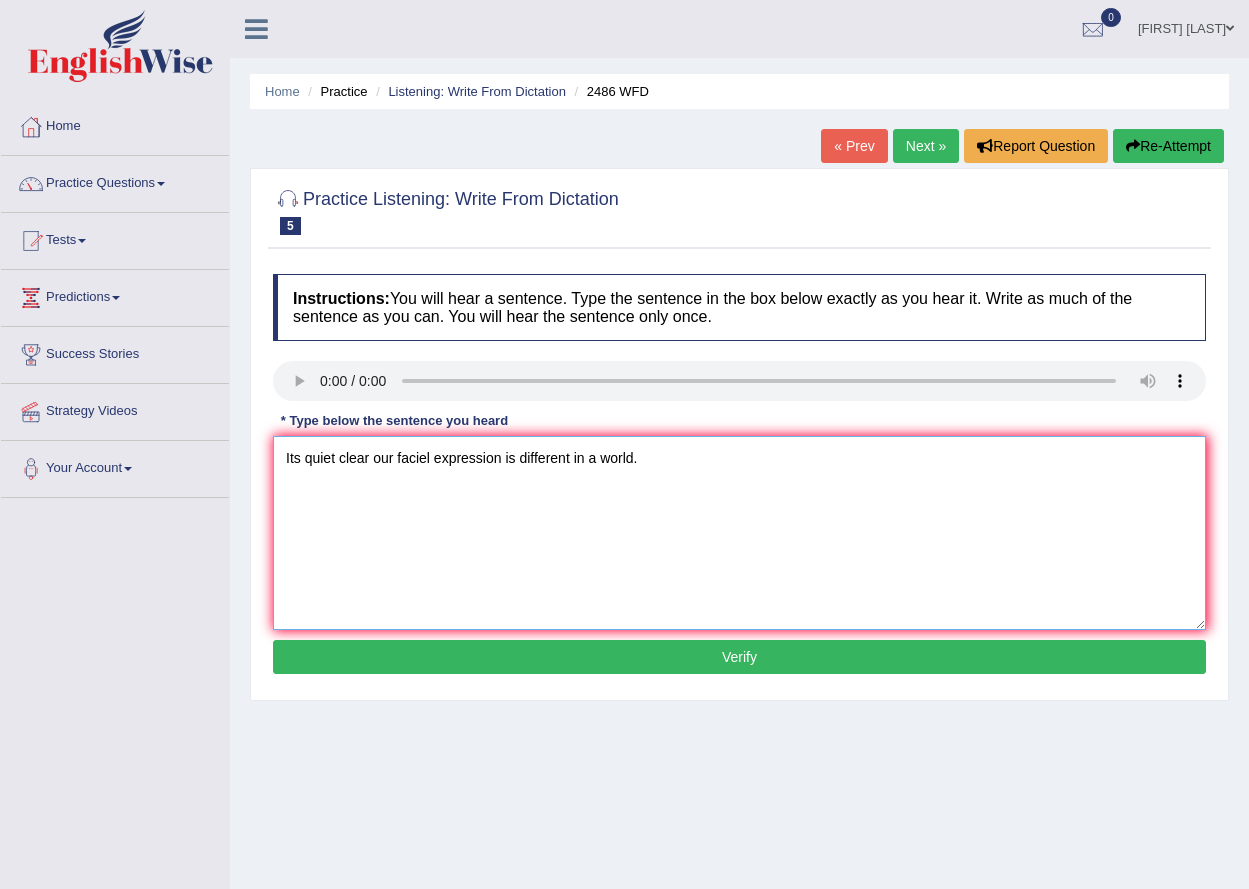 type on "Its quiet clear our faciel expression is different in a world." 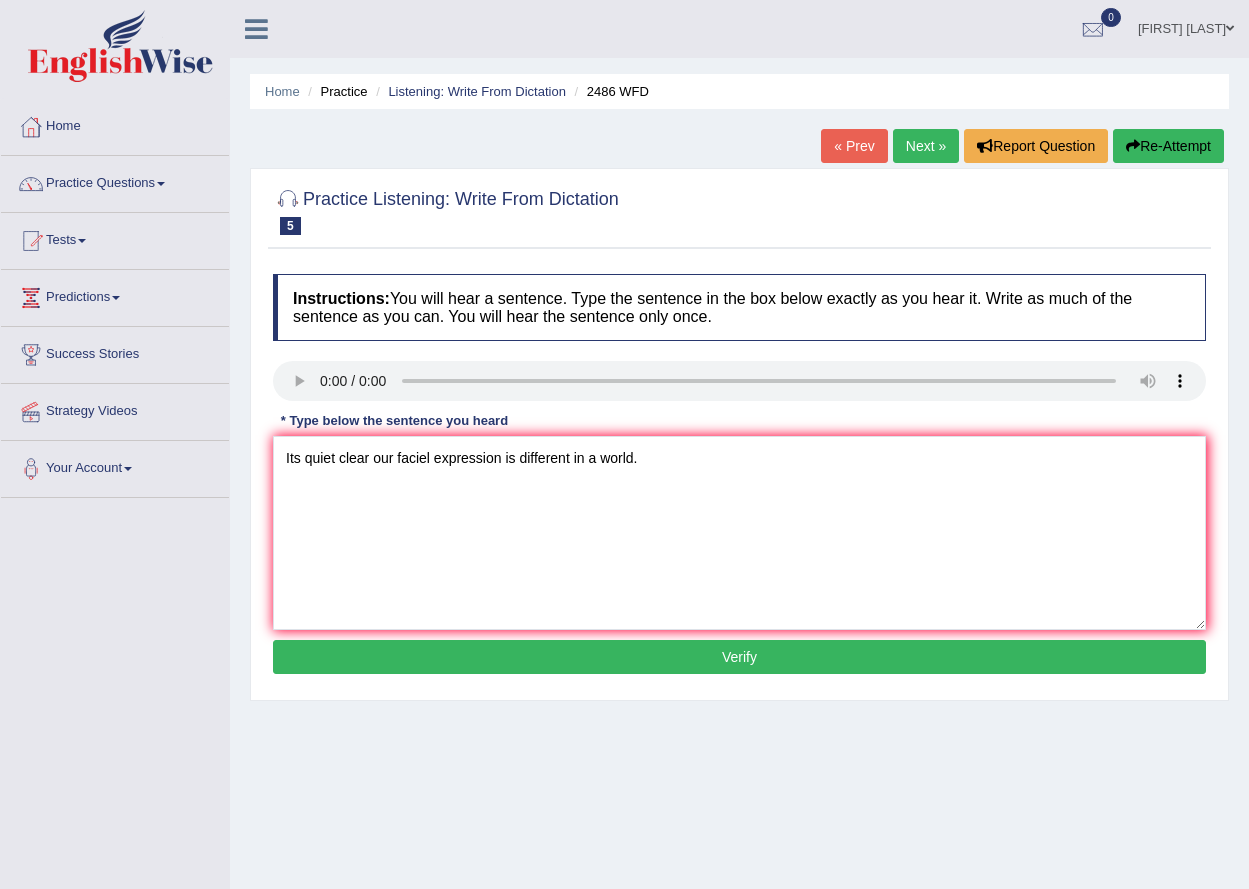 click on "Verify" at bounding box center [739, 657] 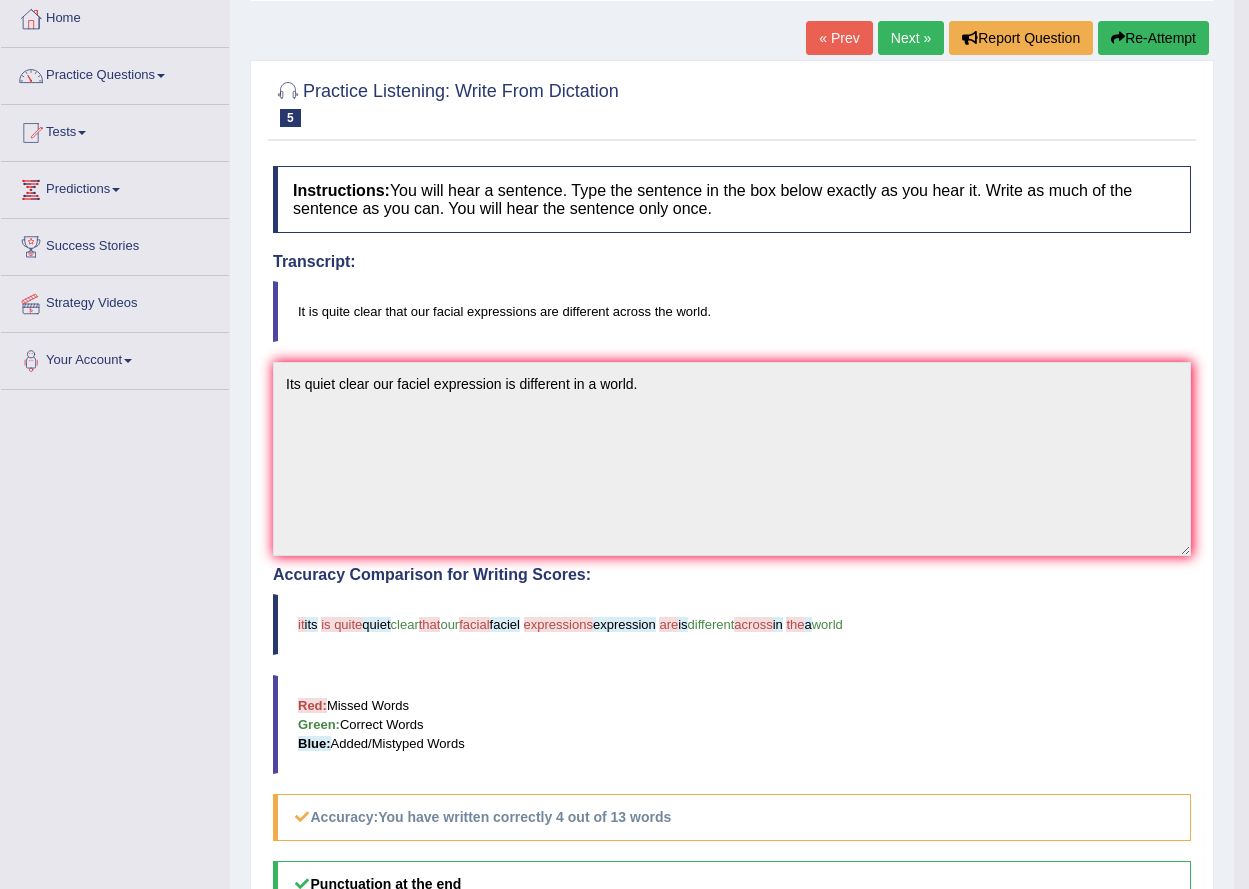 scroll, scrollTop: 0, scrollLeft: 0, axis: both 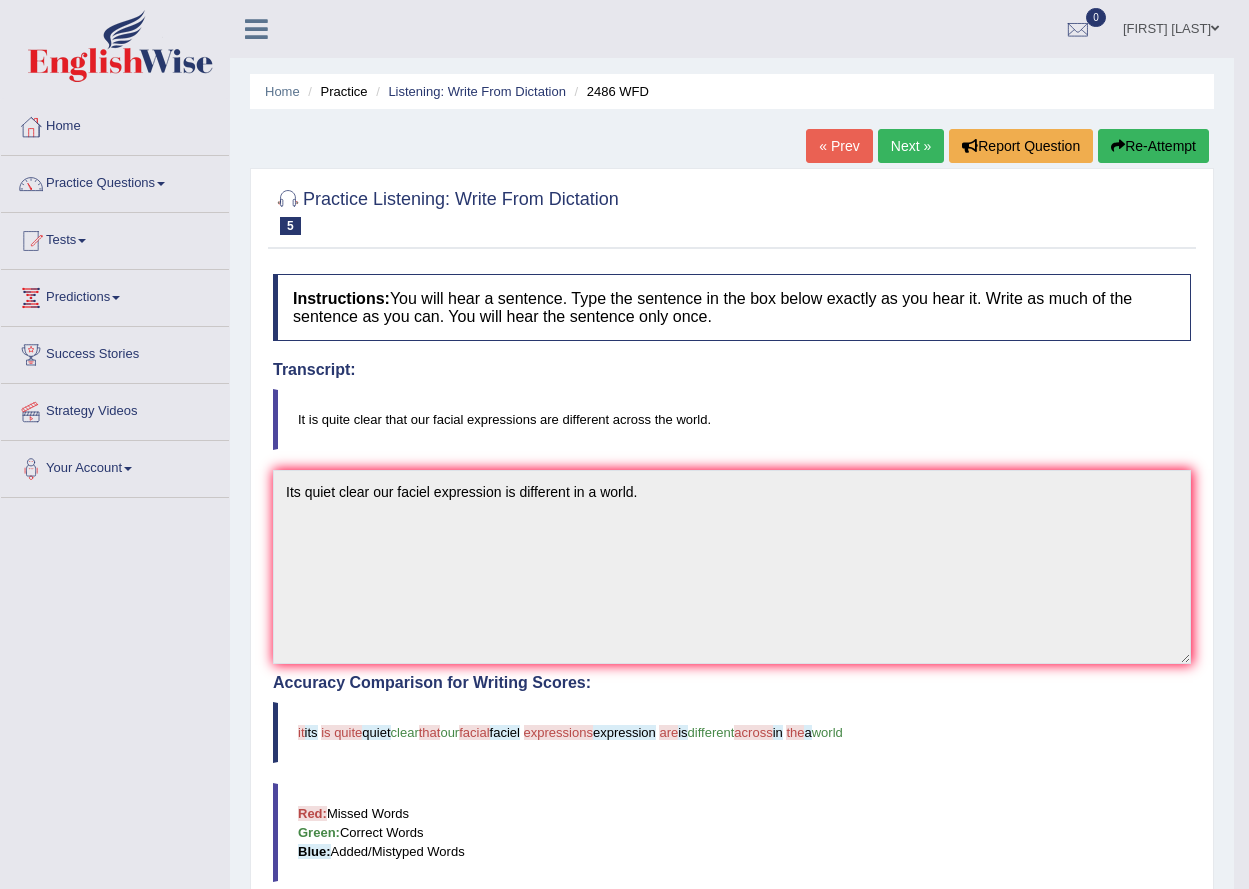 click on "Next »" at bounding box center [911, 146] 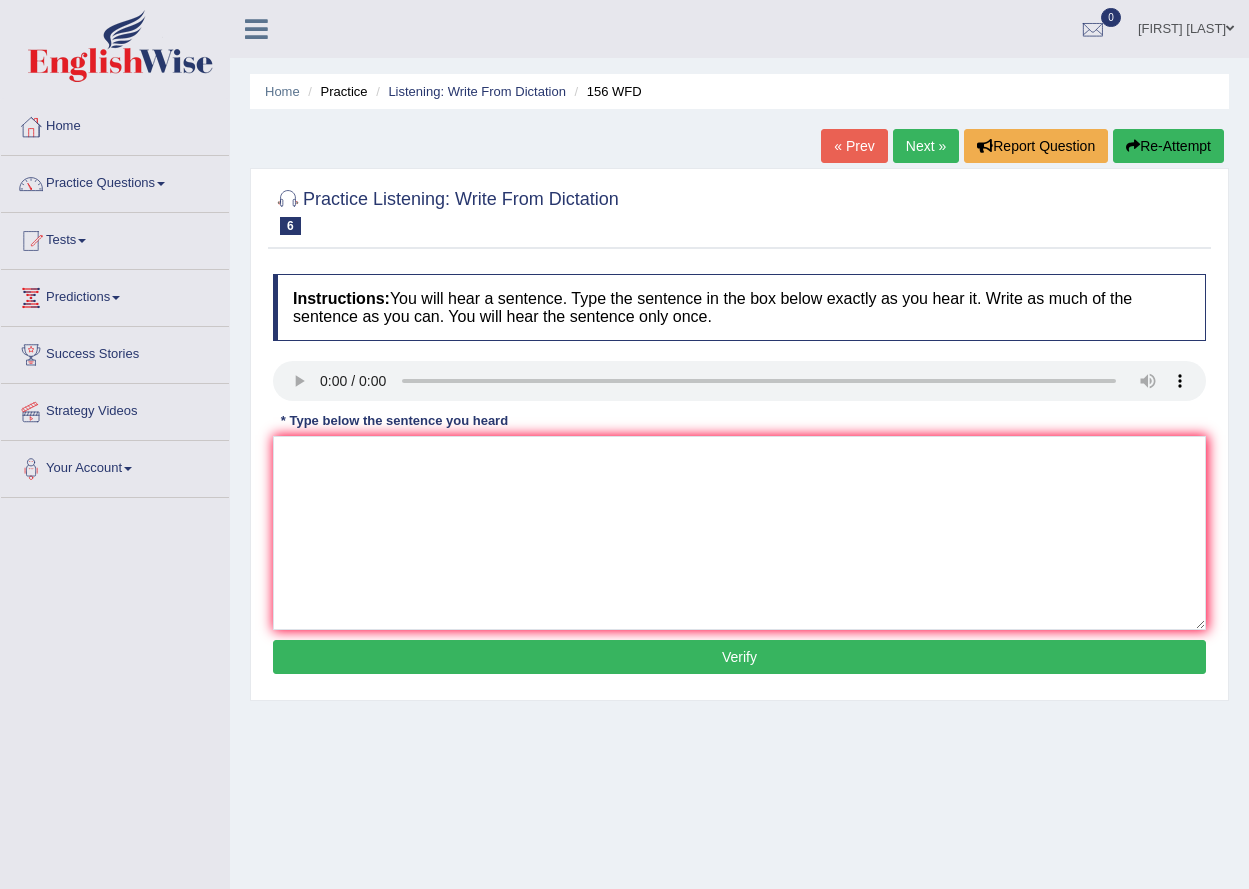 scroll, scrollTop: 0, scrollLeft: 0, axis: both 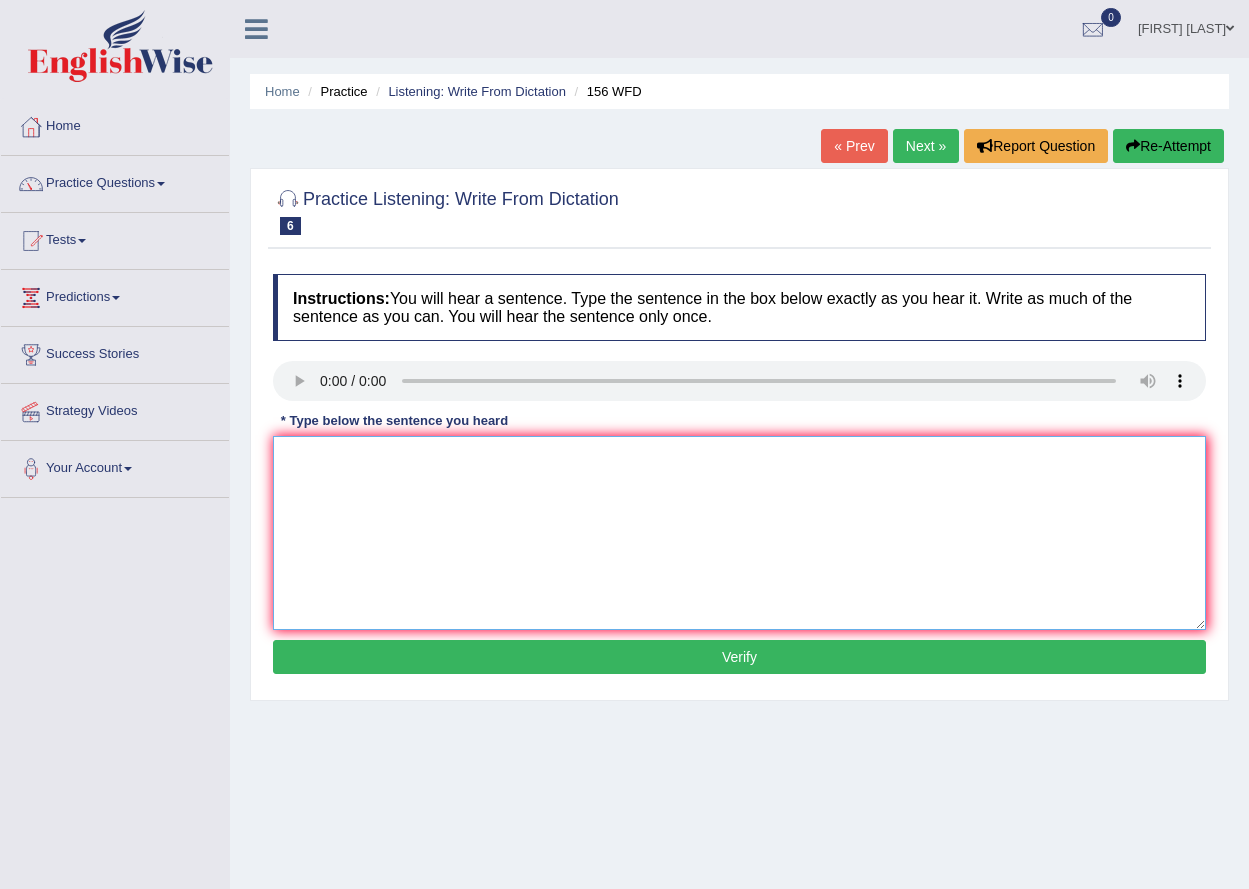 click at bounding box center [739, 533] 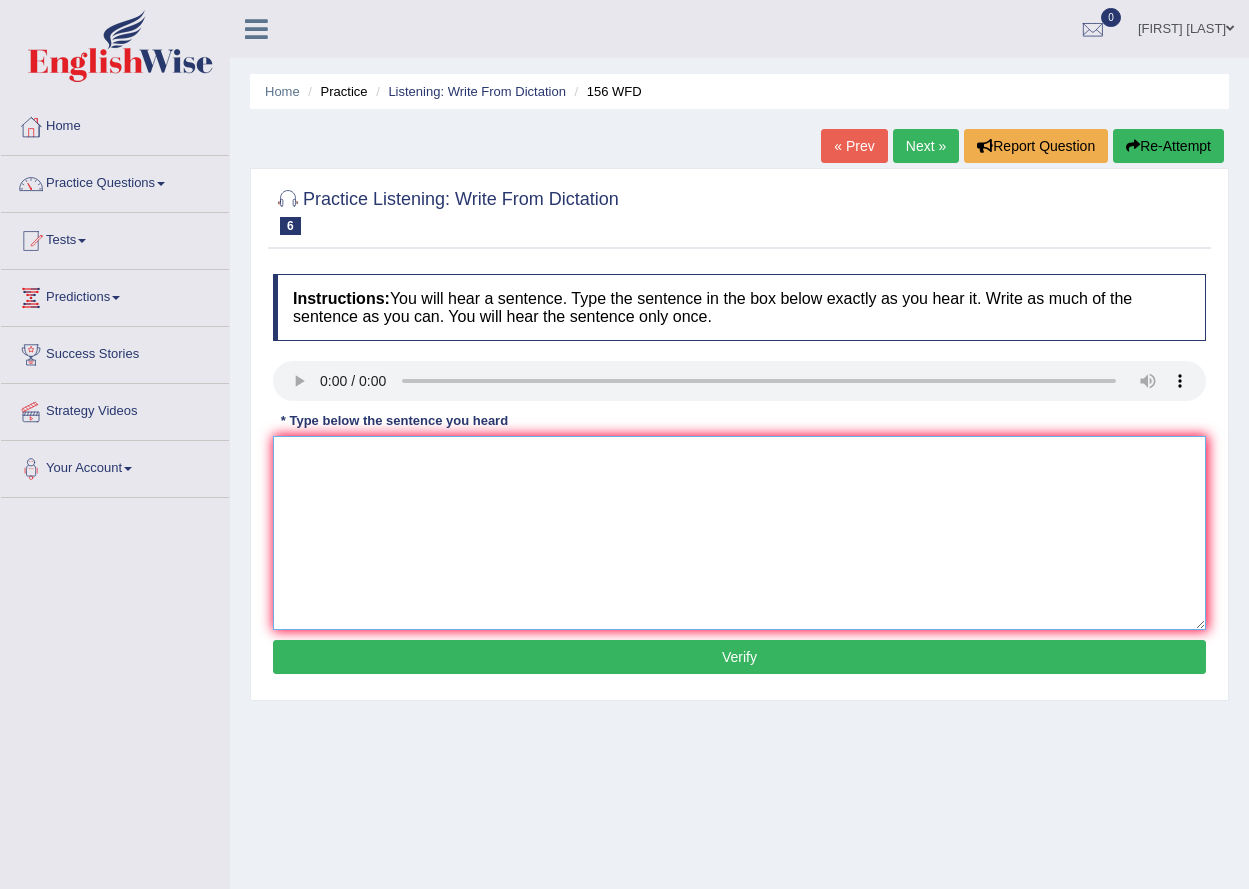 click at bounding box center (739, 533) 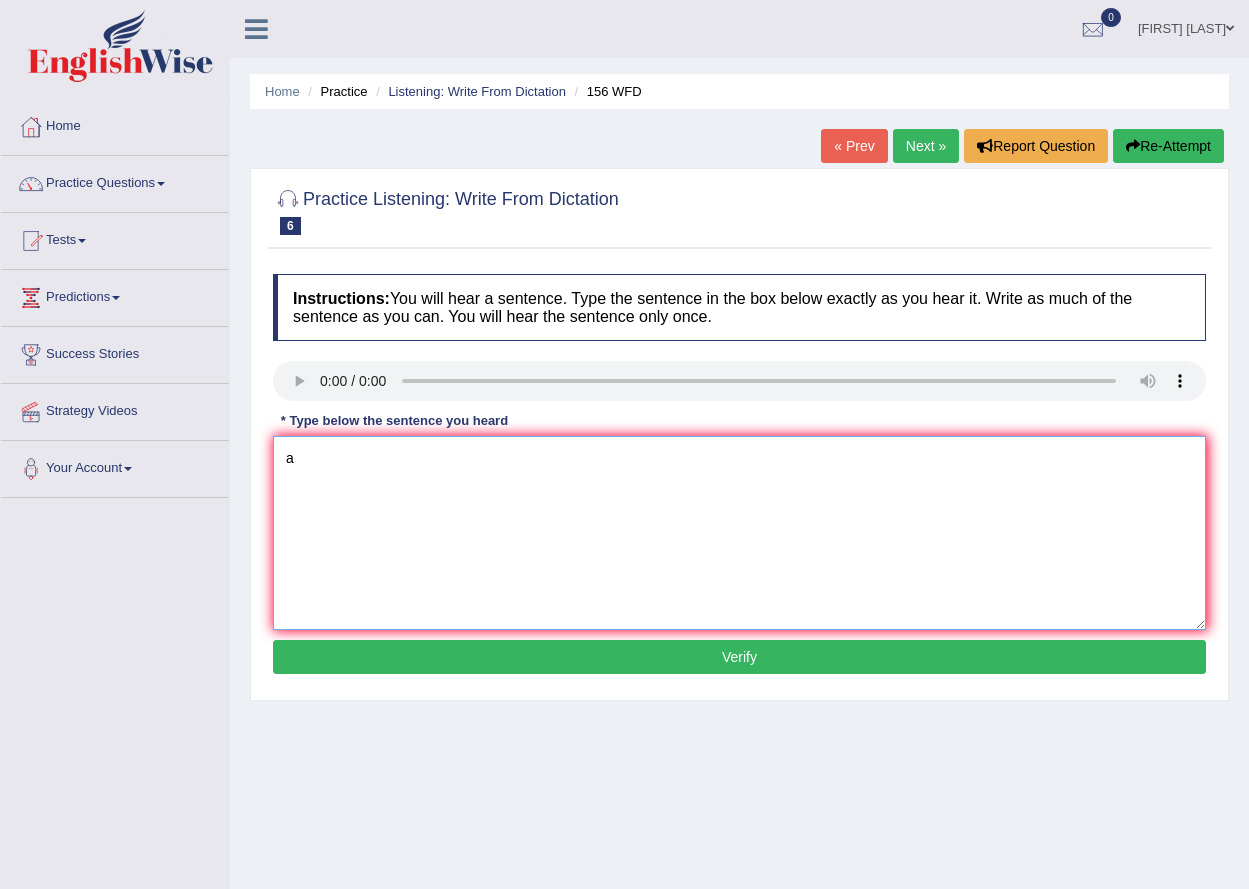 type on "a" 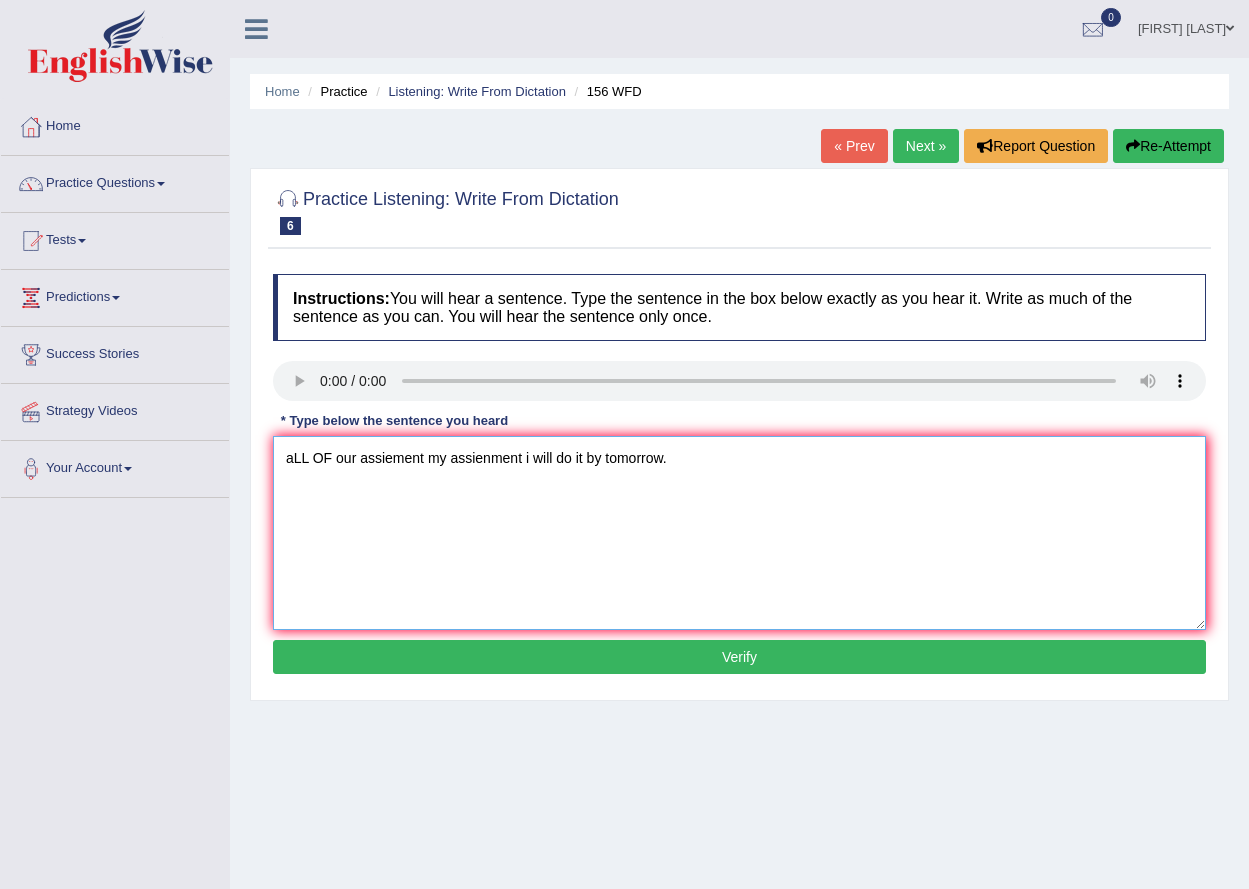 type on "aLL OF our assiement my assienment i will do it by tomorrow." 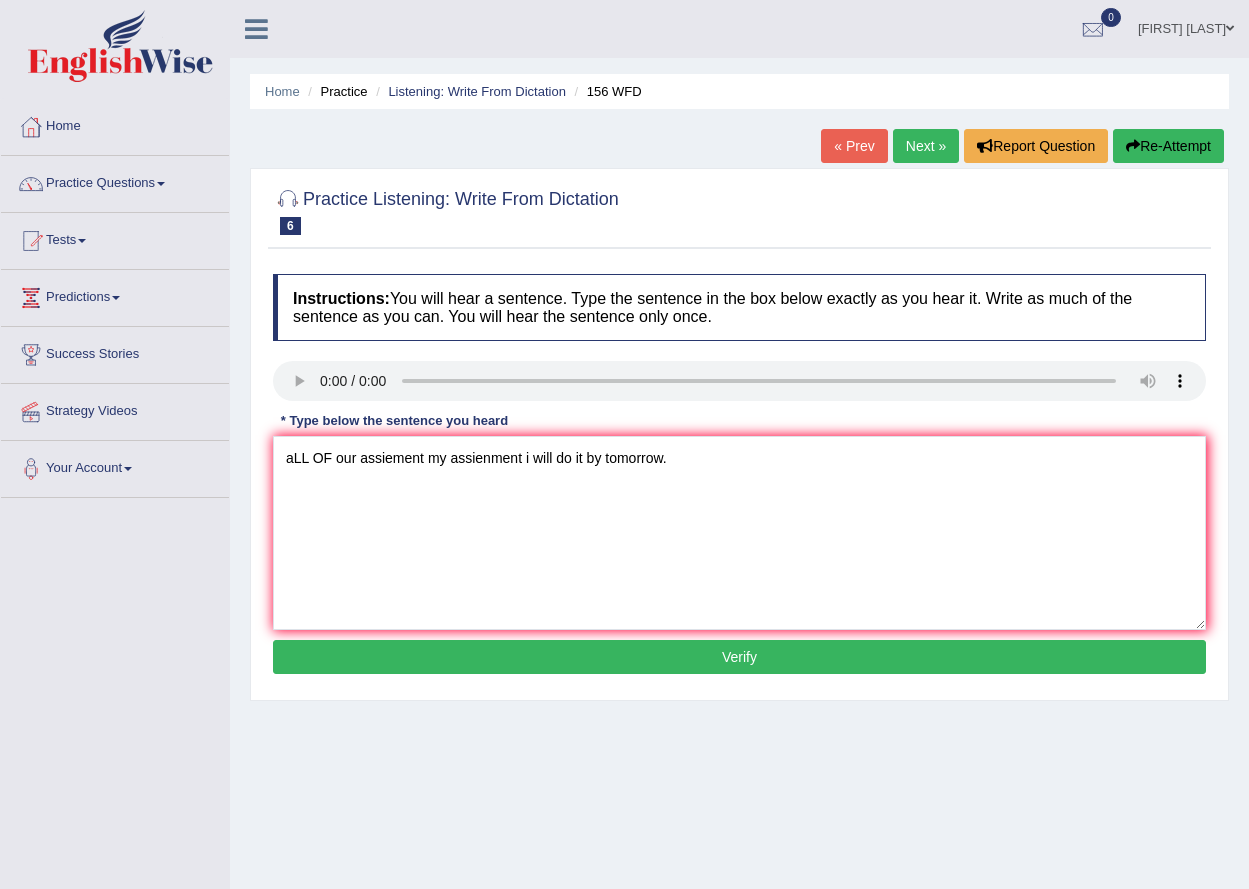 click on "Verify" at bounding box center (739, 657) 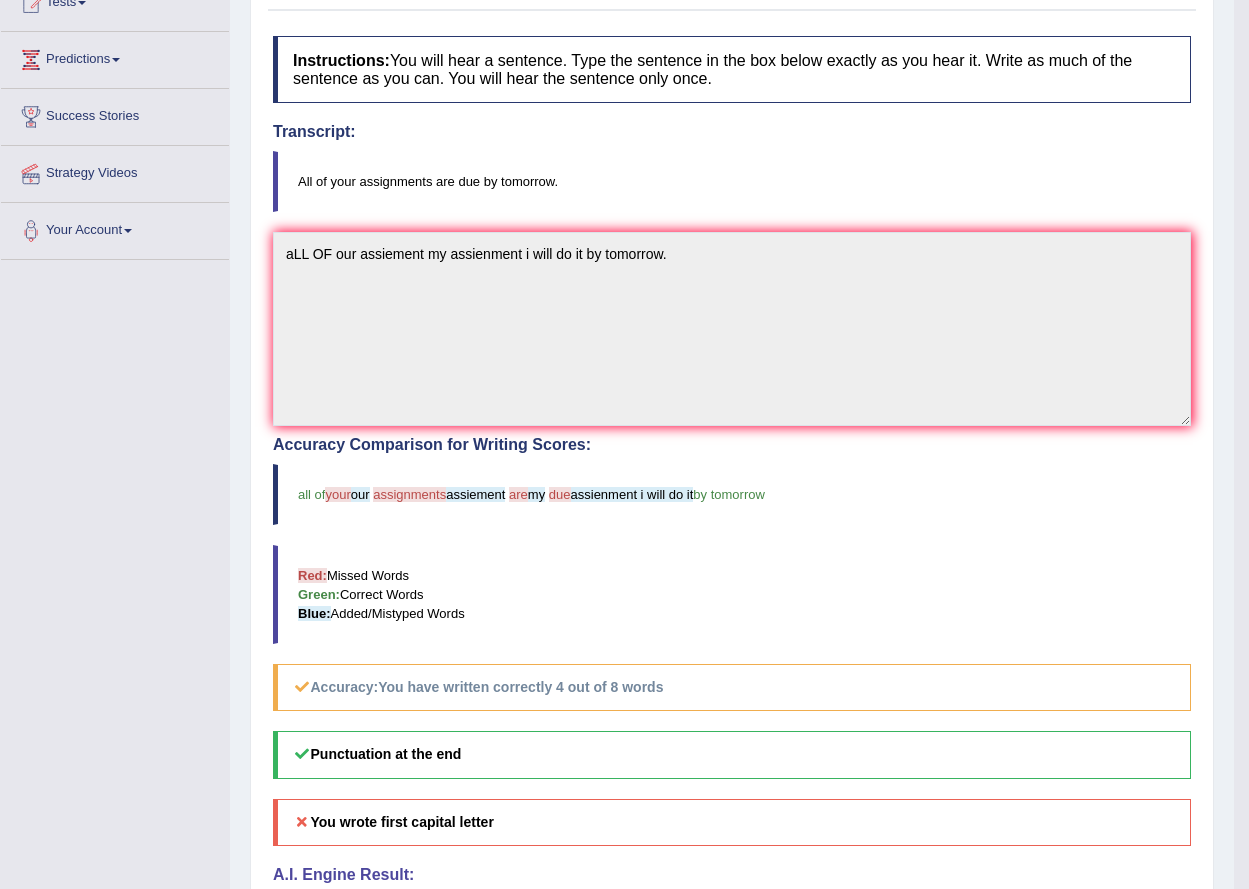 scroll, scrollTop: 100, scrollLeft: 0, axis: vertical 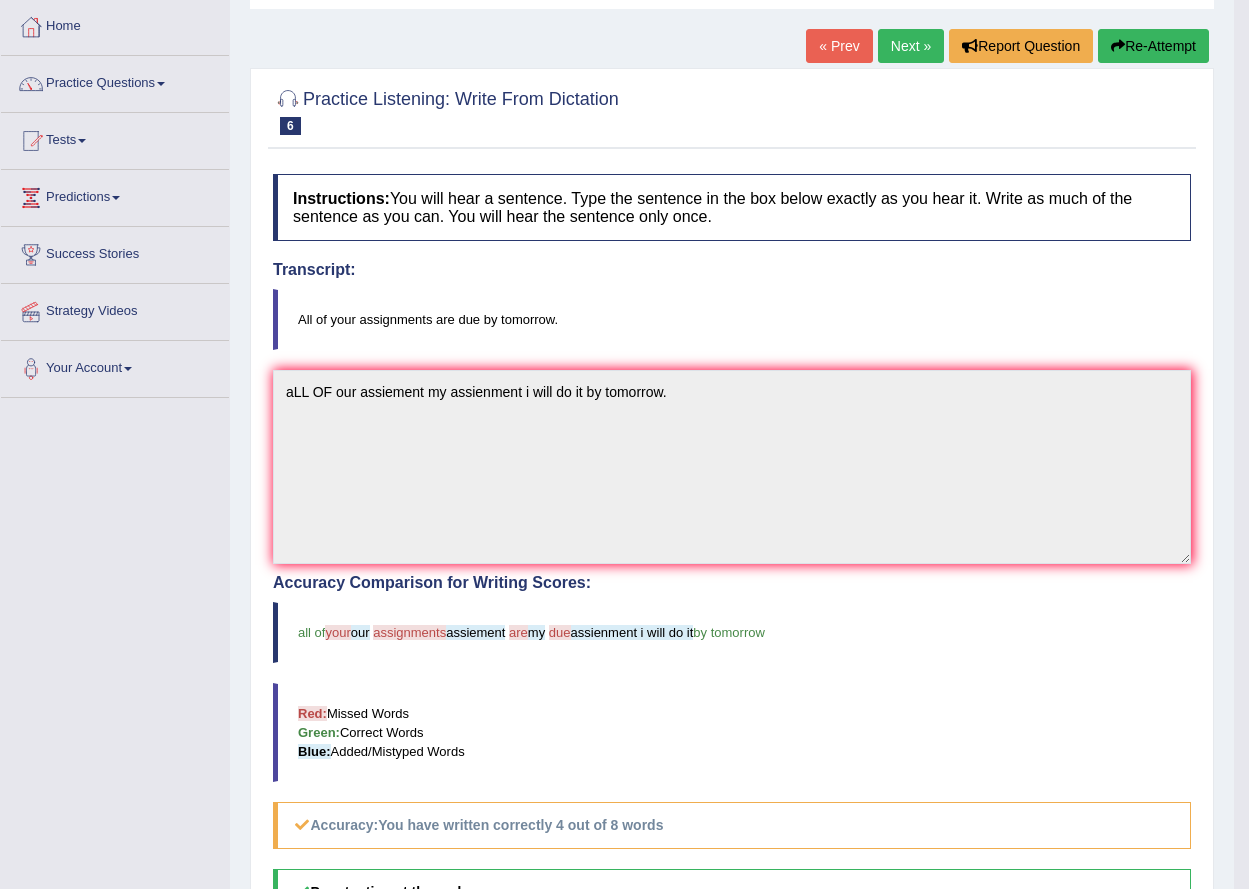 click on "Next »" at bounding box center (911, 46) 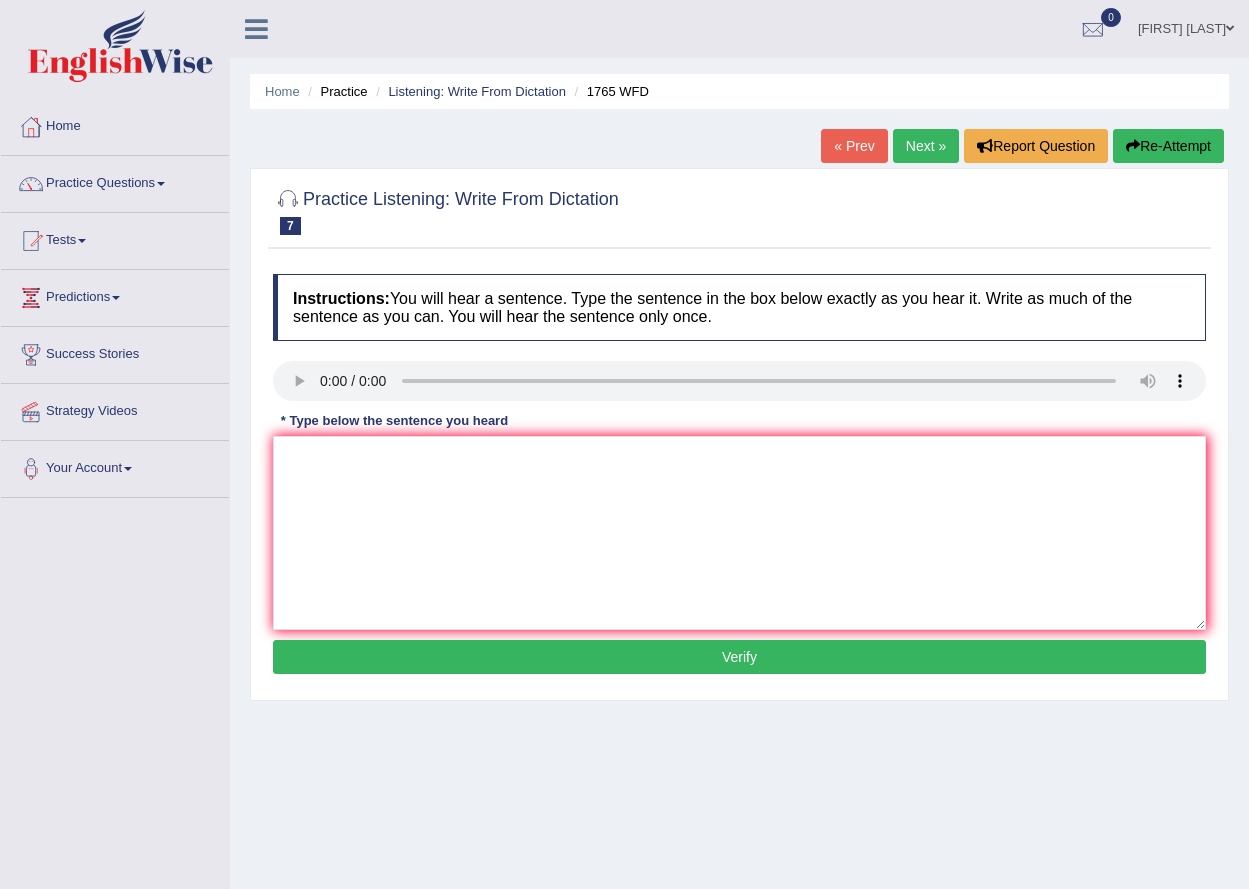 click at bounding box center [739, 533] 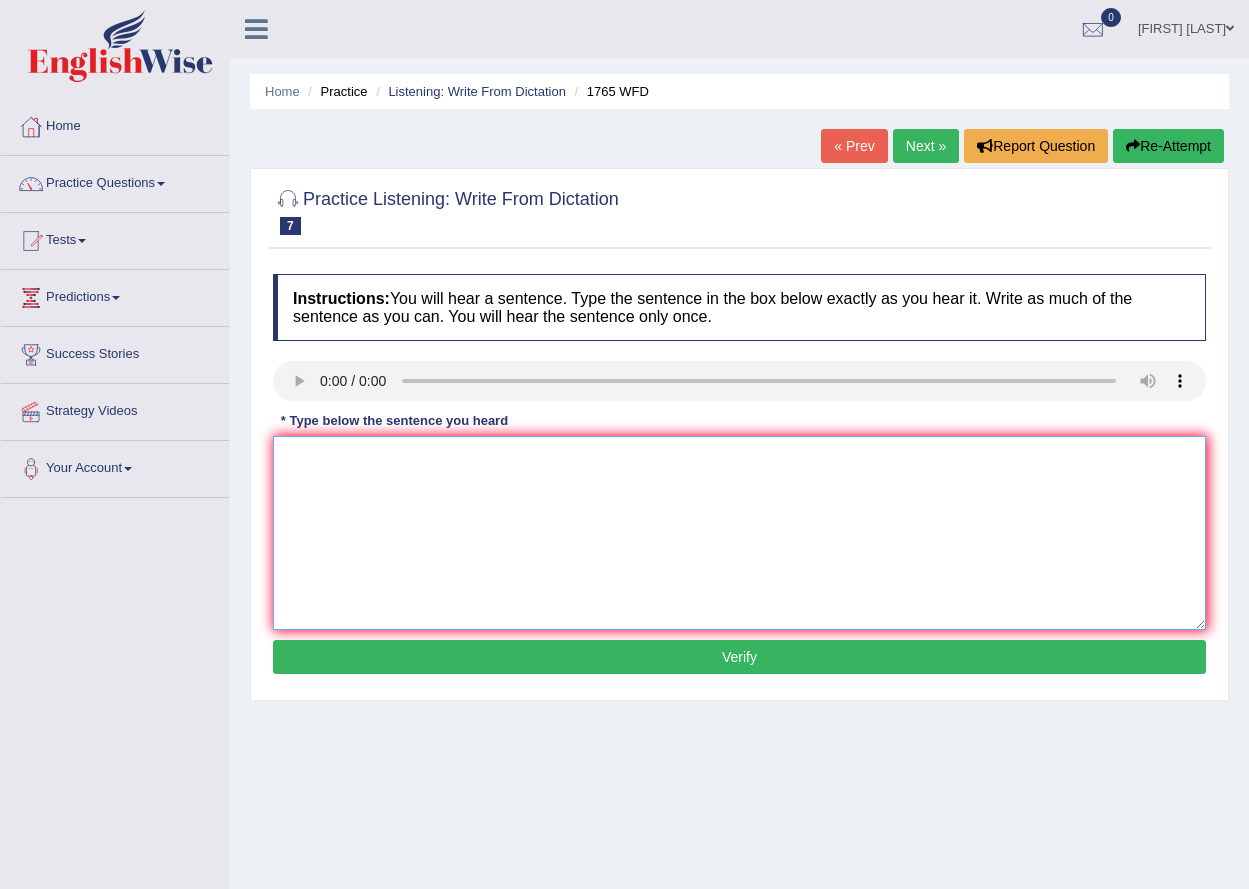 click at bounding box center (739, 533) 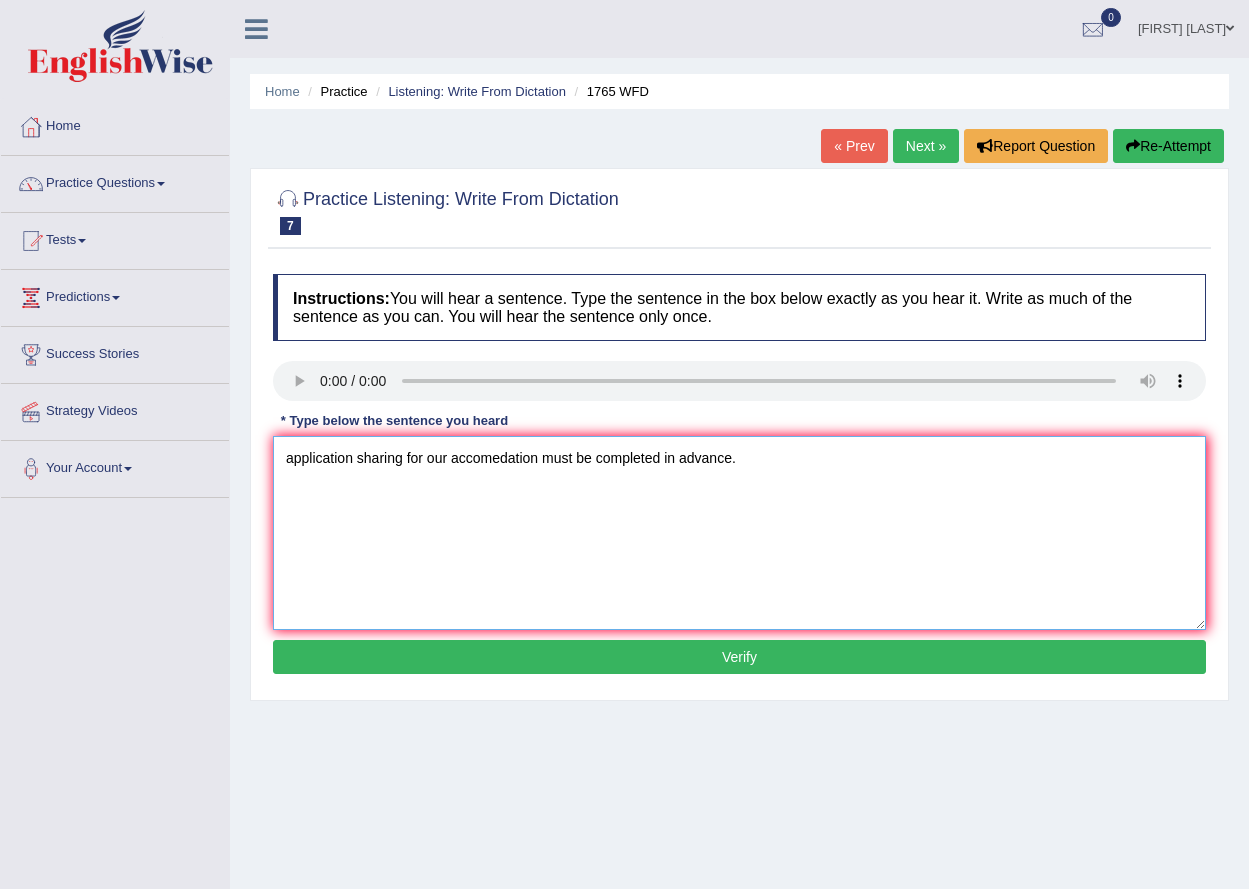 click on "application sharing for our accomedation must be completed in advance." at bounding box center (739, 533) 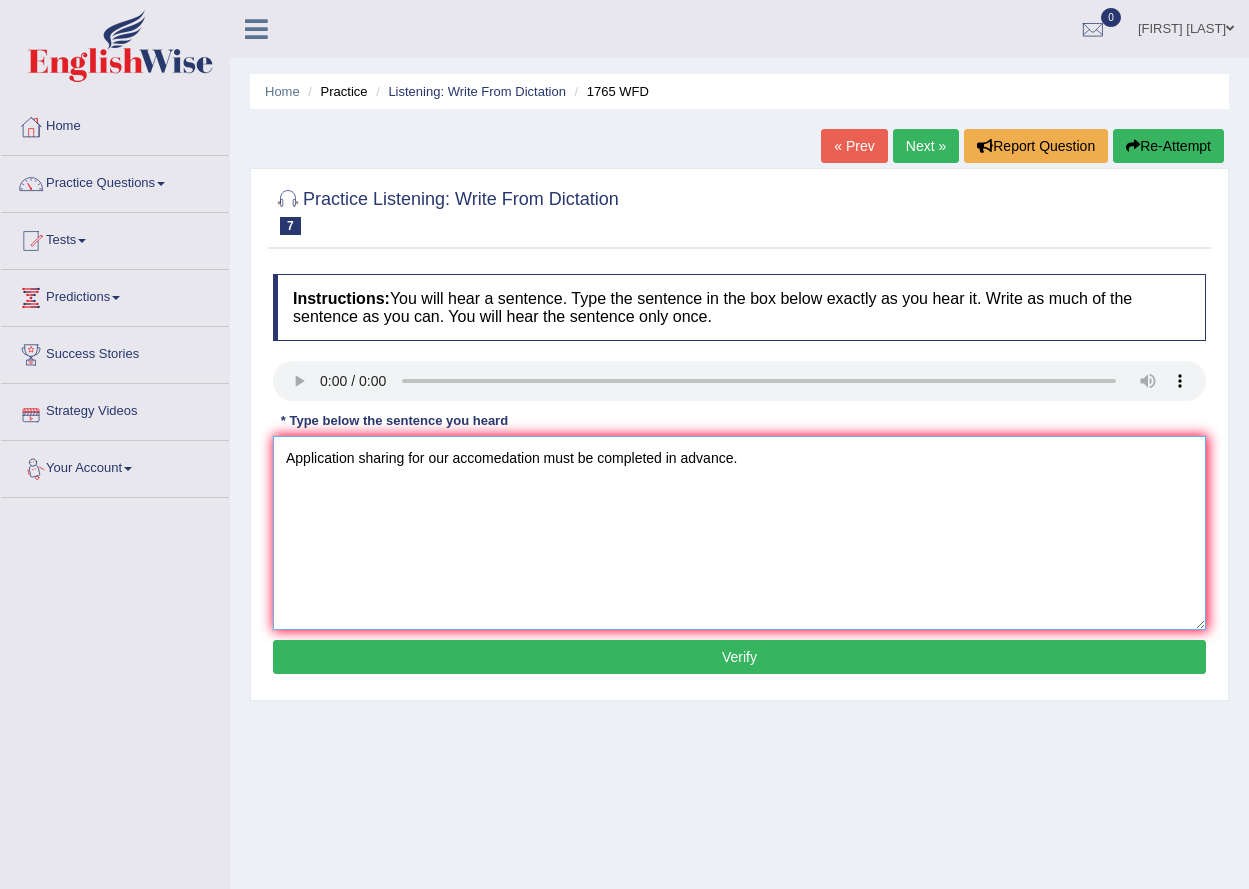 type on "Application sharing for our accomedation must be completed in advance." 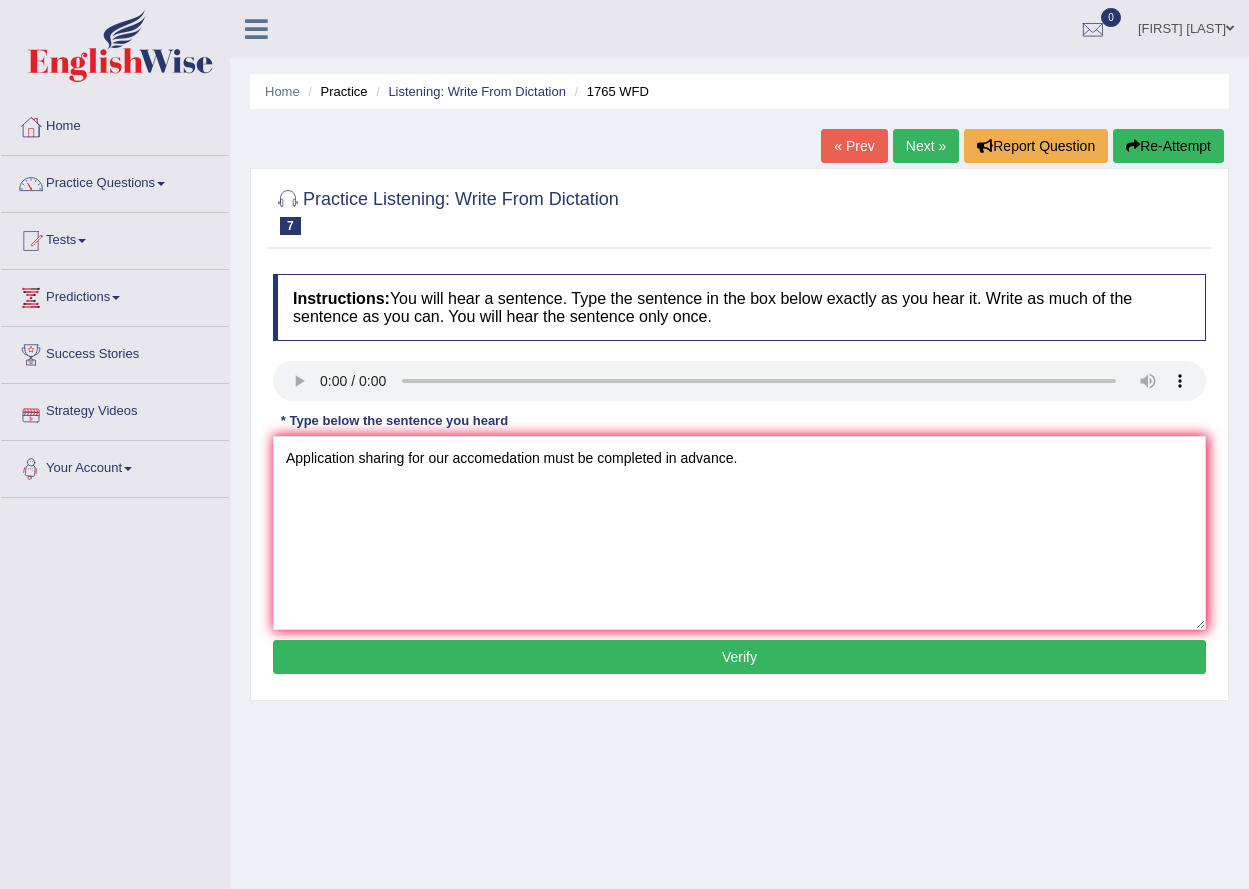 click on "Verify" at bounding box center [739, 657] 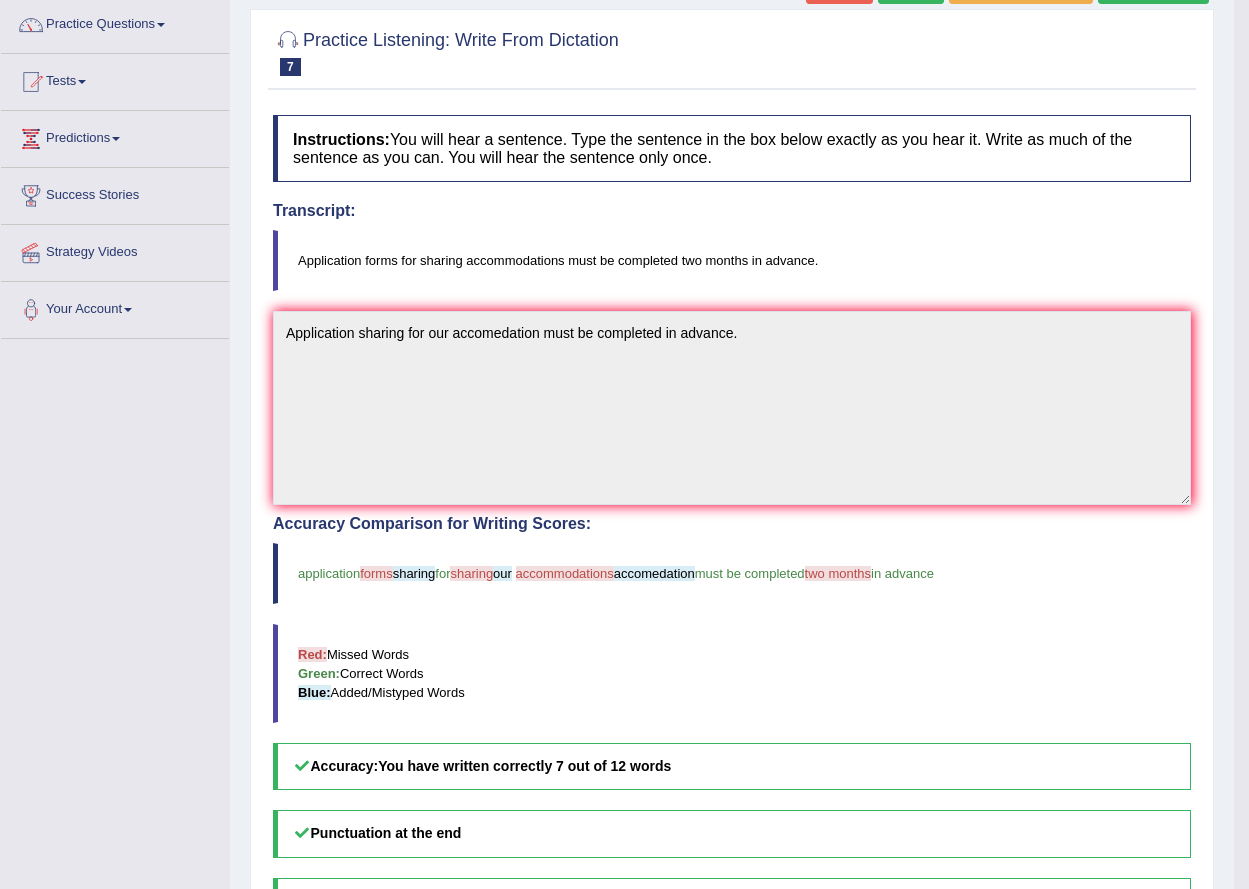scroll, scrollTop: 106, scrollLeft: 0, axis: vertical 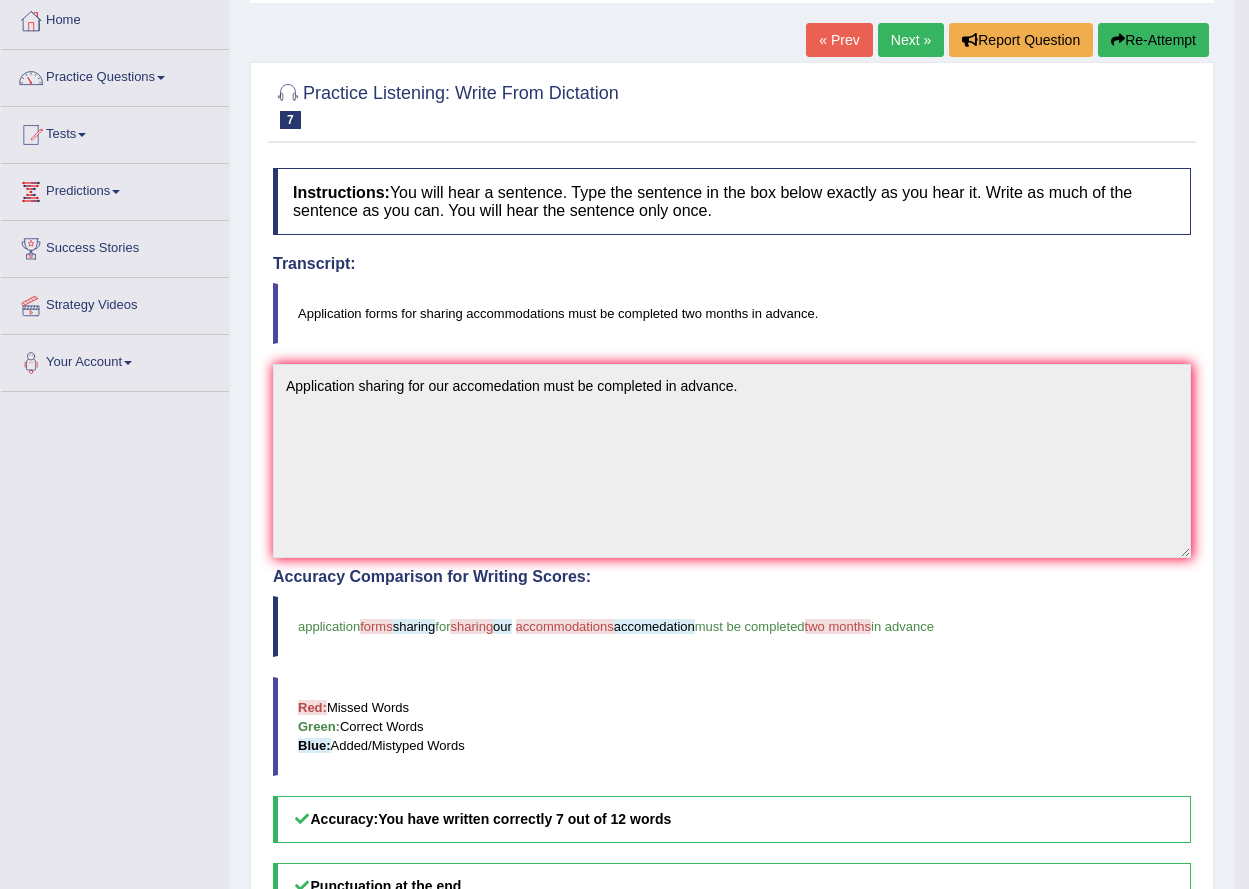click on "Next »" at bounding box center (911, 40) 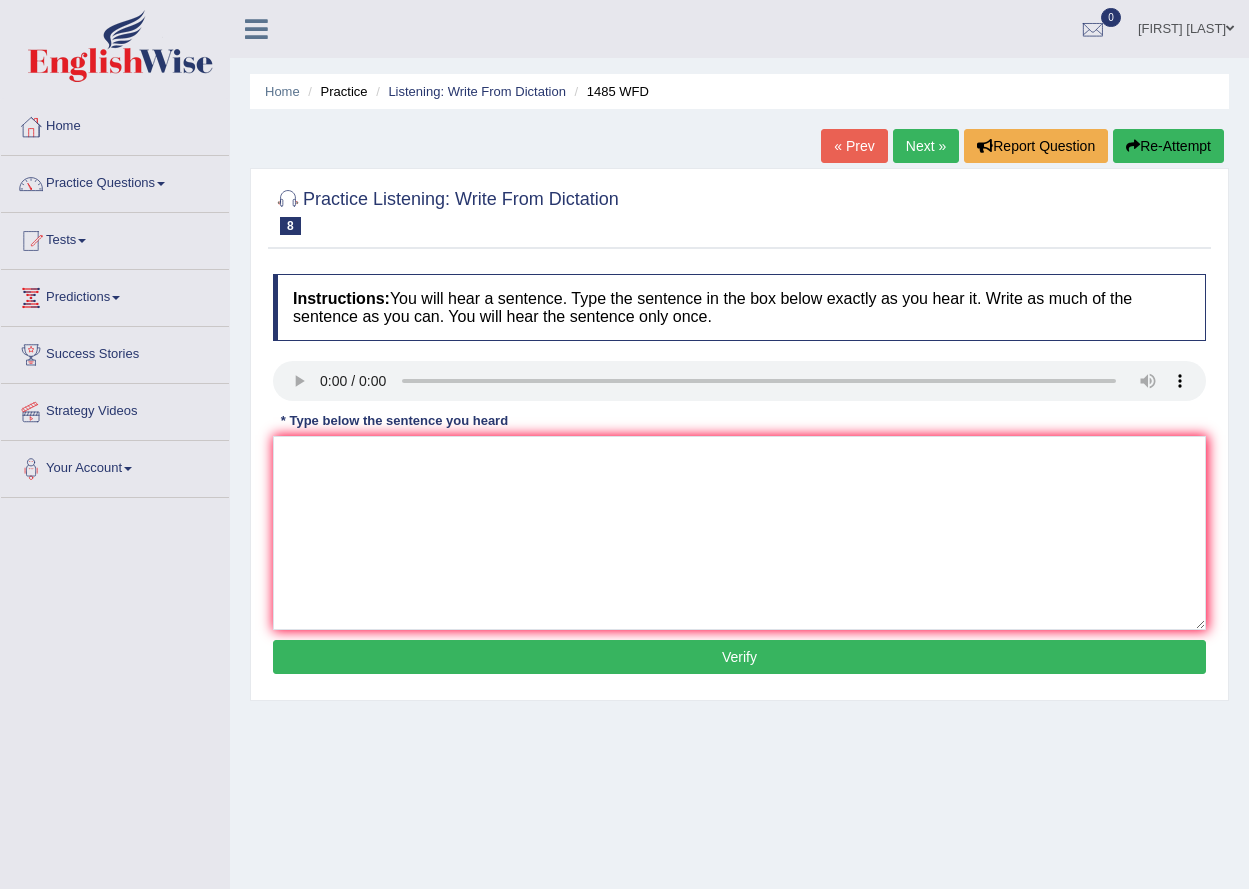 scroll, scrollTop: 0, scrollLeft: 0, axis: both 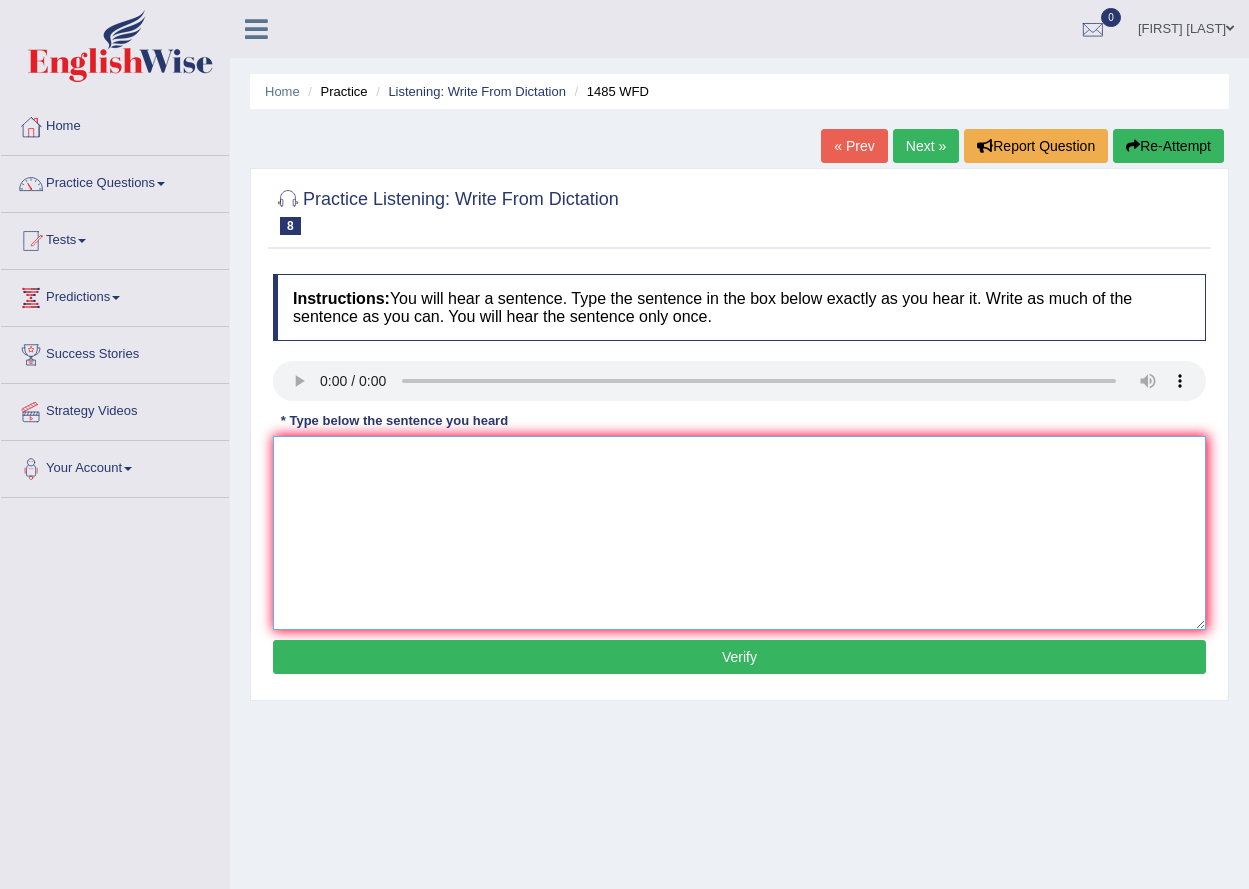click at bounding box center [739, 533] 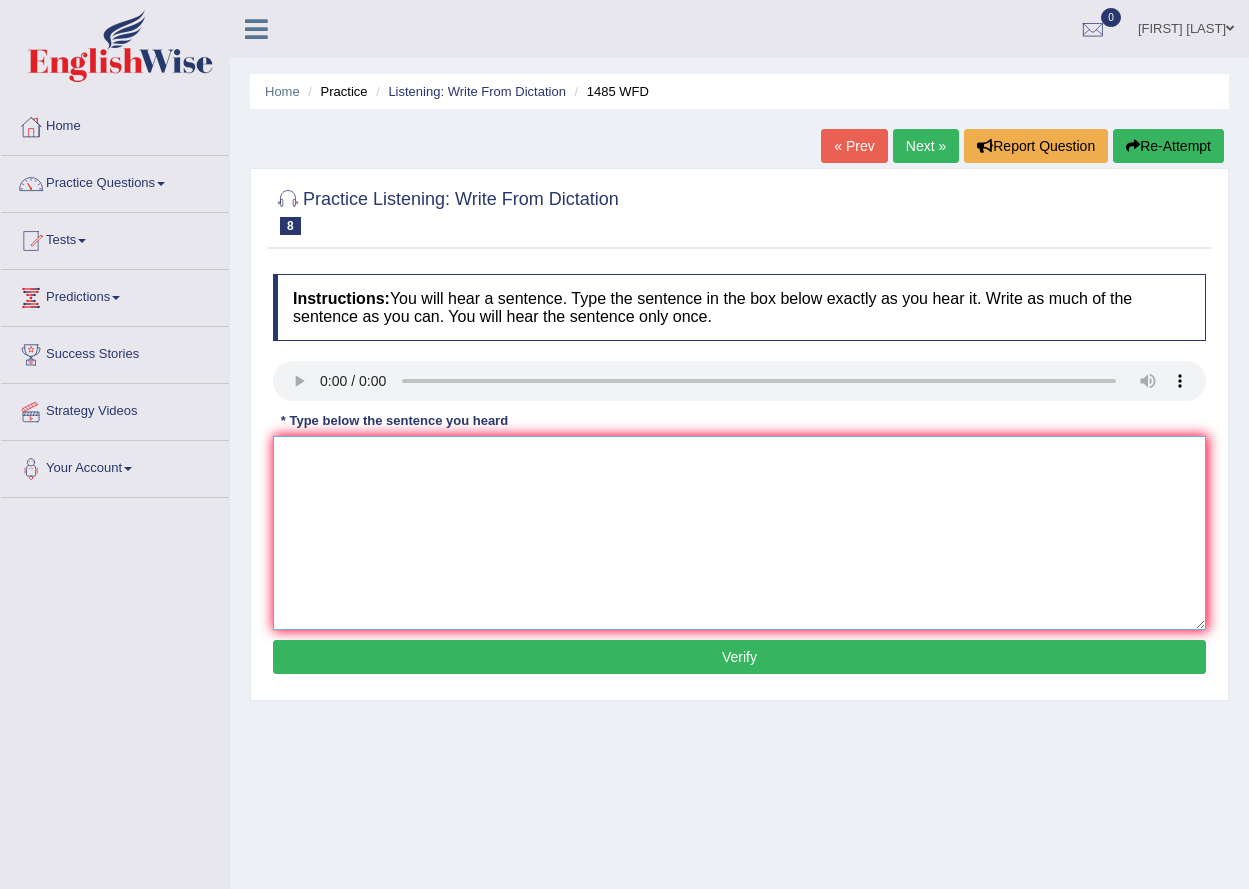 click at bounding box center (739, 533) 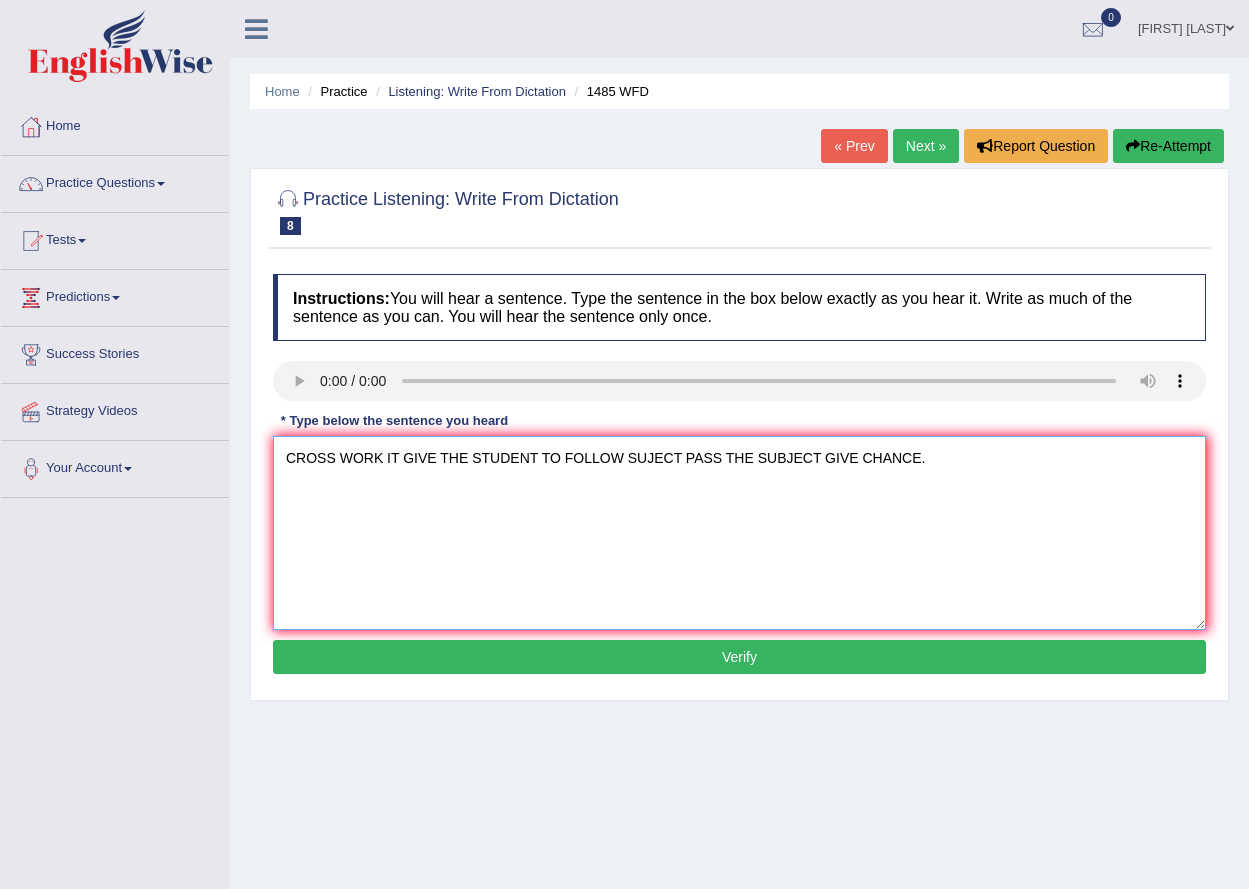 type on "CROSS WORK IT GIVE THE STUDENT TO FOLLOW SUJECT PASS THE SUBJECT GIVE CHANCE." 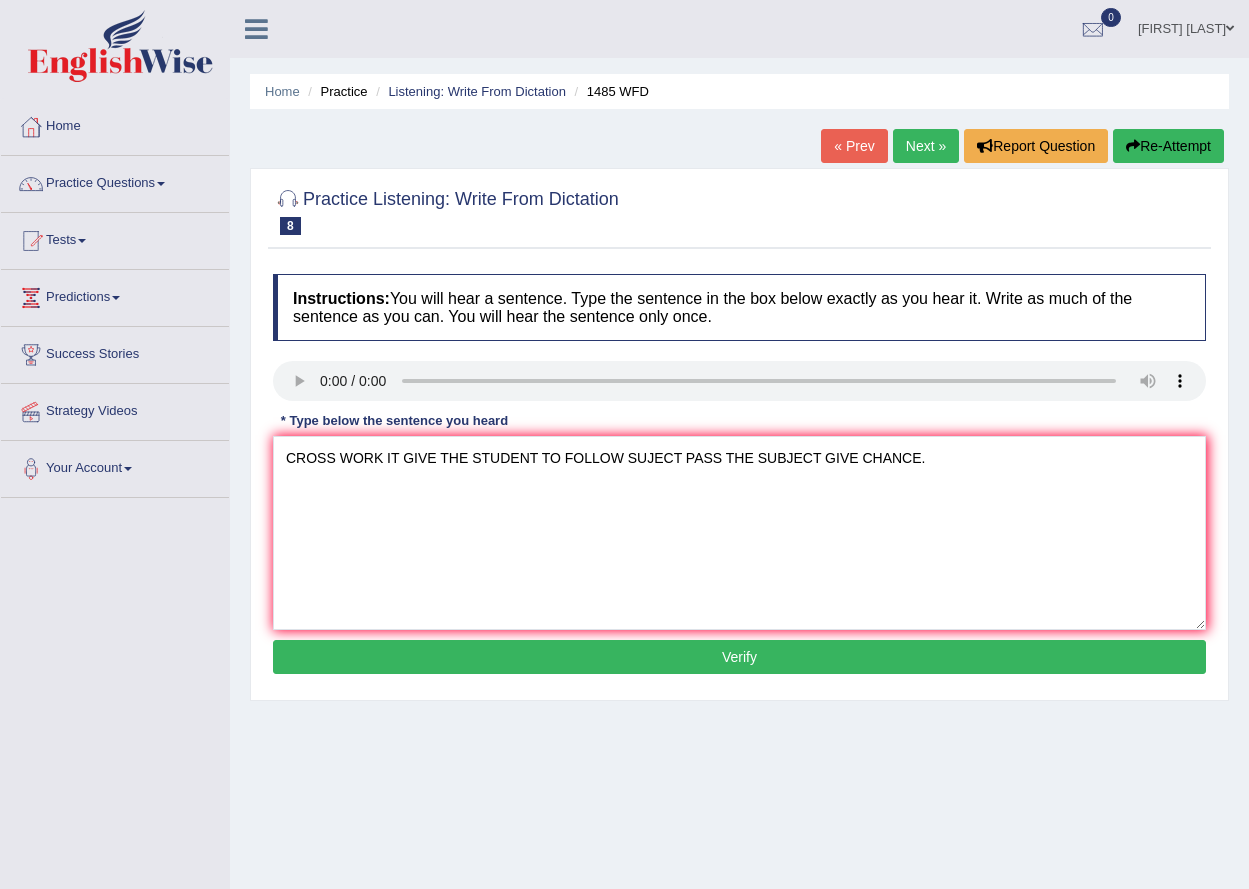 click on "Verify" at bounding box center (739, 657) 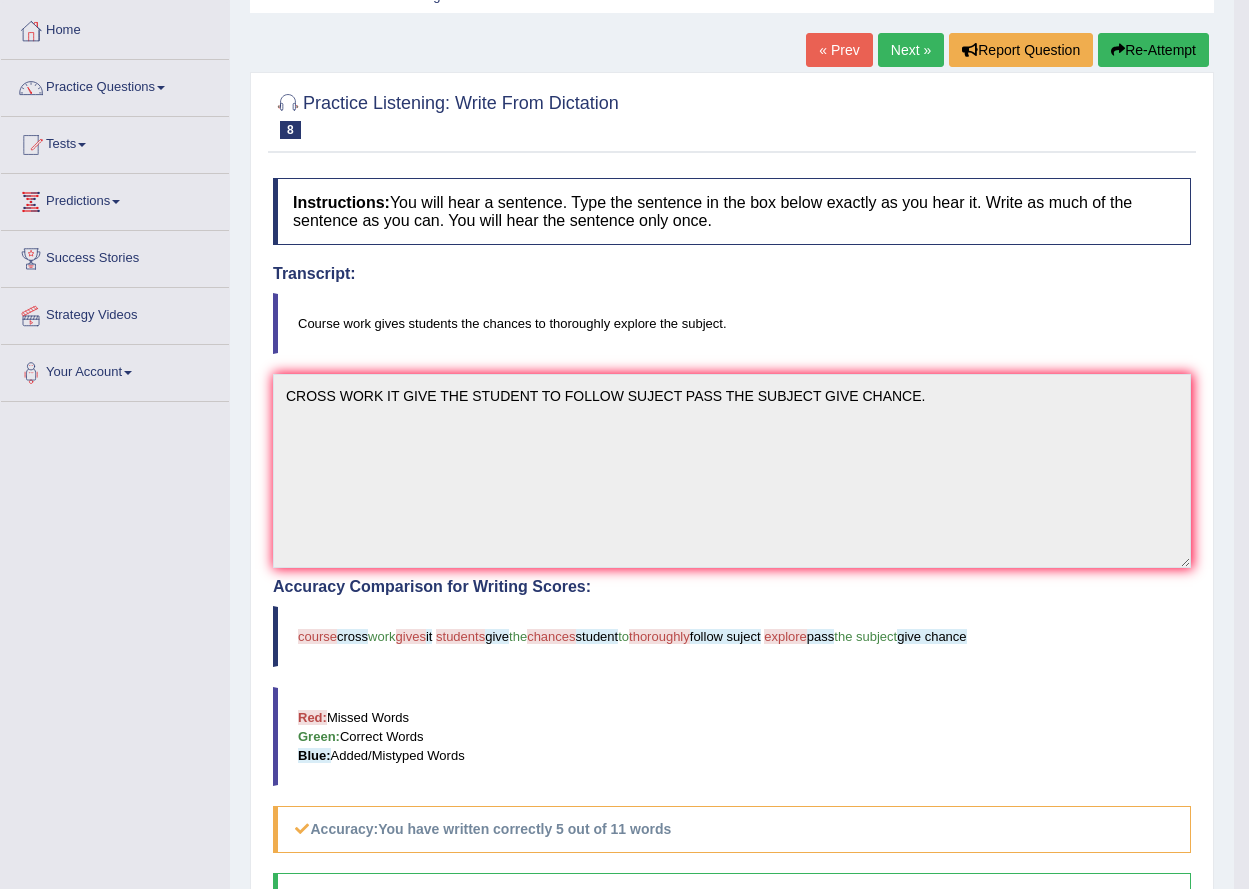scroll, scrollTop: 0, scrollLeft: 0, axis: both 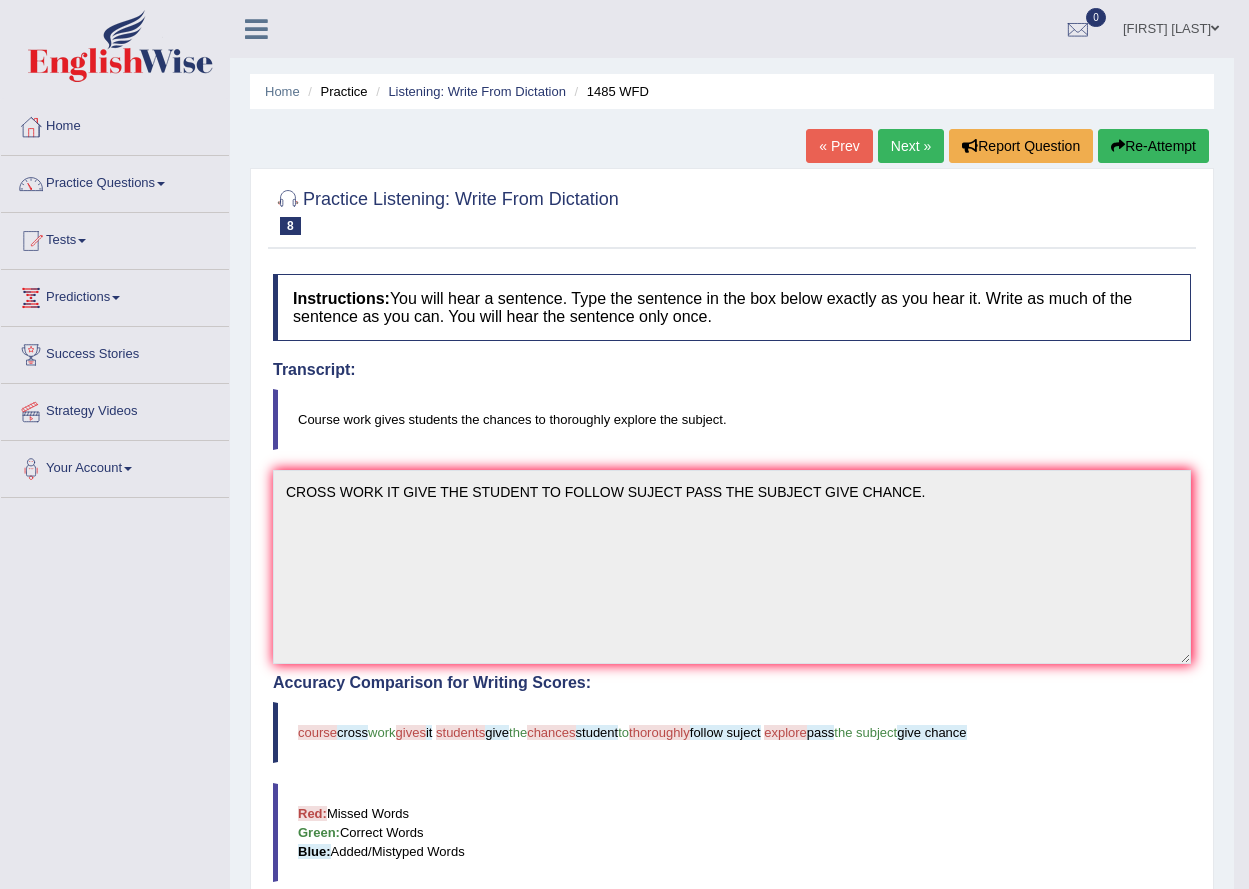 click on "Next »" at bounding box center [911, 146] 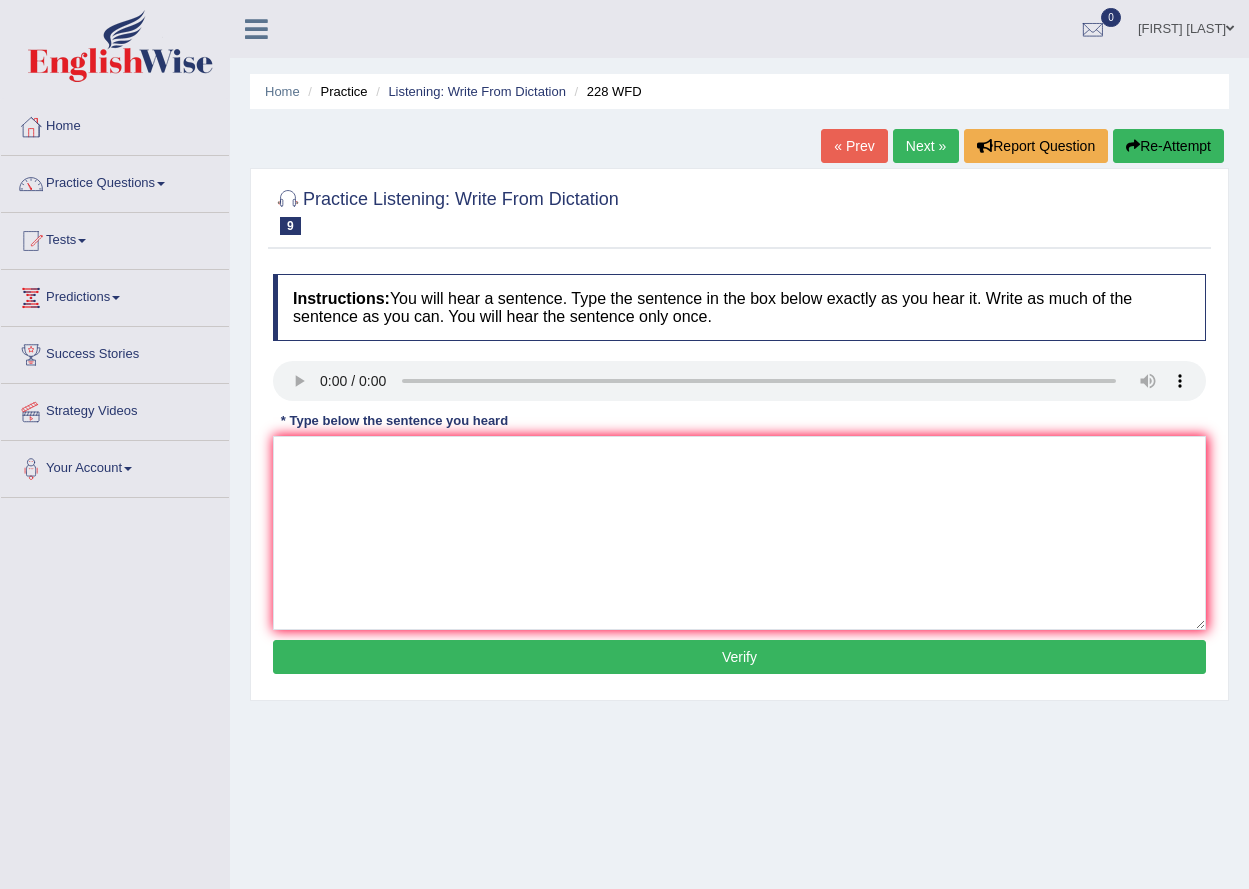 scroll, scrollTop: 0, scrollLeft: 0, axis: both 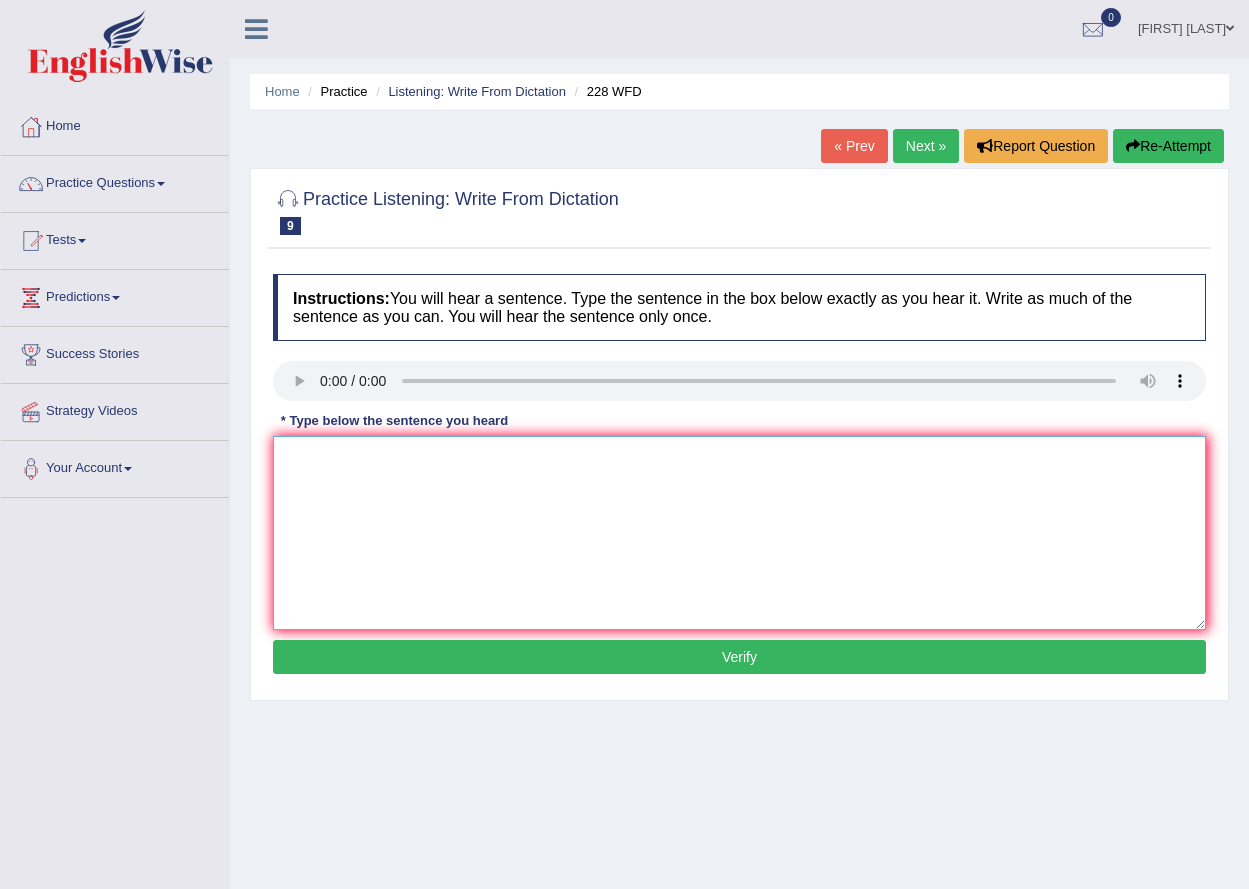 click at bounding box center (739, 533) 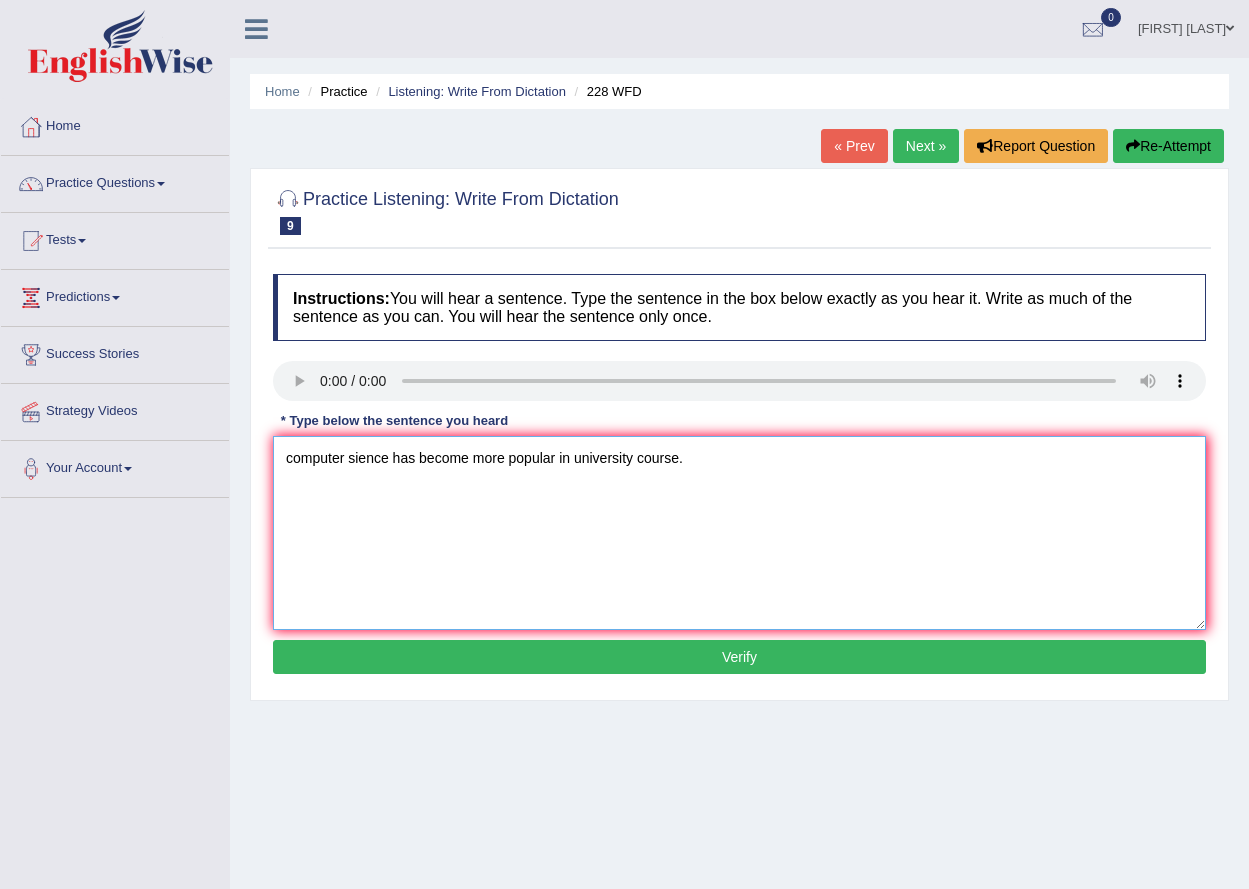 type on "computer sience has become more popular in university course." 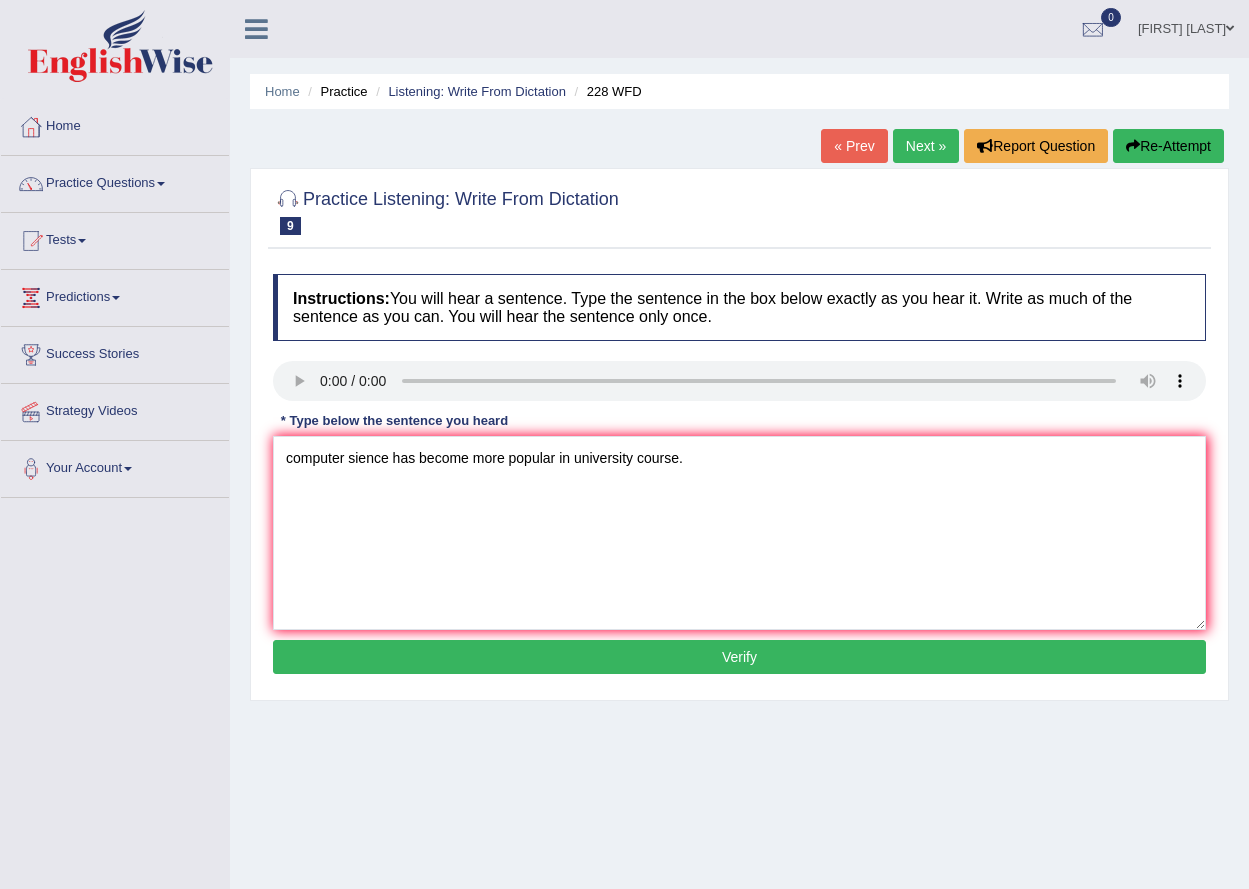 click on "Verify" at bounding box center [739, 657] 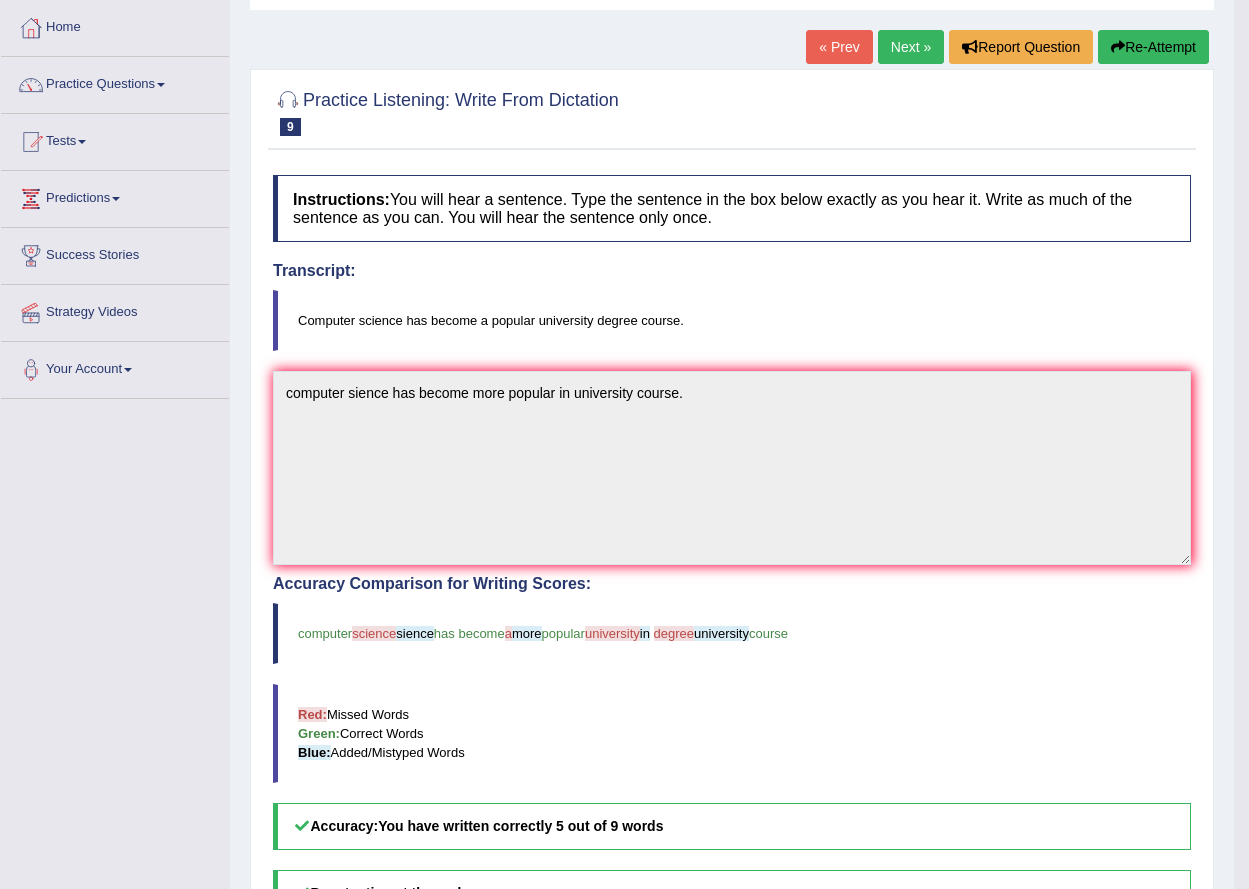 scroll, scrollTop: 0, scrollLeft: 0, axis: both 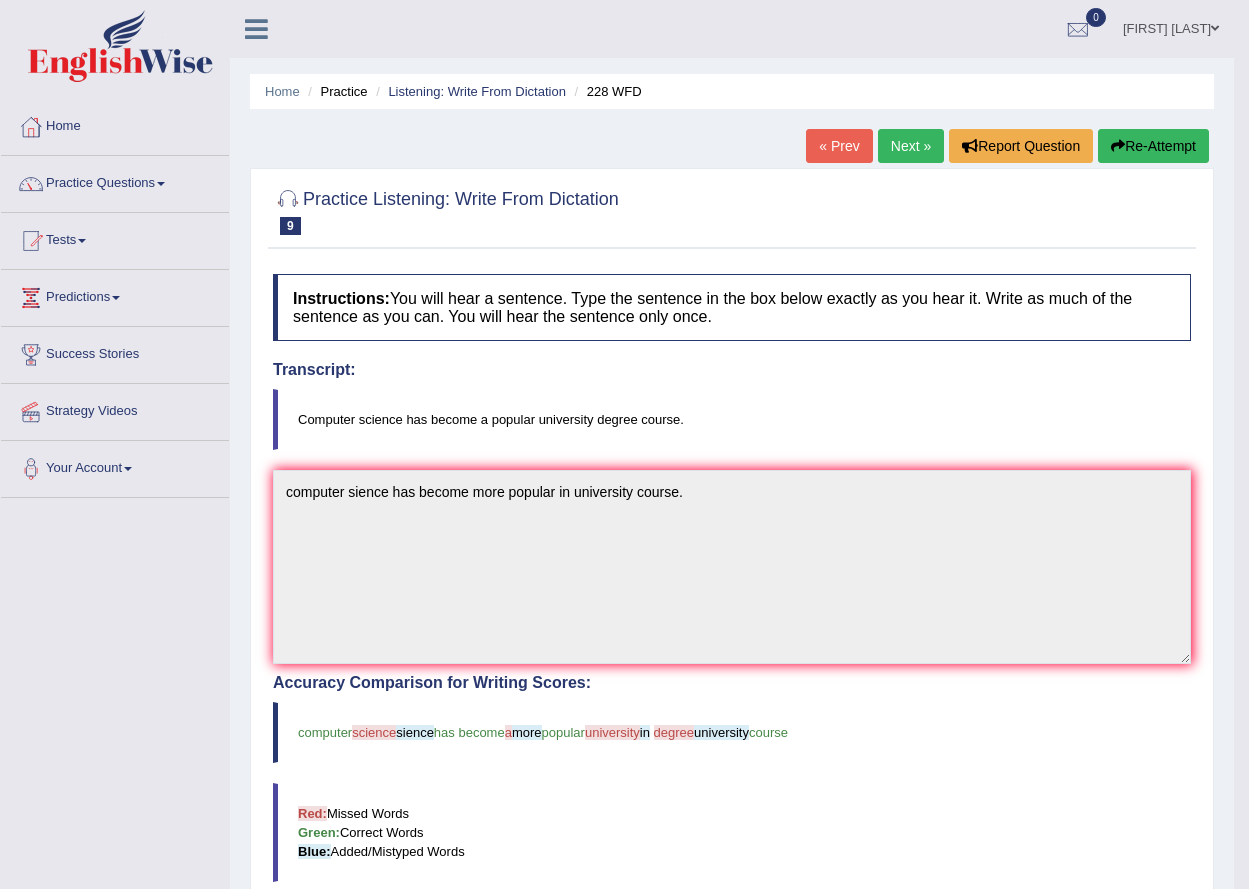 click on "Next »" at bounding box center (911, 146) 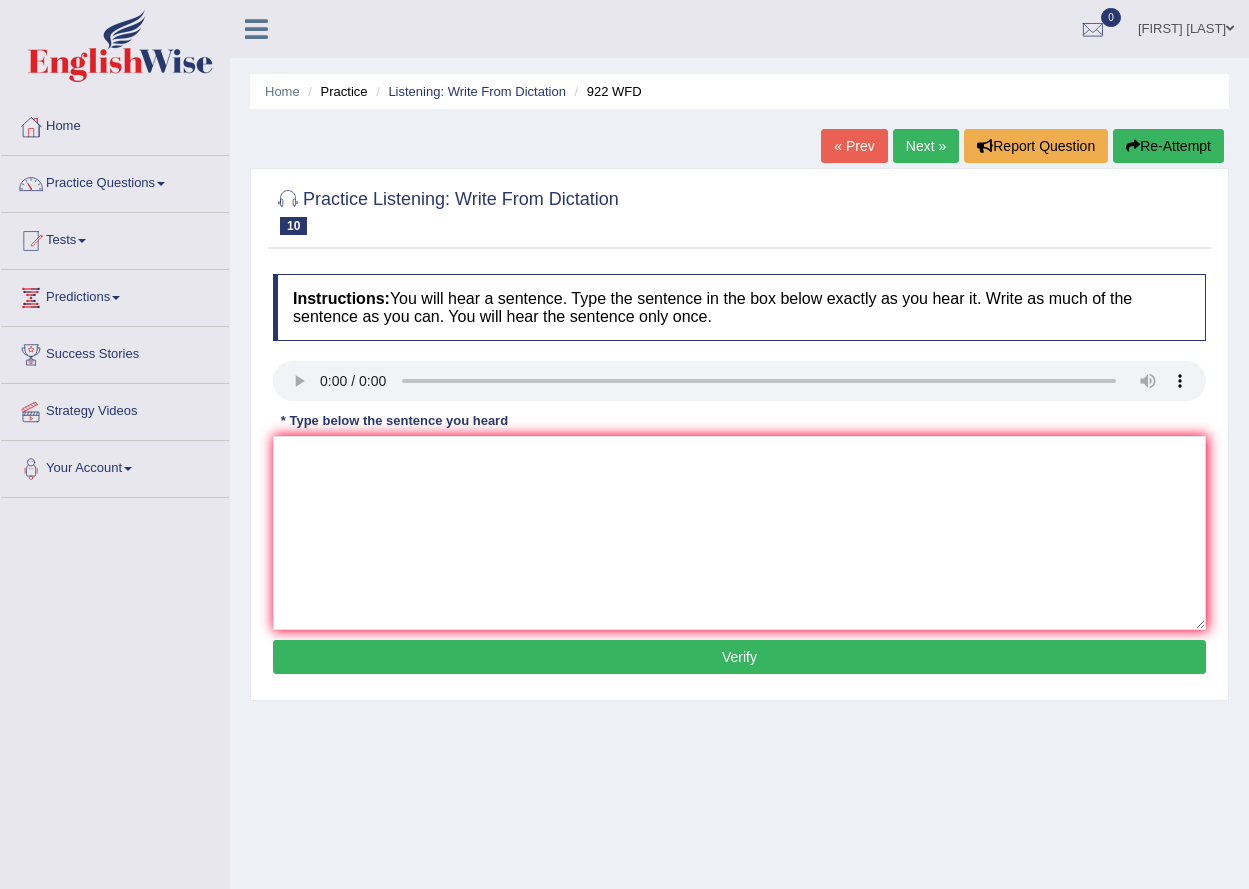 scroll, scrollTop: 0, scrollLeft: 0, axis: both 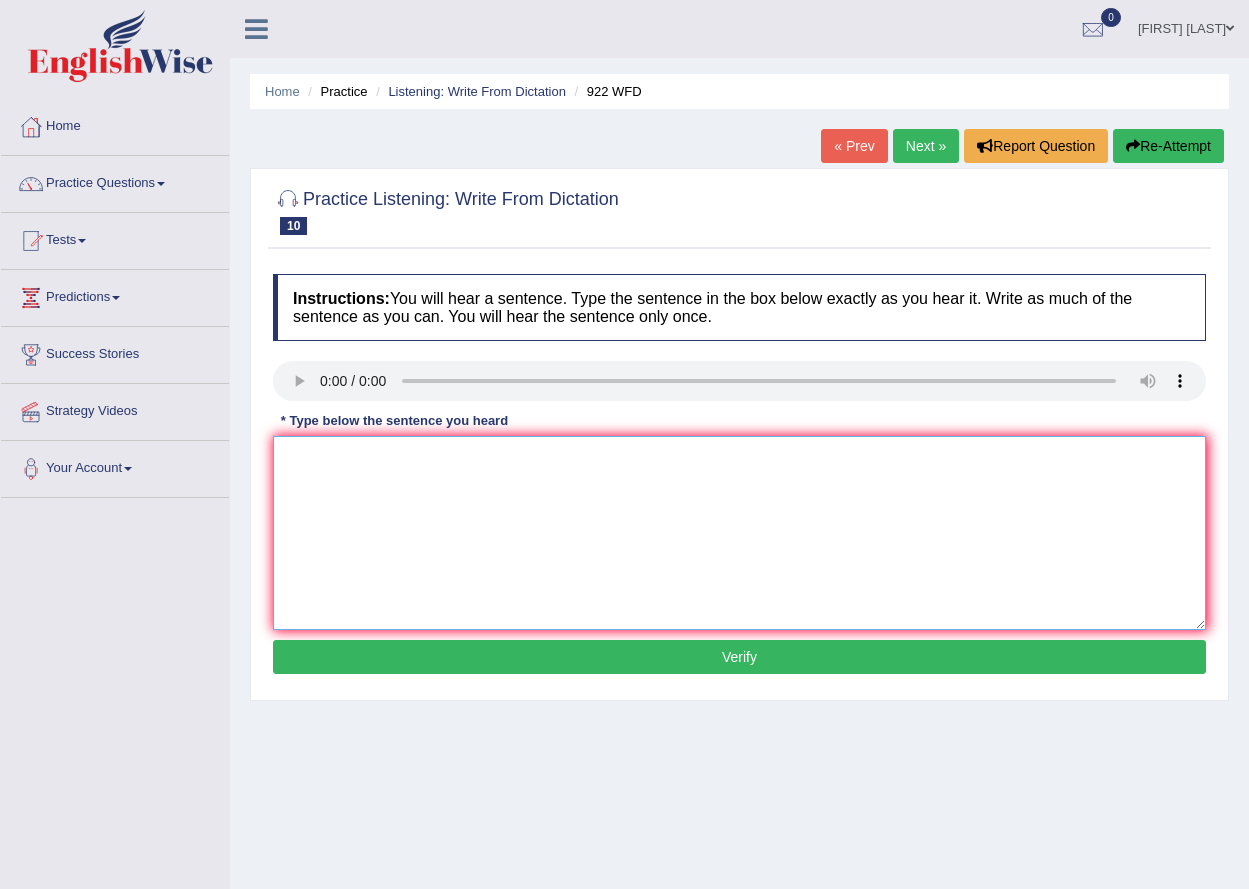 click at bounding box center (739, 533) 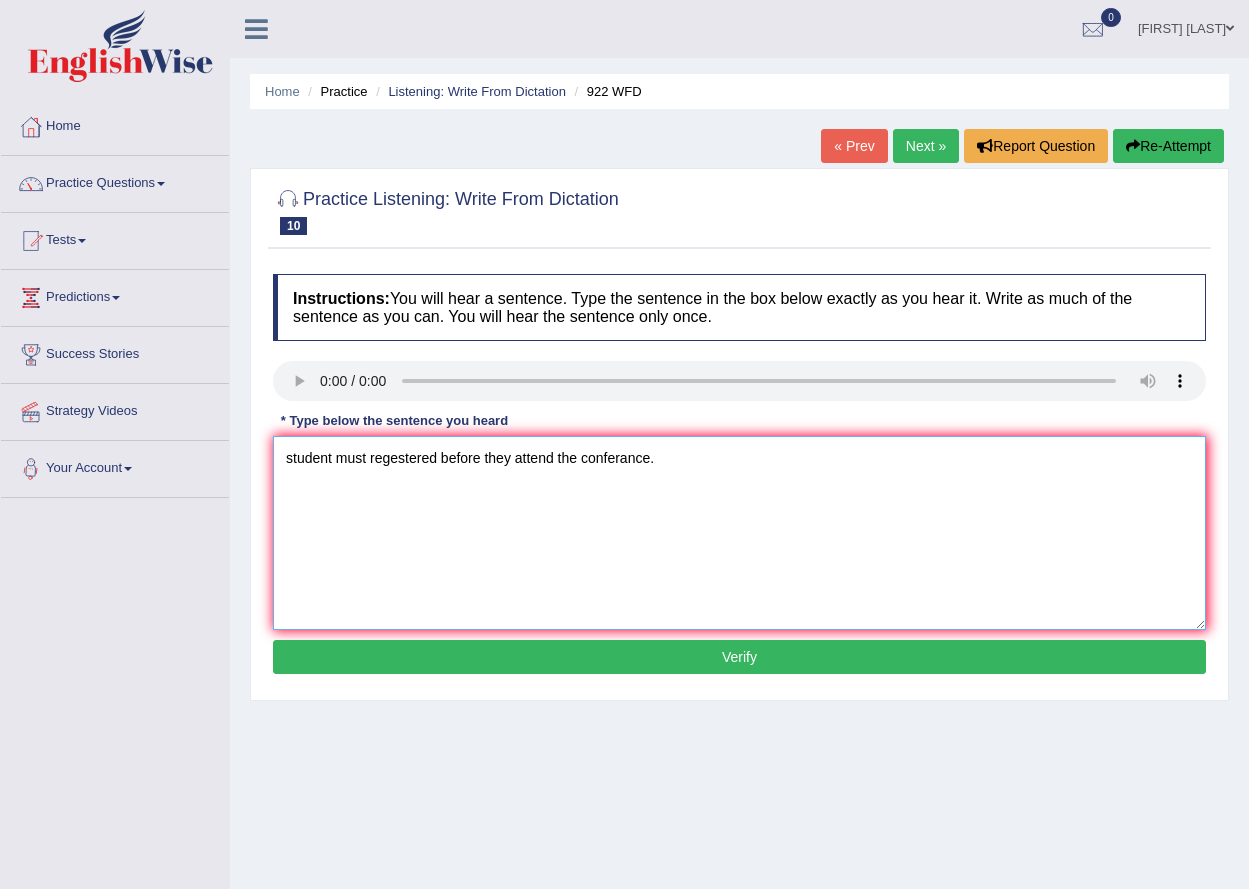 click on "student must regestered before they attend the conferance." at bounding box center [739, 533] 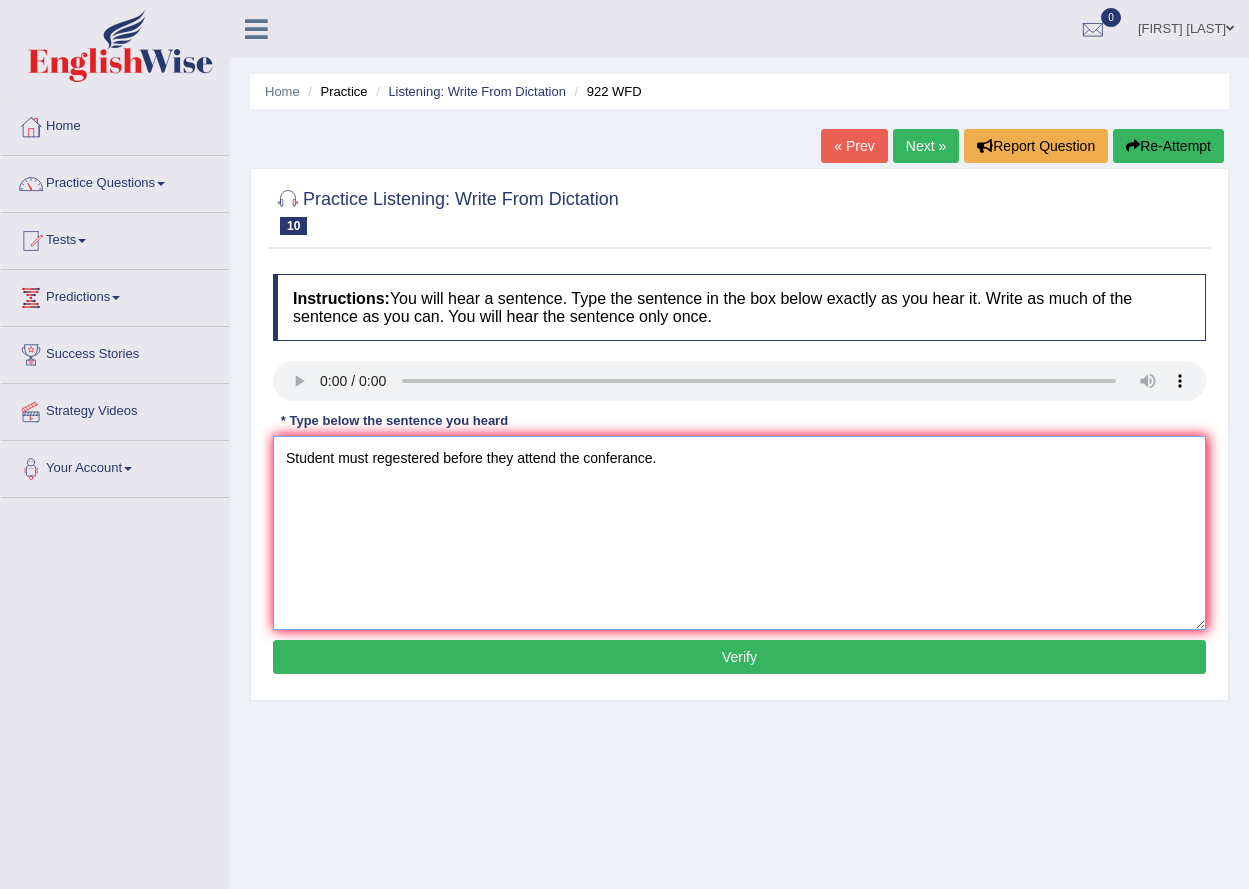 type on "Student must regestered before they attend the conferance." 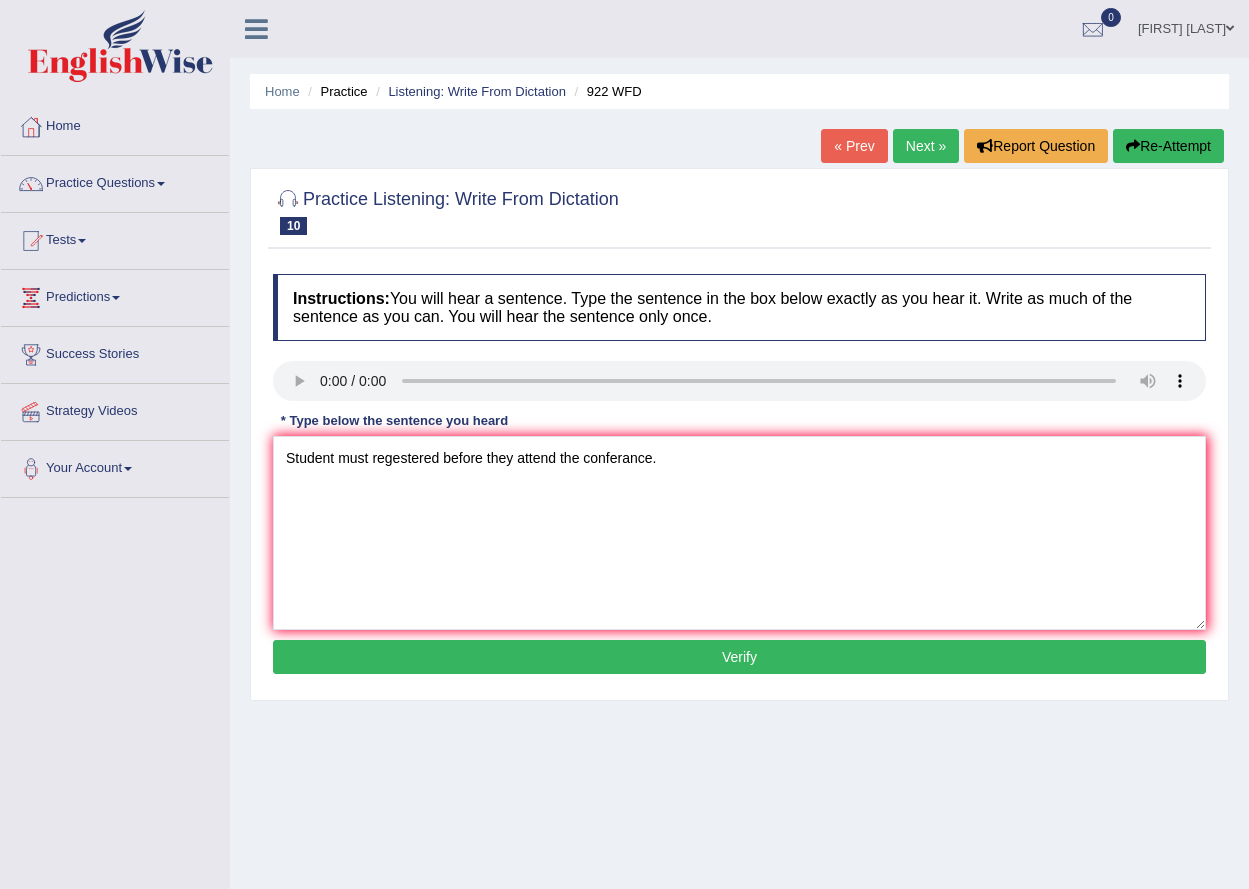 click on "Verify" at bounding box center [739, 657] 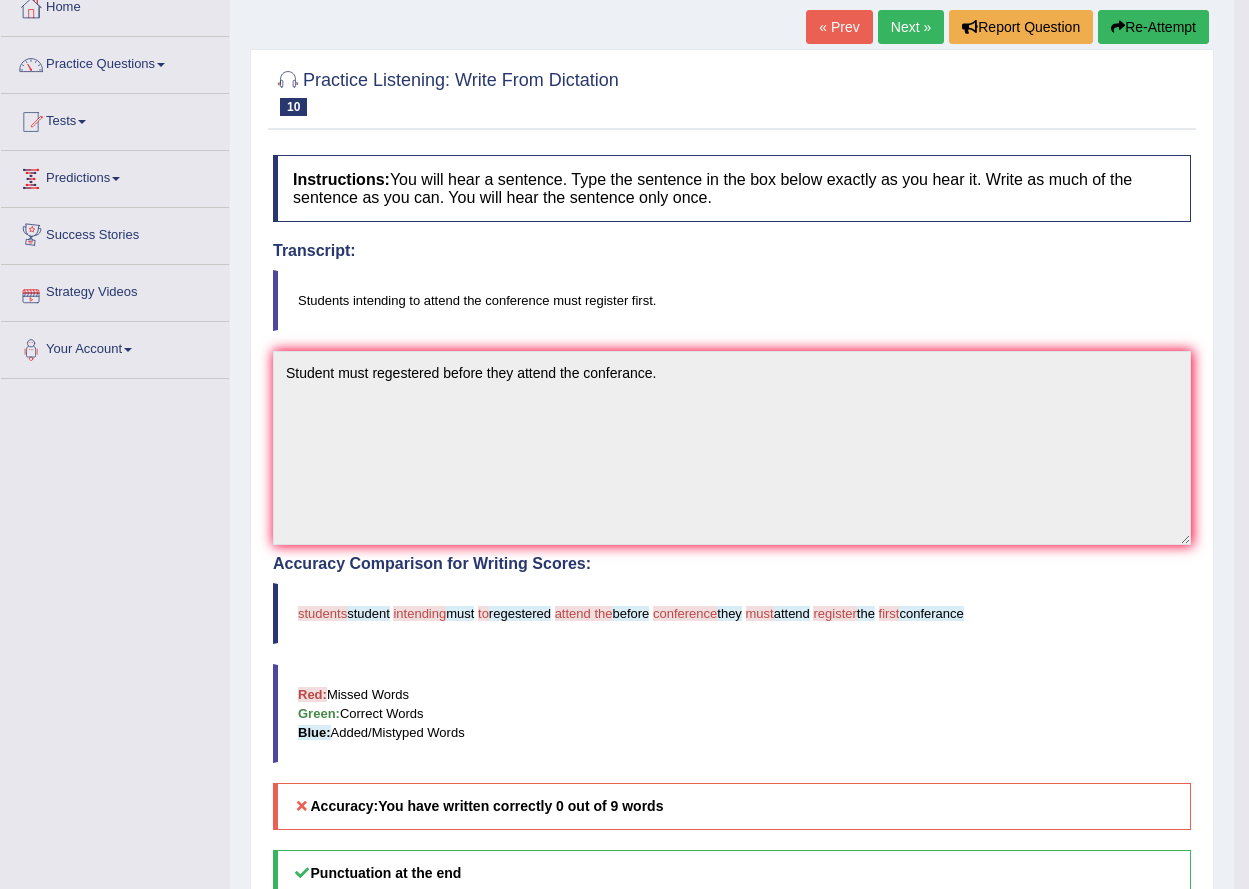 scroll, scrollTop: 0, scrollLeft: 0, axis: both 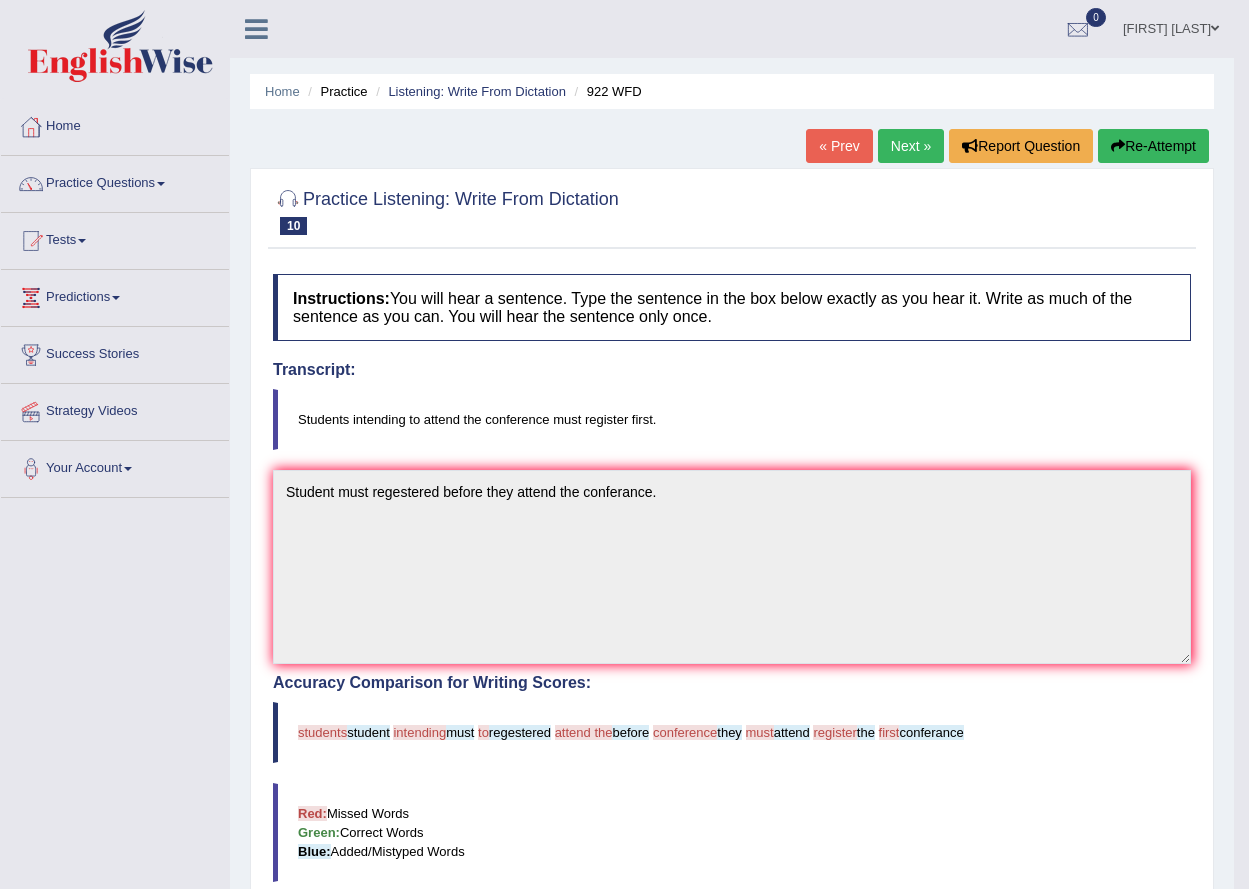 click on "« Prev" at bounding box center [839, 146] 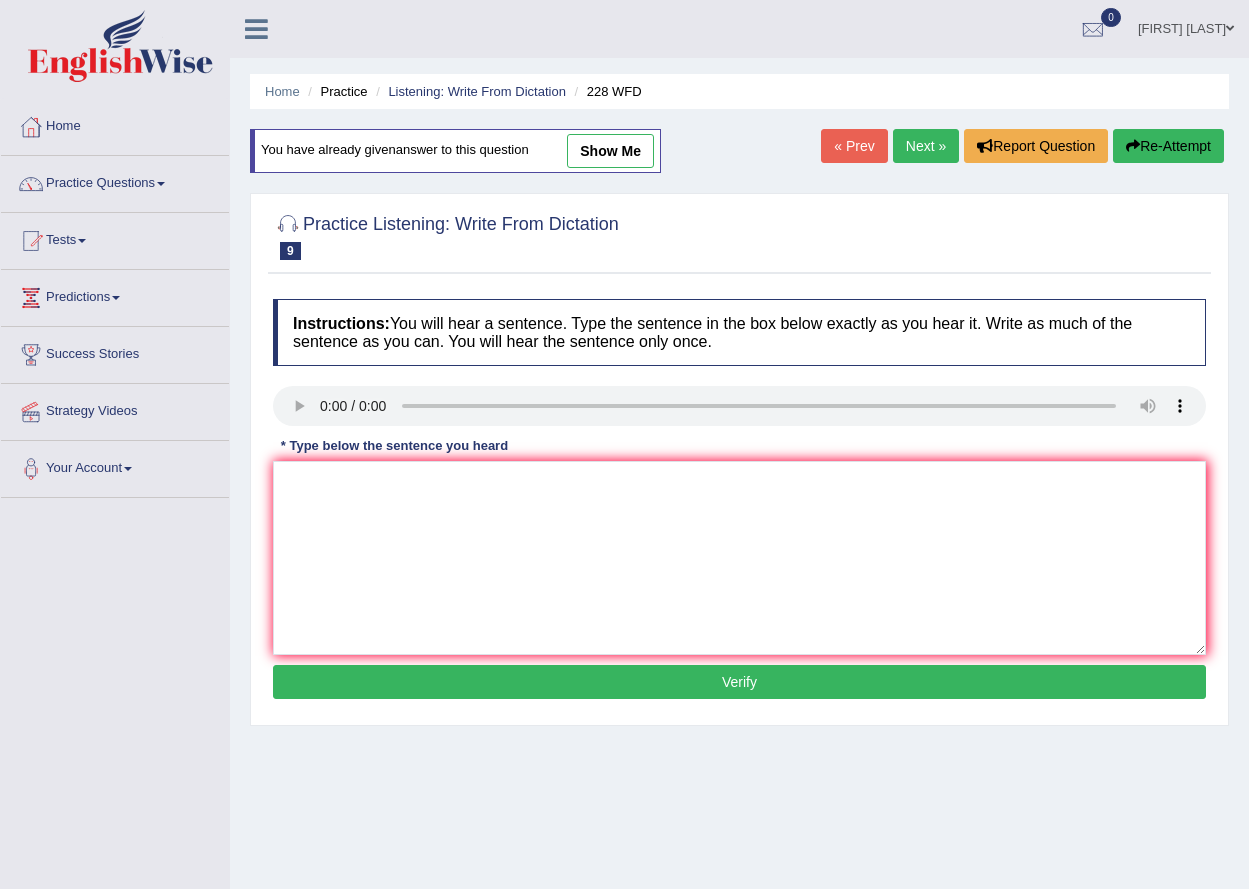 click at bounding box center (739, 558) 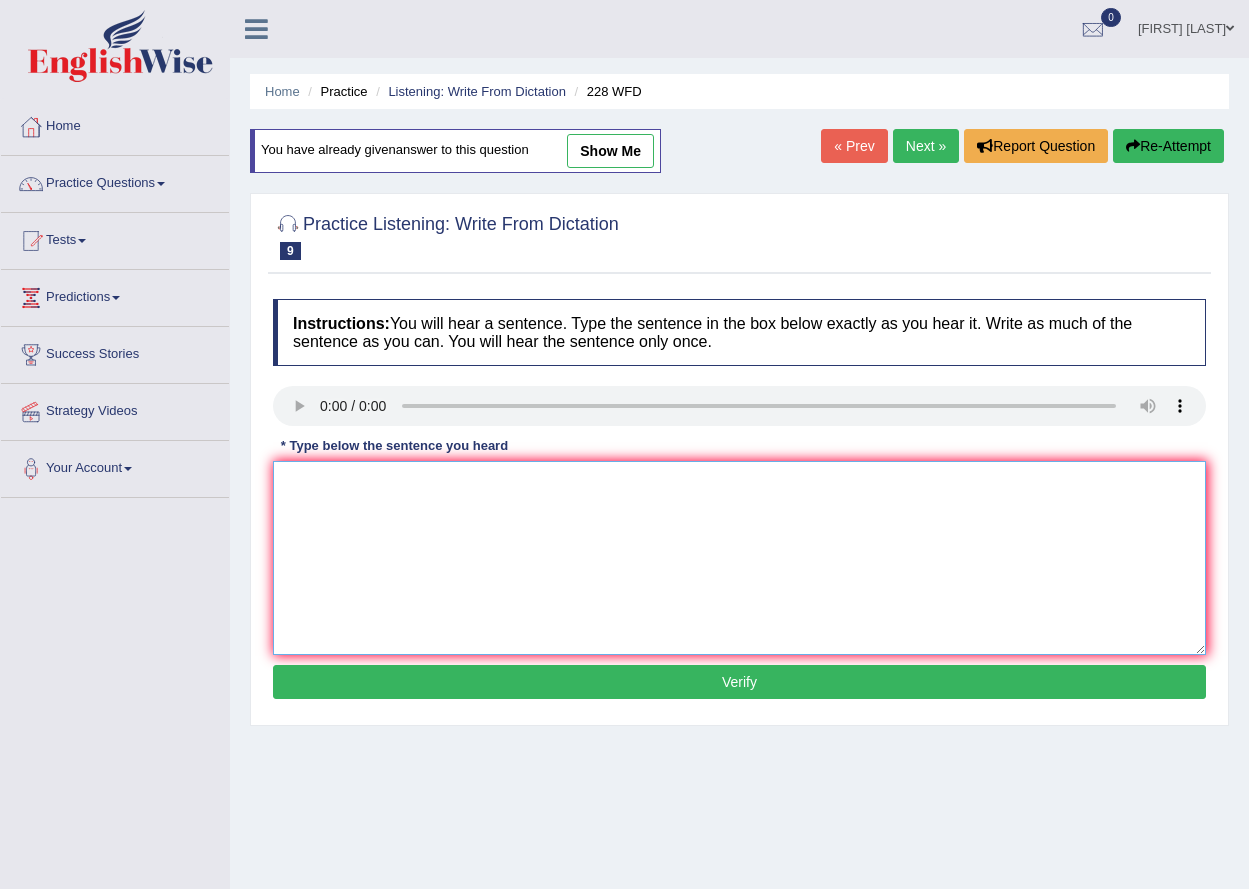 click at bounding box center [739, 558] 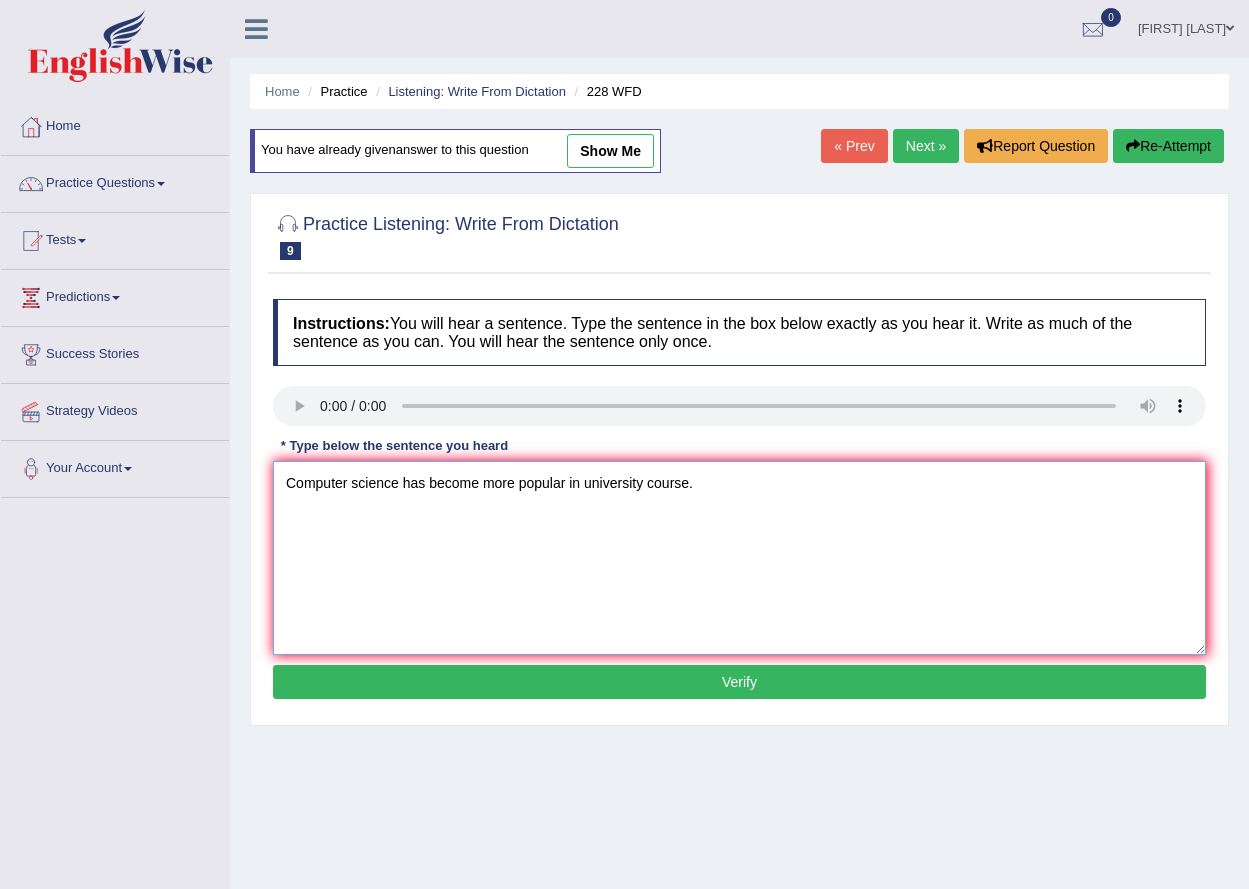 type on "Computer science has become more popular in university course." 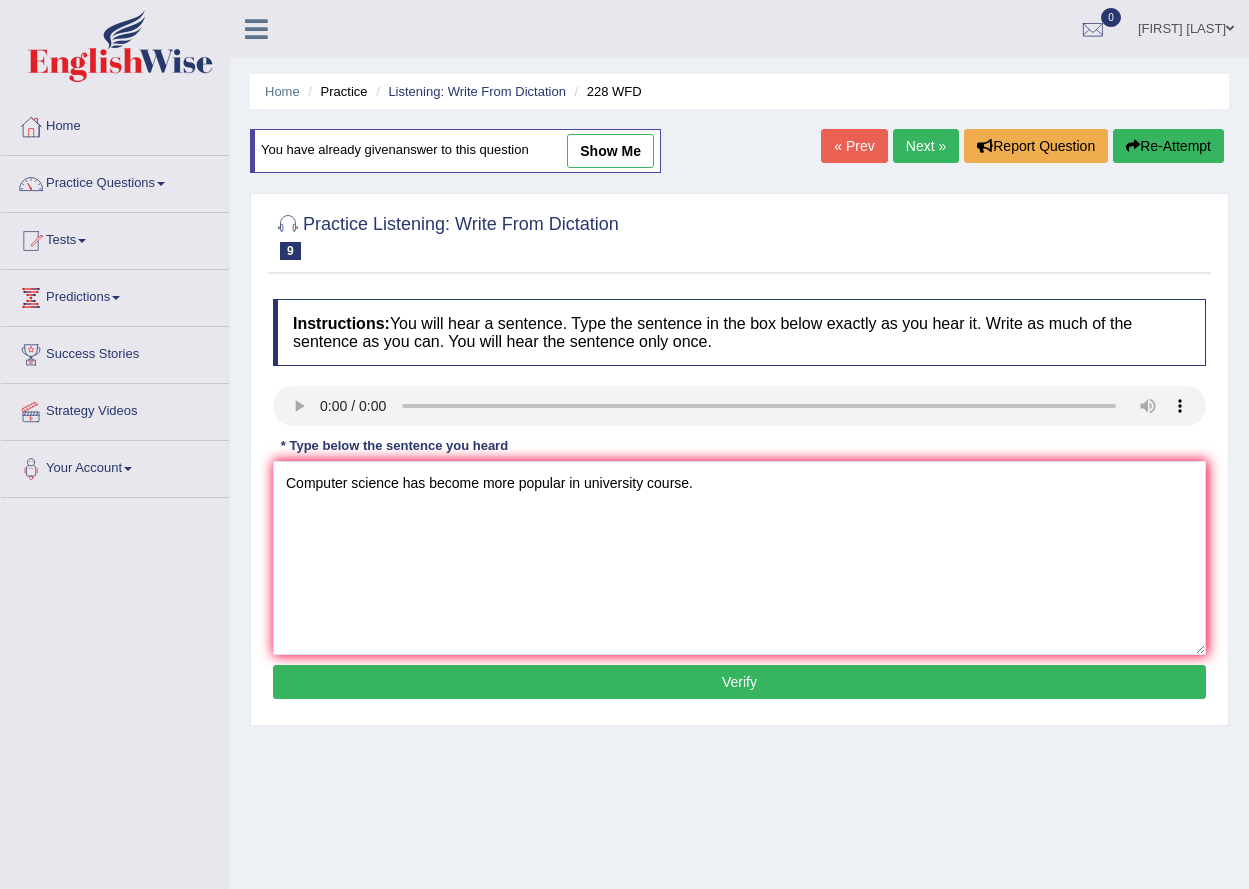 click on "Verify" at bounding box center [739, 682] 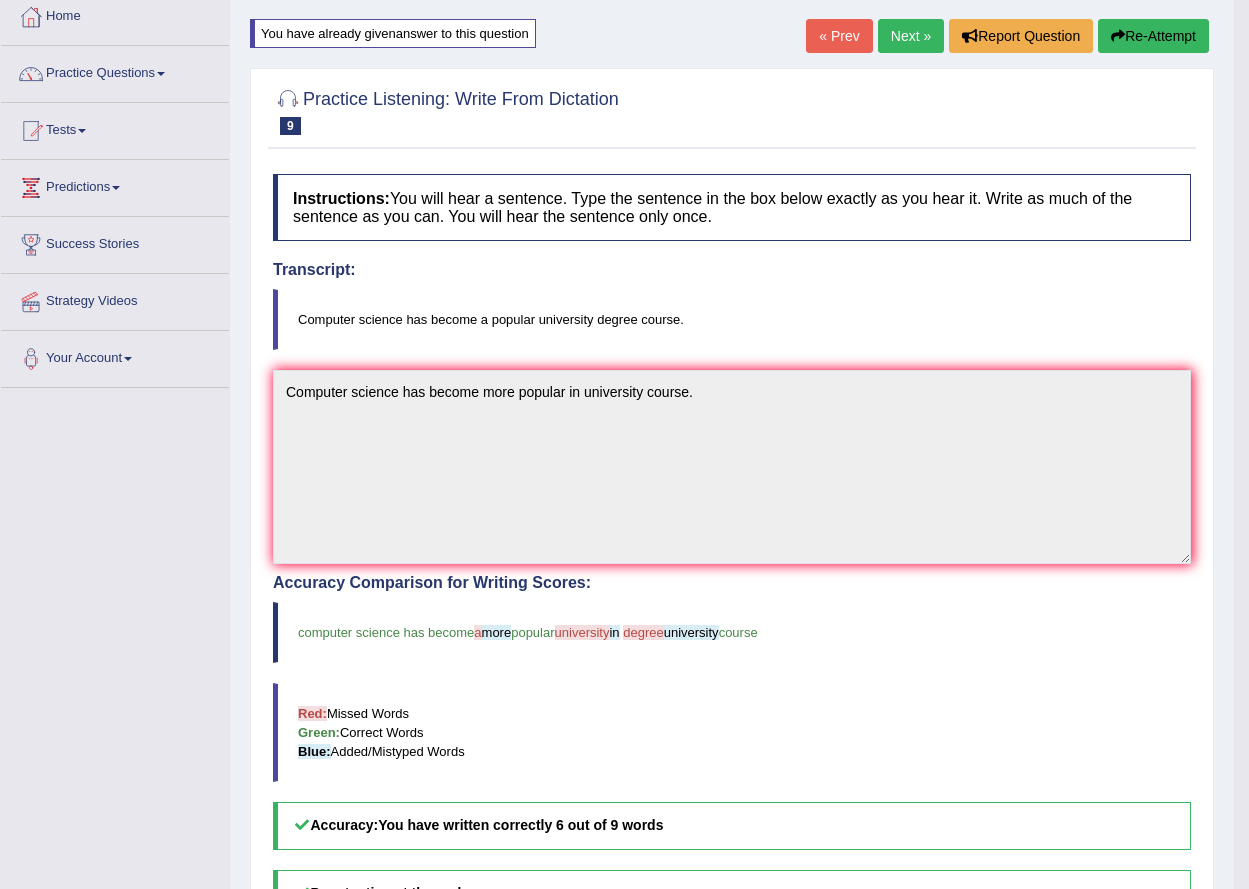 scroll, scrollTop: 100, scrollLeft: 0, axis: vertical 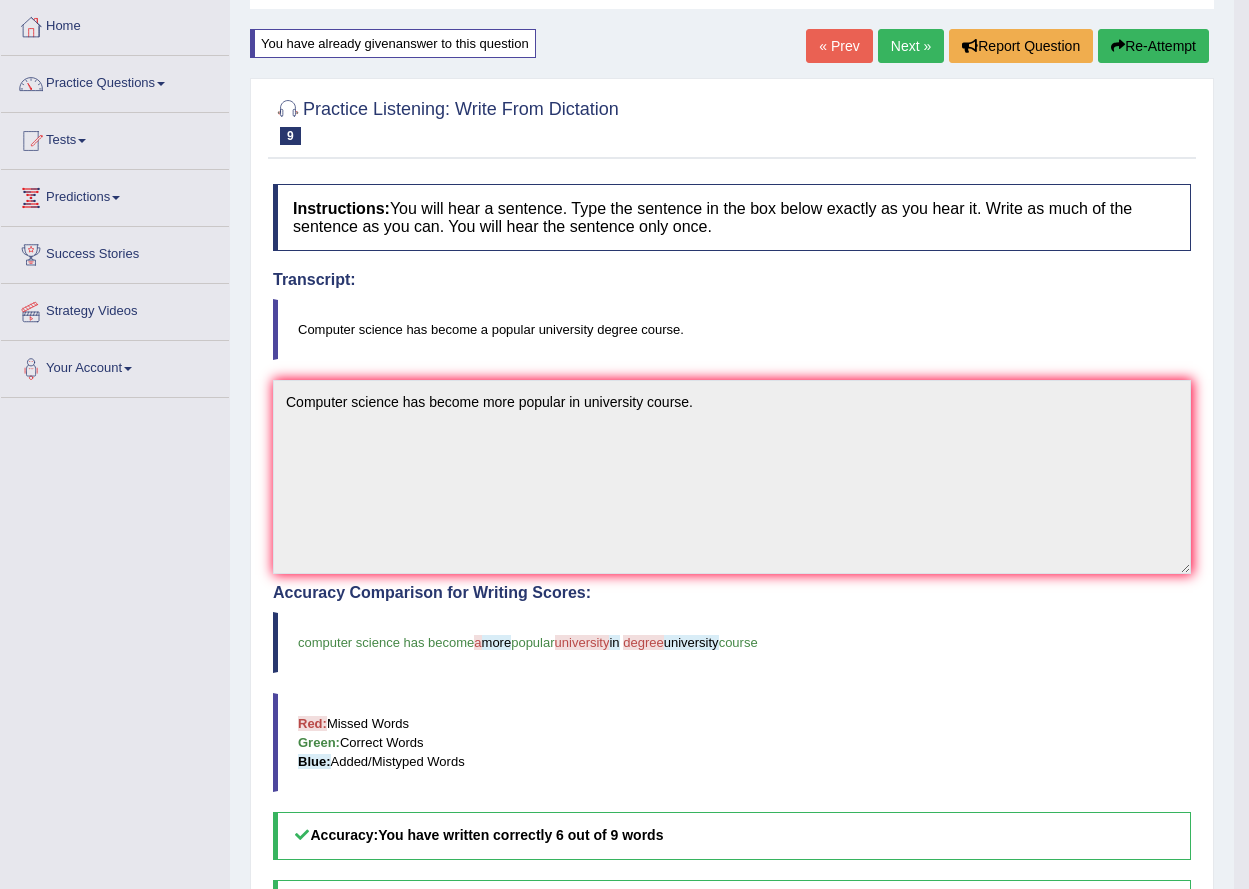 click on "Next »" at bounding box center (911, 46) 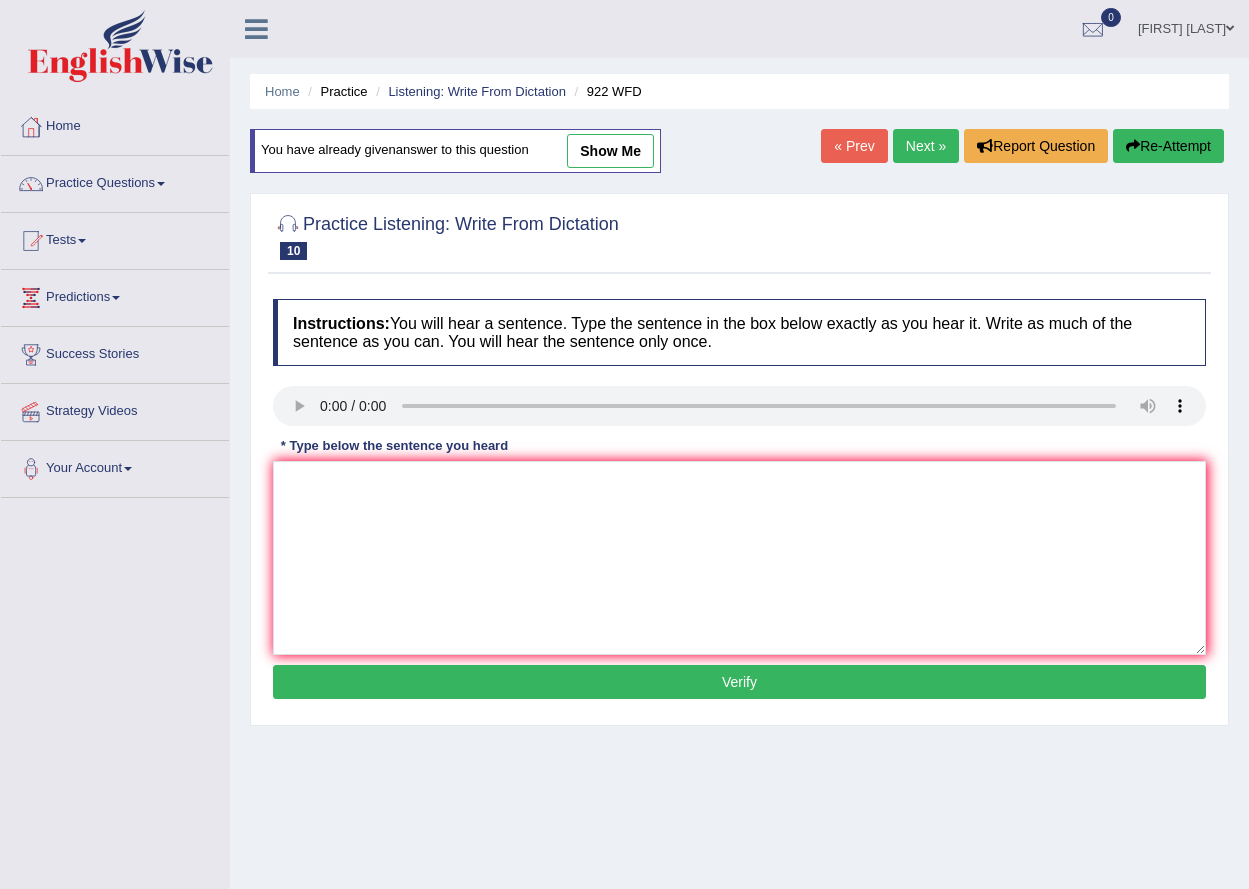scroll, scrollTop: 0, scrollLeft: 0, axis: both 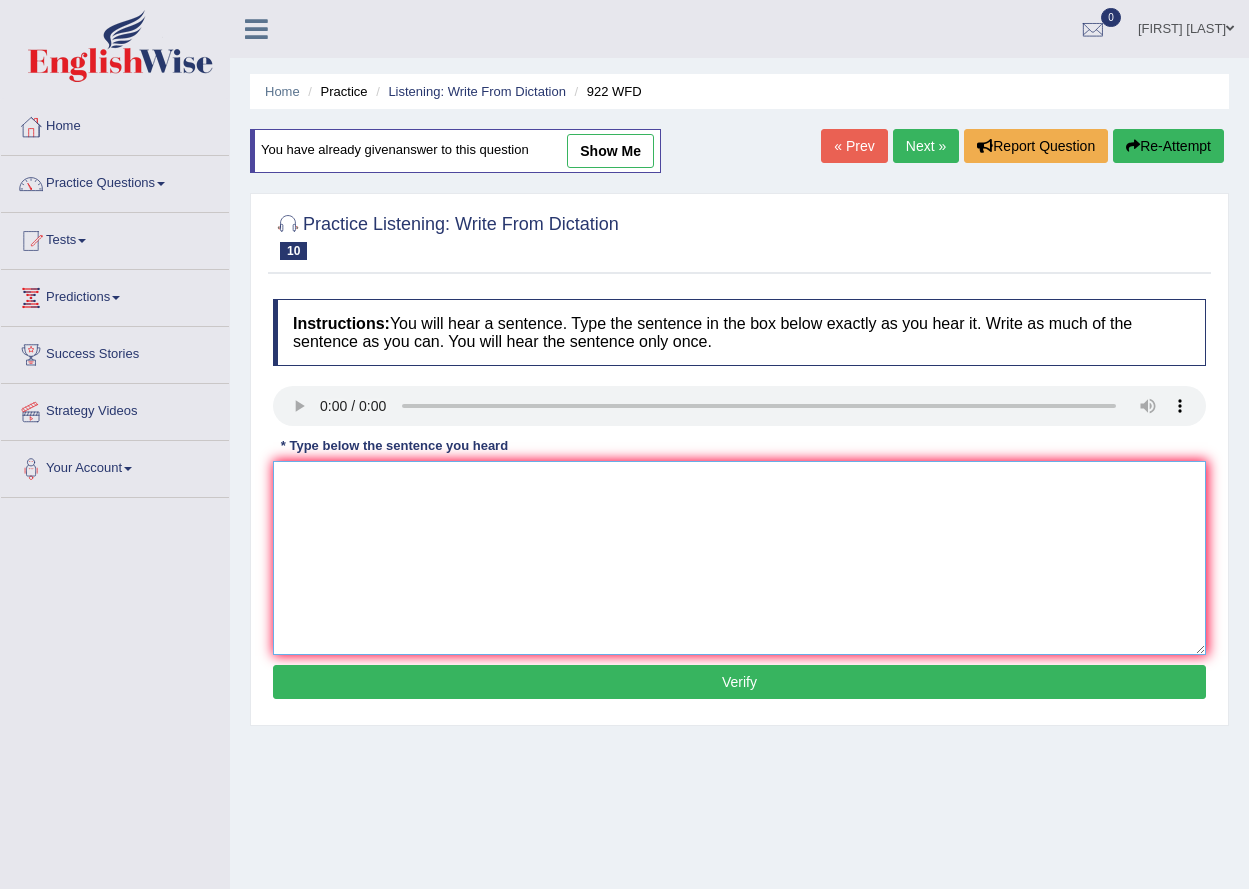 click at bounding box center (739, 558) 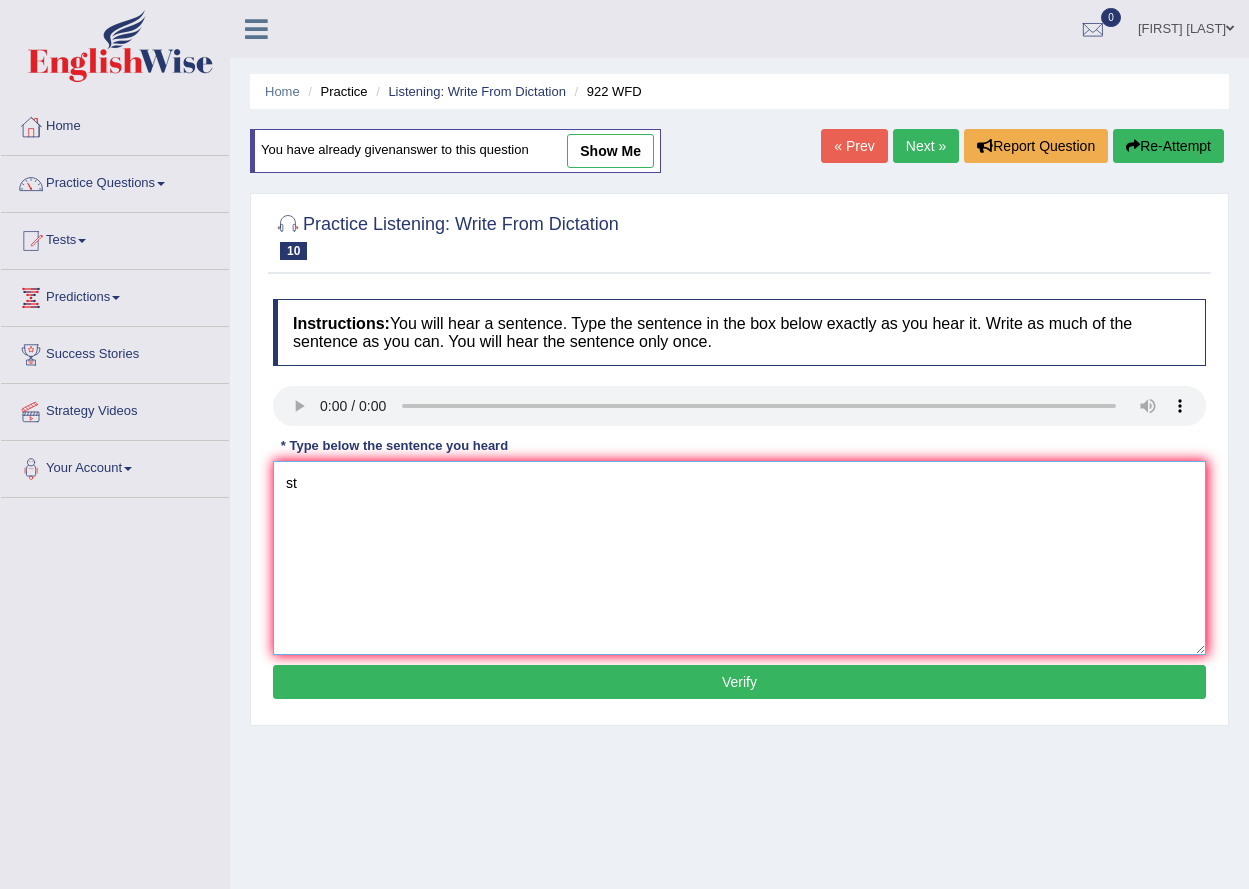 type on "s" 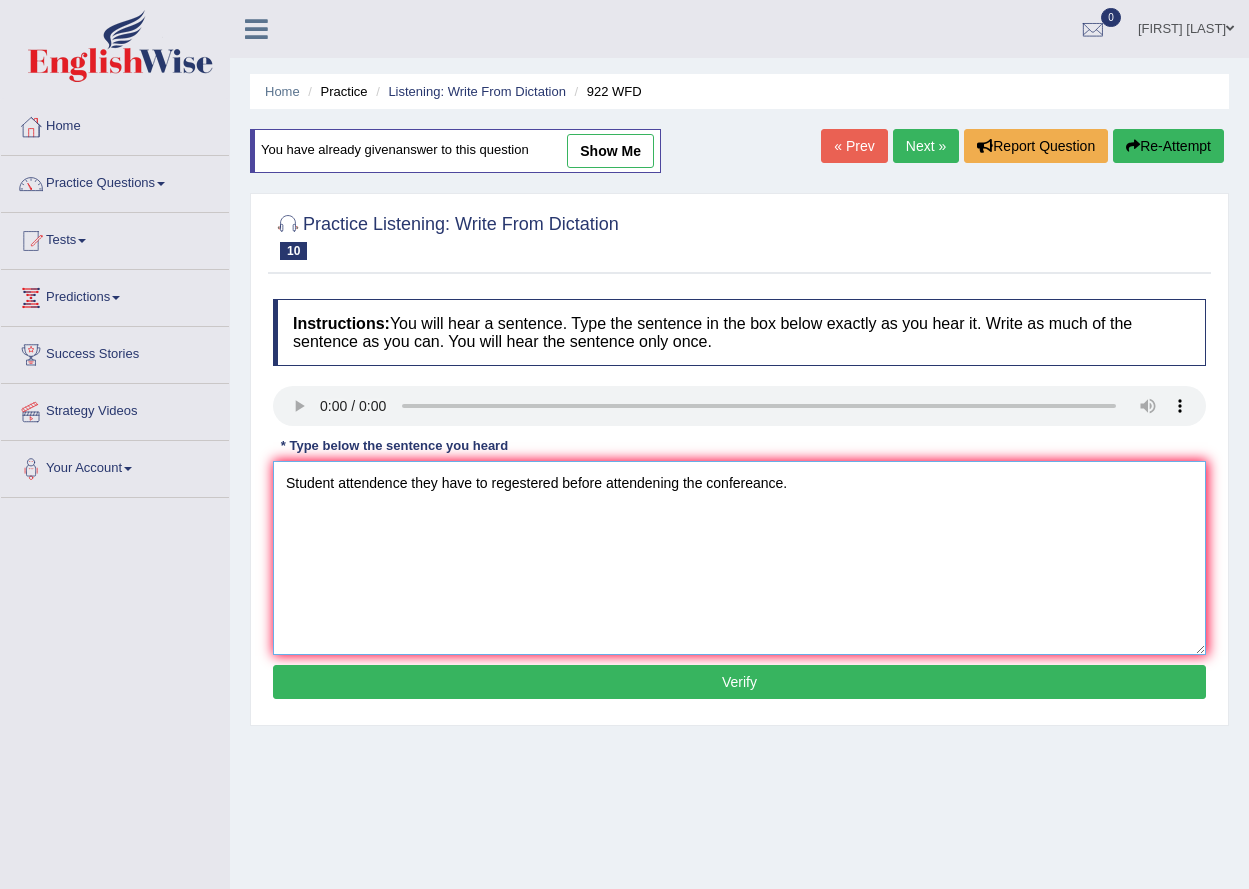 type on "Student attendence they have to regestered before attendening the confereance." 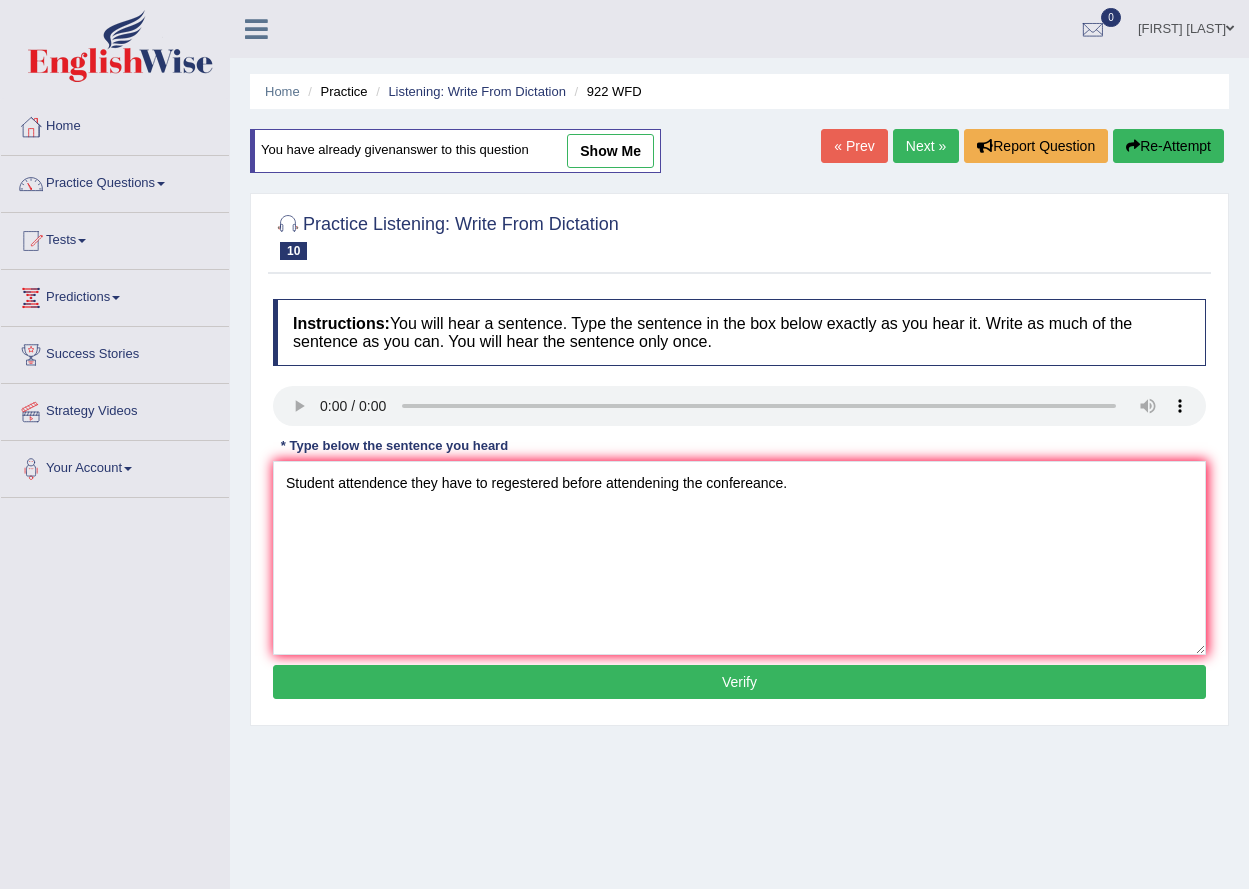 click on "Verify" at bounding box center [739, 682] 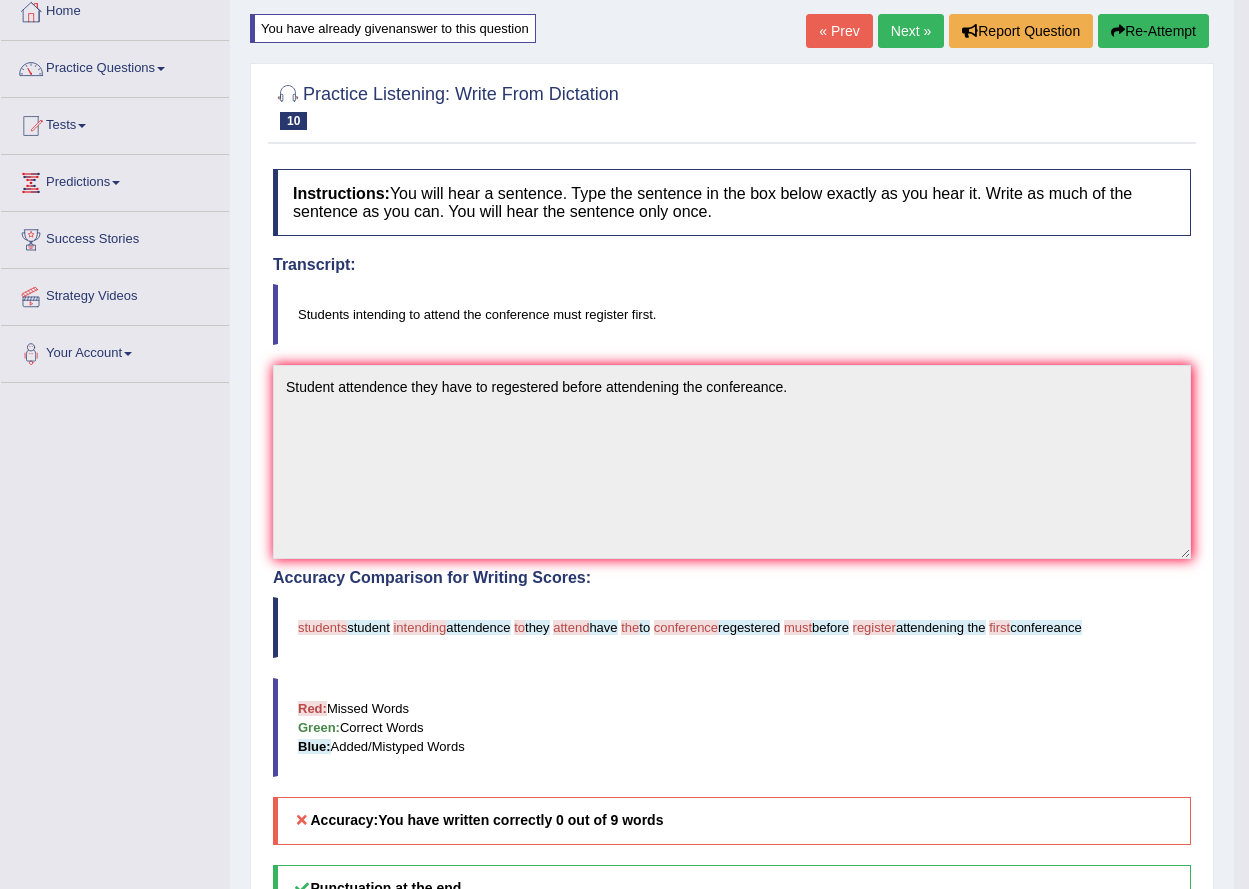 scroll, scrollTop: 100, scrollLeft: 0, axis: vertical 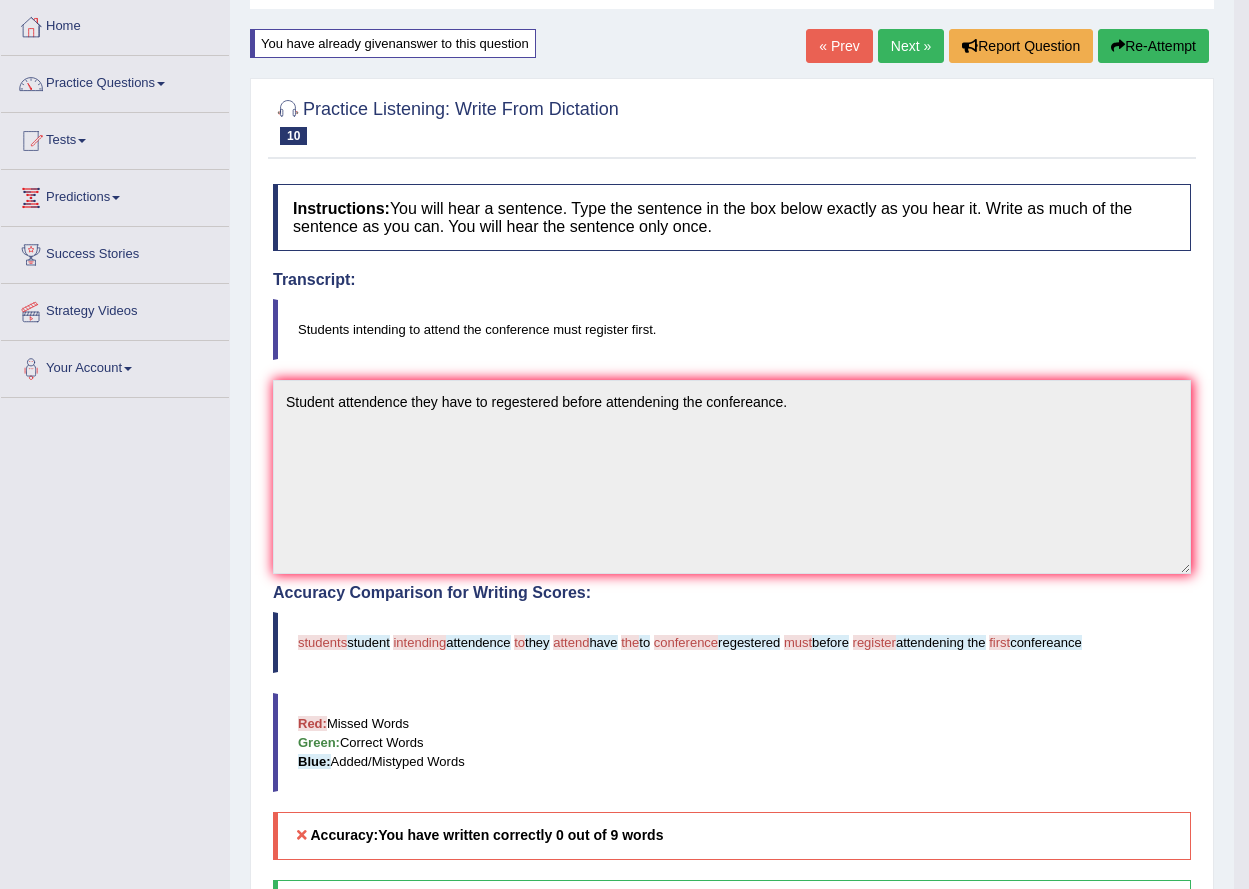 click on "« Prev" at bounding box center [839, 46] 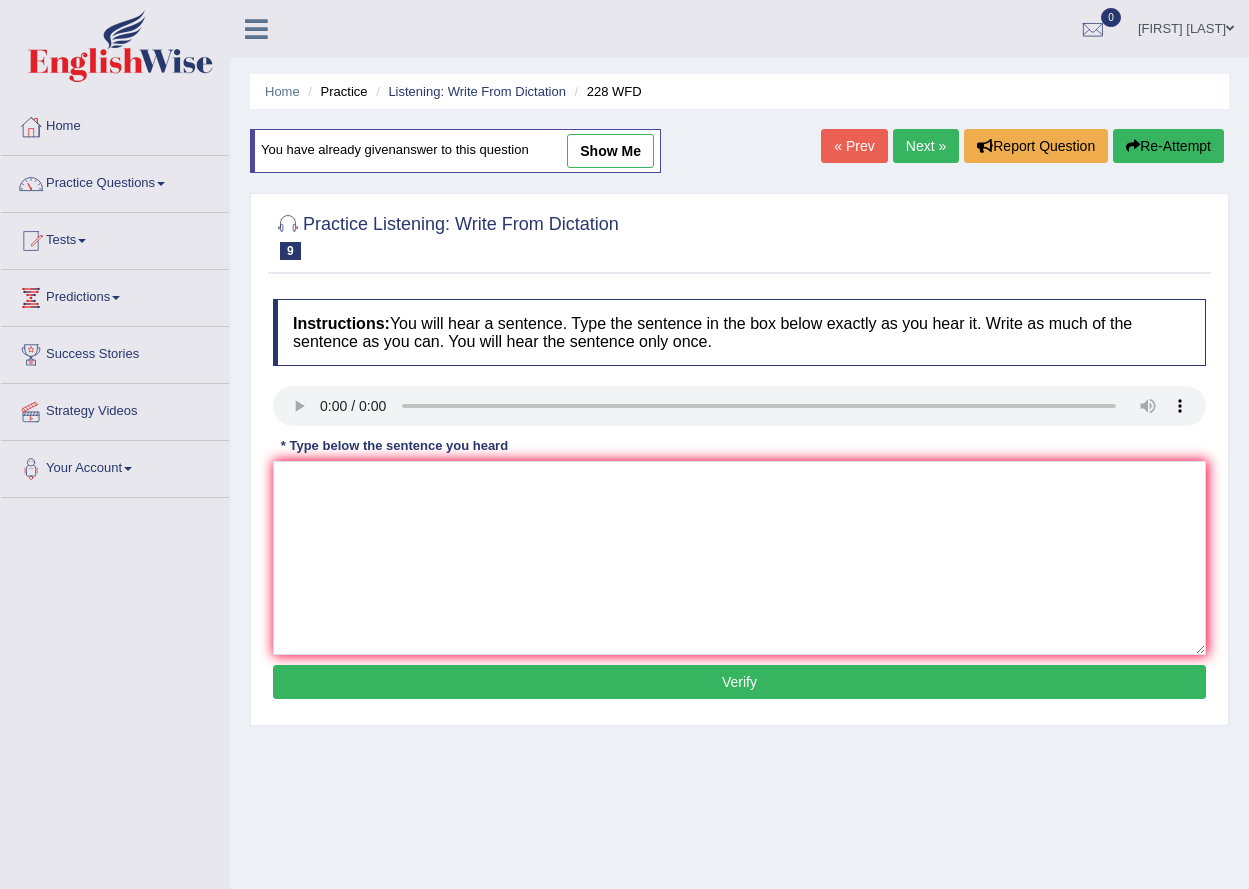 scroll, scrollTop: 0, scrollLeft: 0, axis: both 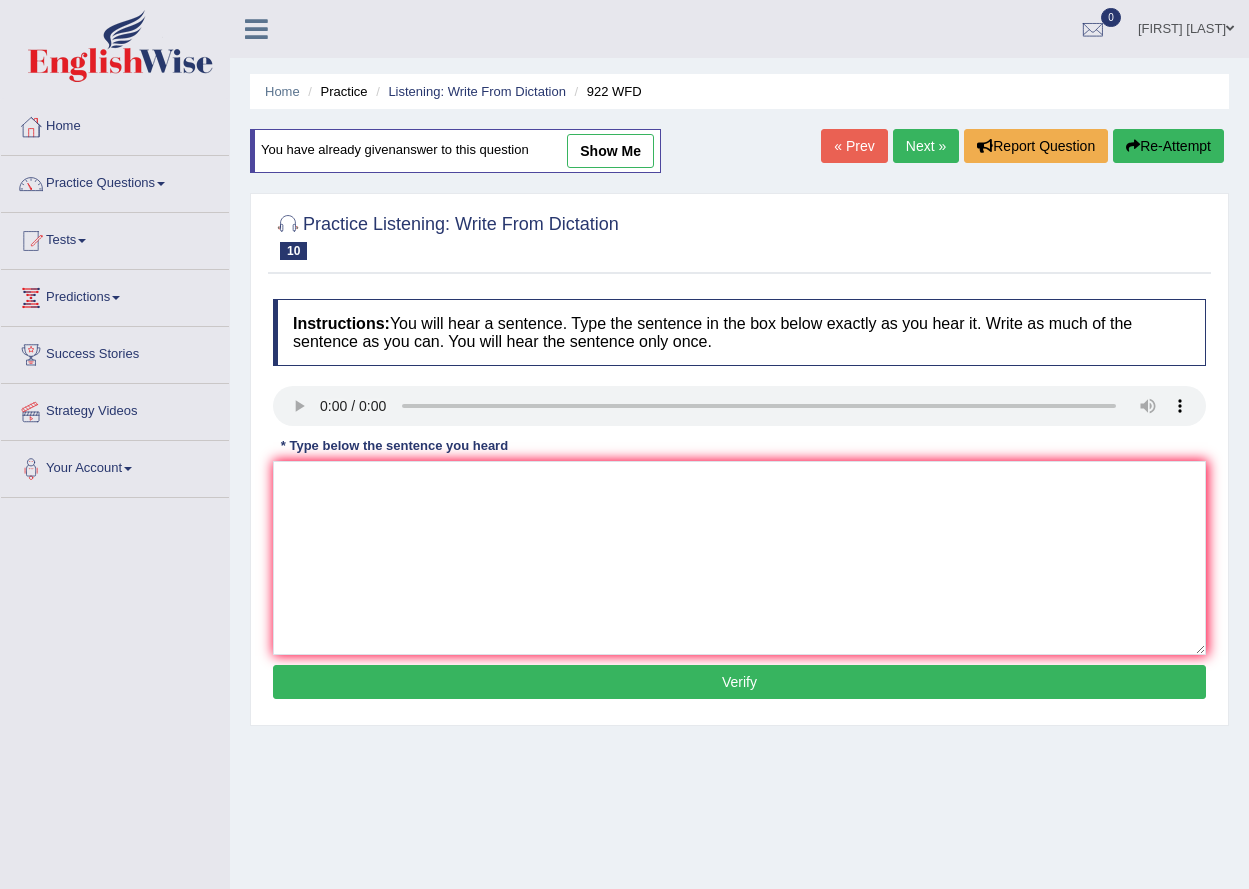 click at bounding box center [739, 558] 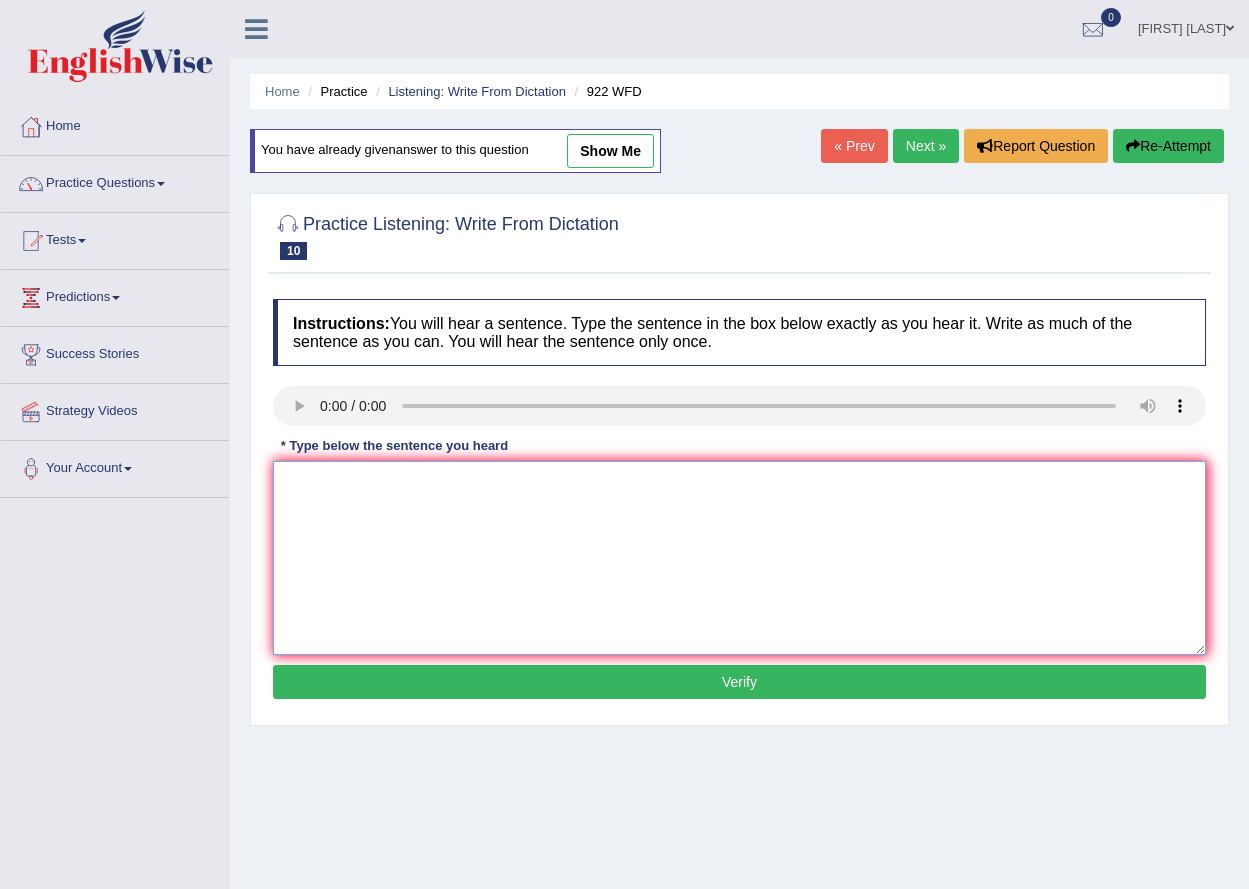 click at bounding box center [739, 558] 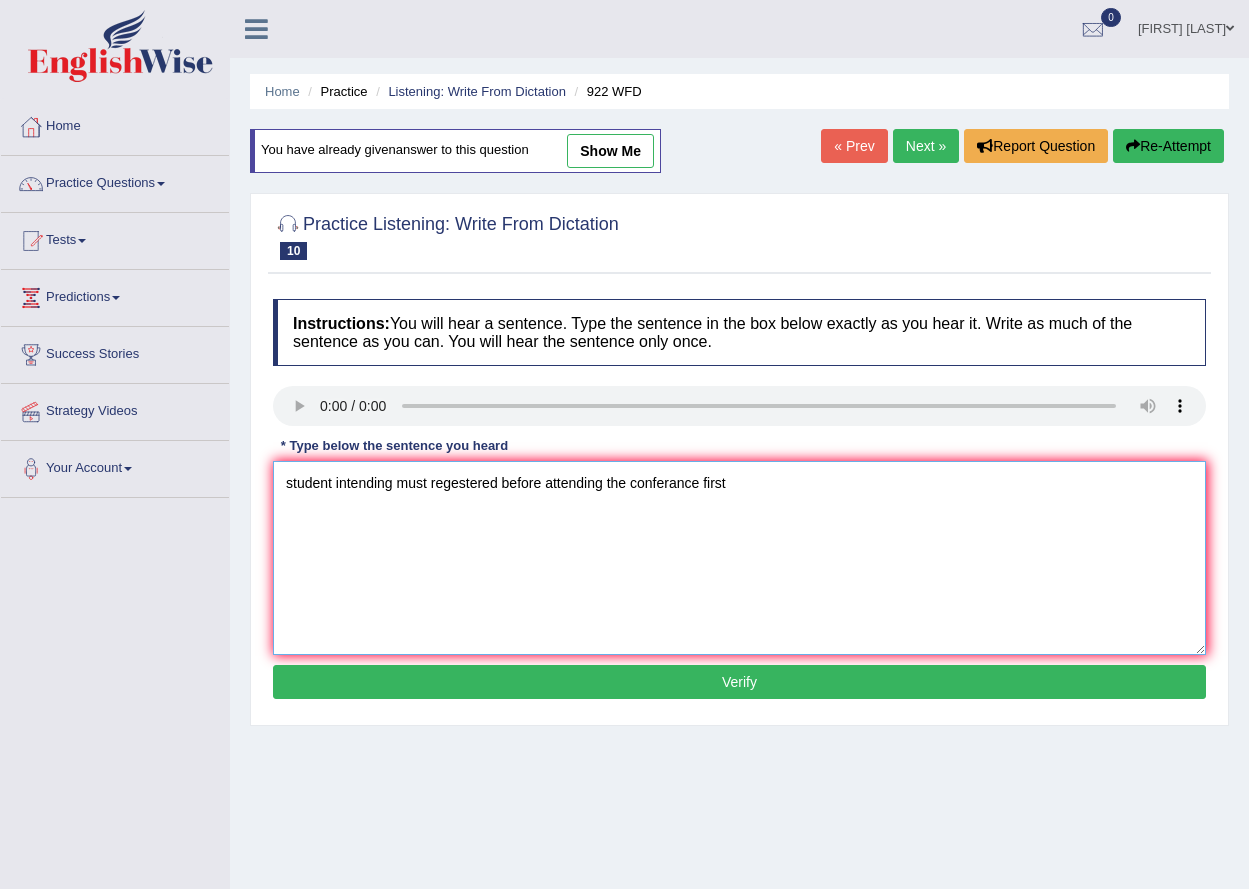 click on "student intending must regestered before attending the conferance first" at bounding box center (739, 558) 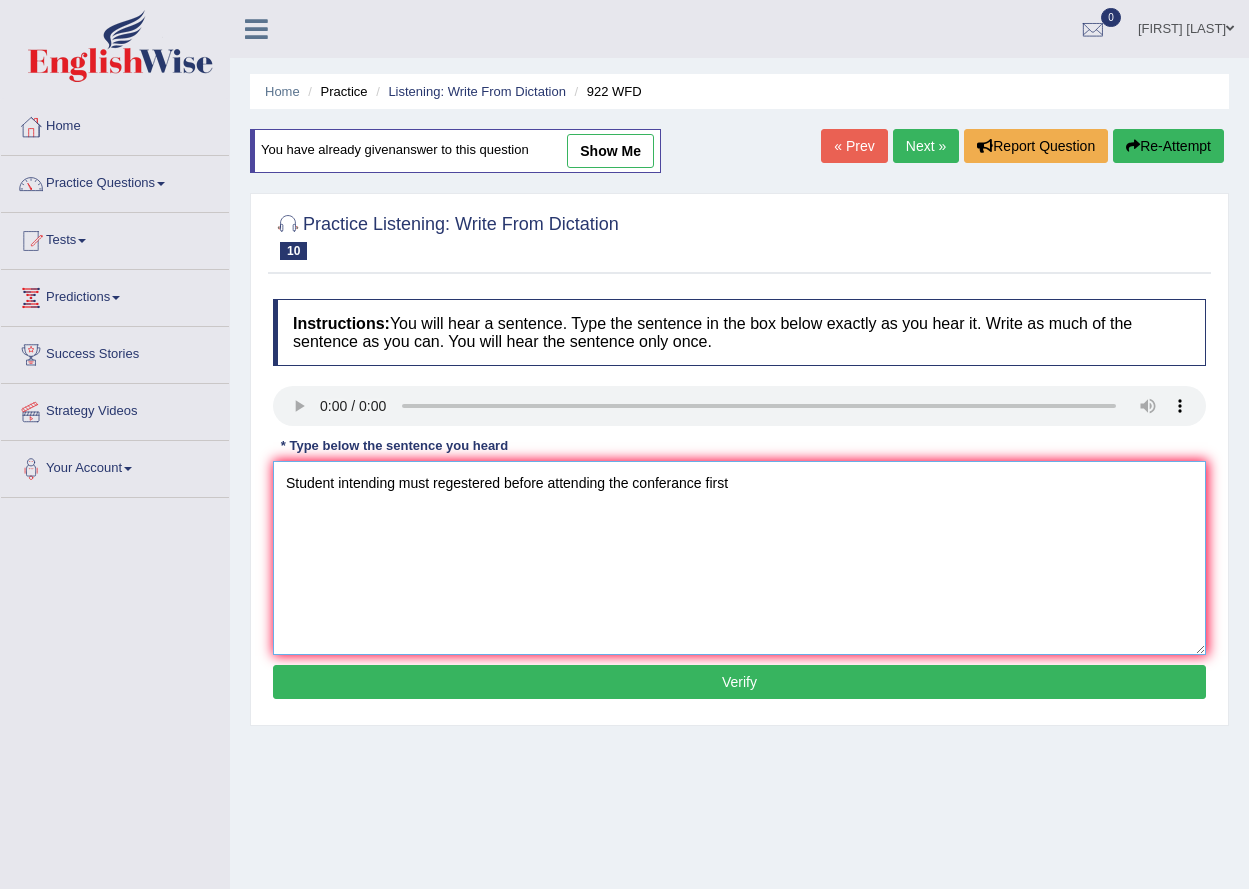 click on "Student intending must regestered before attending the conferance first" at bounding box center (739, 558) 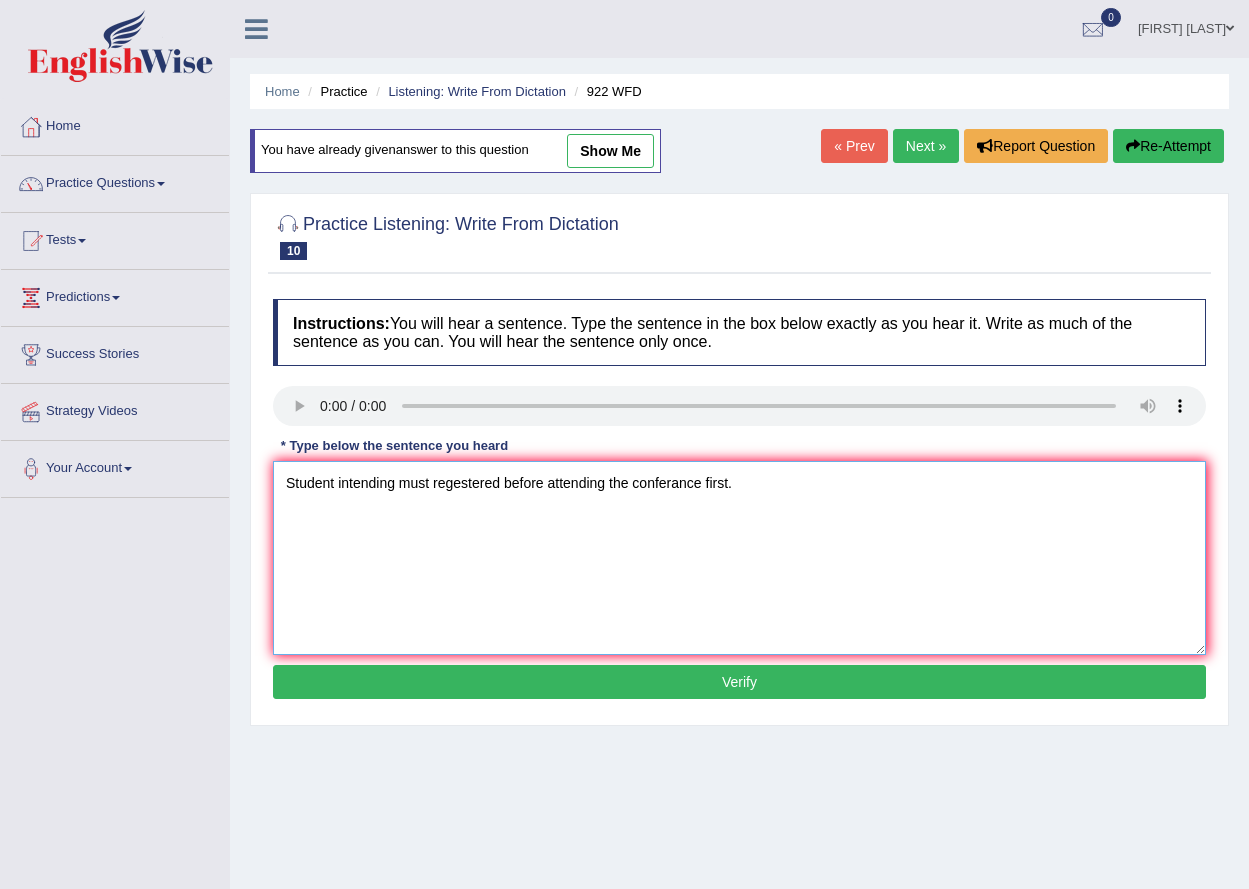 type on "Student intending must regestered before attending the conferance first." 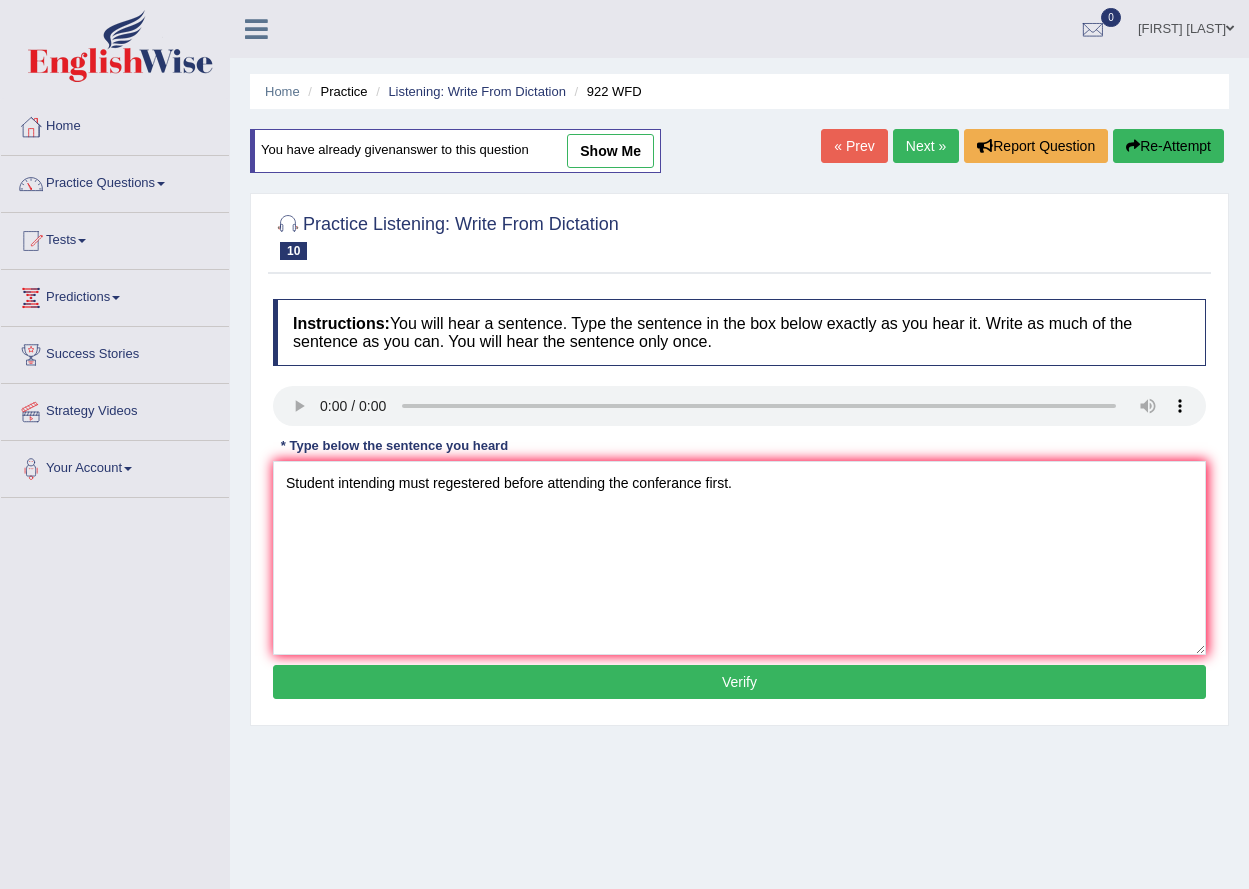 click on "Verify" at bounding box center (739, 682) 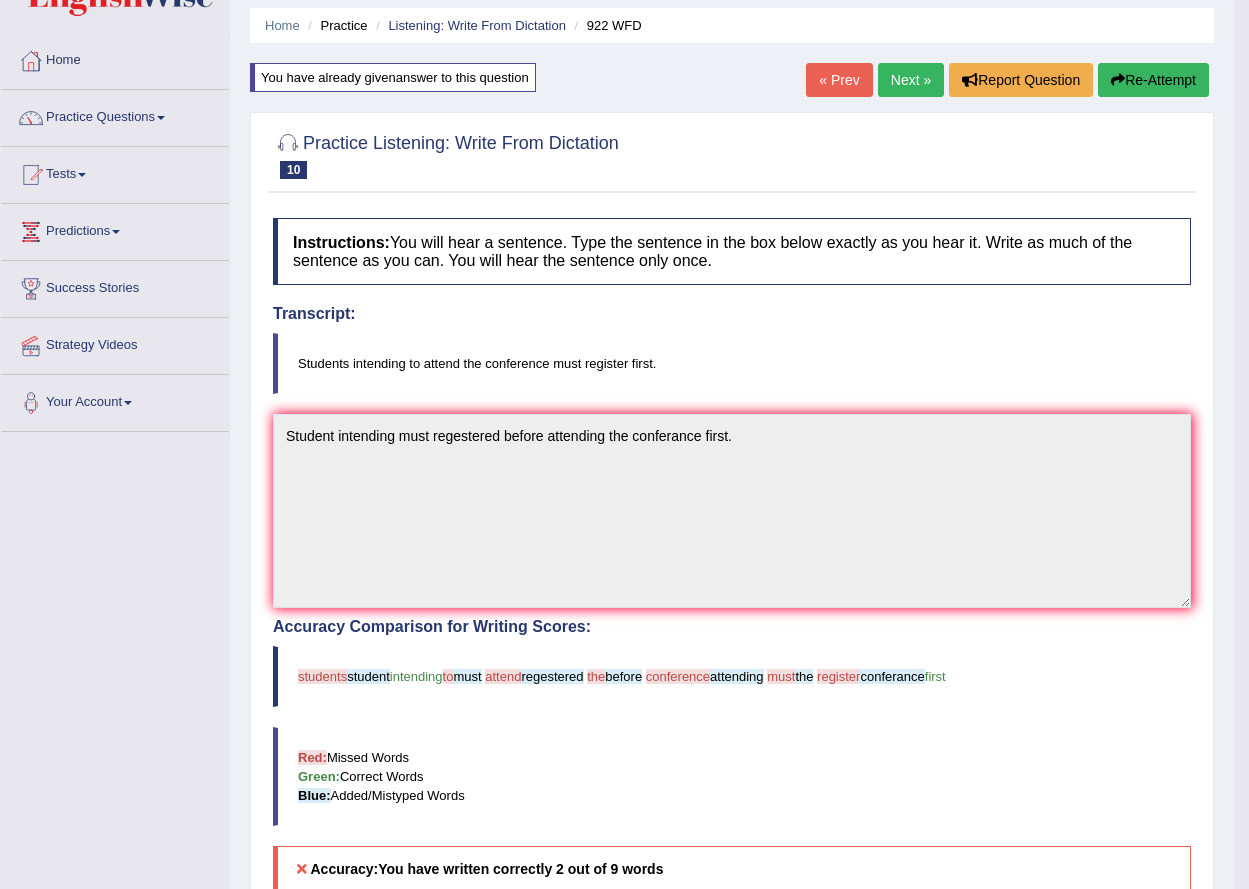 scroll, scrollTop: 0, scrollLeft: 0, axis: both 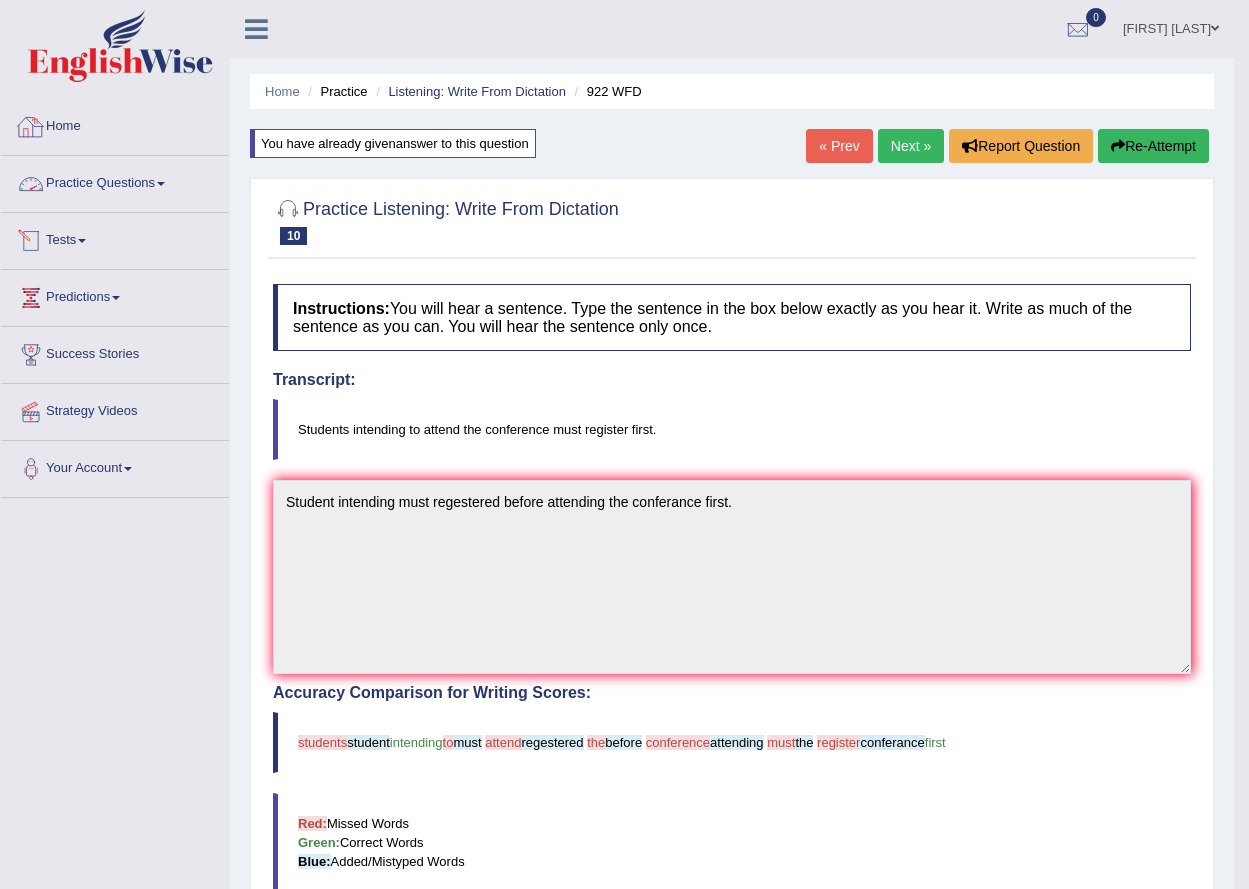 click on "Practice Questions" at bounding box center (115, 181) 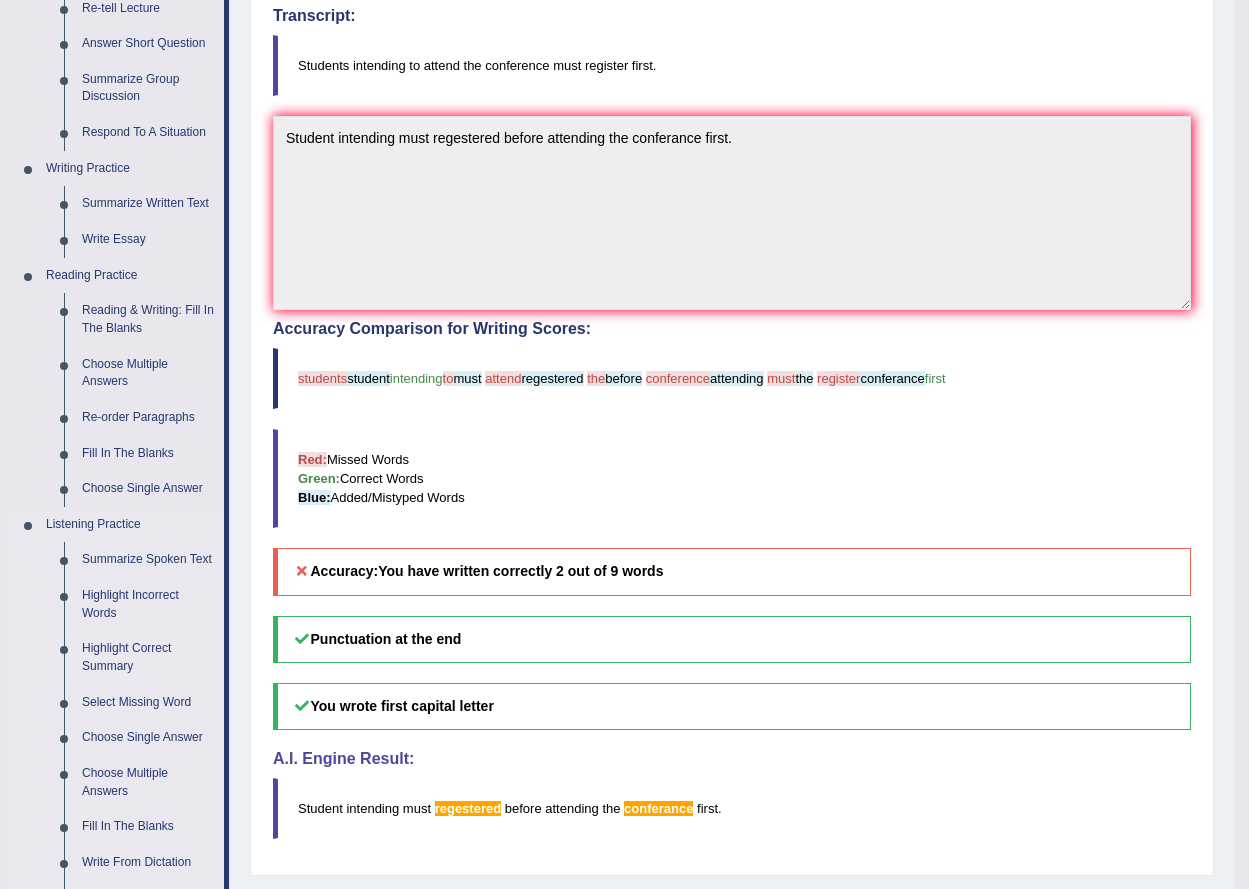 scroll, scrollTop: 400, scrollLeft: 0, axis: vertical 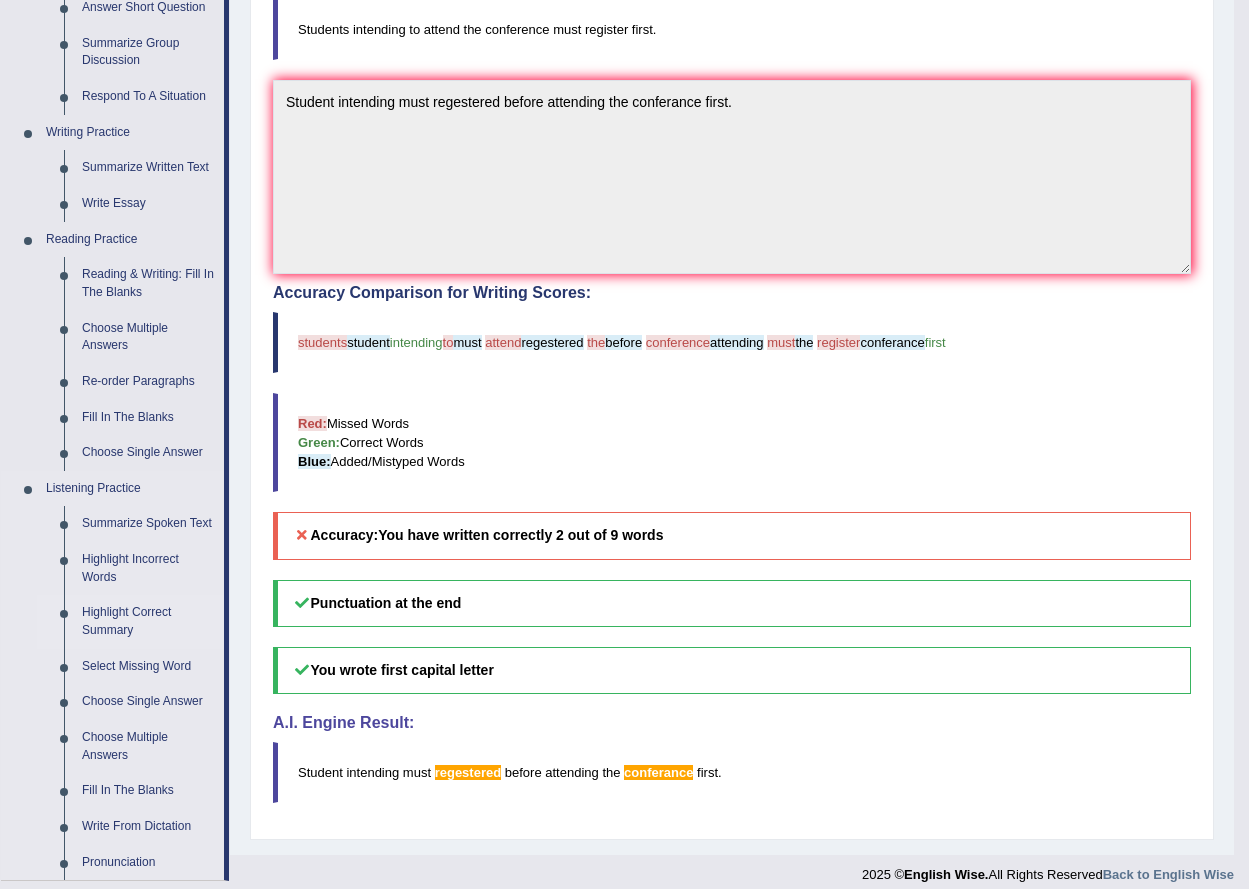 click on "Highlight Correct Summary" at bounding box center [148, 621] 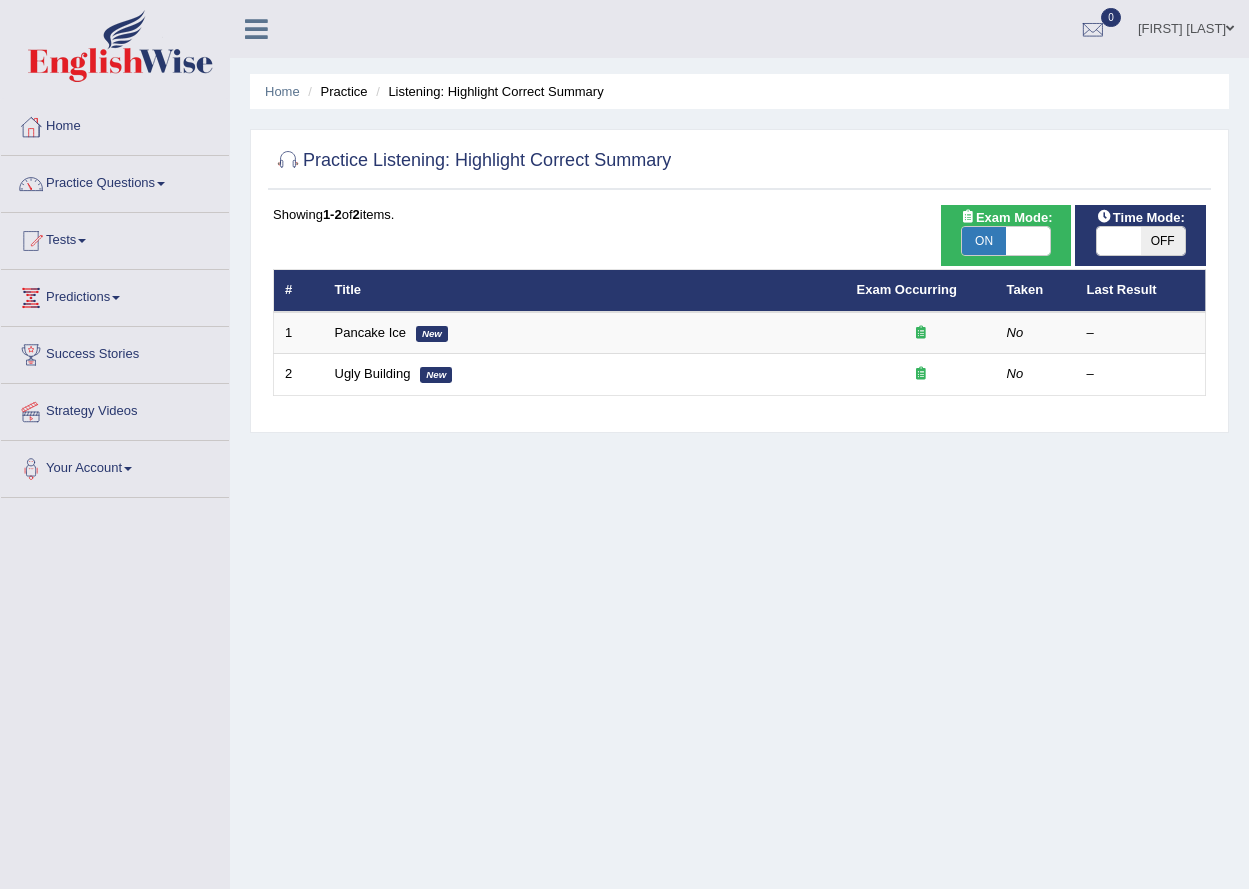 scroll, scrollTop: 0, scrollLeft: 0, axis: both 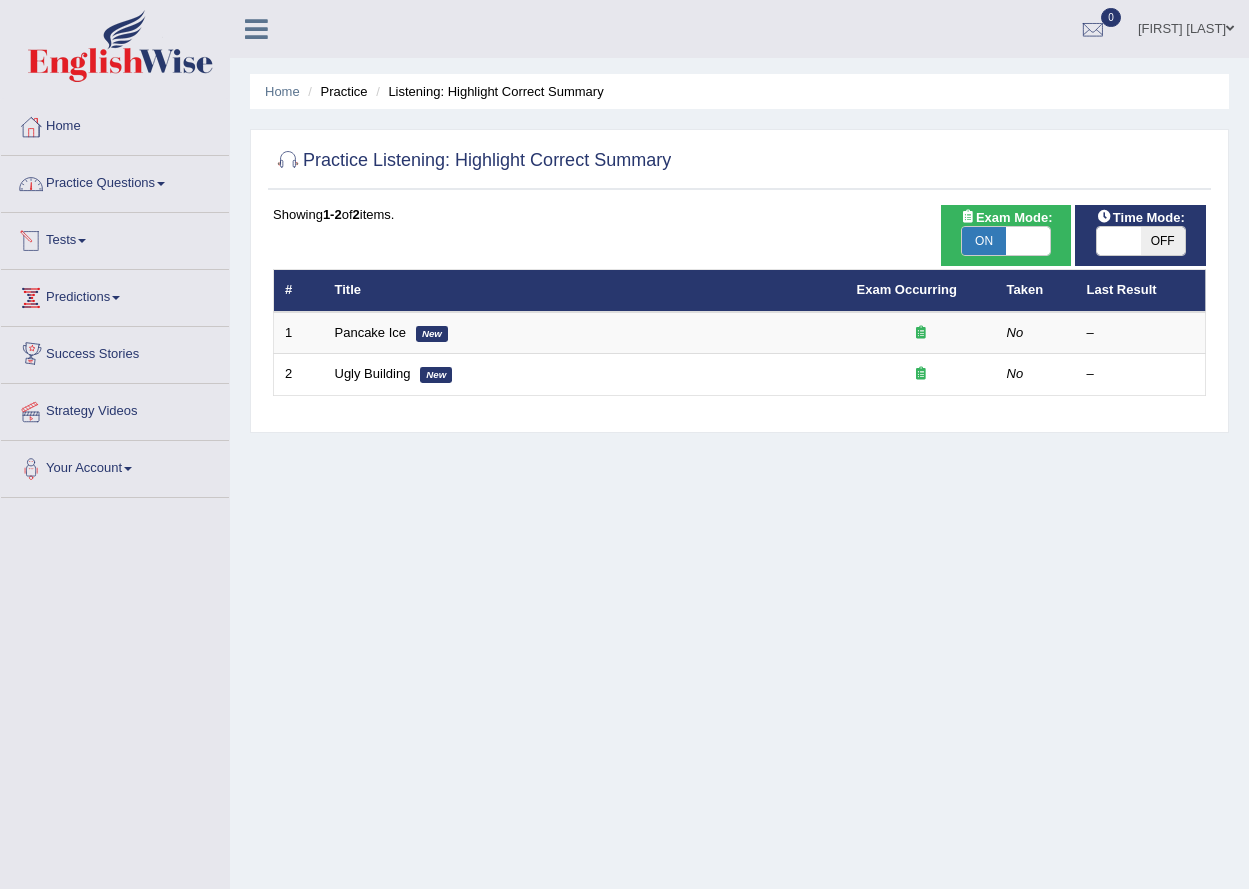 click on "Practice Questions" at bounding box center (115, 181) 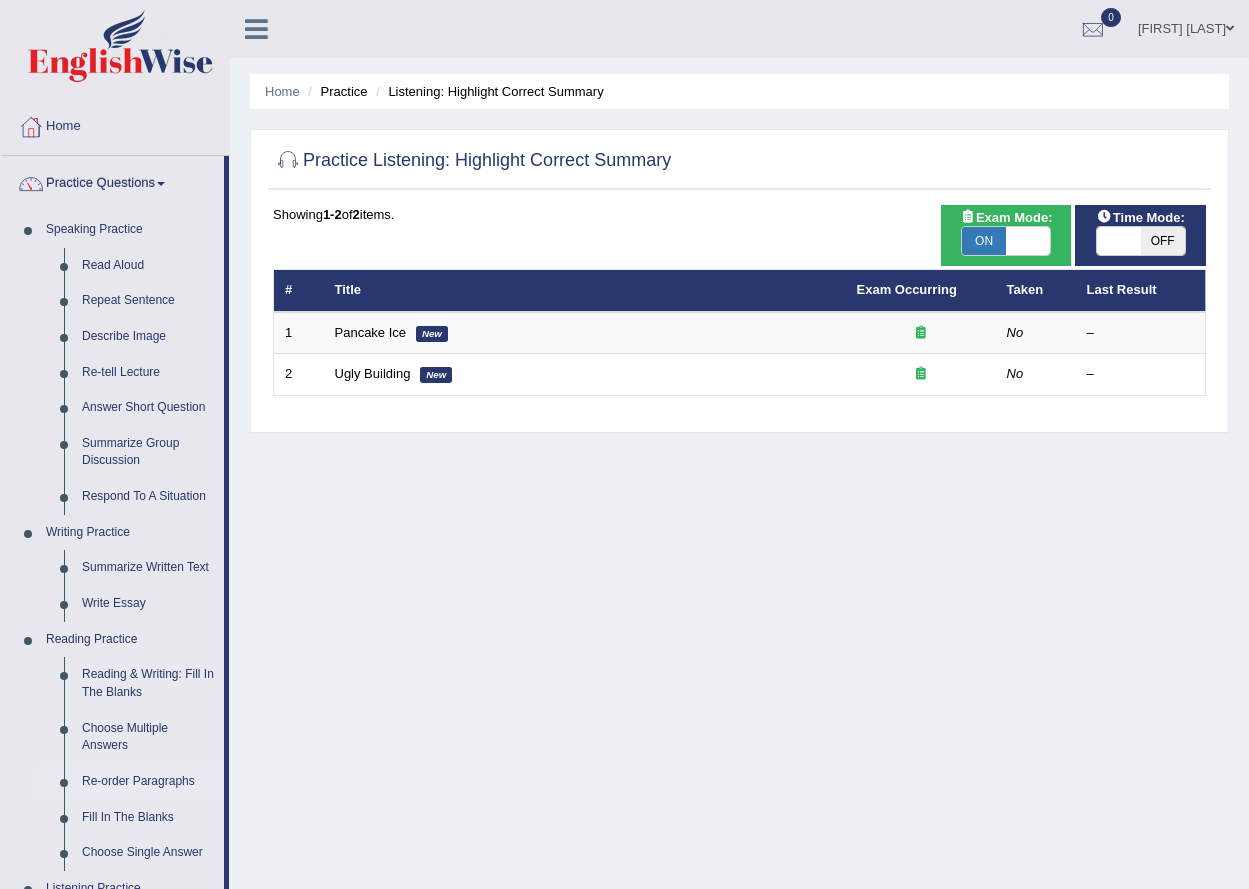 click on "Re-order Paragraphs" at bounding box center (148, 782) 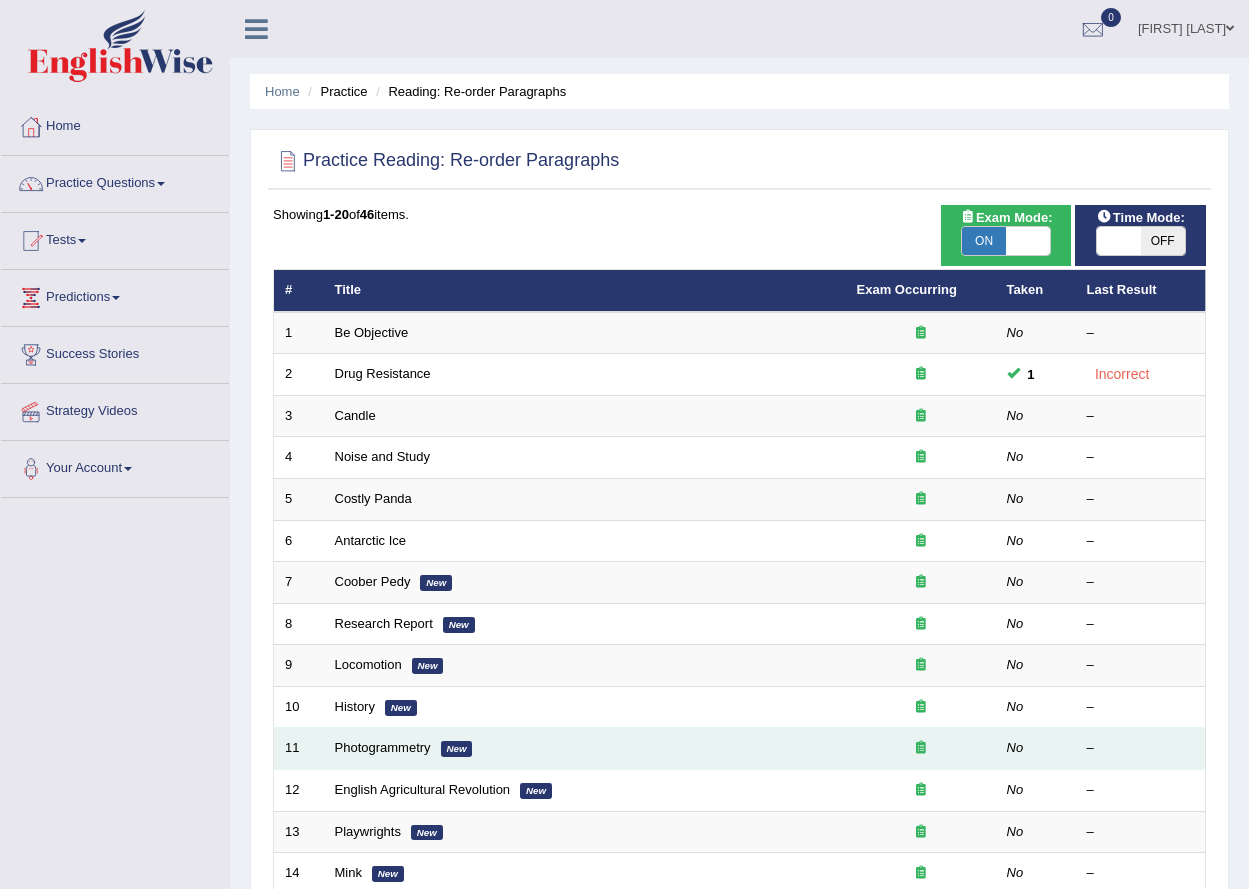 scroll, scrollTop: 0, scrollLeft: 0, axis: both 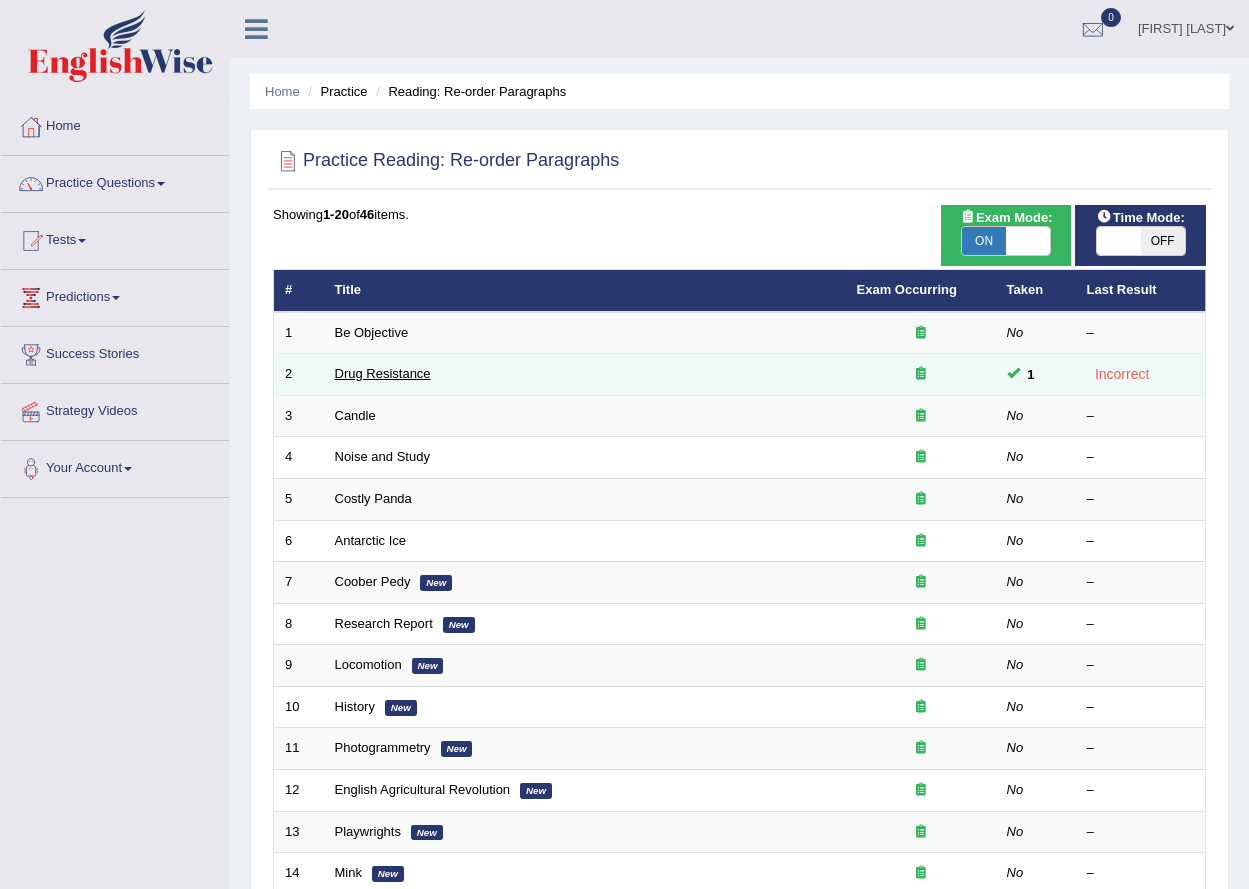 click on "Drug Resistance" at bounding box center [383, 373] 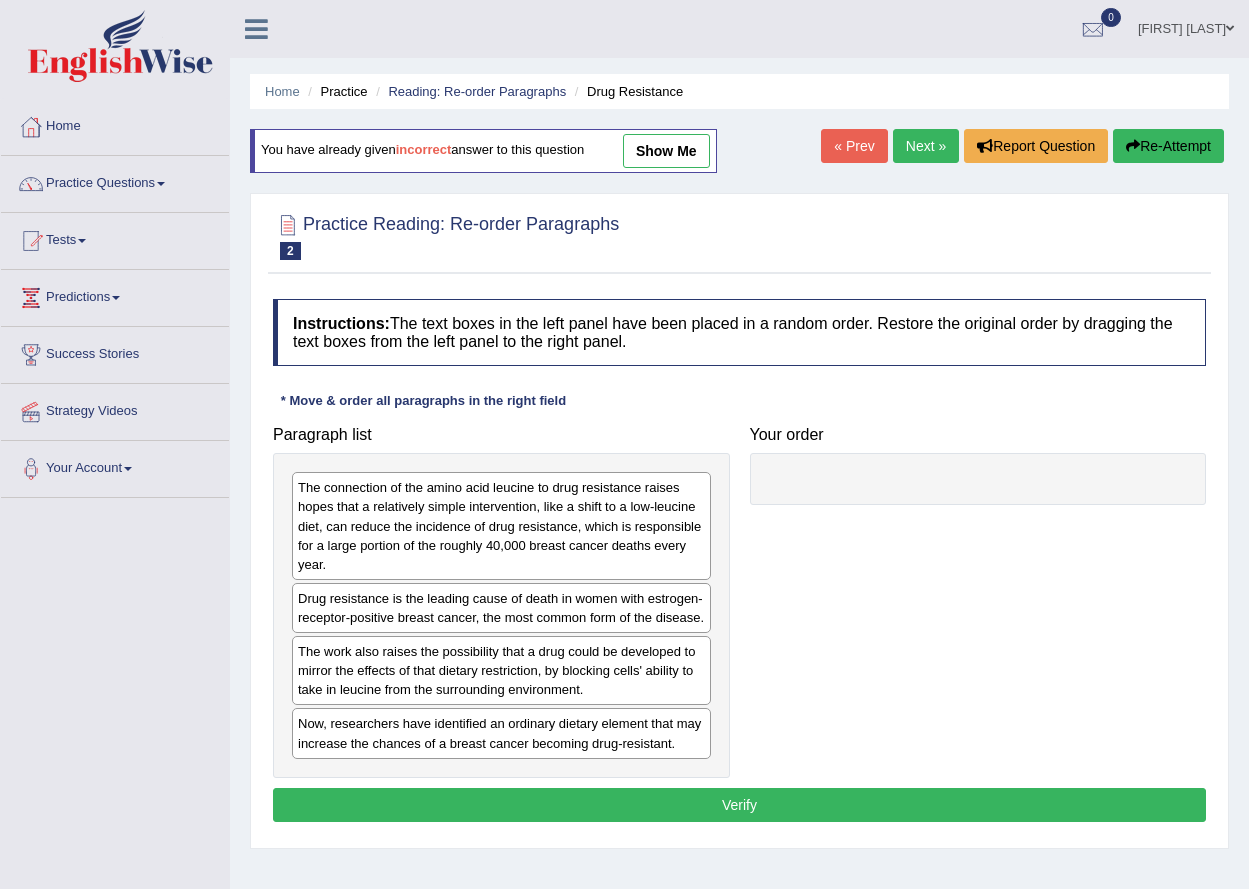 scroll, scrollTop: 0, scrollLeft: 0, axis: both 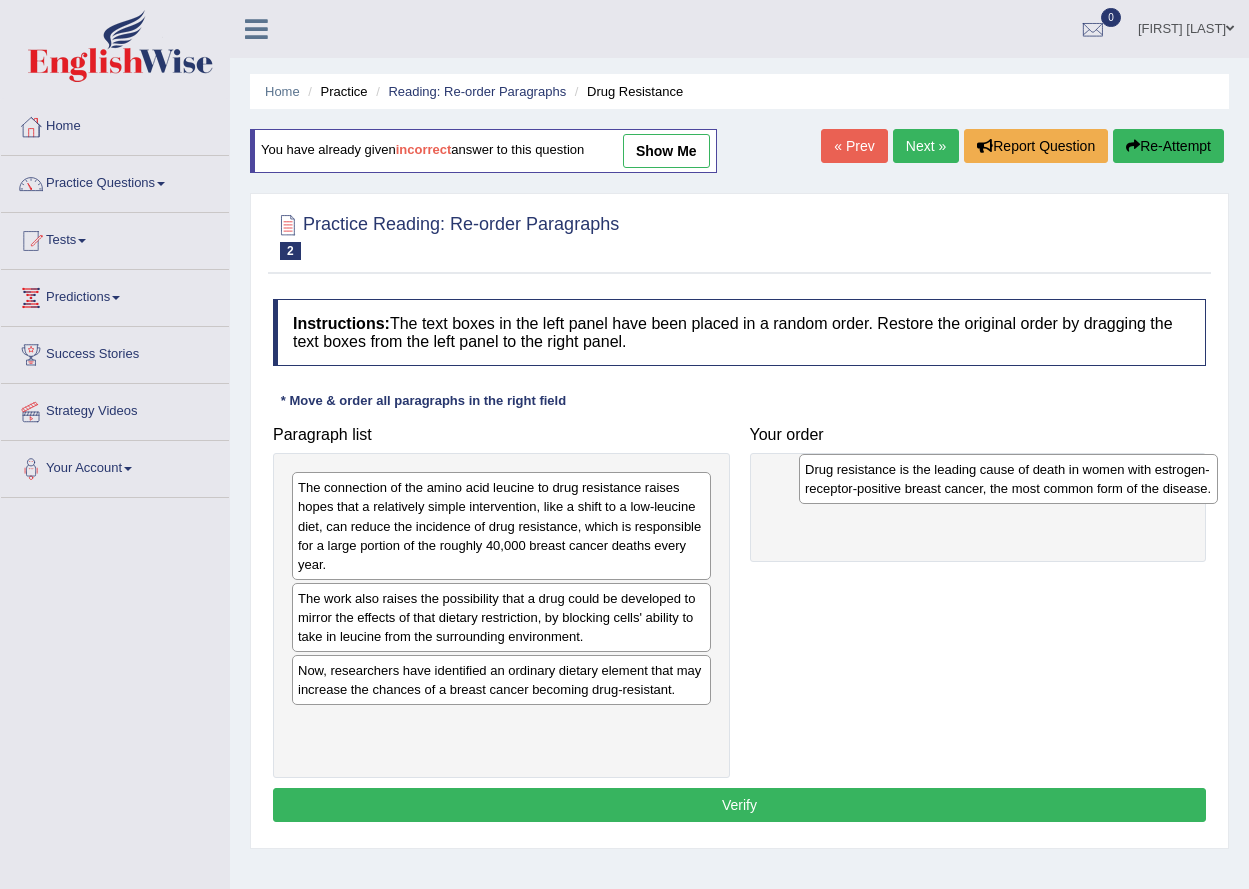 drag, startPoint x: 534, startPoint y: 610, endPoint x: 1035, endPoint y: 489, distance: 515.4047 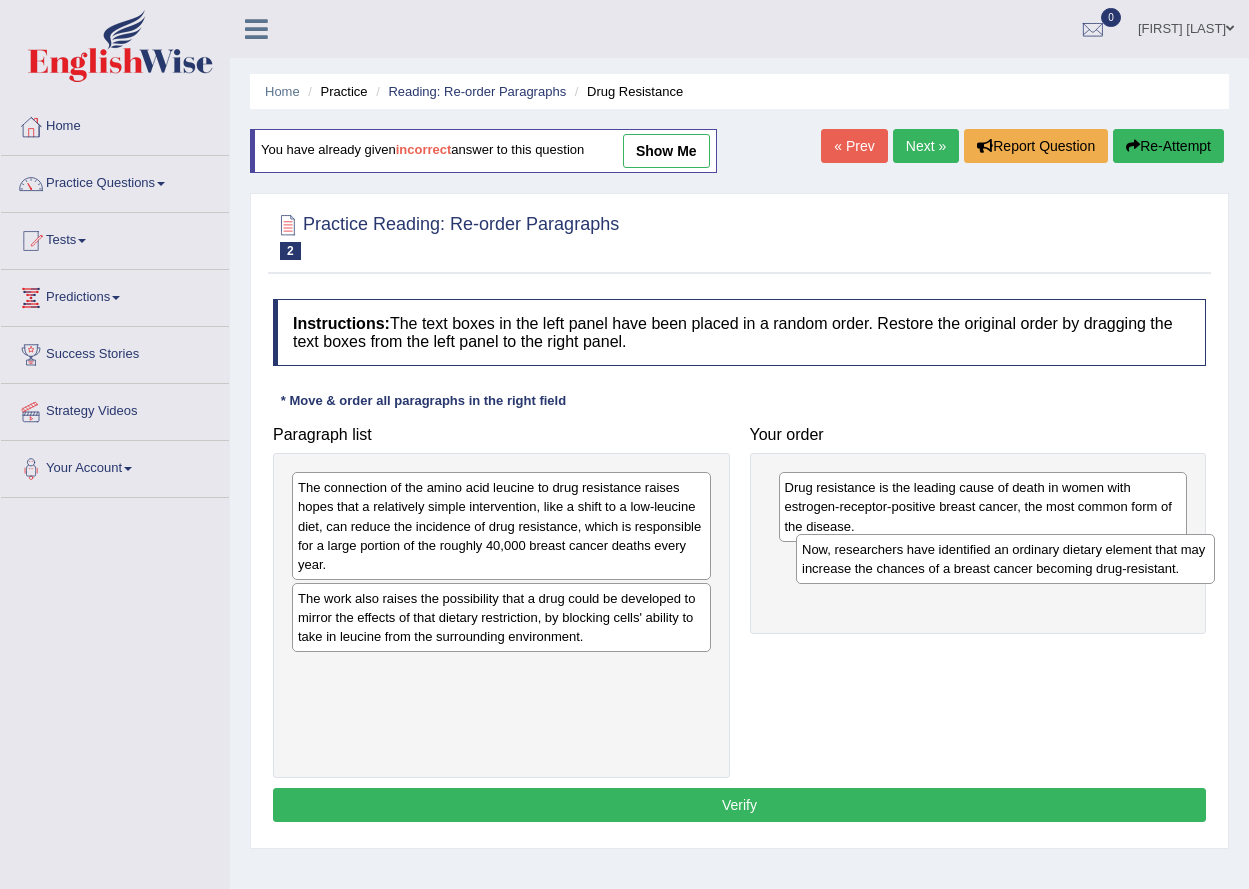 drag, startPoint x: 570, startPoint y: 686, endPoint x: 1048, endPoint y: 569, distance: 492.11075 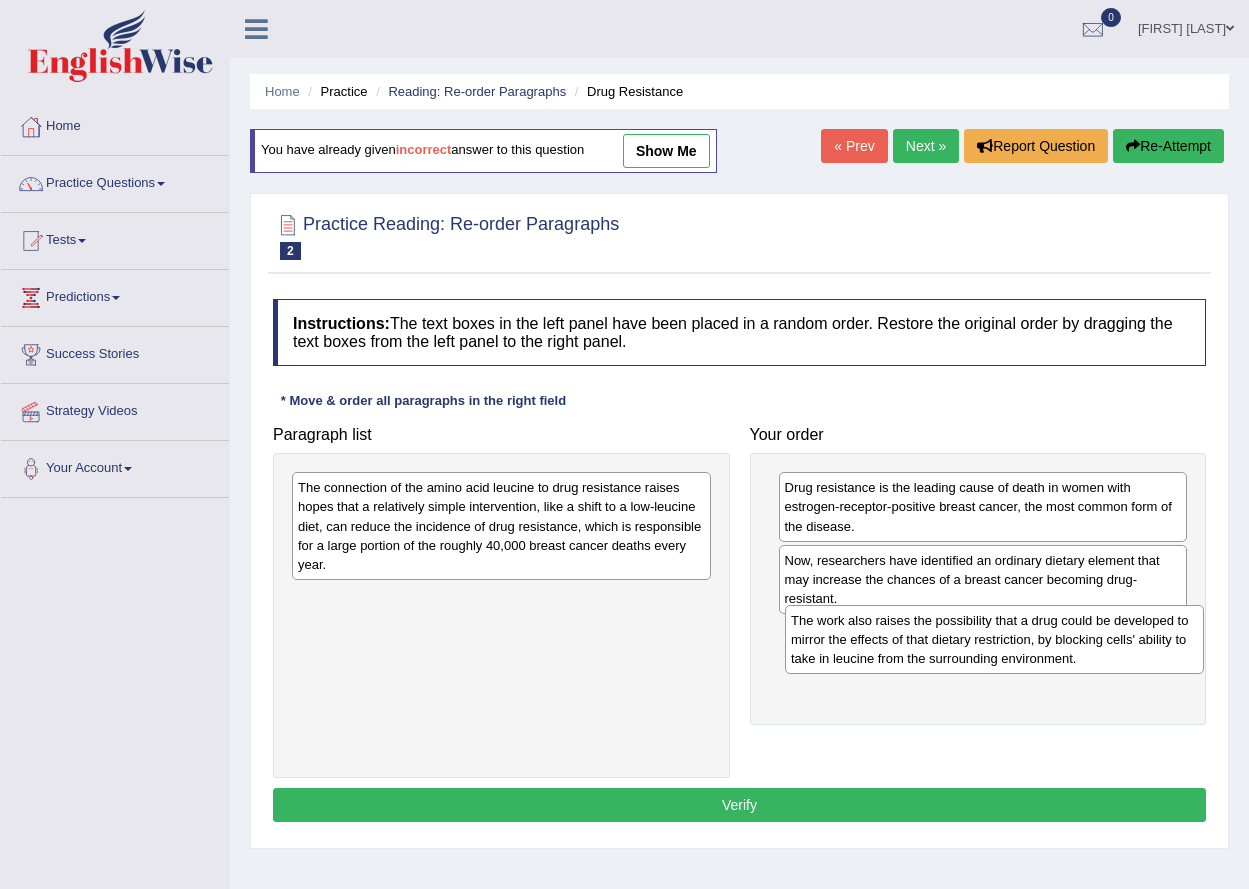 drag, startPoint x: 515, startPoint y: 626, endPoint x: 984, endPoint y: 638, distance: 469.1535 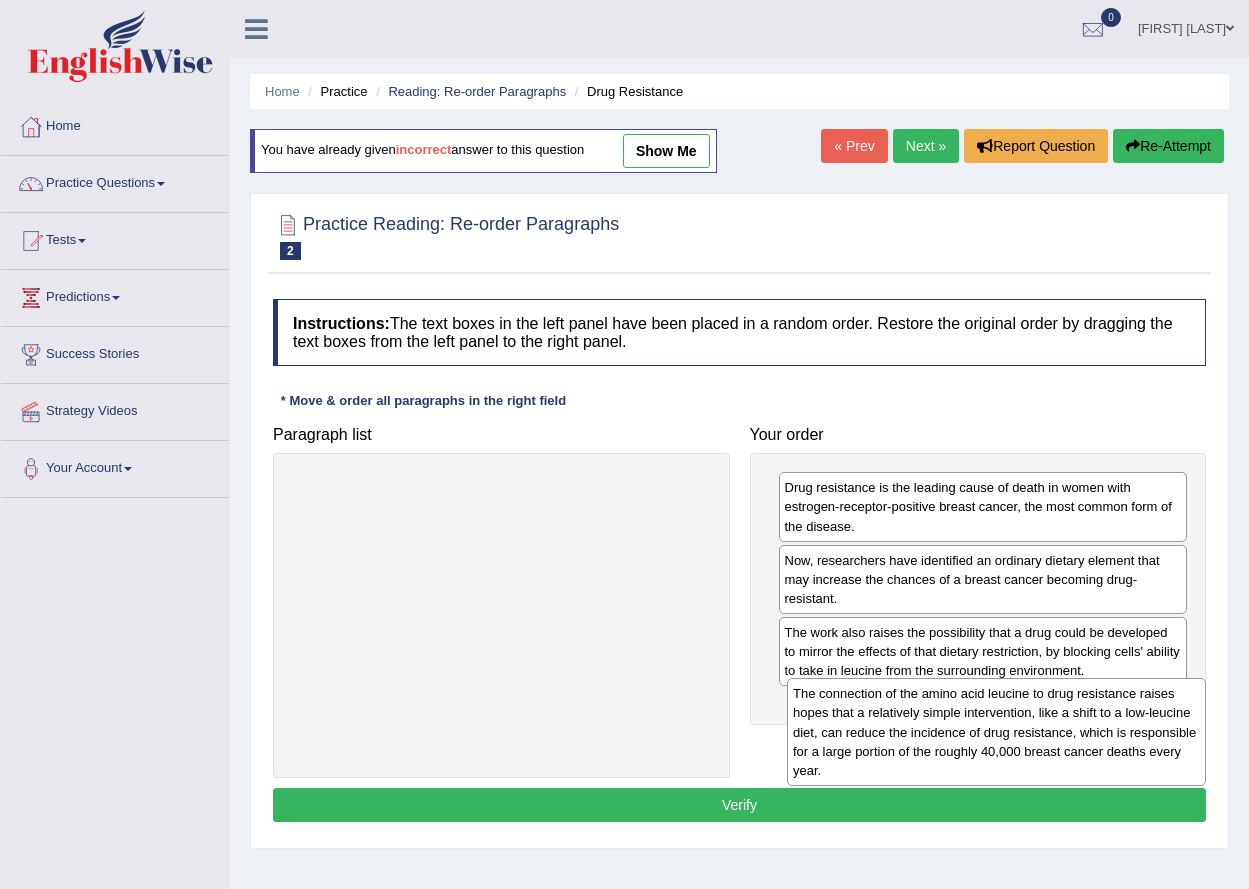 drag, startPoint x: 537, startPoint y: 543, endPoint x: 1026, endPoint y: 749, distance: 530.61945 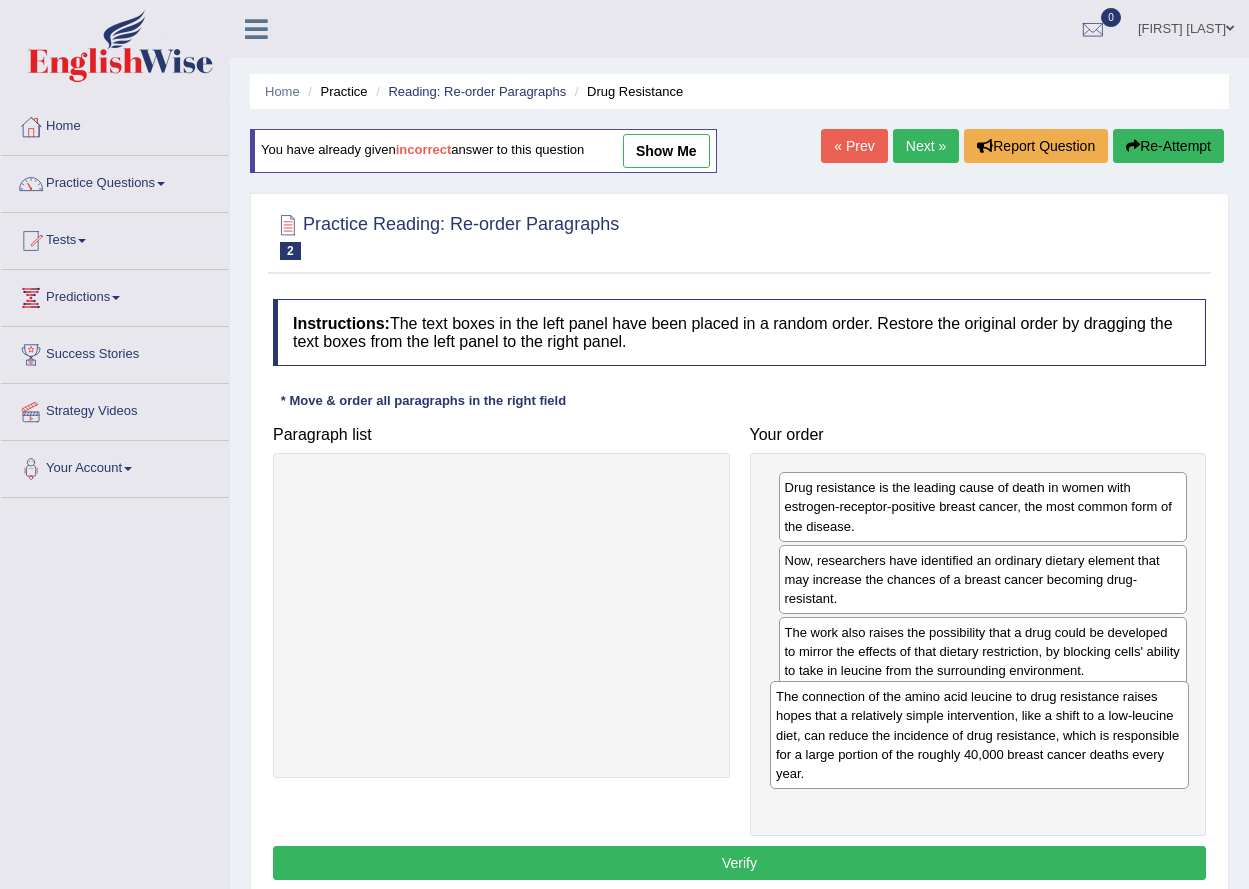 drag, startPoint x: 389, startPoint y: 524, endPoint x: 868, endPoint y: 730, distance: 521.4183 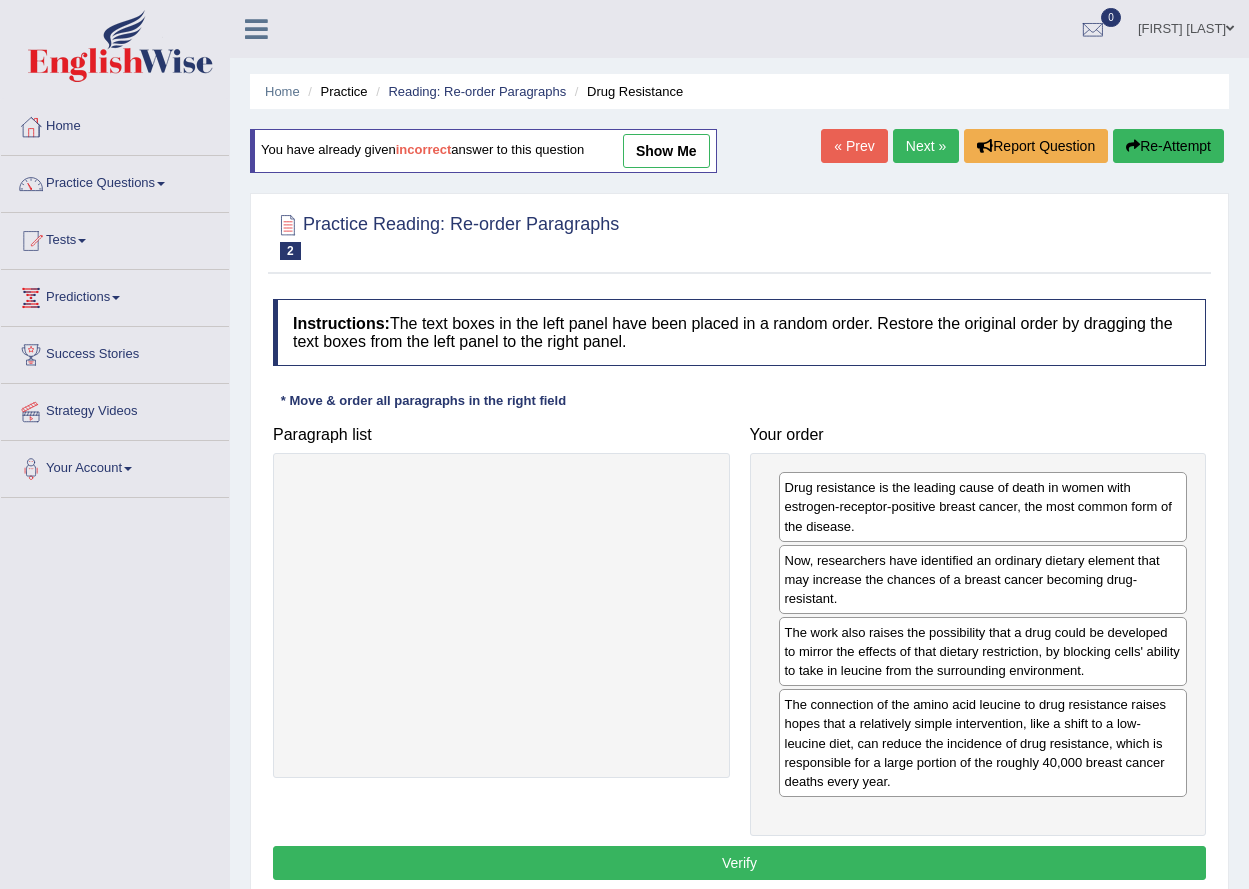 click on "Verify" at bounding box center (739, 863) 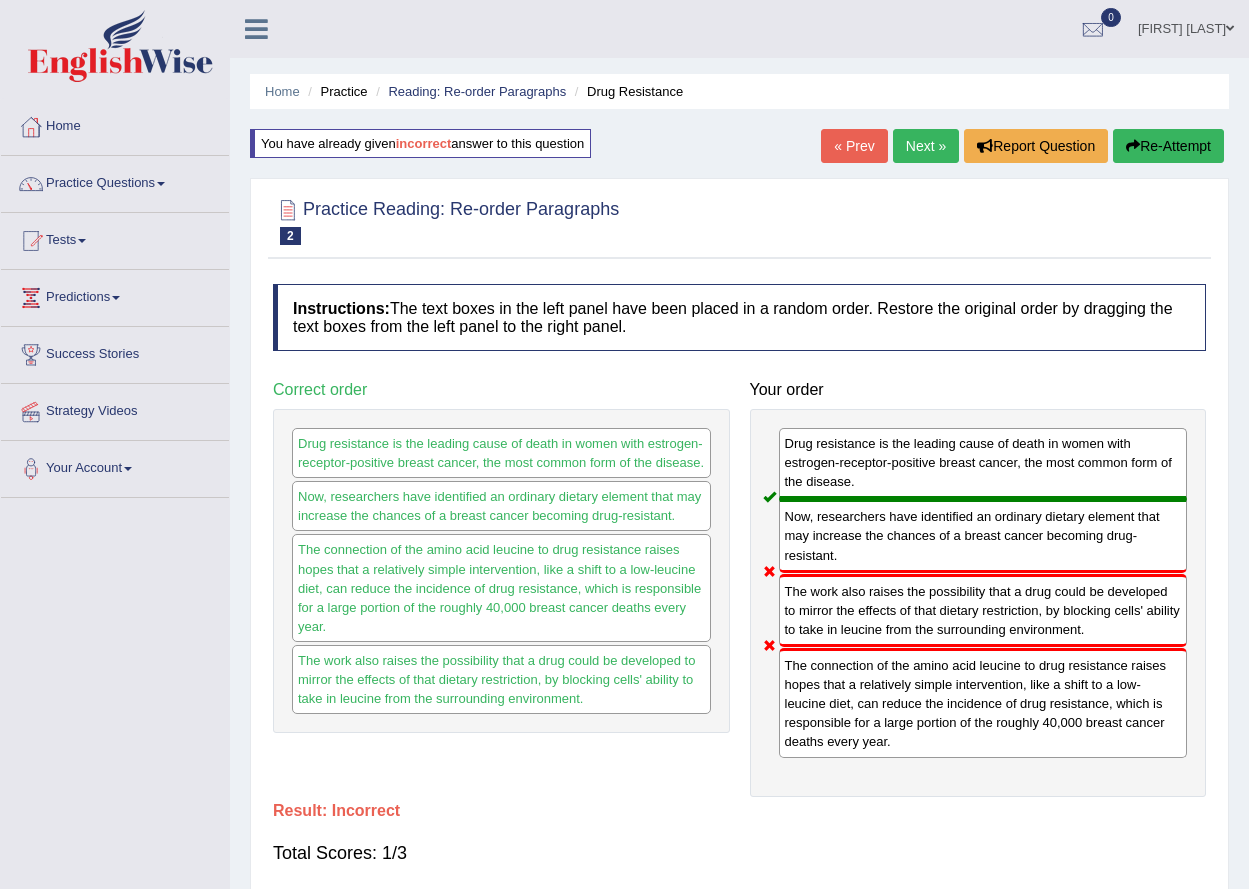 click on "Next »" at bounding box center (926, 146) 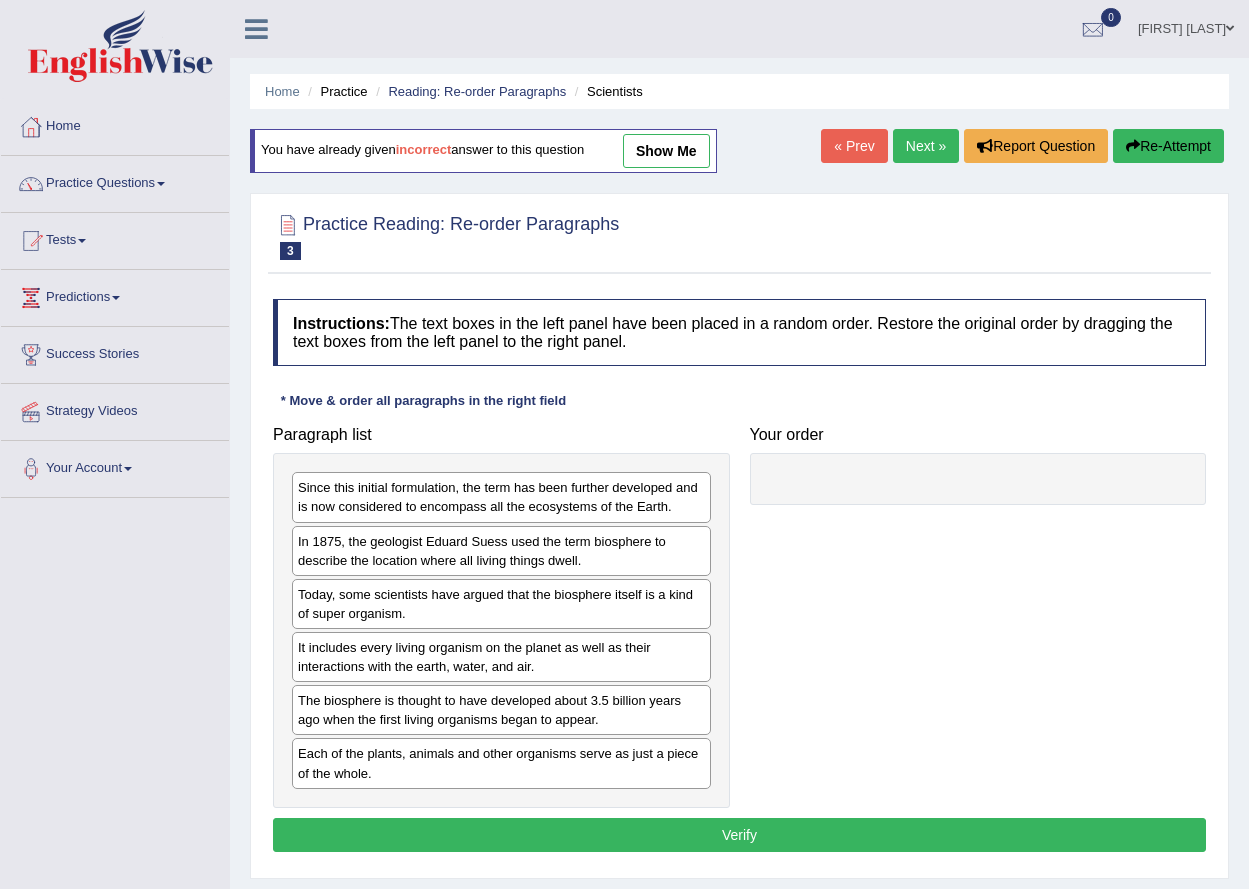 scroll, scrollTop: 0, scrollLeft: 0, axis: both 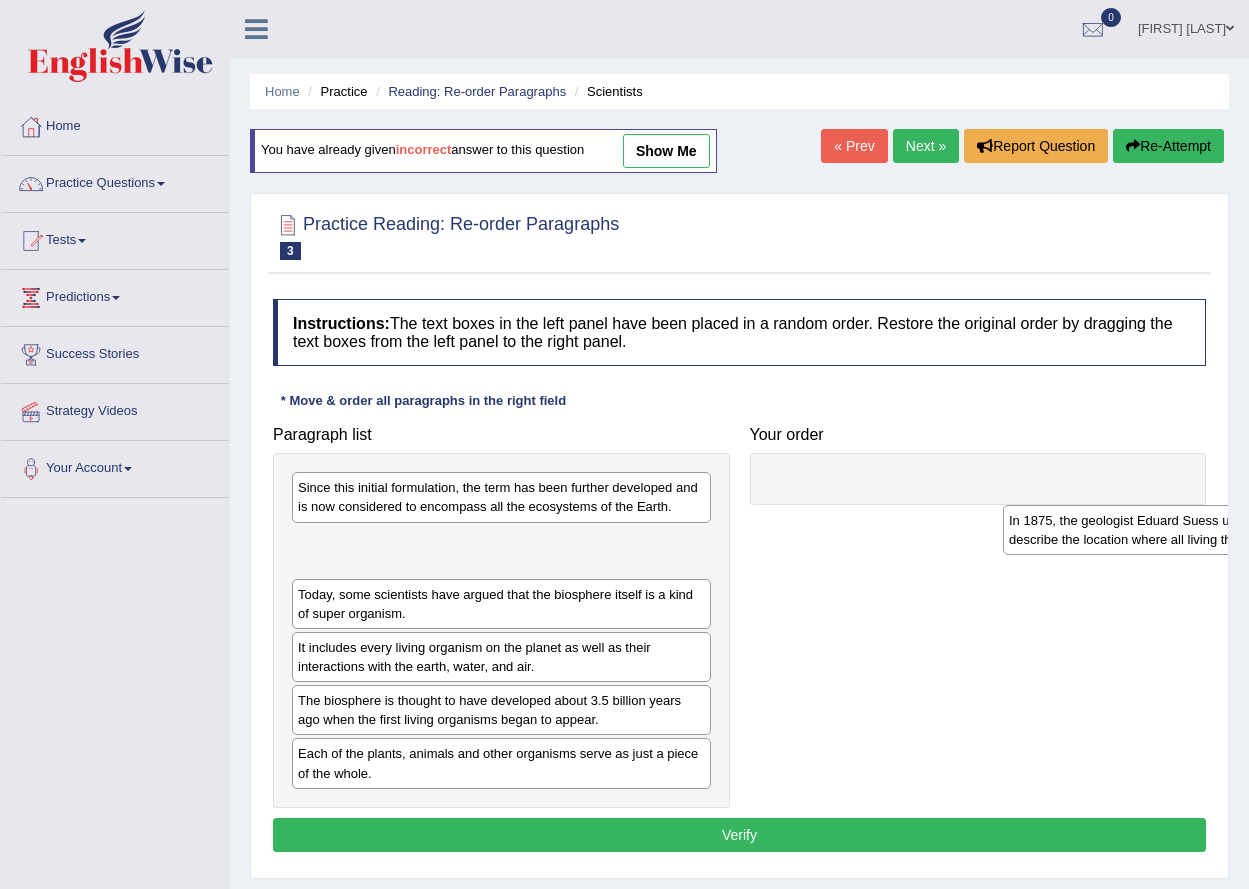 drag, startPoint x: 395, startPoint y: 558, endPoint x: 1062, endPoint y: 477, distance: 671.90027 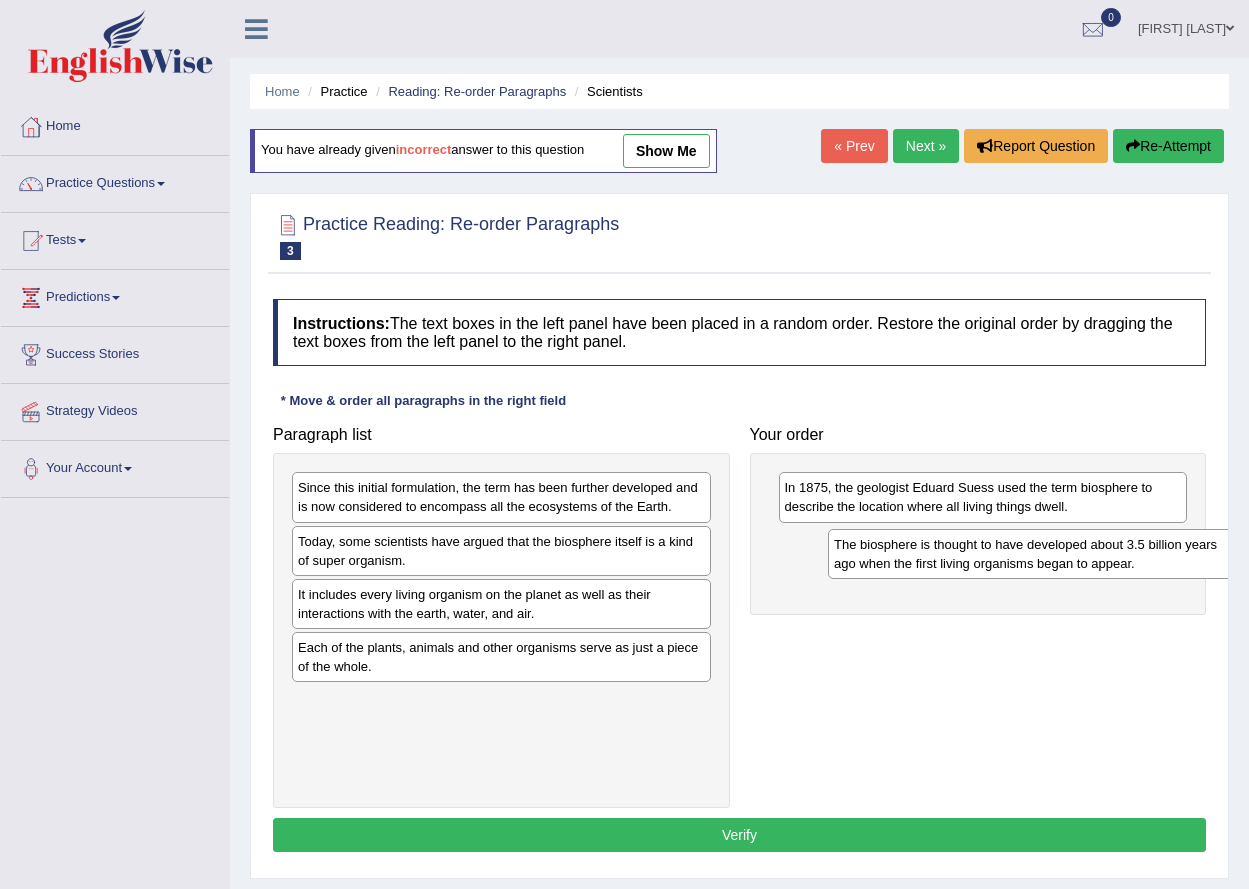 drag, startPoint x: 451, startPoint y: 666, endPoint x: 993, endPoint y: 556, distance: 553.04974 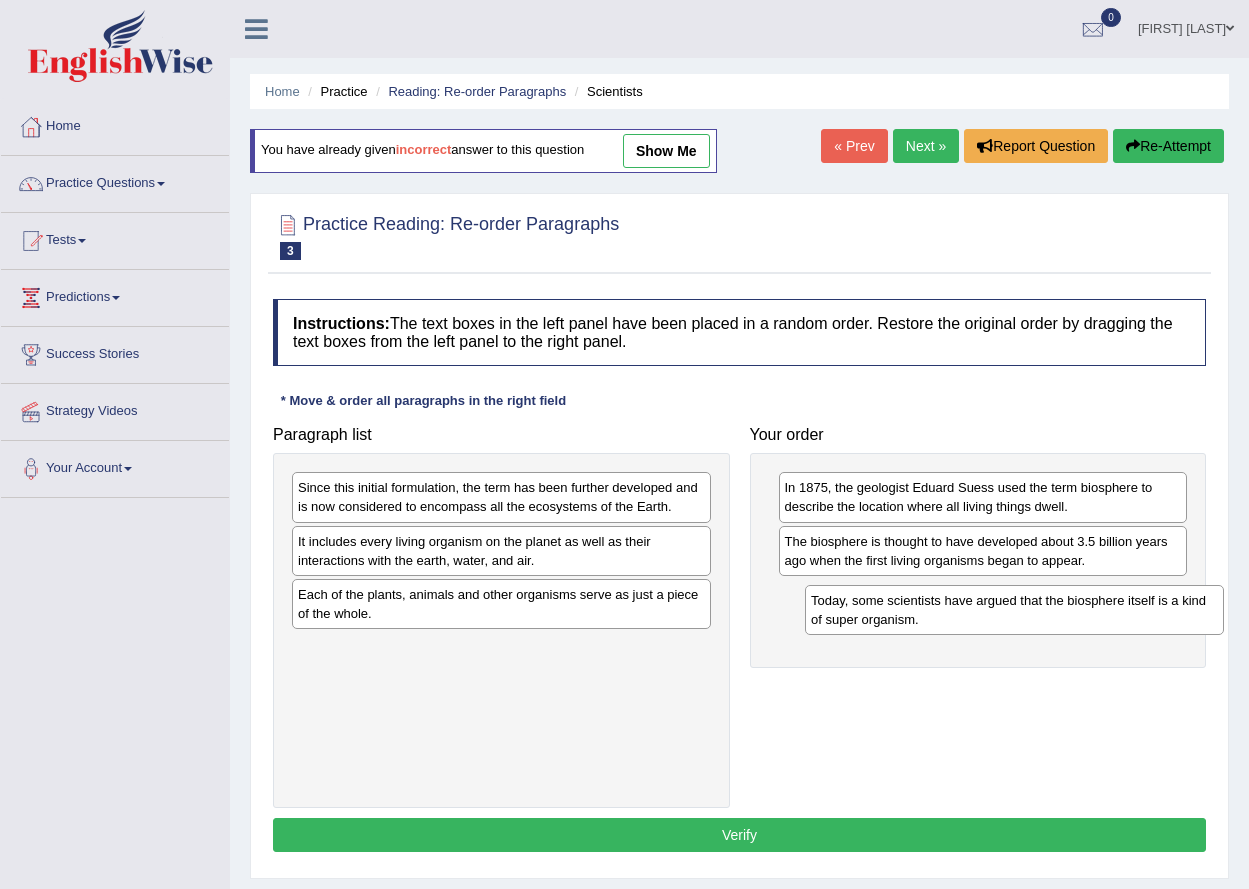 drag, startPoint x: 453, startPoint y: 546, endPoint x: 968, endPoint y: 598, distance: 517.6186 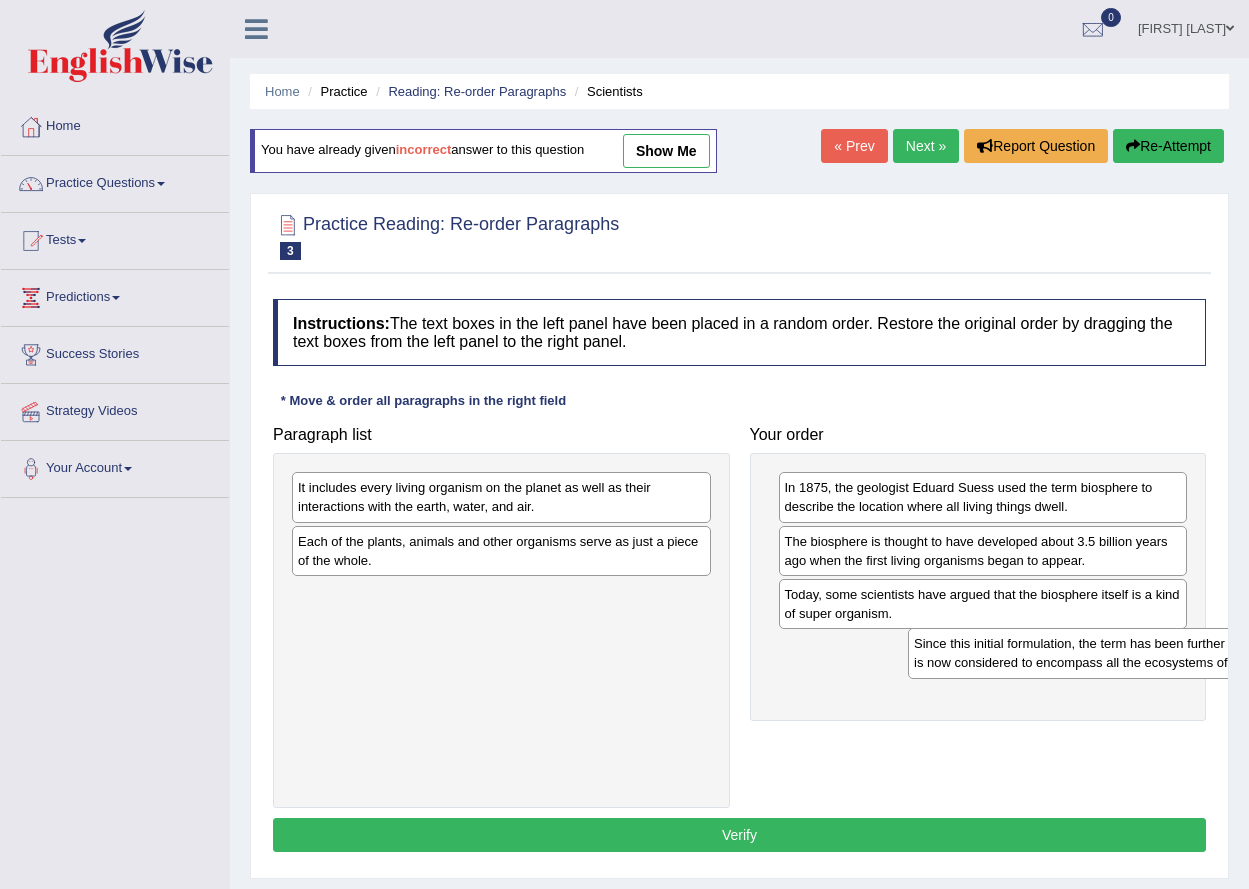 drag, startPoint x: 505, startPoint y: 514, endPoint x: 1121, endPoint y: 670, distance: 635.4463 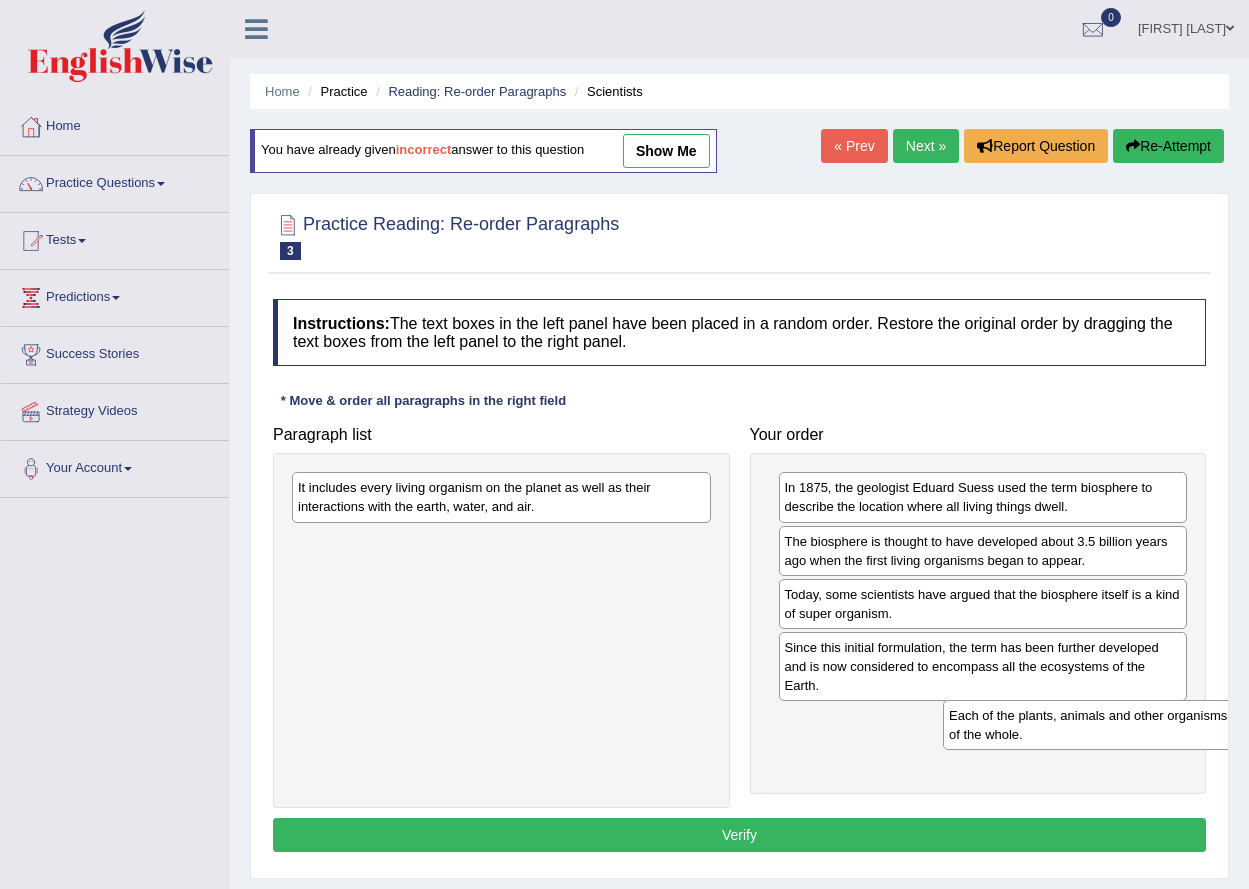 drag, startPoint x: 505, startPoint y: 603, endPoint x: 1087, endPoint y: 726, distance: 594.85547 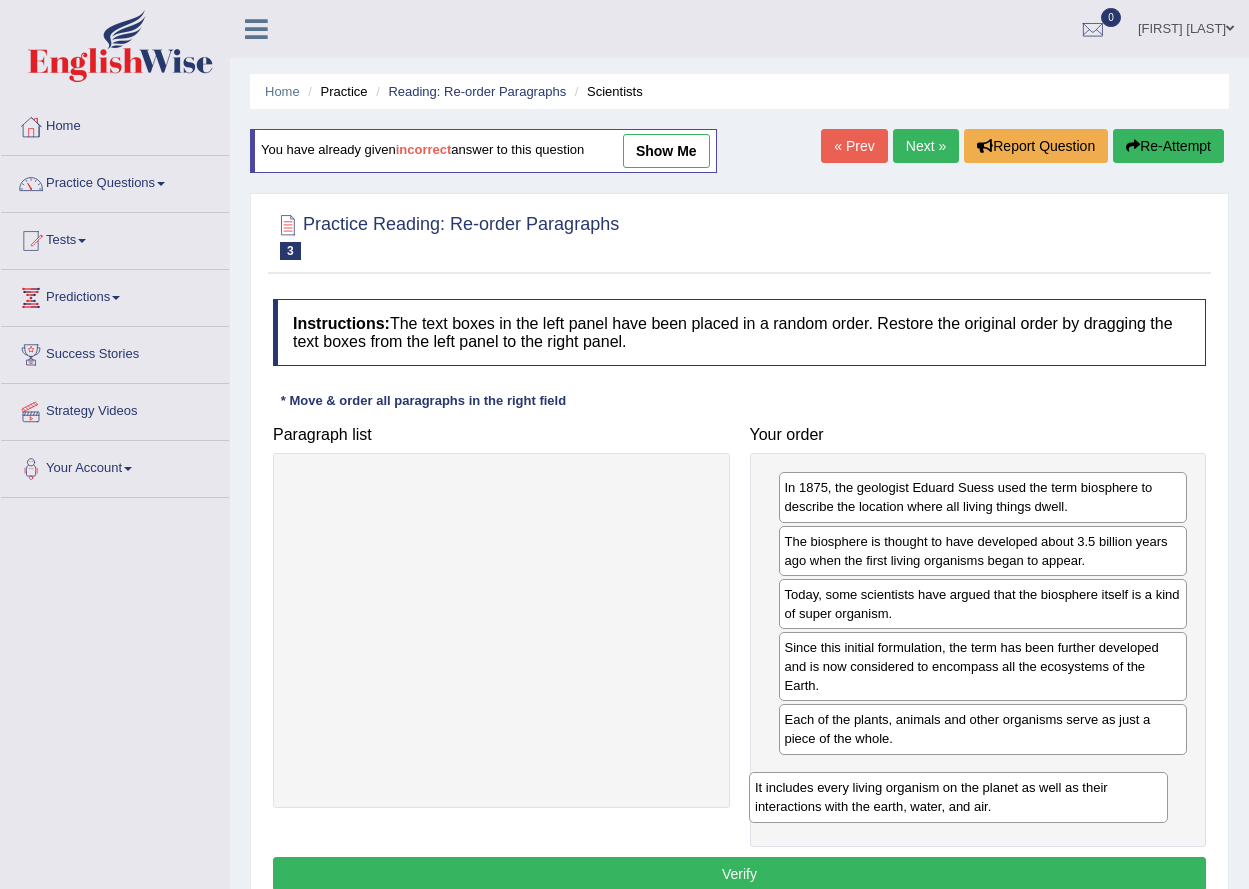 drag, startPoint x: 532, startPoint y: 507, endPoint x: 1001, endPoint y: 797, distance: 551.41724 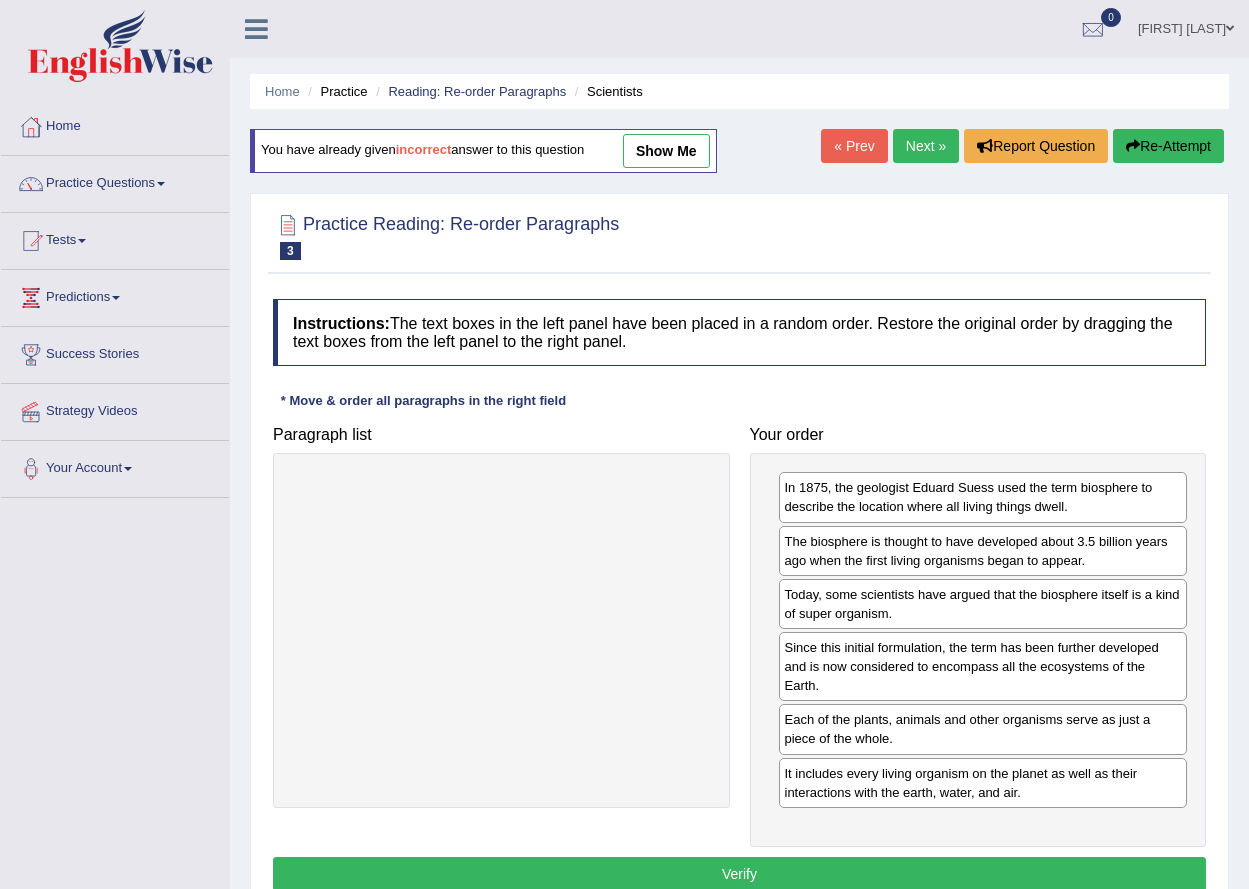 click on "Verify" at bounding box center (739, 874) 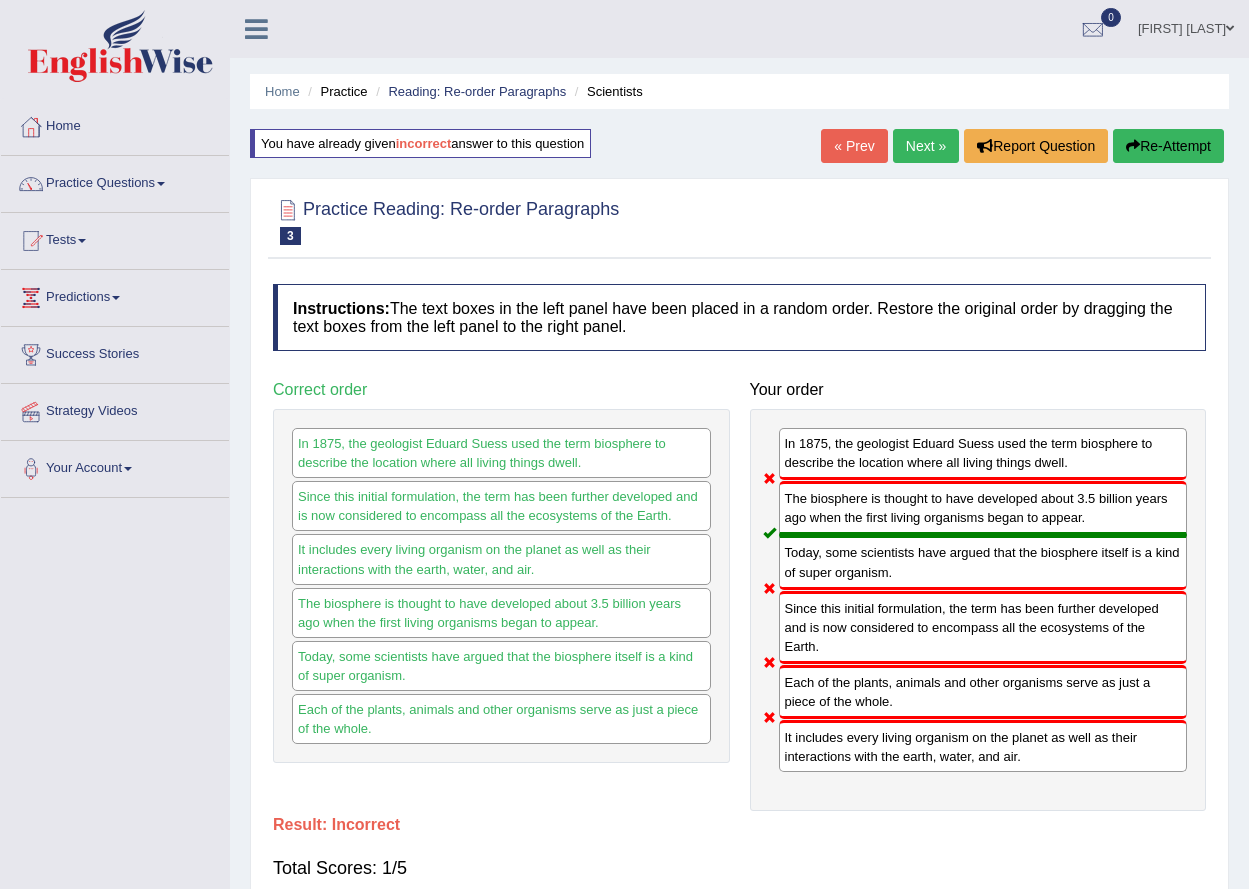 click on "« Prev" at bounding box center [854, 146] 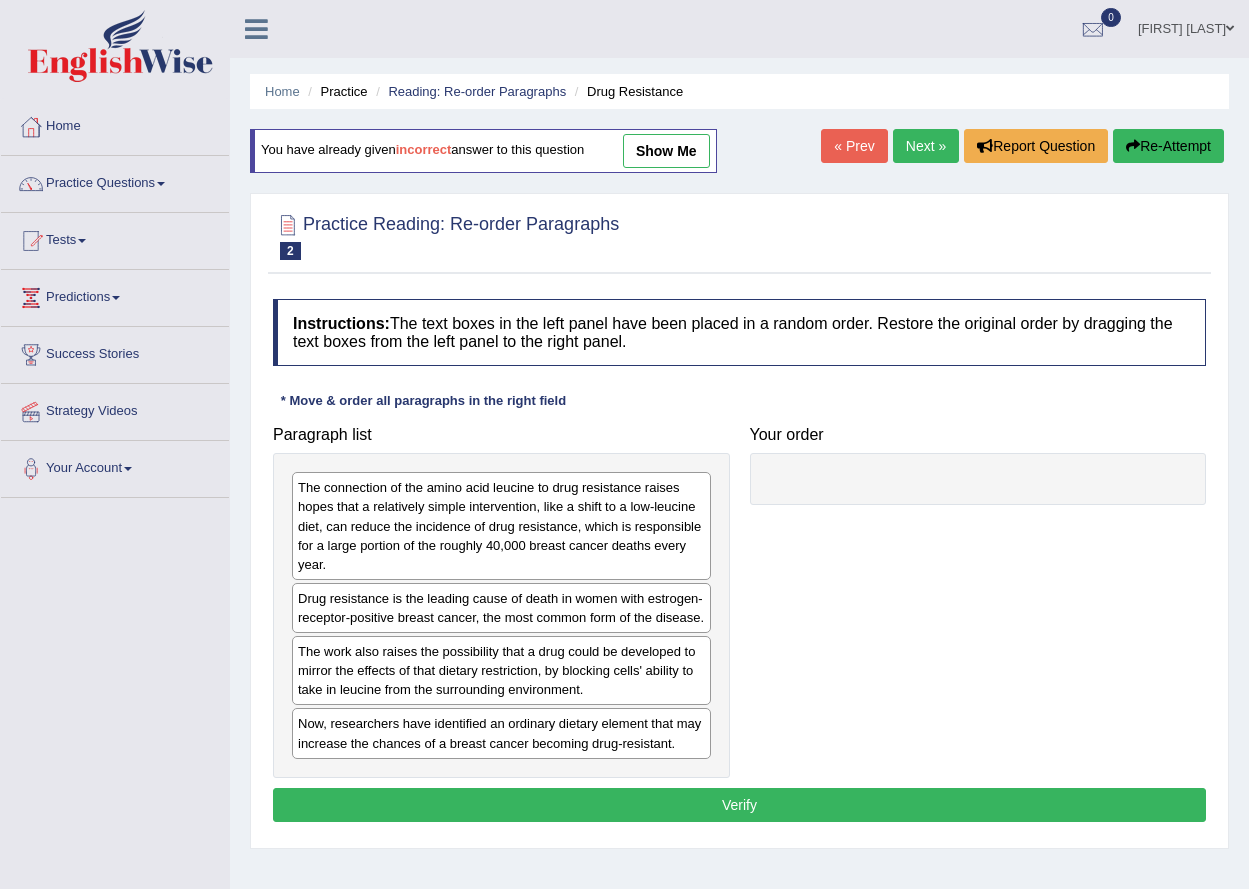 scroll, scrollTop: 0, scrollLeft: 0, axis: both 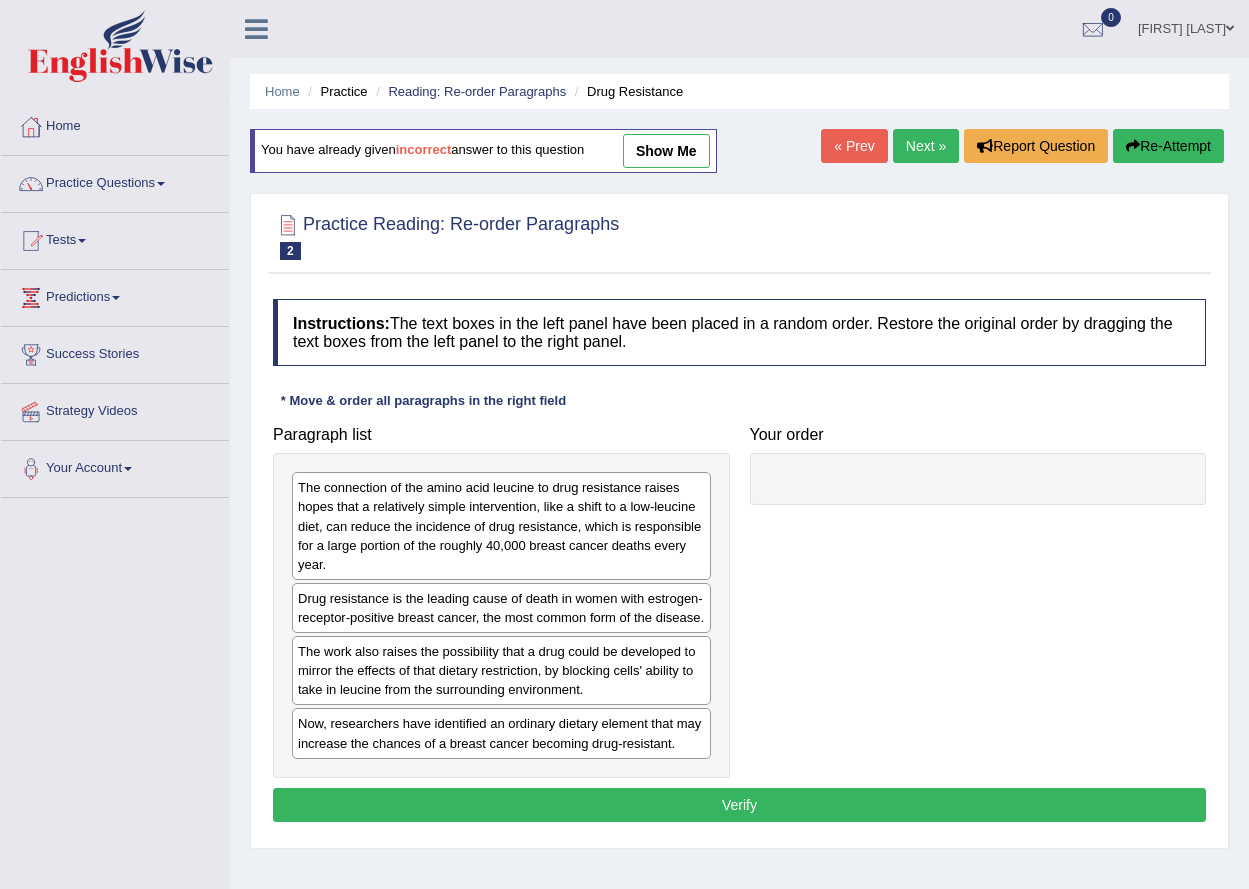 click on "« Prev" at bounding box center (854, 146) 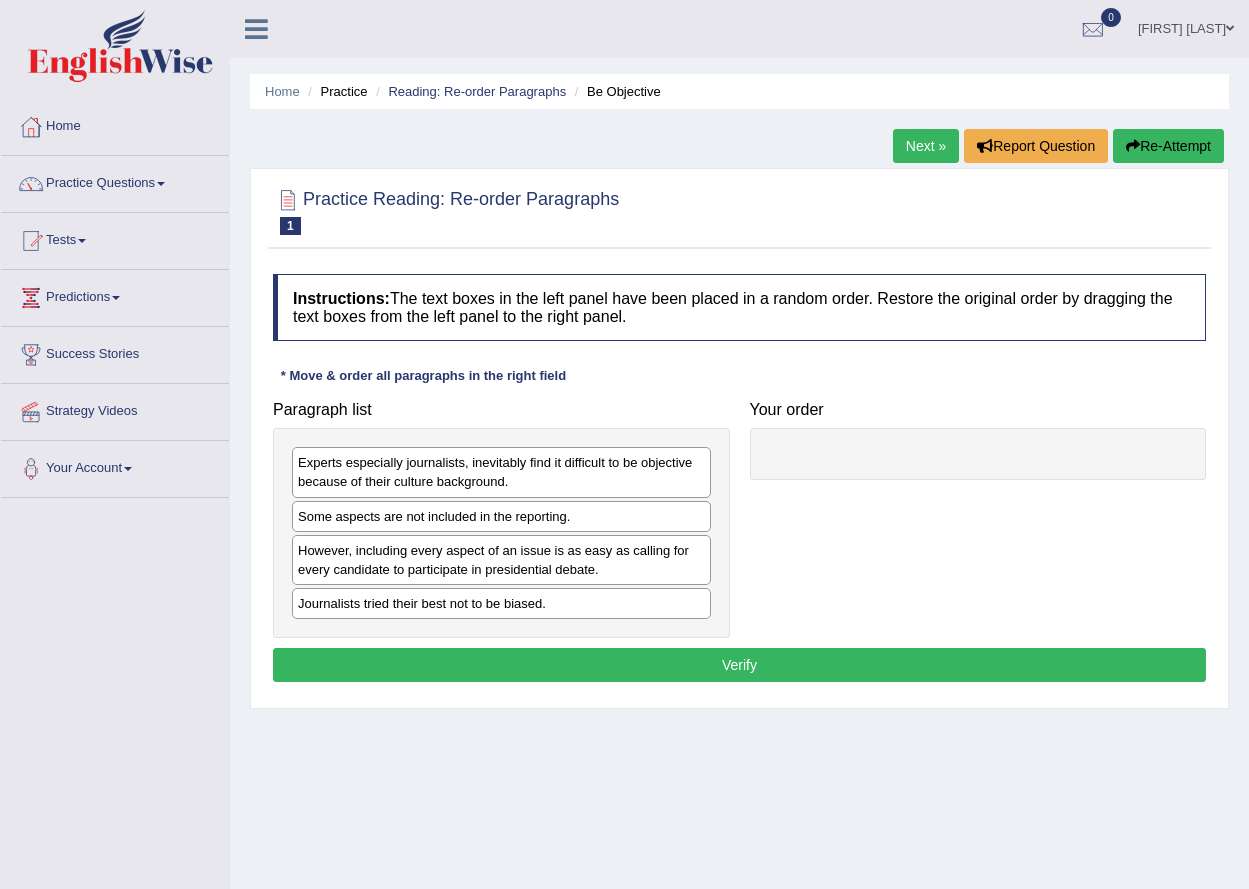 scroll, scrollTop: 0, scrollLeft: 0, axis: both 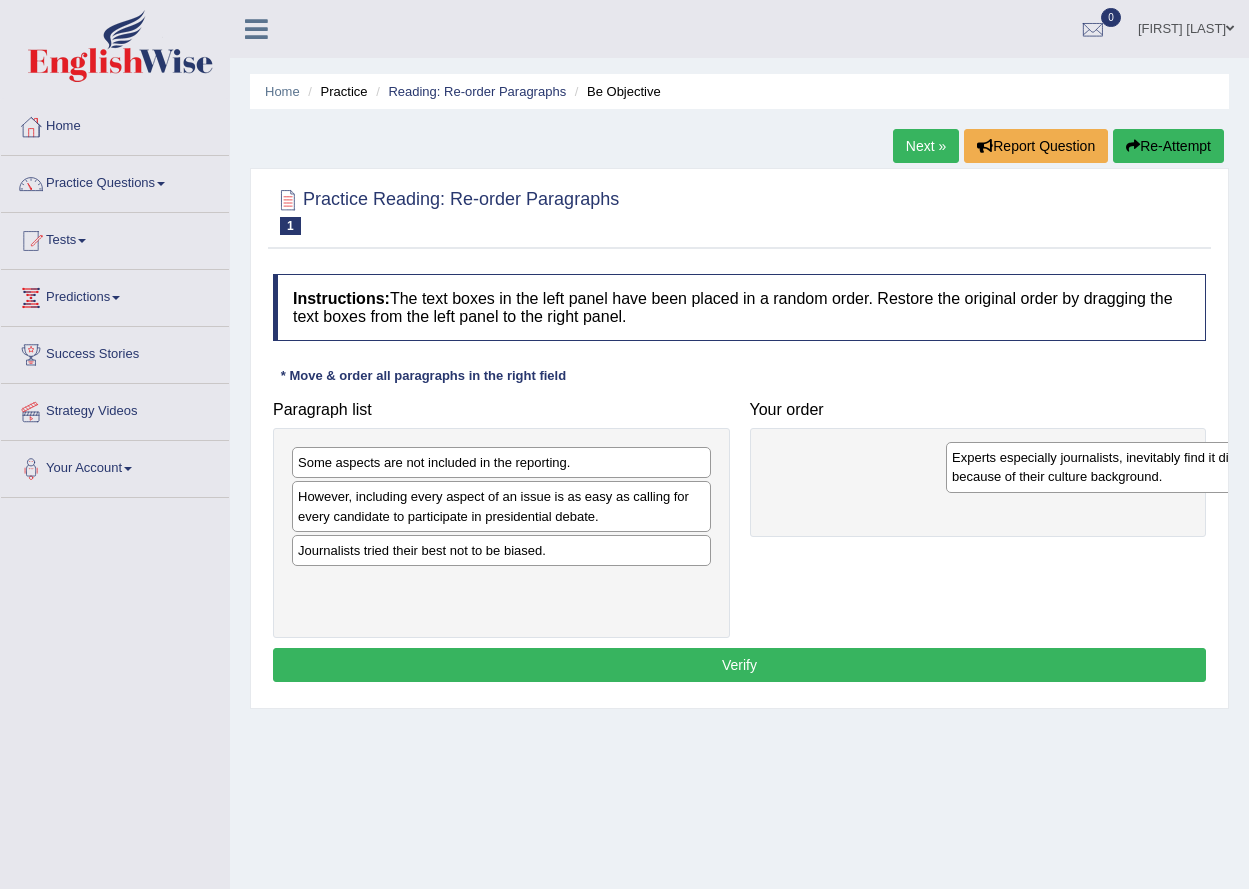 drag, startPoint x: 543, startPoint y: 483, endPoint x: 1192, endPoint y: 471, distance: 649.1109 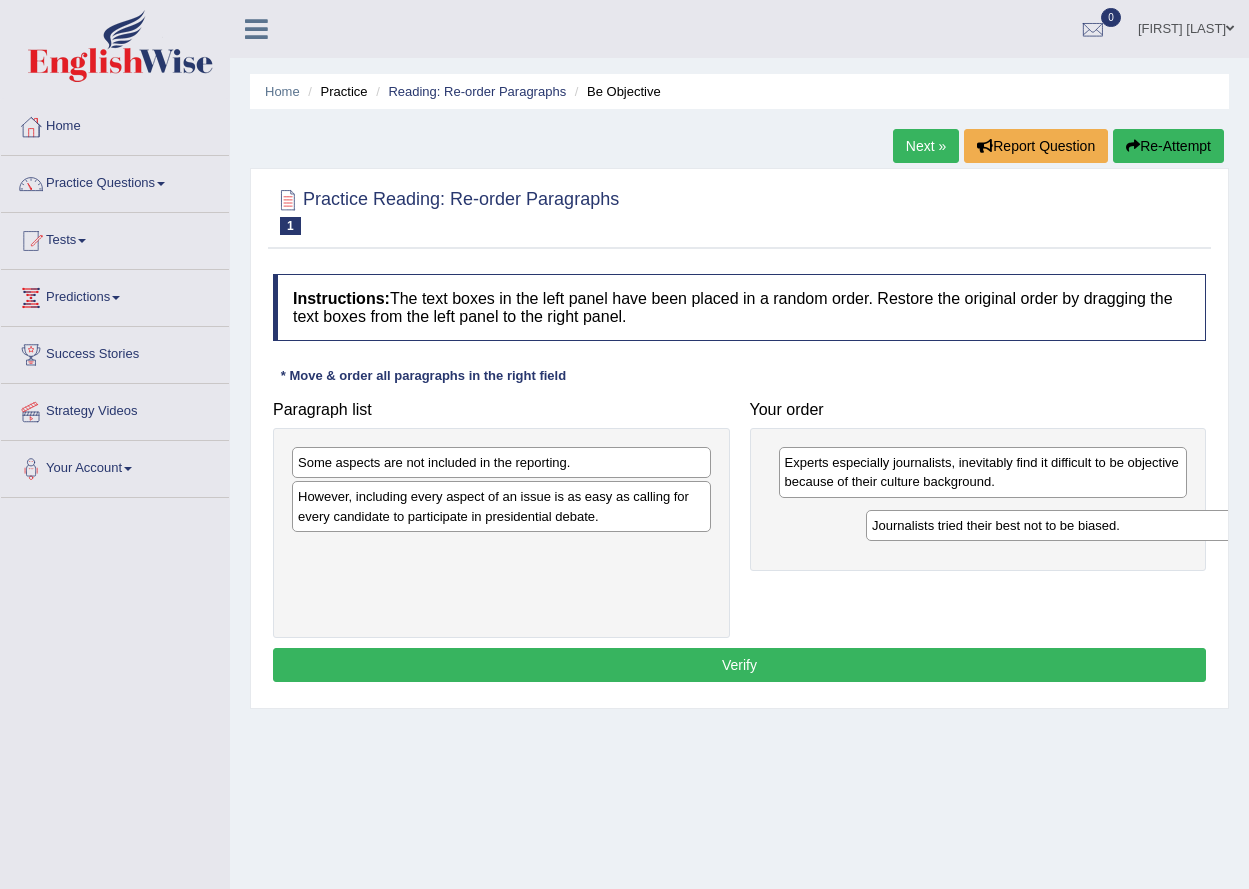 drag, startPoint x: 392, startPoint y: 560, endPoint x: 966, endPoint y: 535, distance: 574.5442 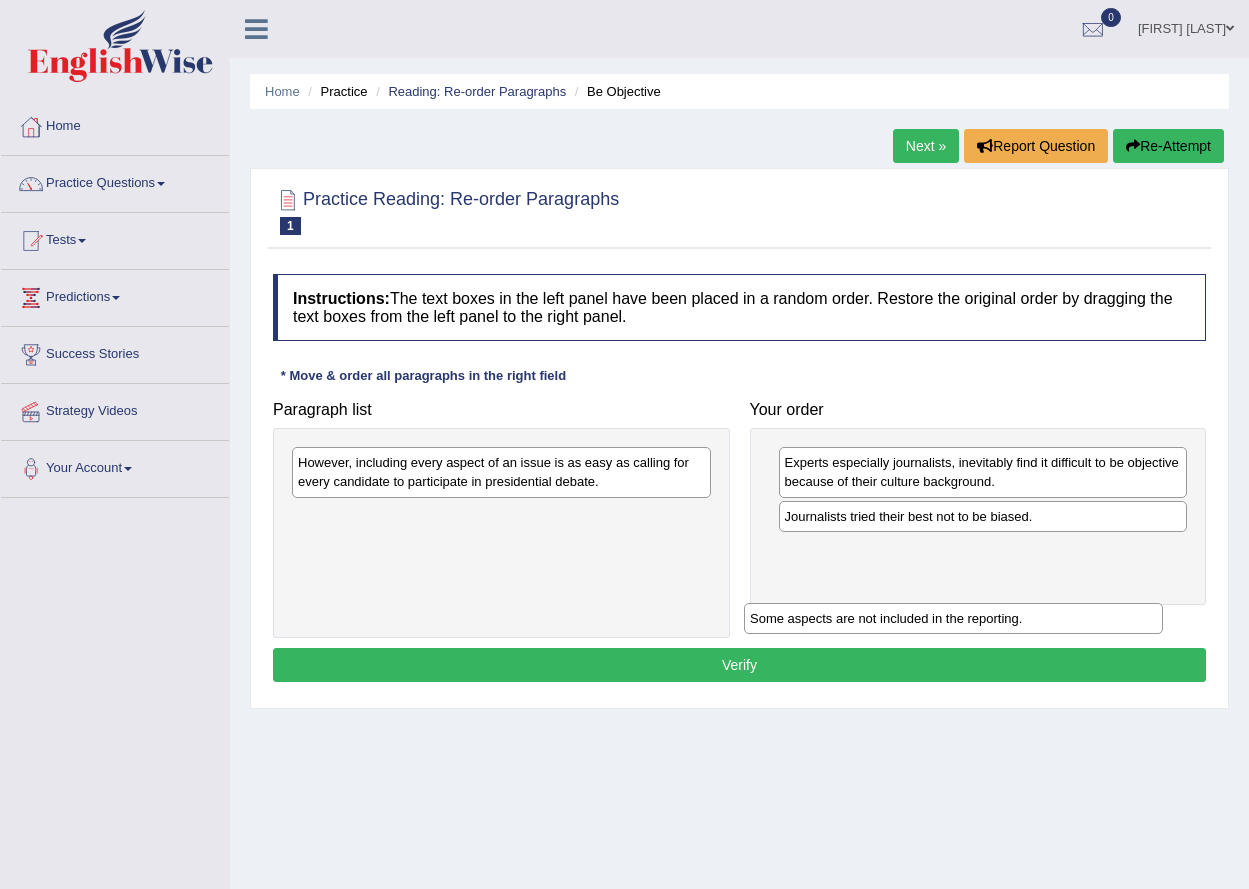 drag, startPoint x: 372, startPoint y: 473, endPoint x: 864, endPoint y: 525, distance: 494.74033 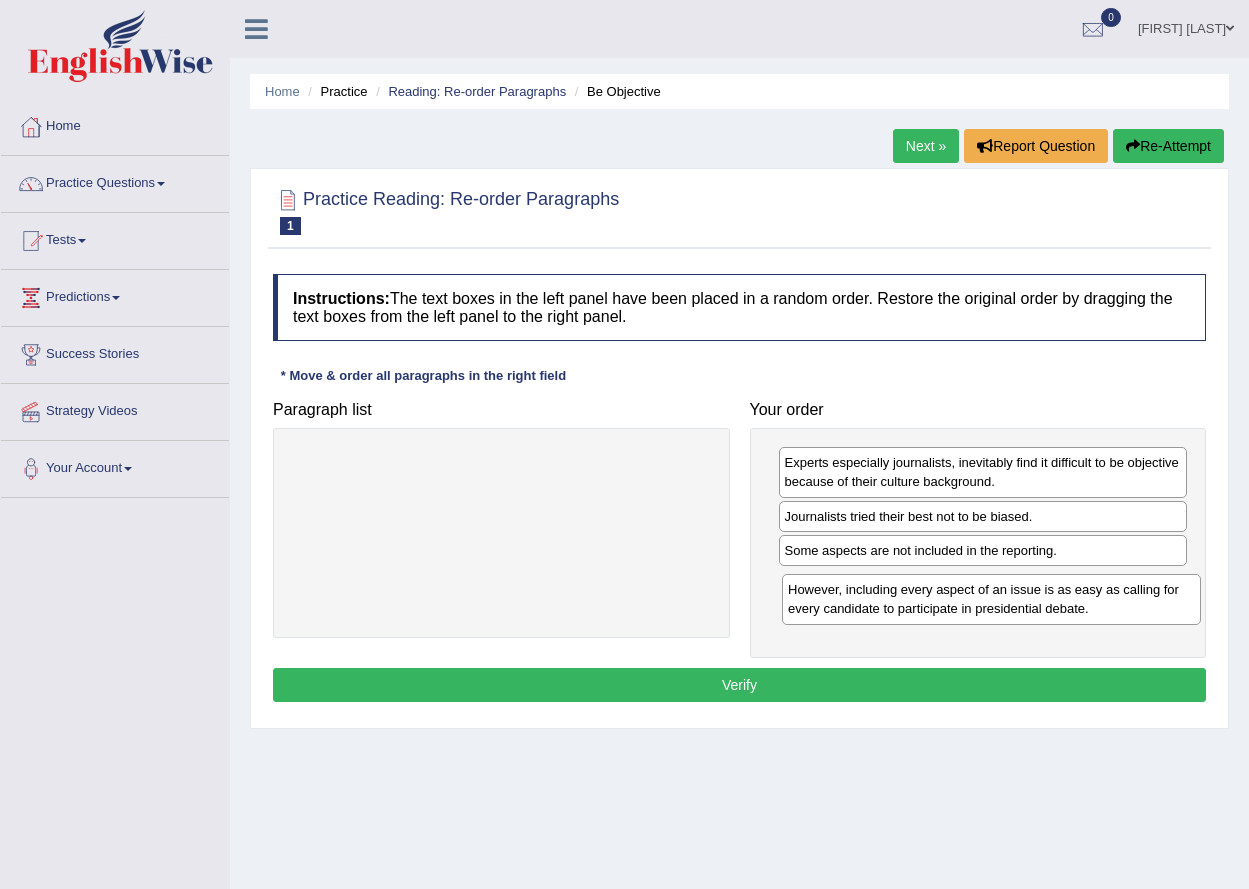 drag, startPoint x: 523, startPoint y: 467, endPoint x: 1010, endPoint y: 582, distance: 500.39386 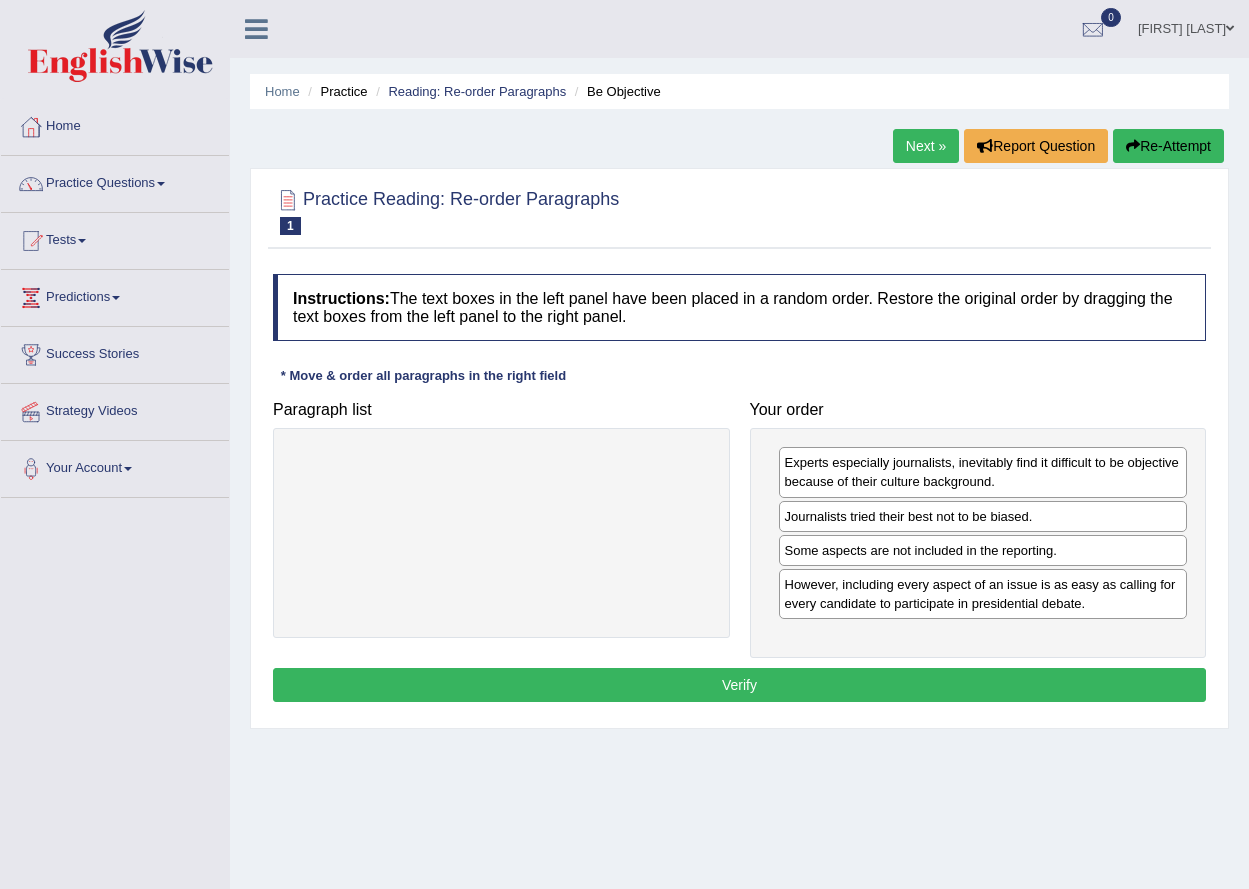 click on "Verify" at bounding box center [739, 685] 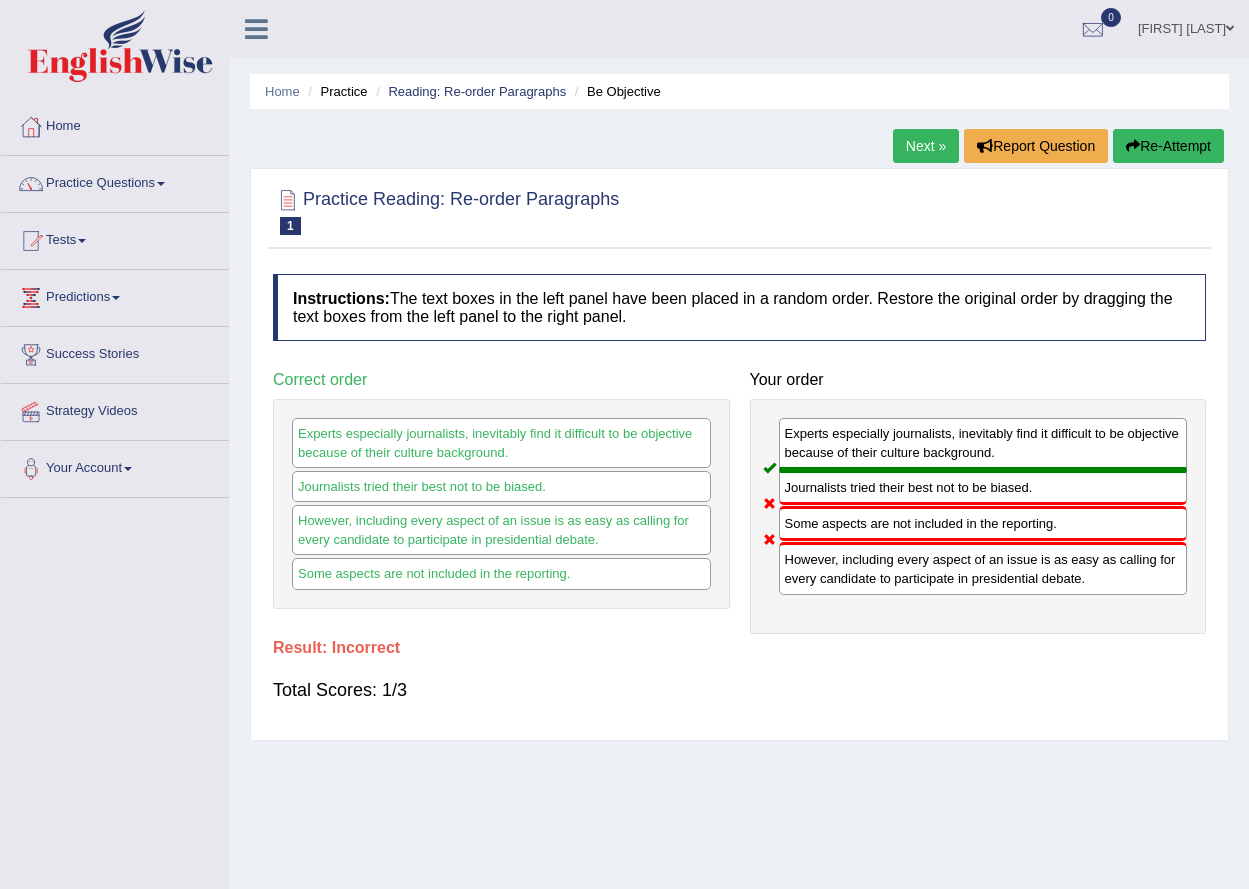 click on "Next »" at bounding box center [926, 146] 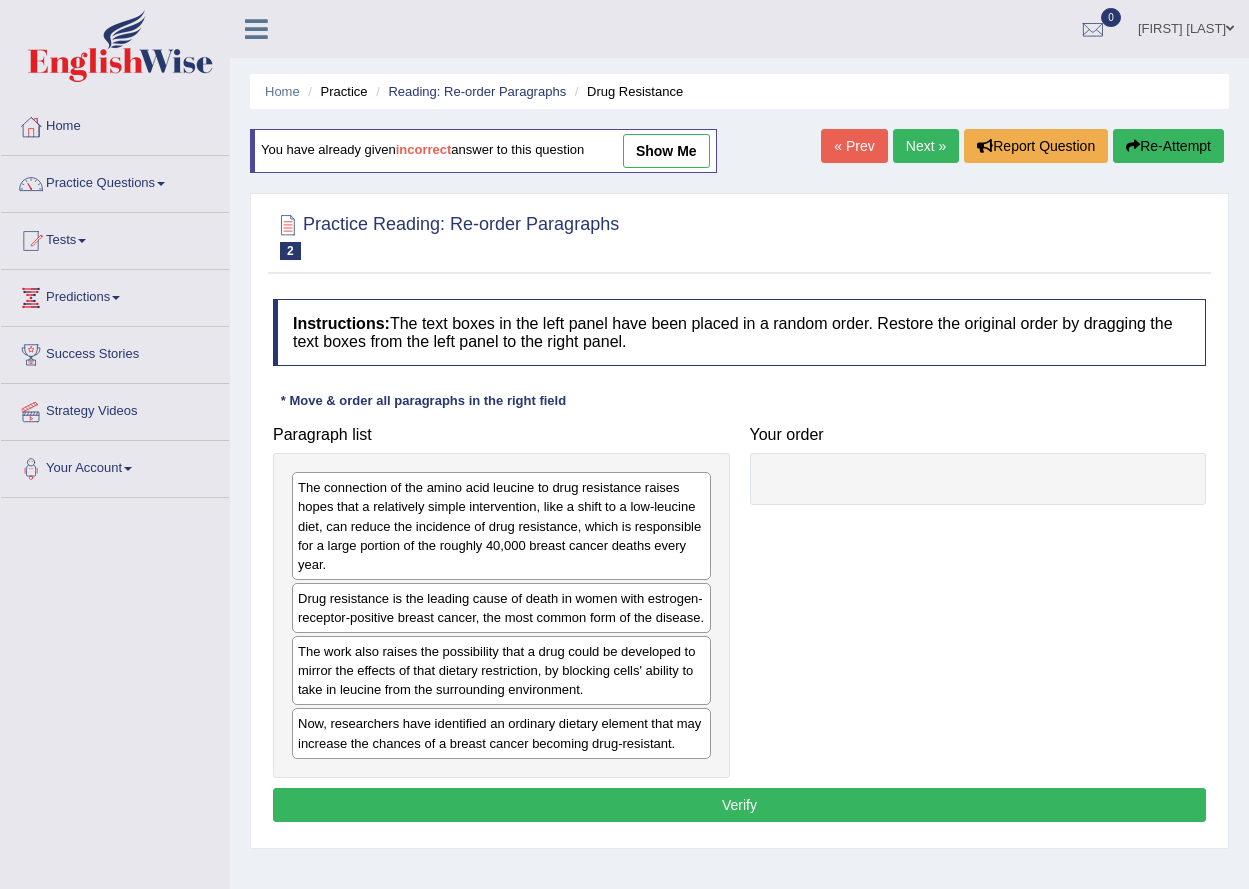scroll, scrollTop: 0, scrollLeft: 0, axis: both 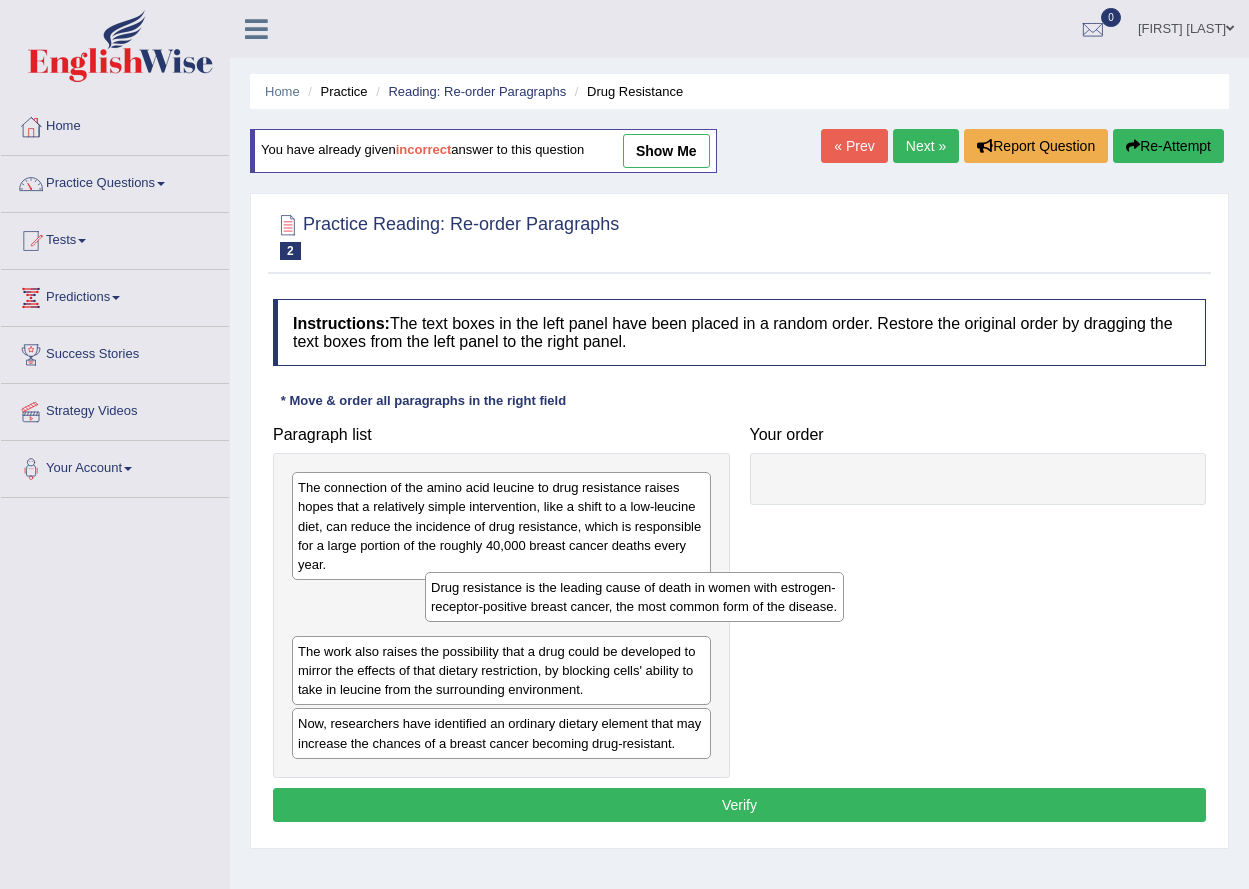 drag, startPoint x: 426, startPoint y: 605, endPoint x: 871, endPoint y: 484, distance: 461.15723 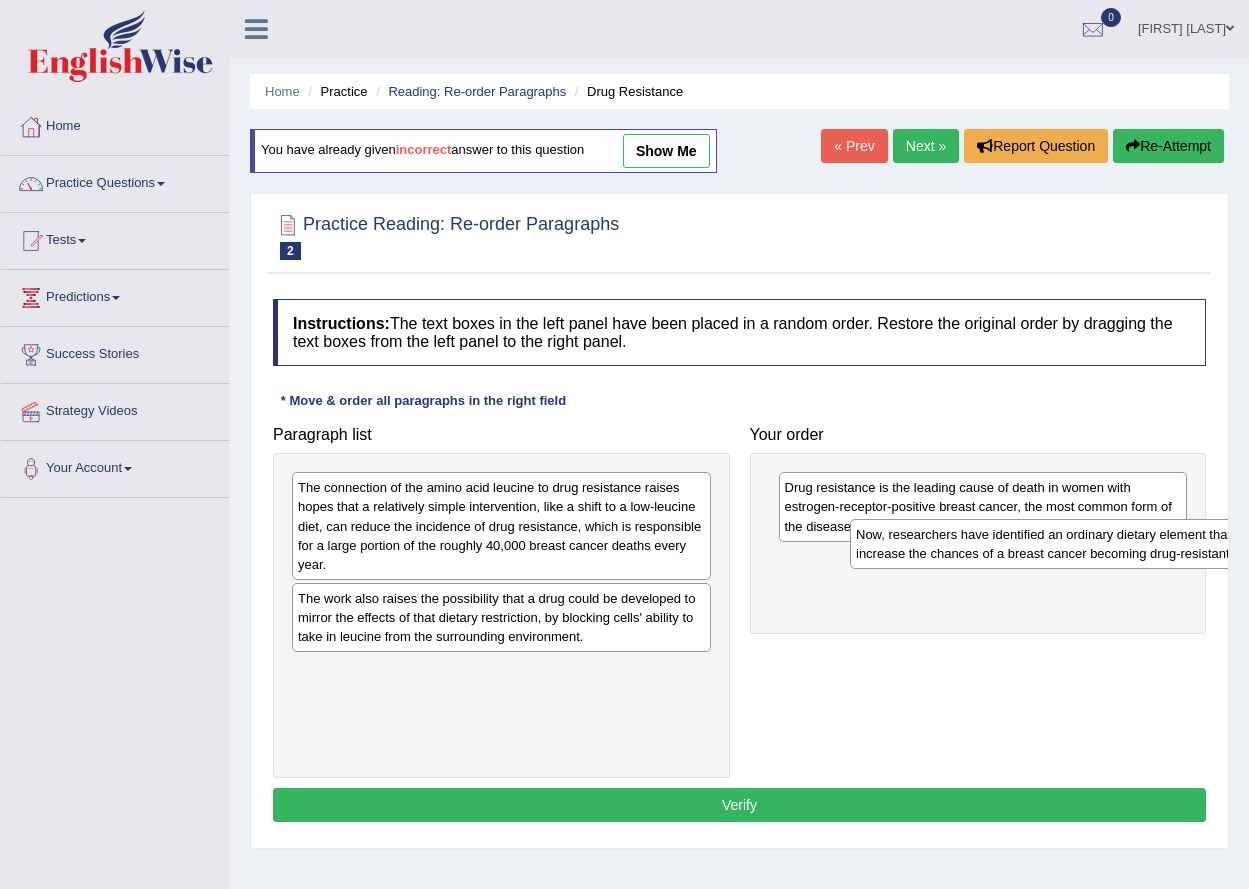 drag, startPoint x: 428, startPoint y: 667, endPoint x: 992, endPoint y: 526, distance: 581.3579 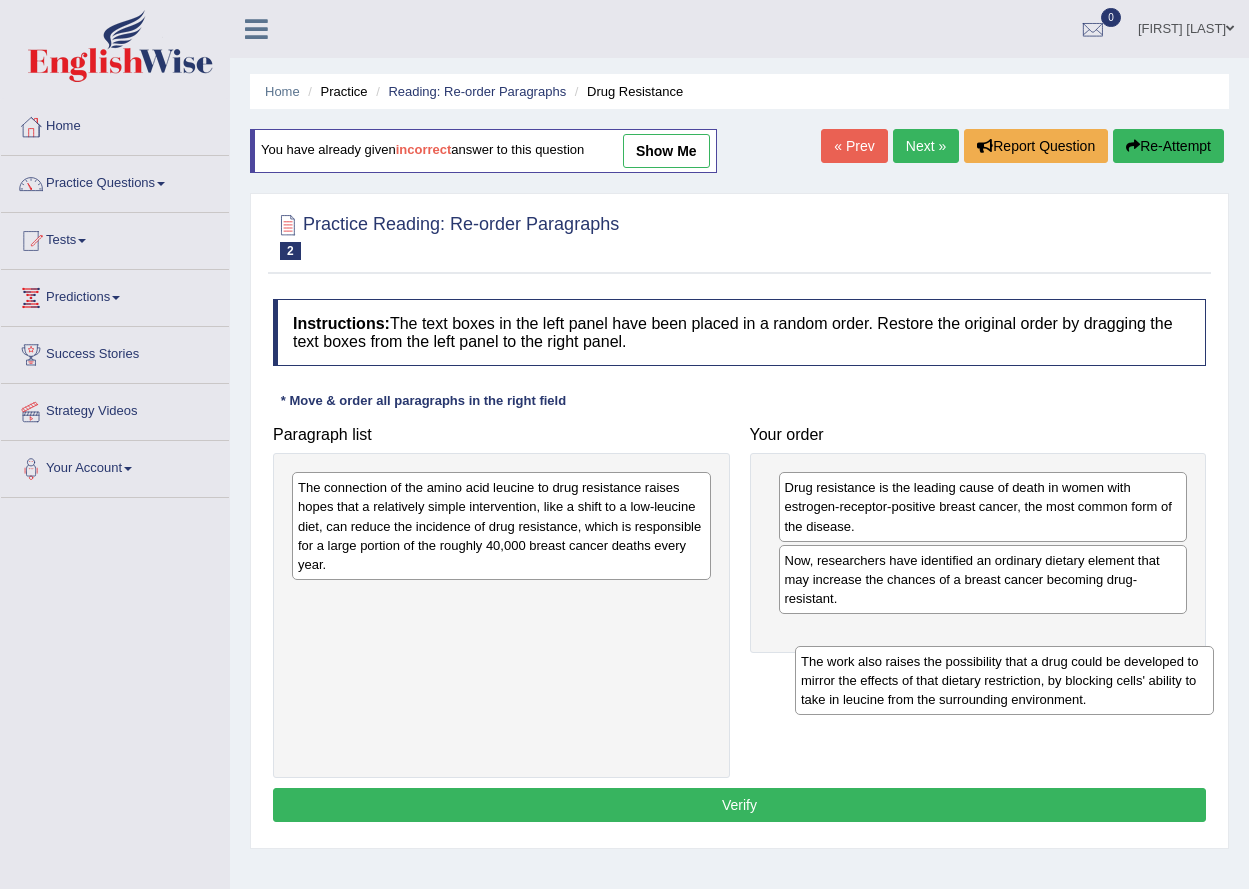 drag, startPoint x: 381, startPoint y: 619, endPoint x: 886, endPoint y: 651, distance: 506.01285 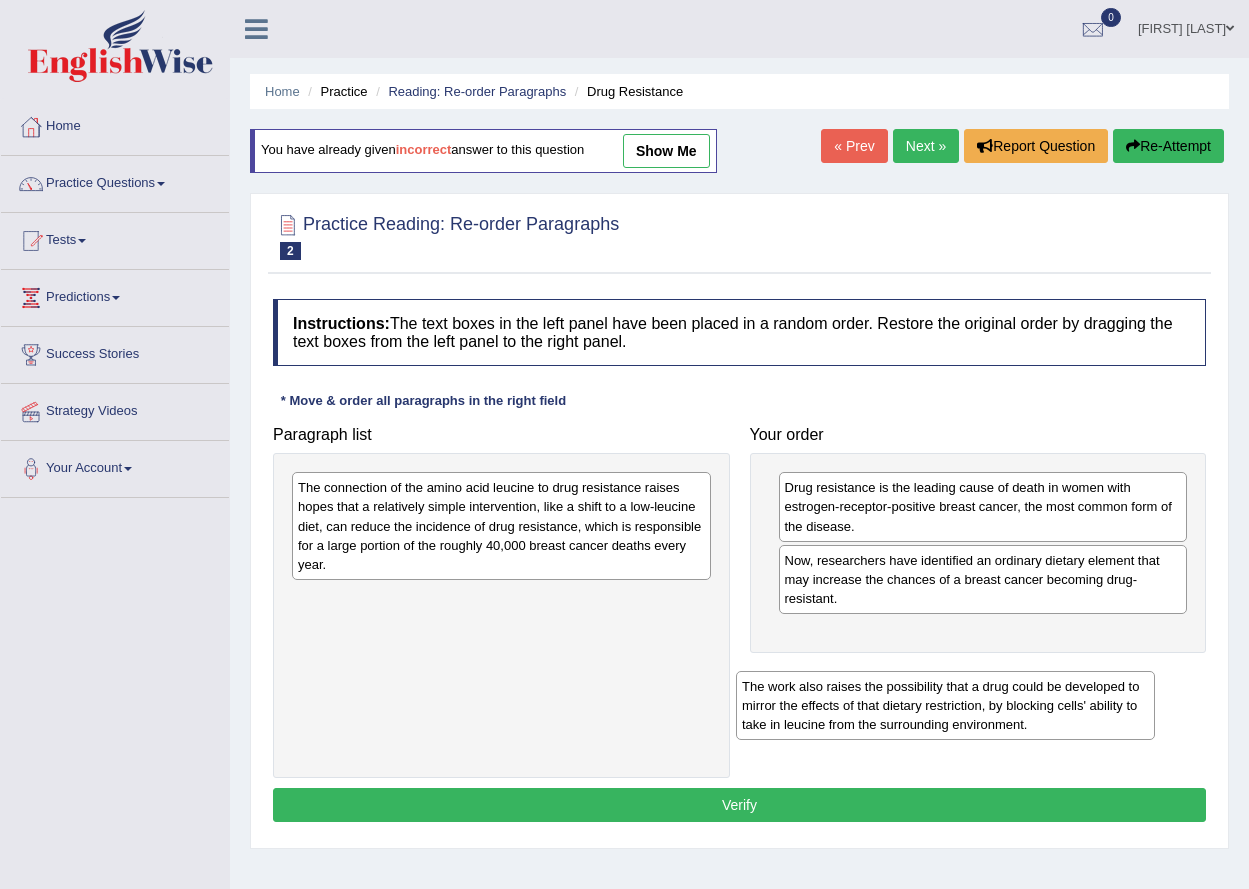 drag, startPoint x: 356, startPoint y: 626, endPoint x: 831, endPoint y: 634, distance: 475.06735 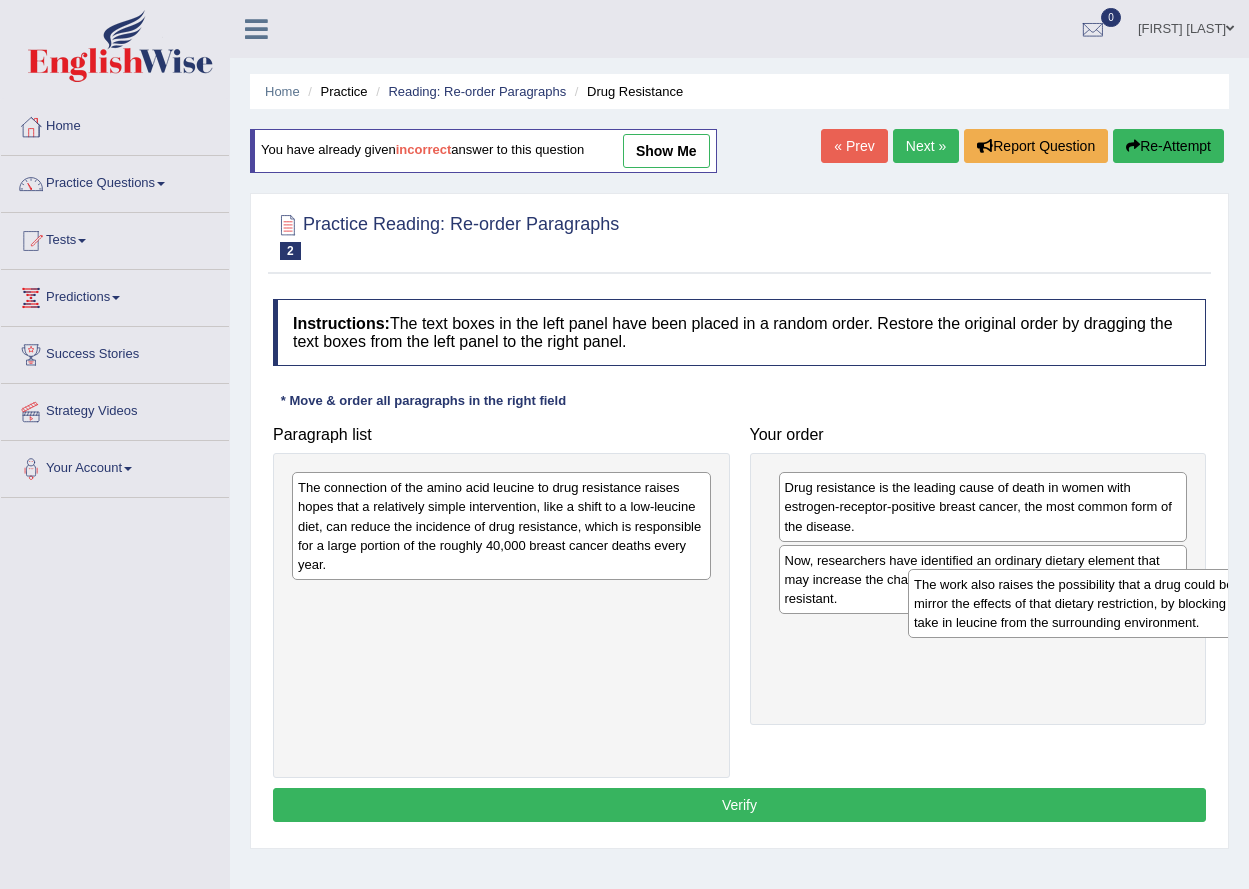 drag, startPoint x: 548, startPoint y: 606, endPoint x: 1147, endPoint y: 591, distance: 599.1878 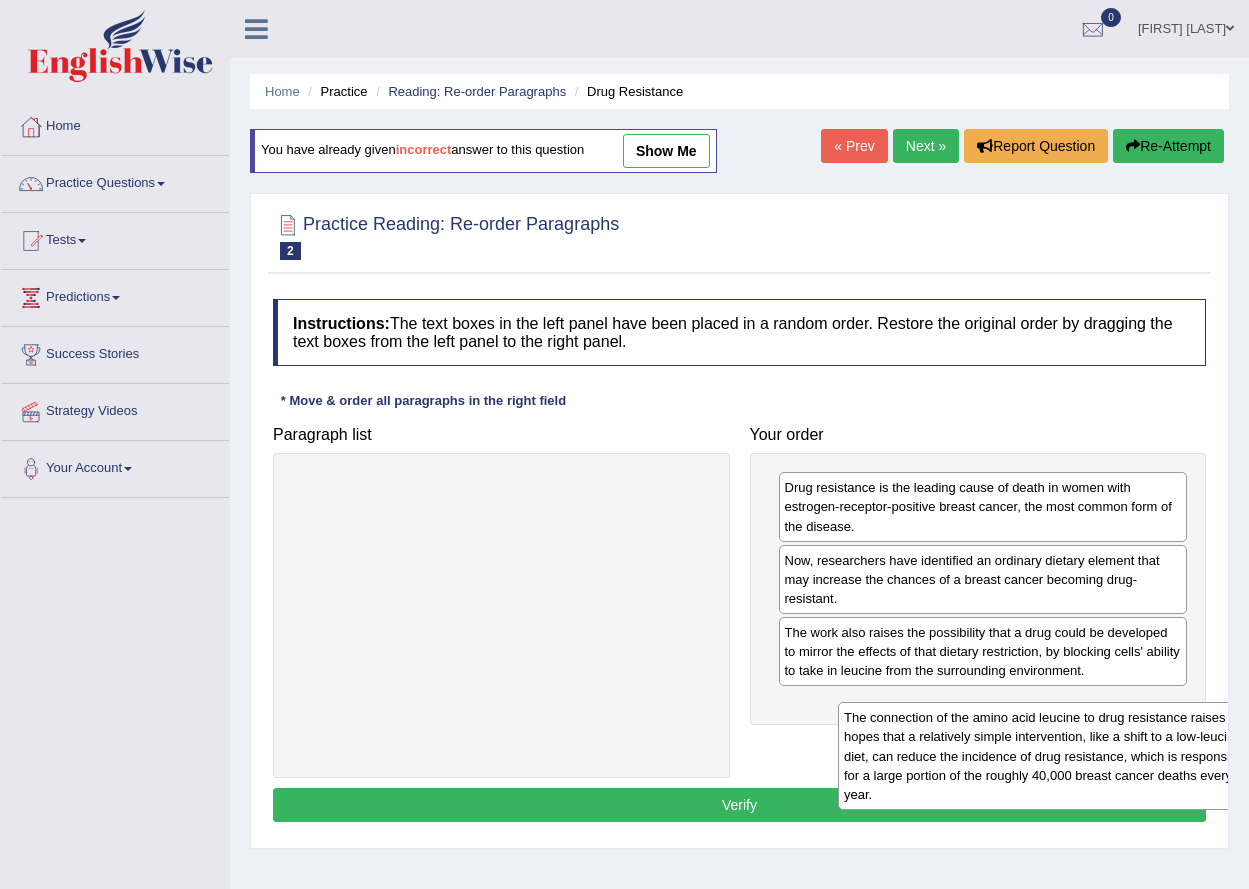 drag, startPoint x: 519, startPoint y: 502, endPoint x: 1040, endPoint y: 664, distance: 545.60516 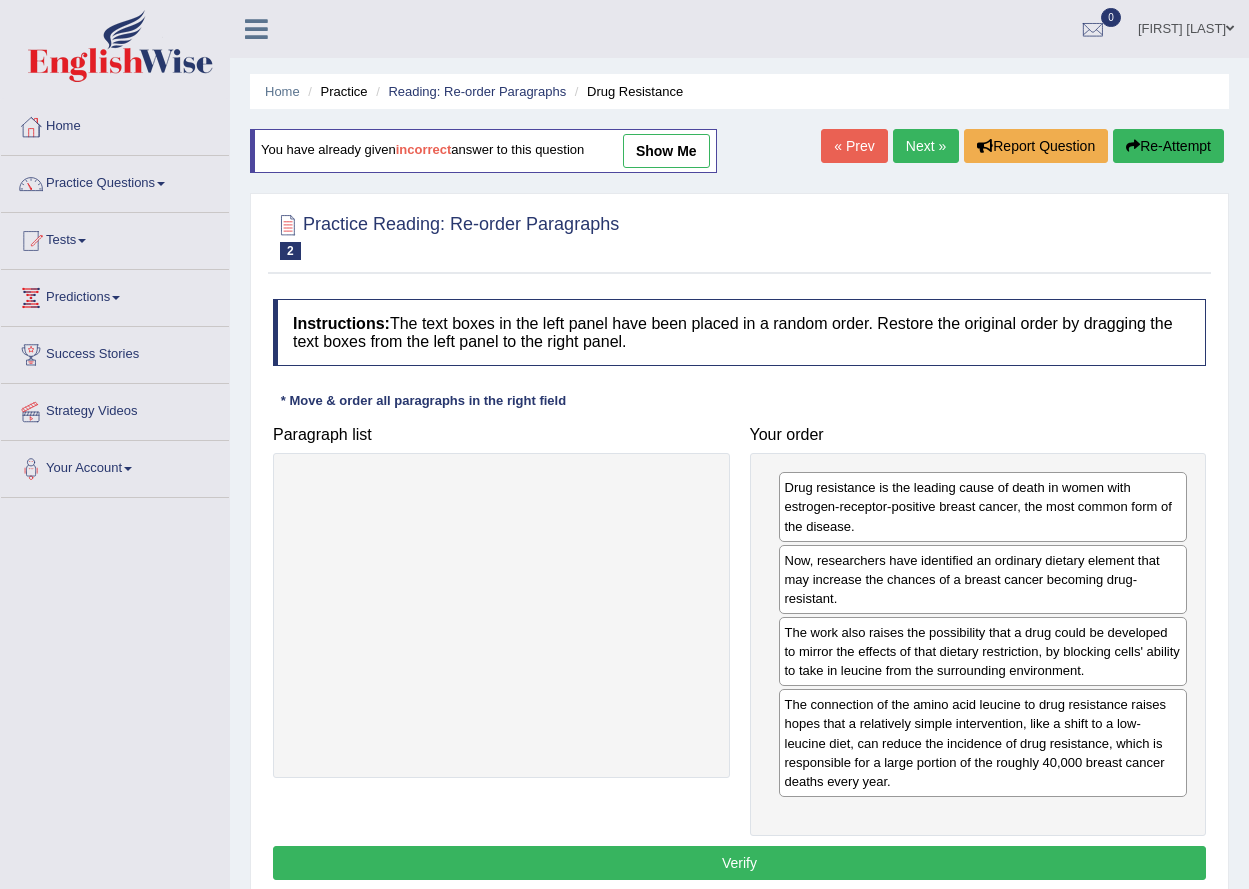 click on "Verify" at bounding box center [739, 863] 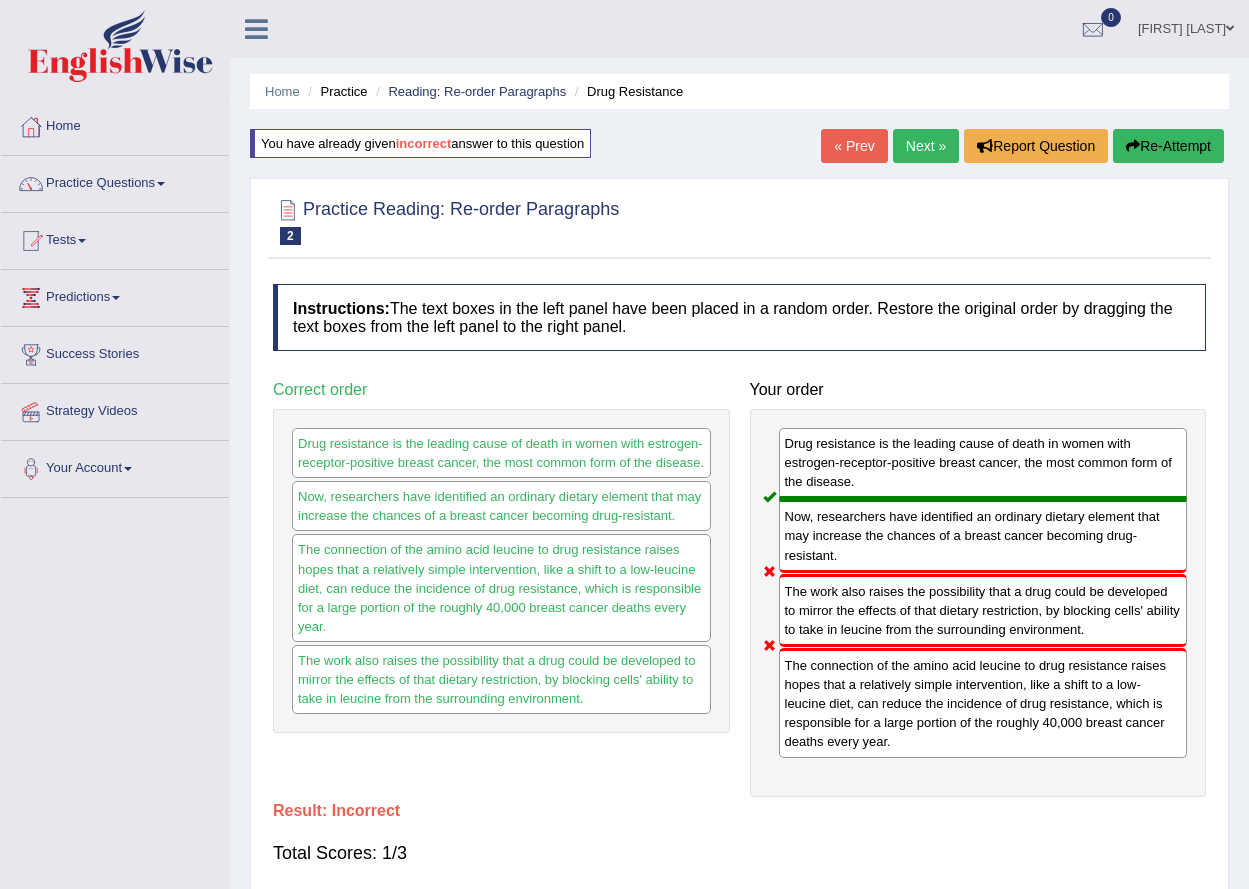 click on "« Prev" at bounding box center (854, 146) 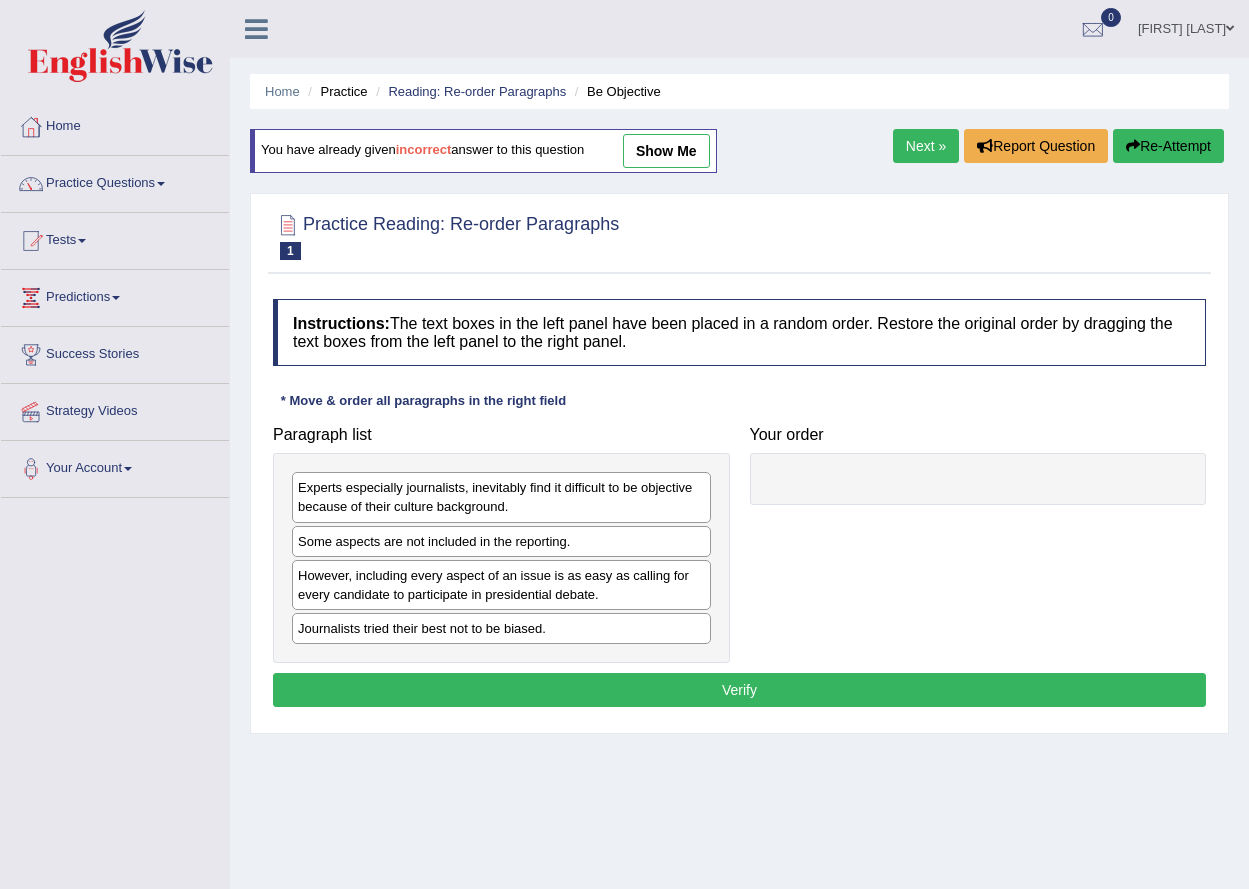 scroll, scrollTop: 0, scrollLeft: 0, axis: both 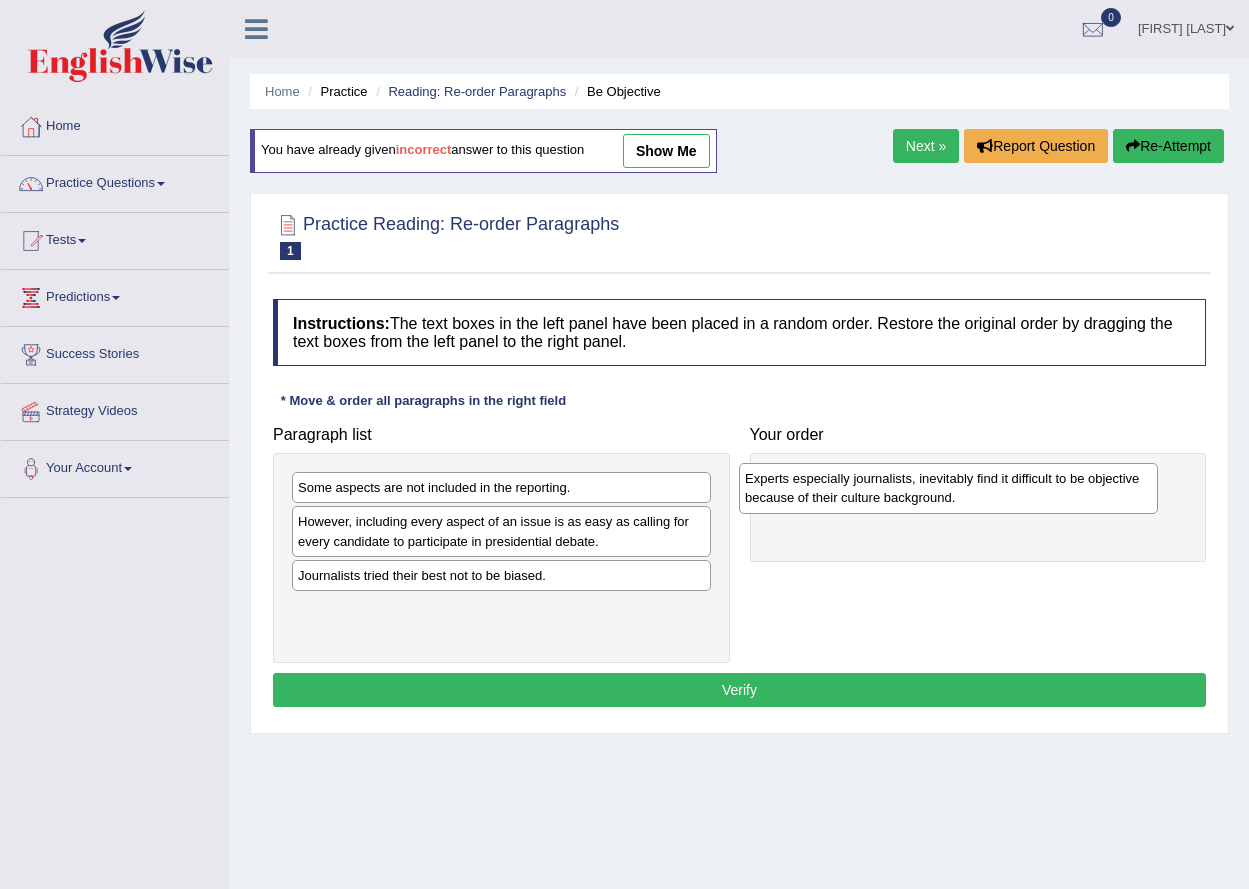 drag, startPoint x: 430, startPoint y: 505, endPoint x: 869, endPoint y: 388, distance: 454.32367 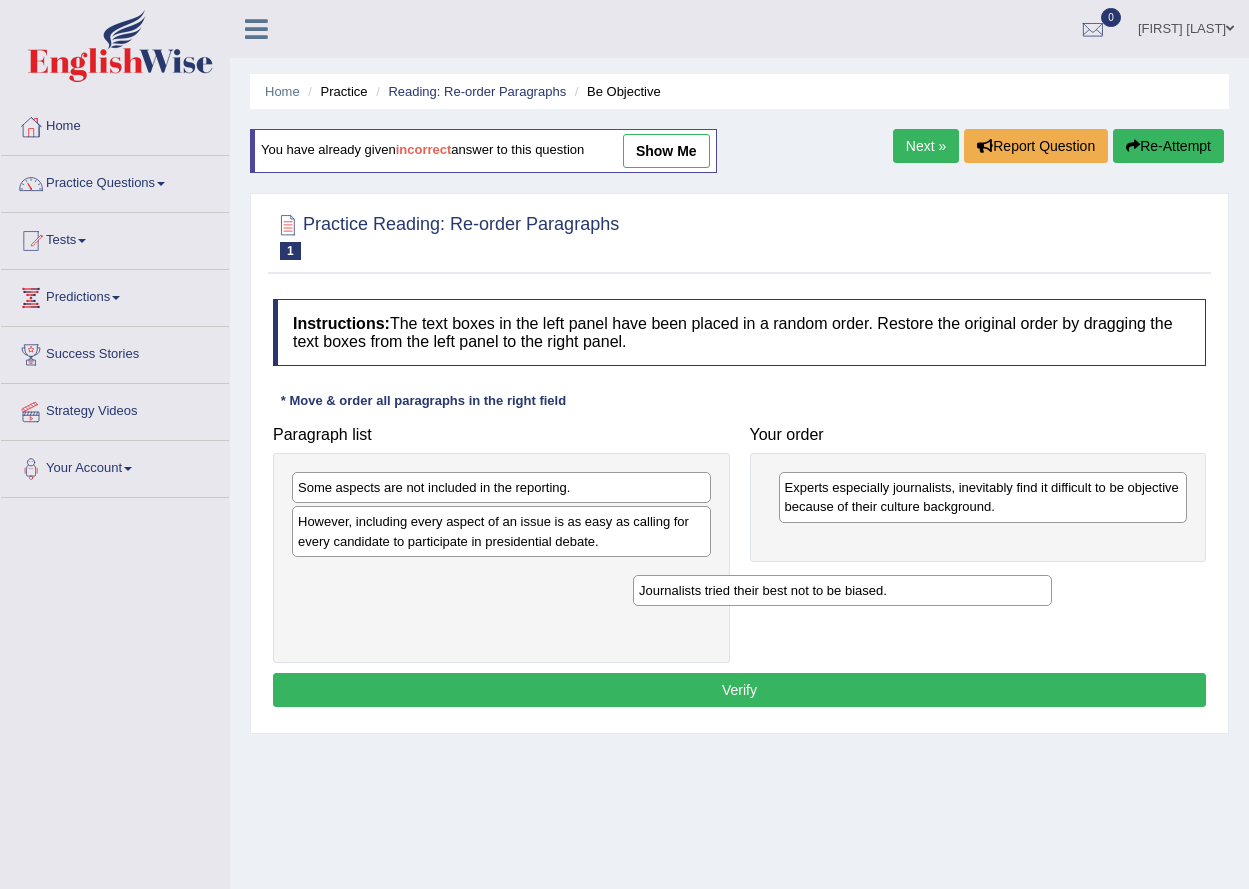 drag, startPoint x: 385, startPoint y: 587, endPoint x: 911, endPoint y: 559, distance: 526.7447 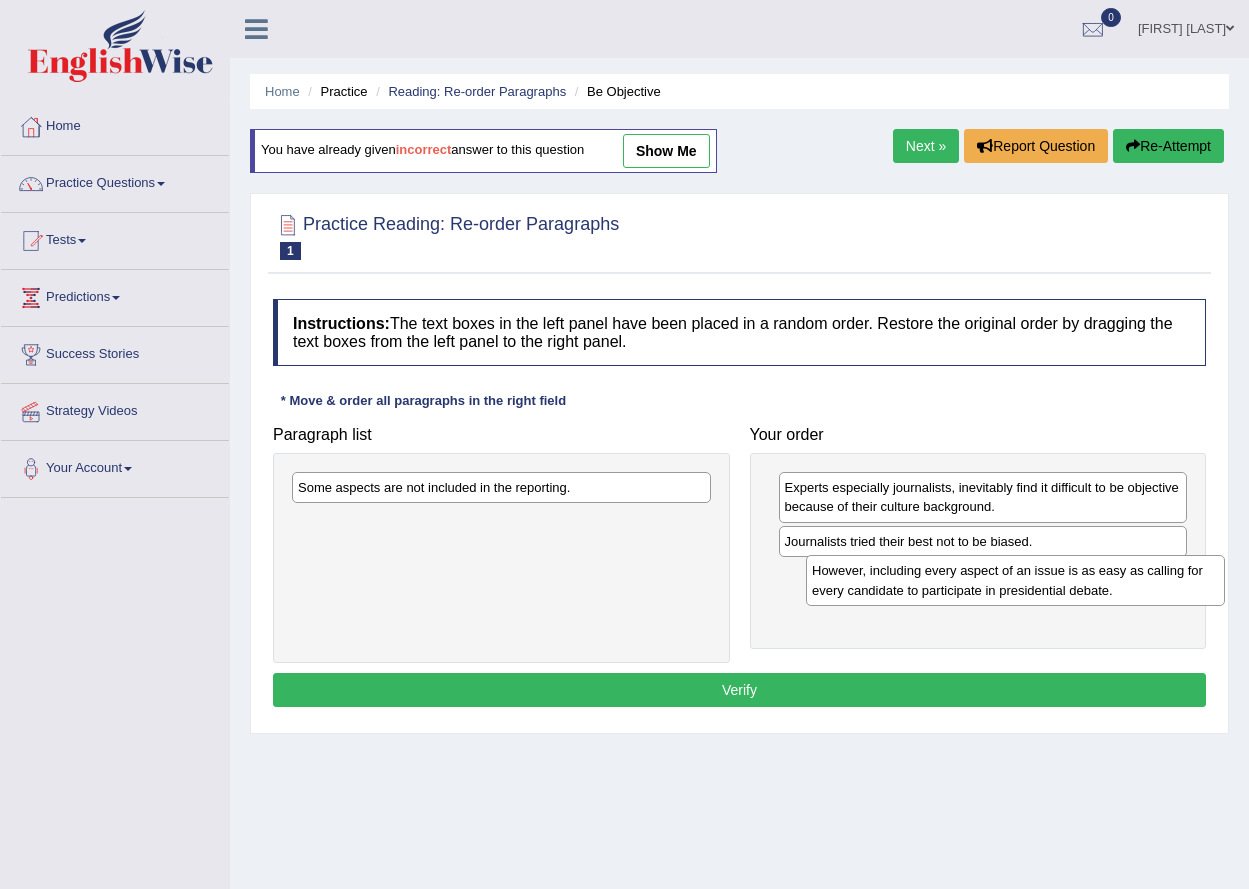 drag, startPoint x: 475, startPoint y: 535, endPoint x: 990, endPoint y: 581, distance: 517.0503 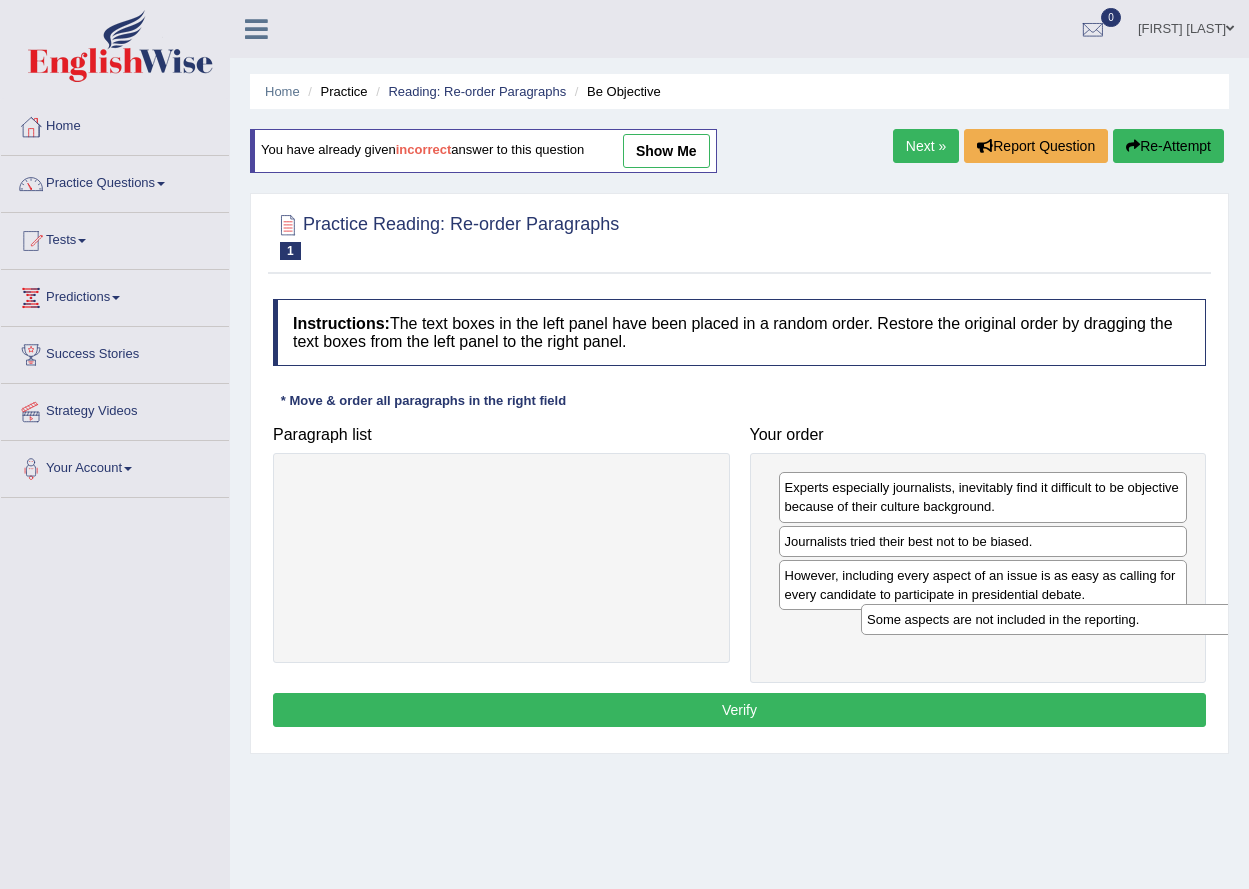 drag, startPoint x: 455, startPoint y: 491, endPoint x: 1036, endPoint y: 626, distance: 596.47797 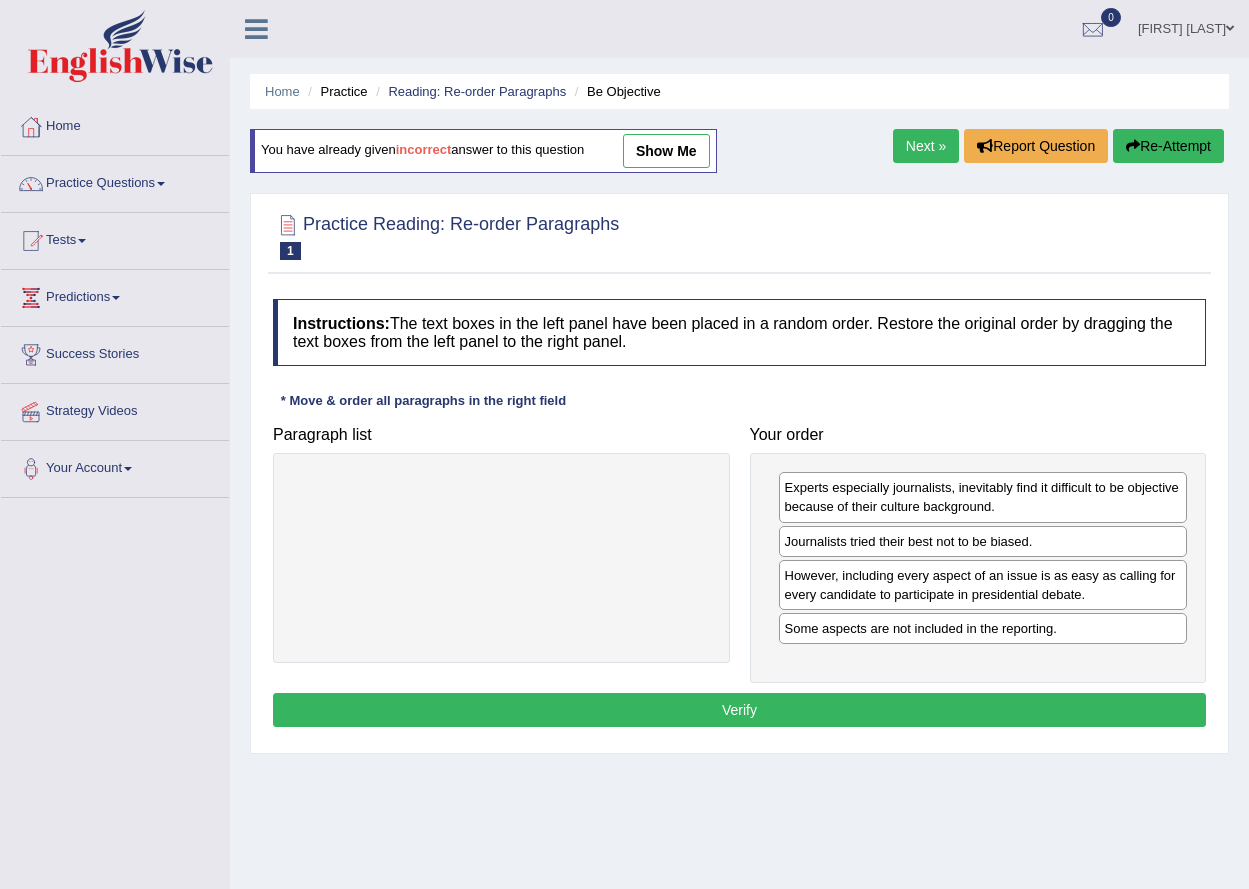 click on "Verify" at bounding box center (739, 710) 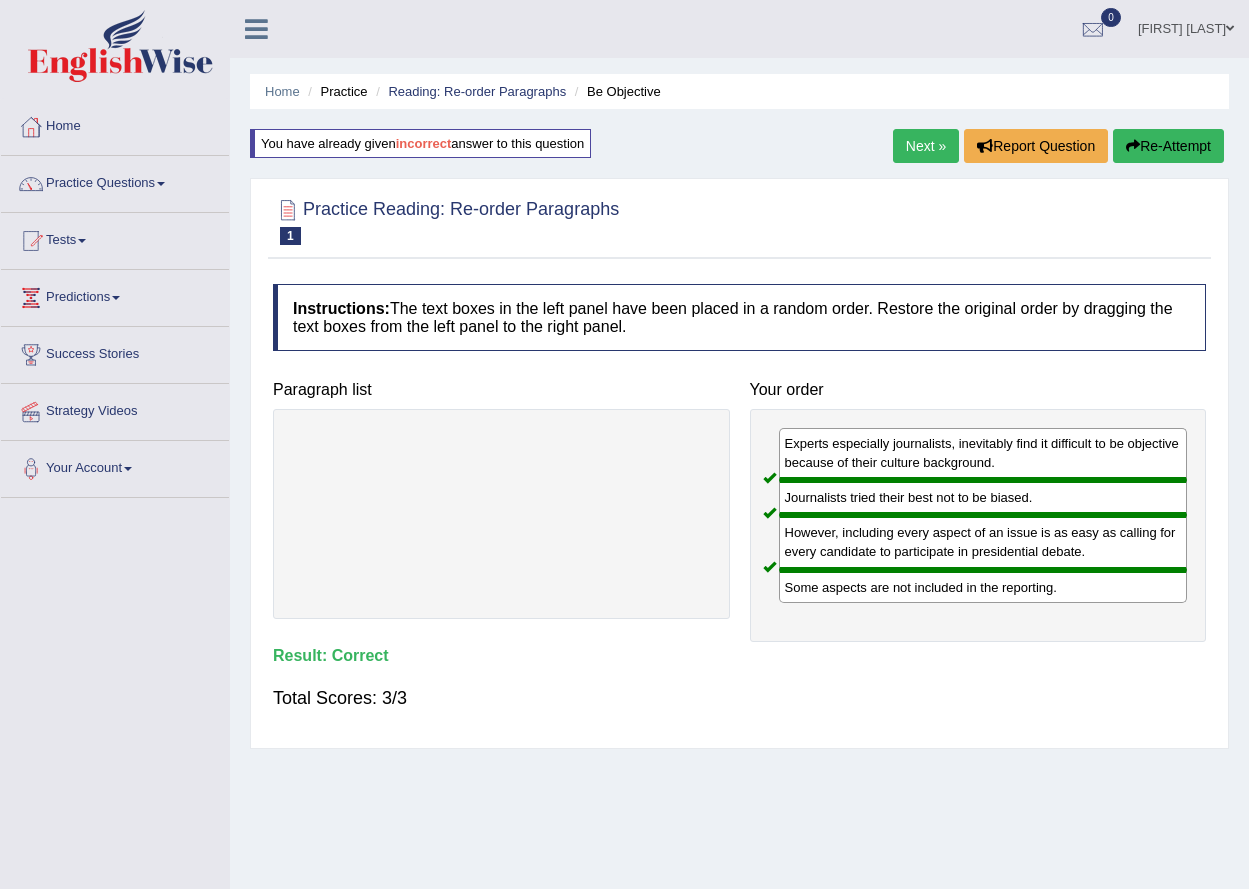 click on "Next »" at bounding box center (926, 146) 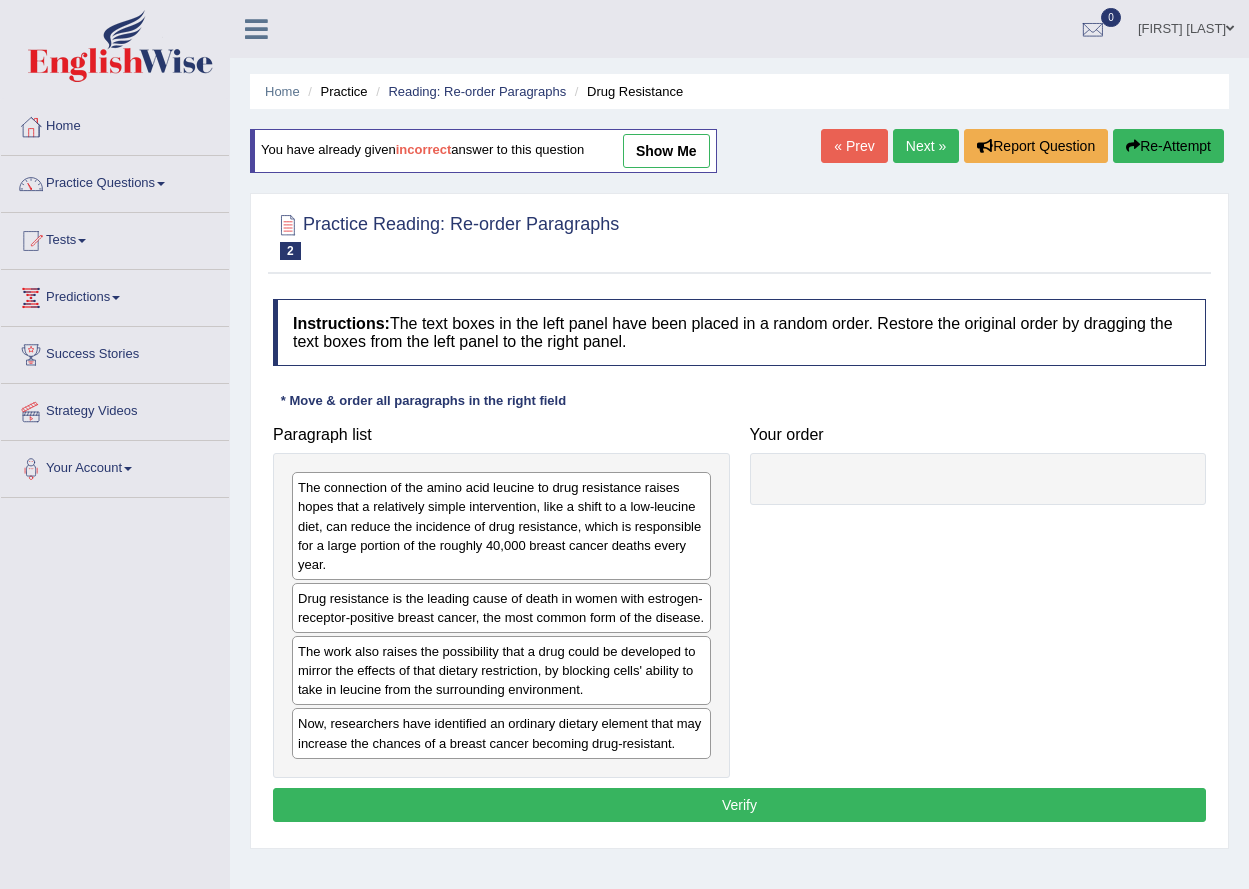 scroll, scrollTop: 0, scrollLeft: 0, axis: both 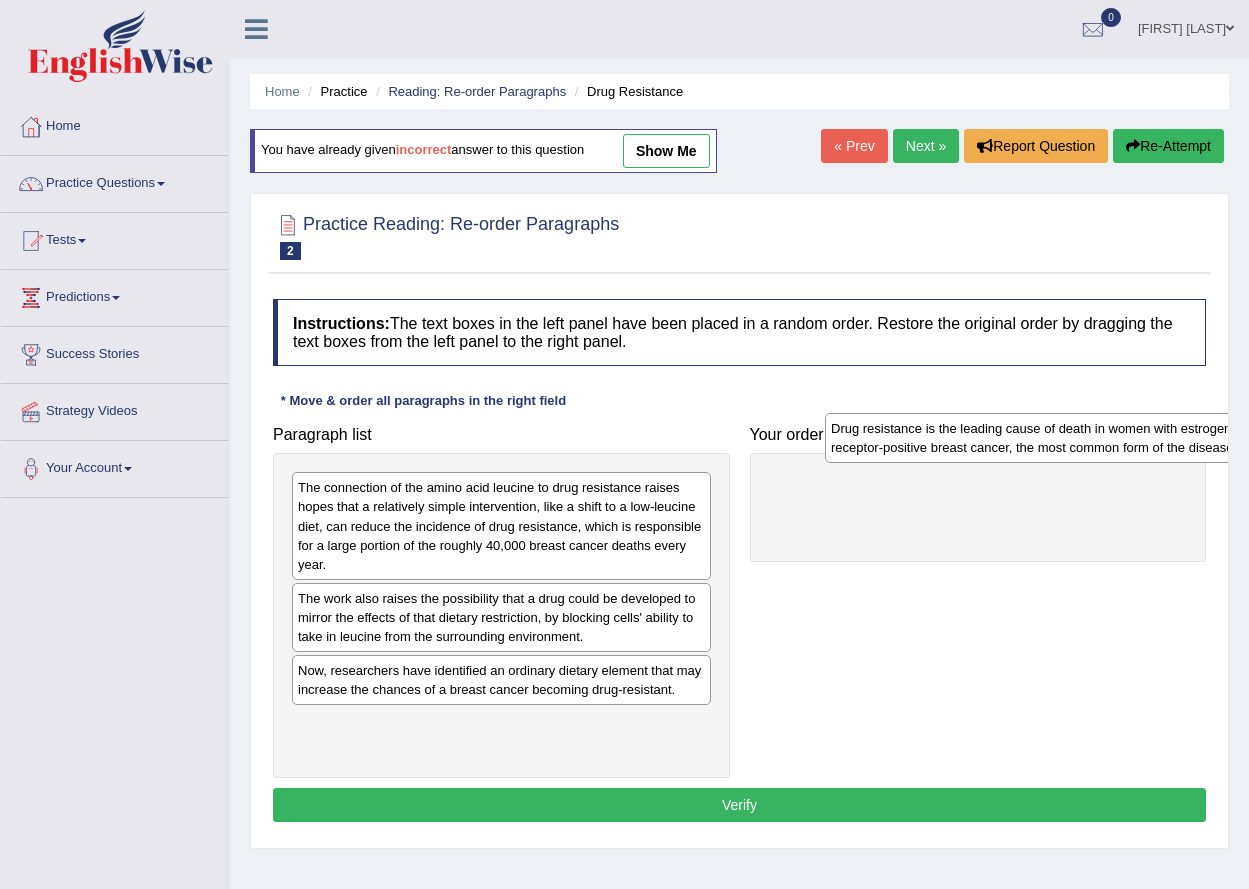 drag, startPoint x: 437, startPoint y: 620, endPoint x: 968, endPoint y: 433, distance: 562.9654 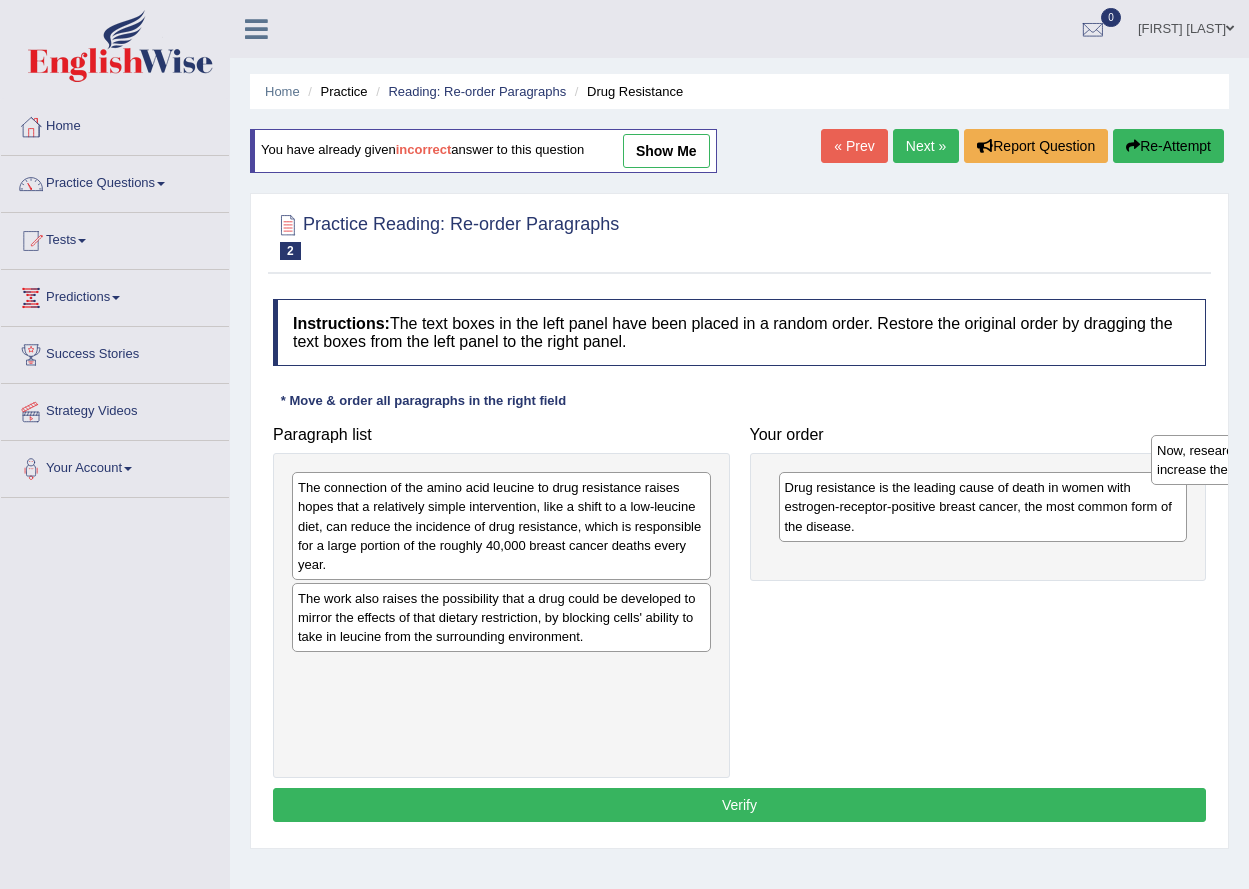 drag, startPoint x: 404, startPoint y: 686, endPoint x: 1263, endPoint y: 464, distance: 887.2232 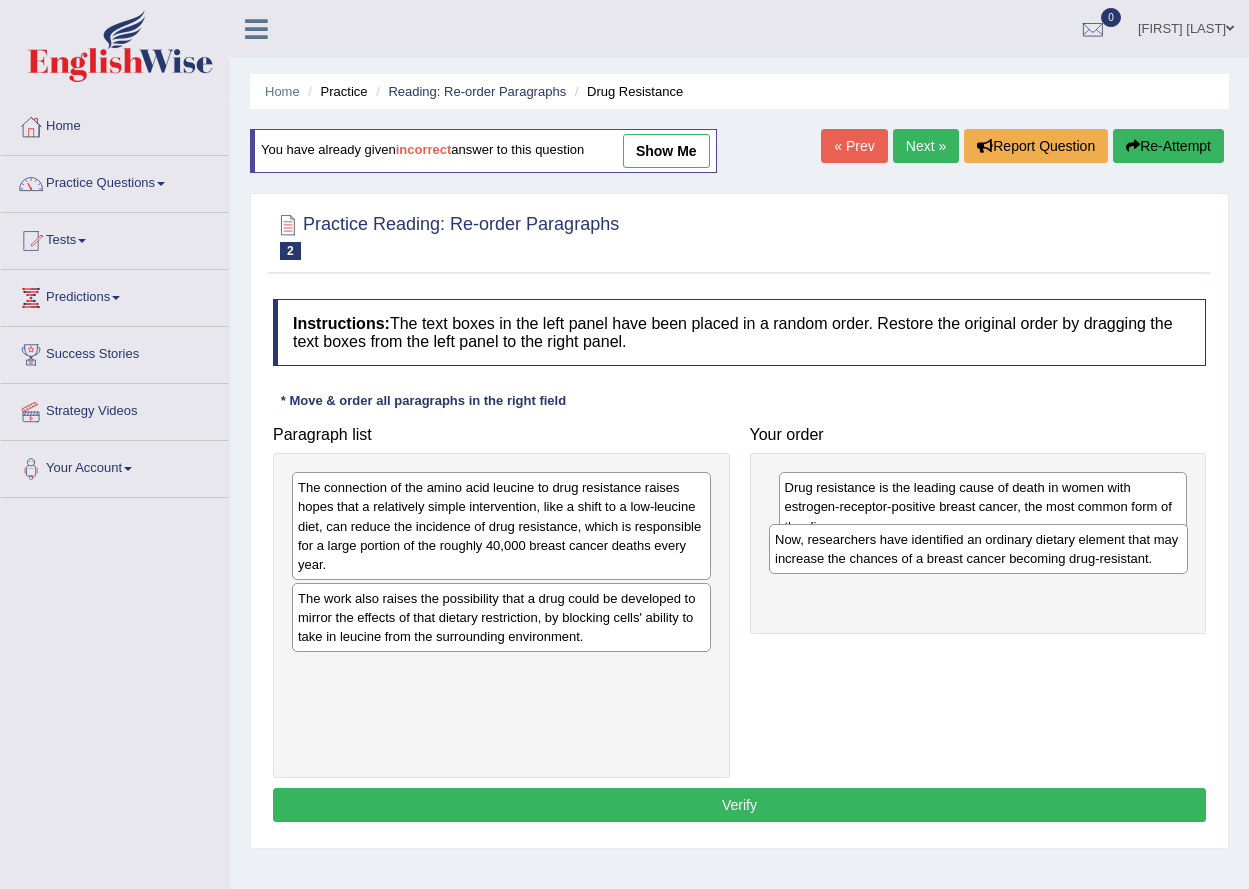 drag, startPoint x: 622, startPoint y: 698, endPoint x: 929, endPoint y: 546, distance: 342.56824 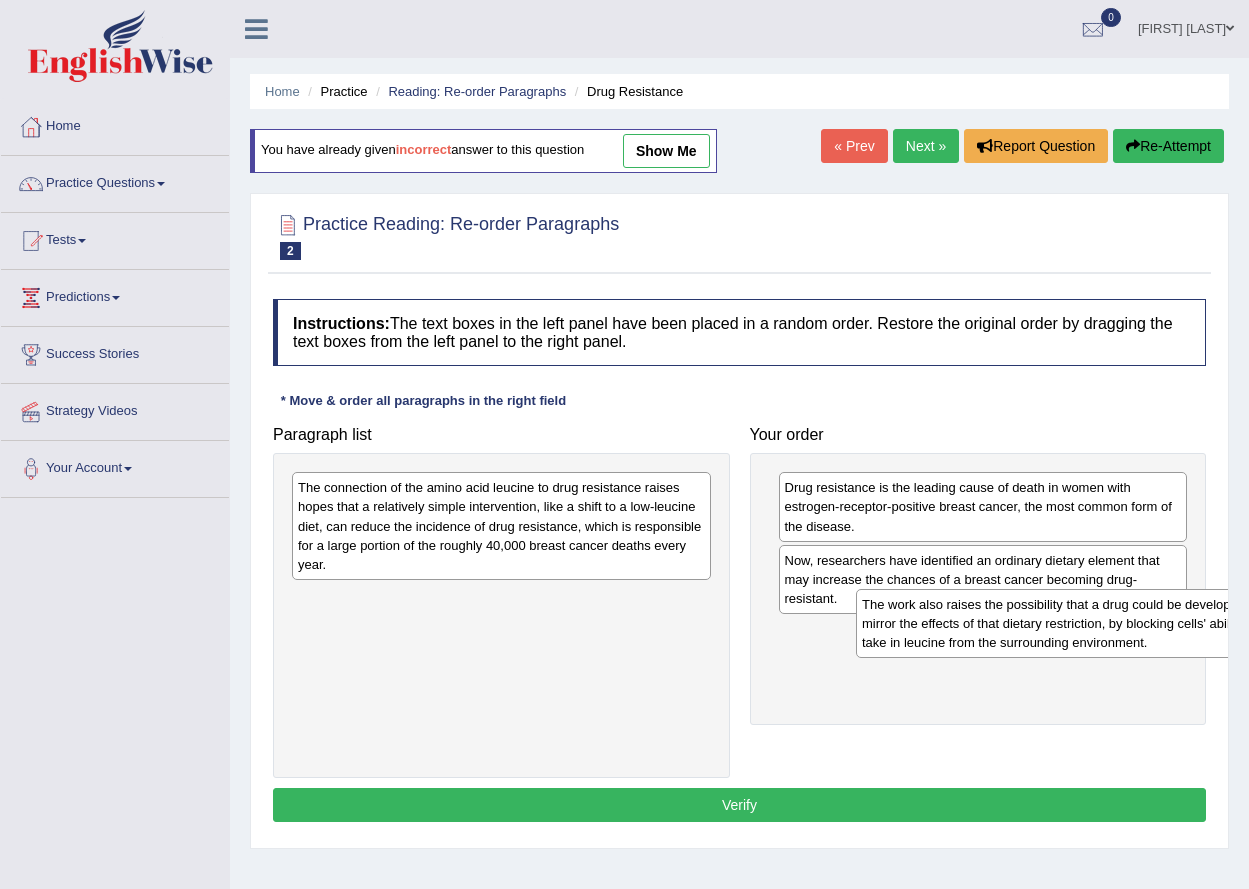 drag, startPoint x: 403, startPoint y: 616, endPoint x: 957, endPoint y: 626, distance: 554.0903 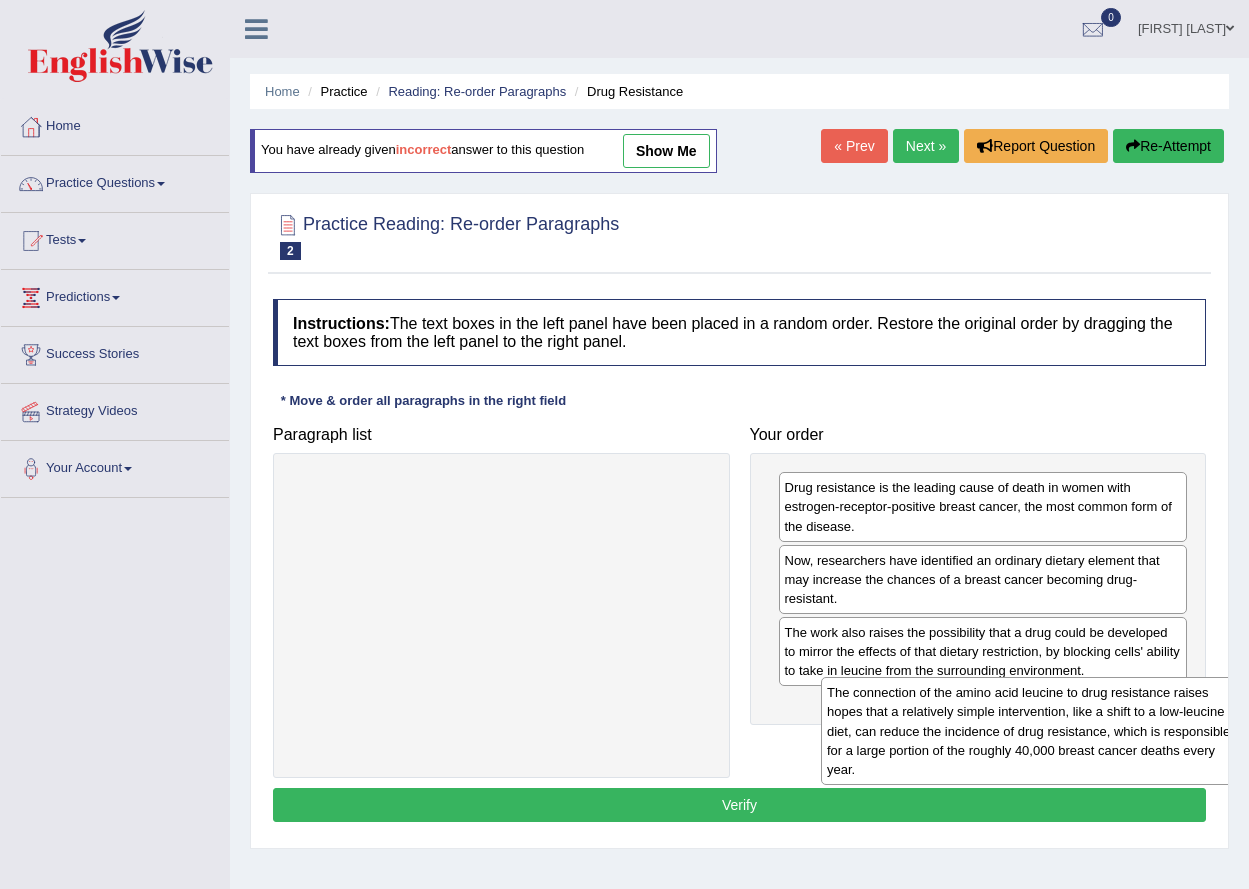 drag, startPoint x: 559, startPoint y: 542, endPoint x: 1089, endPoint y: 744, distance: 567.1896 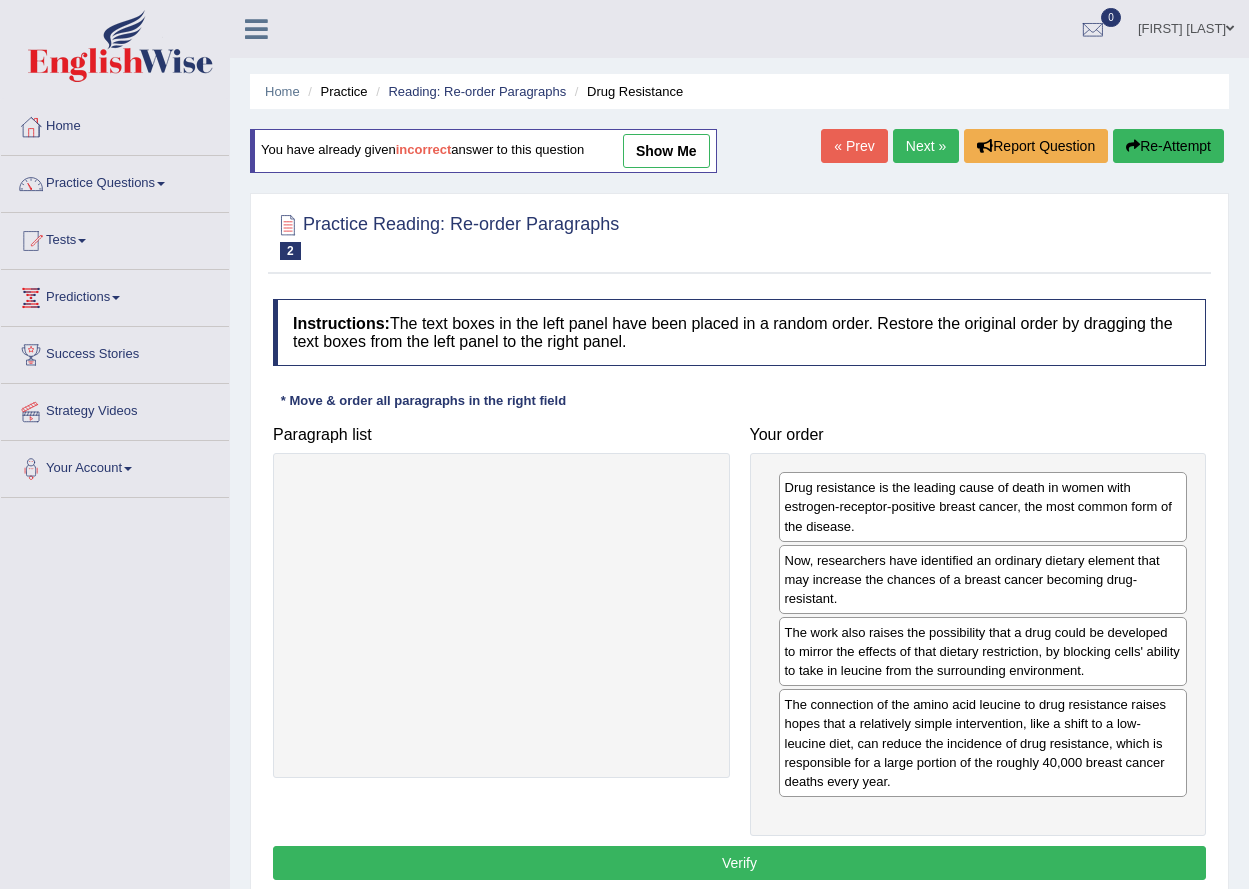 click on "Verify" at bounding box center [739, 863] 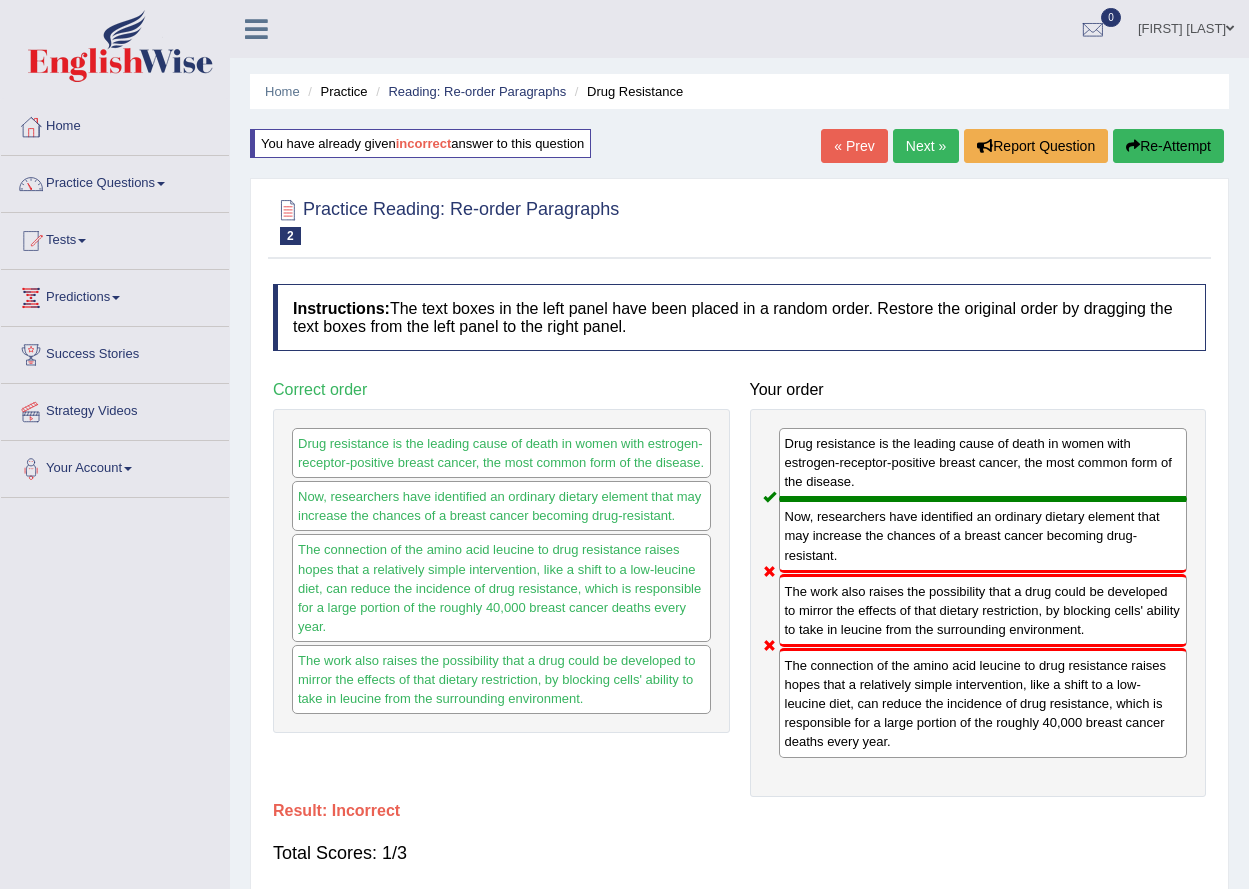 click on "« Prev" at bounding box center [854, 146] 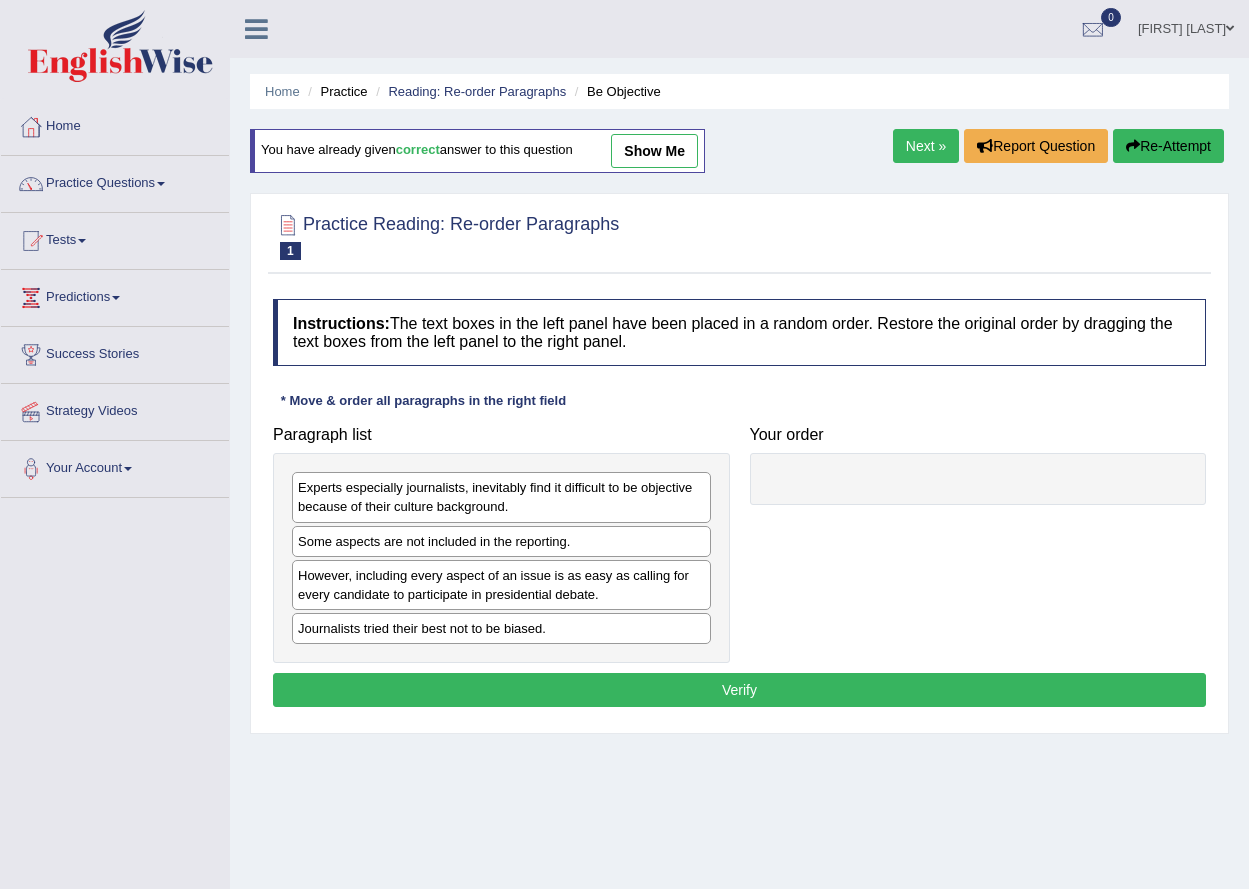 scroll, scrollTop: 0, scrollLeft: 0, axis: both 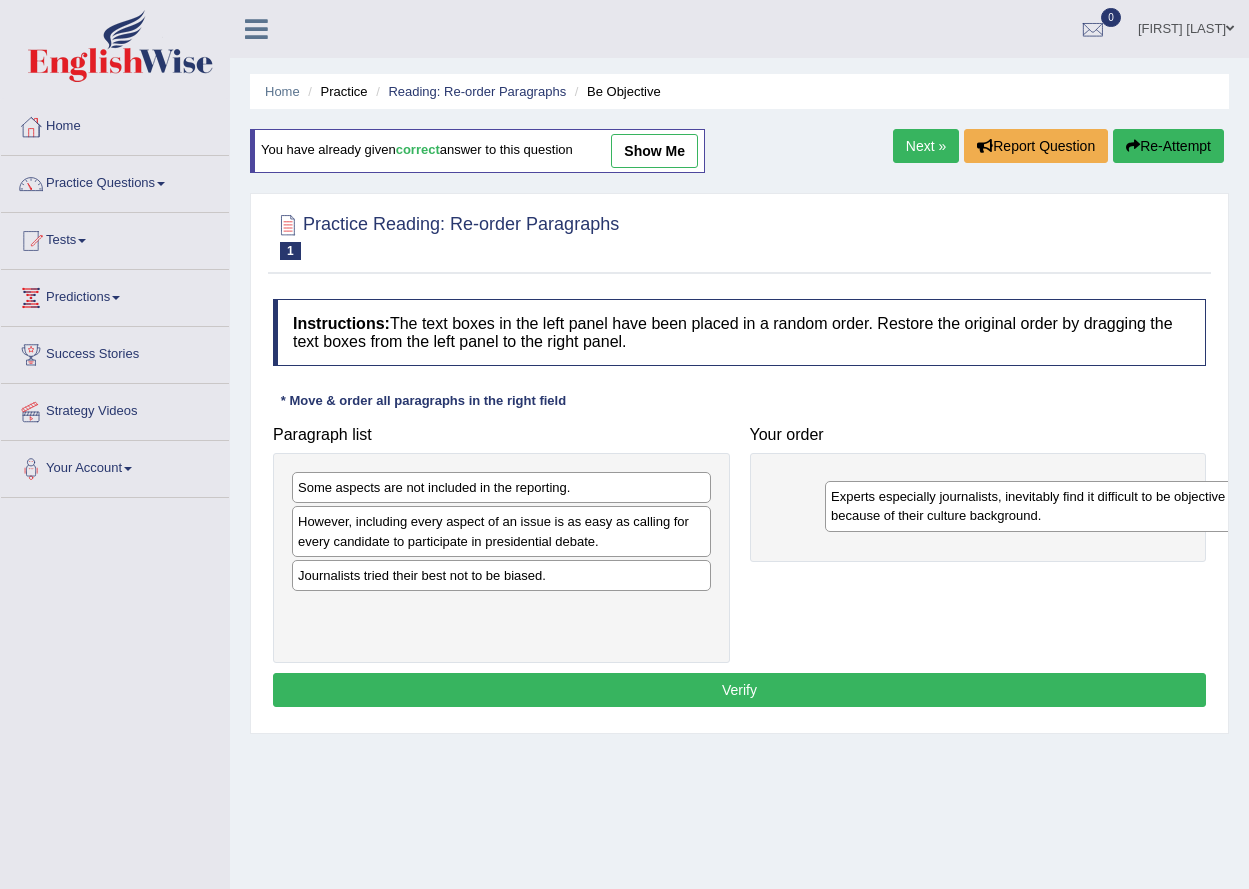 drag, startPoint x: 458, startPoint y: 511, endPoint x: 1009, endPoint y: 515, distance: 551.0145 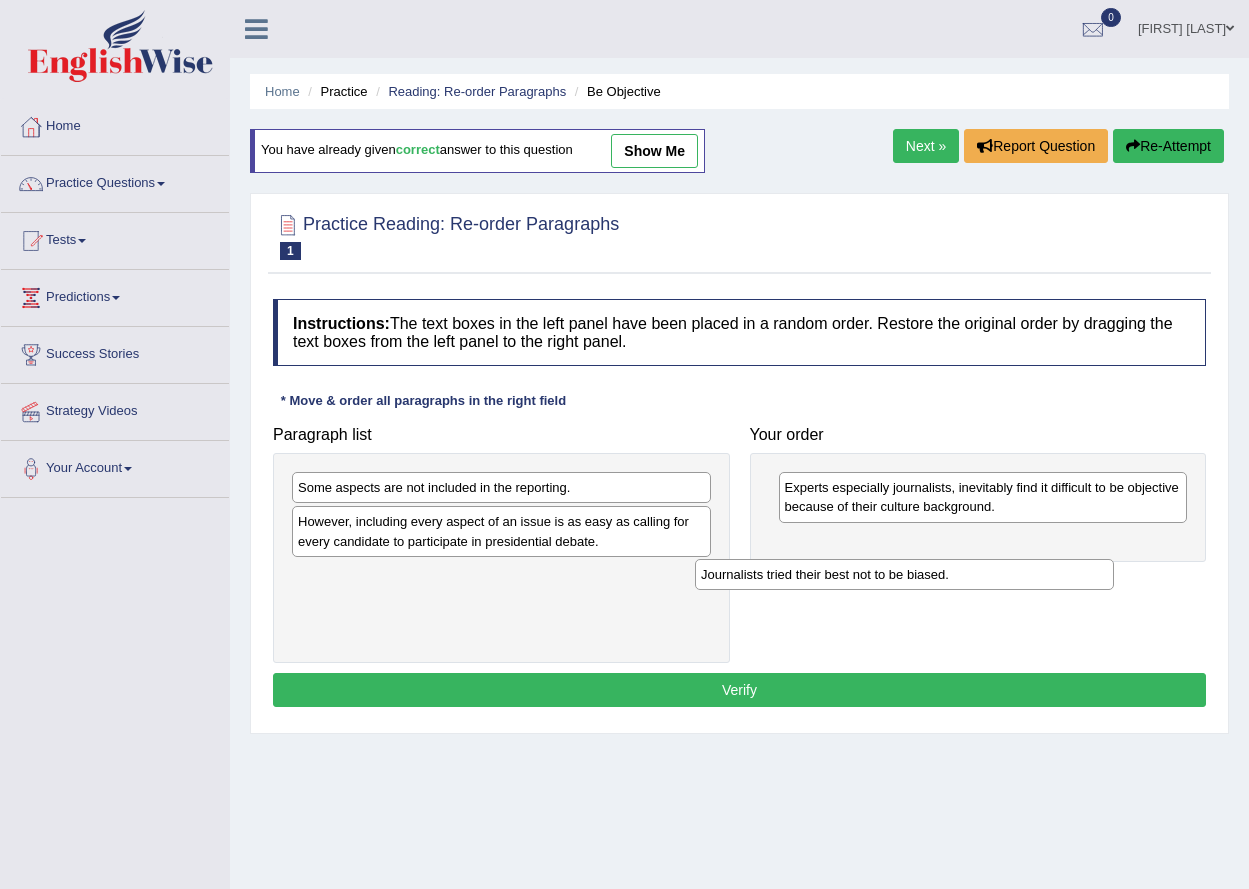 drag, startPoint x: 347, startPoint y: 580, endPoint x: 815, endPoint y: 557, distance: 468.56482 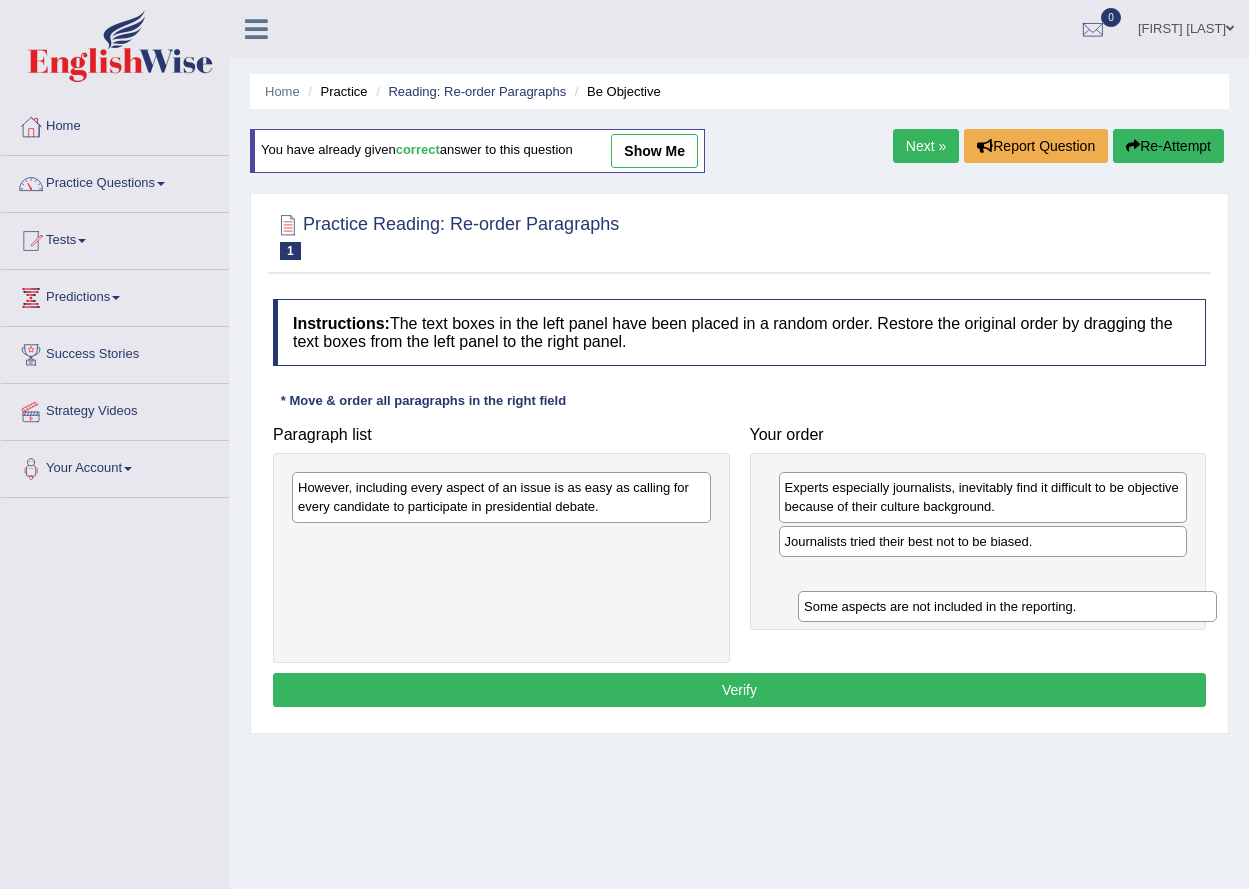 drag, startPoint x: 395, startPoint y: 495, endPoint x: 915, endPoint y: 609, distance: 532.3495 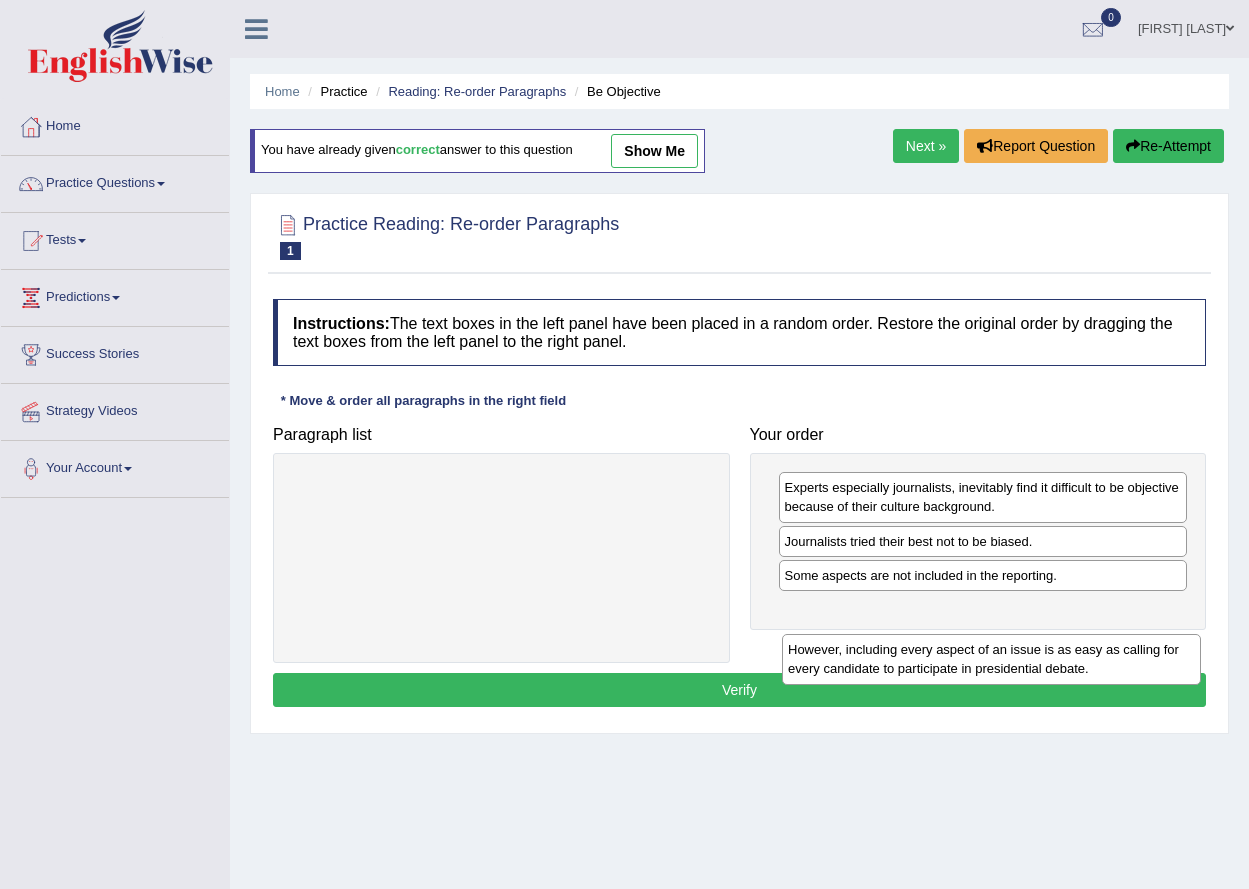 drag, startPoint x: 517, startPoint y: 492, endPoint x: 1038, endPoint y: 617, distance: 535.7854 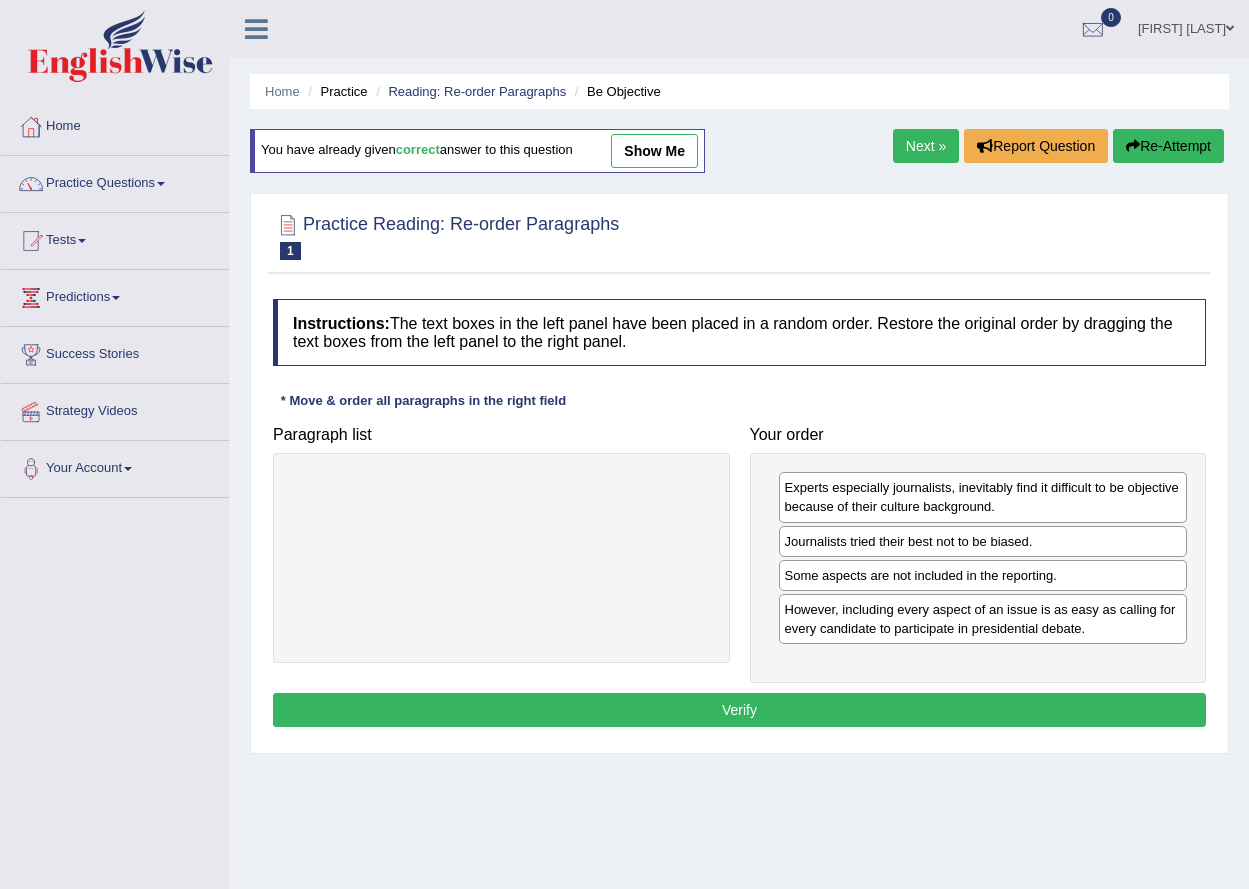 click on "Verify" at bounding box center (739, 710) 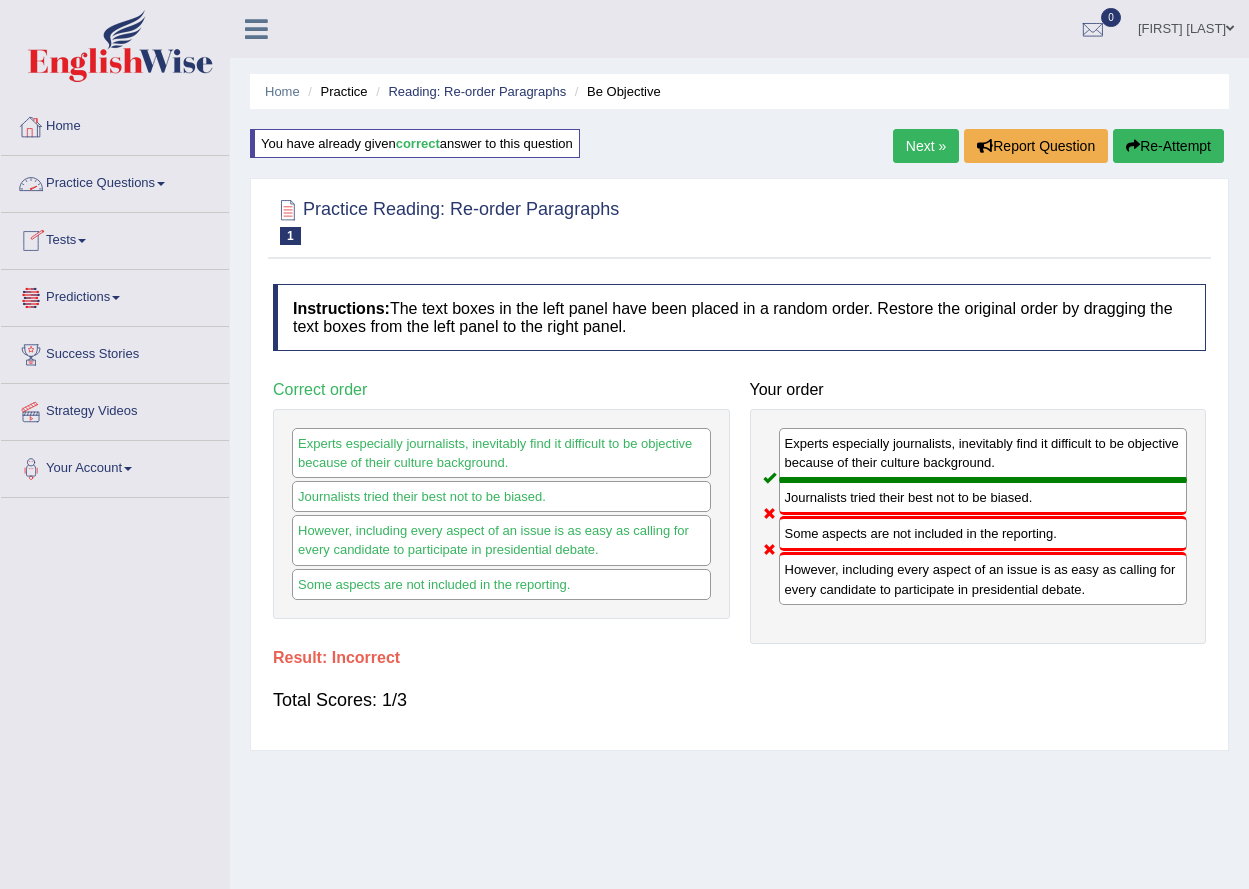 click on "Next »" at bounding box center [926, 146] 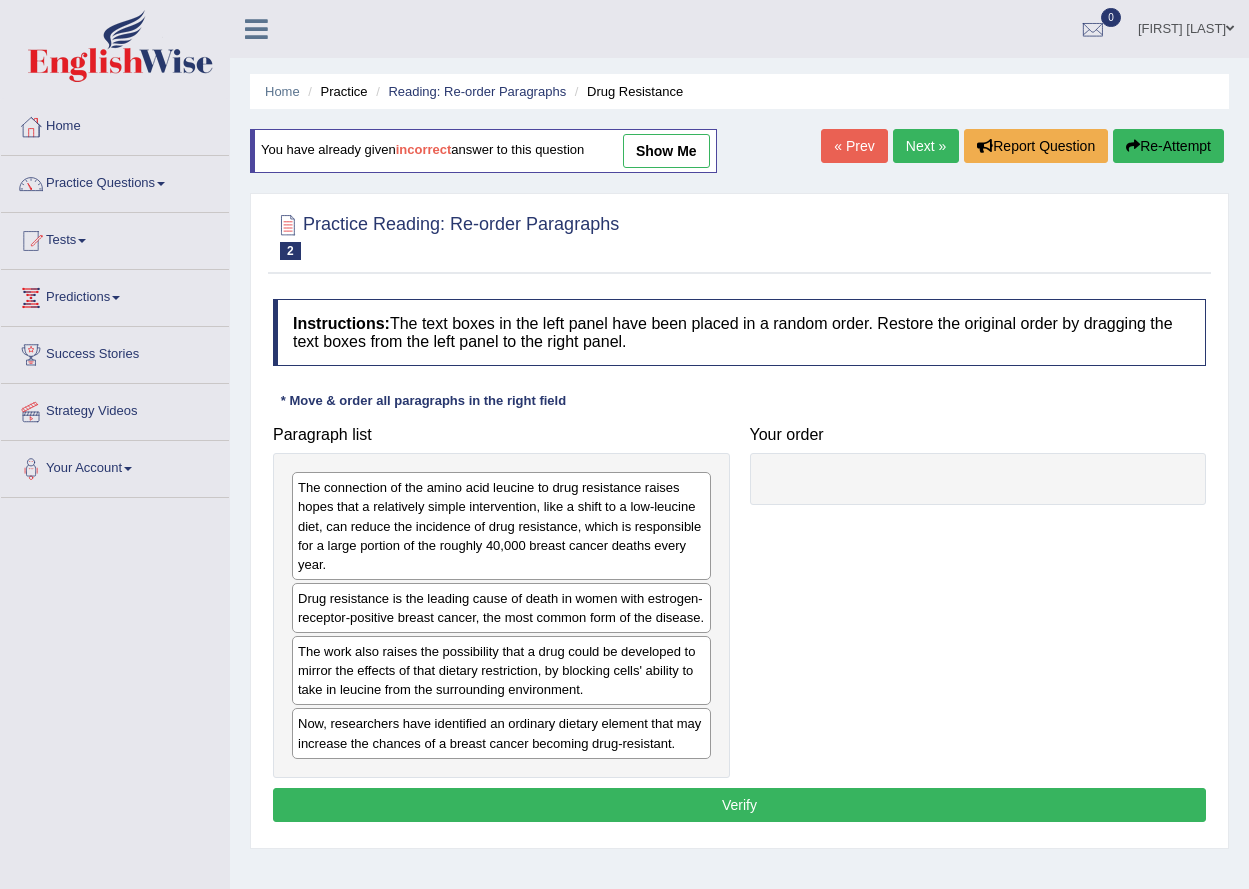 scroll, scrollTop: 0, scrollLeft: 0, axis: both 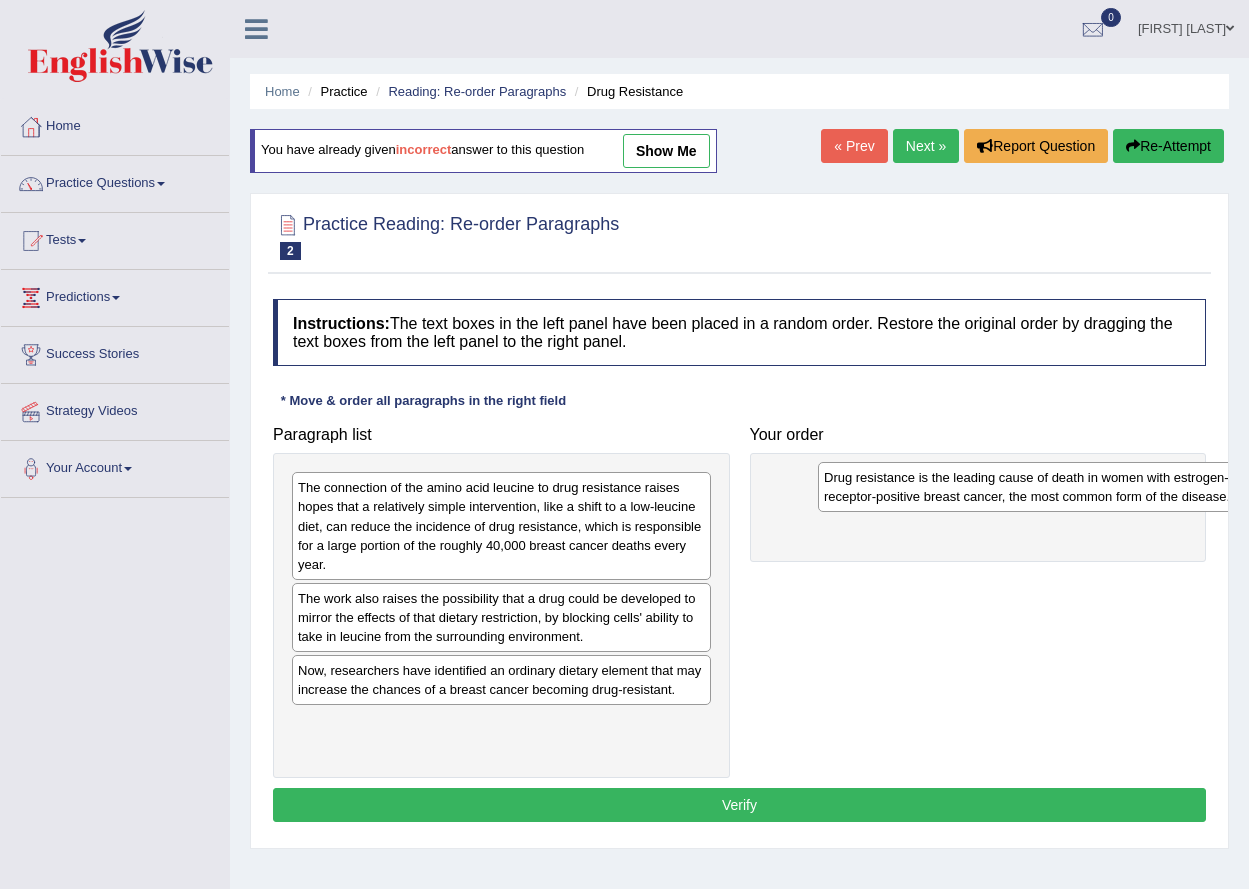 drag, startPoint x: 488, startPoint y: 611, endPoint x: 1048, endPoint y: 468, distance: 577.9697 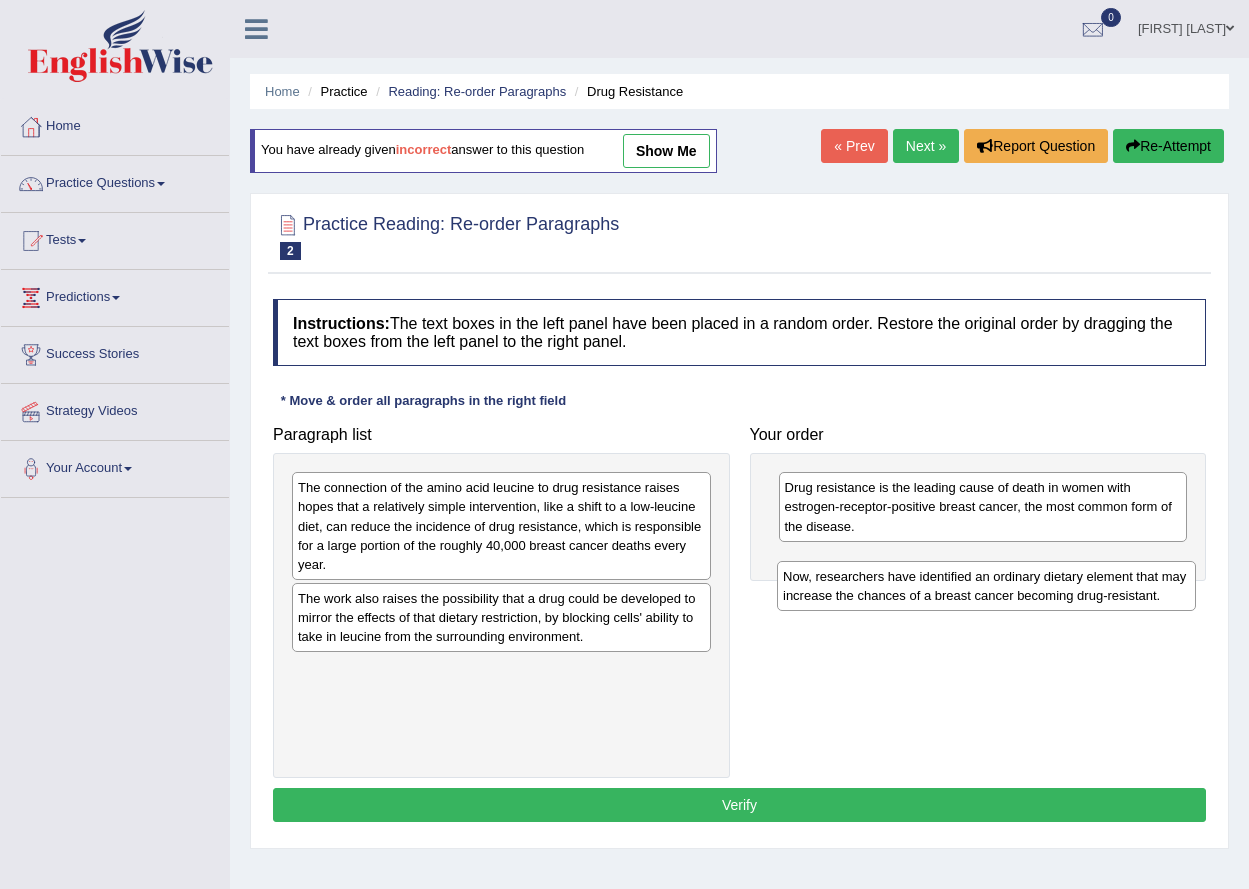 drag, startPoint x: 392, startPoint y: 694, endPoint x: 888, endPoint y: 576, distance: 509.8431 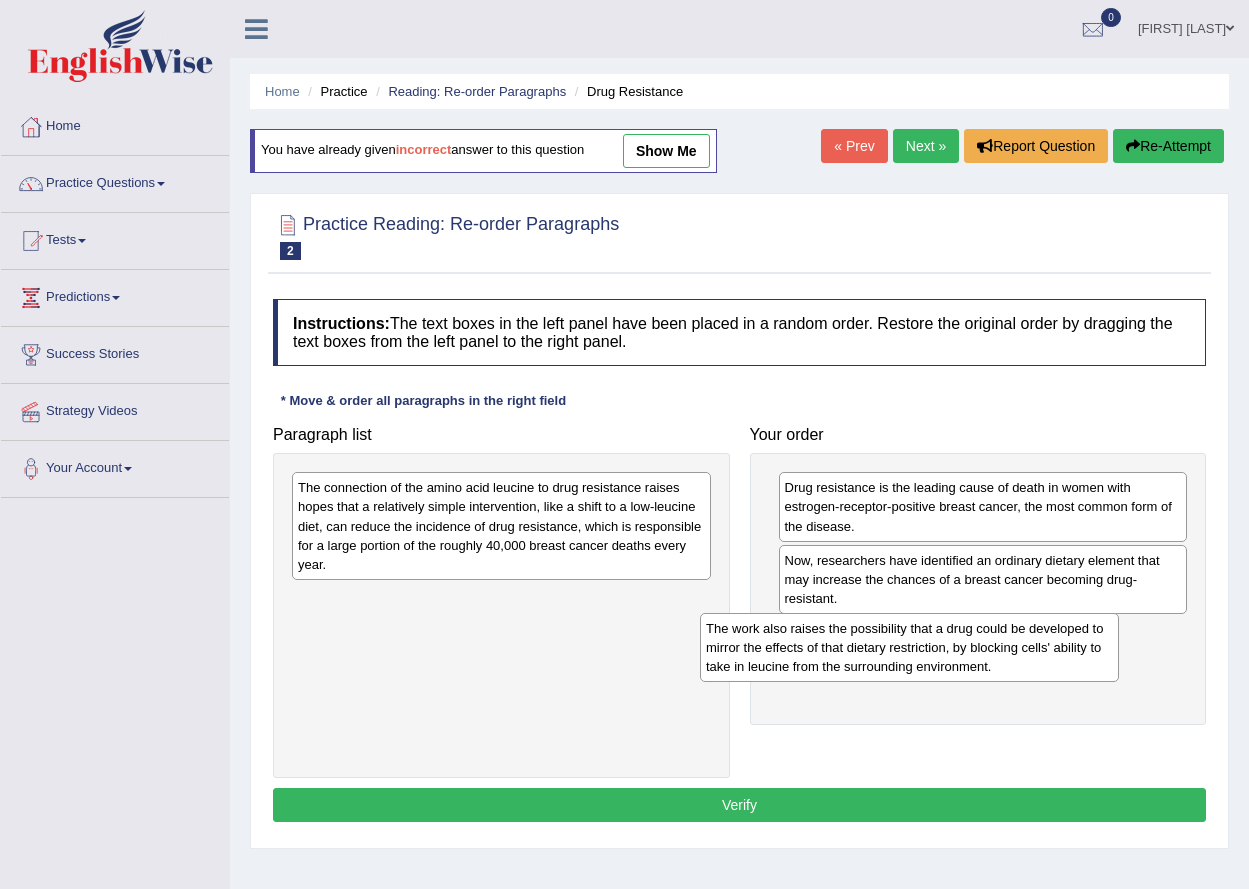 drag, startPoint x: 379, startPoint y: 612, endPoint x: 895, endPoint y: 616, distance: 516.0155 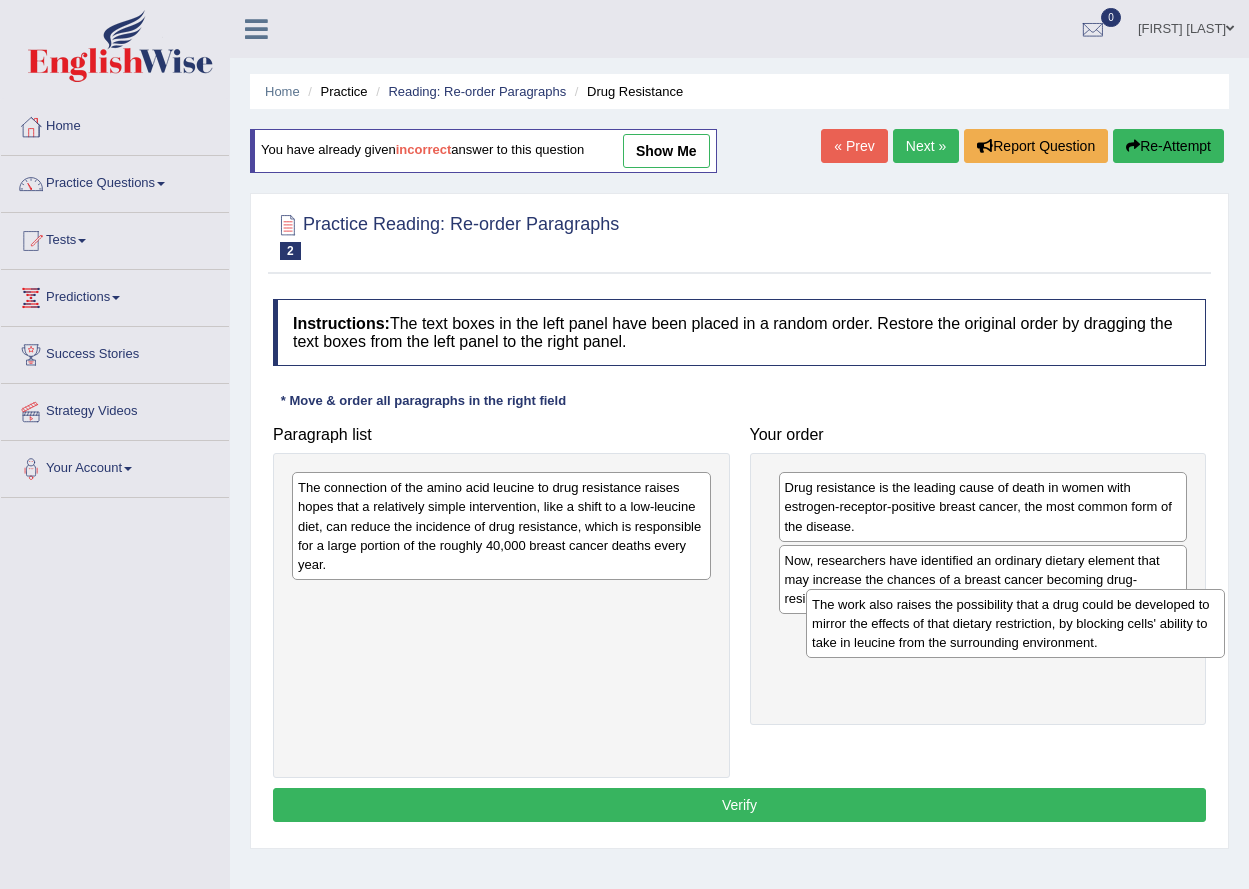 click on "The work also raises the possibility that a drug could be developed to mirror the effects of that dietary restriction, by blocking cells' ability
to take in leucine from the surrounding environment." at bounding box center [1015, 623] 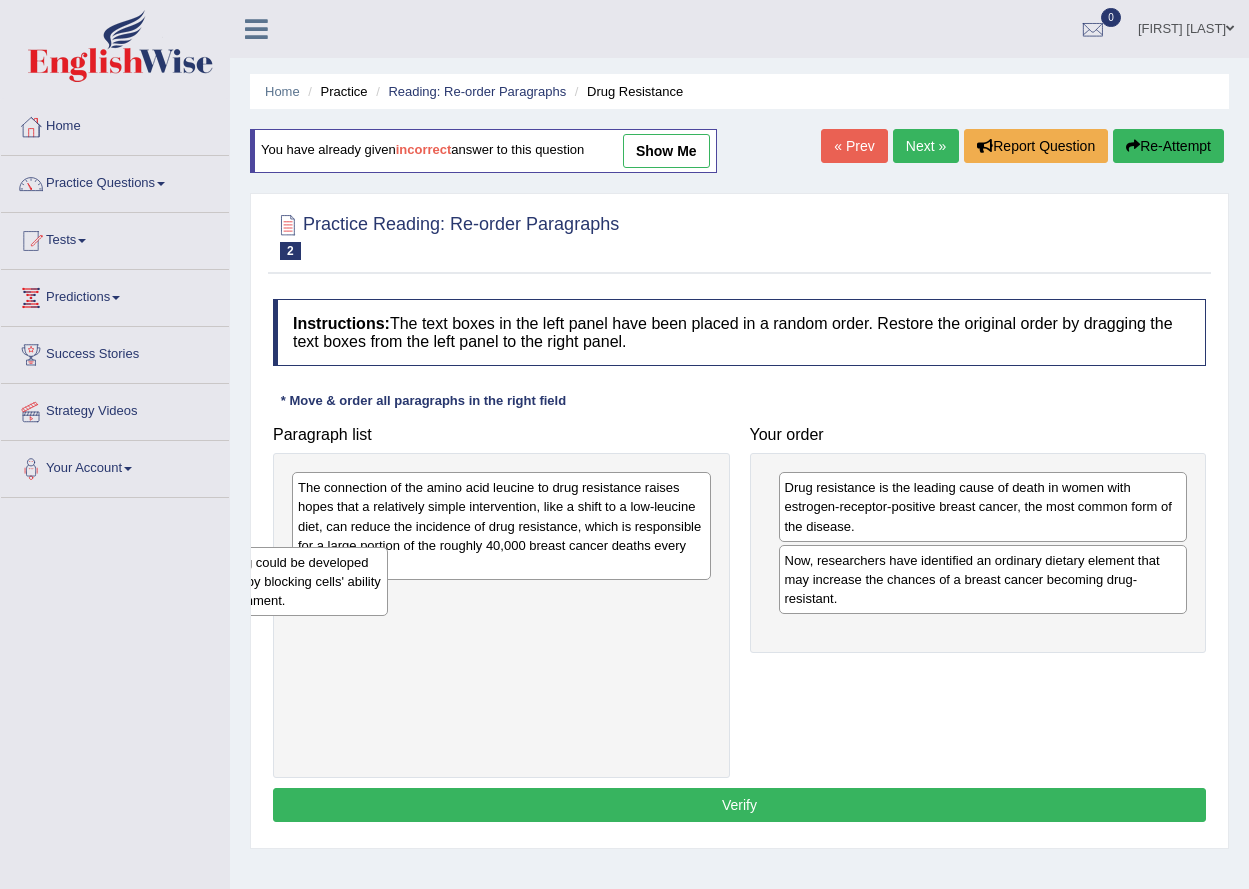 drag, startPoint x: 915, startPoint y: 651, endPoint x: 116, endPoint y: 581, distance: 802.0605 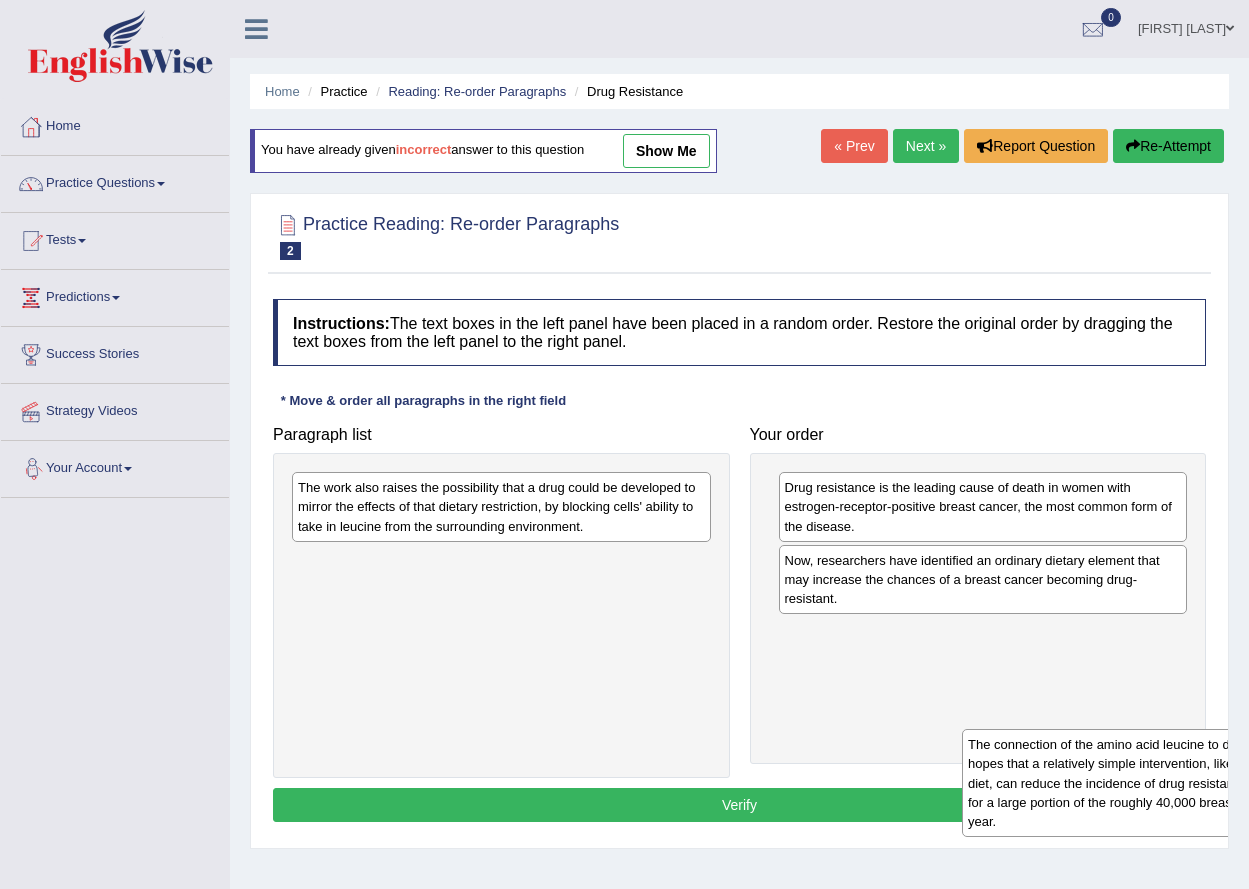 drag, startPoint x: 355, startPoint y: 534, endPoint x: 937, endPoint y: 675, distance: 598.83636 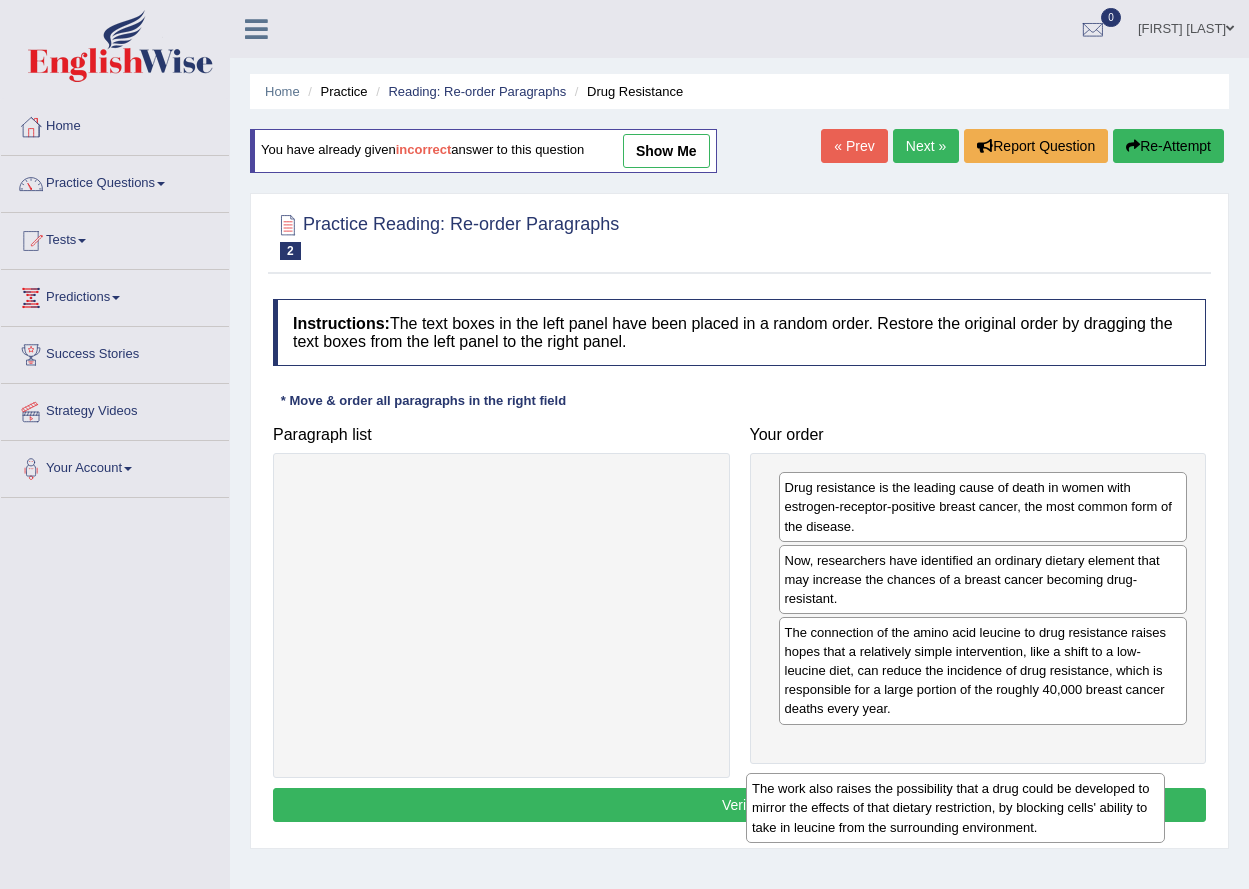drag, startPoint x: 438, startPoint y: 517, endPoint x: 949, endPoint y: 765, distance: 568.00085 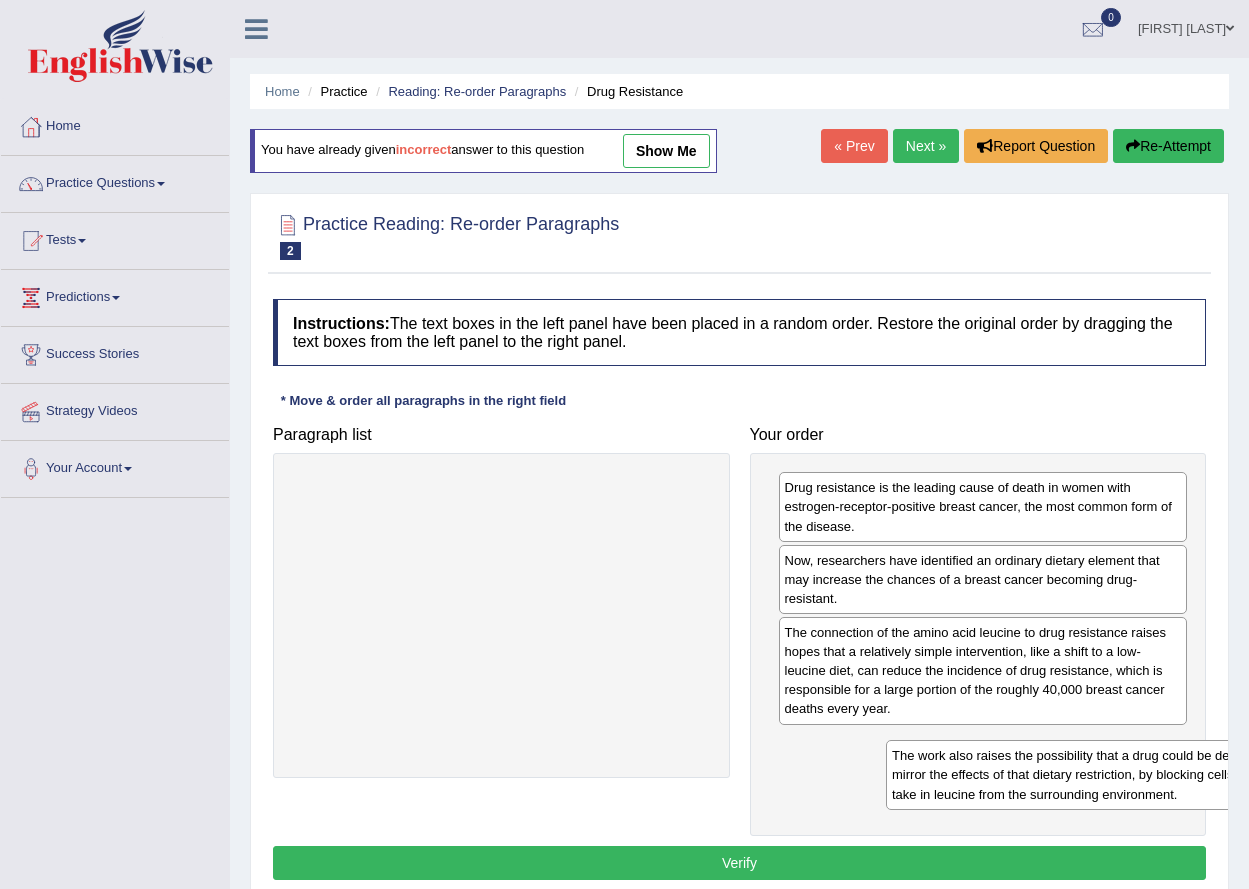 drag, startPoint x: 421, startPoint y: 522, endPoint x: 1010, endPoint y: 787, distance: 645.8684 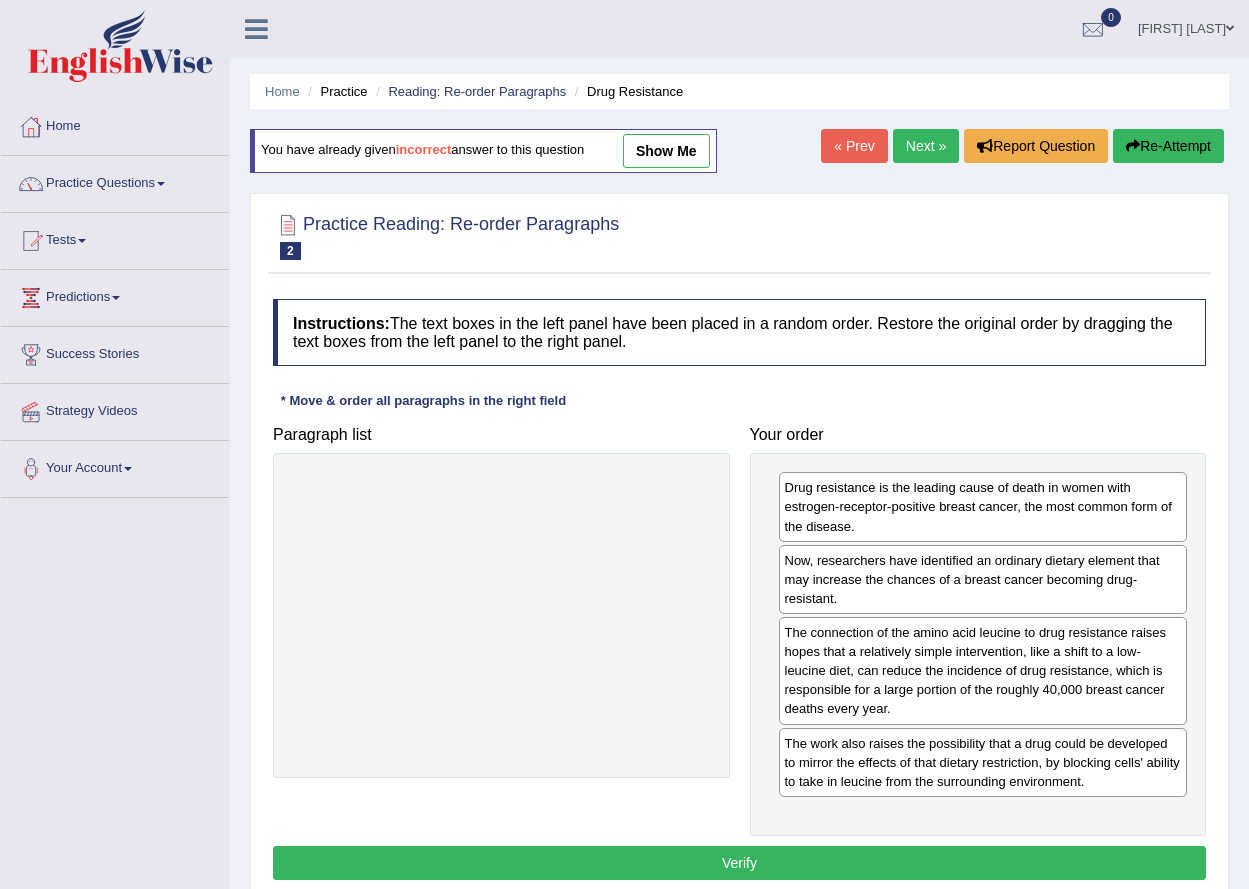click on "Verify" at bounding box center (739, 863) 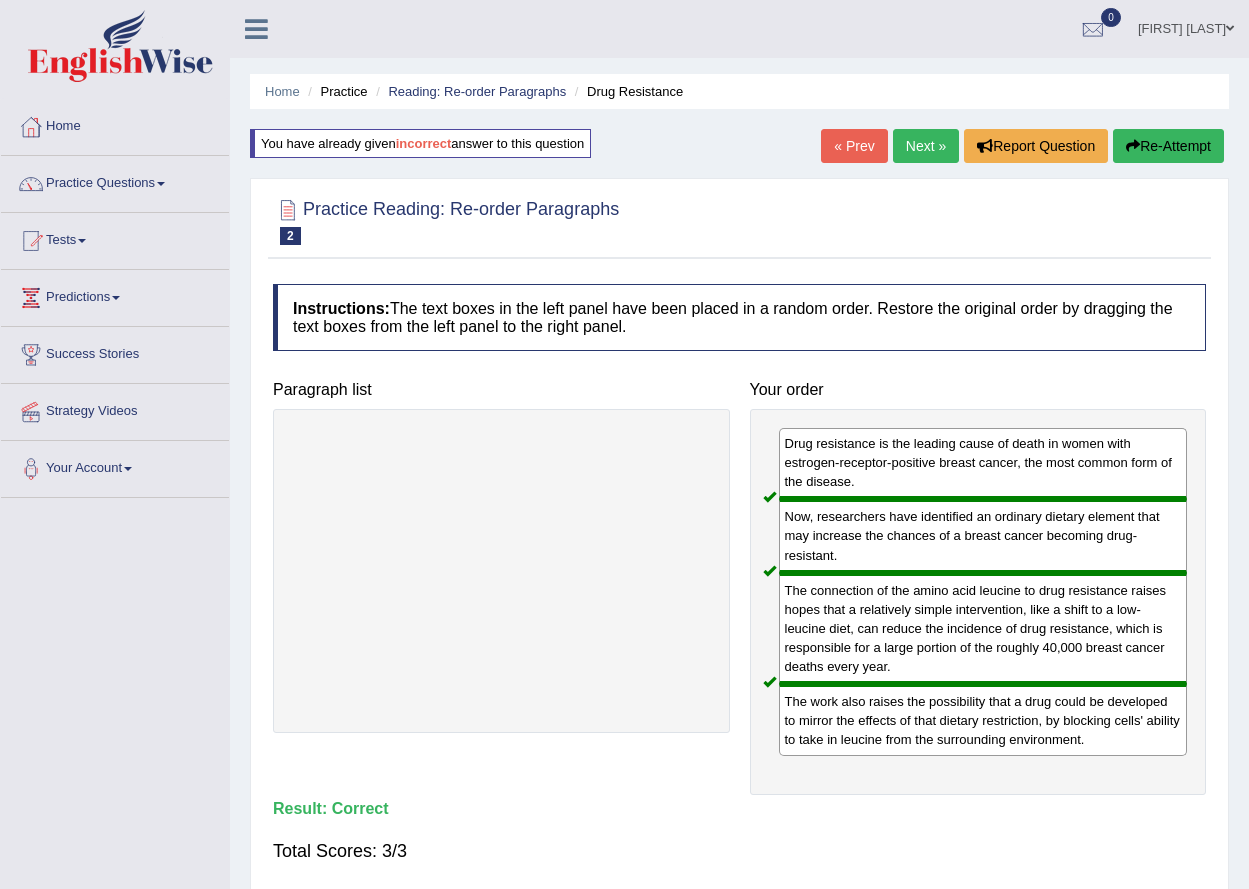 click on "Next »" at bounding box center (926, 146) 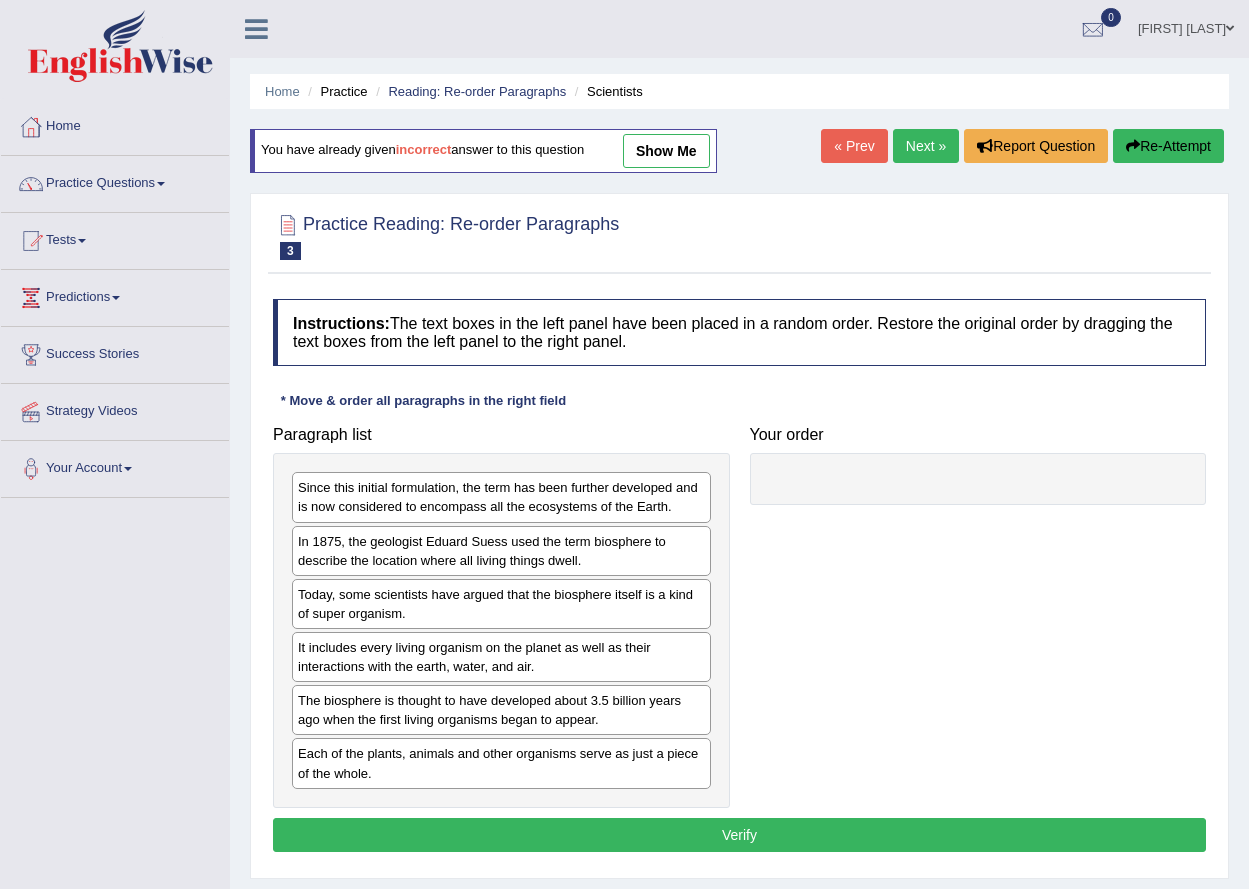 scroll, scrollTop: 0, scrollLeft: 0, axis: both 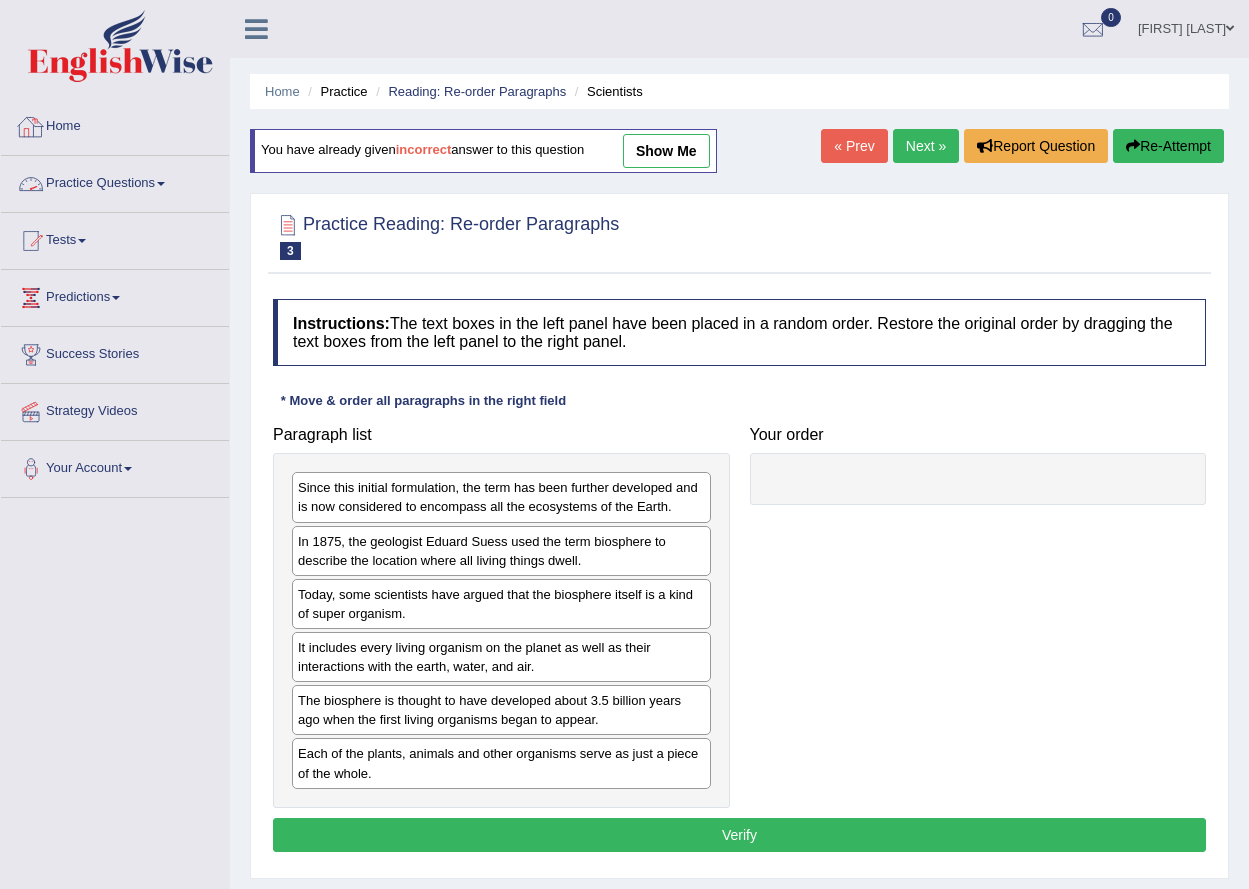 click on "Practice Questions" at bounding box center (115, 181) 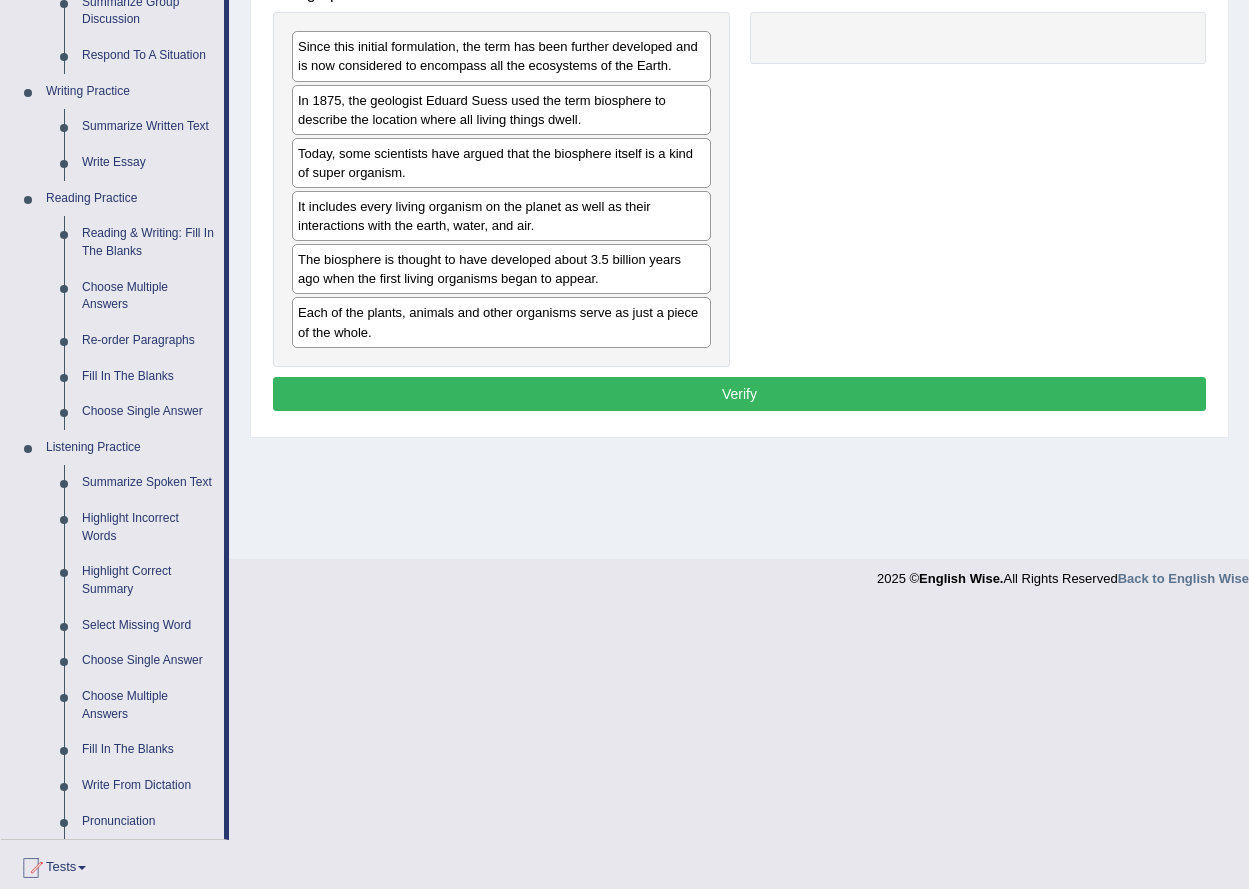 scroll, scrollTop: 678, scrollLeft: 0, axis: vertical 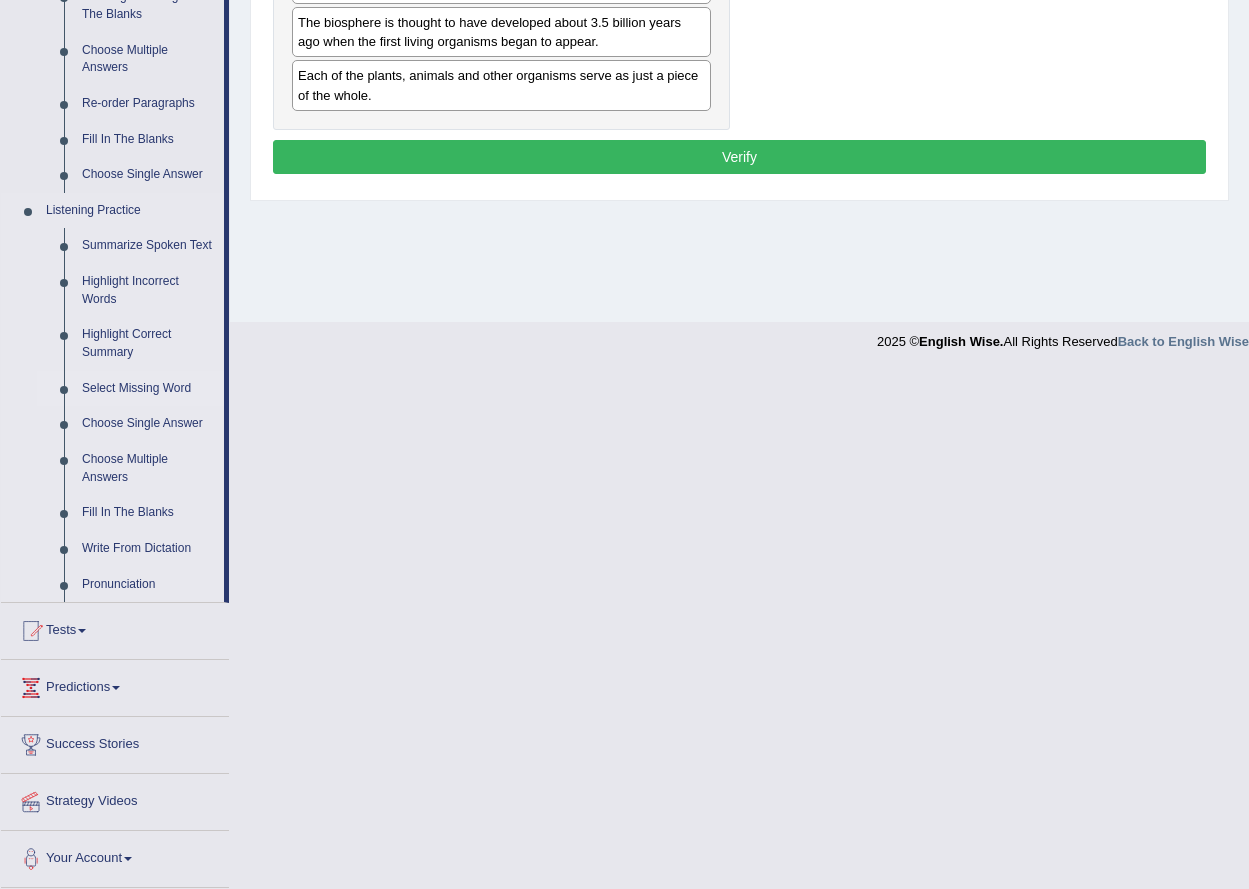 click on "Select Missing Word" at bounding box center [148, 389] 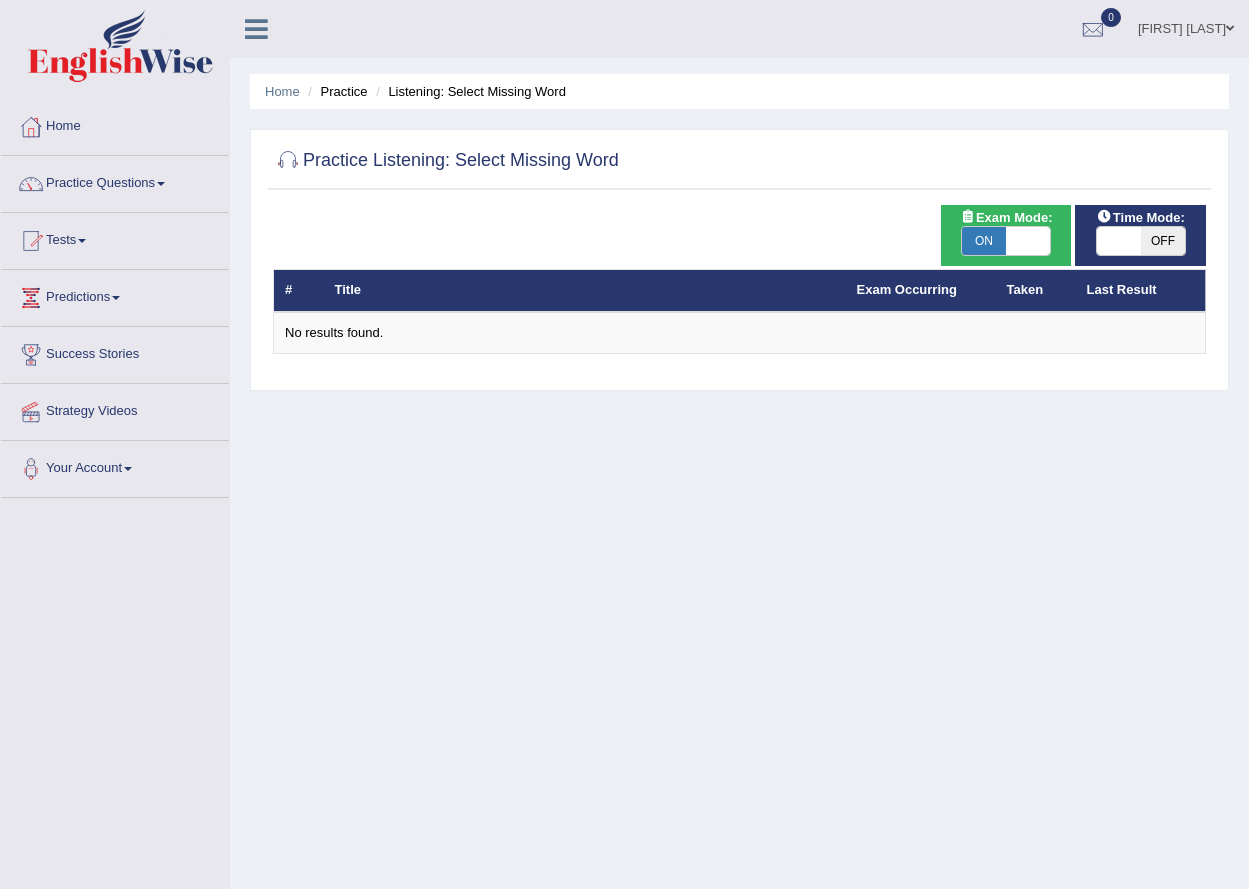 scroll, scrollTop: 0, scrollLeft: 0, axis: both 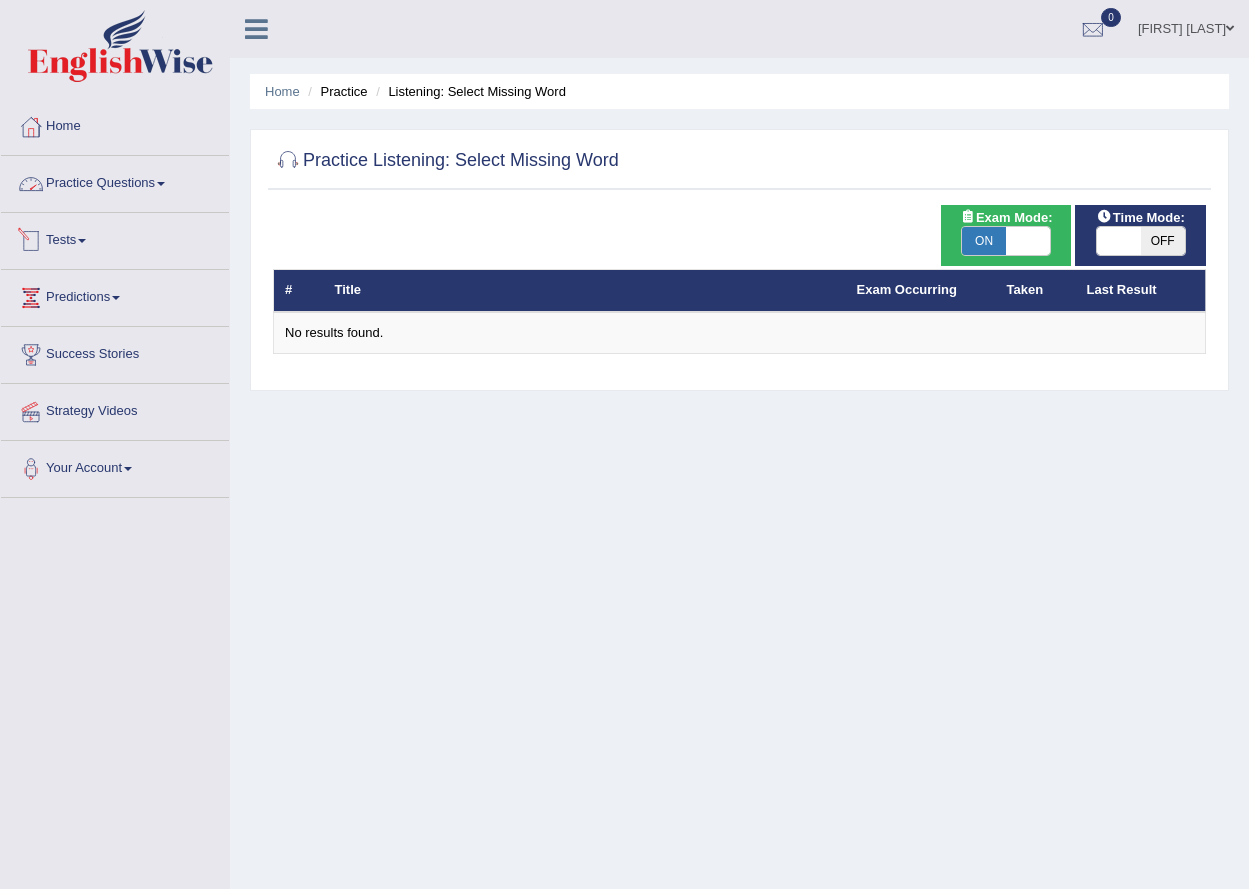 click on "Practice Questions" at bounding box center [115, 181] 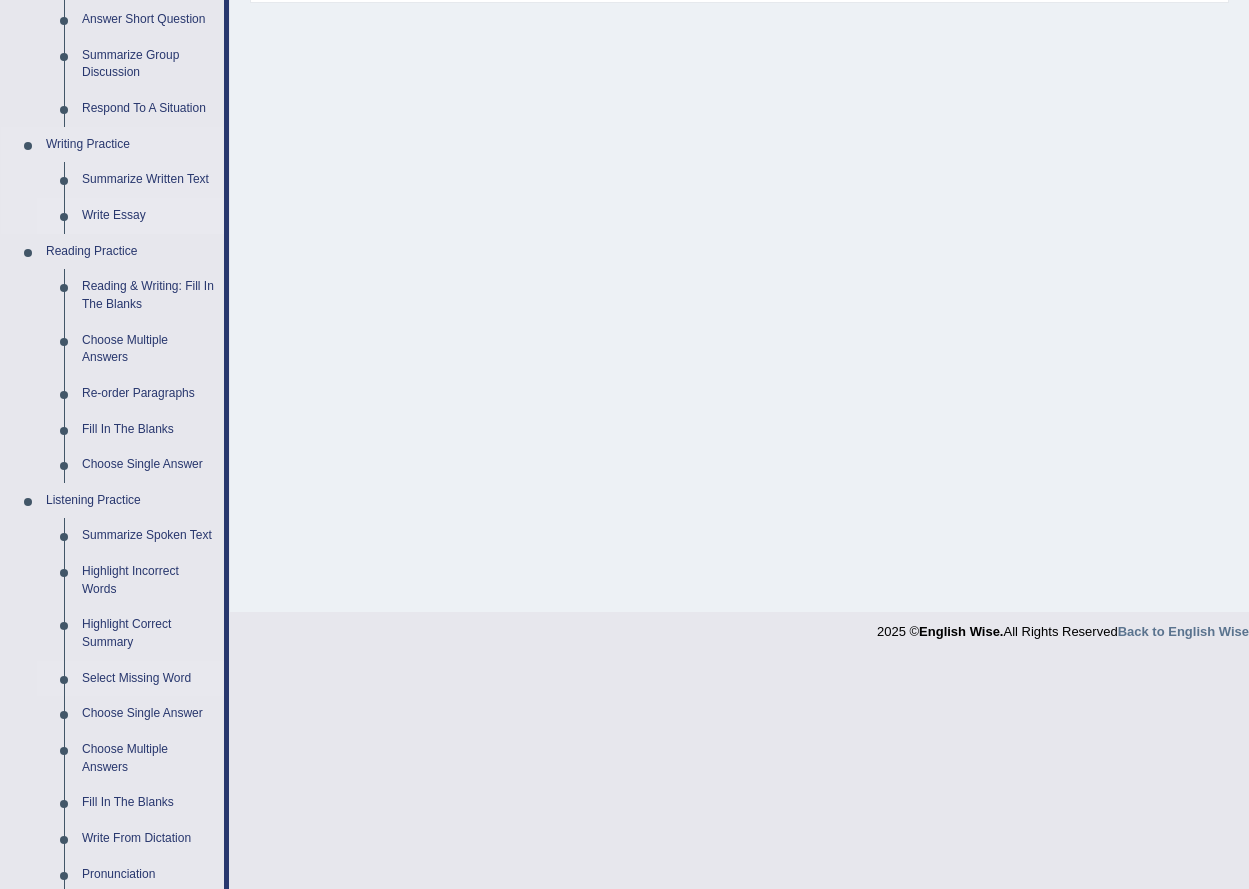 scroll, scrollTop: 500, scrollLeft: 0, axis: vertical 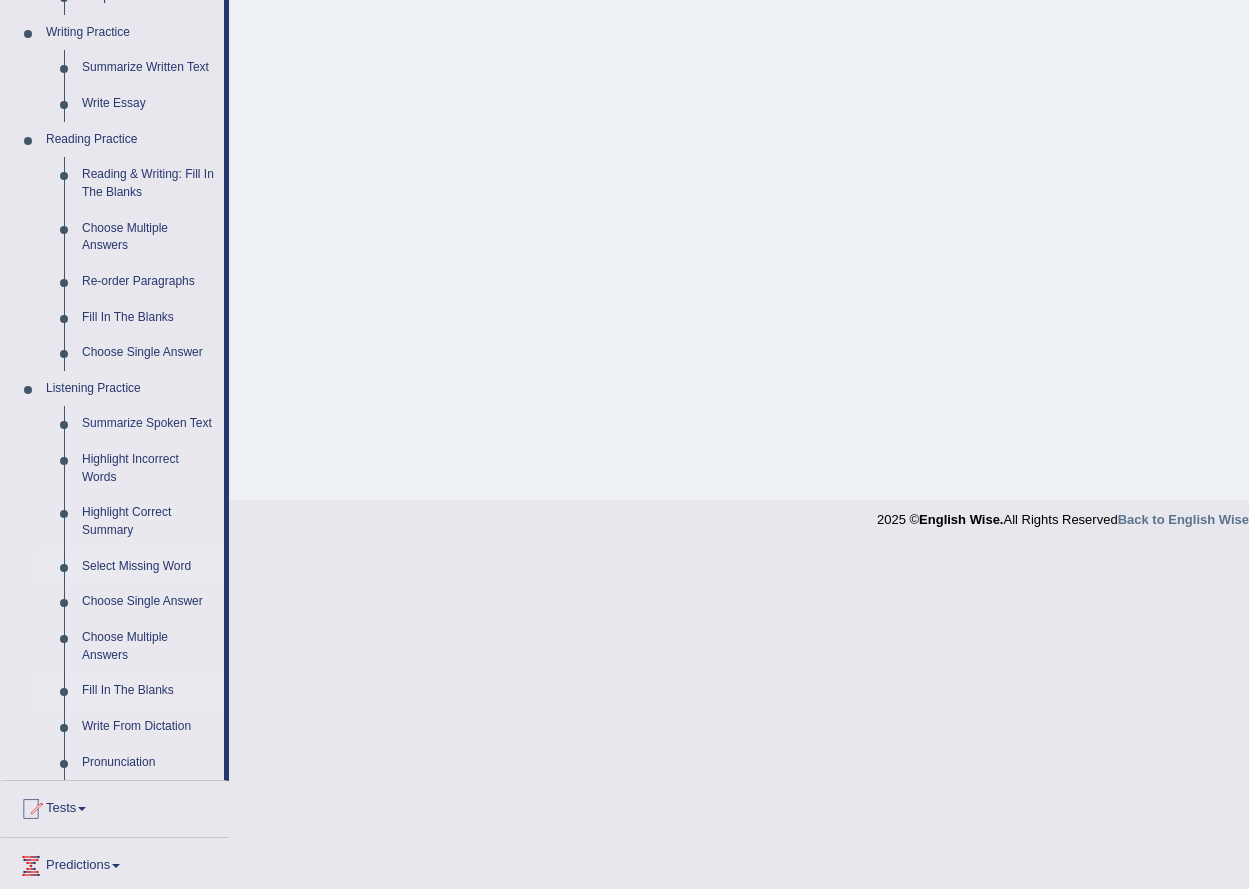 click on "Fill In The Blanks" at bounding box center [148, 691] 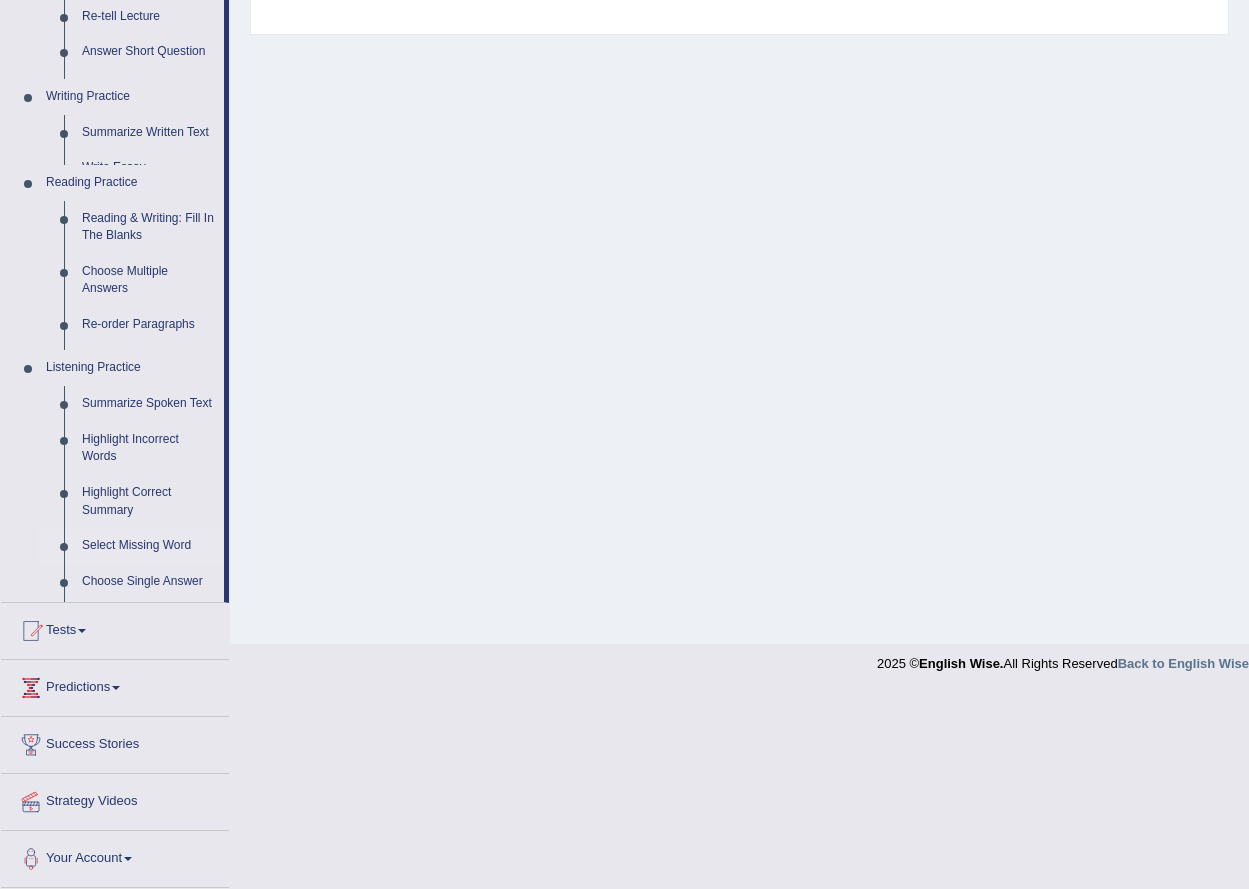scroll, scrollTop: 161, scrollLeft: 0, axis: vertical 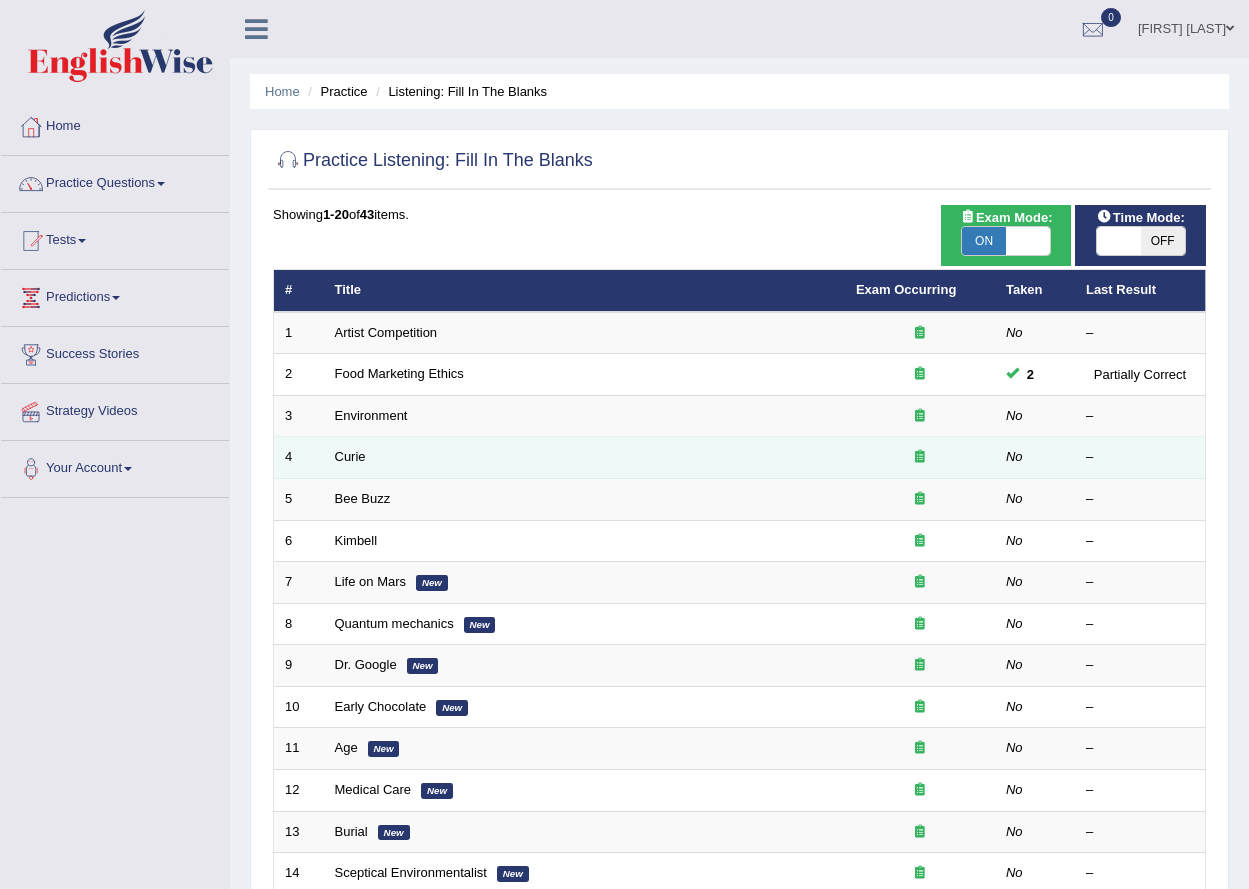 click on "Curie" at bounding box center (584, 458) 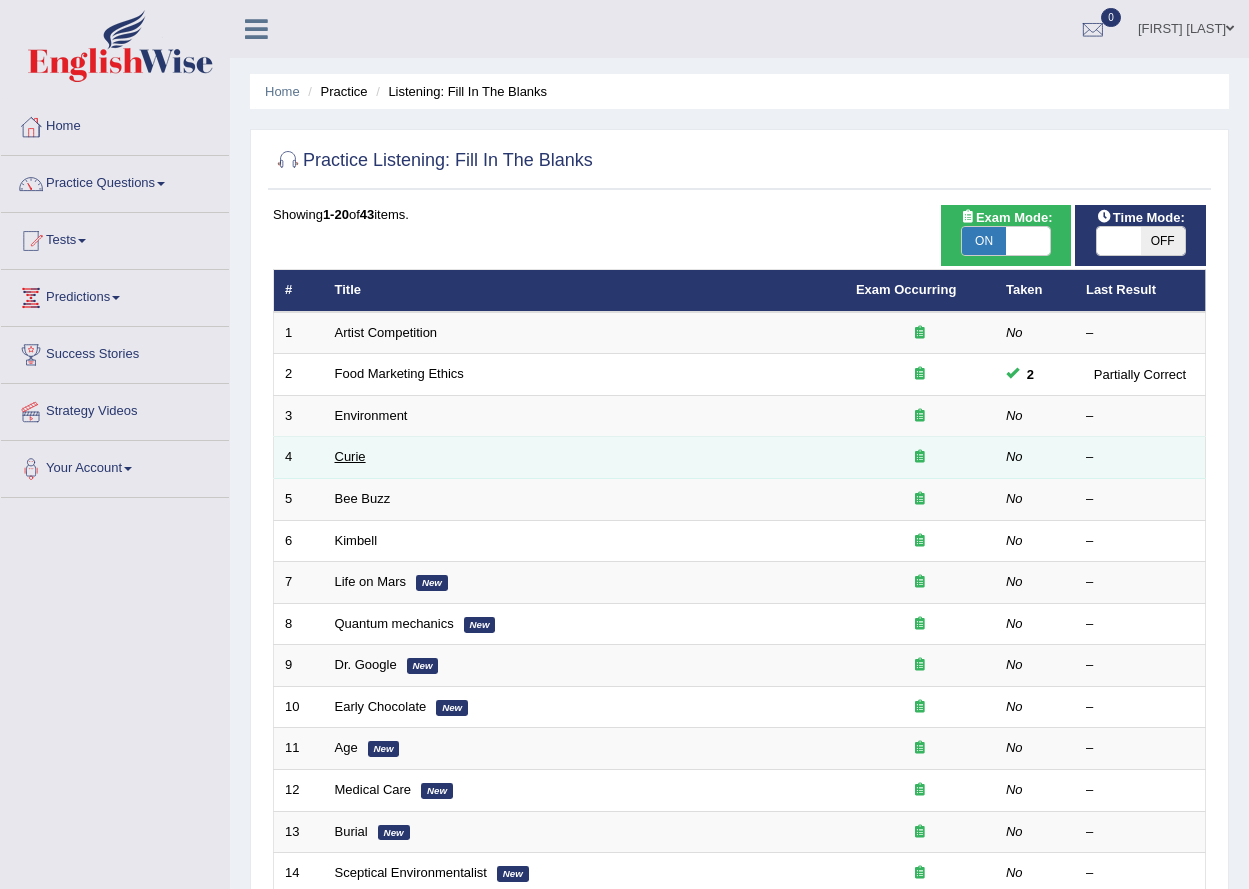 click on "Curie" at bounding box center (350, 456) 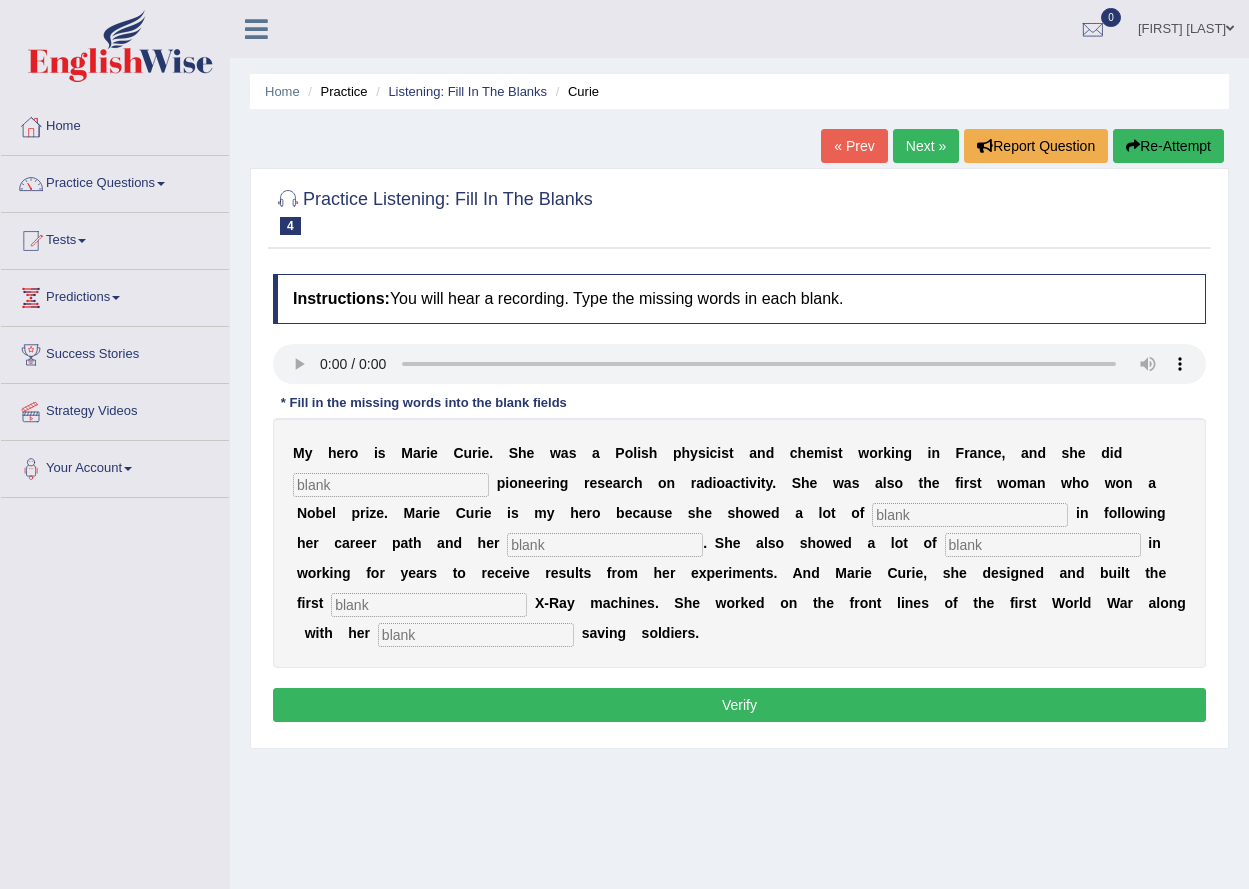 scroll, scrollTop: 0, scrollLeft: 0, axis: both 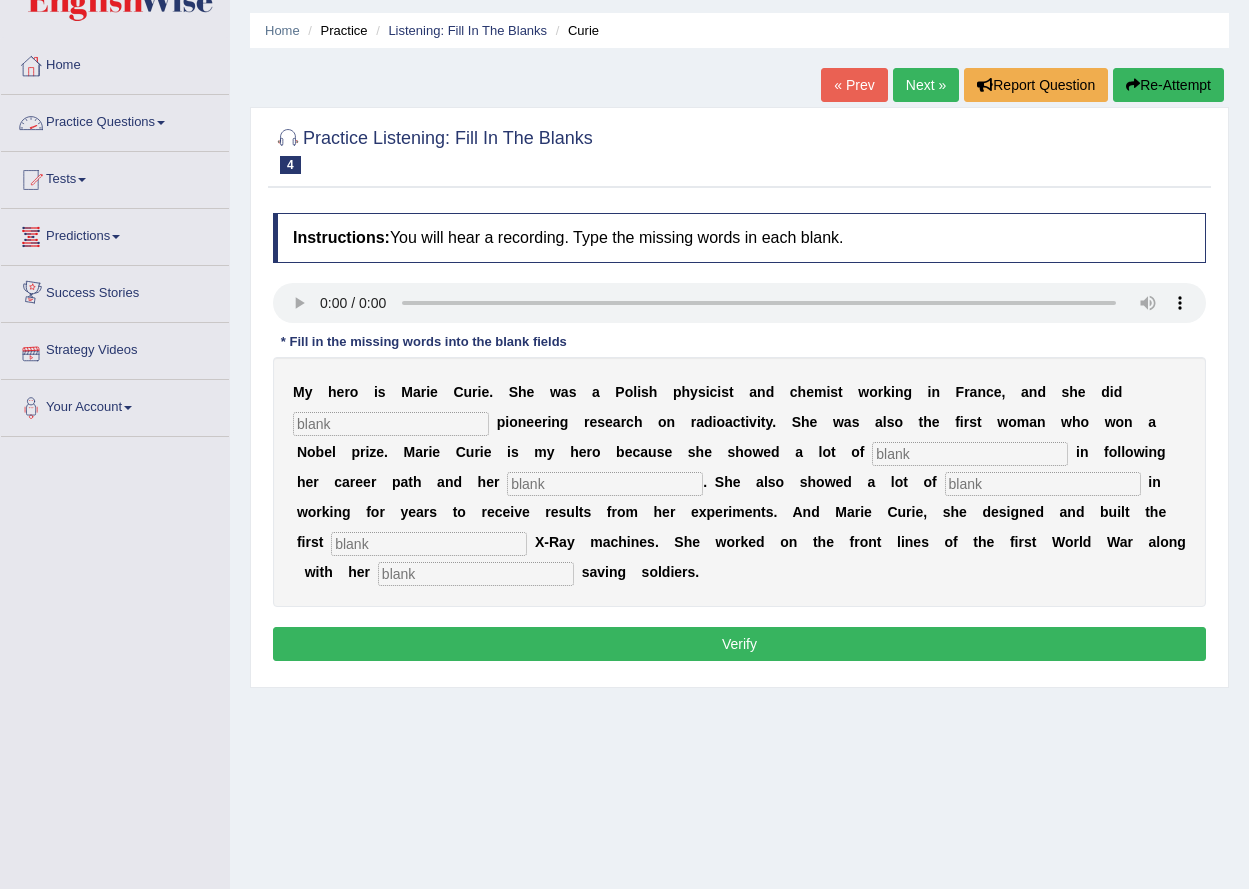 drag, startPoint x: 699, startPoint y: 718, endPoint x: 715, endPoint y: 717, distance: 16.03122 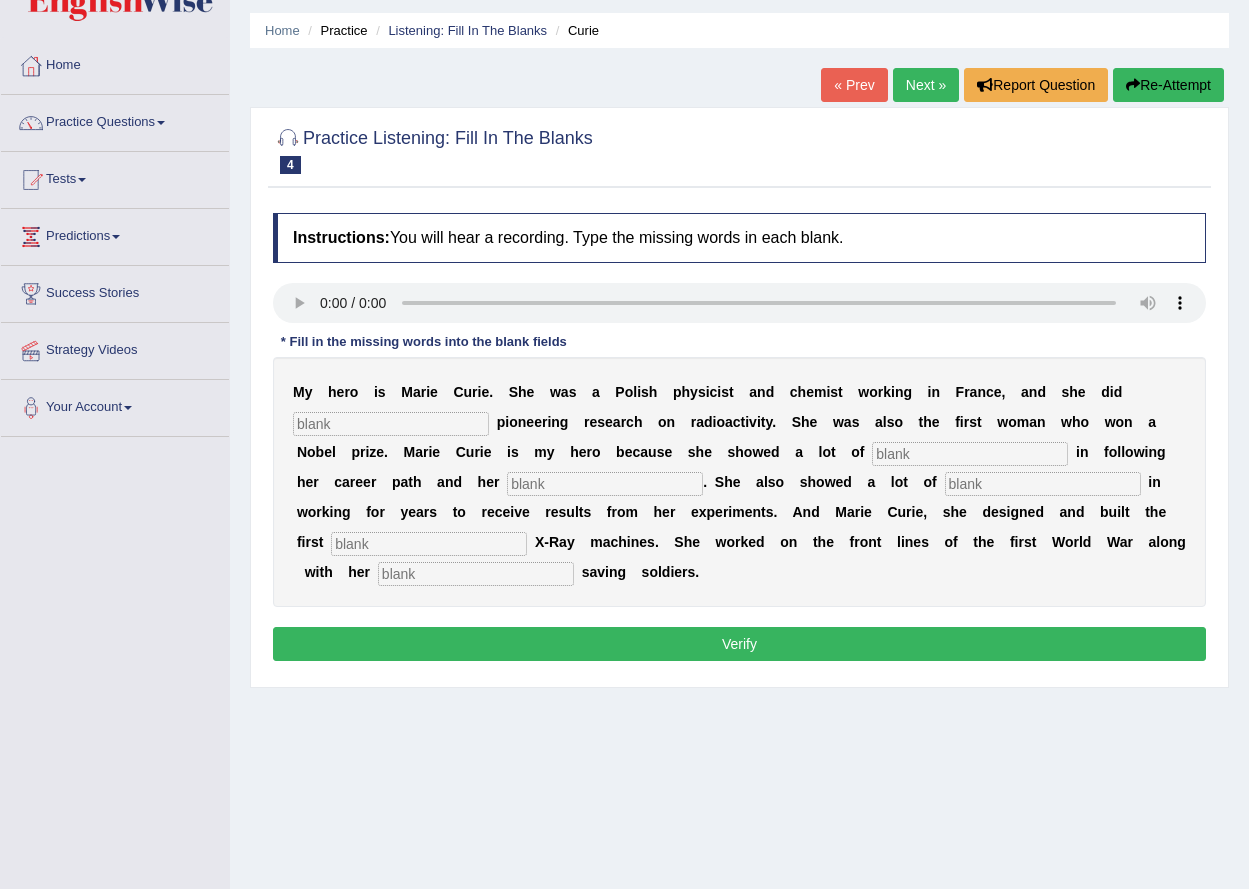 drag, startPoint x: 504, startPoint y: 785, endPoint x: 592, endPoint y: 749, distance: 95.07891 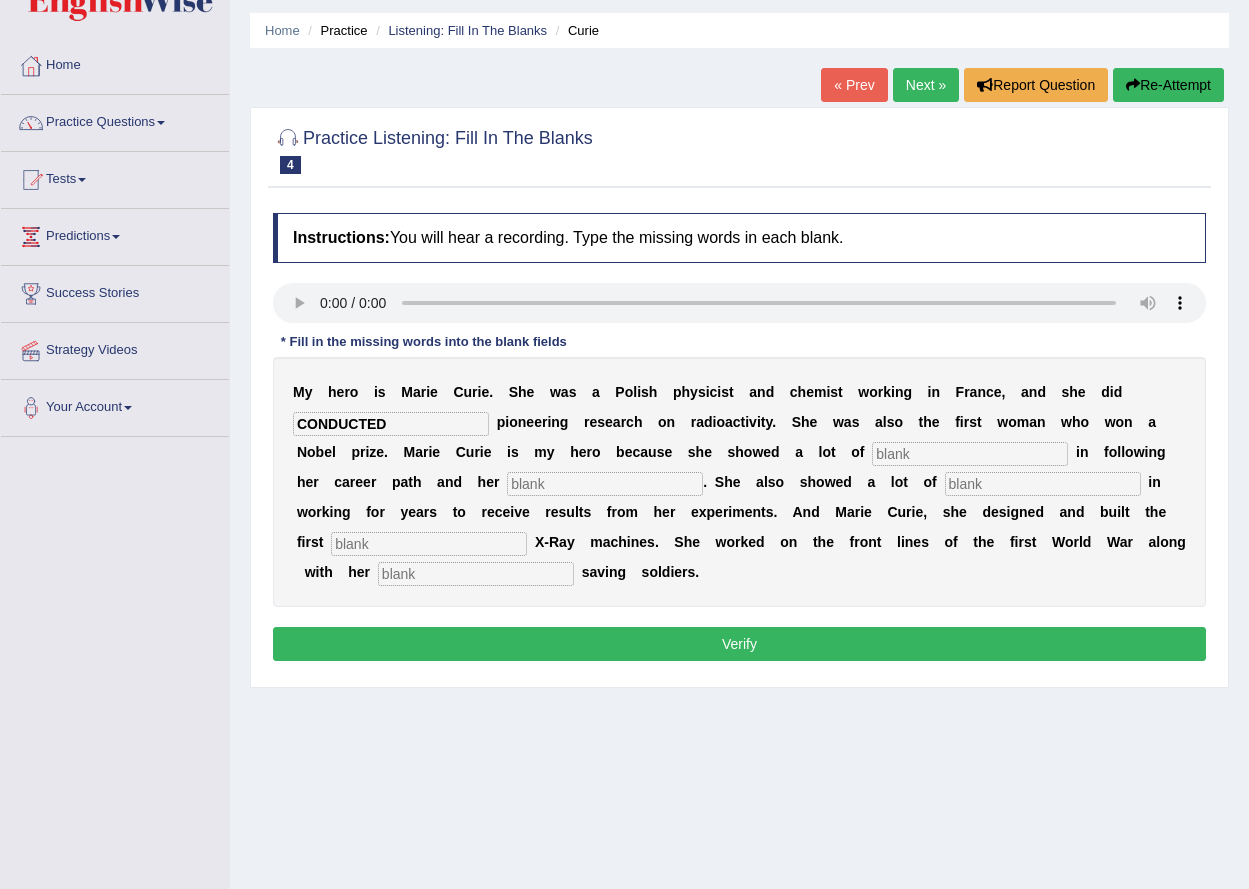 type on "CONDUCTED" 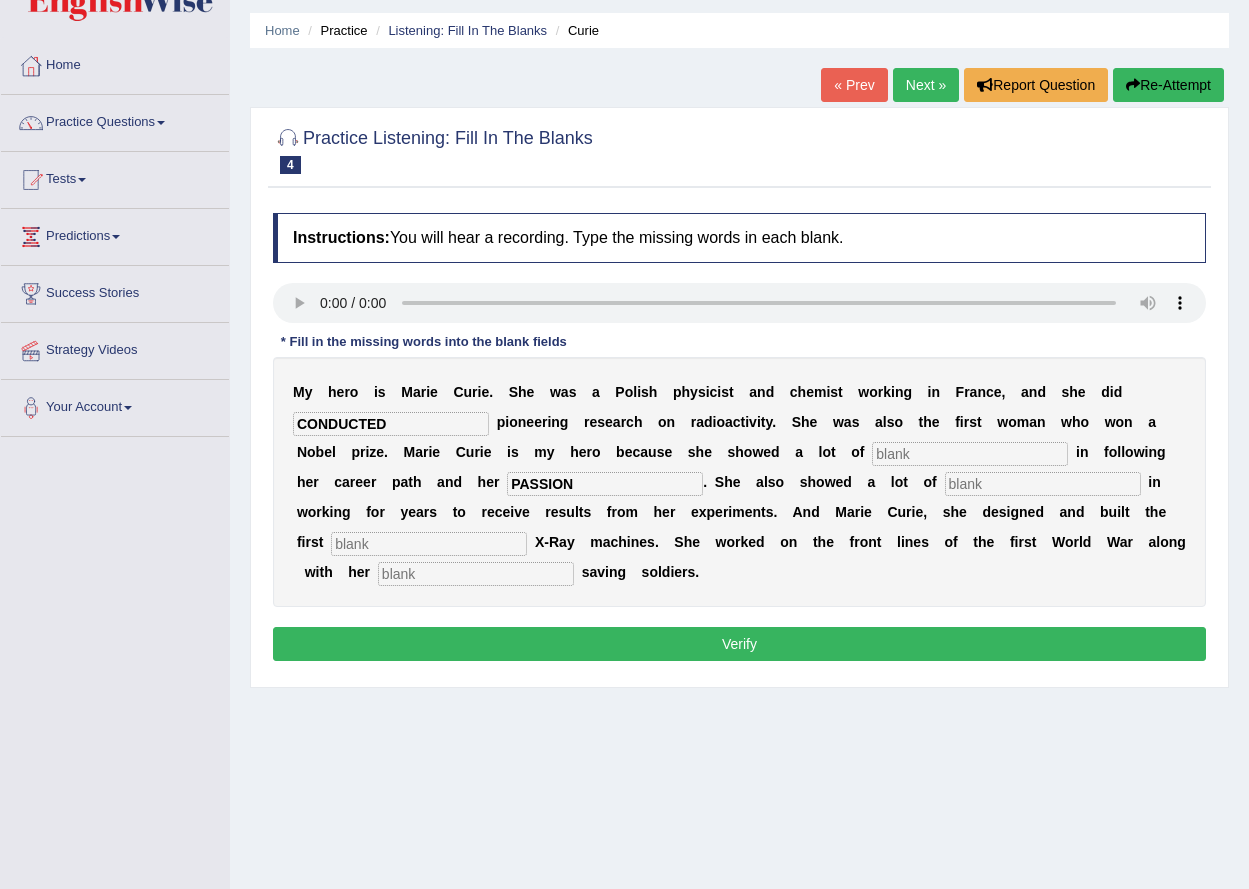 type on "PASSION" 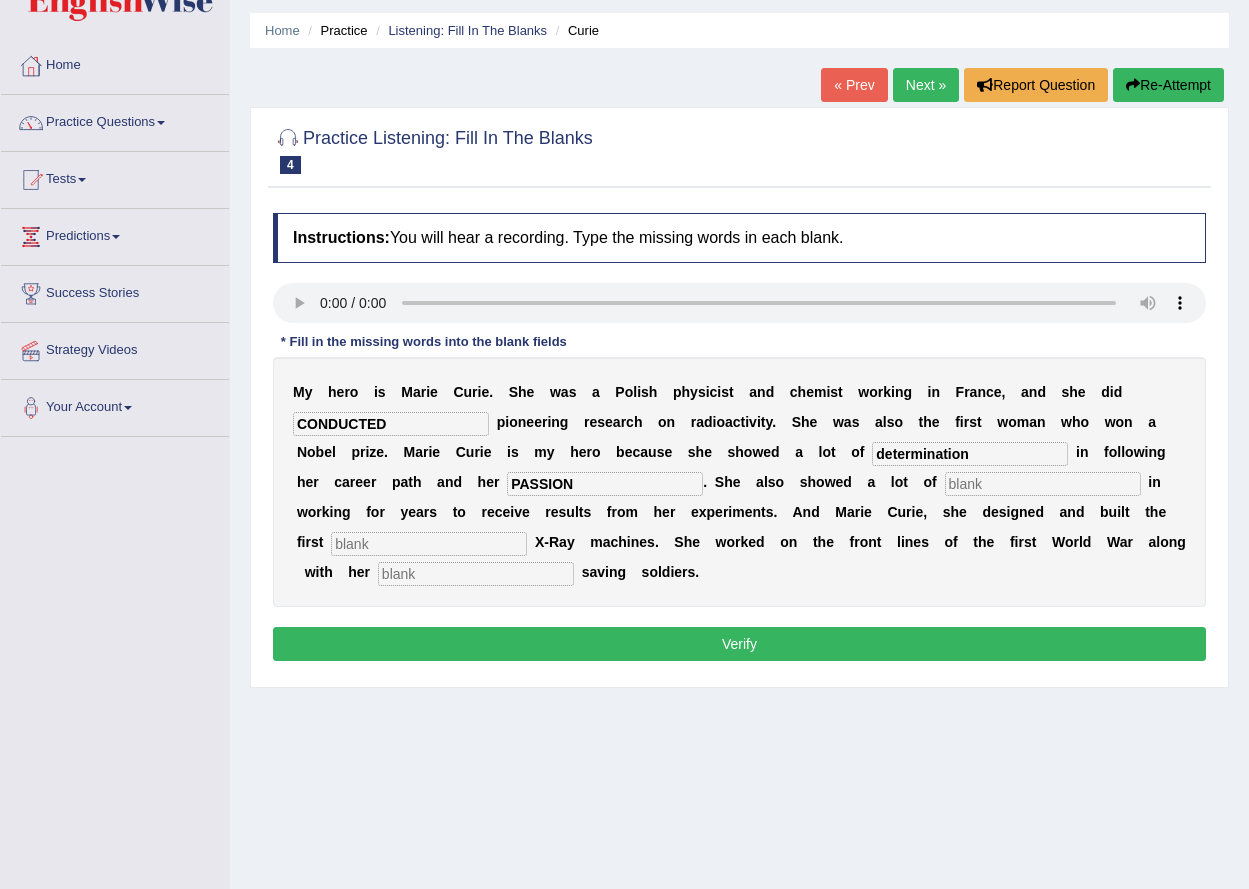 type on "determination" 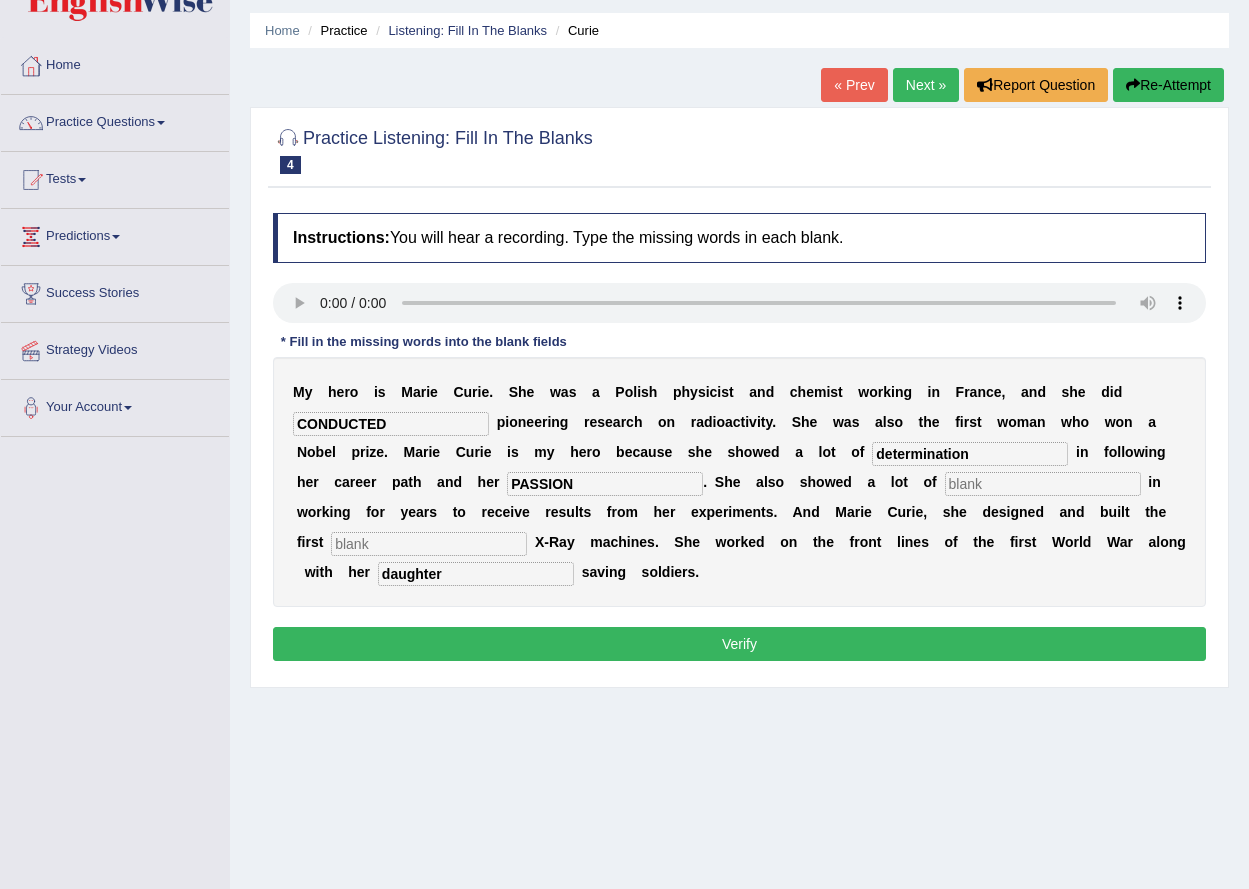 type on "daughter" 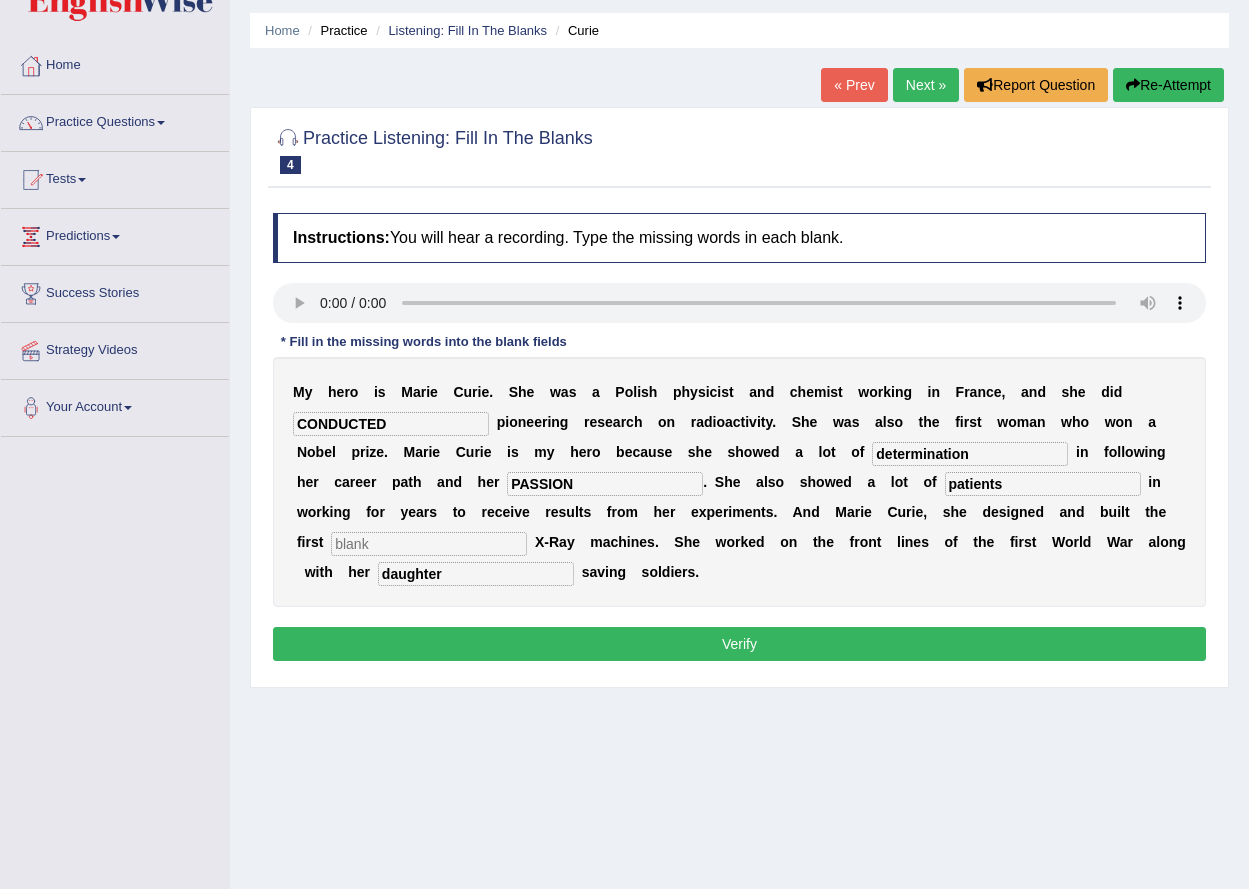 type on "patients" 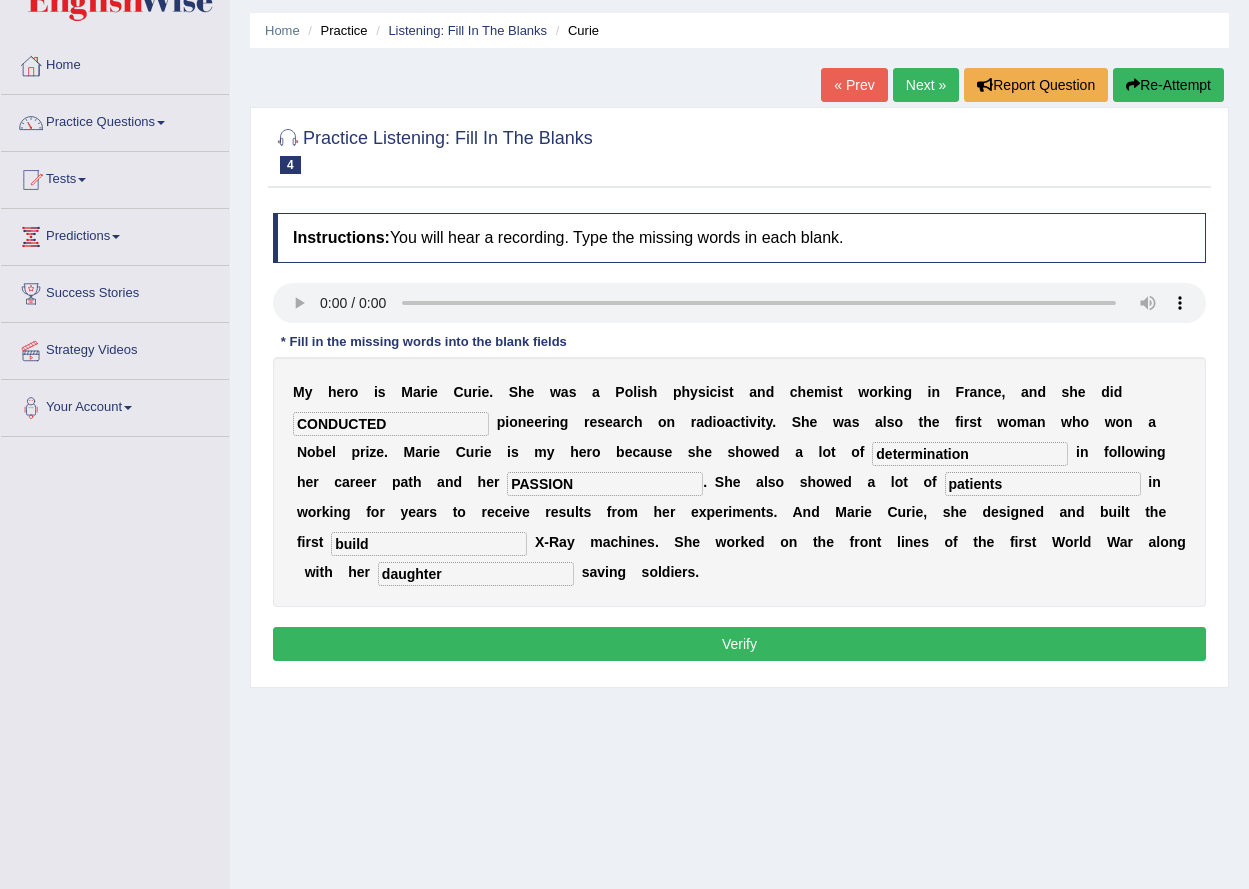 type on "build" 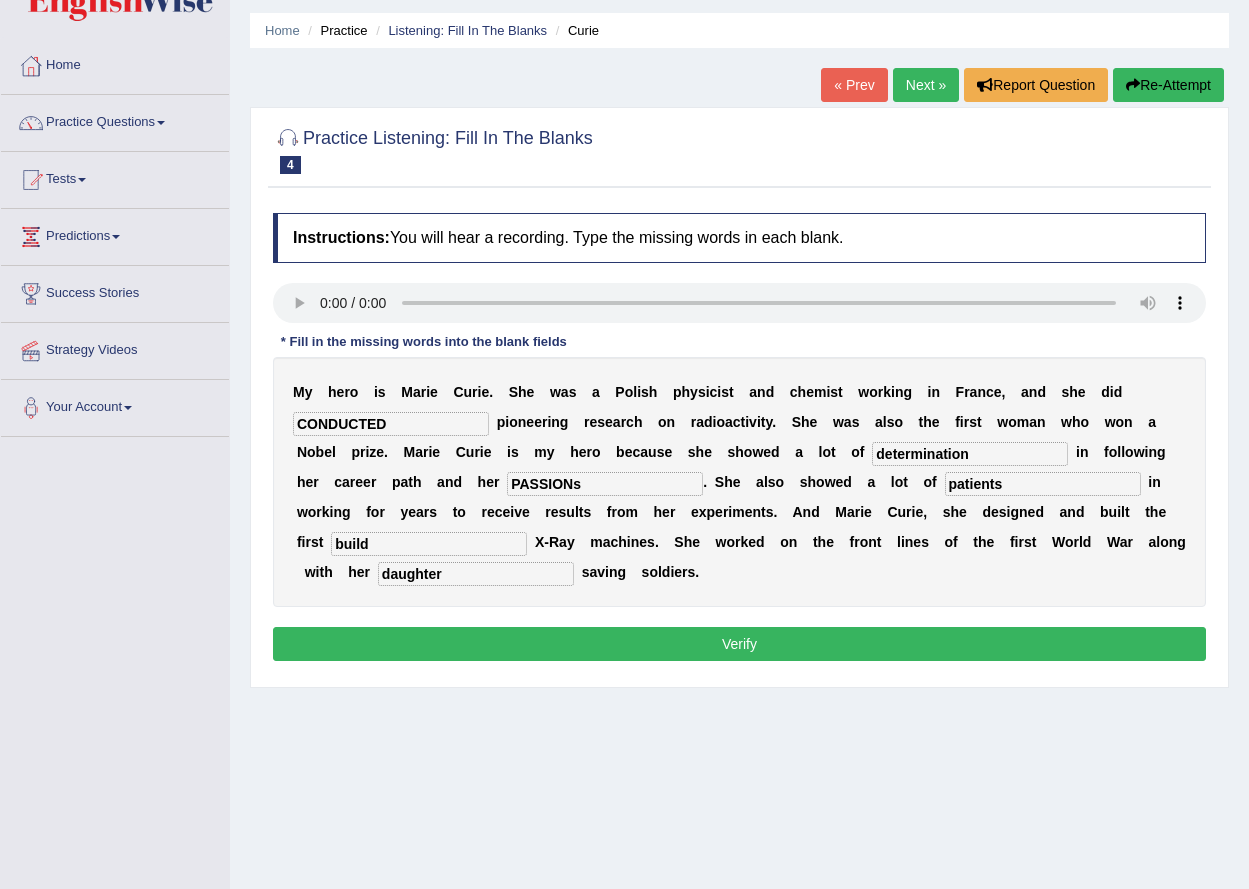 type on "PASSIONs" 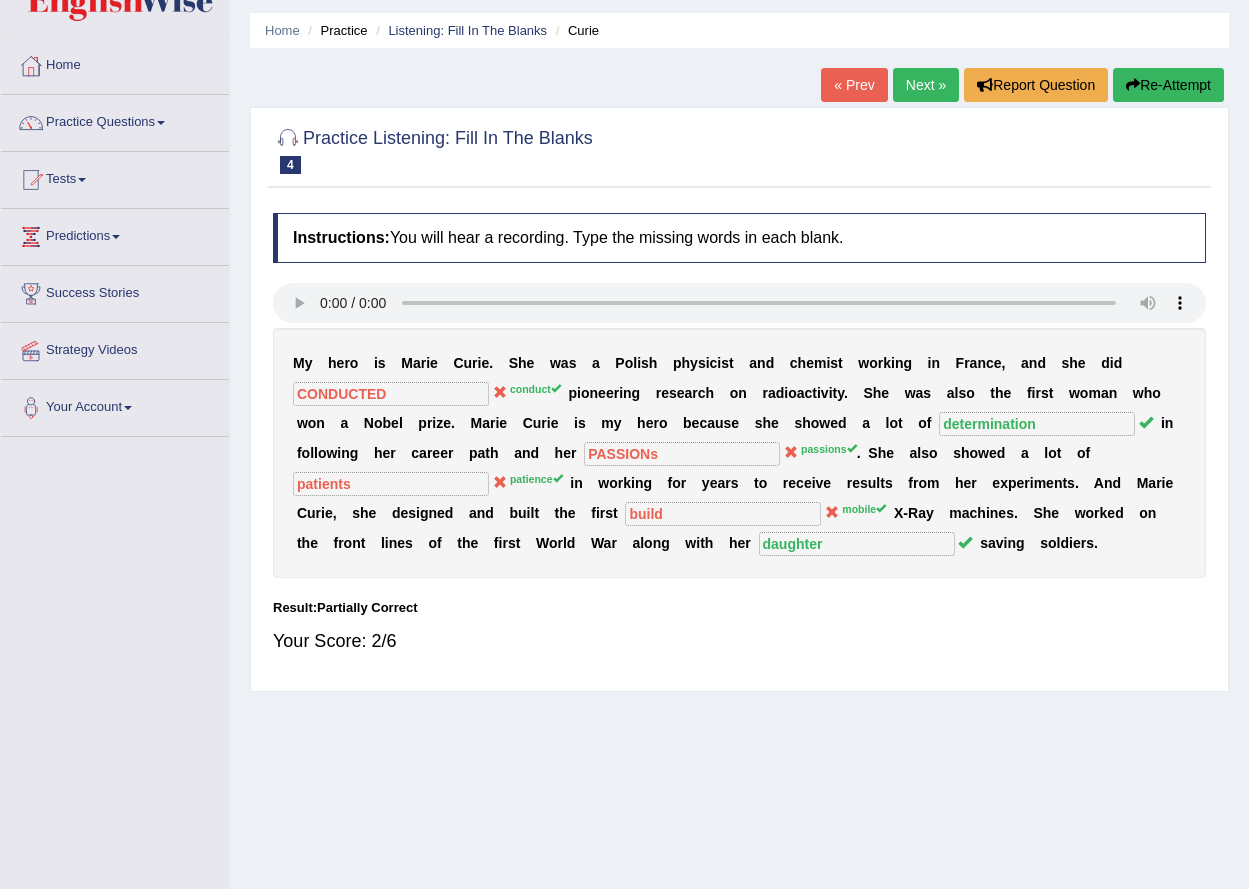 click on "« Prev" at bounding box center (854, 85) 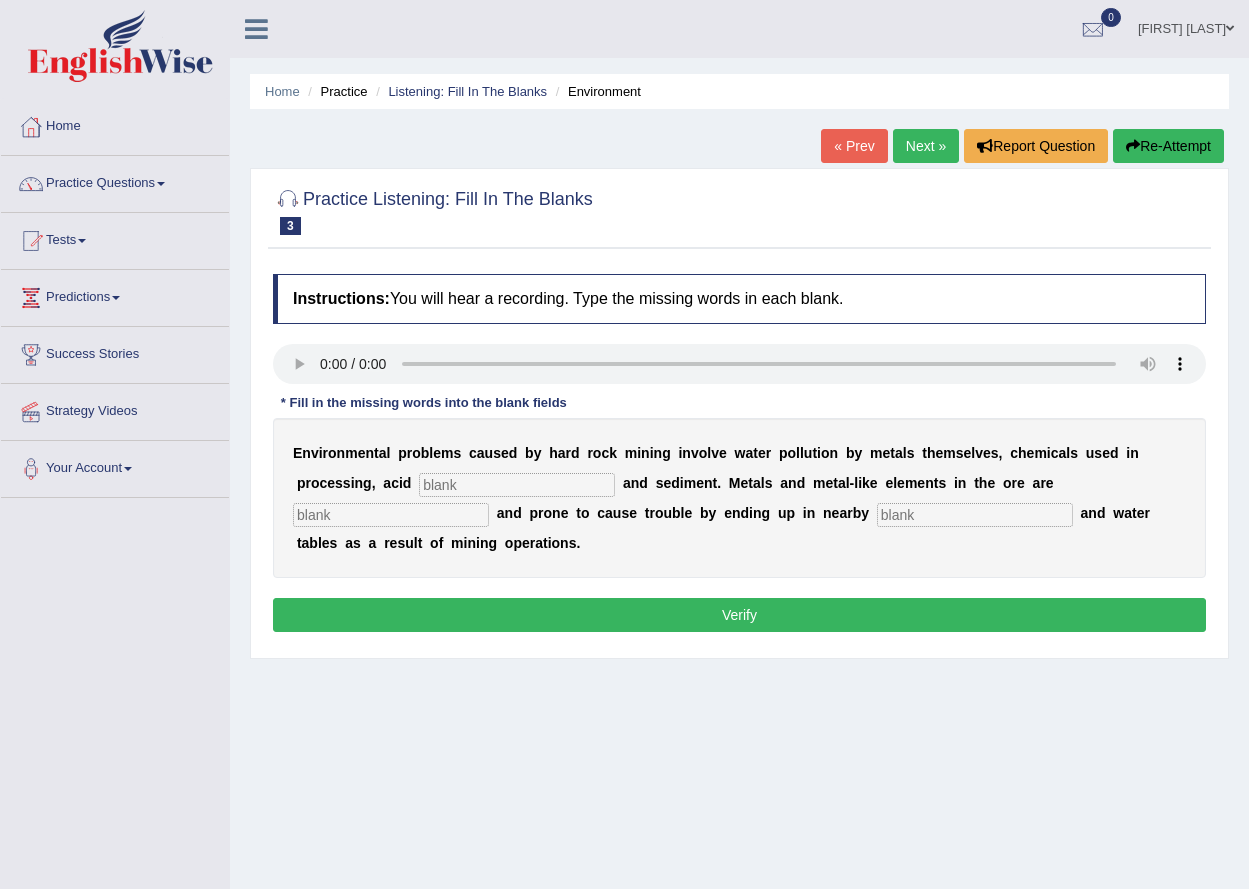 scroll, scrollTop: 0, scrollLeft: 0, axis: both 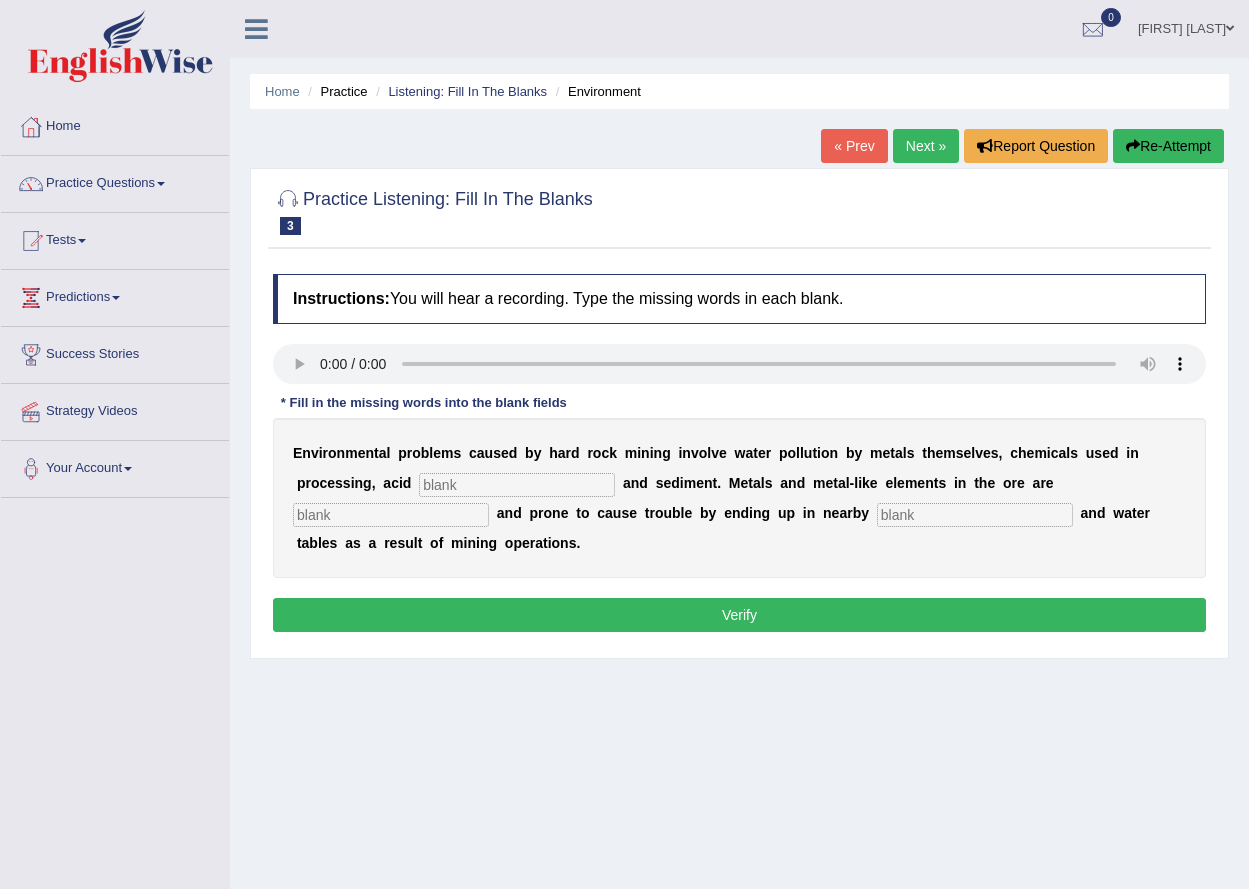 click at bounding box center [517, 485] 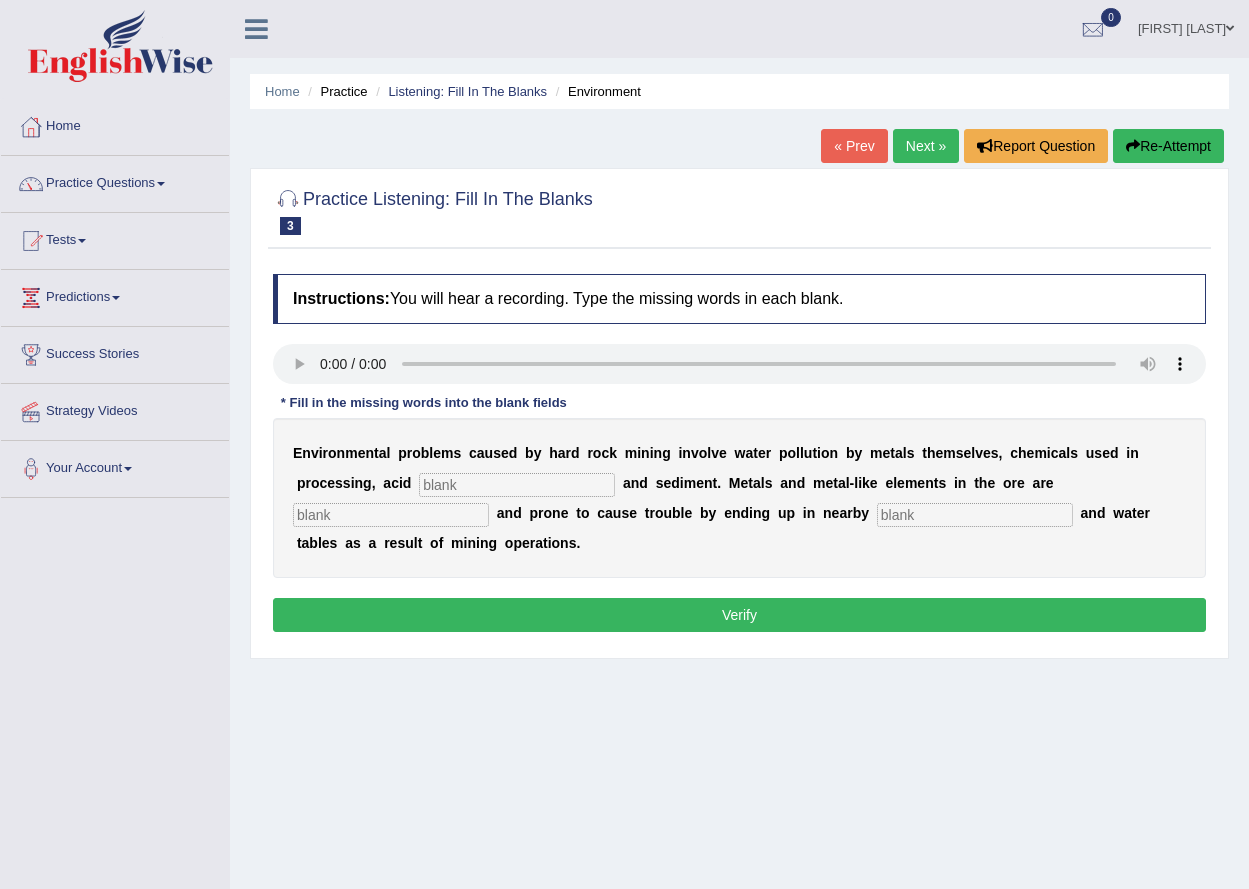 click at bounding box center [517, 485] 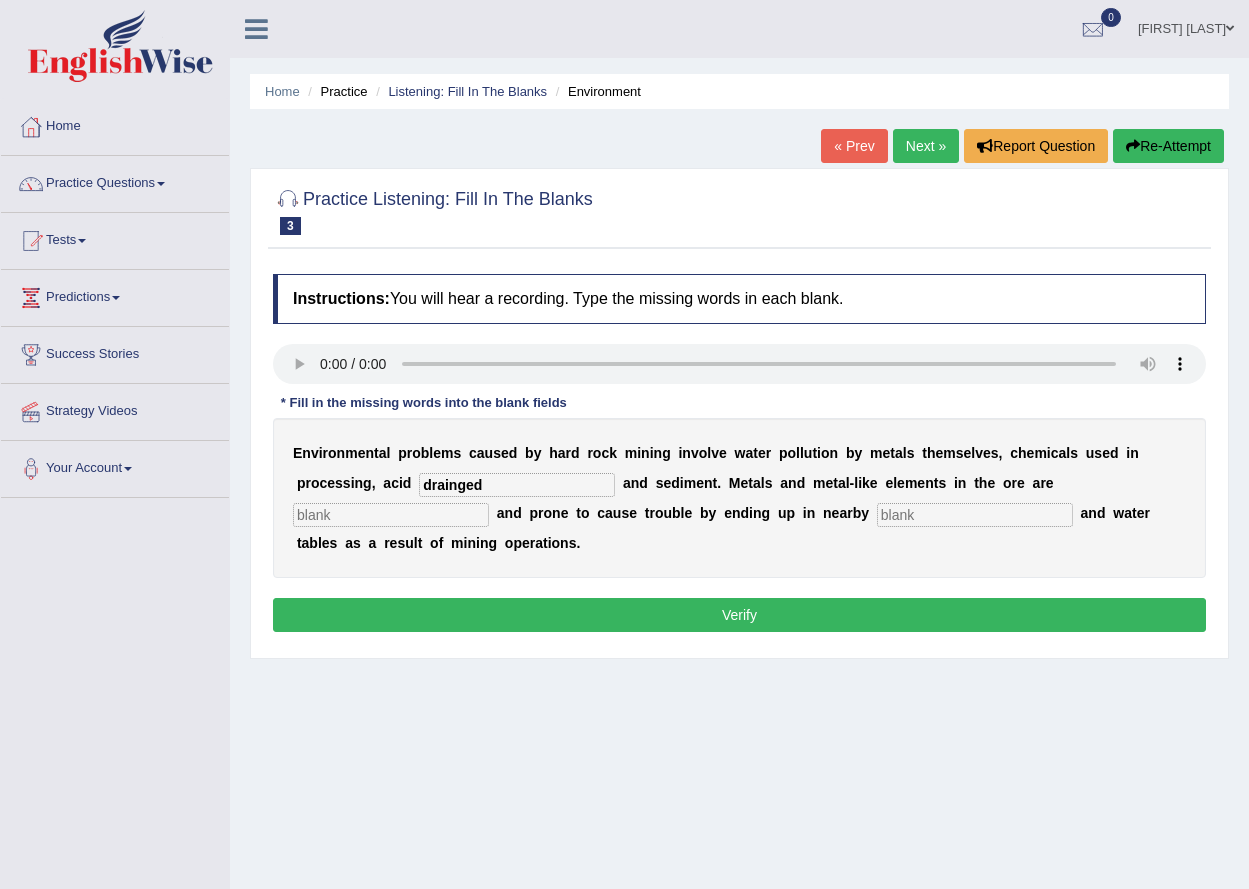 type on "drainged" 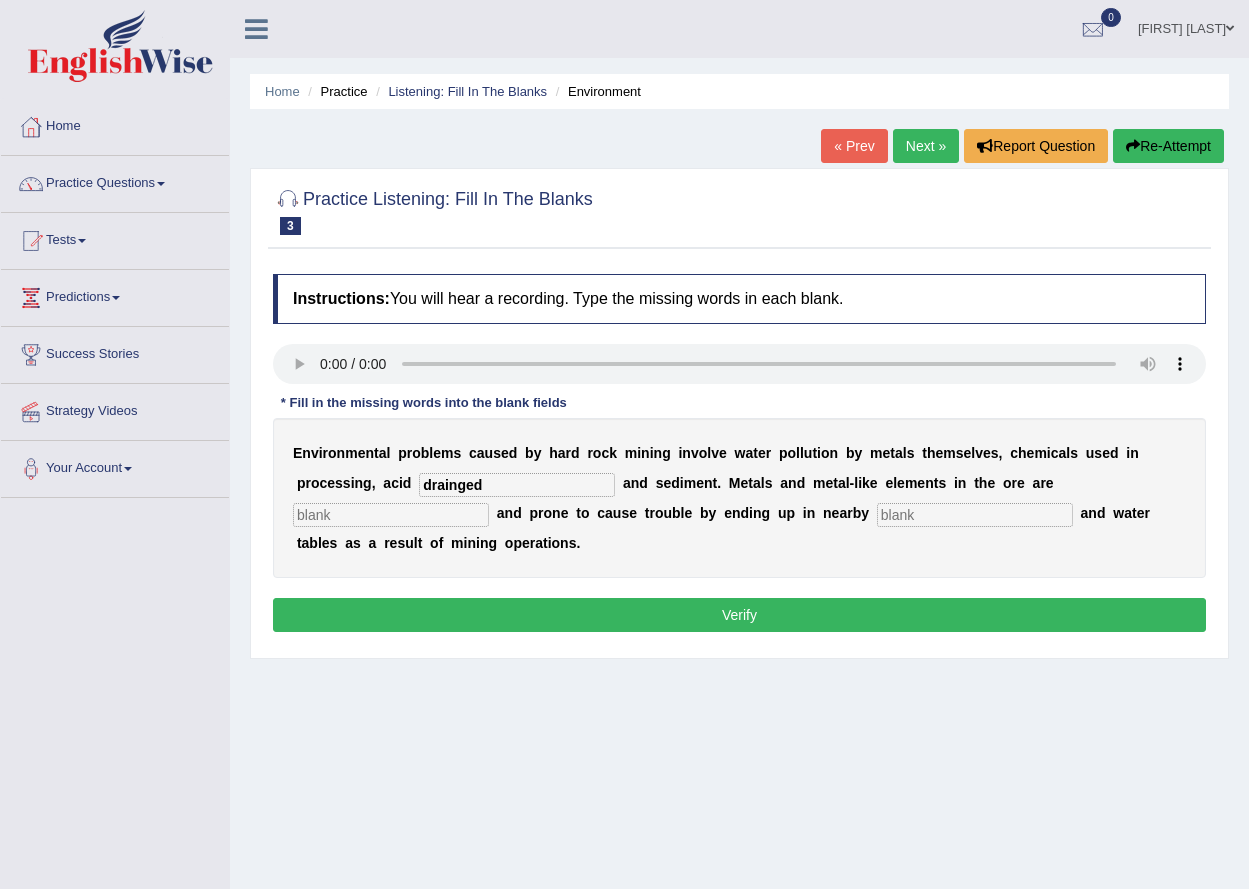 click at bounding box center (391, 515) 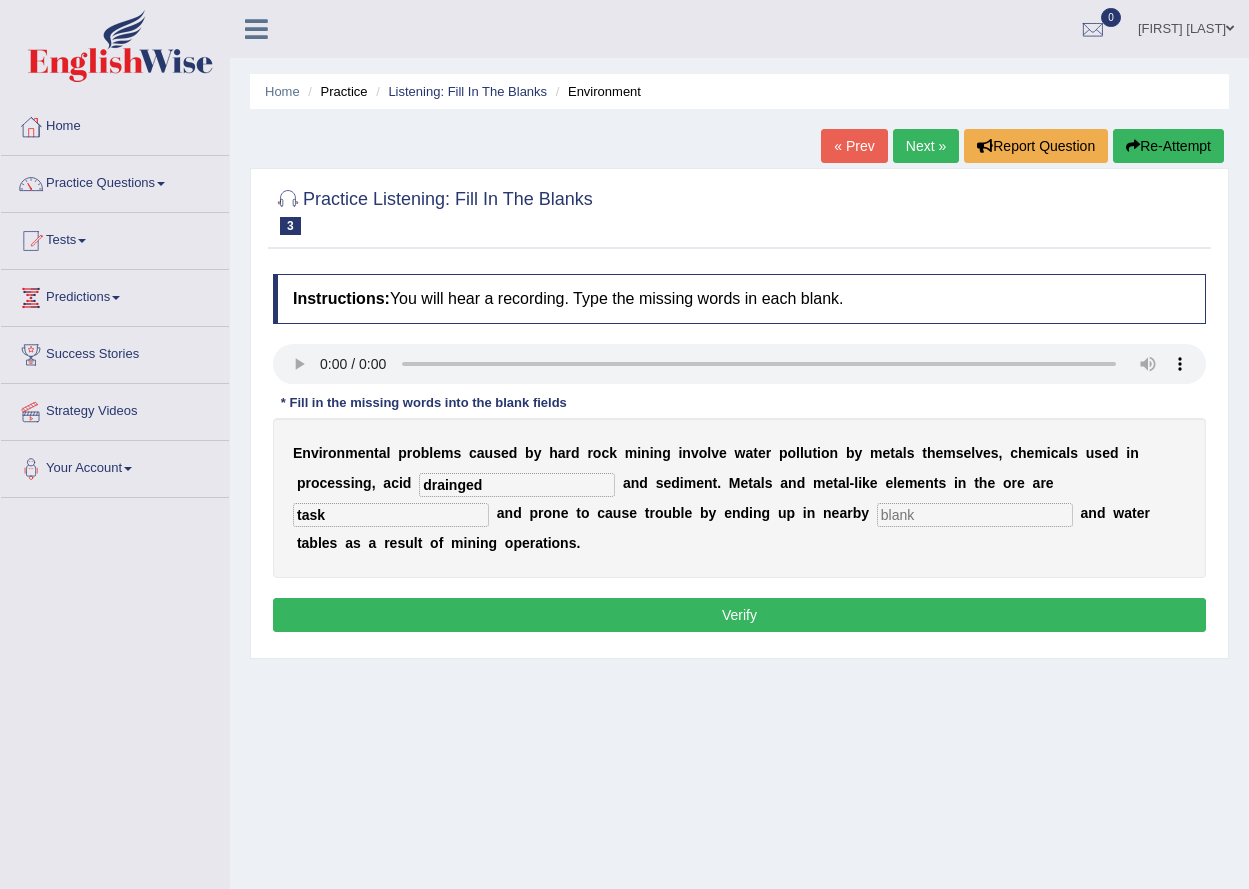 type on "task" 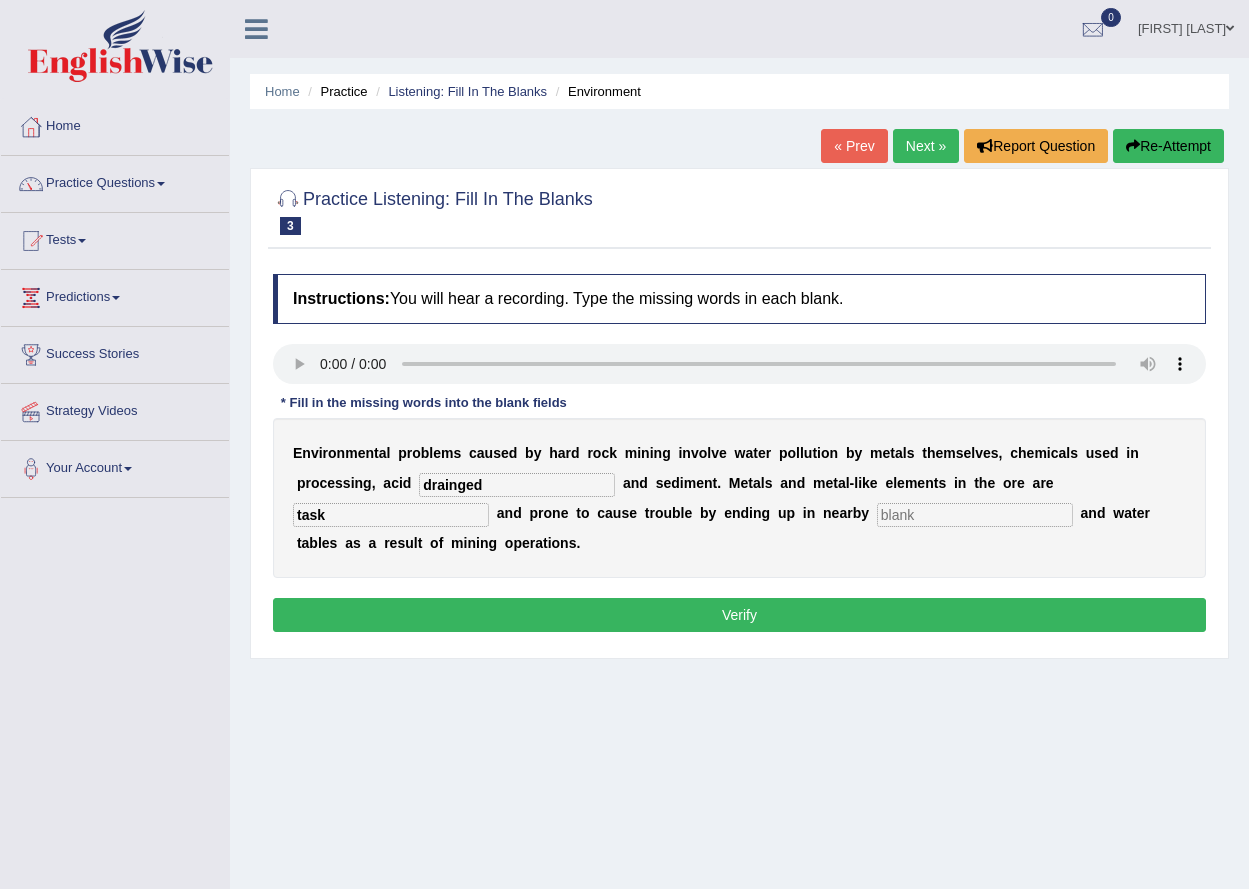 click at bounding box center (975, 515) 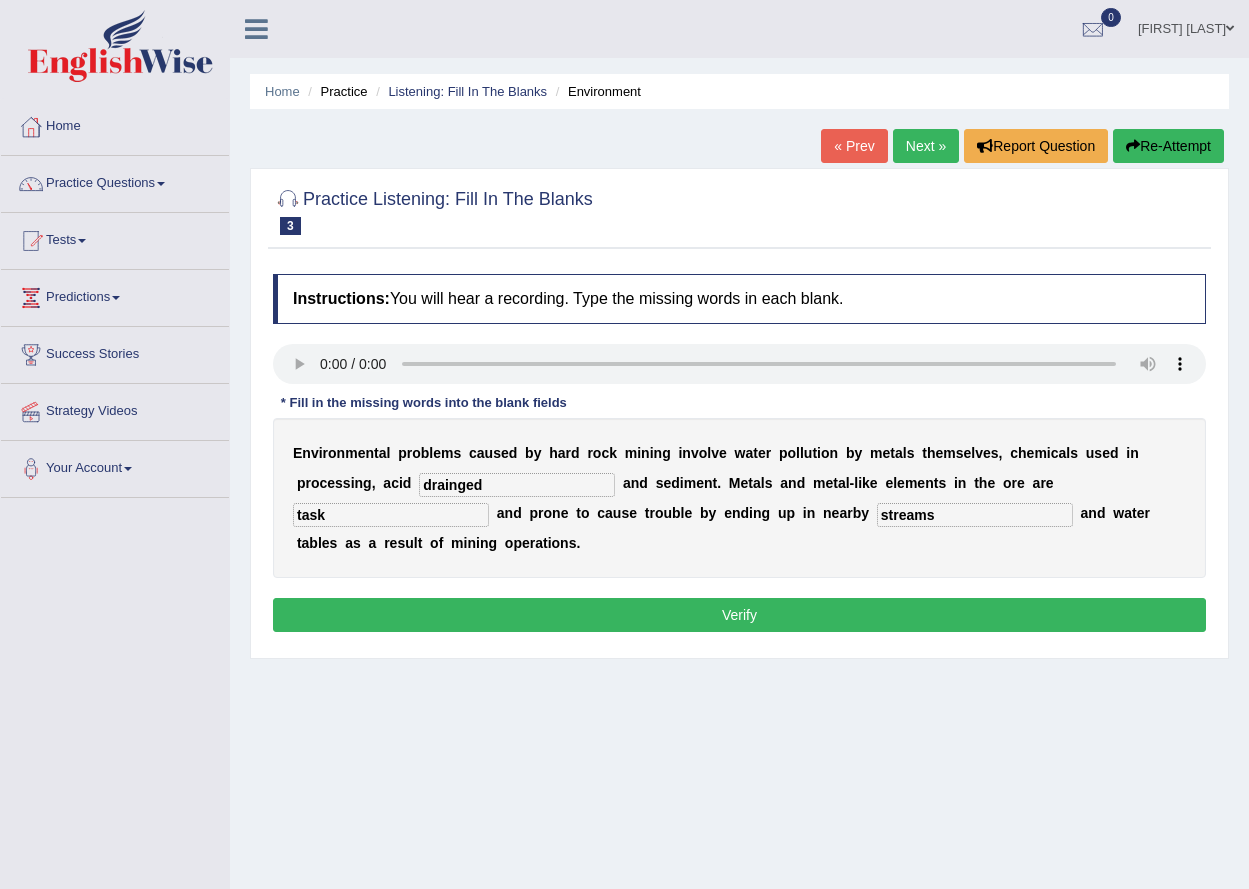 type on "streams" 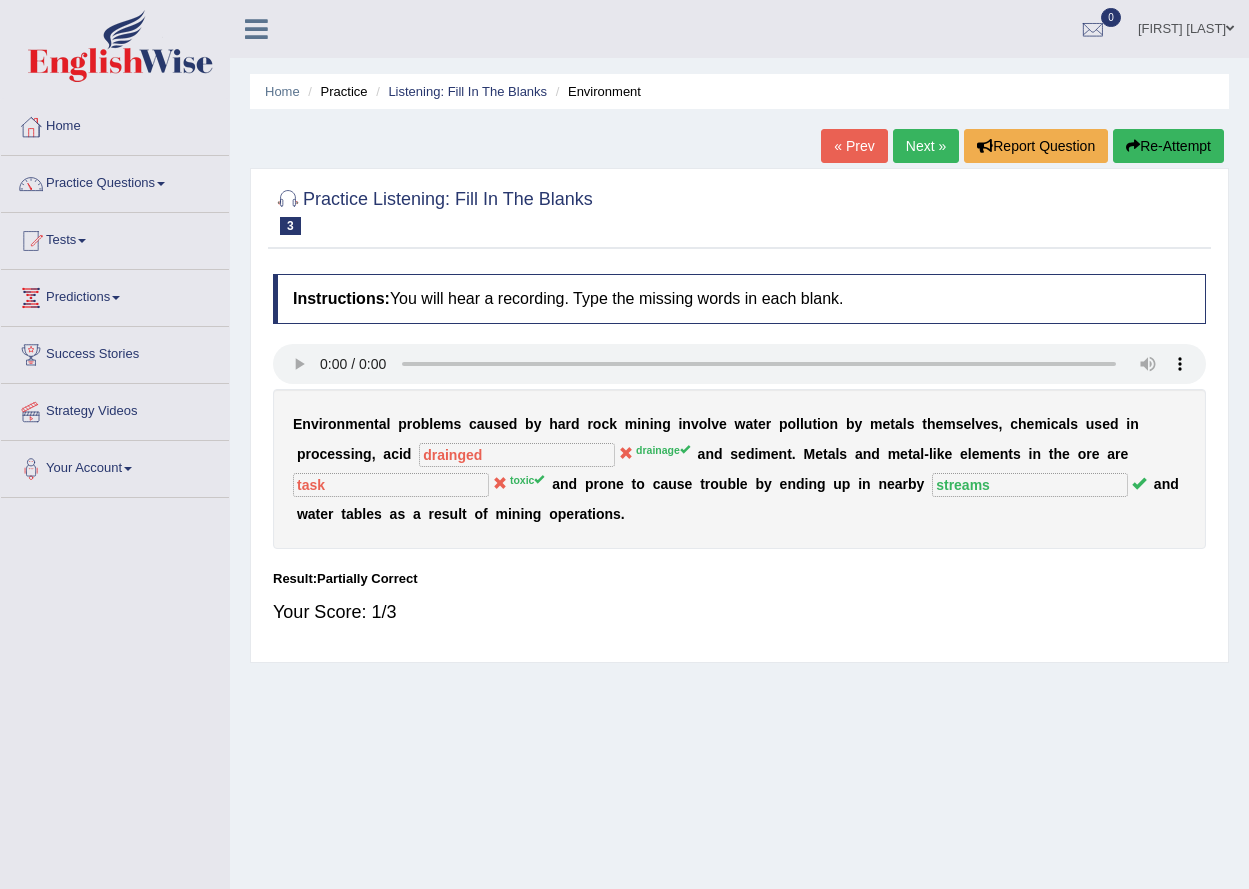 click on "« Prev" at bounding box center [854, 146] 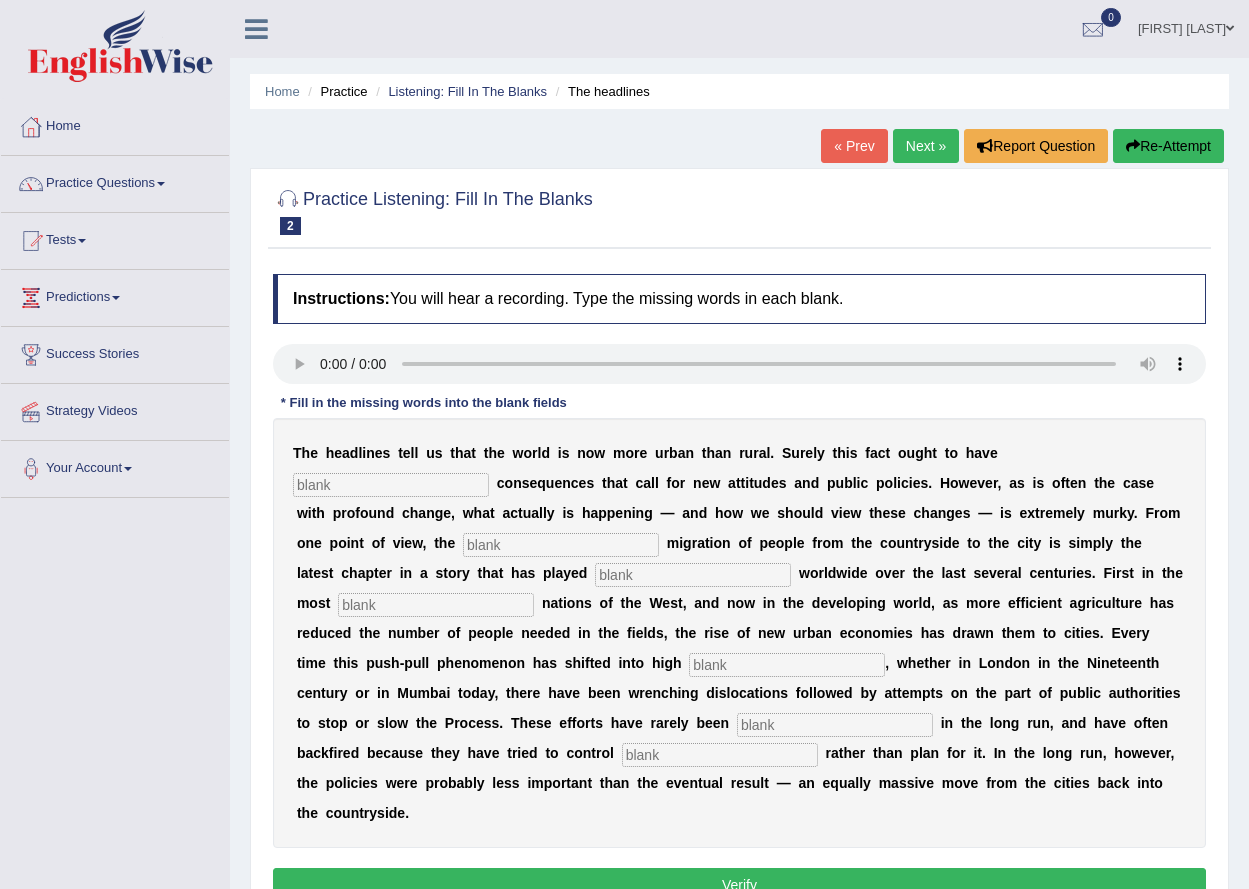 scroll, scrollTop: 0, scrollLeft: 0, axis: both 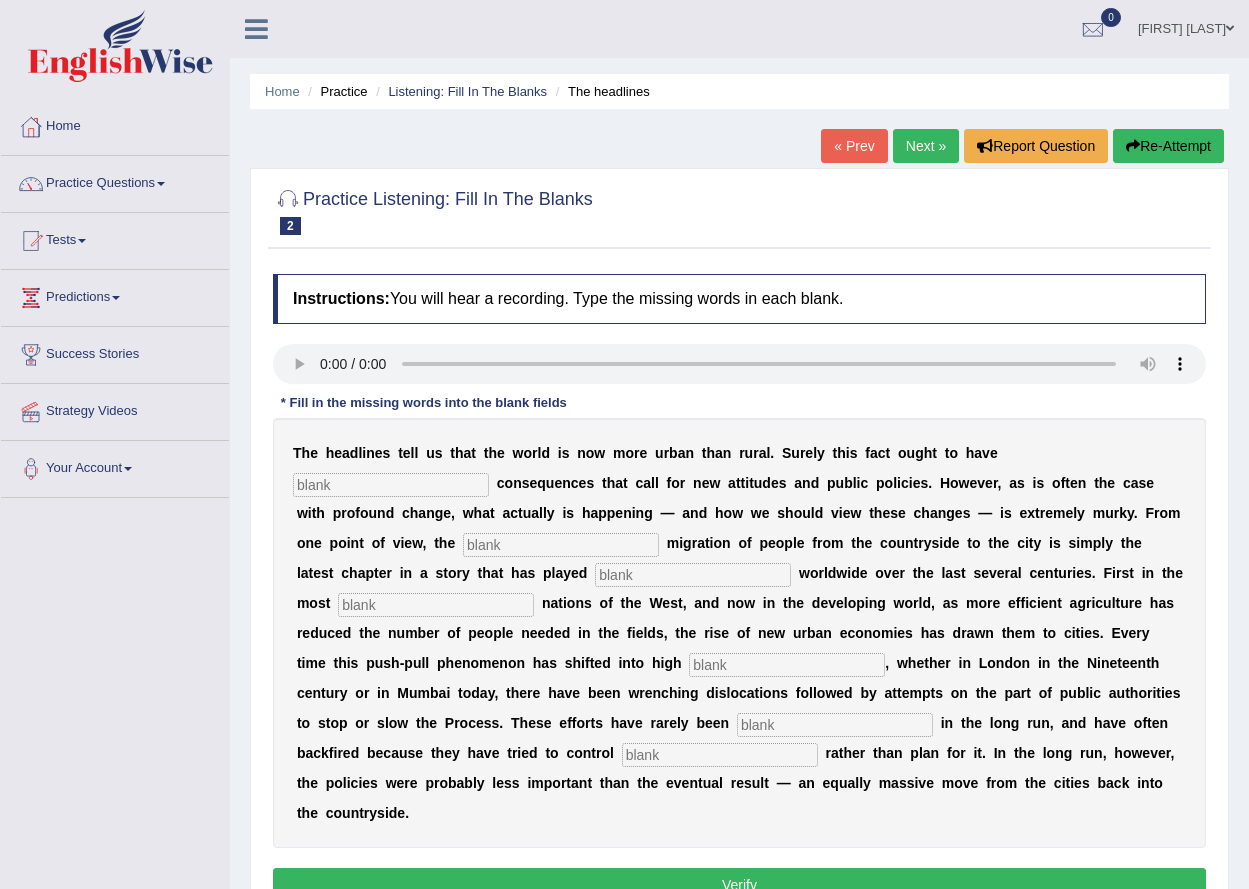 click at bounding box center (391, 485) 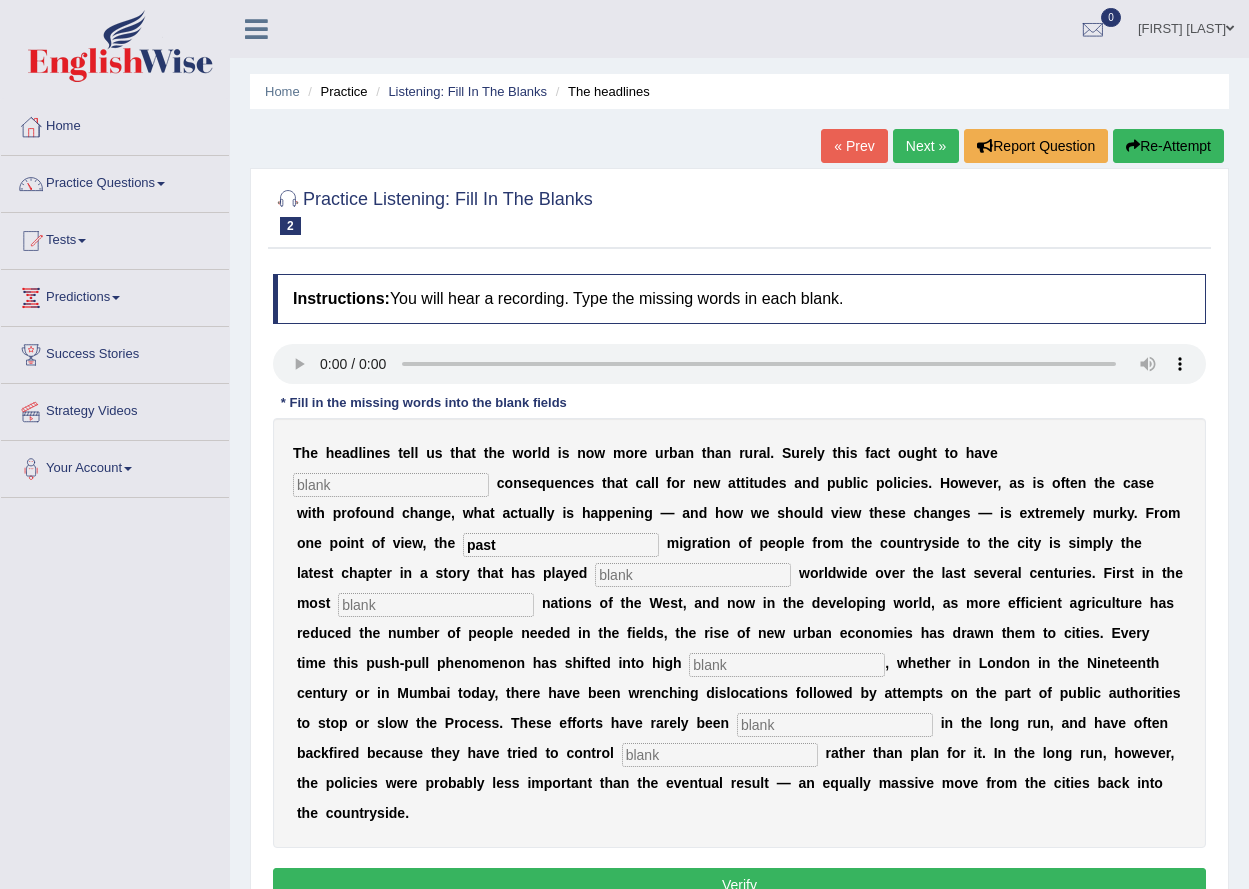 type on "past" 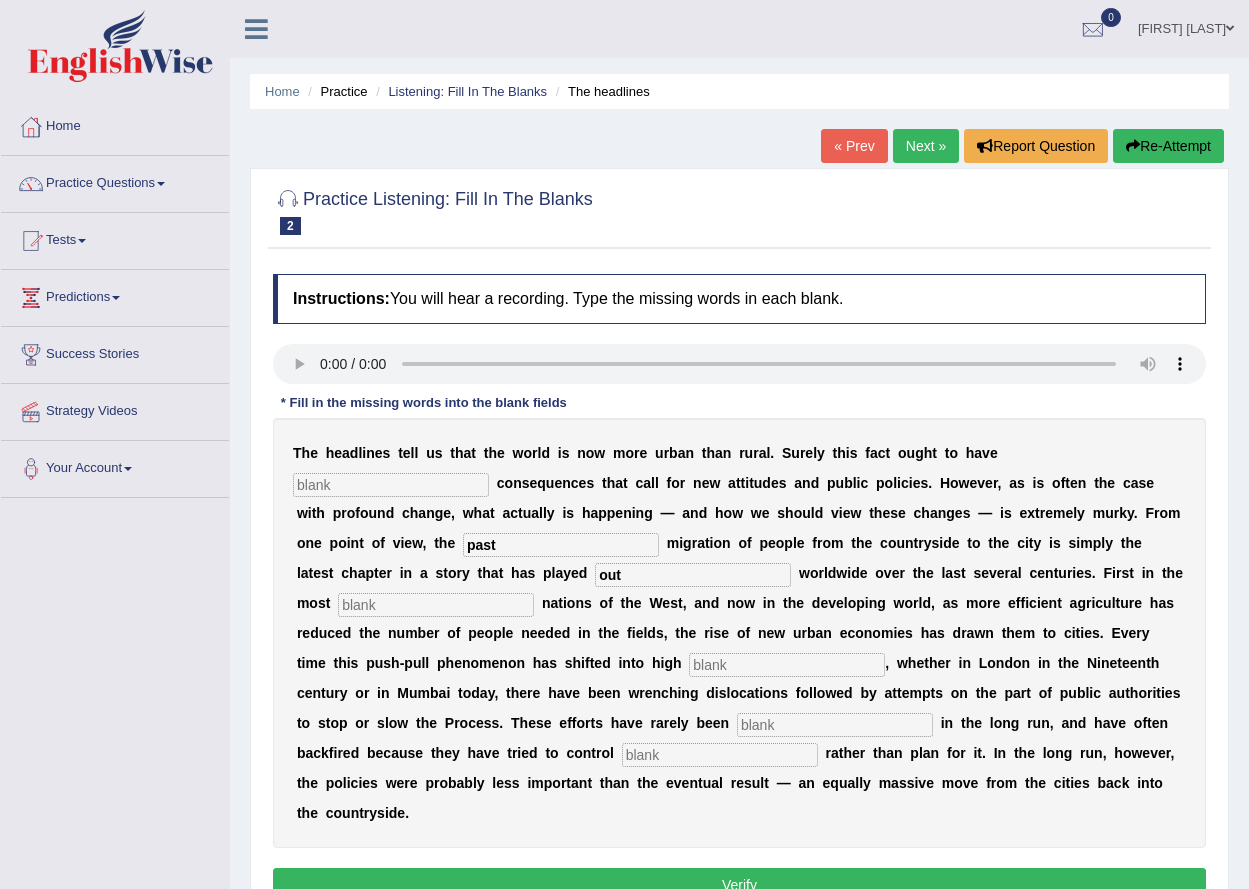 type on "out" 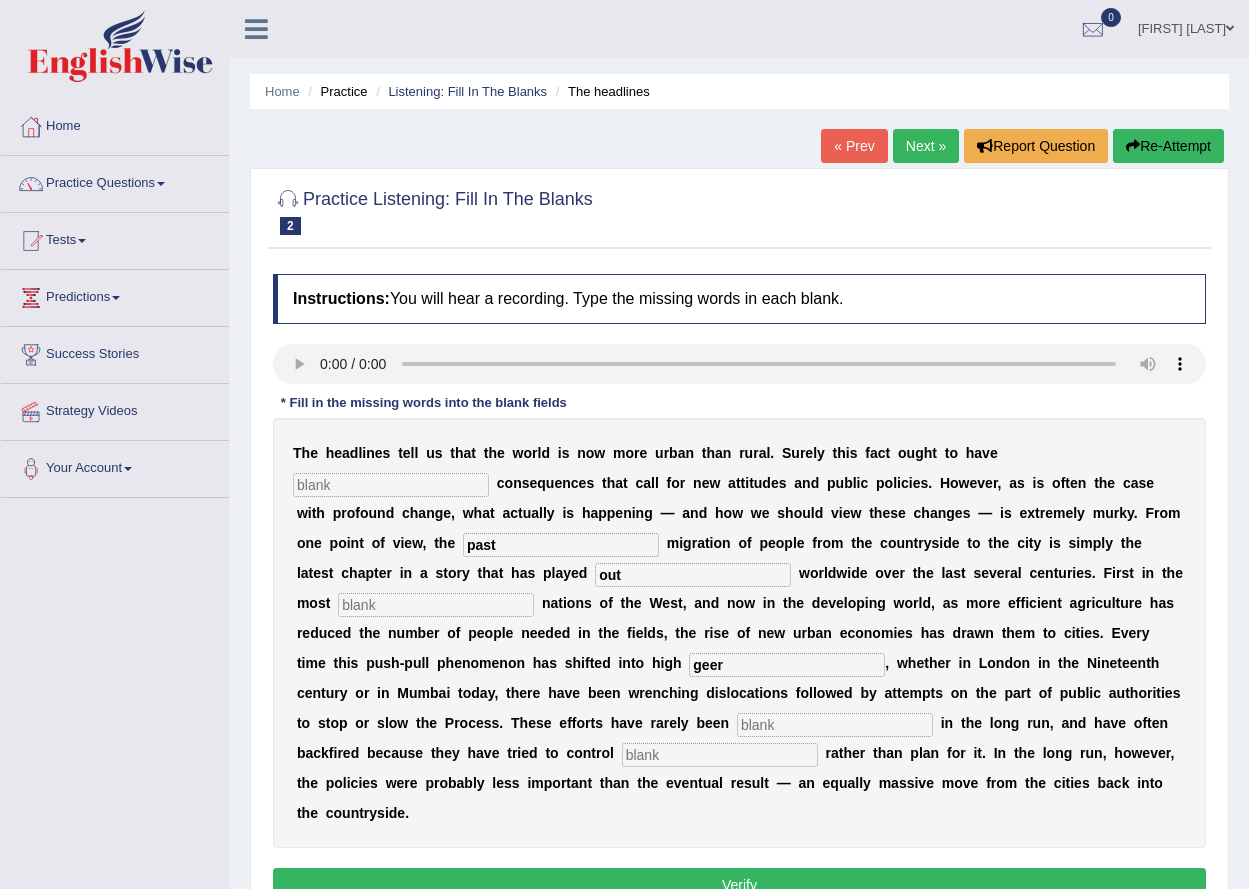 type on "geer" 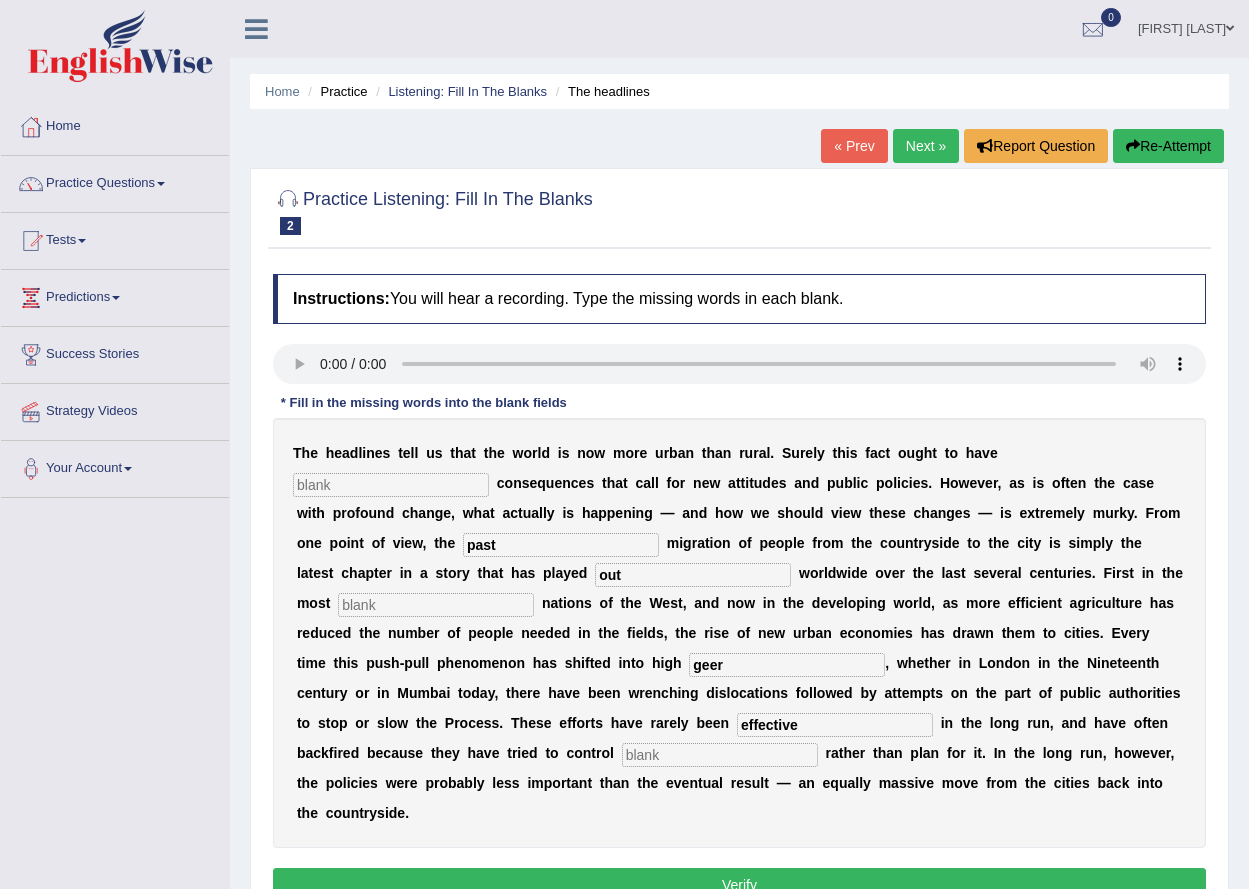 type on "effective" 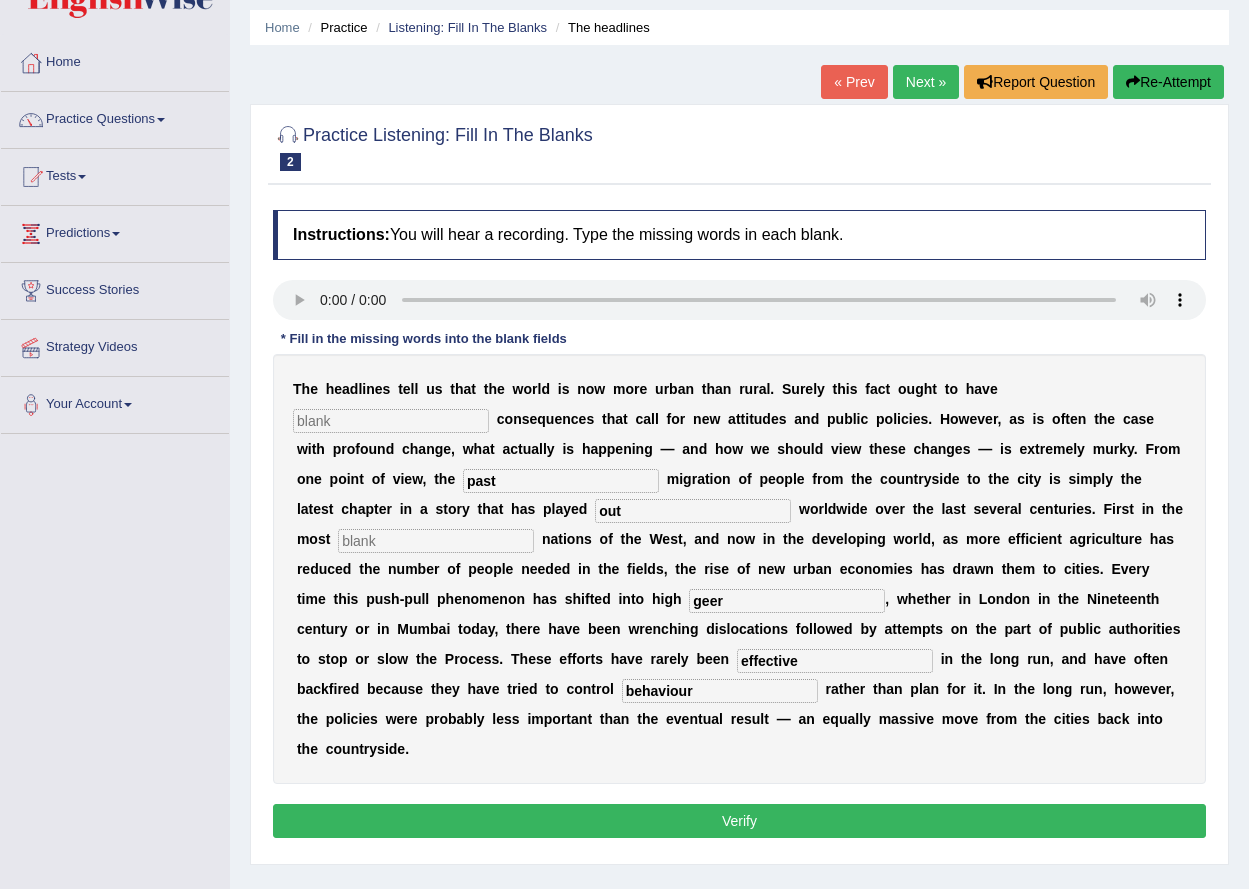 scroll, scrollTop: 100, scrollLeft: 0, axis: vertical 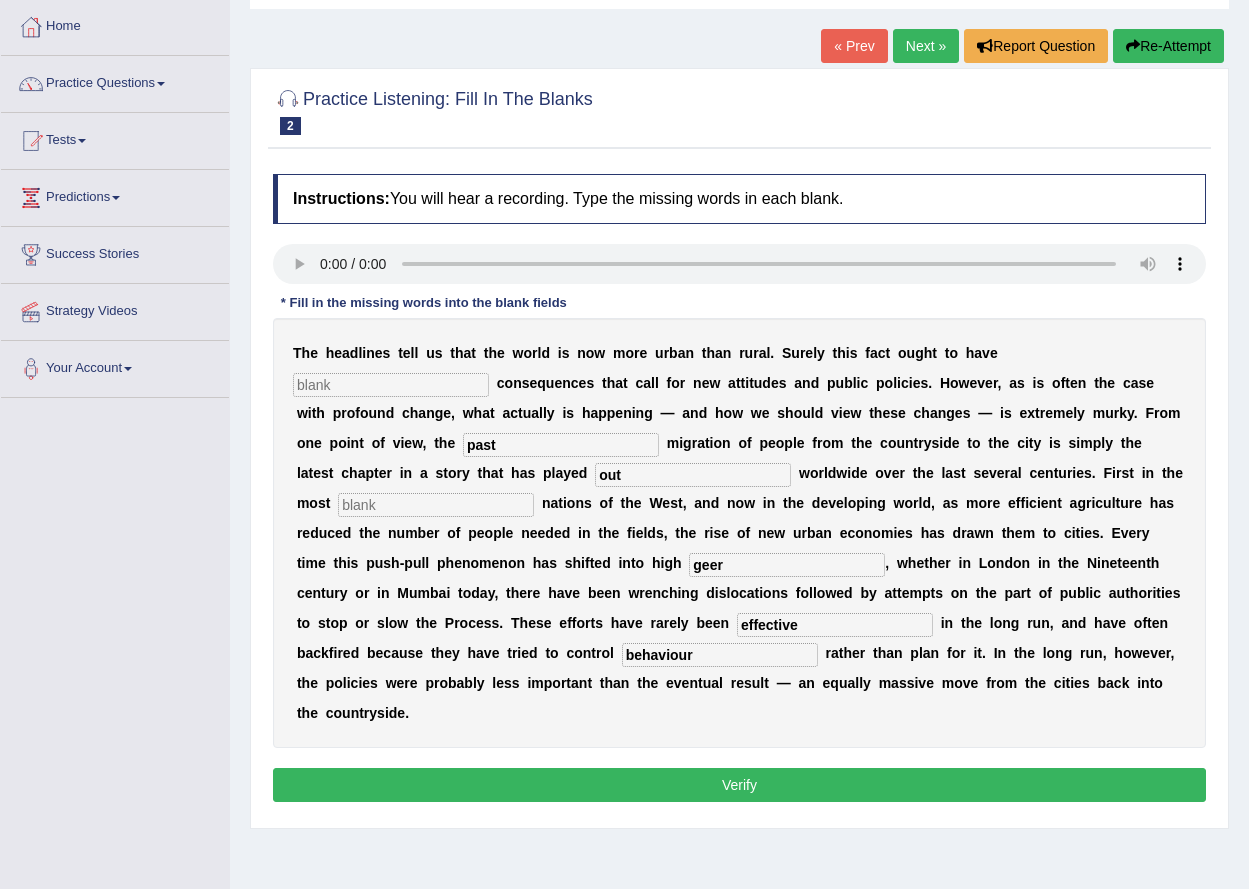 type on "behaviour" 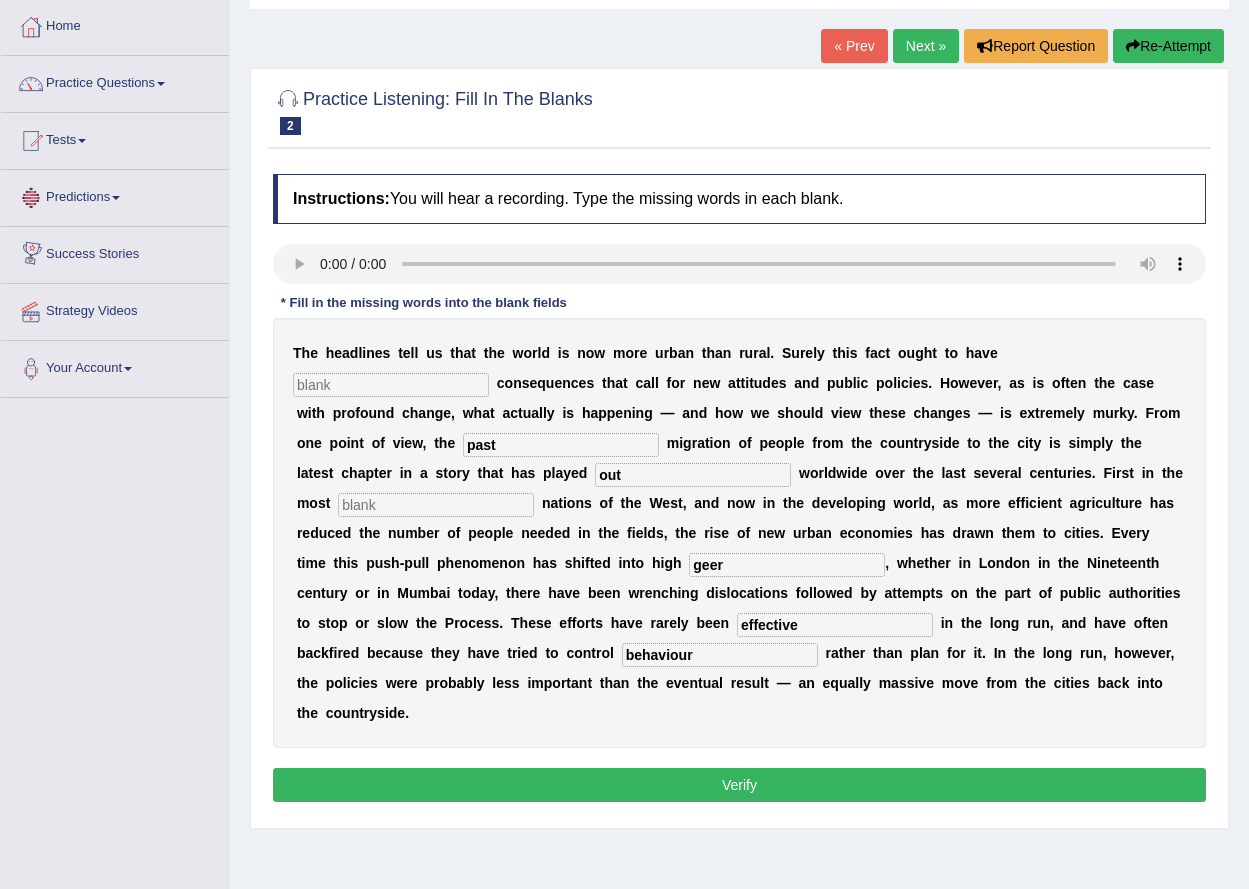 type 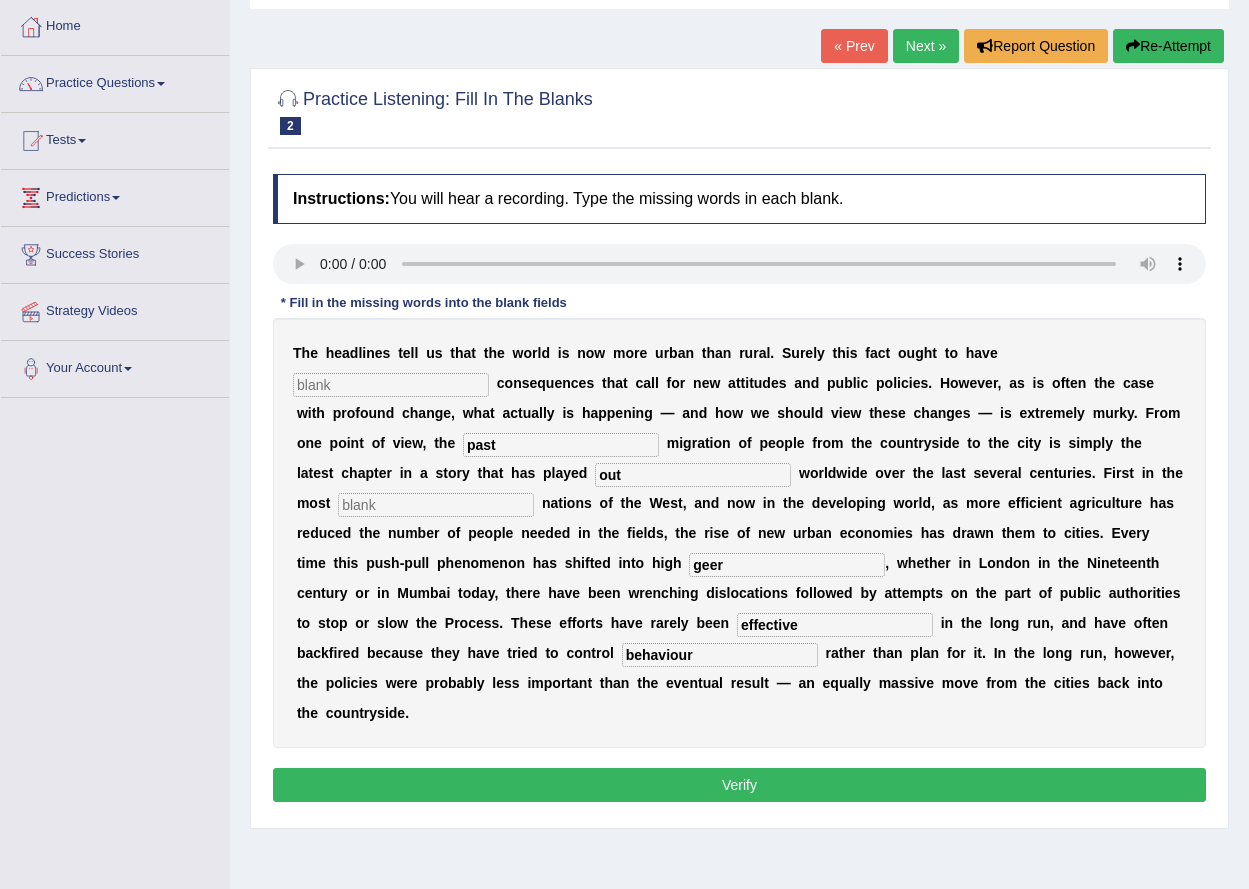 click at bounding box center (391, 385) 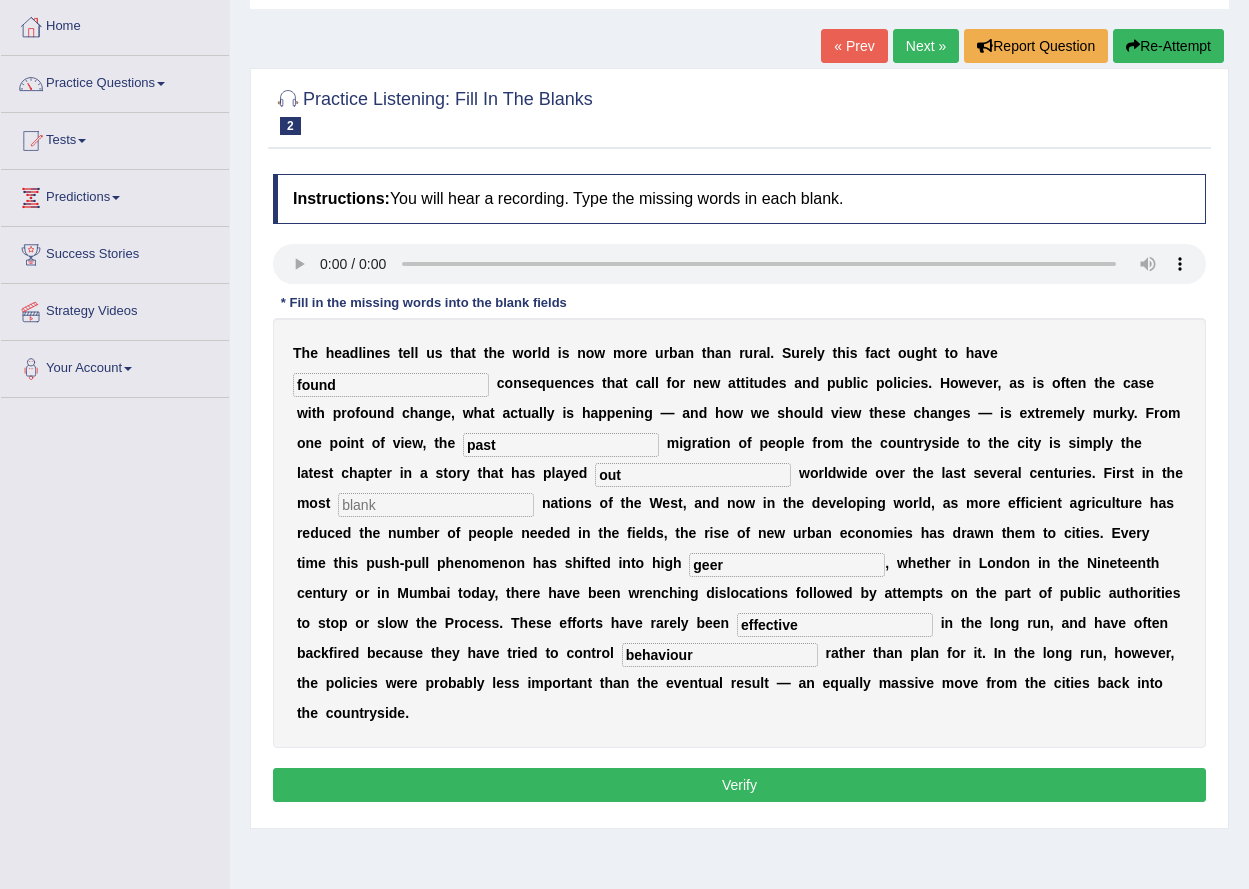 type on "found" 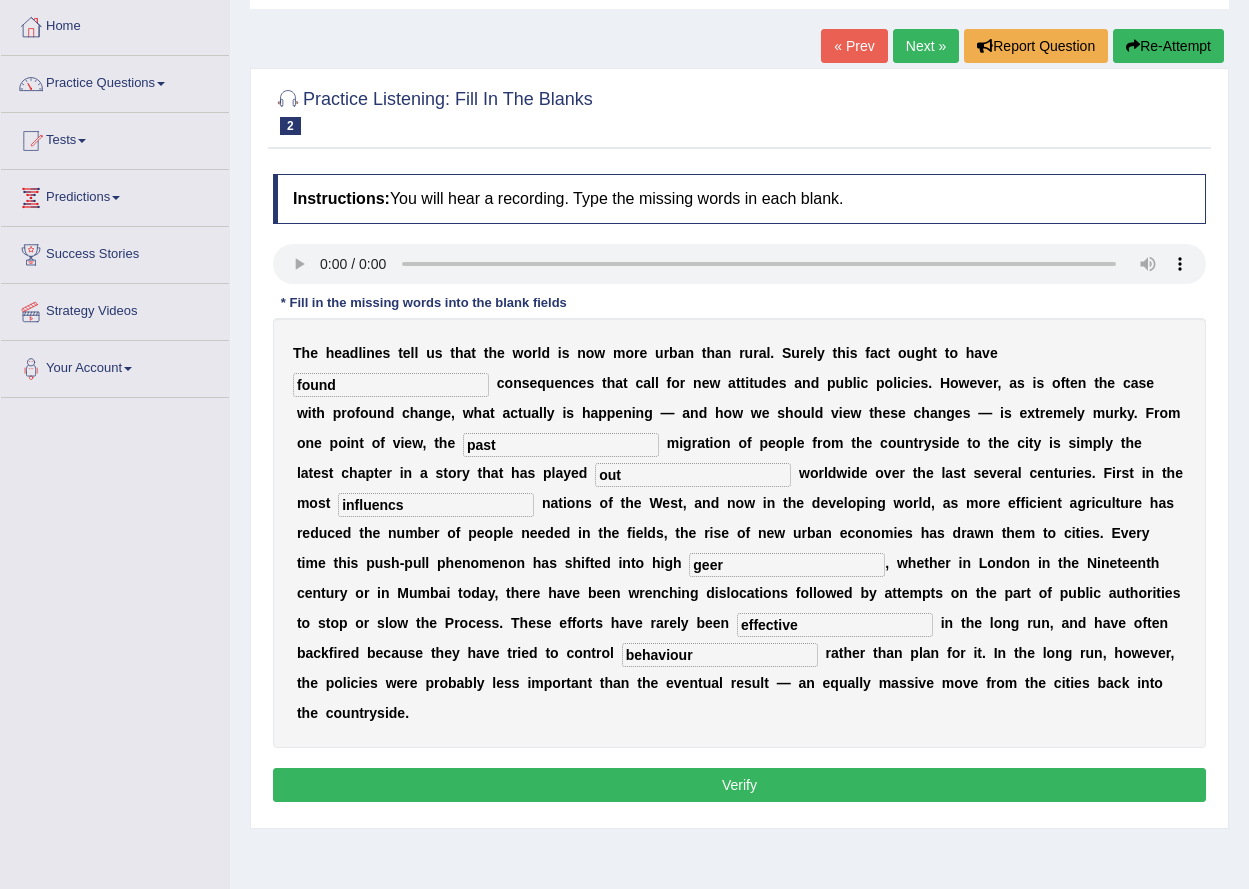 type on "influencs" 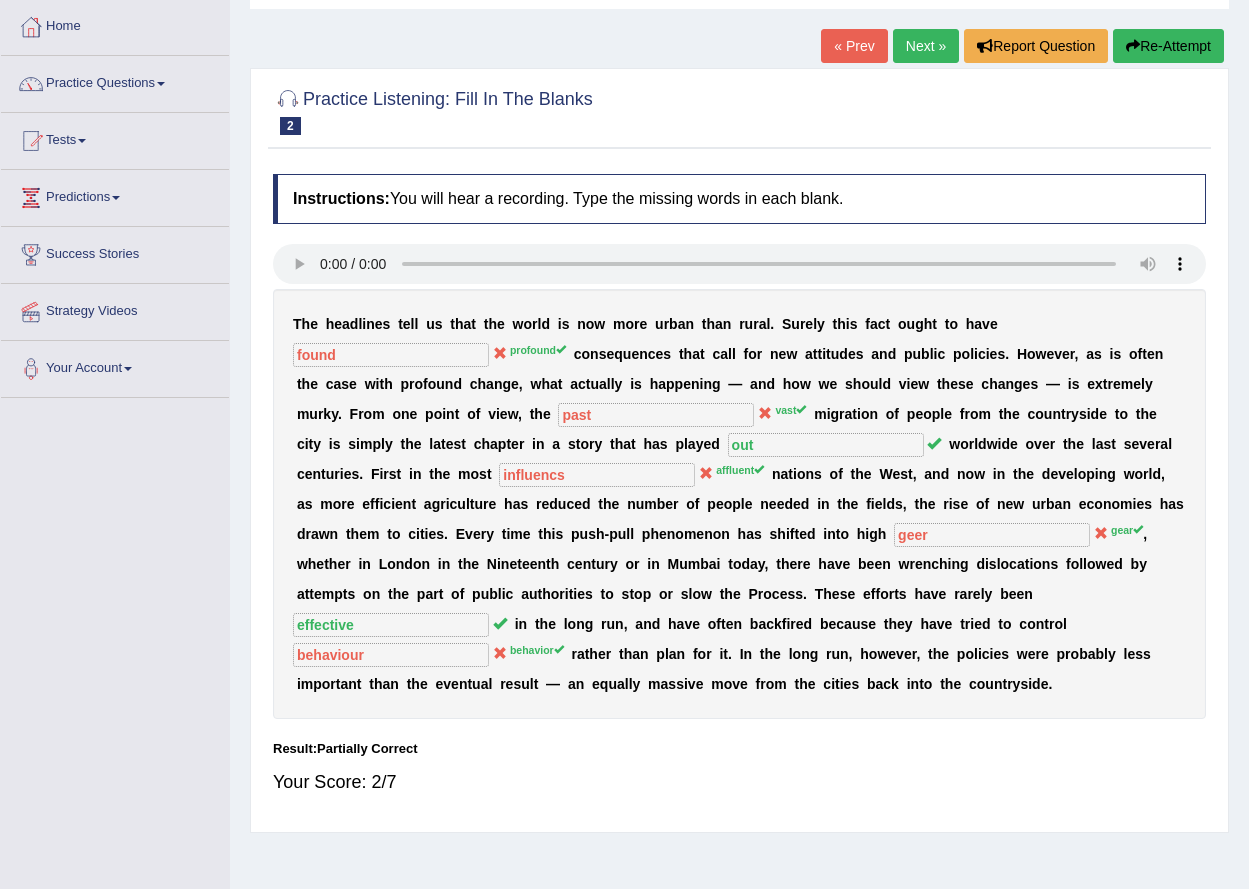 click on "Next »" at bounding box center (926, 46) 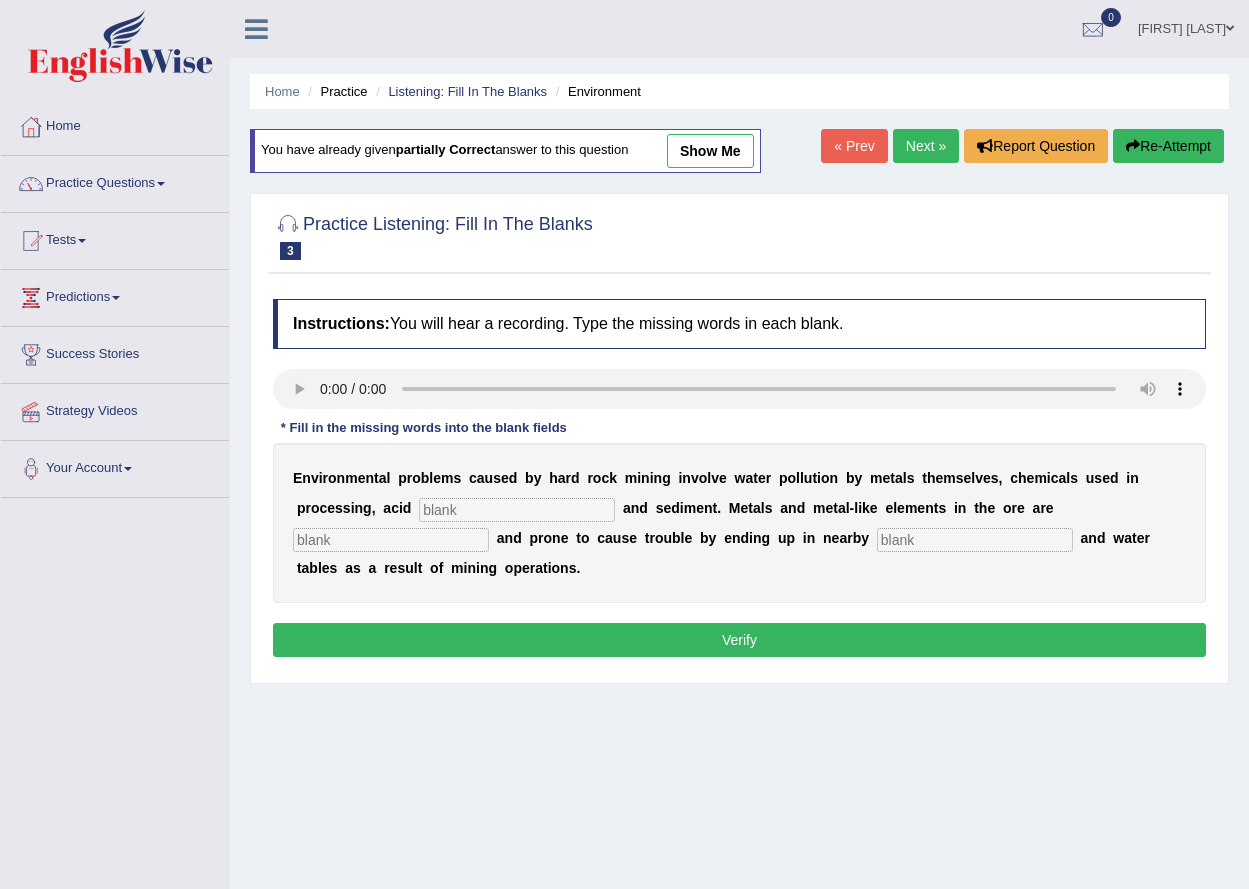 scroll, scrollTop: 0, scrollLeft: 0, axis: both 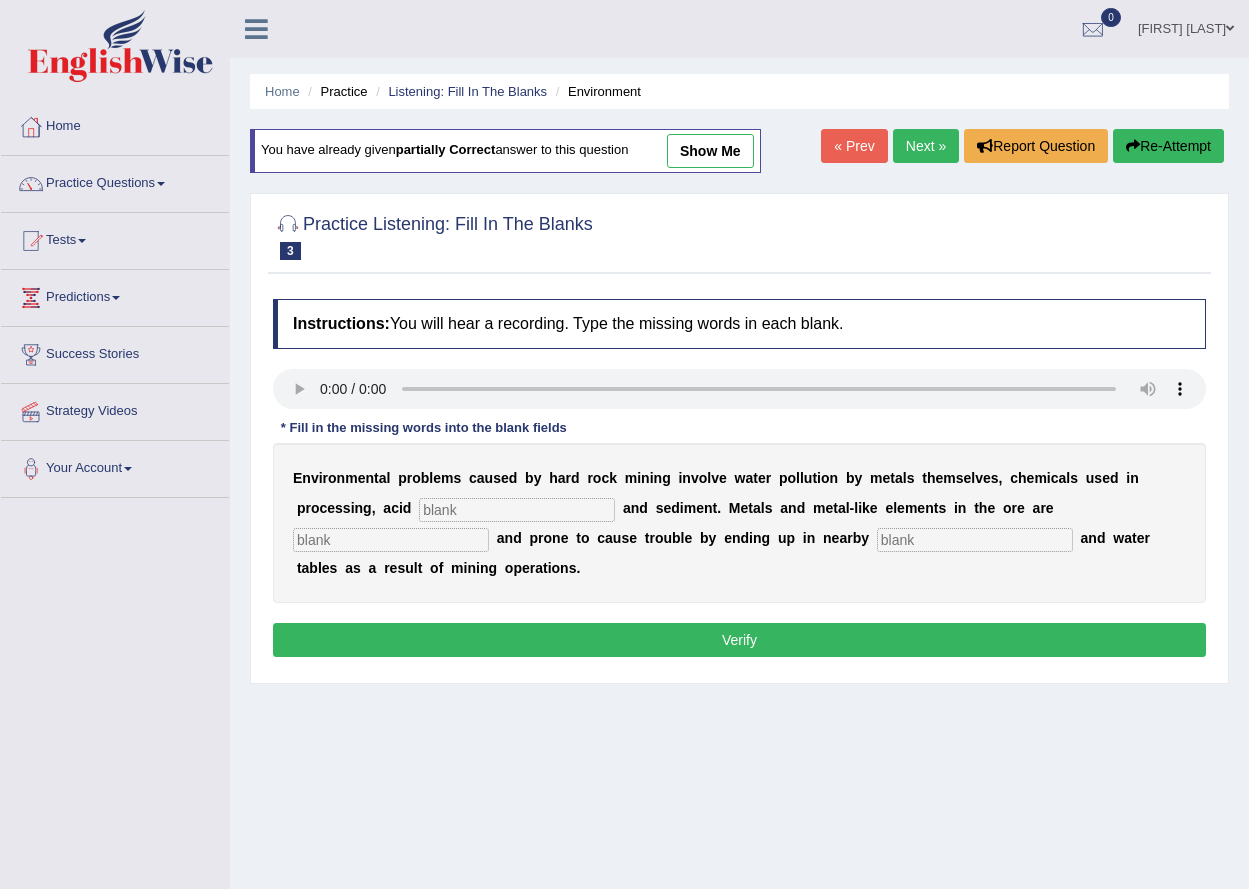 click at bounding box center [517, 510] 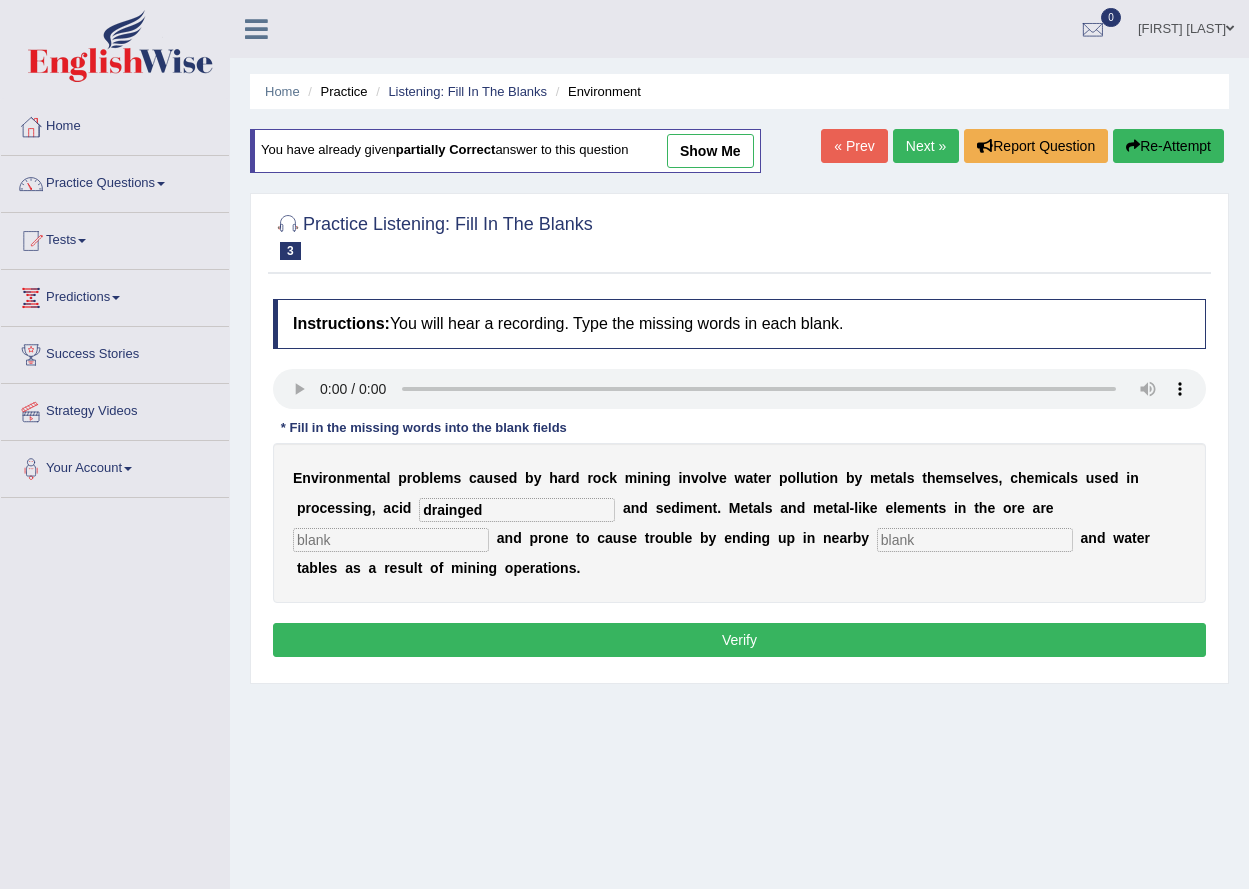 type on "drainged" 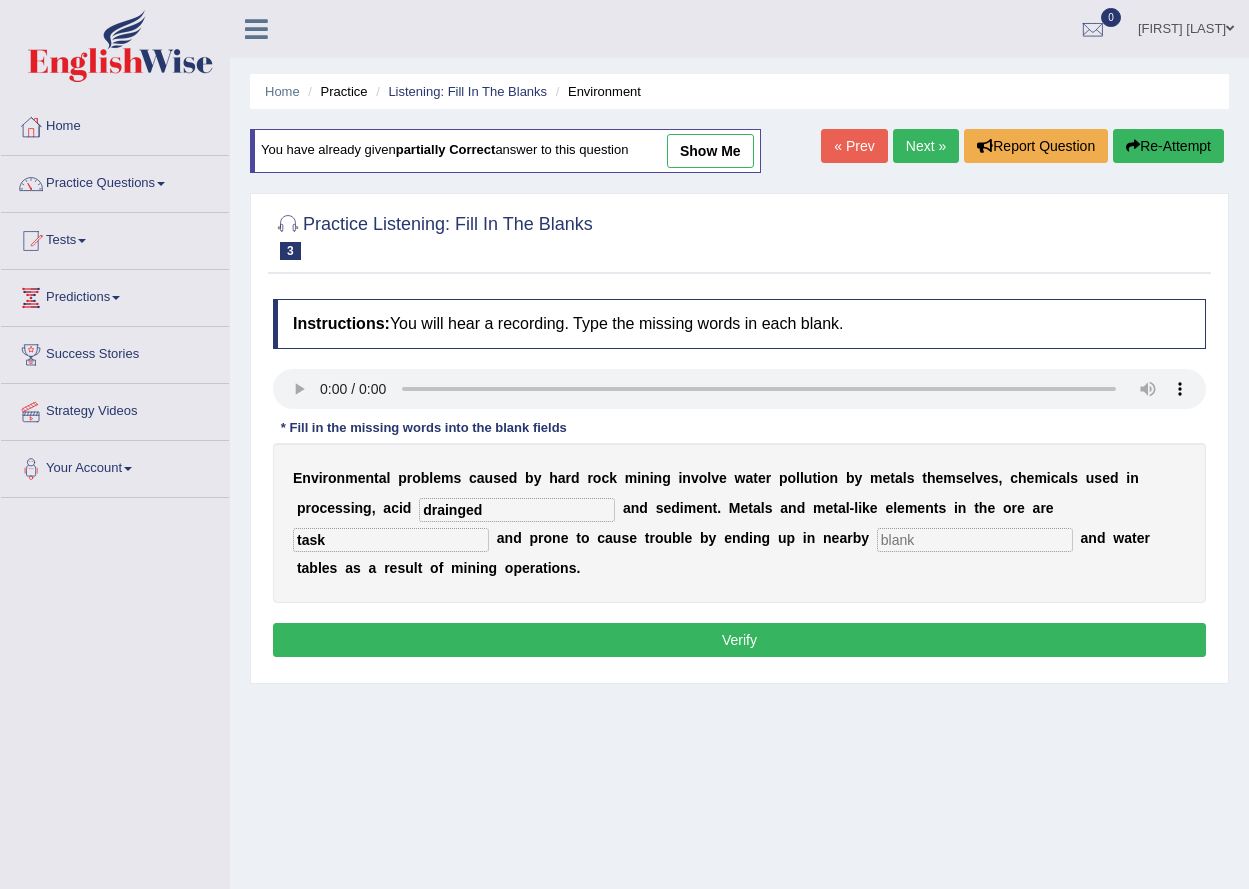 type on "task" 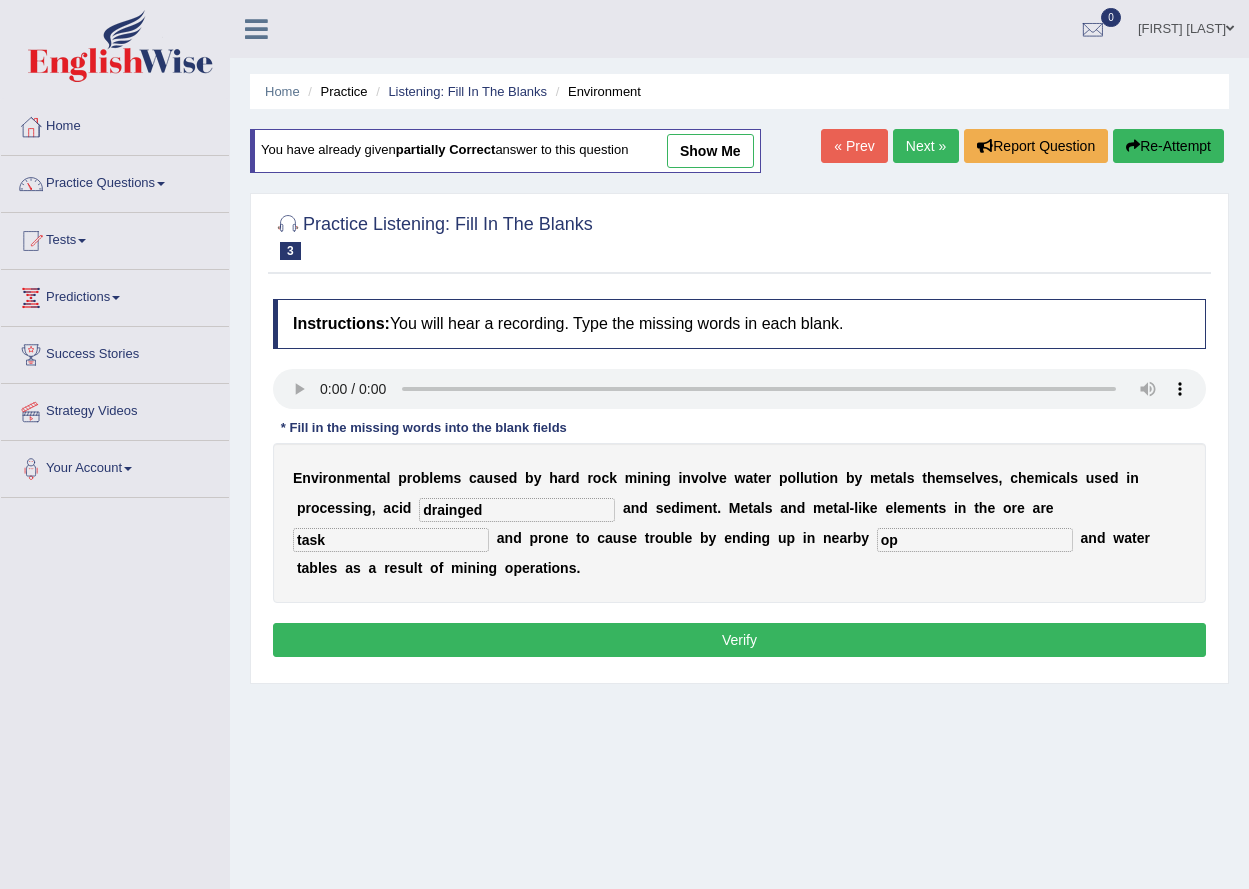 type on "op" 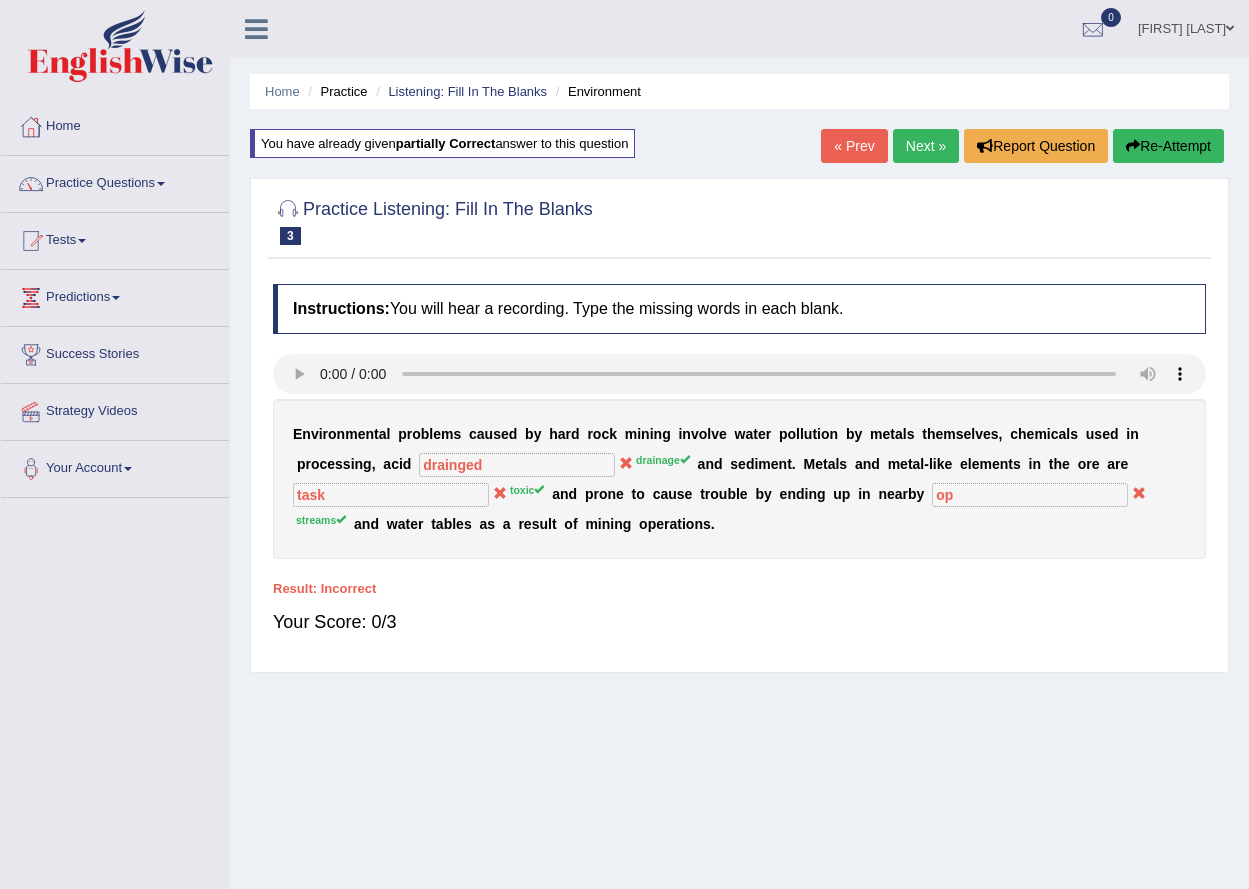 click on "Next »" at bounding box center [926, 146] 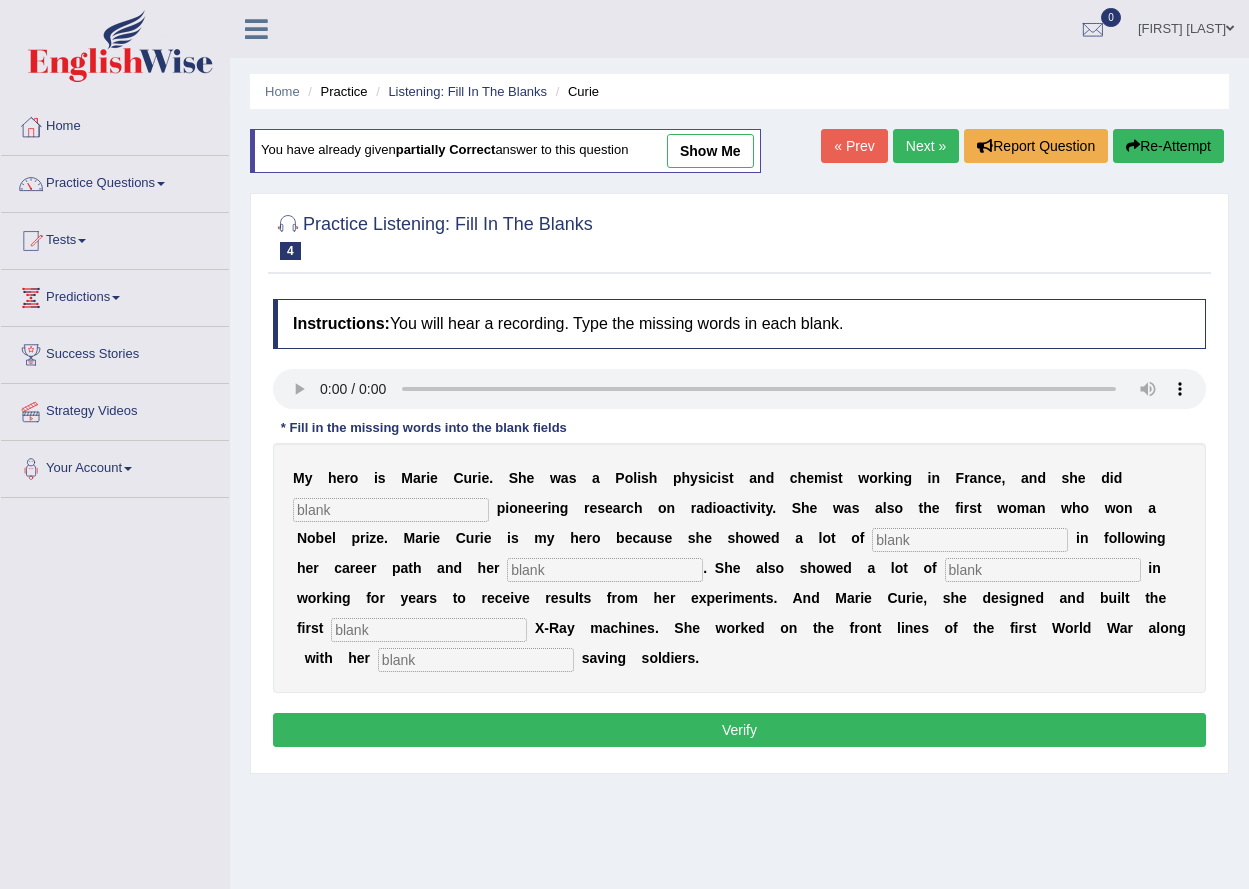scroll, scrollTop: 0, scrollLeft: 0, axis: both 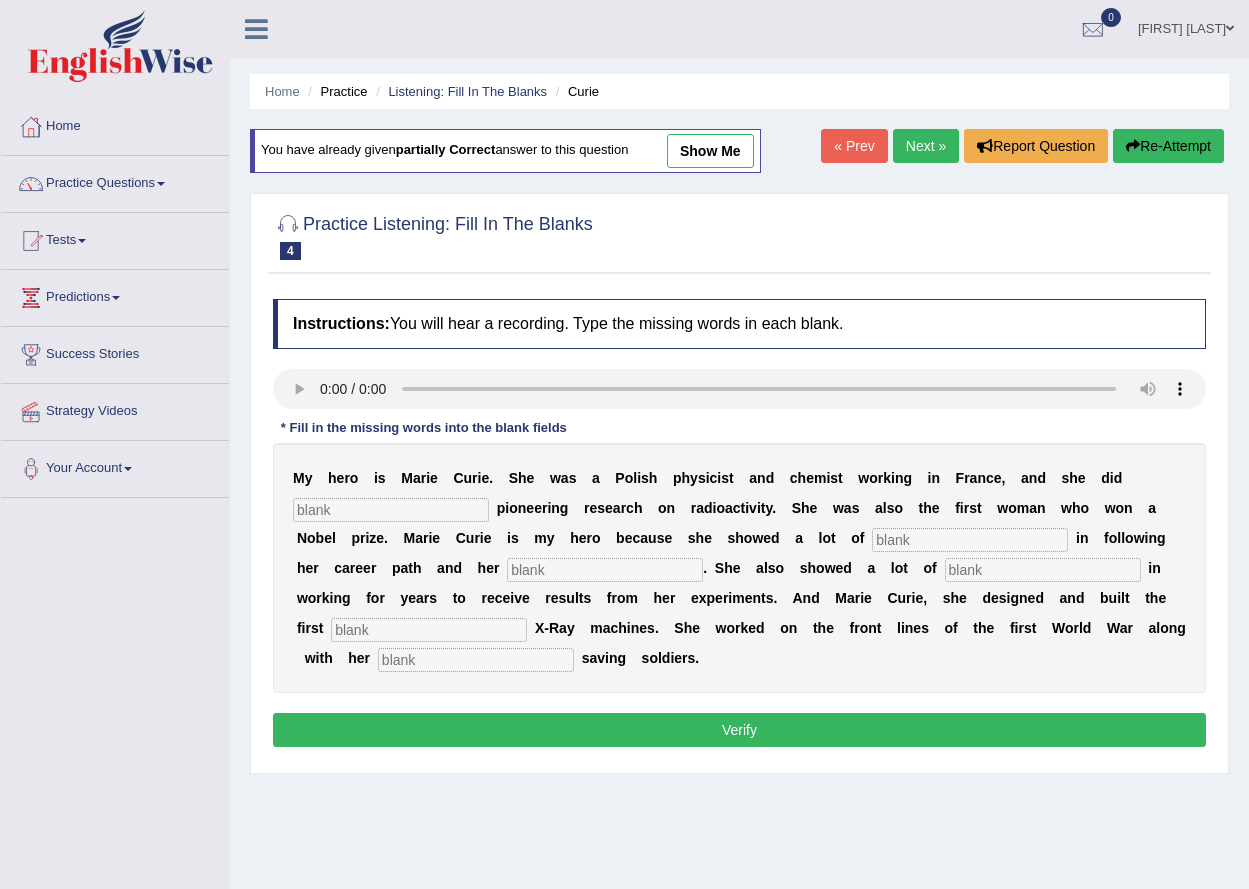 click on "Next »" at bounding box center (926, 146) 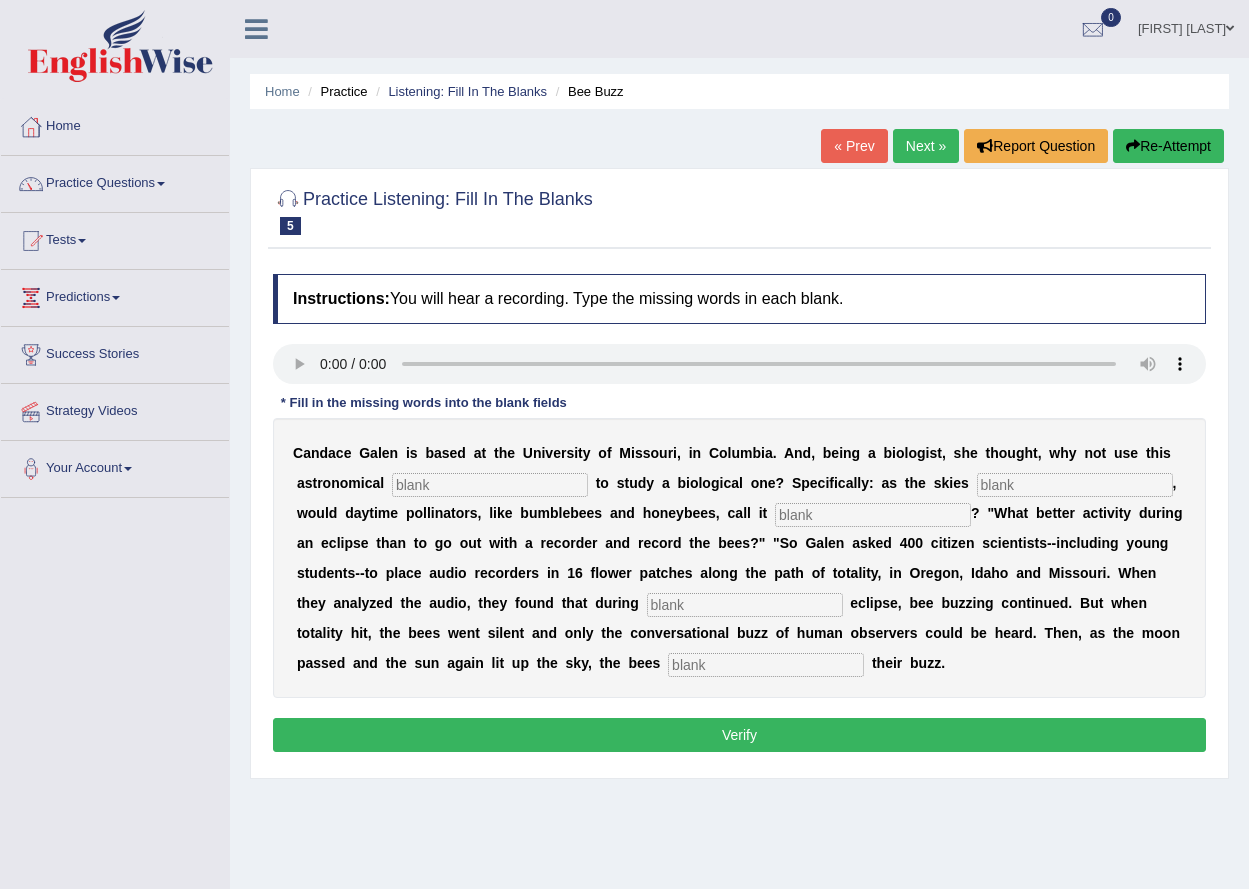 scroll, scrollTop: 0, scrollLeft: 0, axis: both 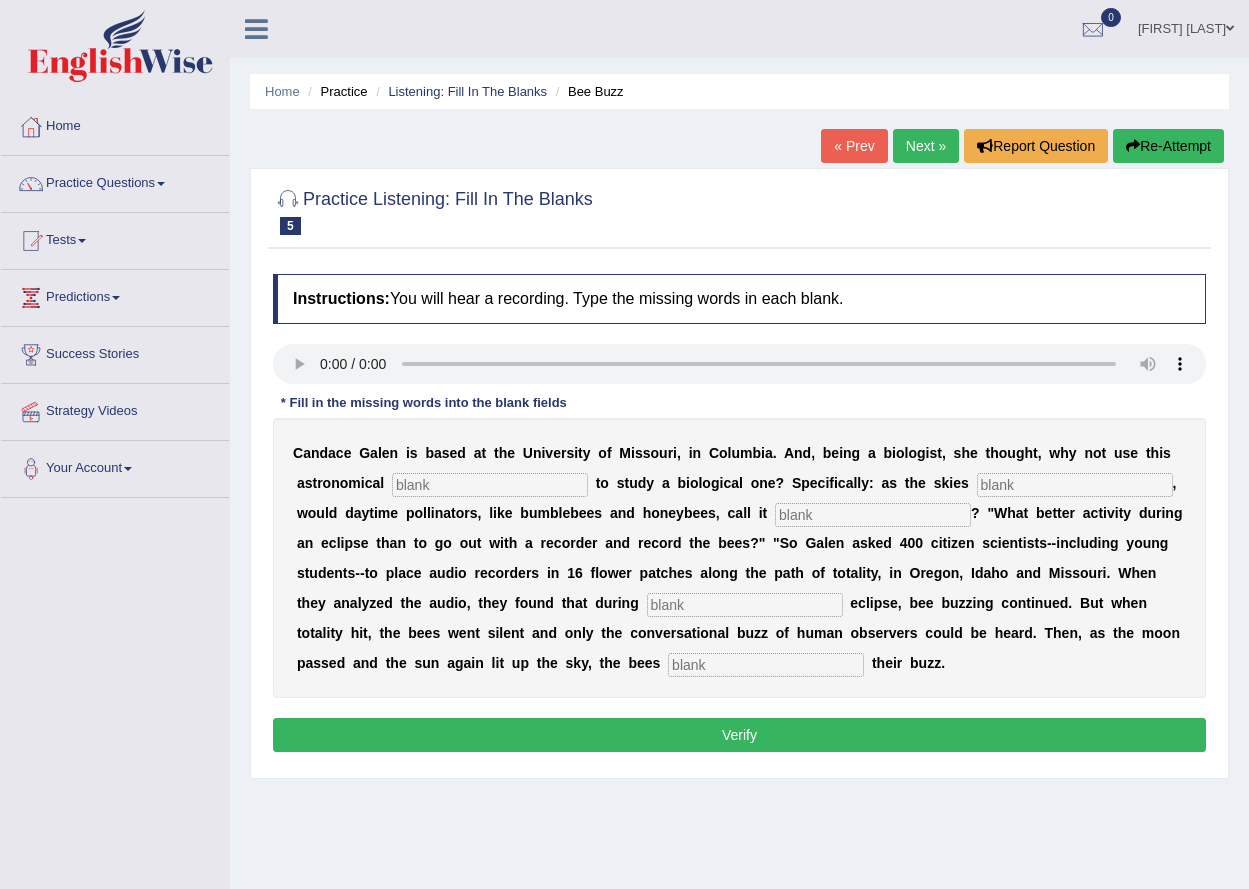 click at bounding box center [490, 485] 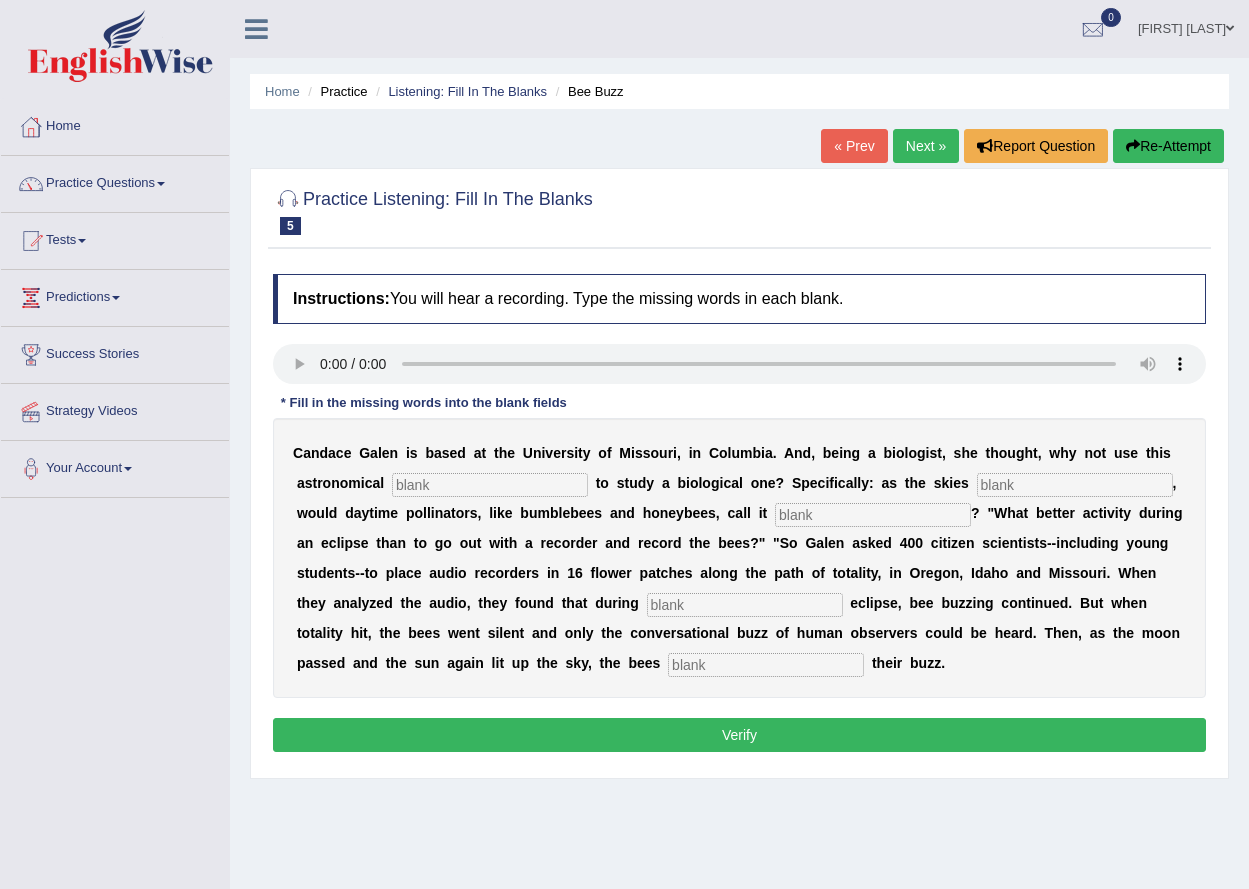 click at bounding box center [1075, 485] 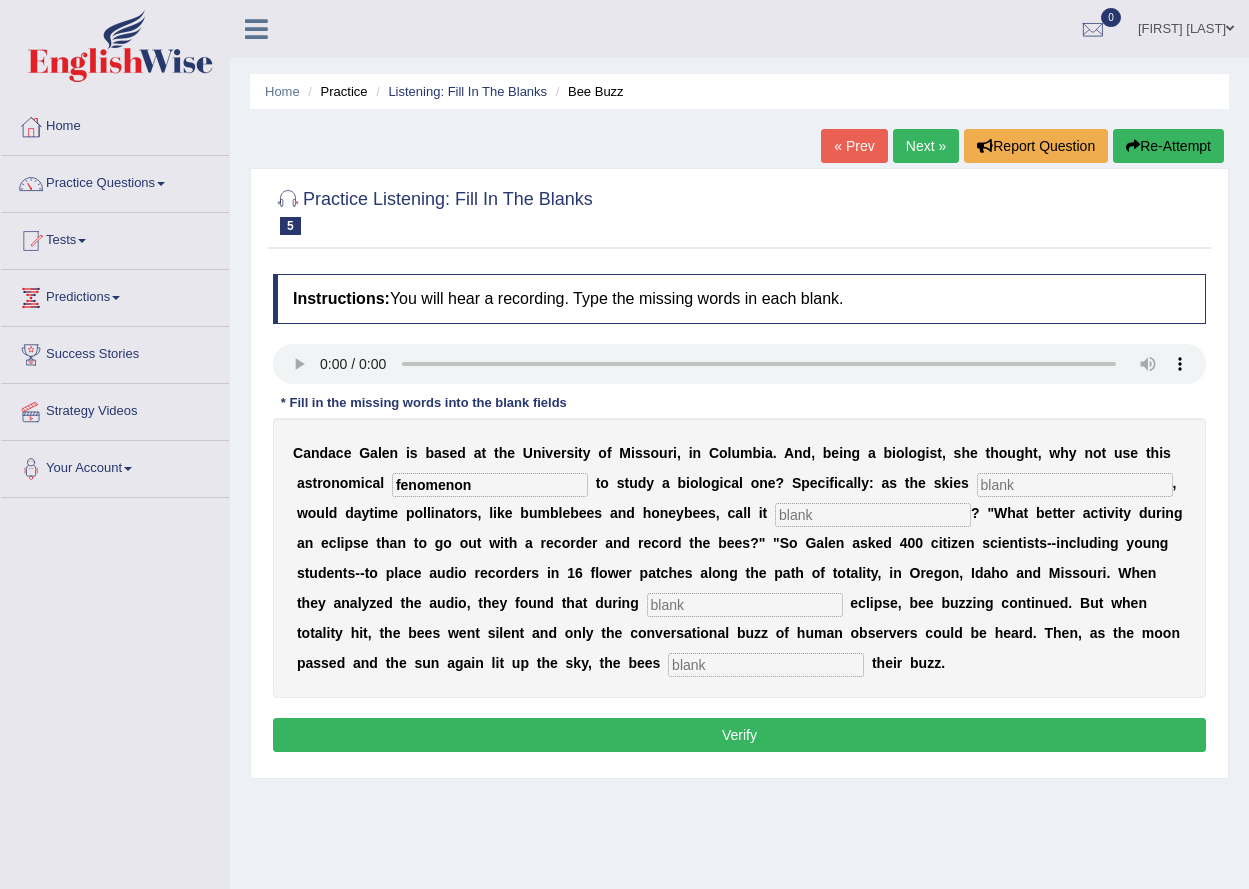 type on "fenomenon" 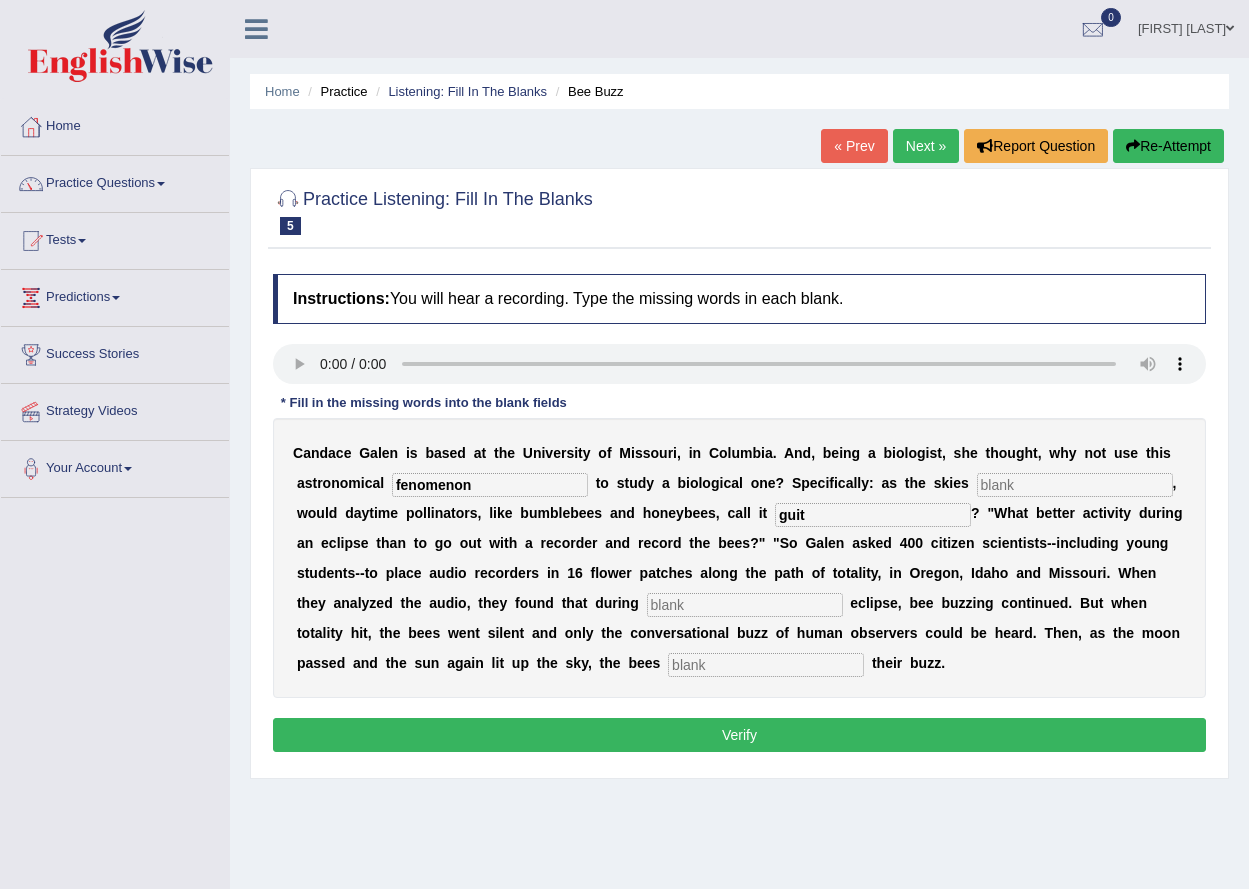 type on "guit" 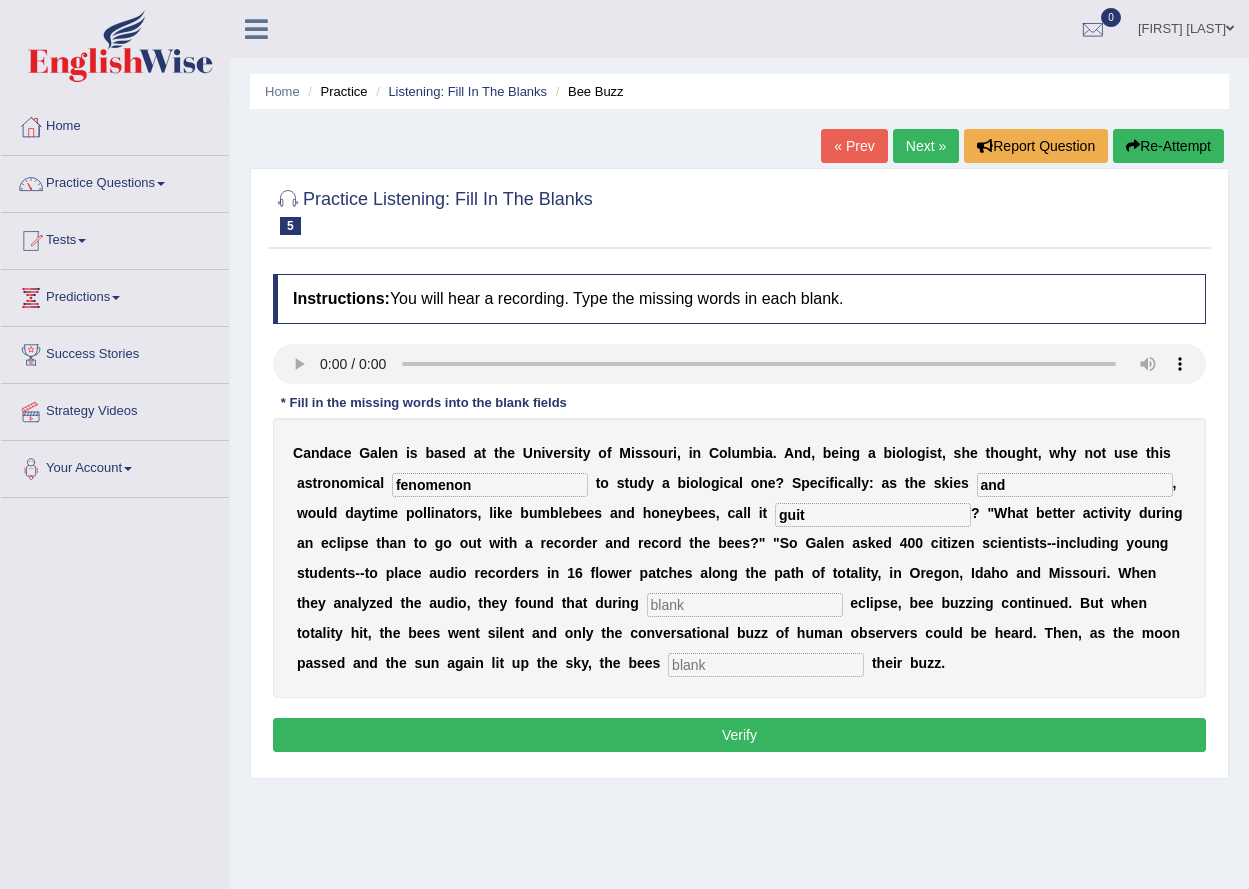 type on "and" 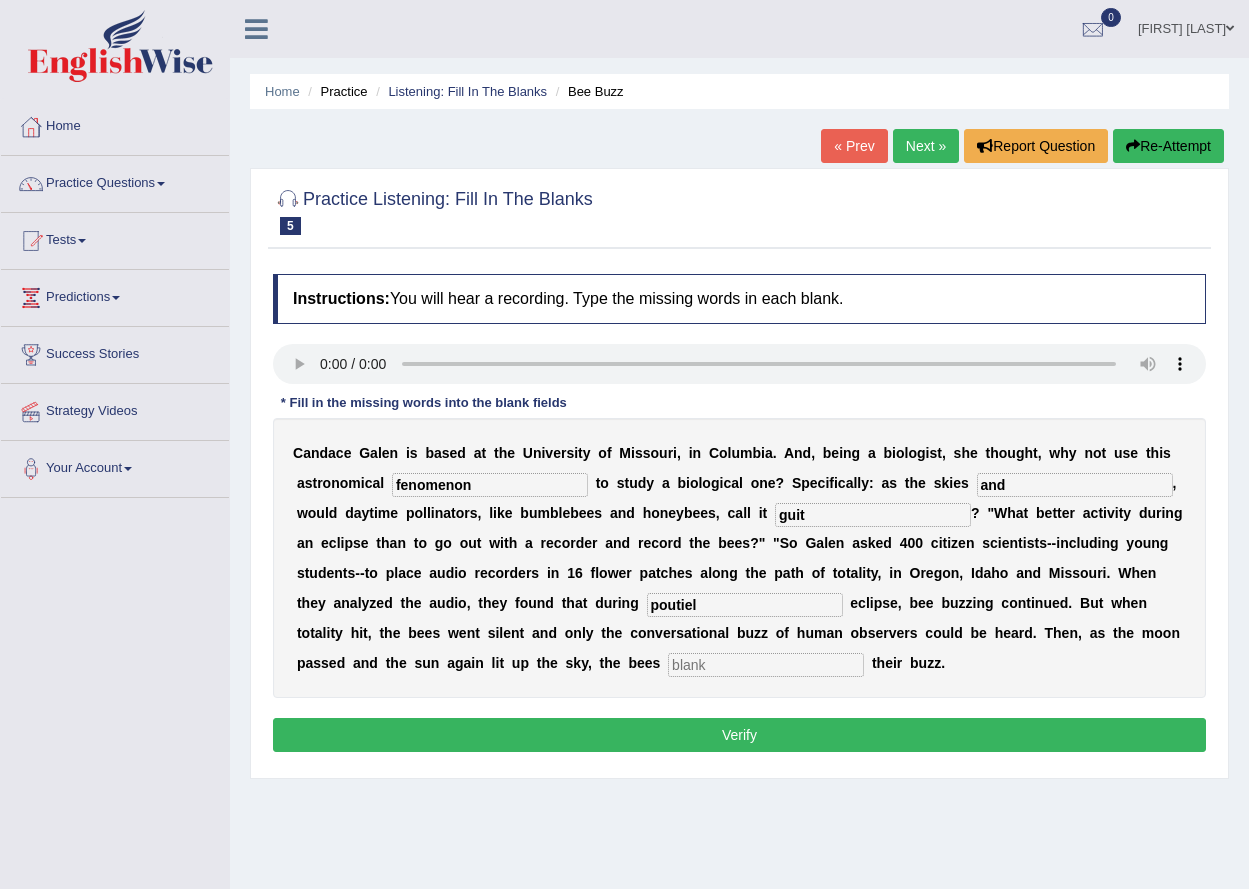 type on "poutiel" 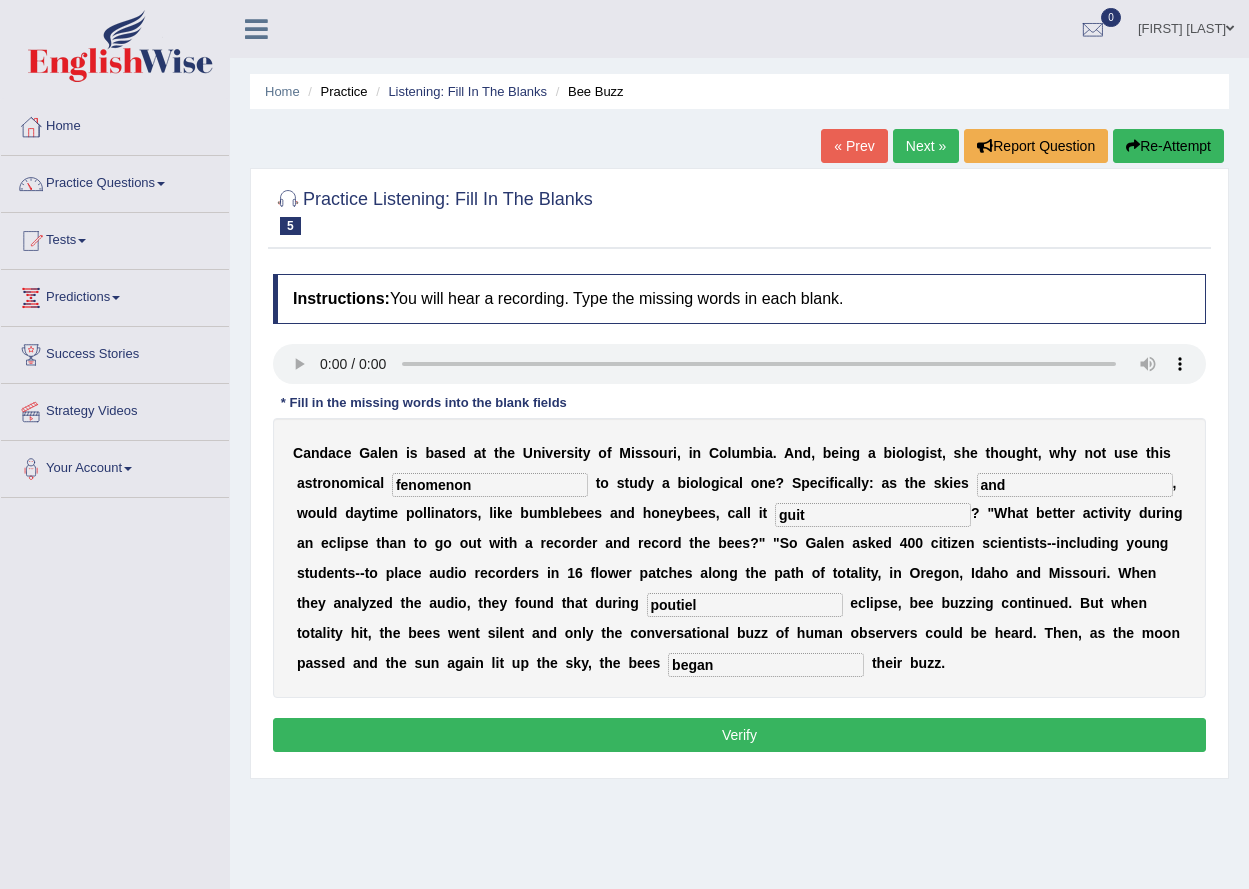 type on "began" 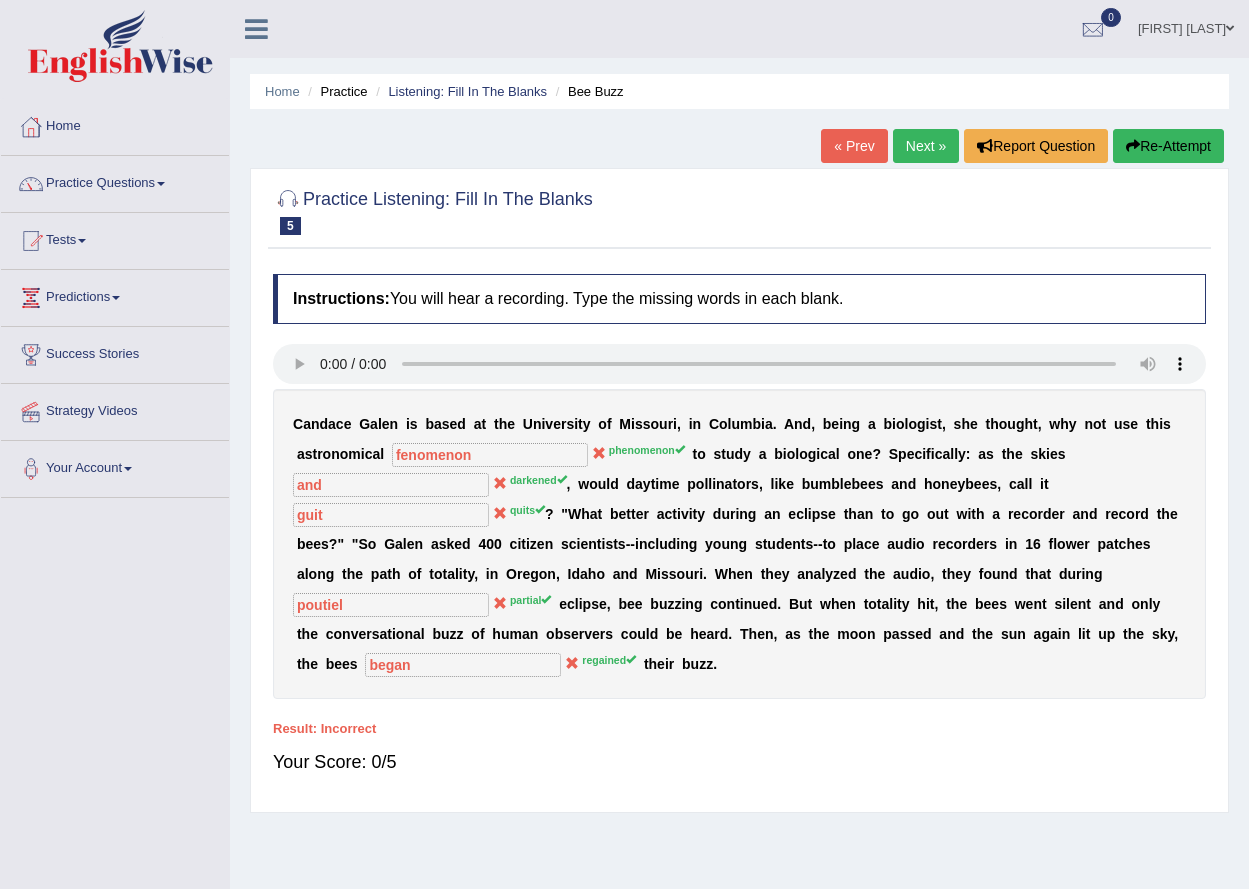 click on "« Prev" at bounding box center (854, 146) 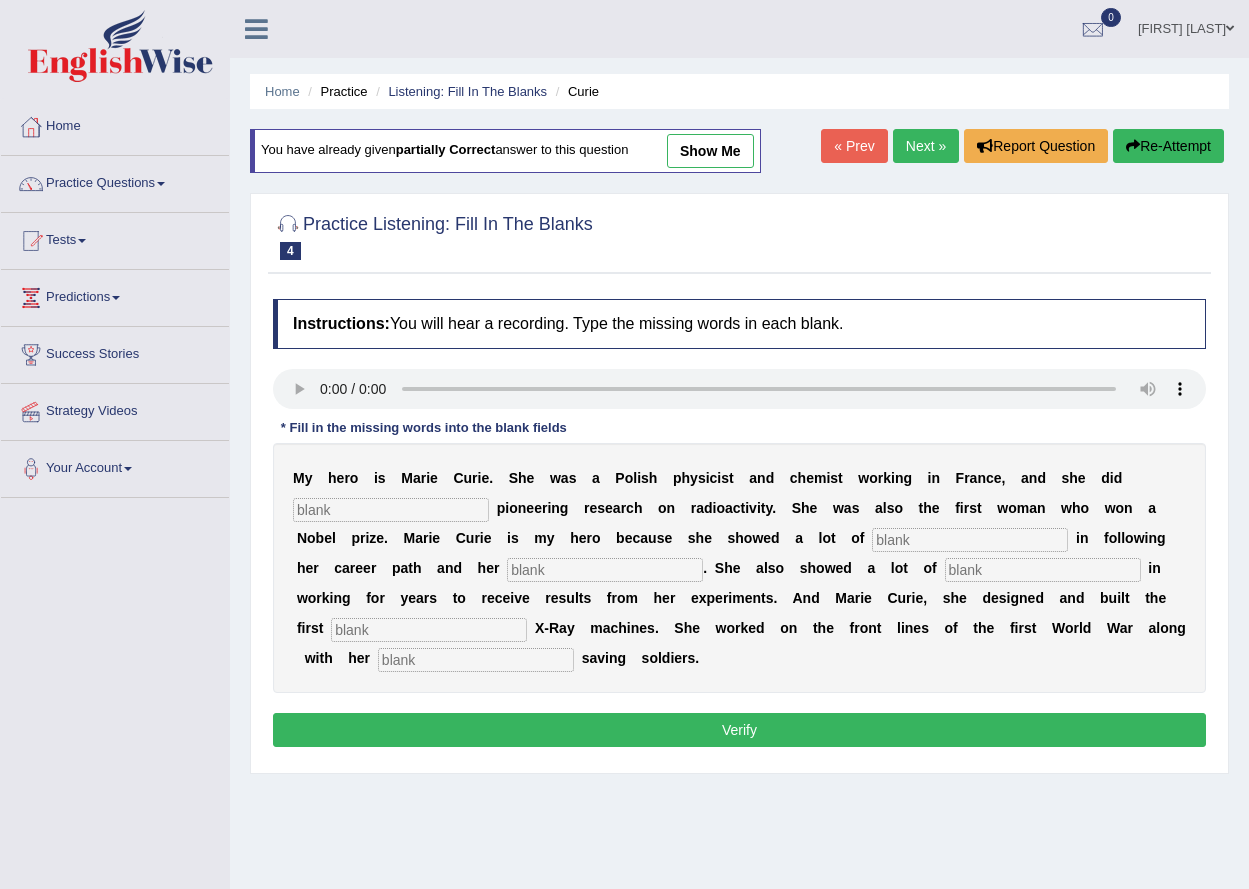 scroll, scrollTop: 0, scrollLeft: 0, axis: both 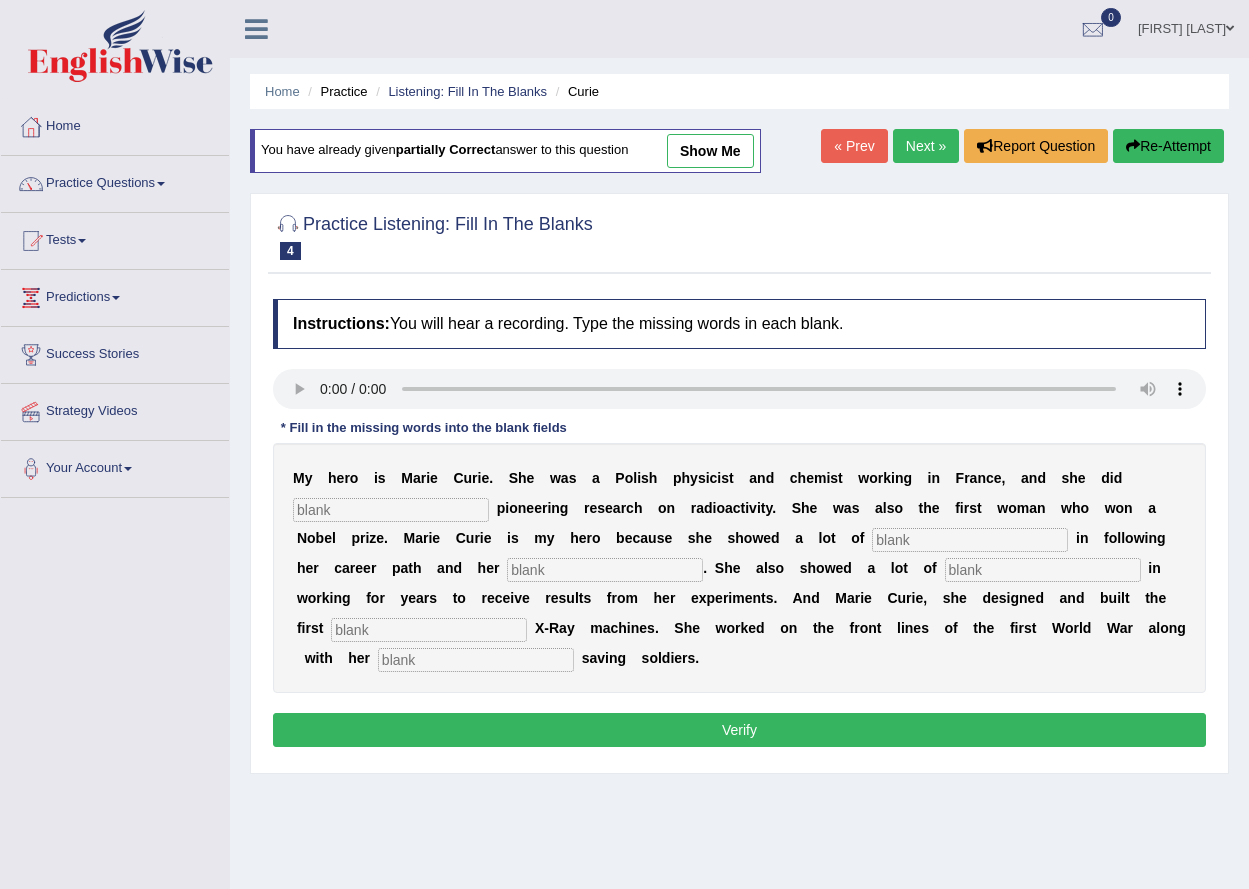 click on "Next »" at bounding box center (926, 146) 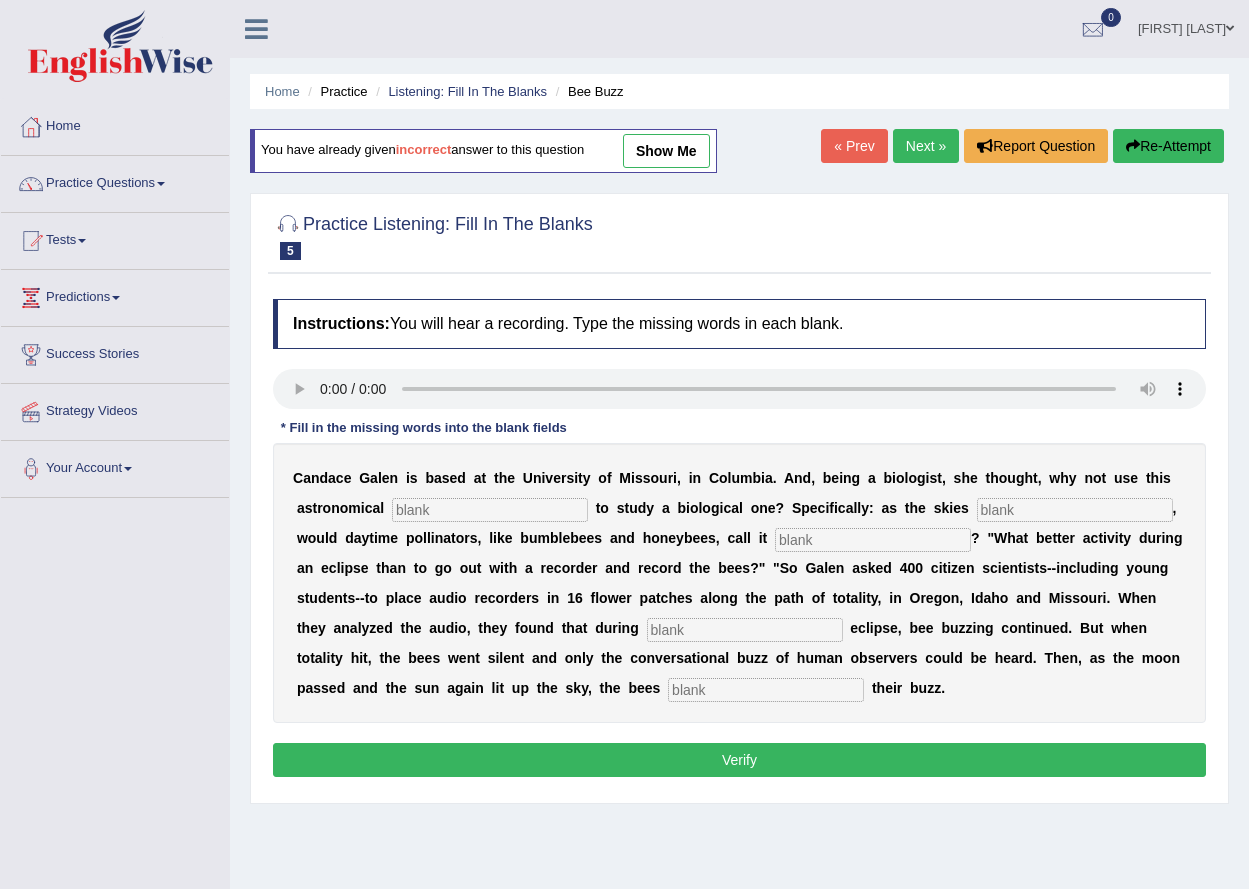 scroll, scrollTop: 0, scrollLeft: 0, axis: both 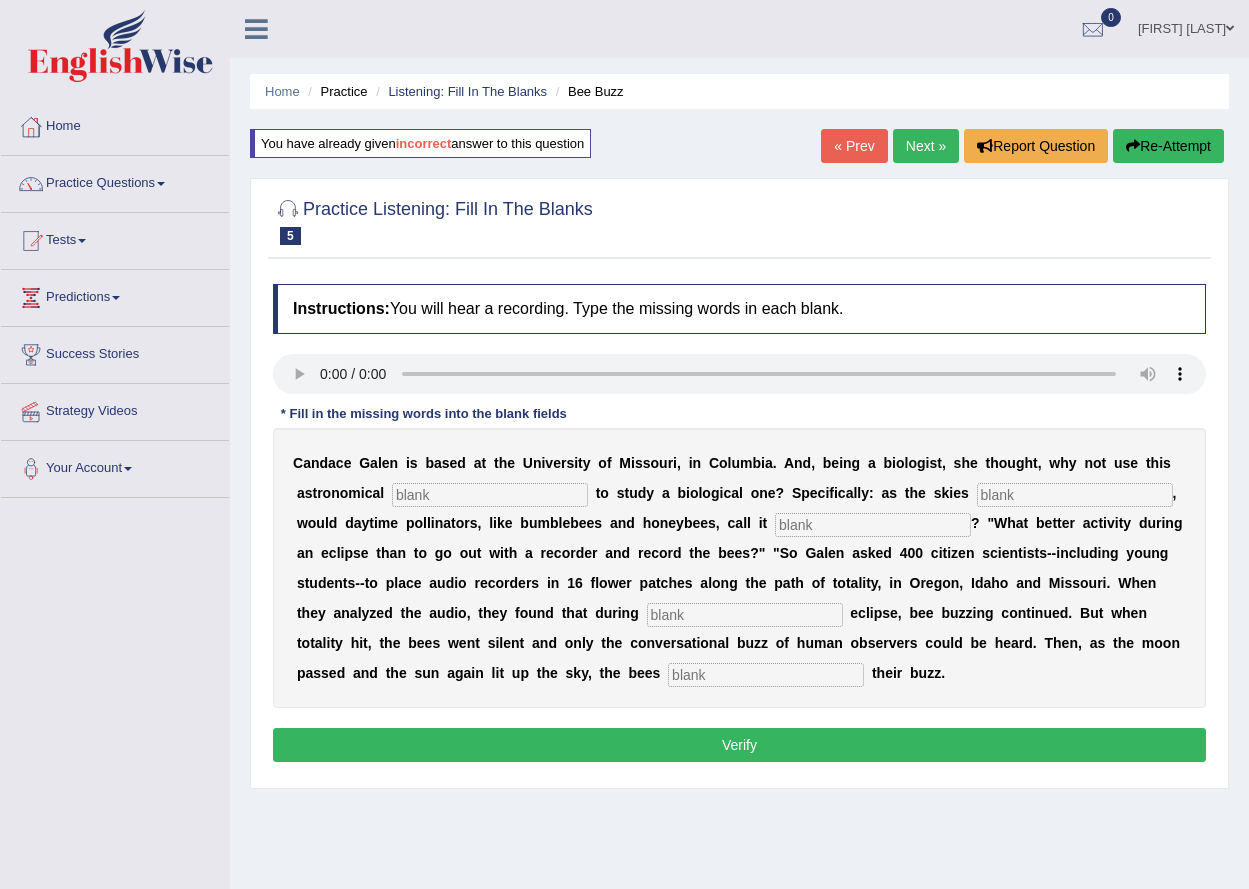 click at bounding box center [490, 495] 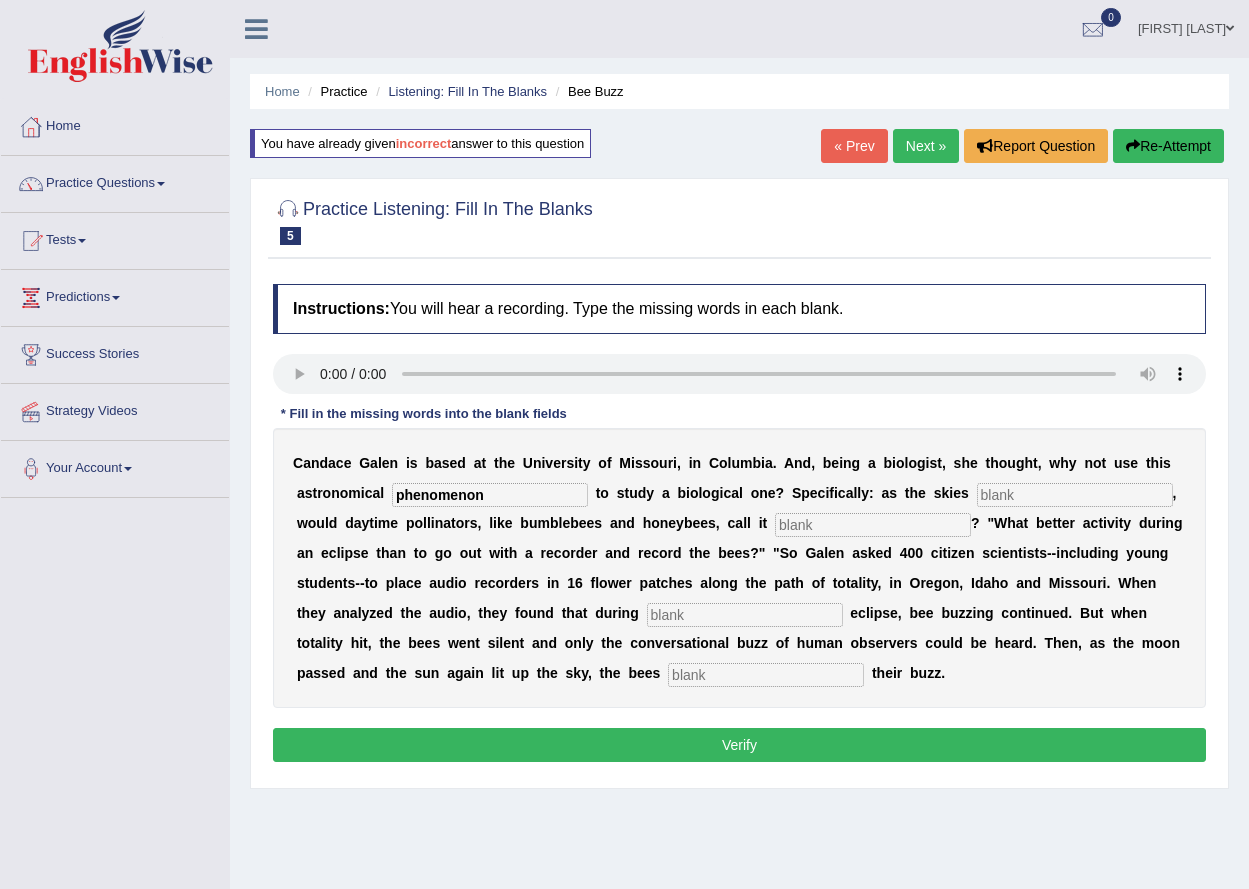type on "phenomenon" 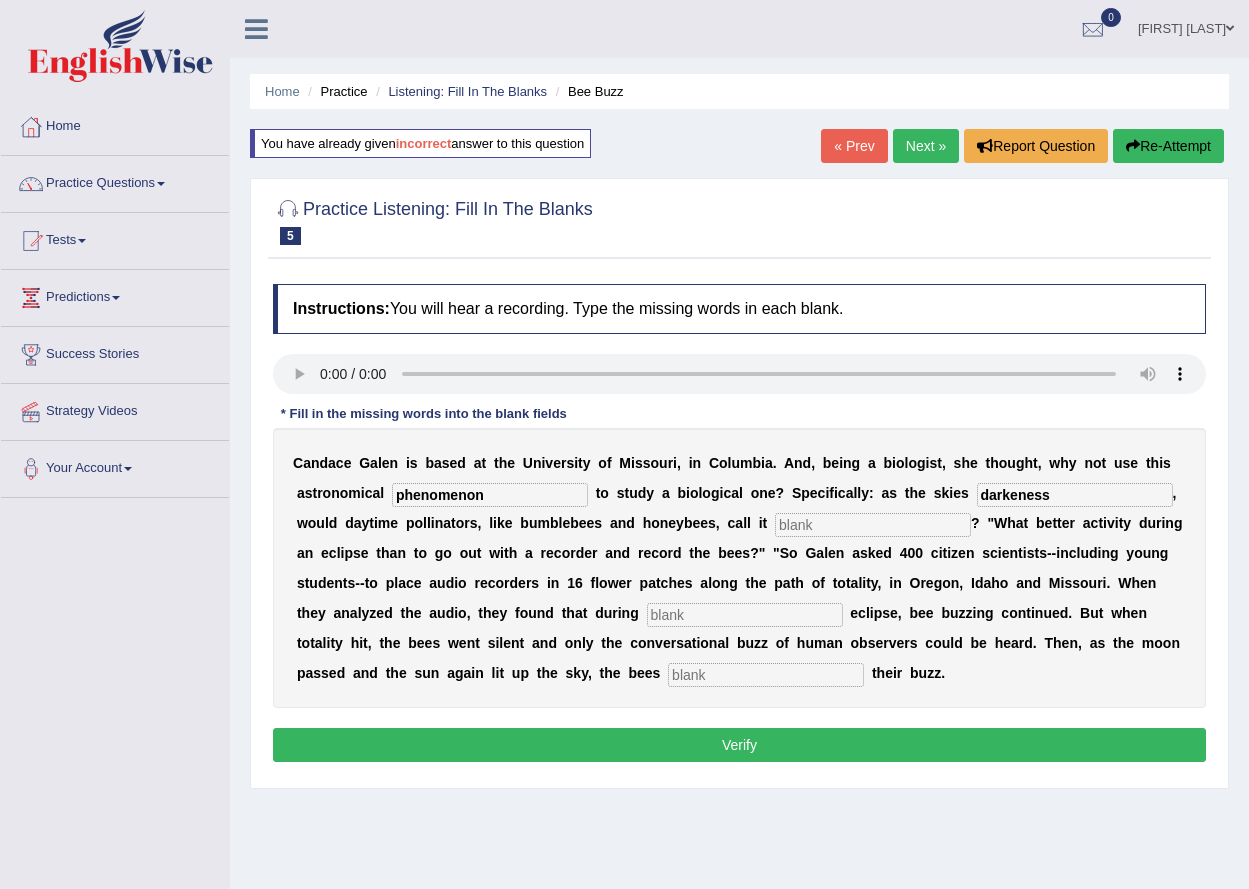 type on "darkeness" 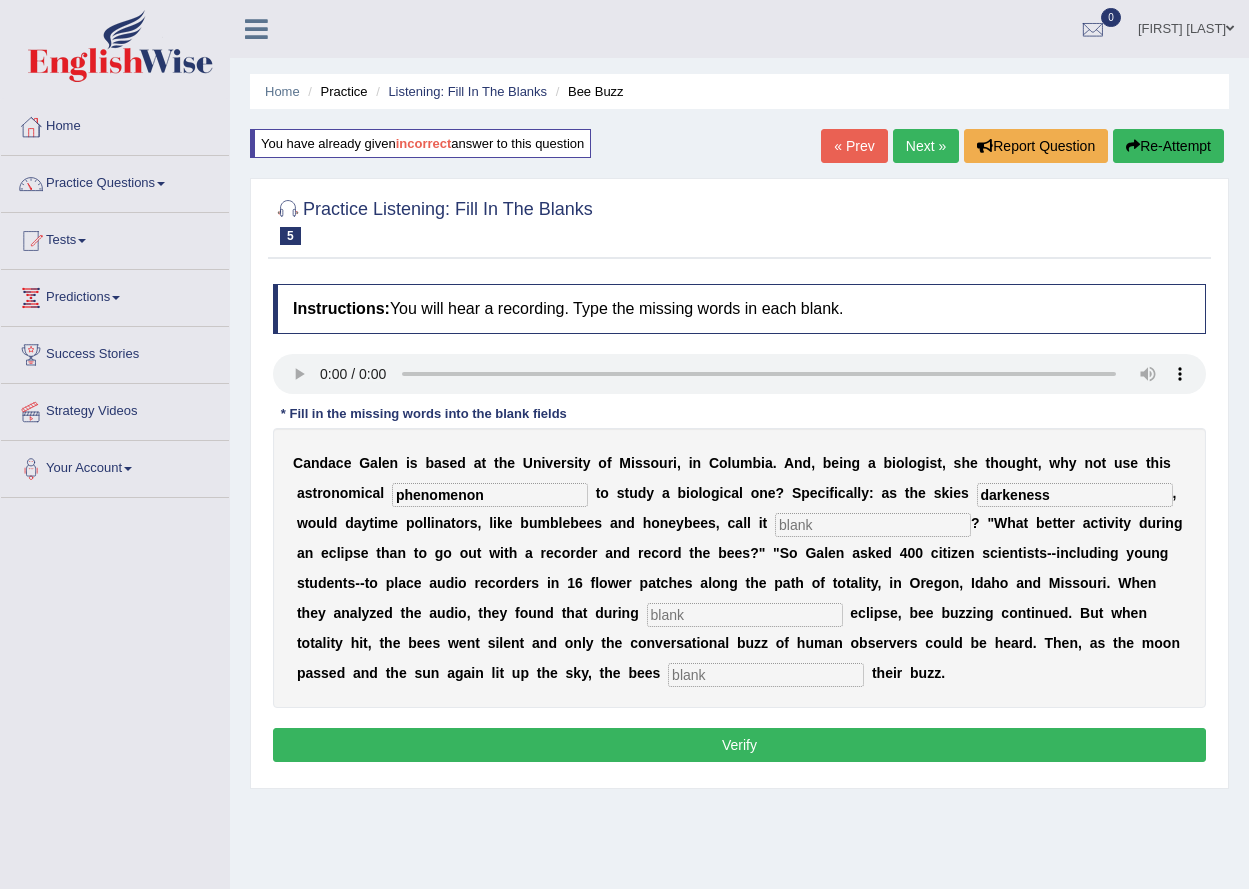 click at bounding box center (745, 615) 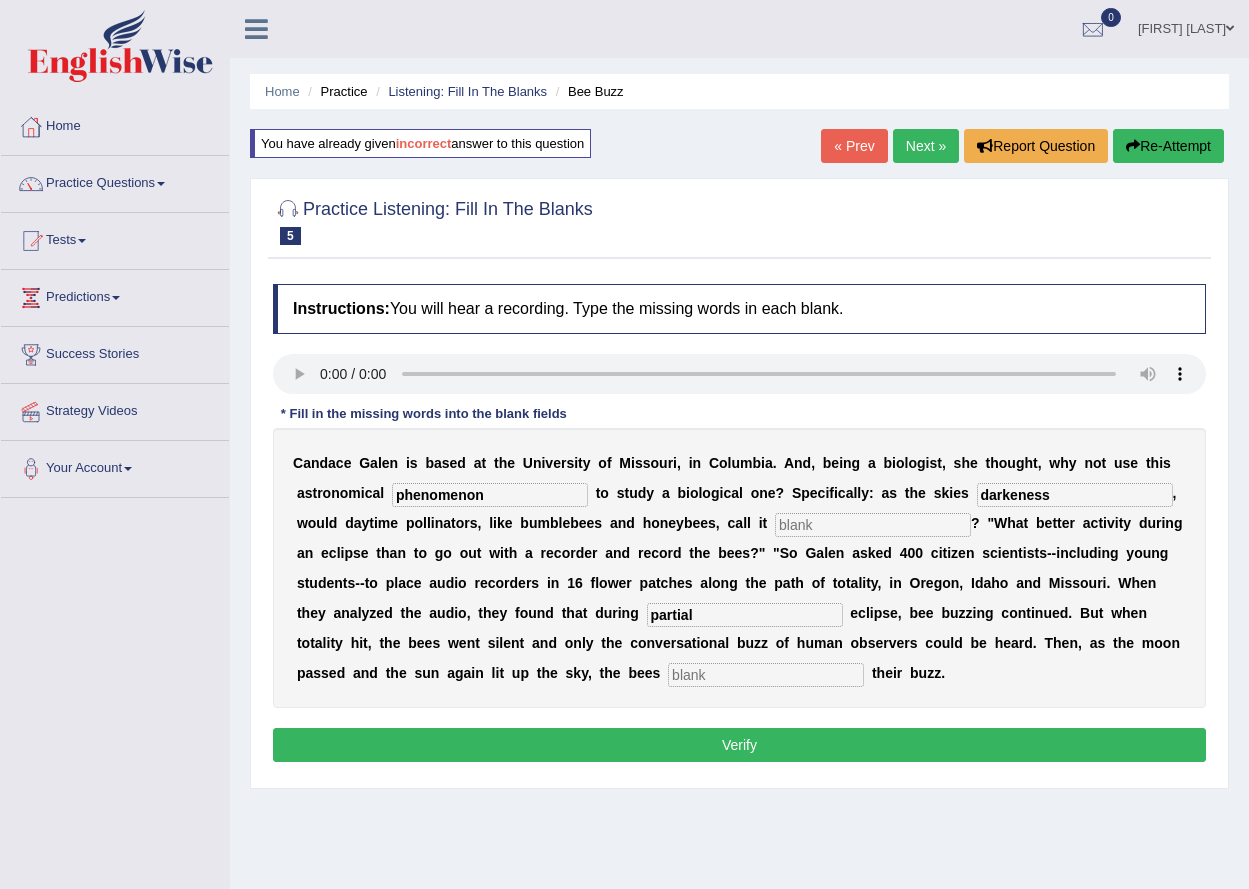 type on "partial" 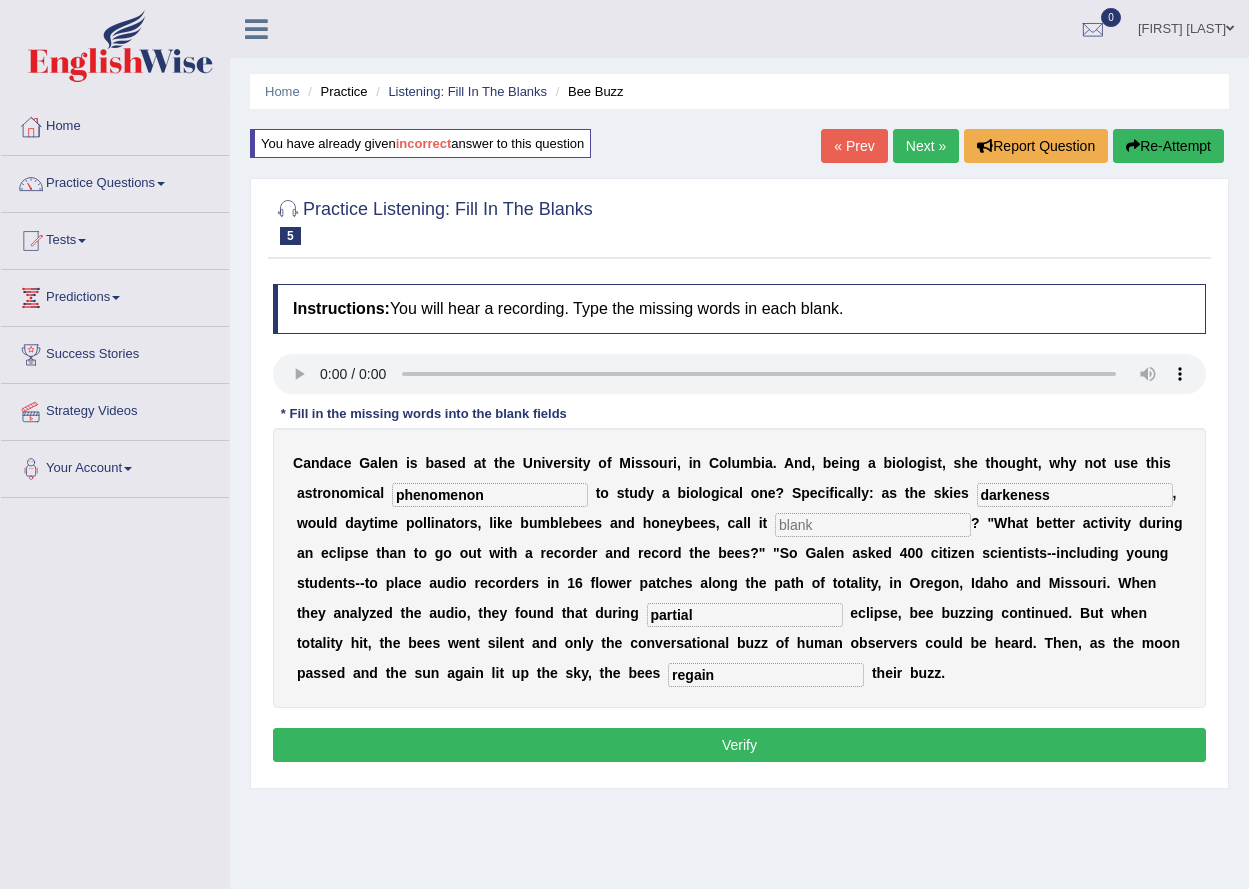 type on "regain" 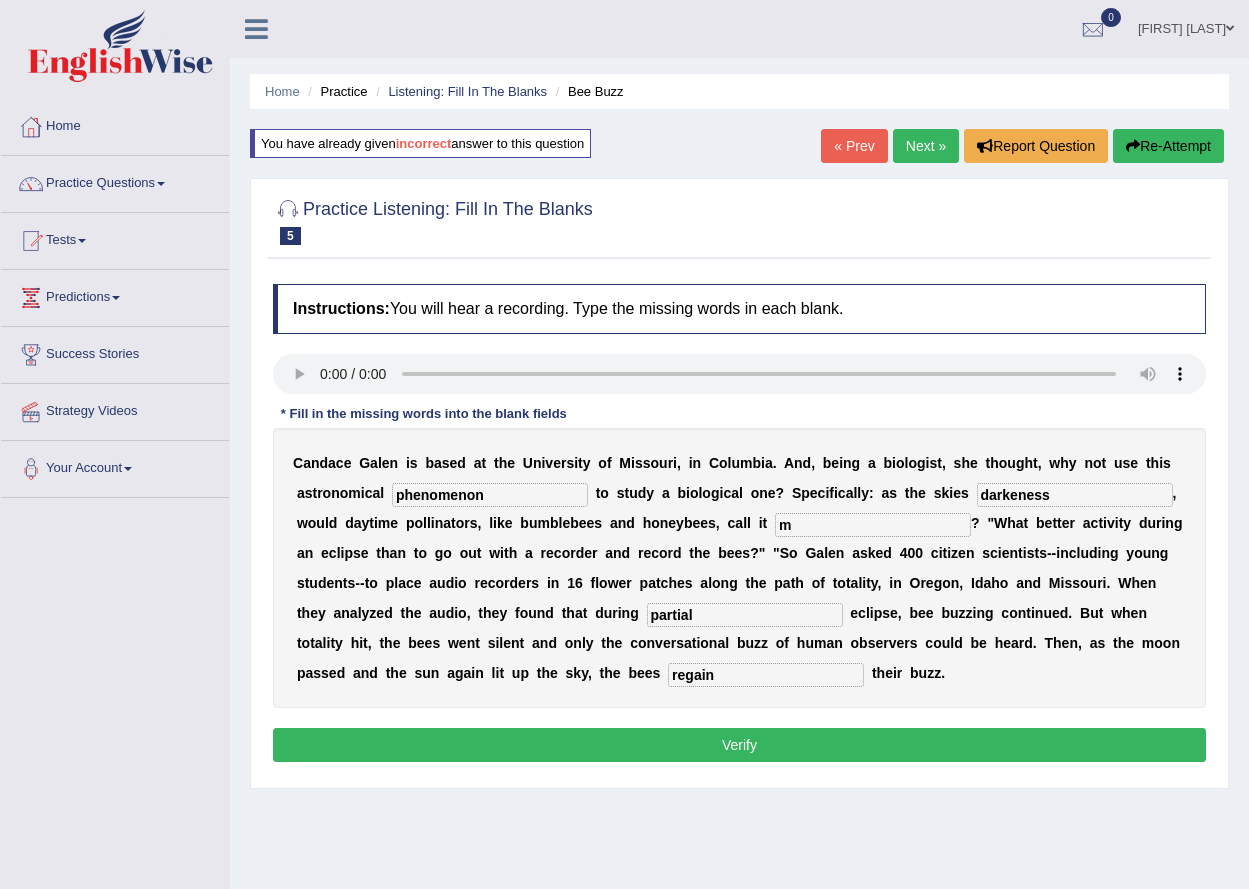 type on "m" 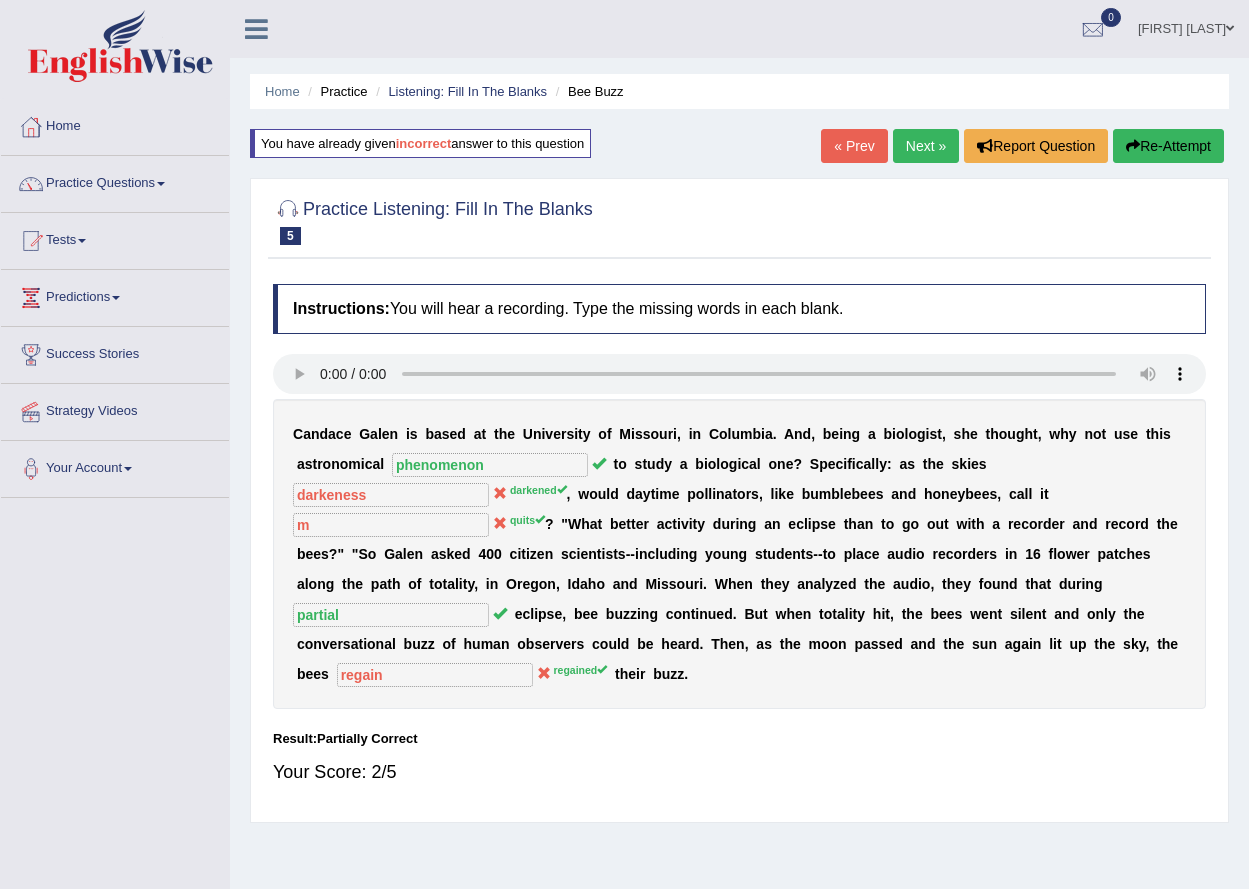 click on "Next »" at bounding box center [926, 146] 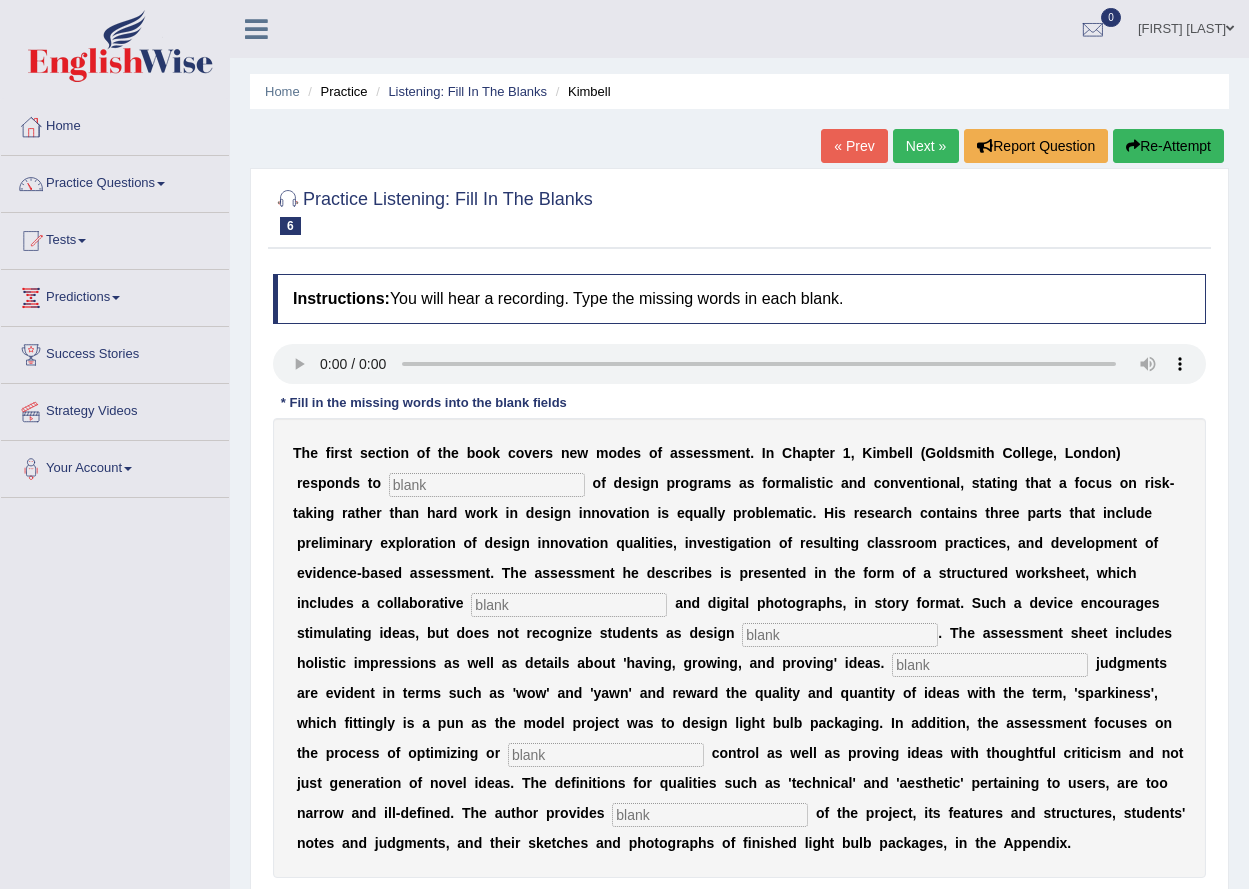 scroll, scrollTop: 0, scrollLeft: 0, axis: both 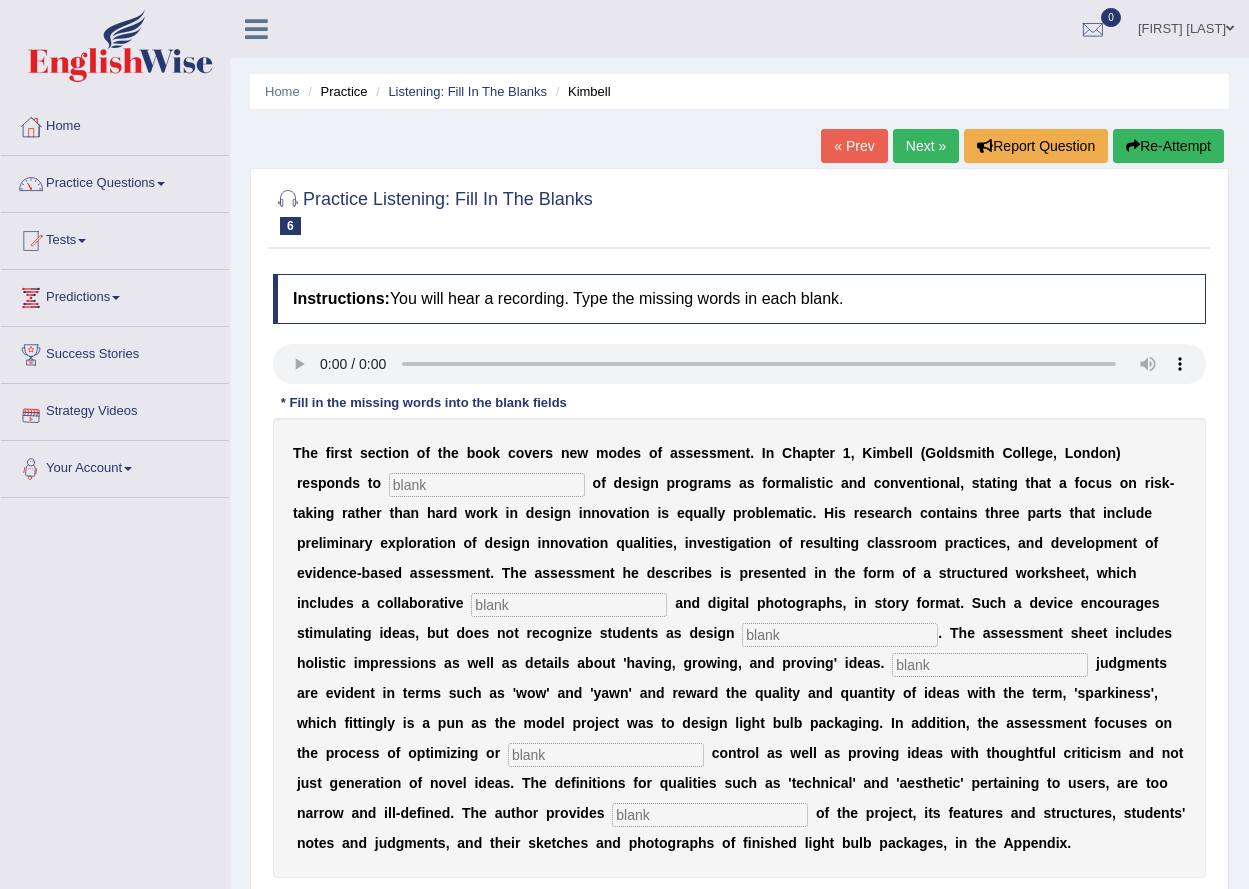 click at bounding box center (487, 485) 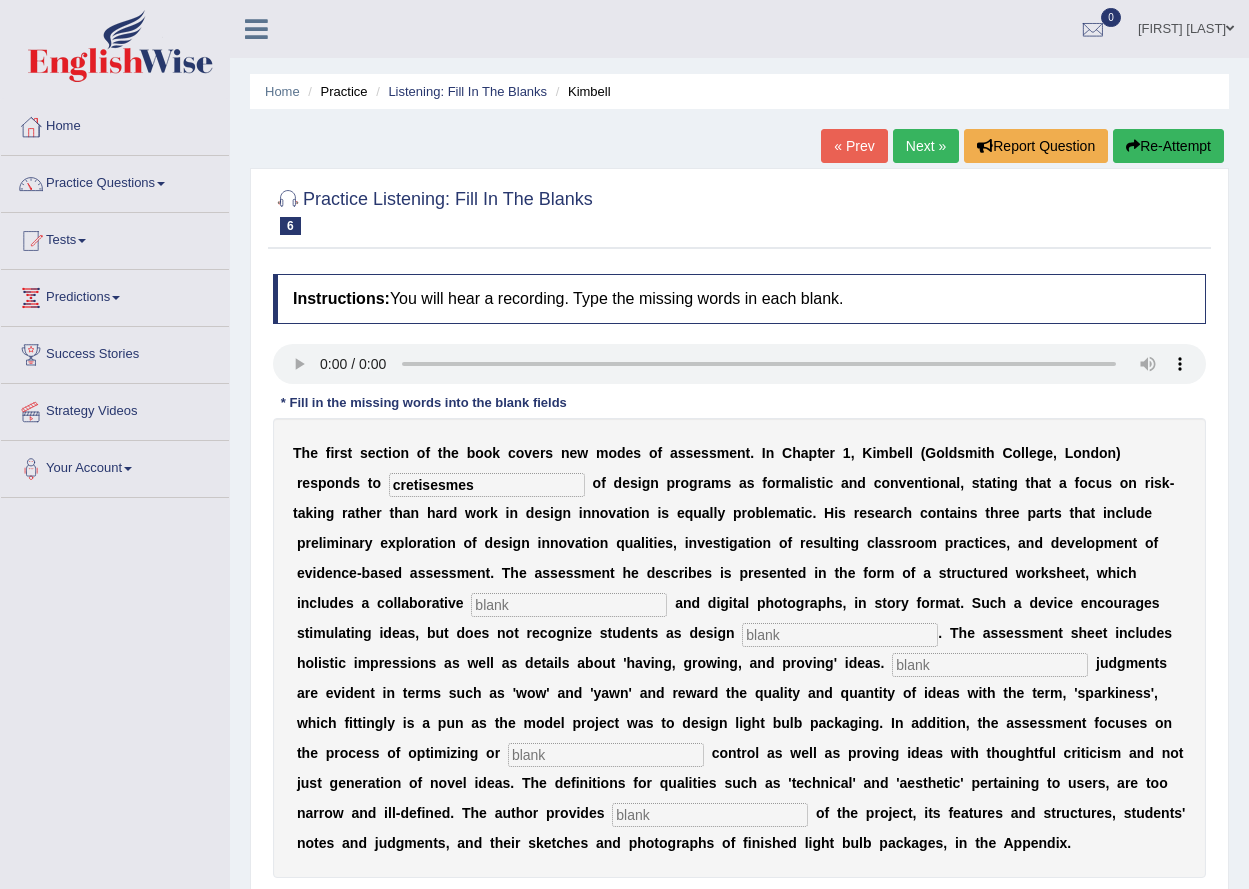 type on "cretisesmes" 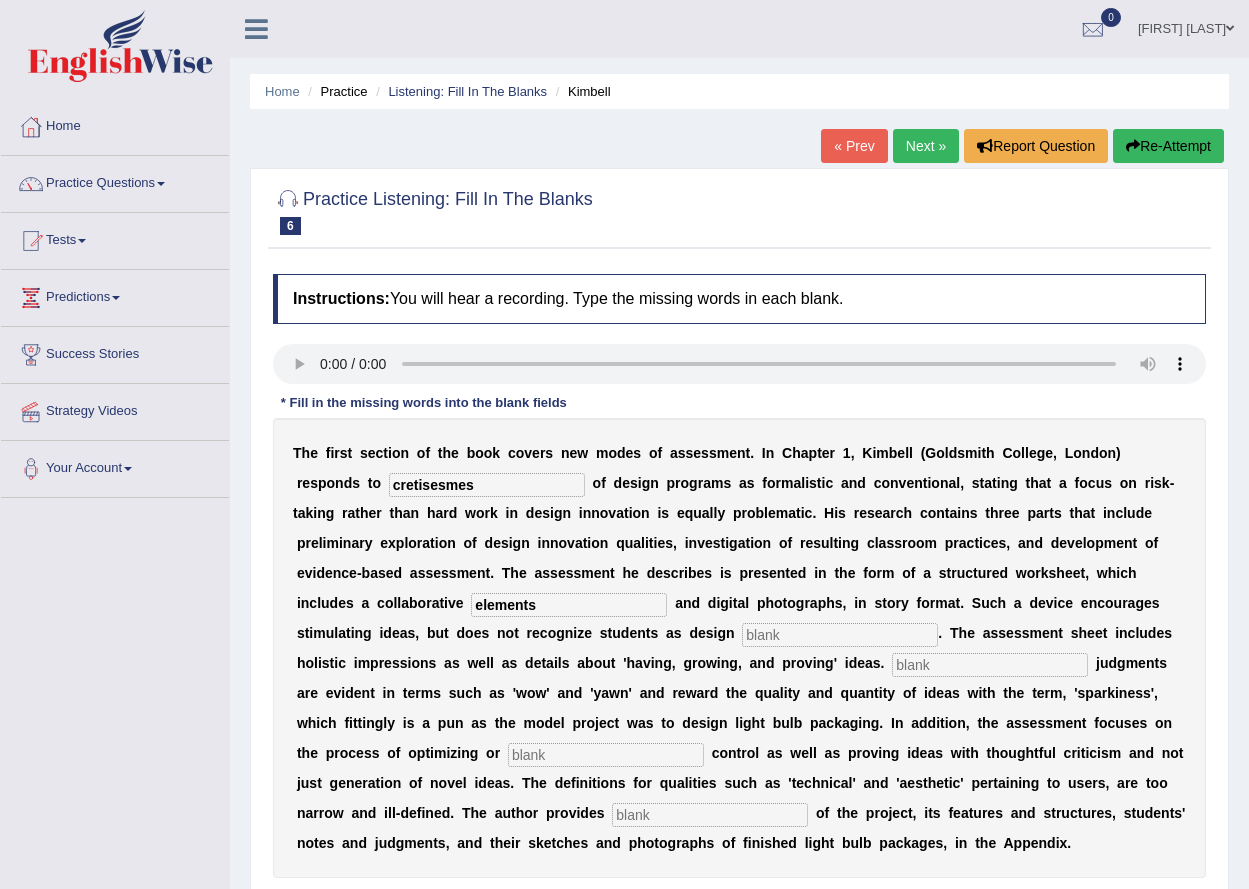 type on "elements" 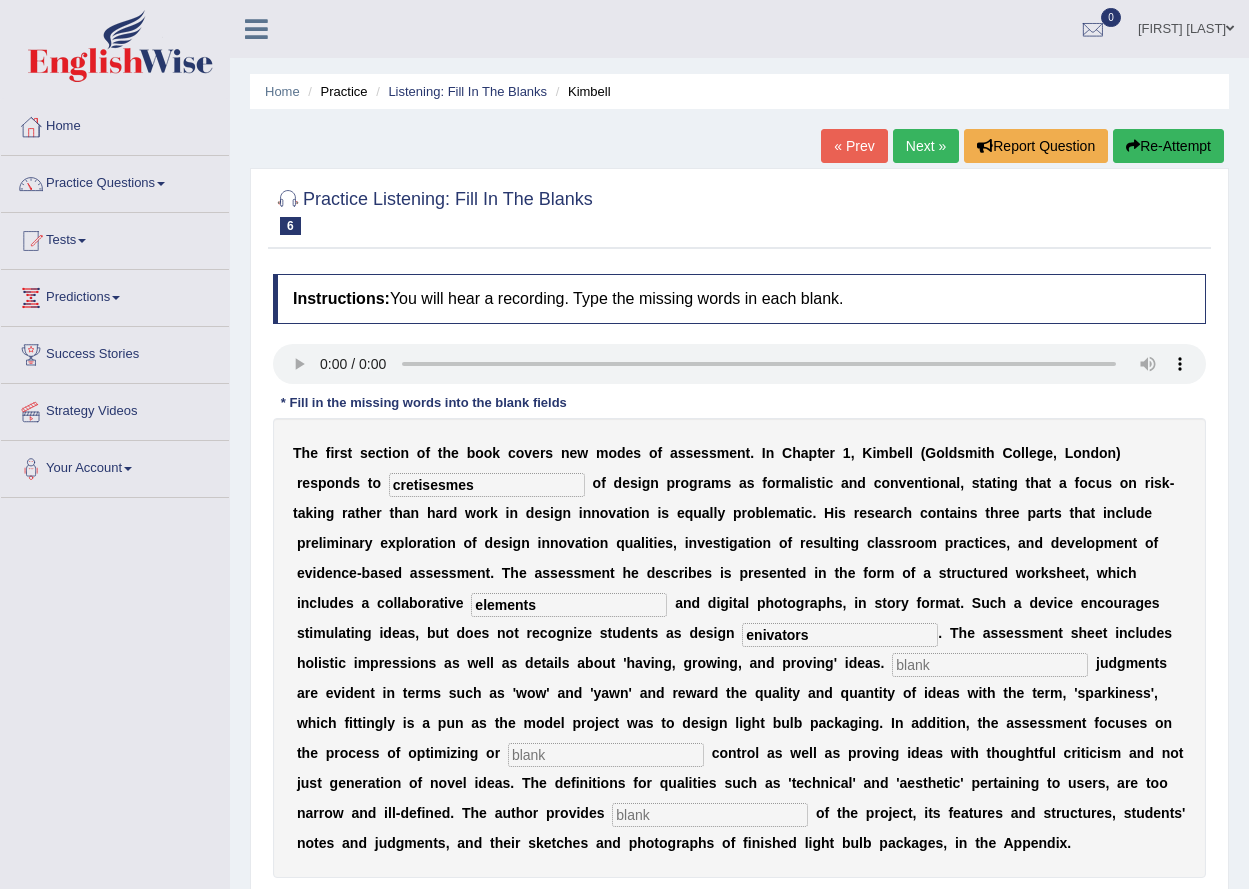 type on "enivators" 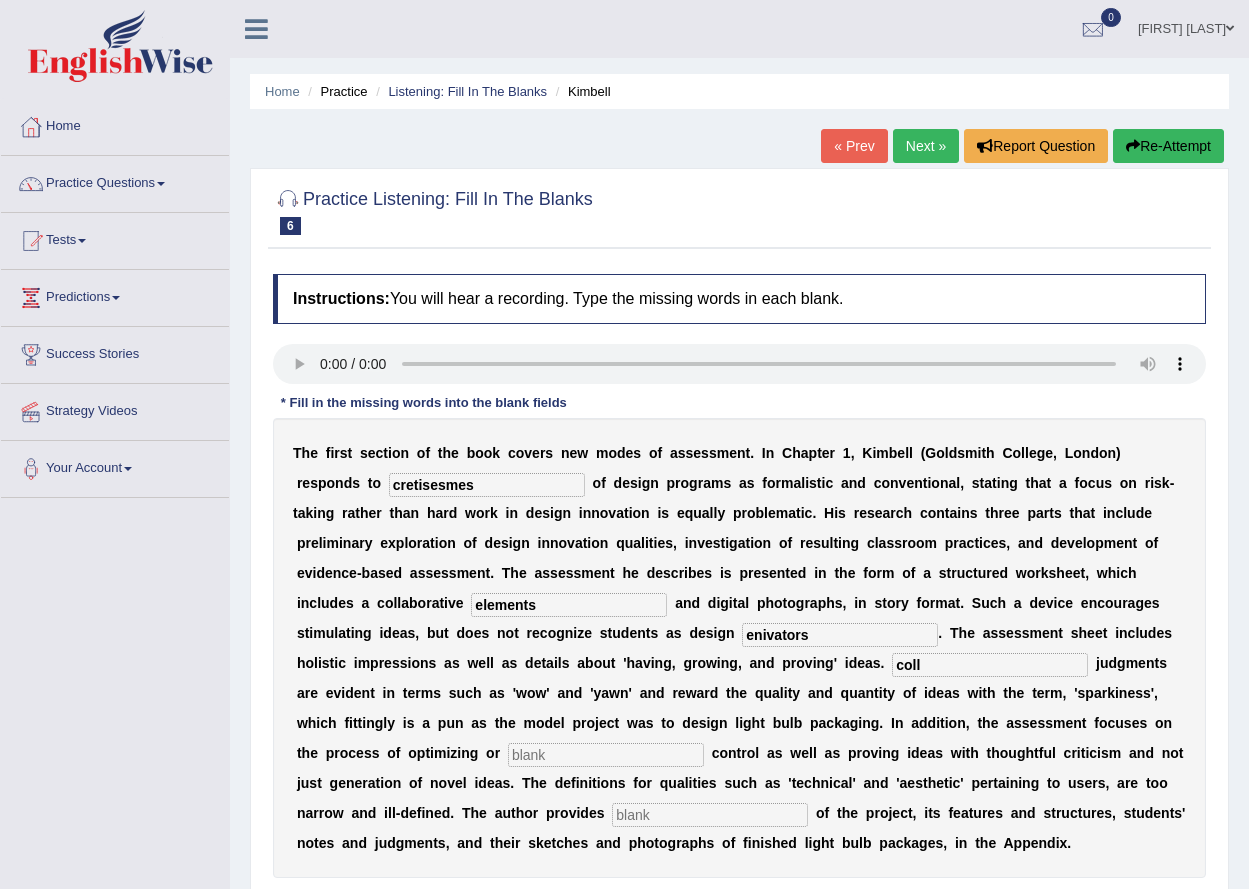 type on "coll" 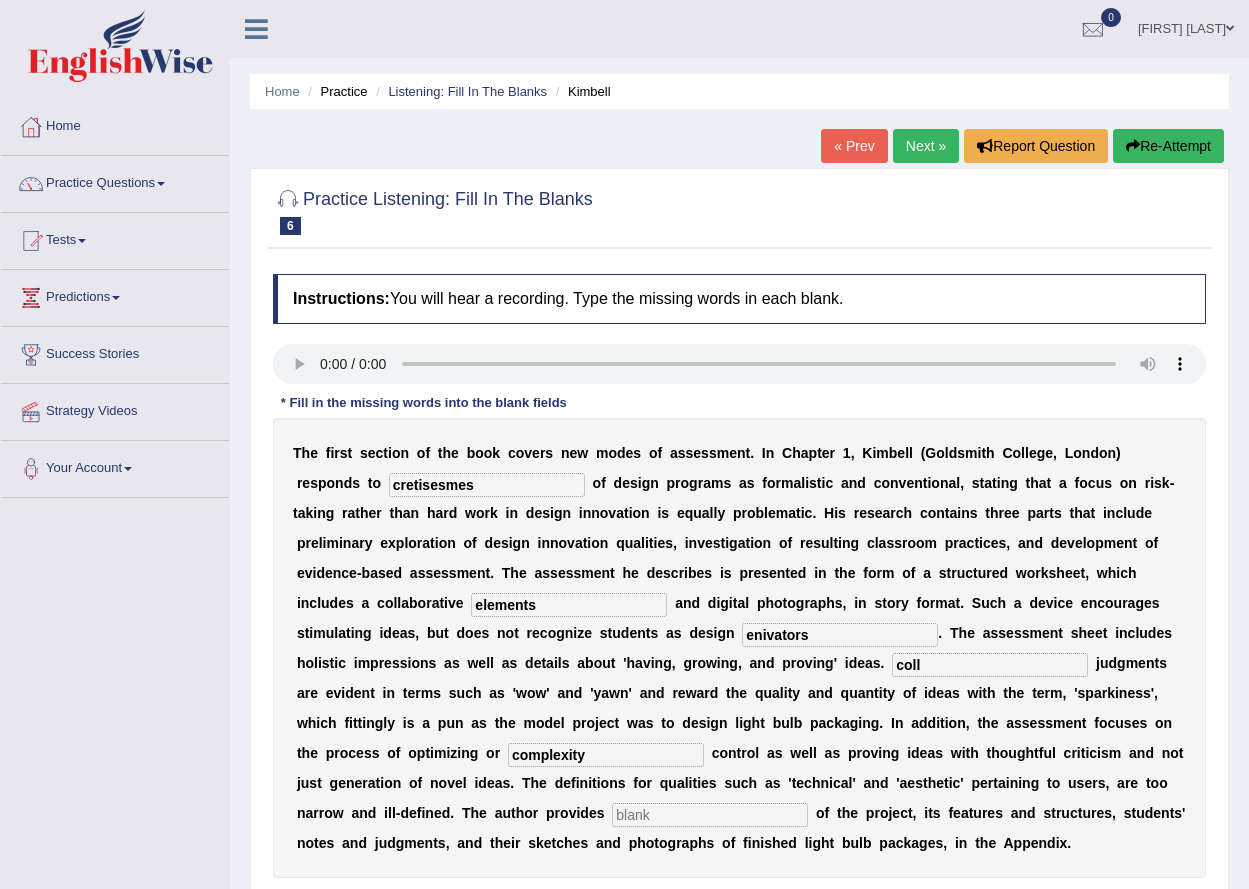 type on "complexity" 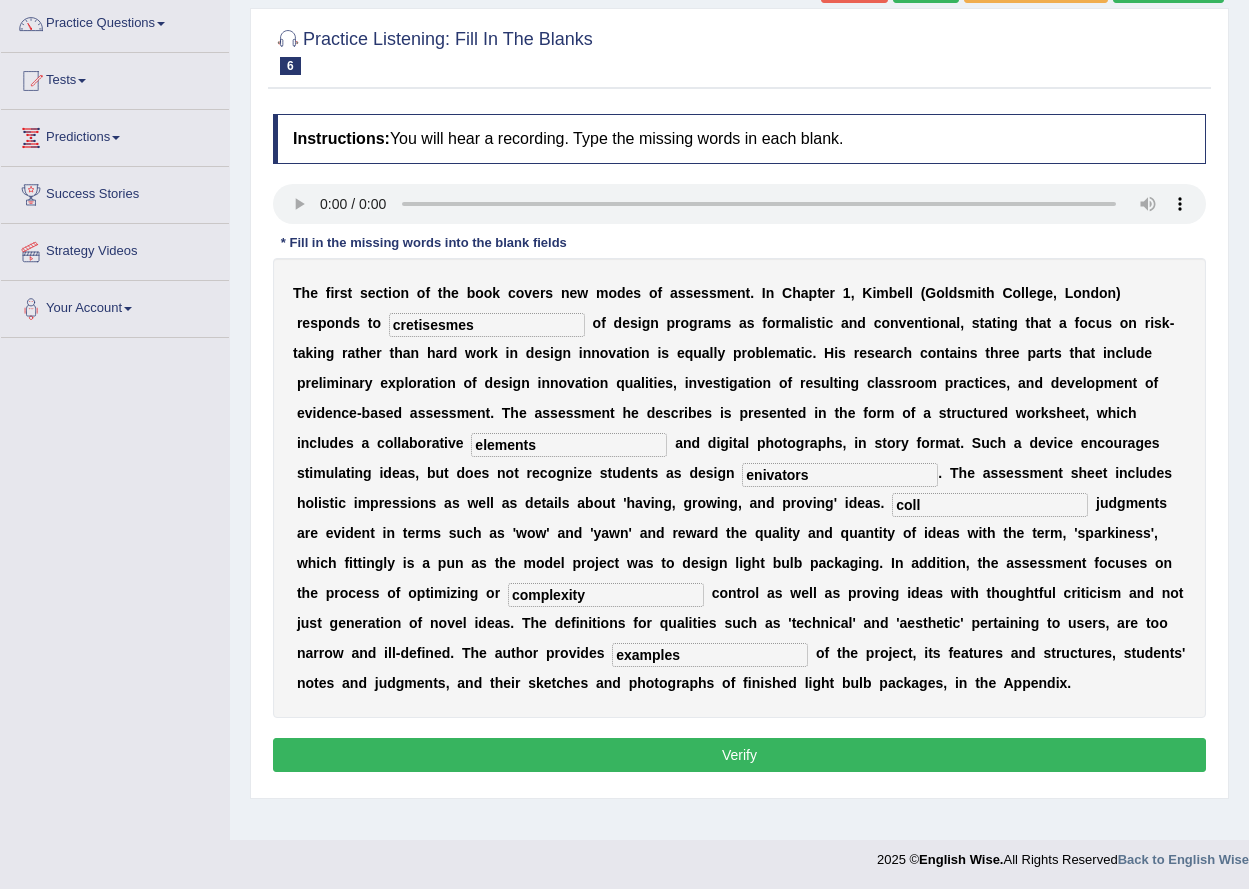scroll, scrollTop: 161, scrollLeft: 0, axis: vertical 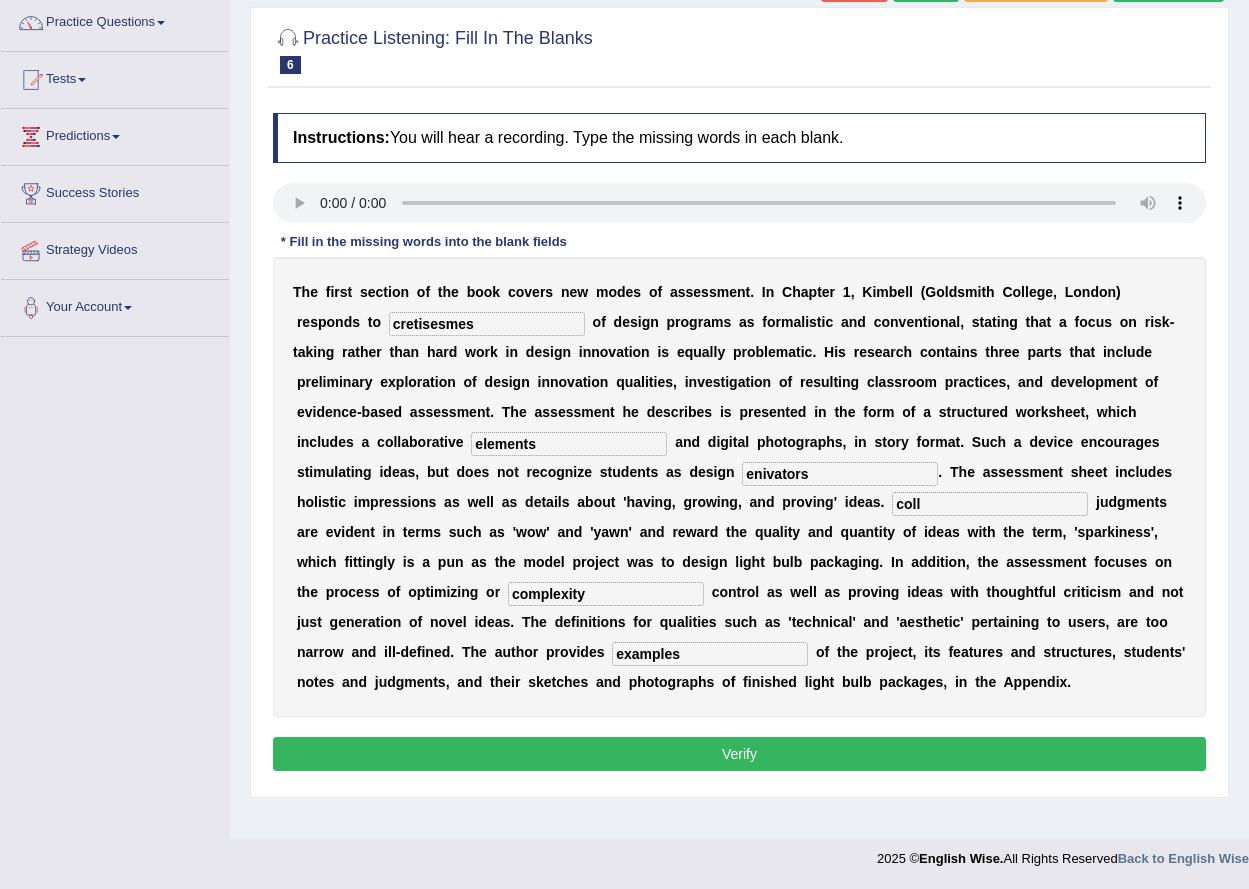 type on "examples" 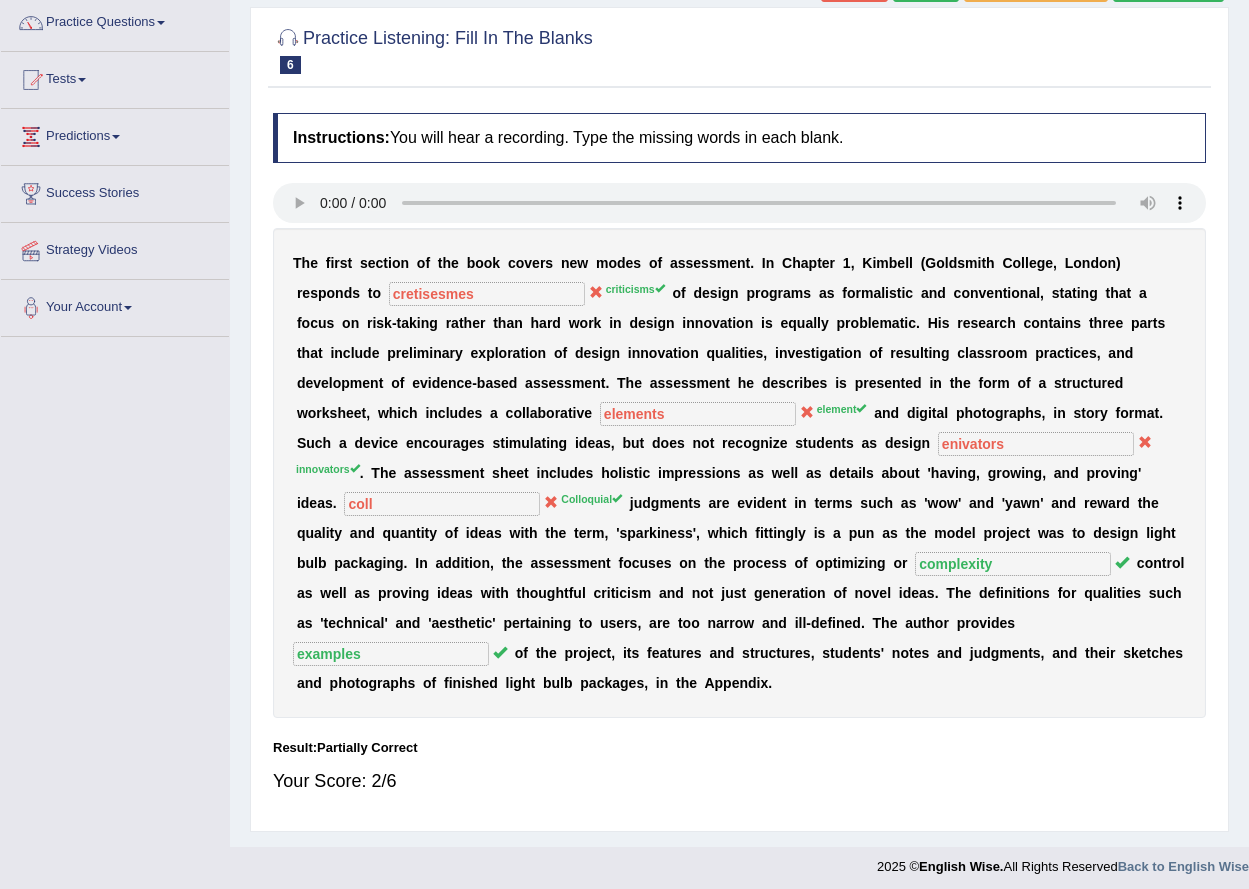 click on "T h e    f i r s t    s e c t i o n    o f    t h e    b o o k    c o v e r s    n e w    m o d e s    o f    a s s e s s m e n t .    I n    C h a p t e r    1 ,    K i m b e l l    ( G o l d s m i t h    C o l l e g e ,    L o n d o n )    r e s p o n d s    t o    cretisesmes   criticisms    o f    d e s i g n    p r o g r a m s    a s    f o r m a l i s t i c    a n d    c o n v e n t i o n a l ,    s t a t i n g    t h a t    a    f o c u s    o n    r i s k - t a k i n g    r a t h e r    t h a n    h a r d    w o r k    i n    d e s i g n    i n n o v a t i o n    i s    e q u a l l y    p r o b l e m a t i c .    H i s    r e s e a r c h    c o n t a i n s    t h r e e    p a r t s    t h a t    i n c l u d e    p r e l i m i n a r y    e x p l o r a t i o n    o f    d e s i g n    i n n o v a t i o n    q u a l i t i e s ,    i n v e s t i g a t i o n    o f    r e s u l t i n g    c l a s s r o o m    p r a c t i c e s ,    a n d    d e" at bounding box center [739, 473] 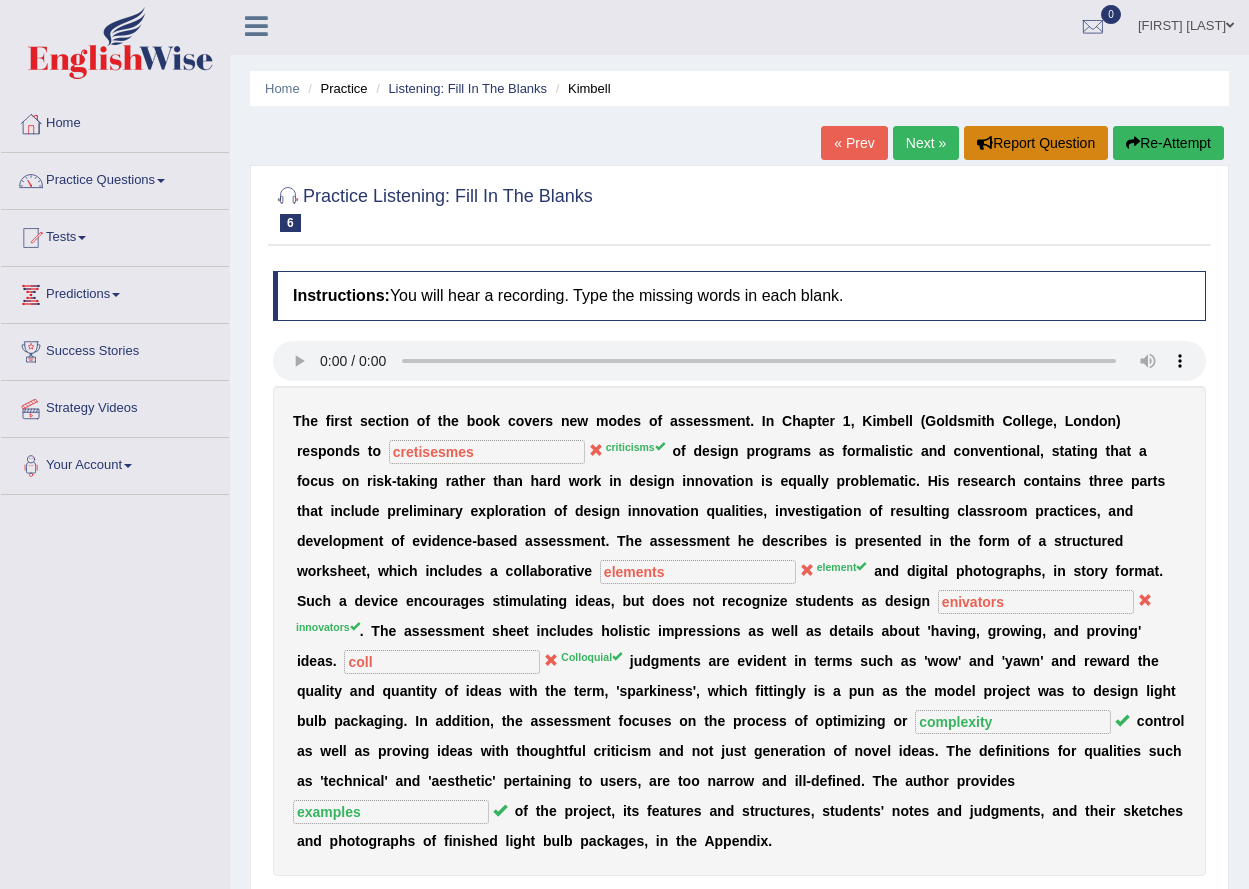 scroll, scrollTop: 0, scrollLeft: 0, axis: both 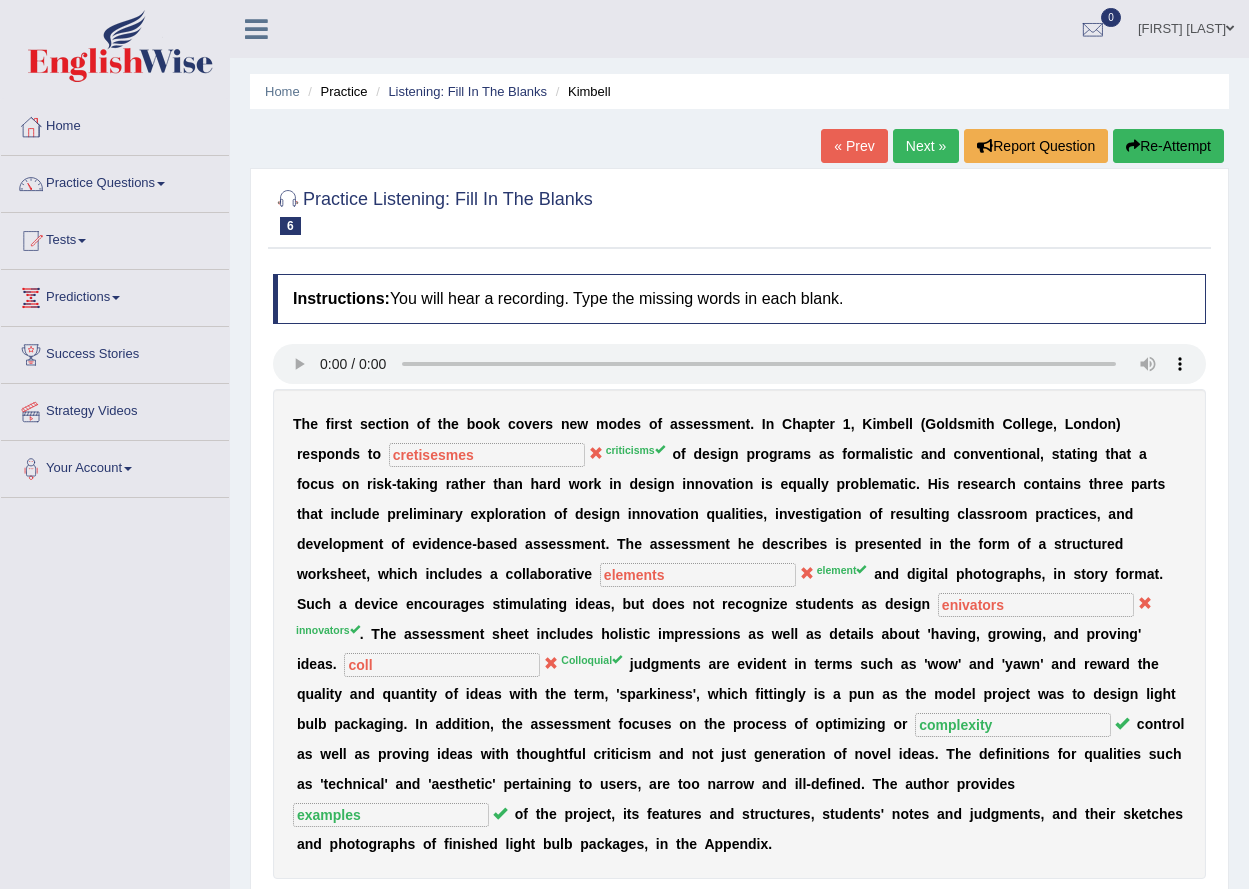click on "« Prev" at bounding box center (854, 146) 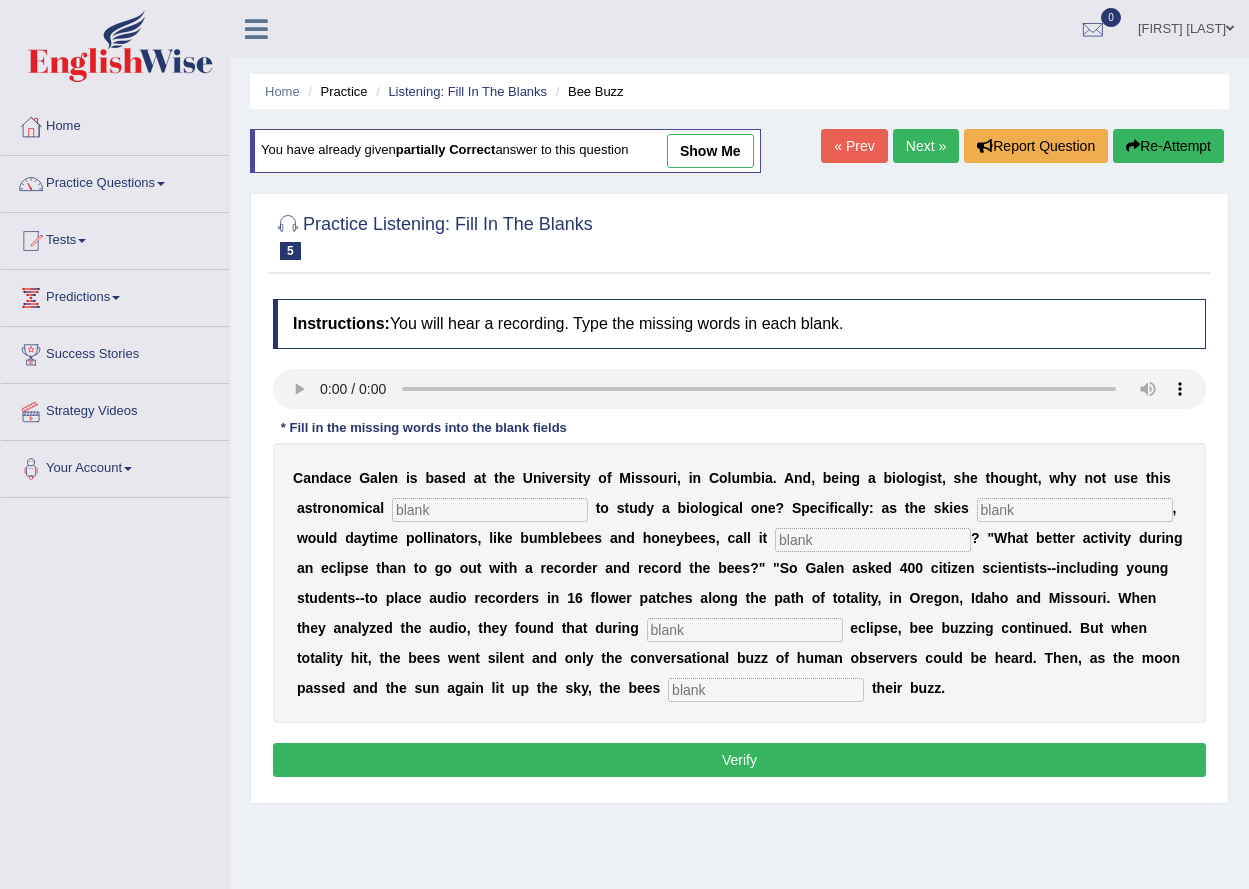 scroll, scrollTop: 0, scrollLeft: 0, axis: both 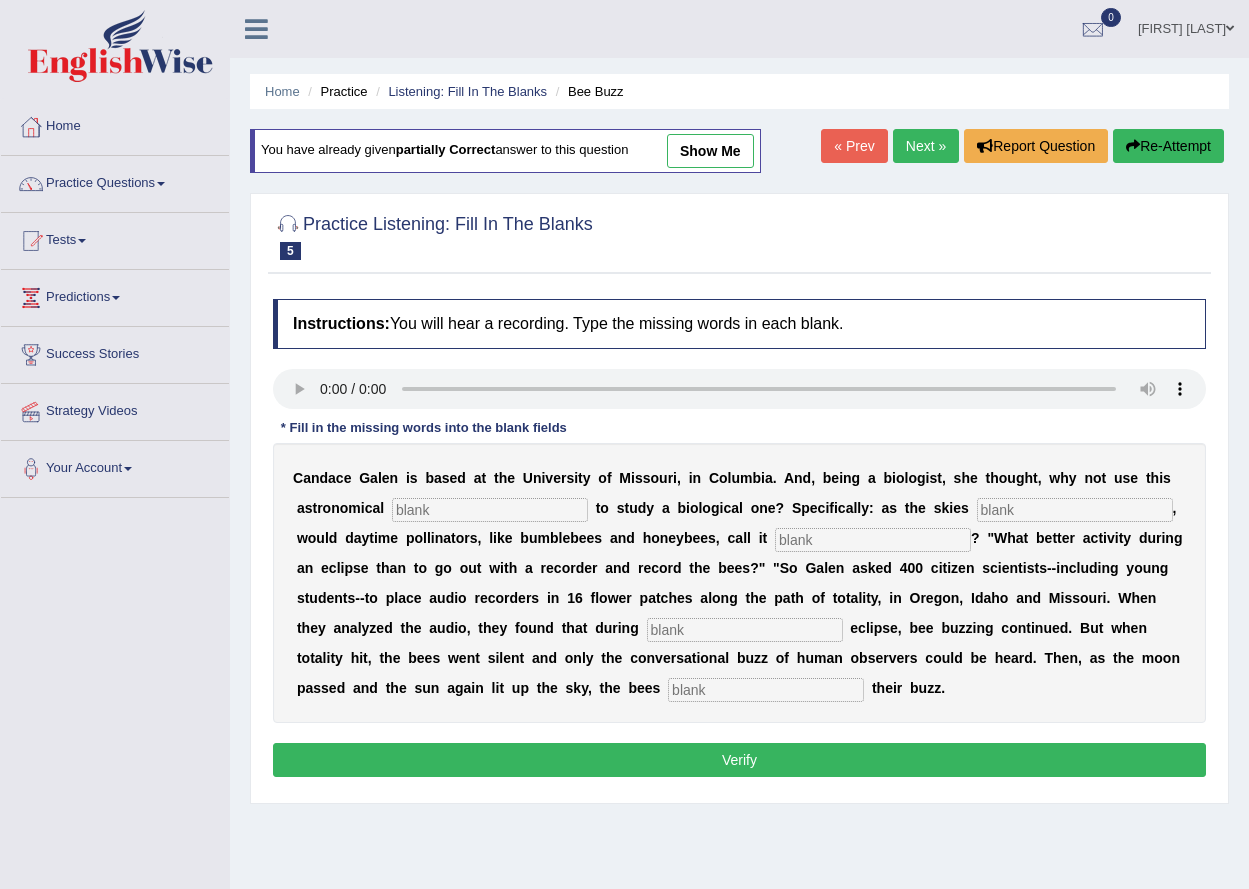 drag, startPoint x: 423, startPoint y: 509, endPoint x: 460, endPoint y: 531, distance: 43.046486 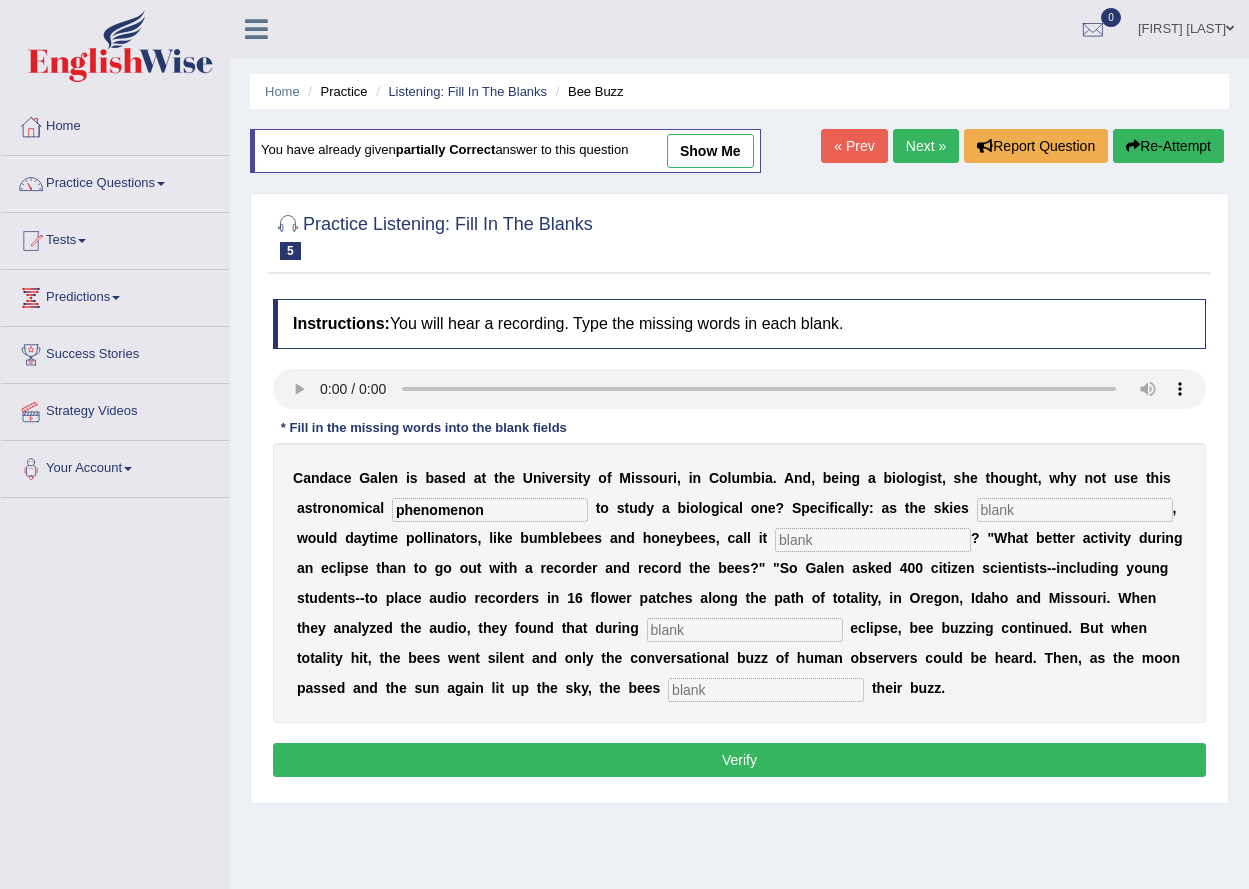 type on "phenomenon" 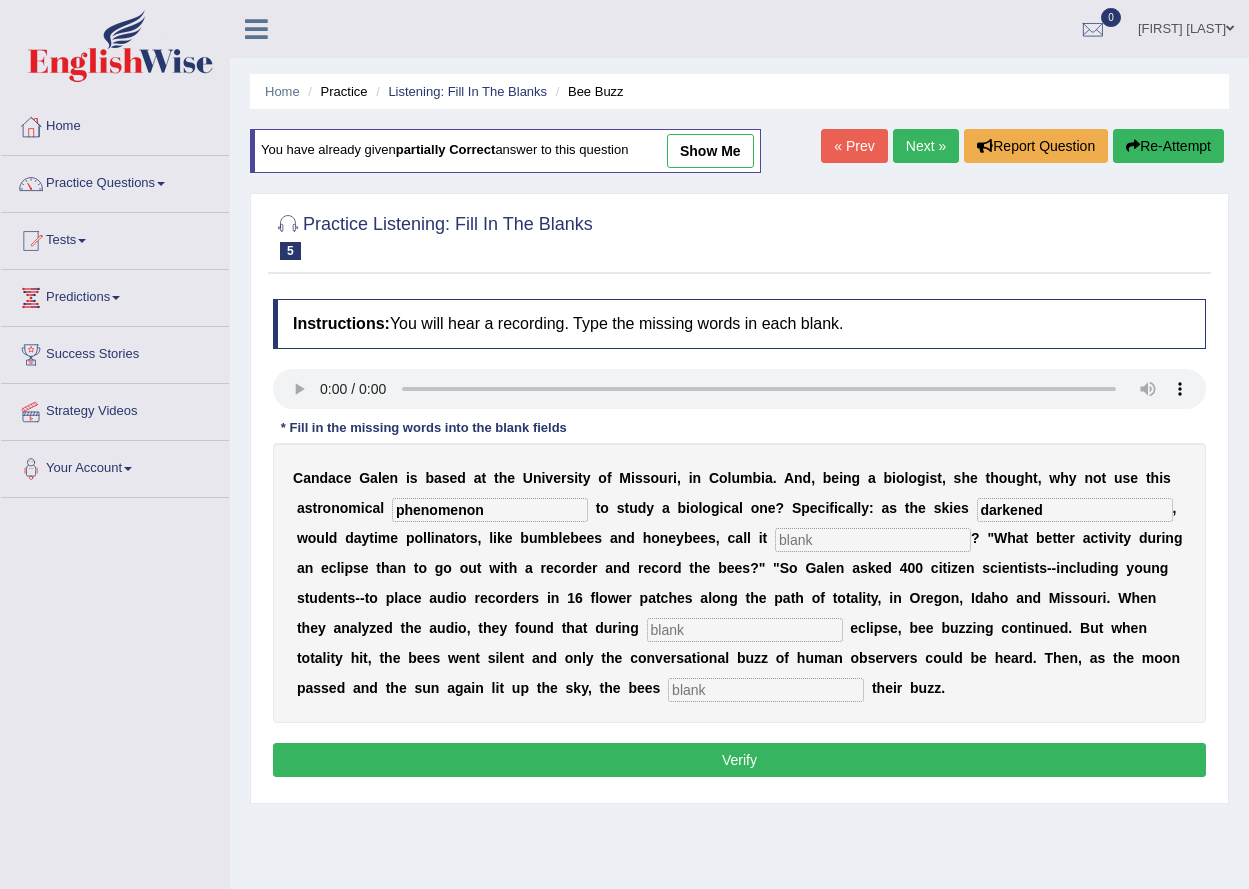 type on "darkened" 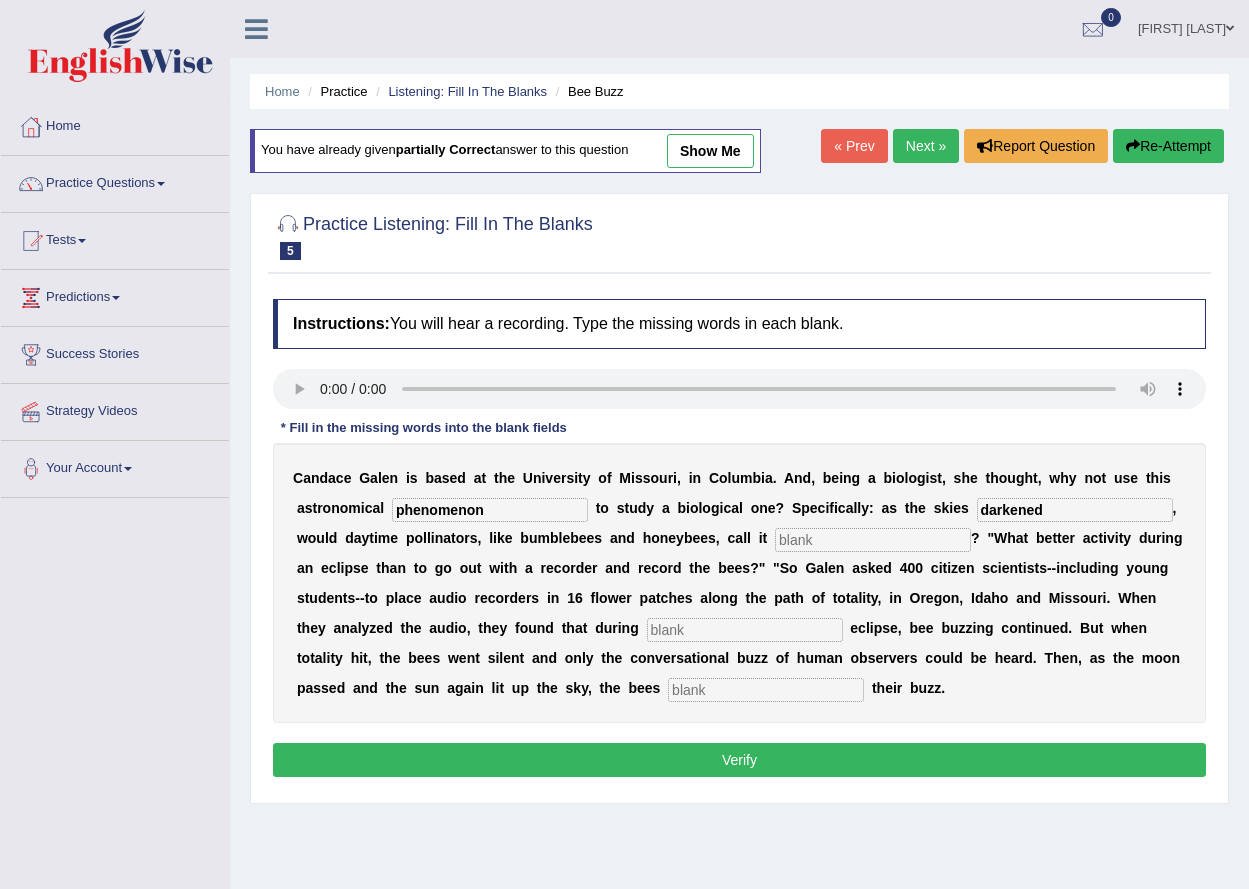 click on "Instructions: You will hear a recording. Type the missing words in each blank.
* Fill in the missing words into the blank fields [FIRST] [LAST] is based at the [UNIVERSITY] of [CITY], in [CITY]. And, being a biologist, she thought, why not use this astronomical phenomenon to study a biological one? Specifically: as the skies darkened, would daytime pollinators, like bumblebees and honeybees, call it? "What better activity during an eclipse than to go out with a recorder and record the bees?" "So [LAST] asked [NUMBER]" at bounding box center [739, 541] 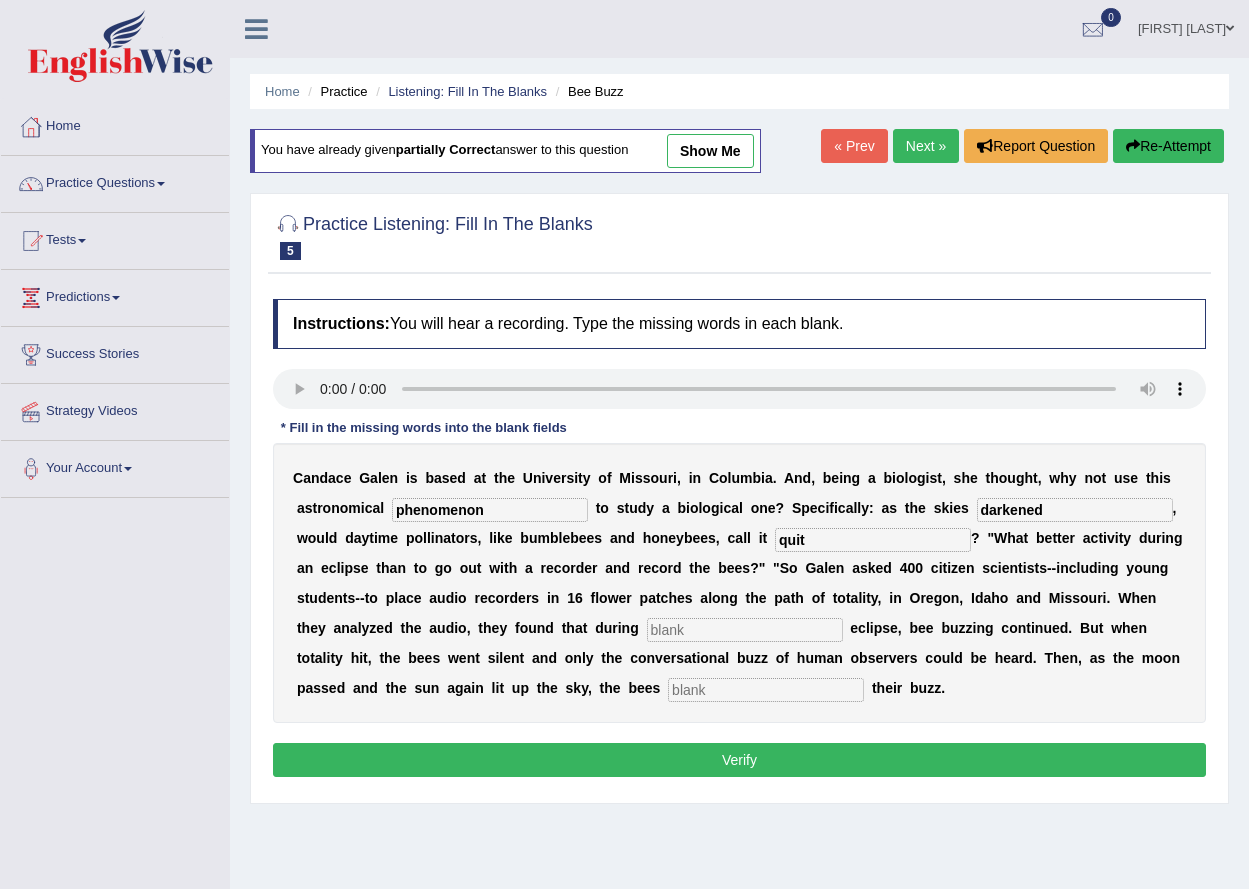 type on "quit" 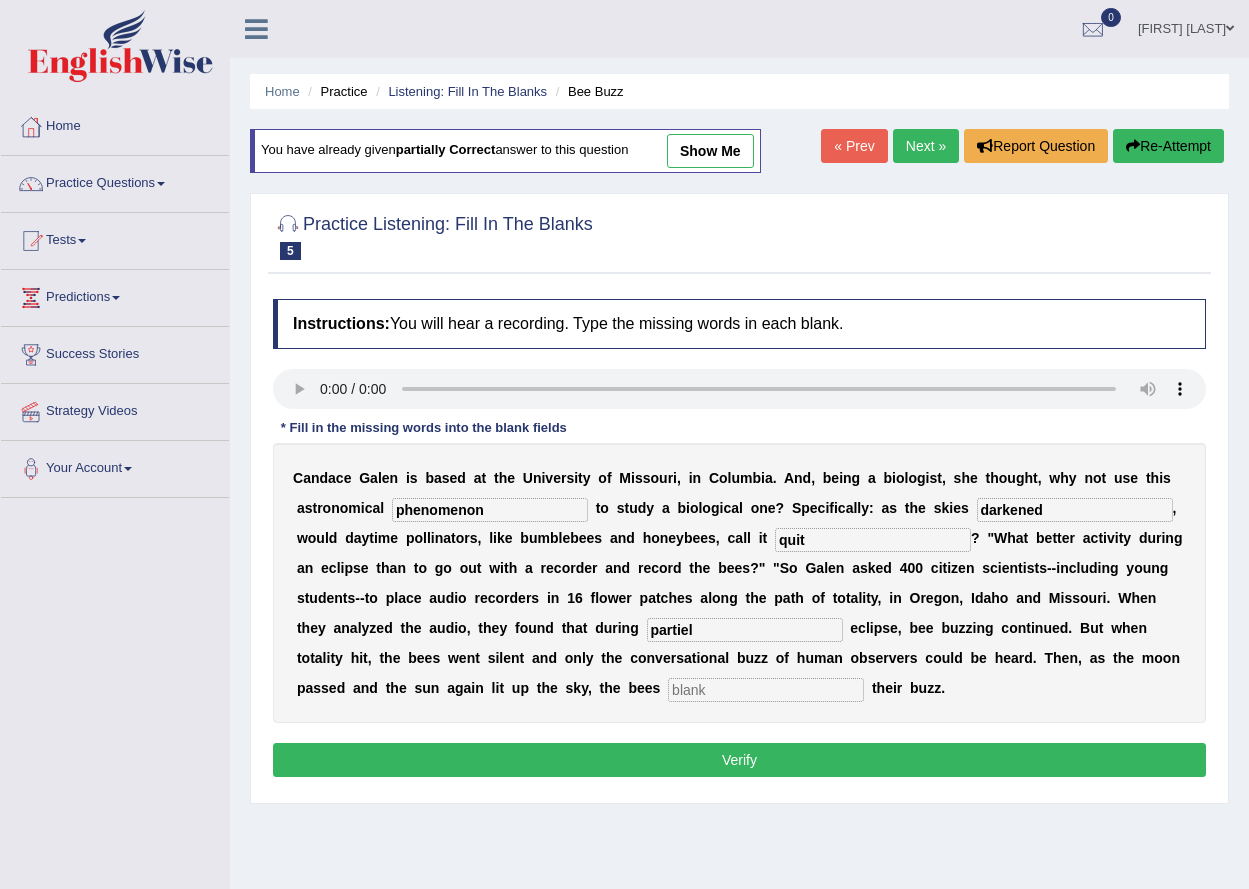 type on "partiel" 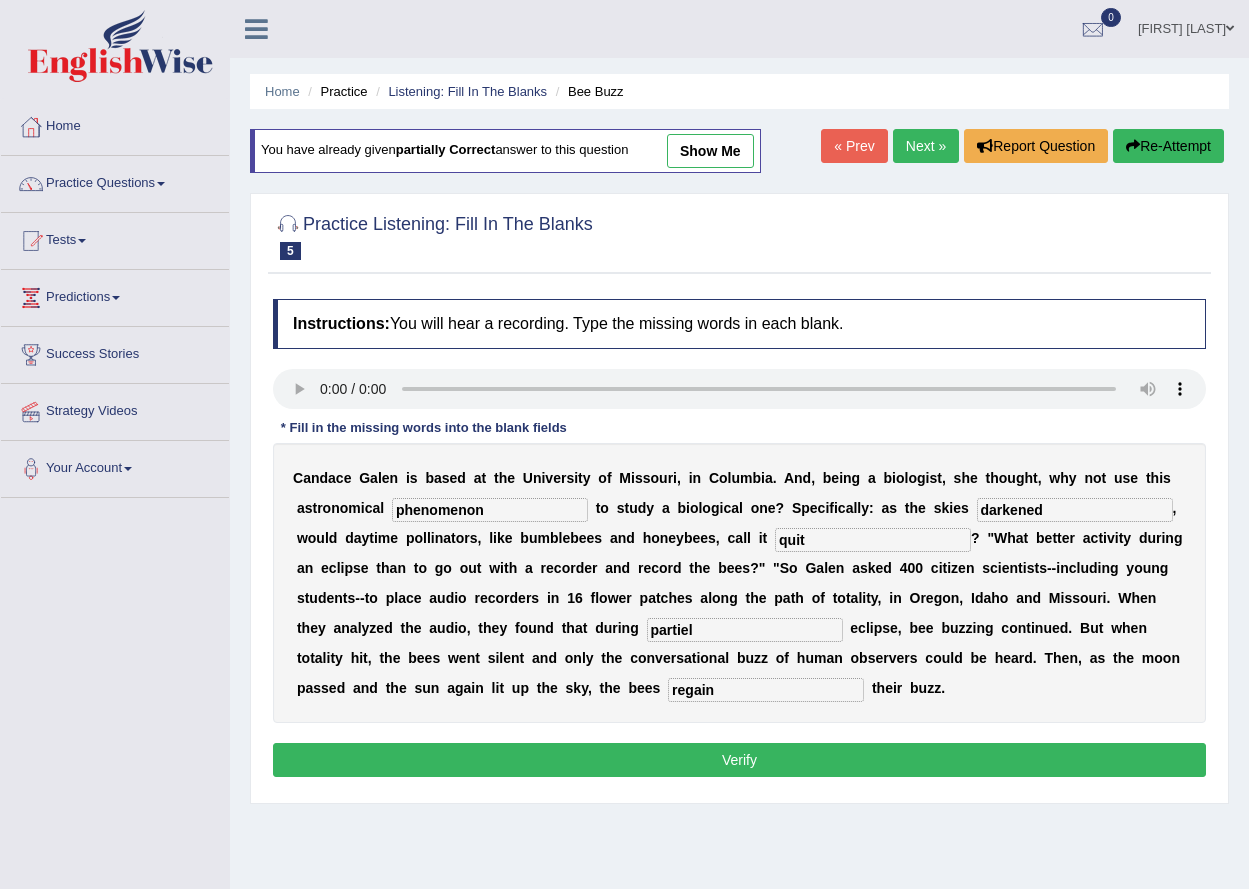 type on "regain" 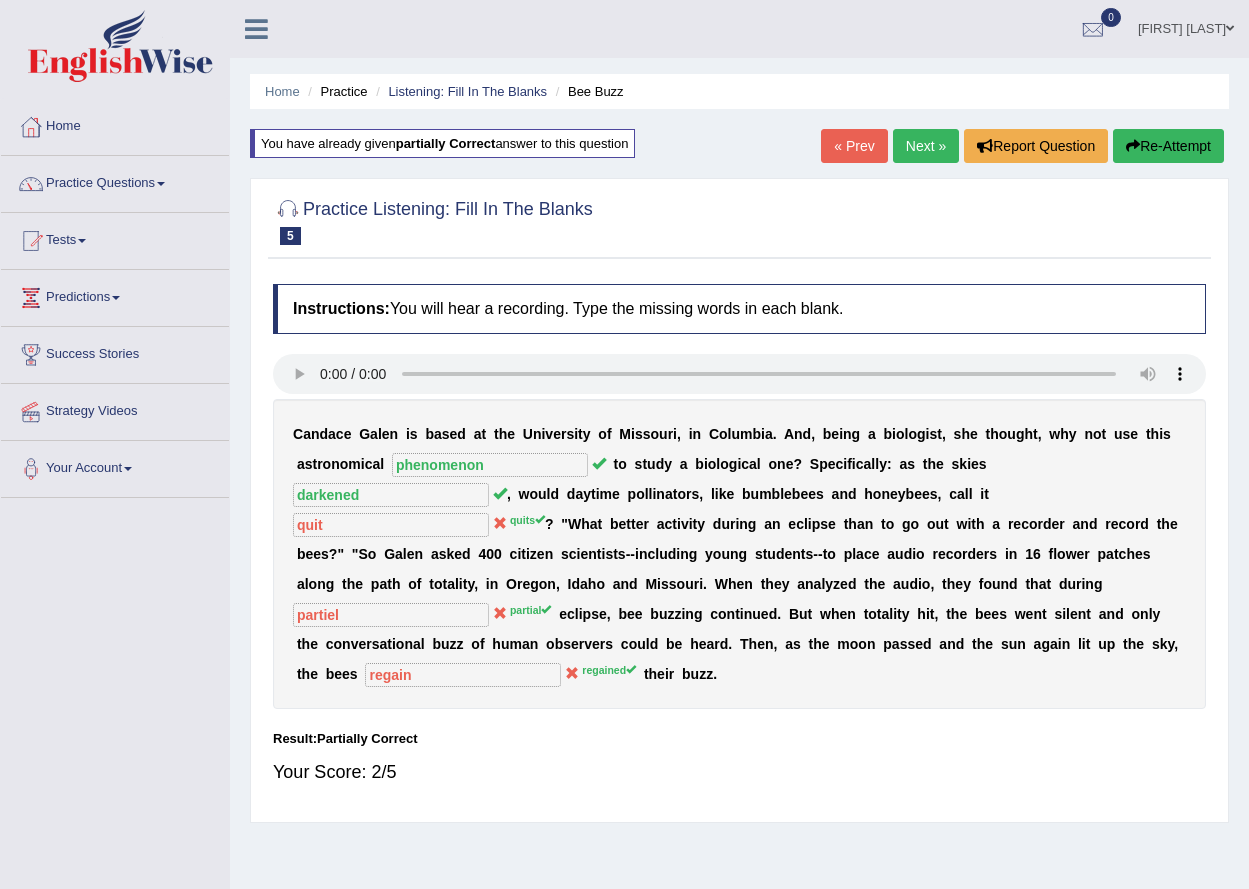 click on "« Prev" at bounding box center [854, 146] 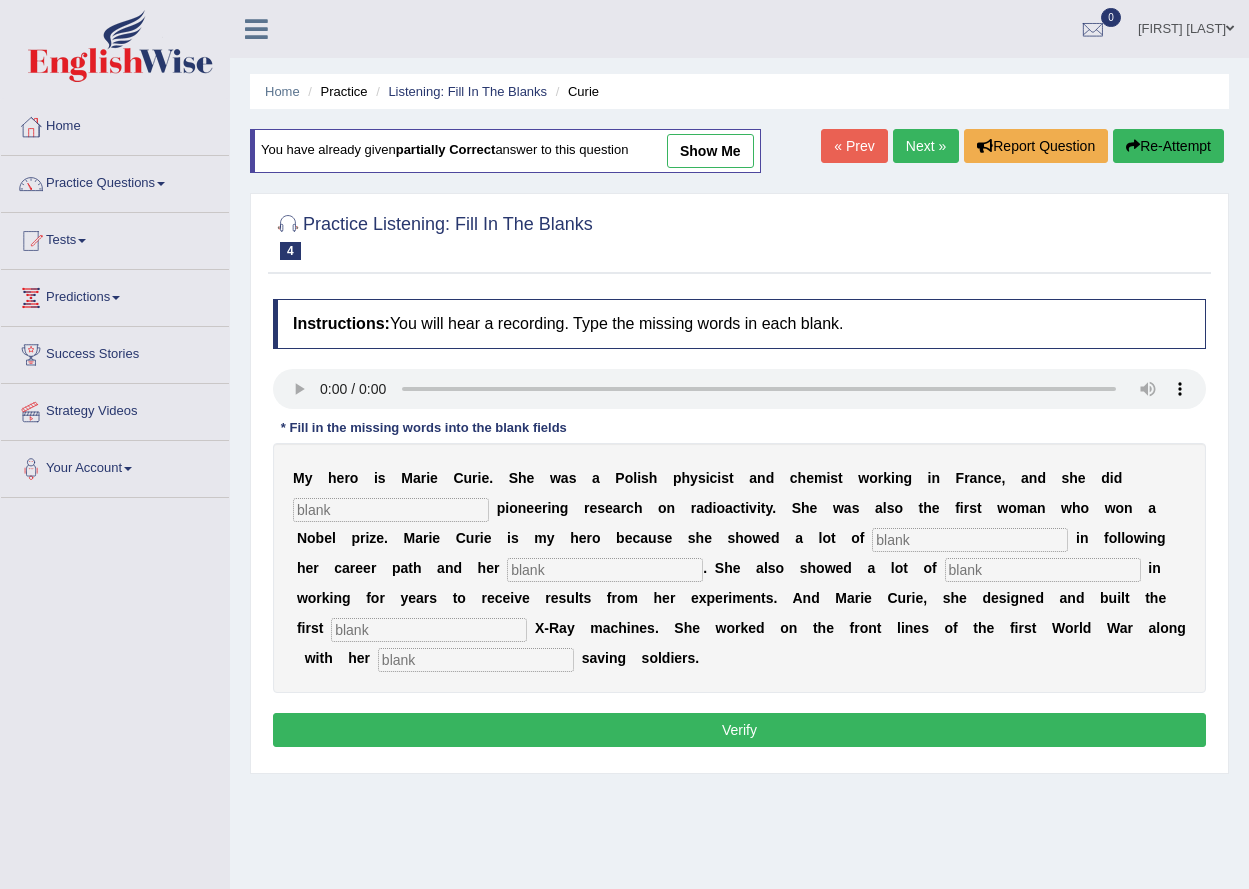 scroll, scrollTop: 0, scrollLeft: 0, axis: both 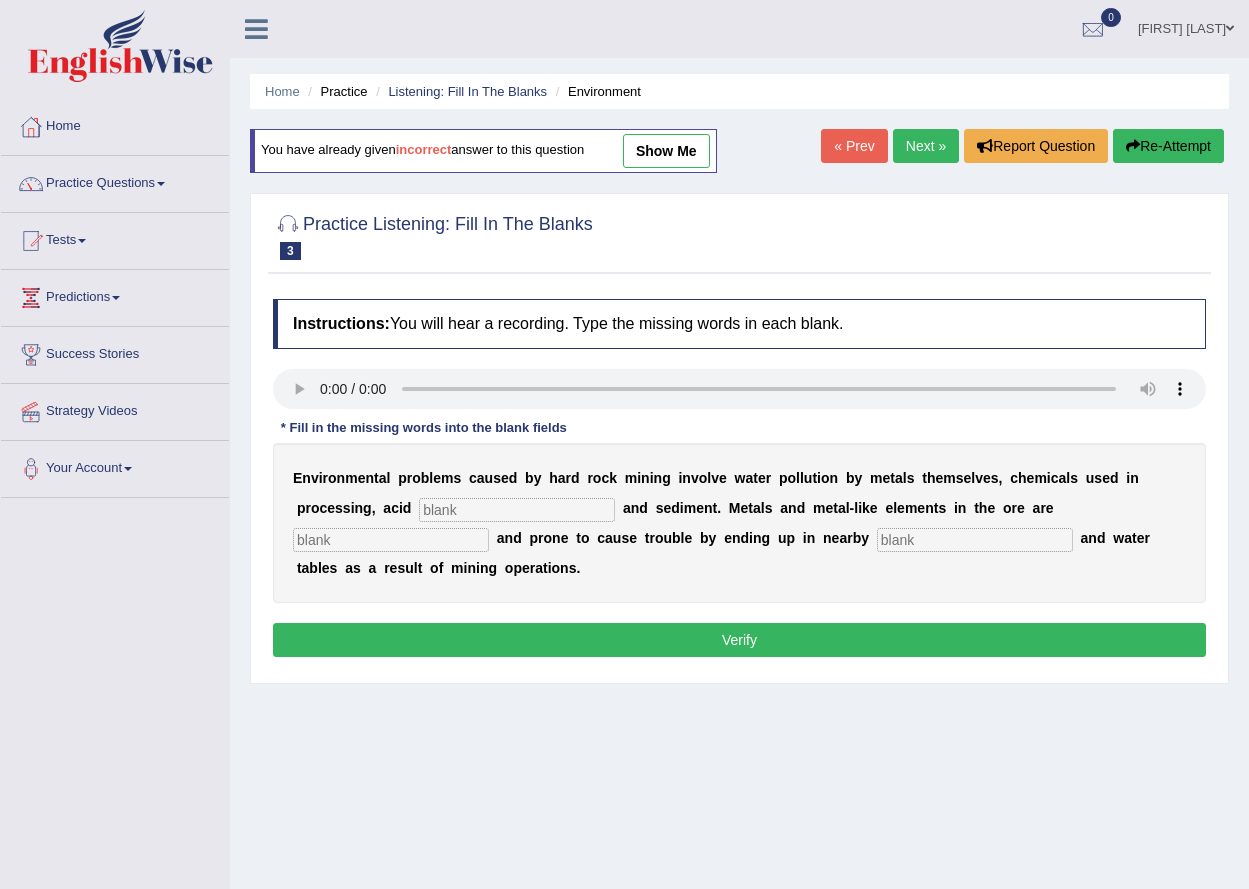 click at bounding box center (517, 510) 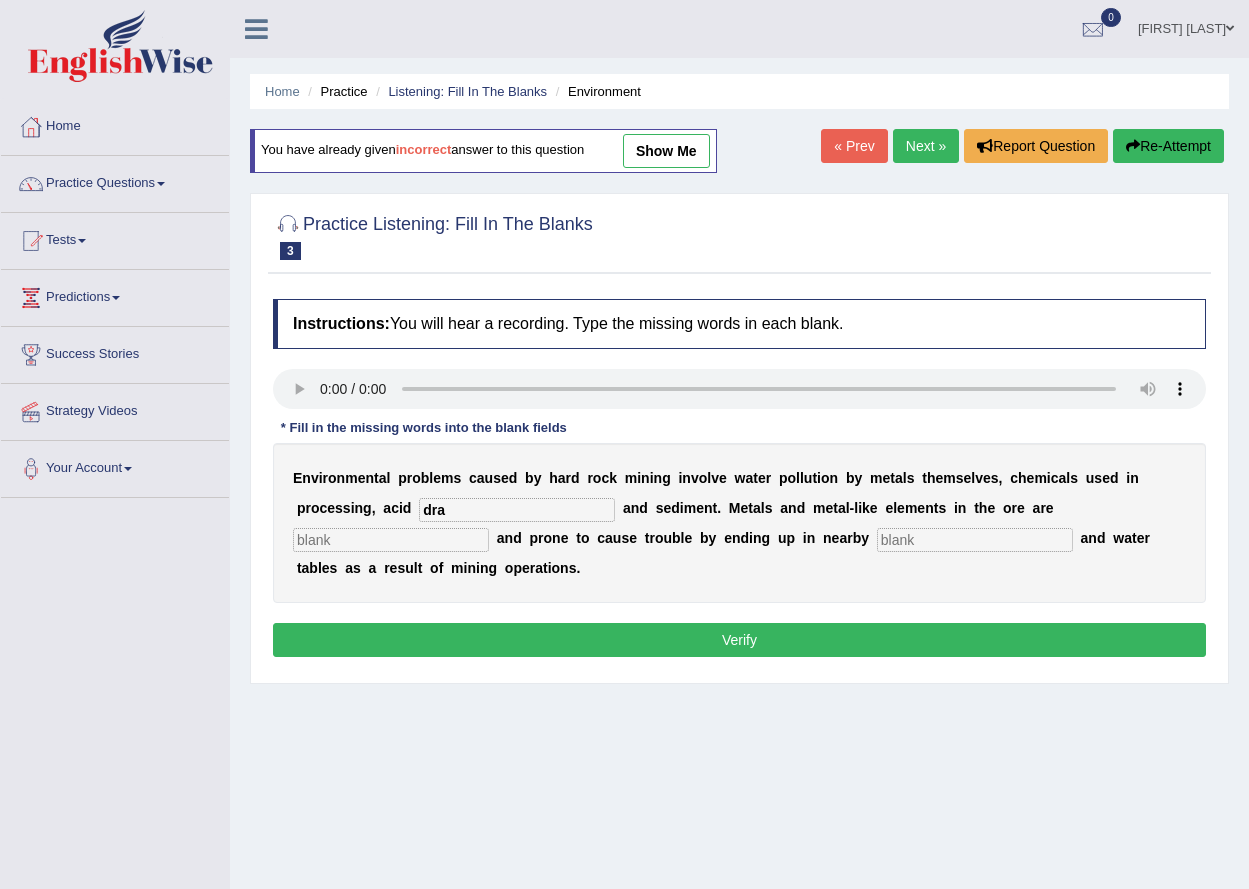 type on "dra" 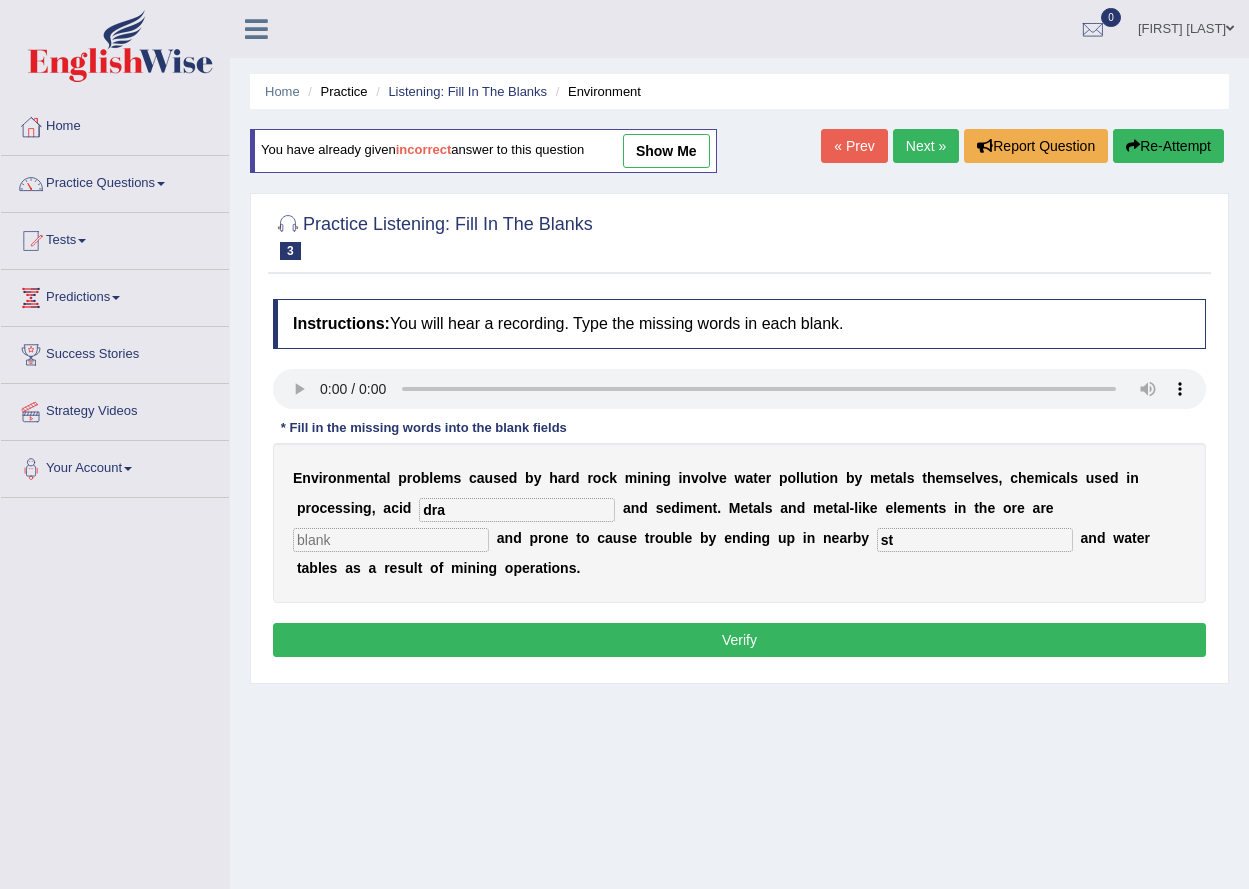 type on "st" 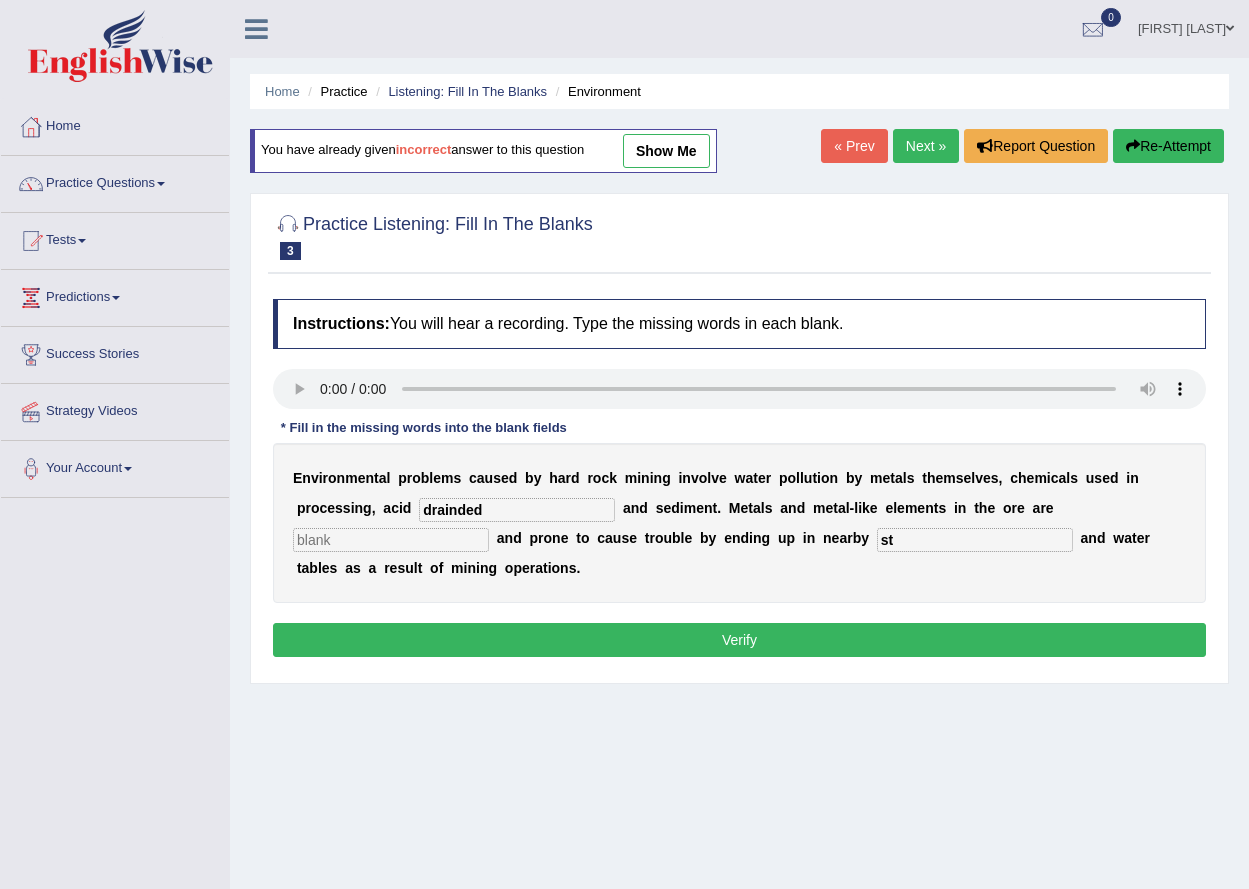 type on "drainded" 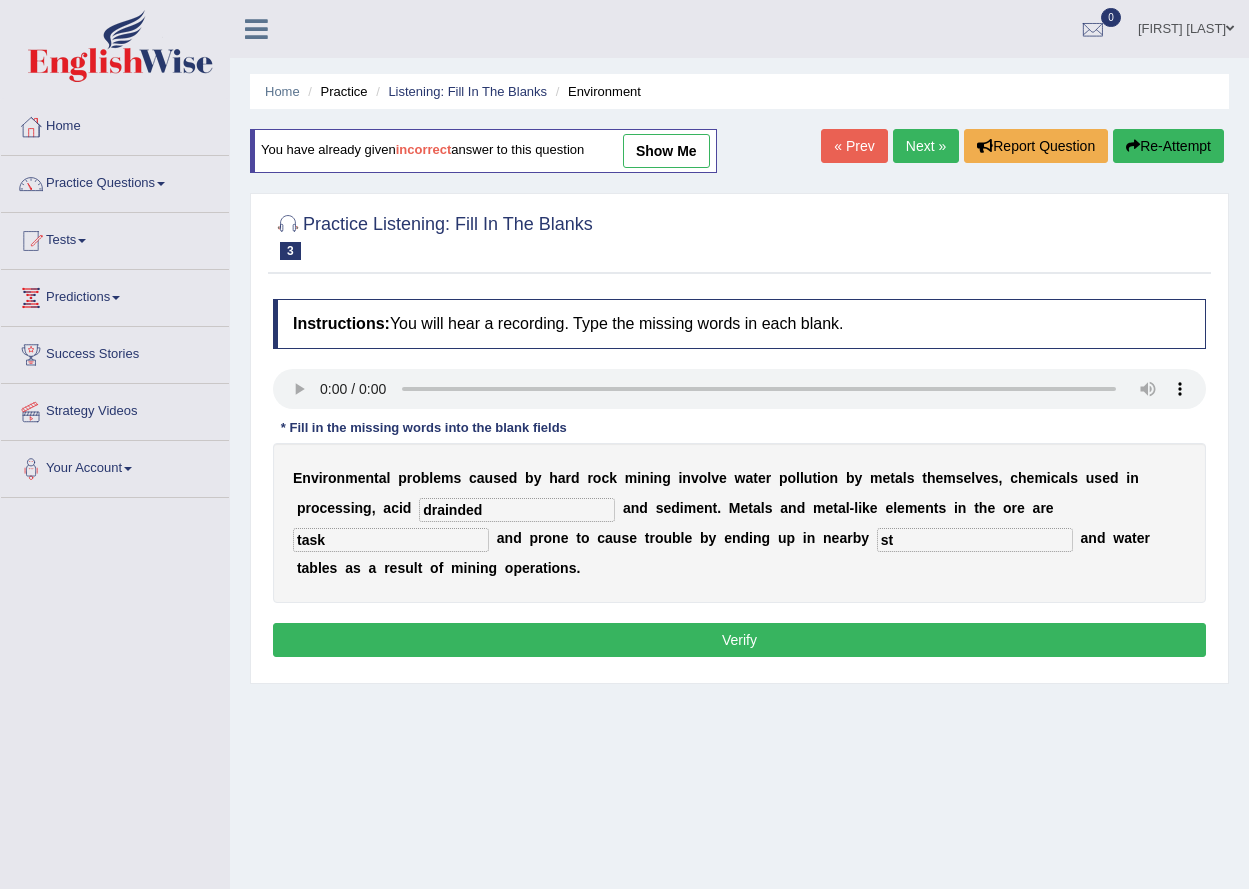 type on "task" 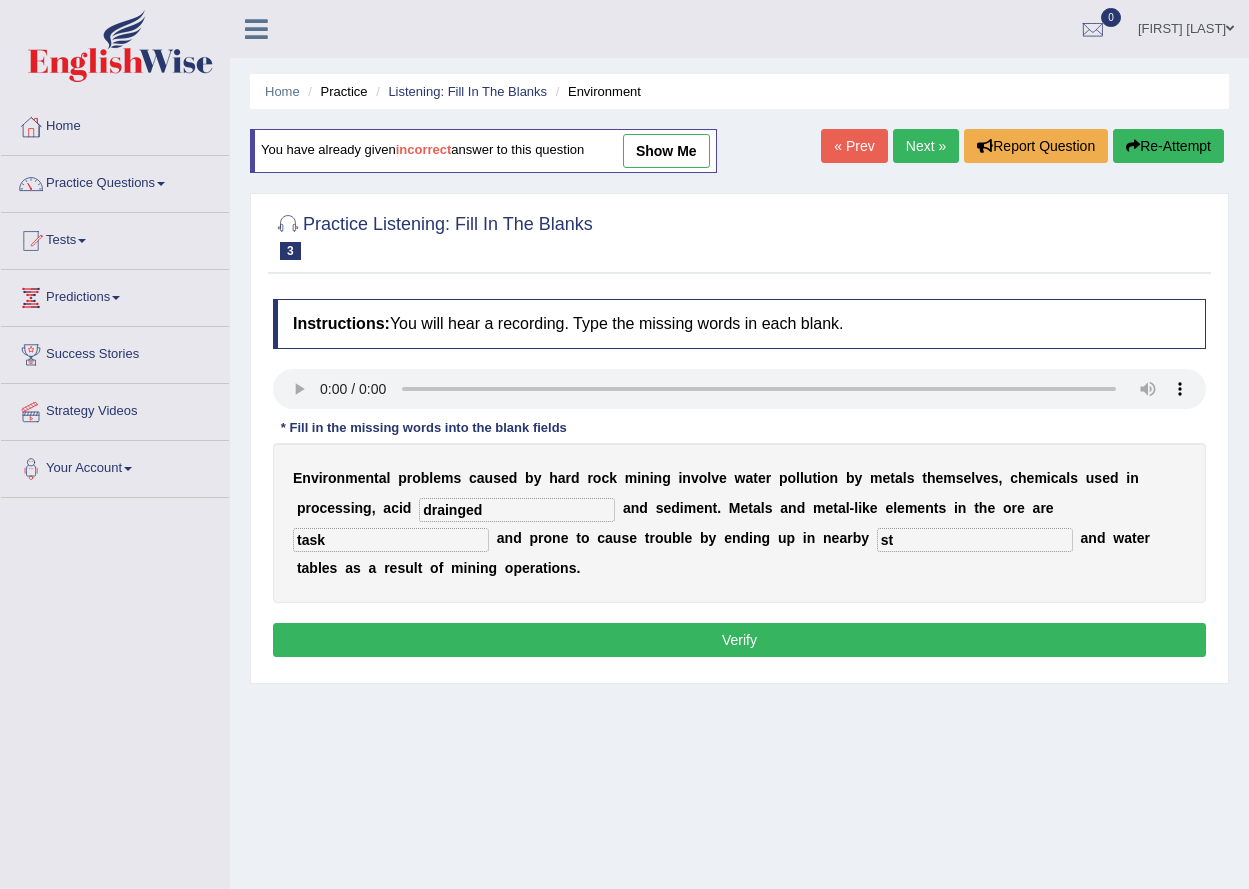 type on "drainged" 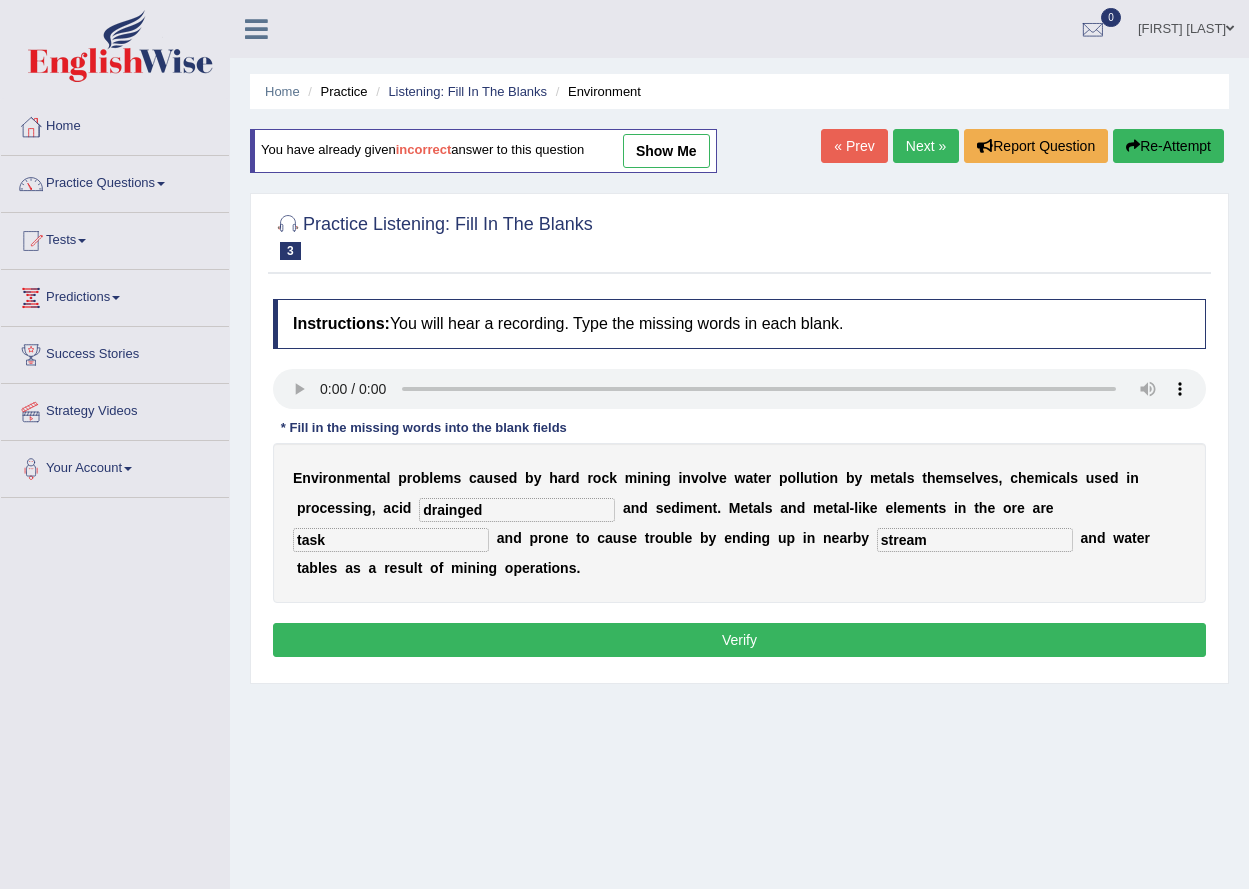 type on "stream" 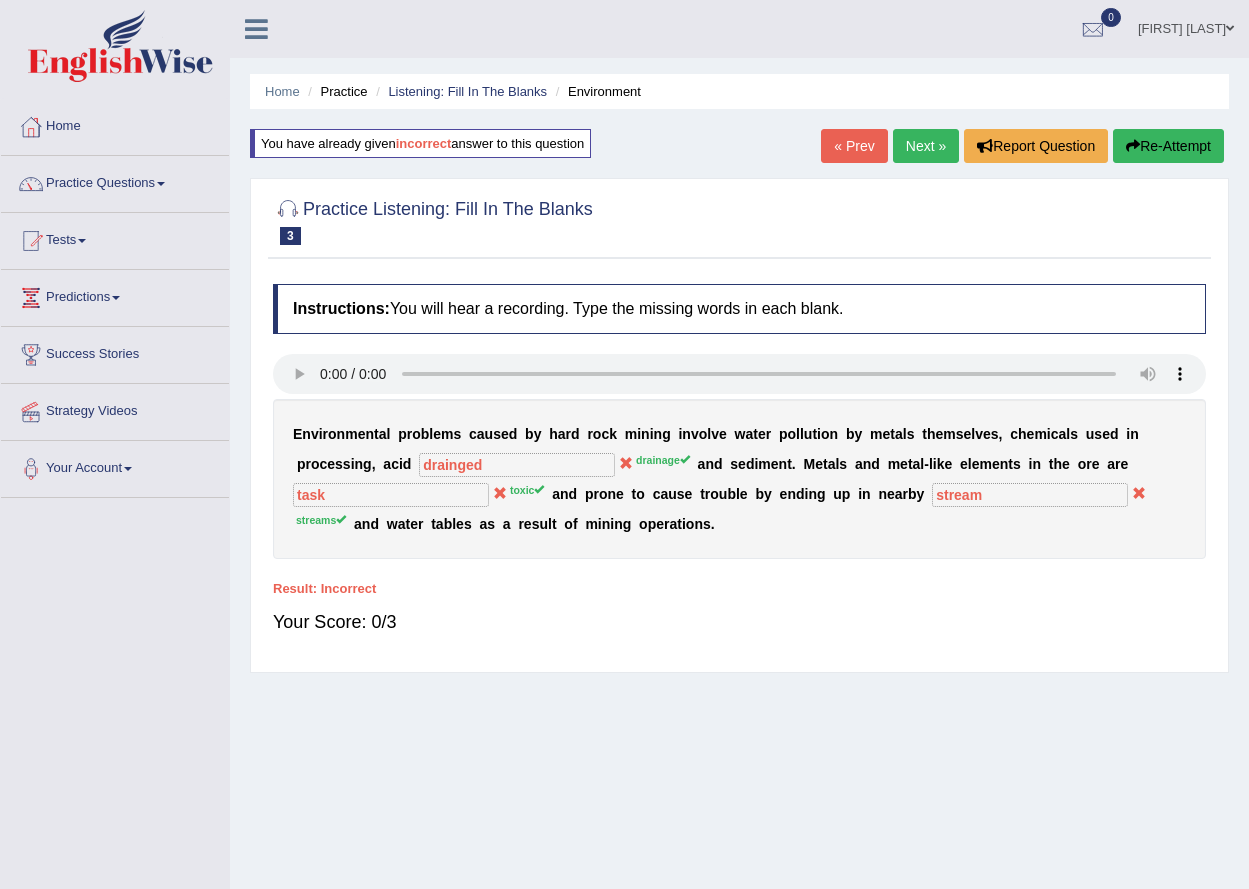 click on "Next »" at bounding box center (926, 146) 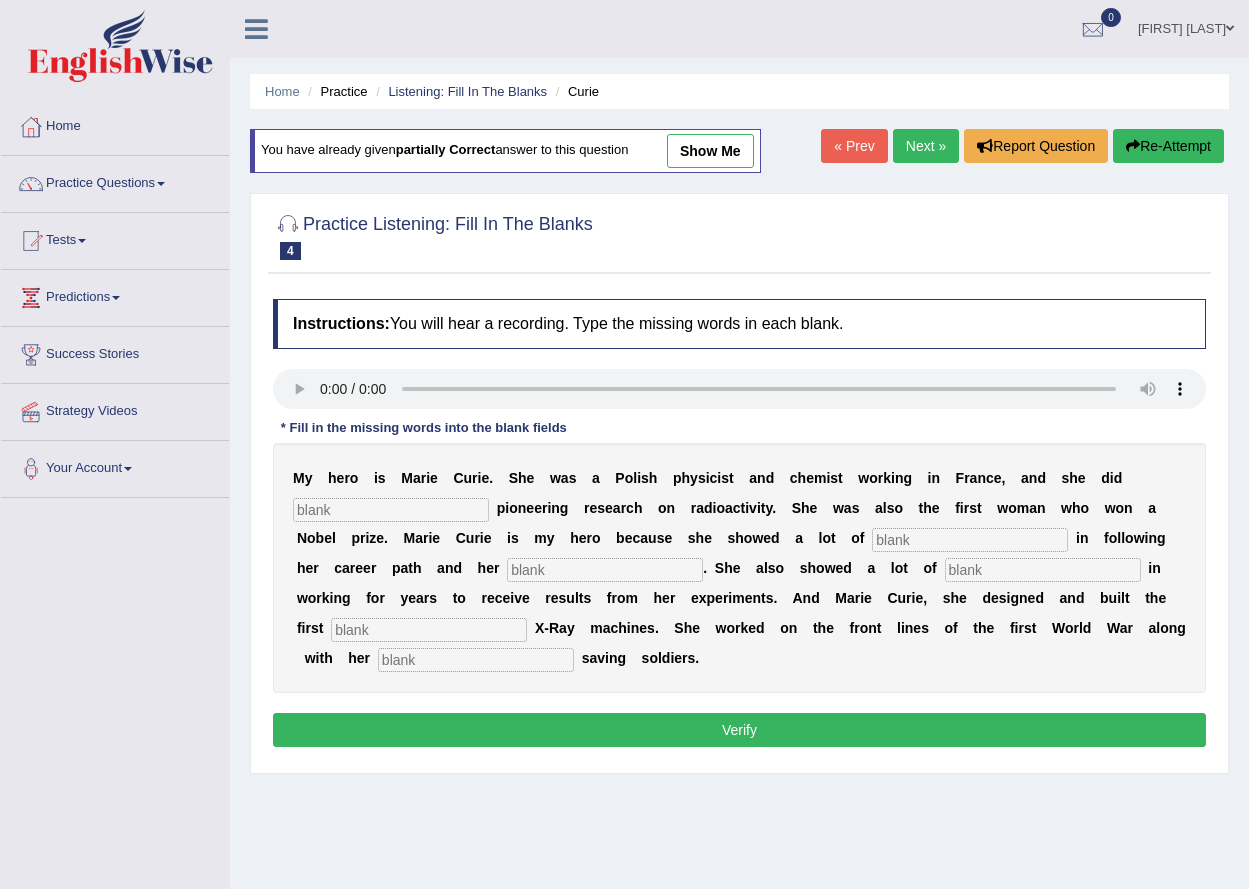 scroll, scrollTop: 0, scrollLeft: 0, axis: both 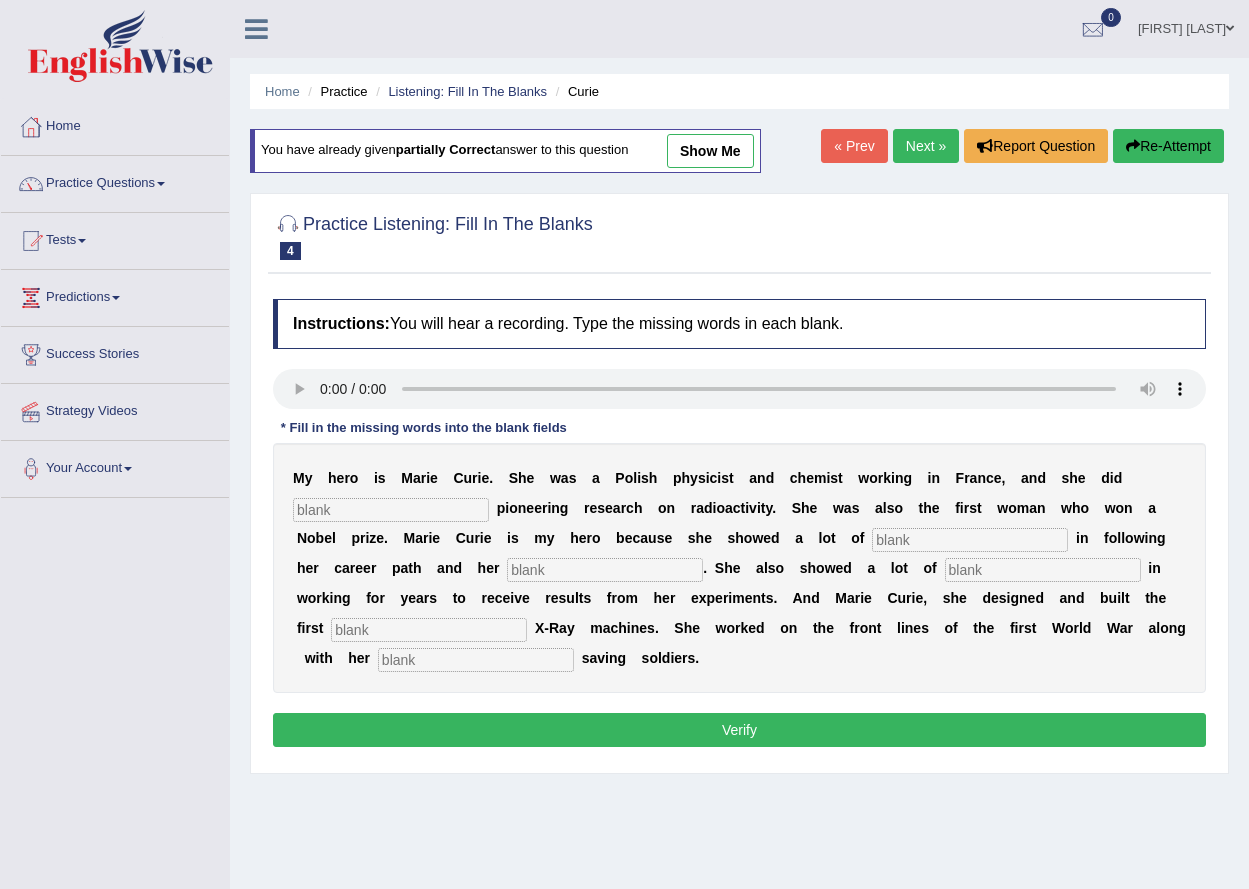 click at bounding box center [391, 510] 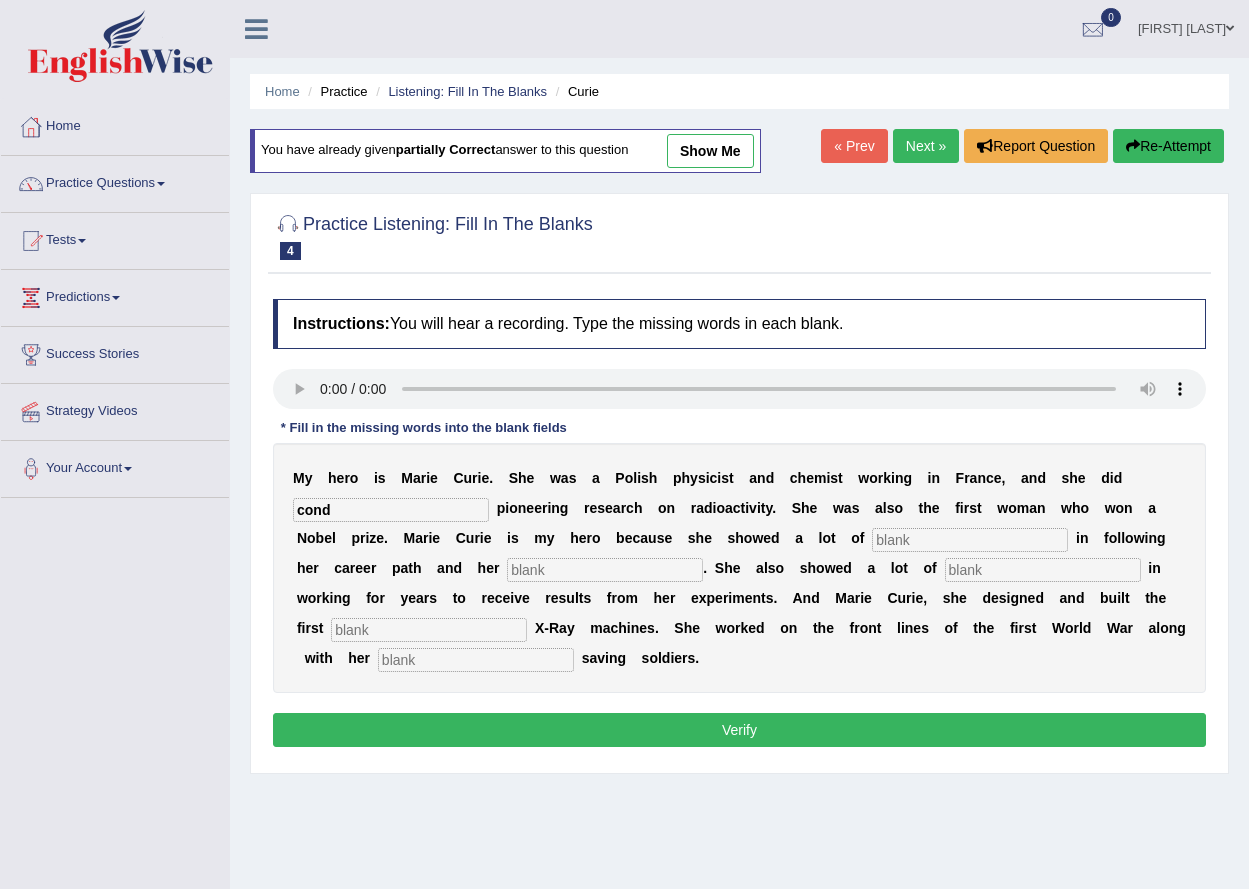 type on "cond" 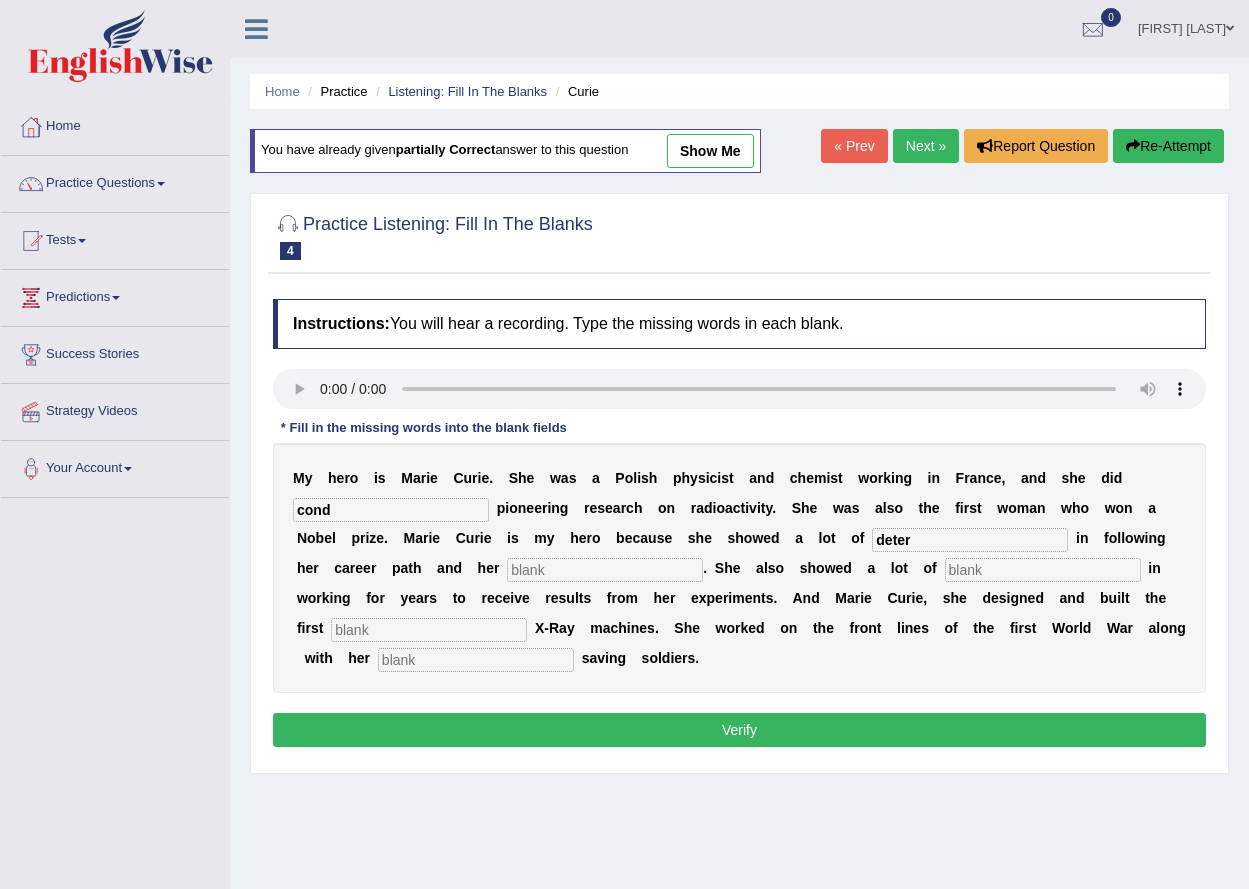 type on "deter" 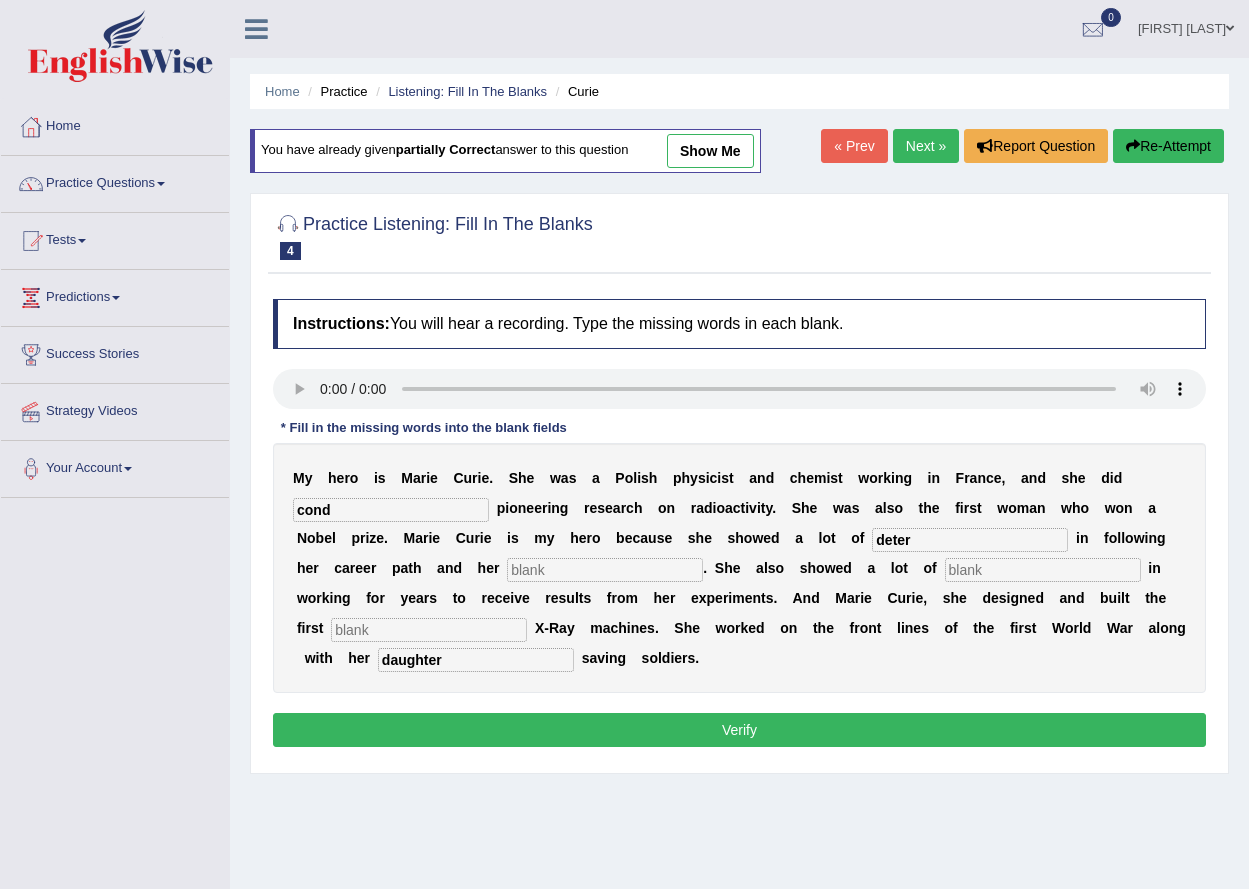 type on "daughter" 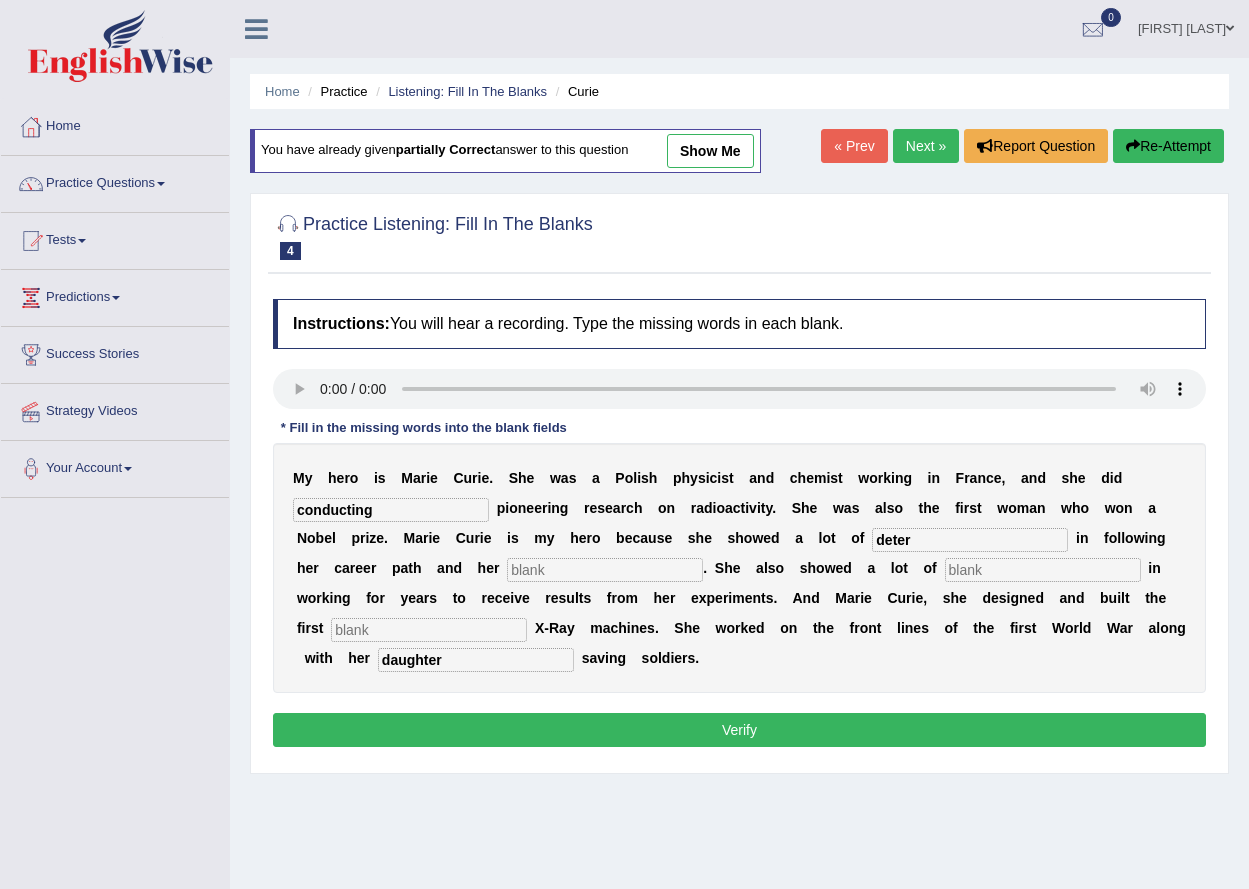 type on "conducting" 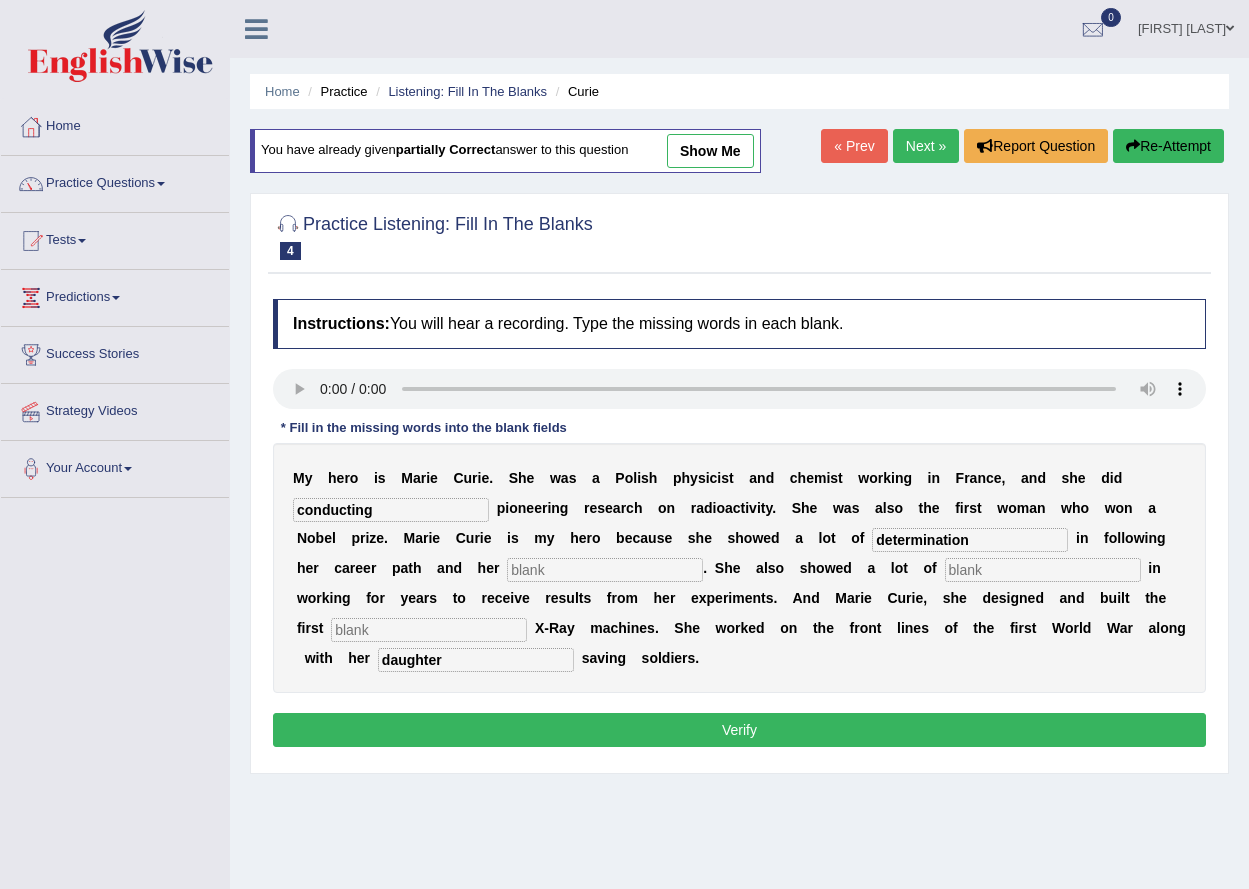 type on "determination" 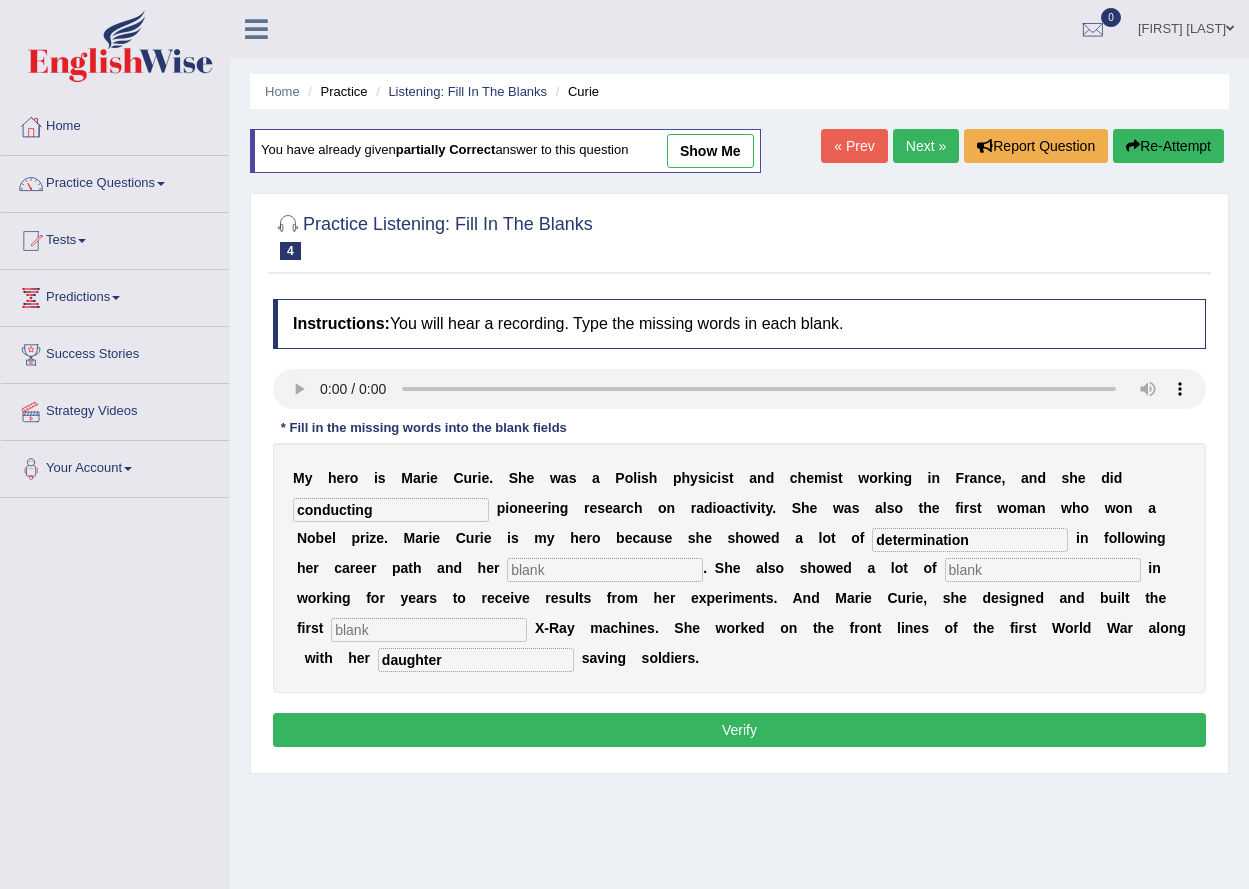 click on "conducting" at bounding box center [391, 510] 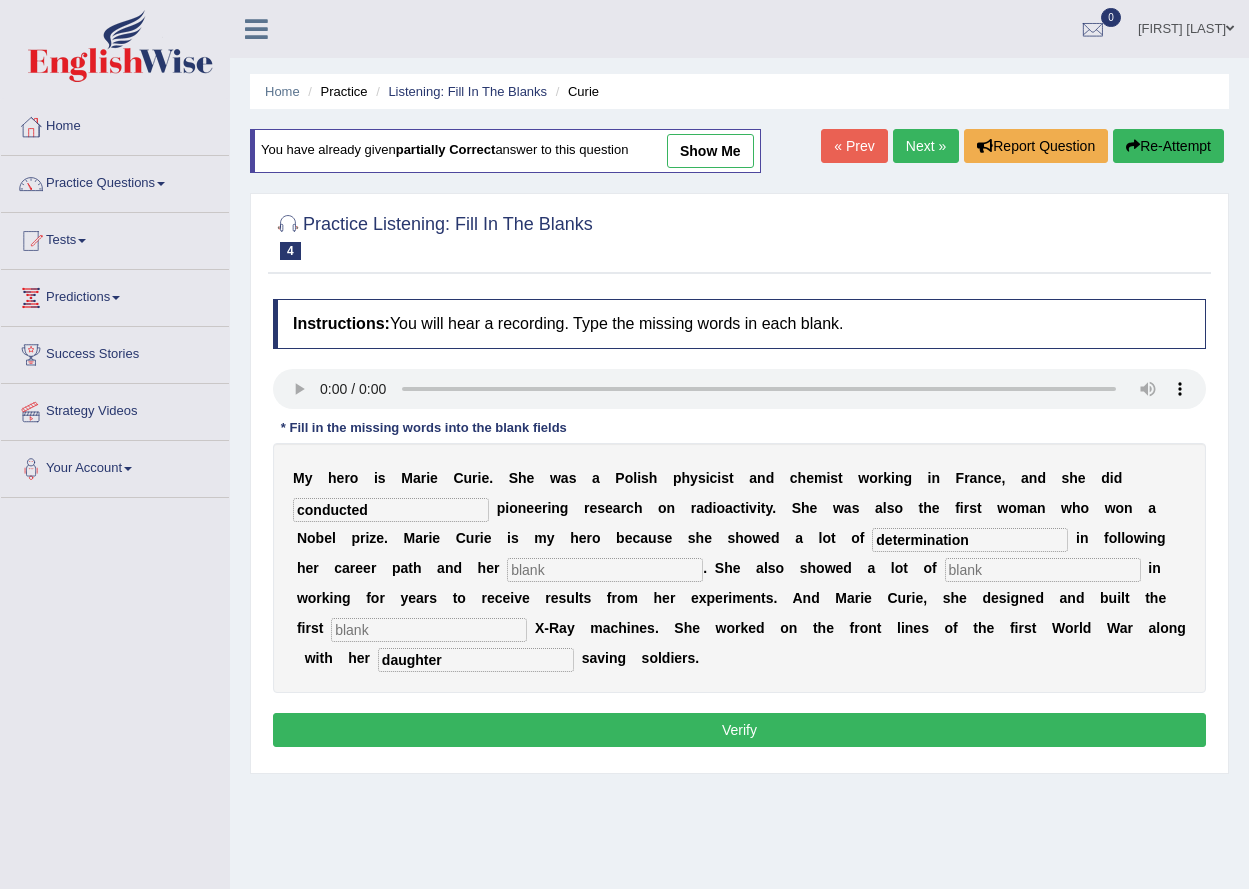 type on "conducted" 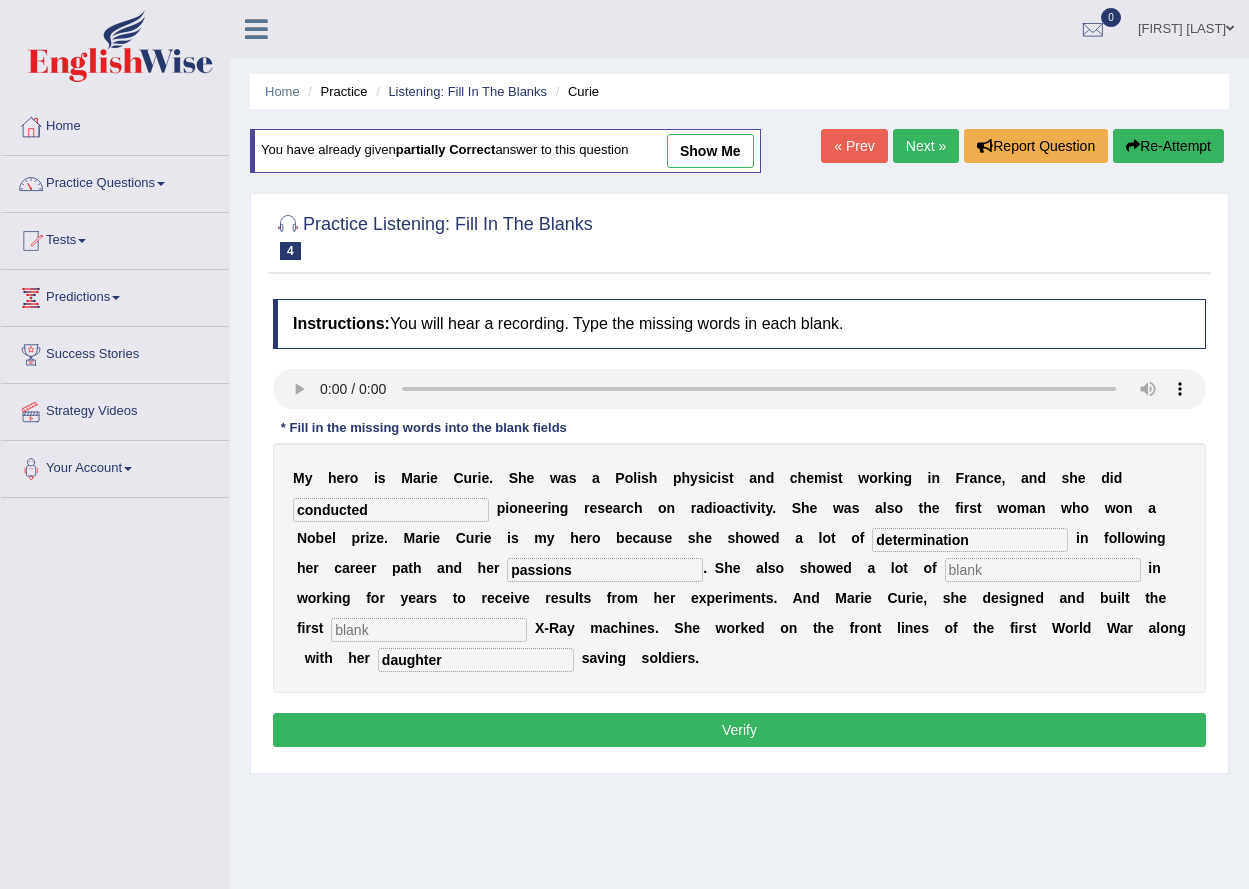 type on "passions" 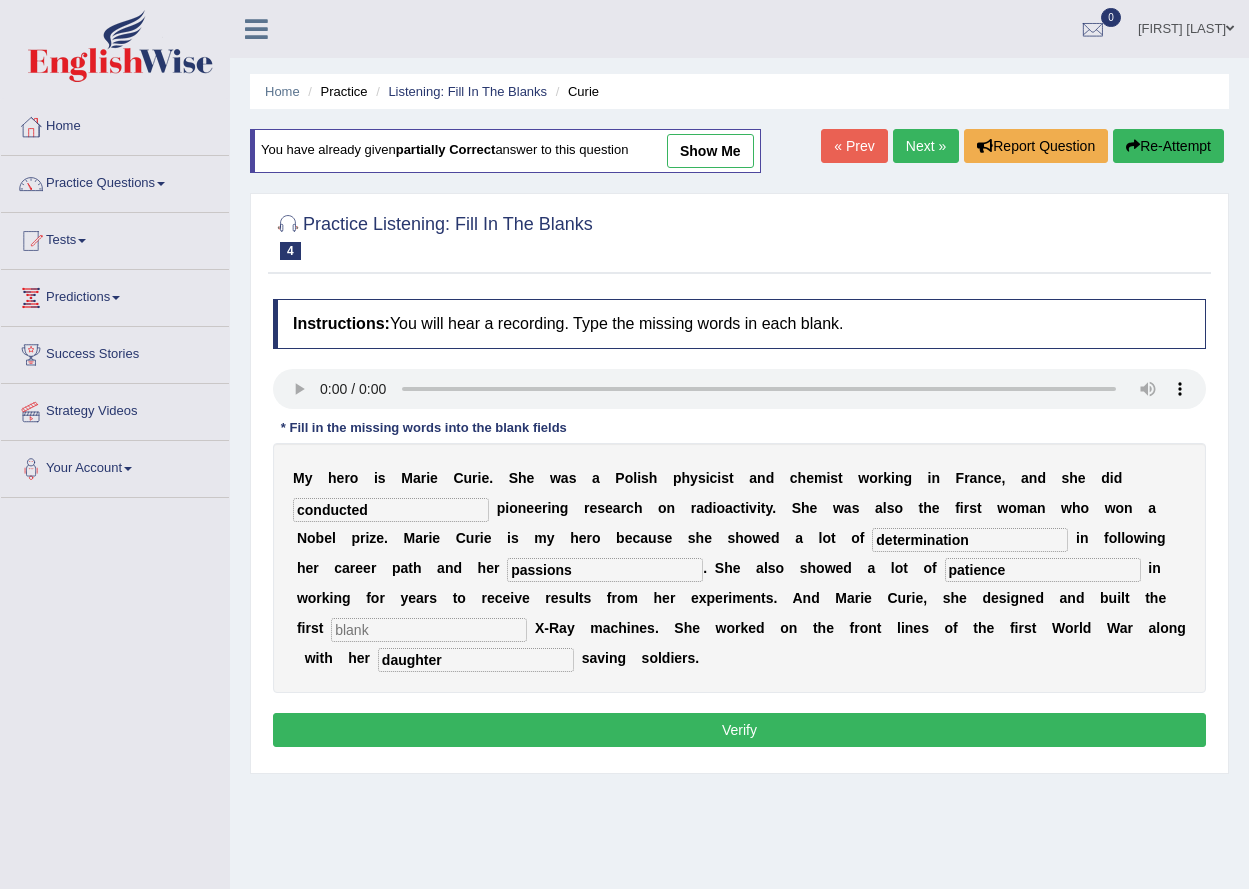 type on "patience" 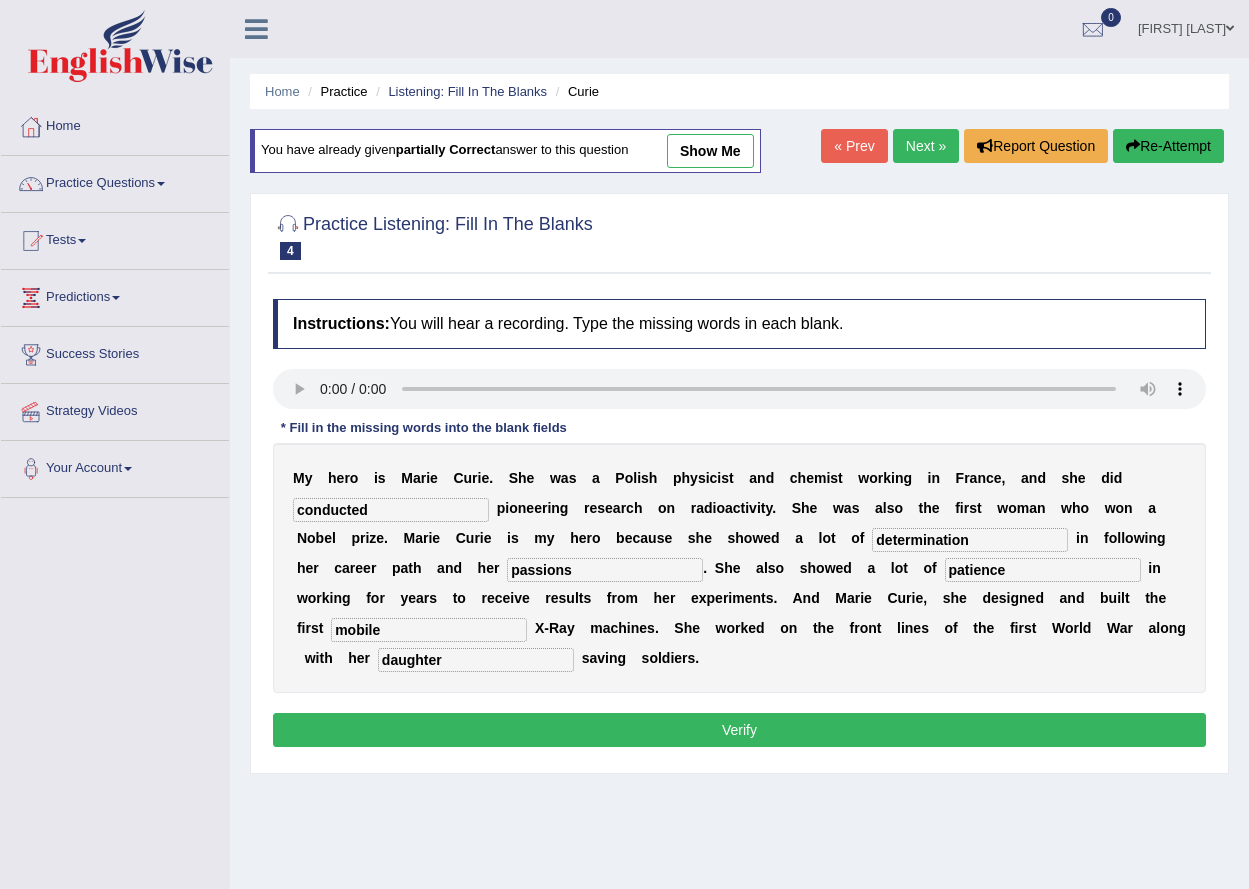 type on "mobile" 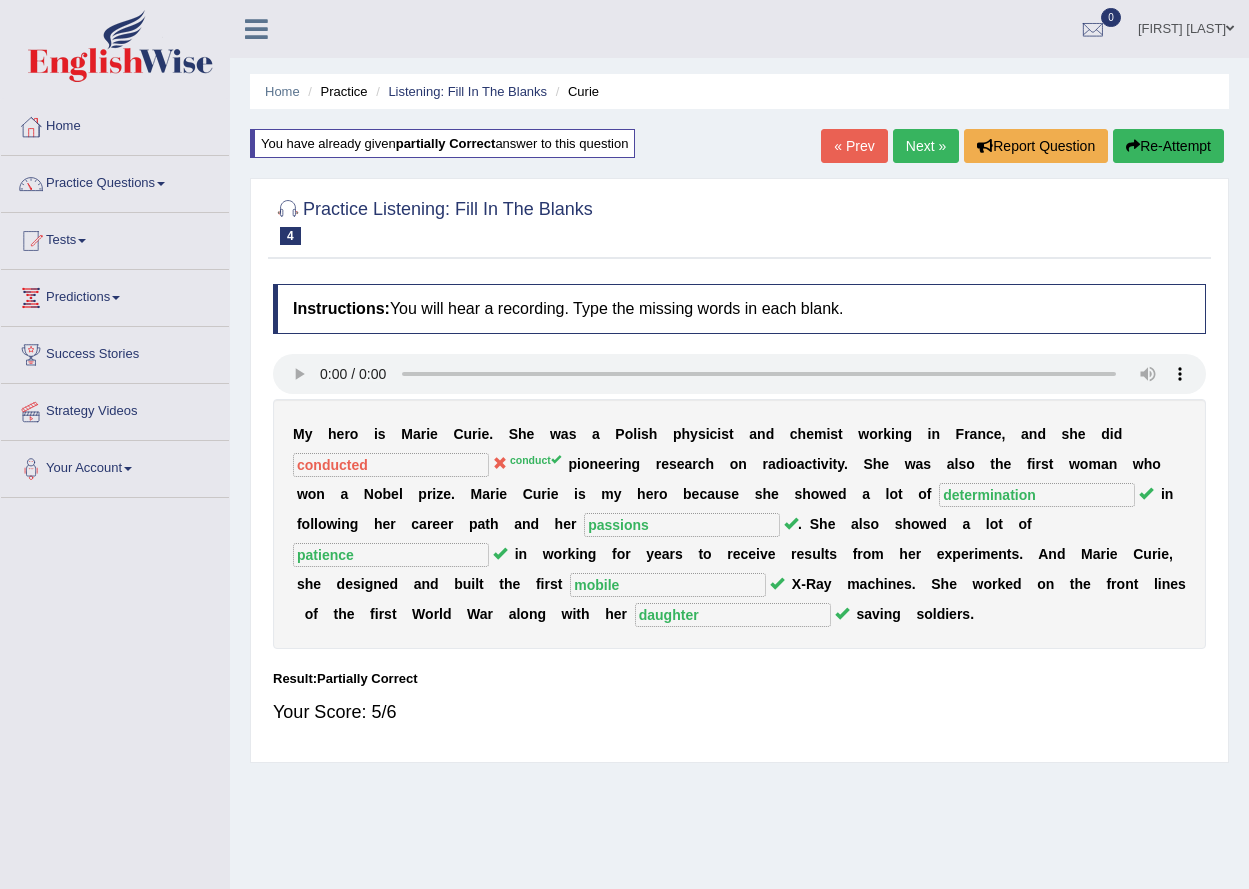 click on "Next »" at bounding box center [926, 146] 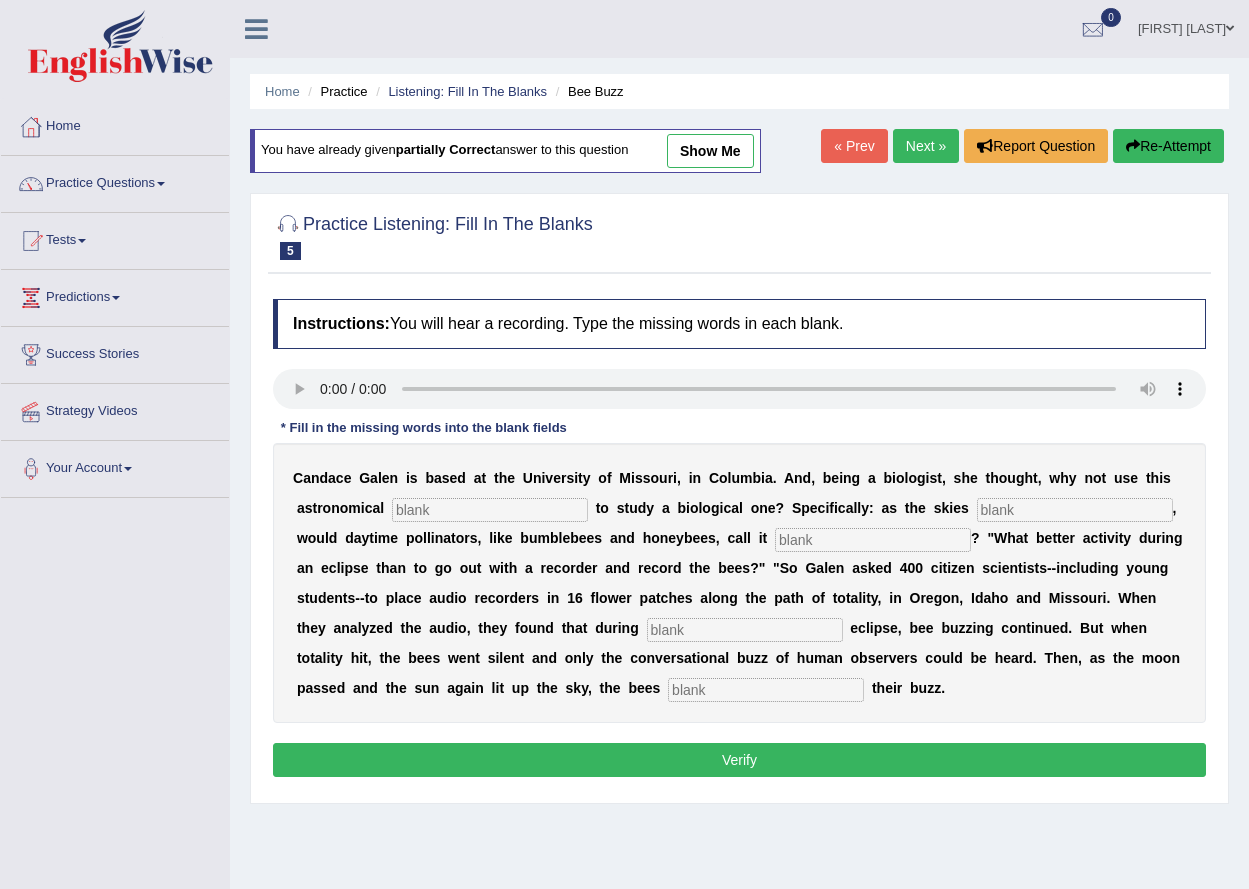 scroll, scrollTop: 0, scrollLeft: 0, axis: both 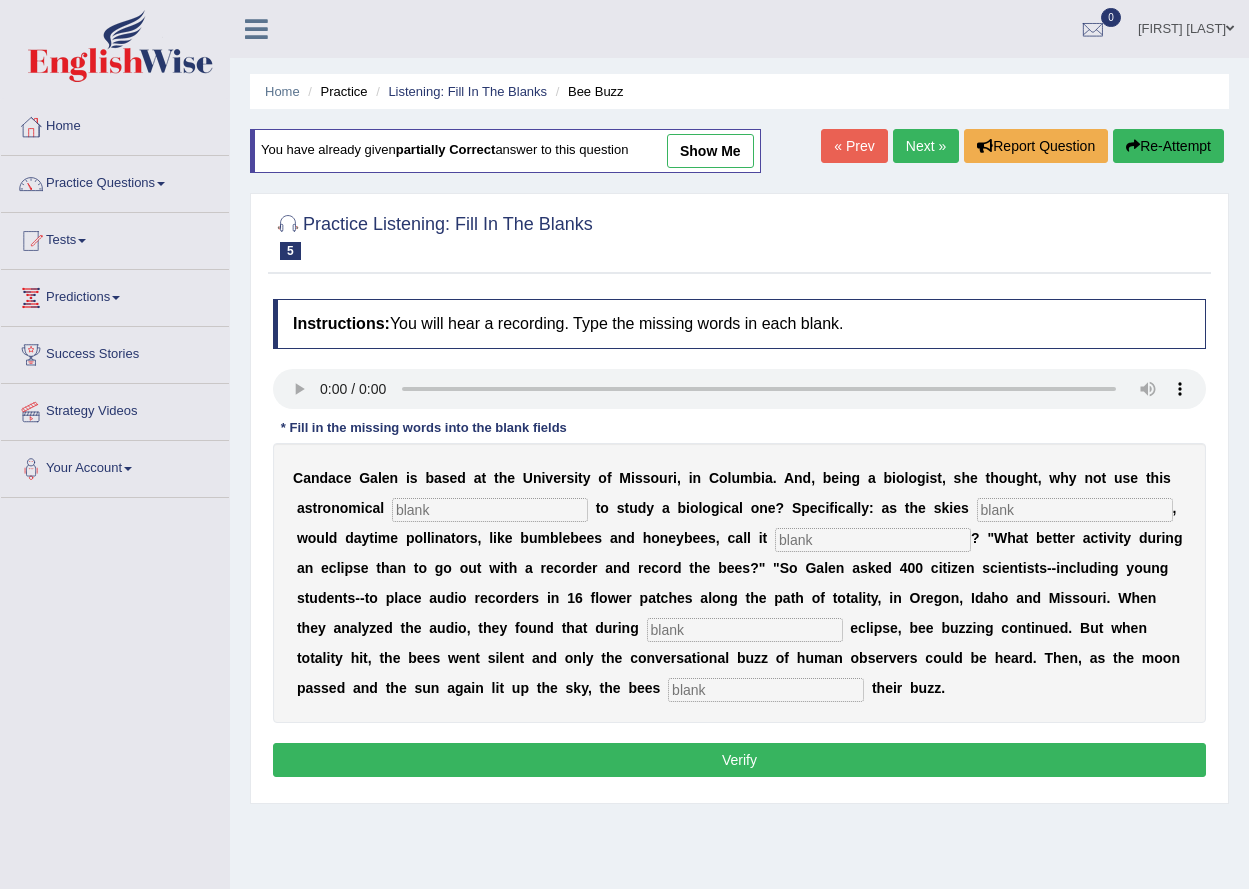 click at bounding box center [490, 510] 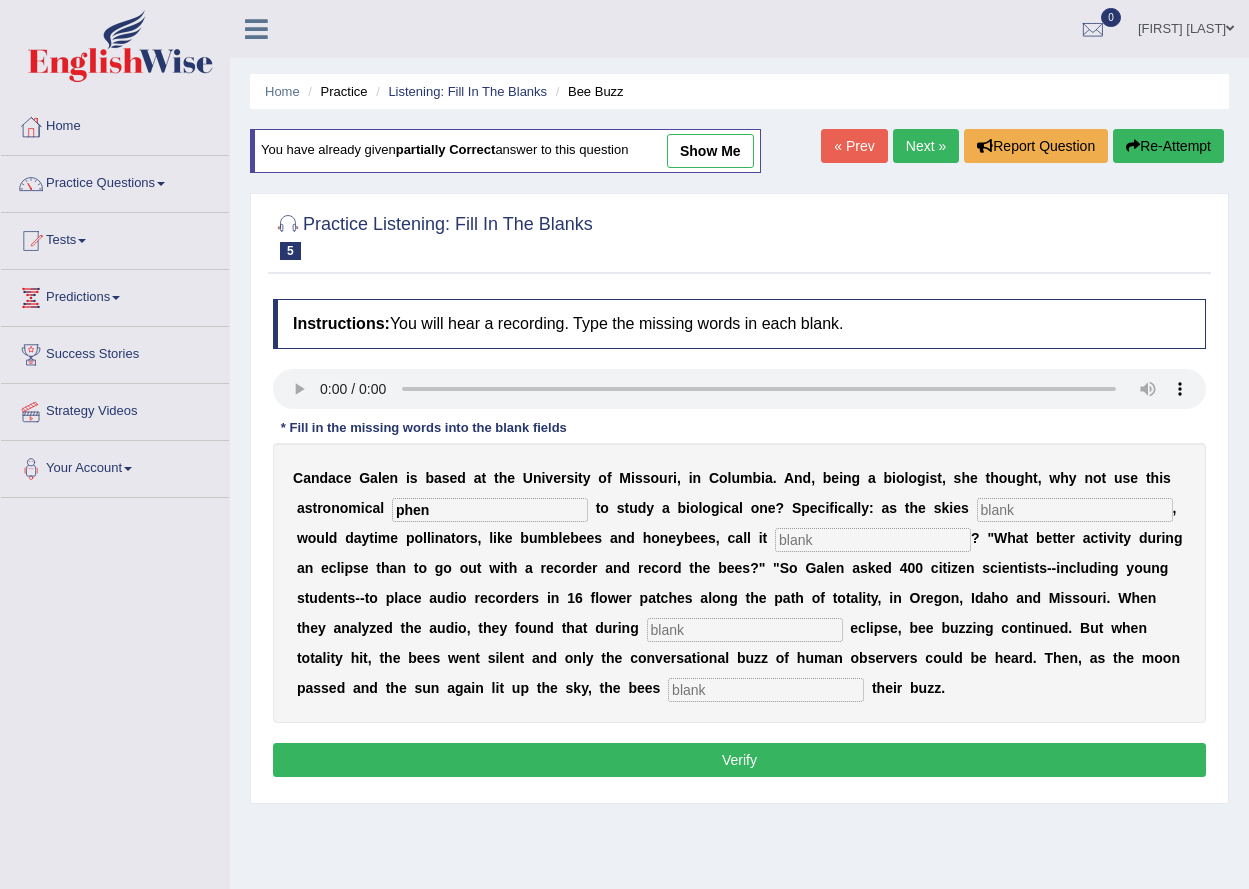 type on "phen" 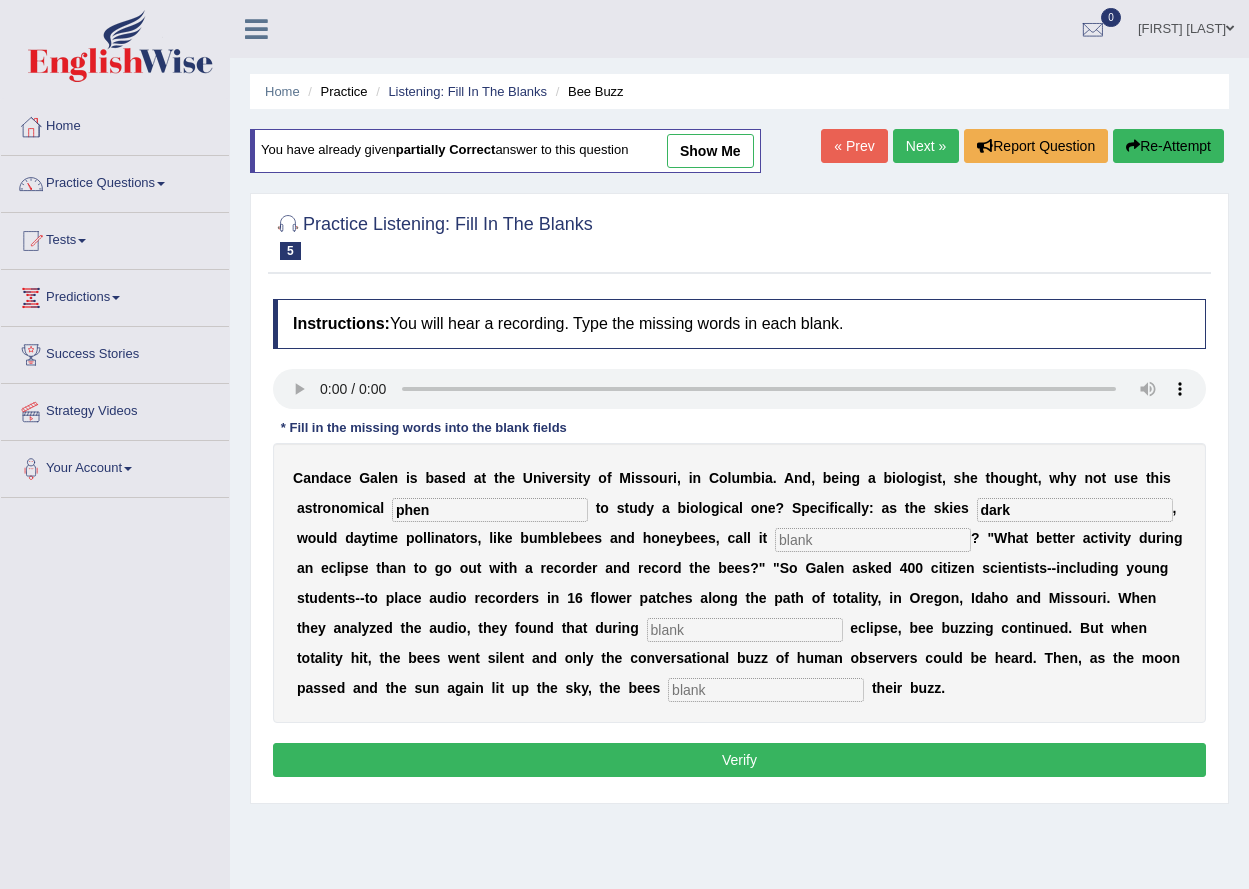 type on "dark" 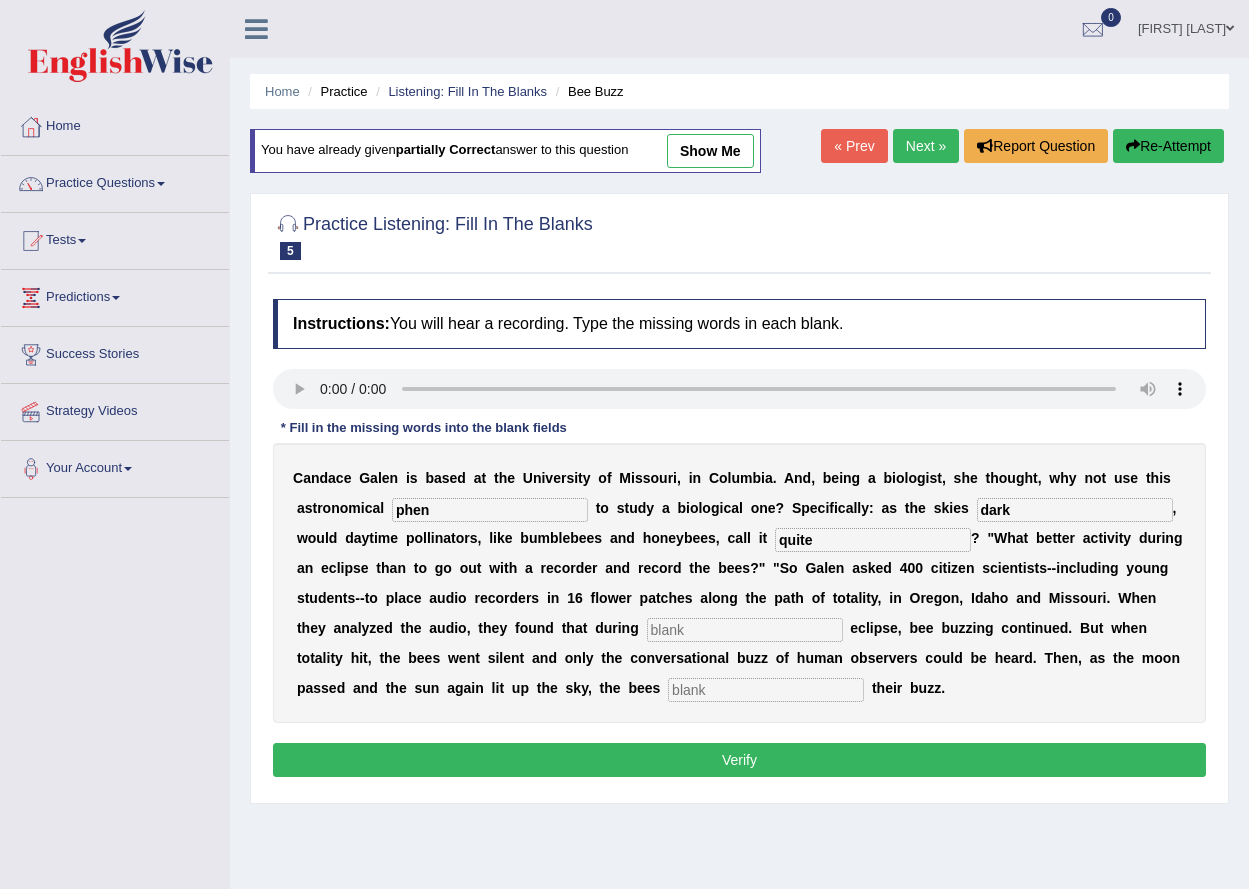 type on "quite" 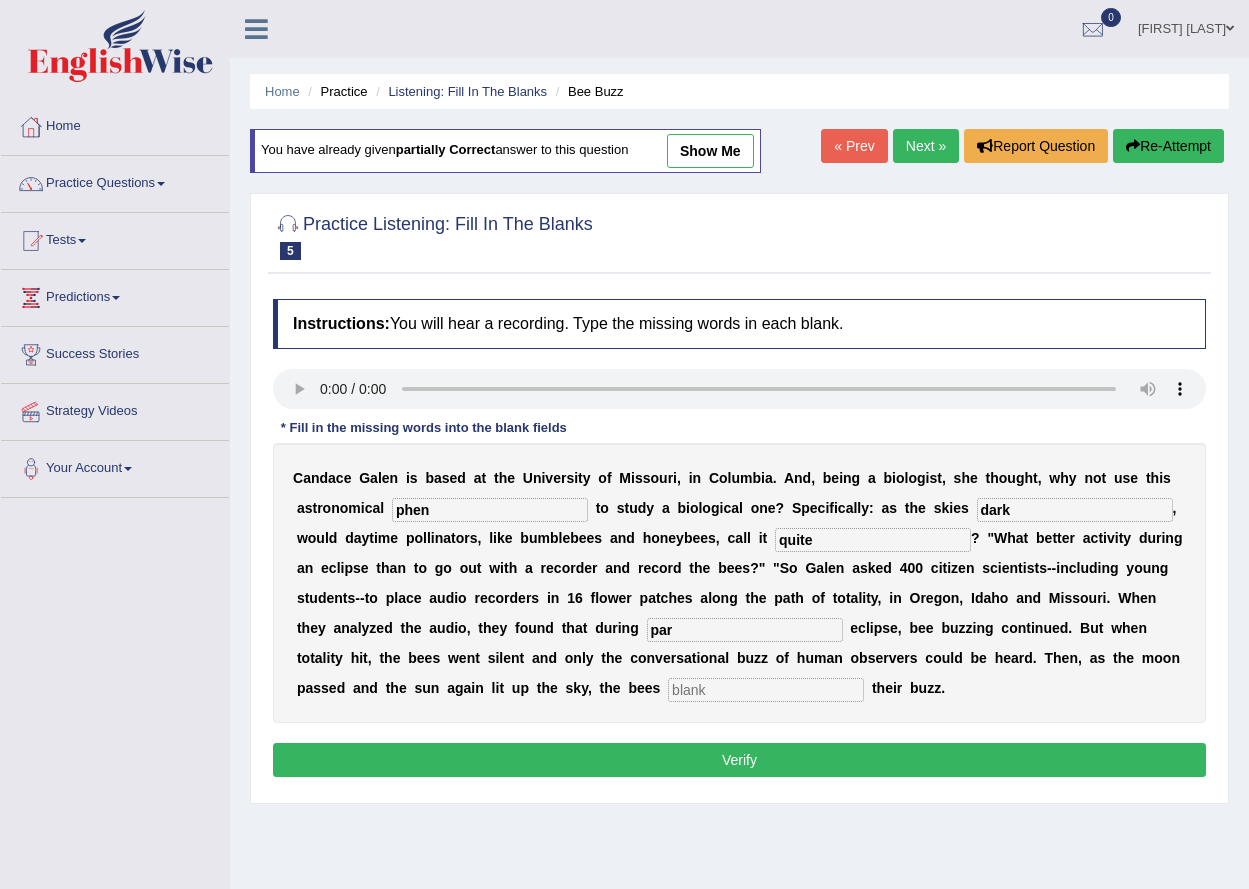 type on "par" 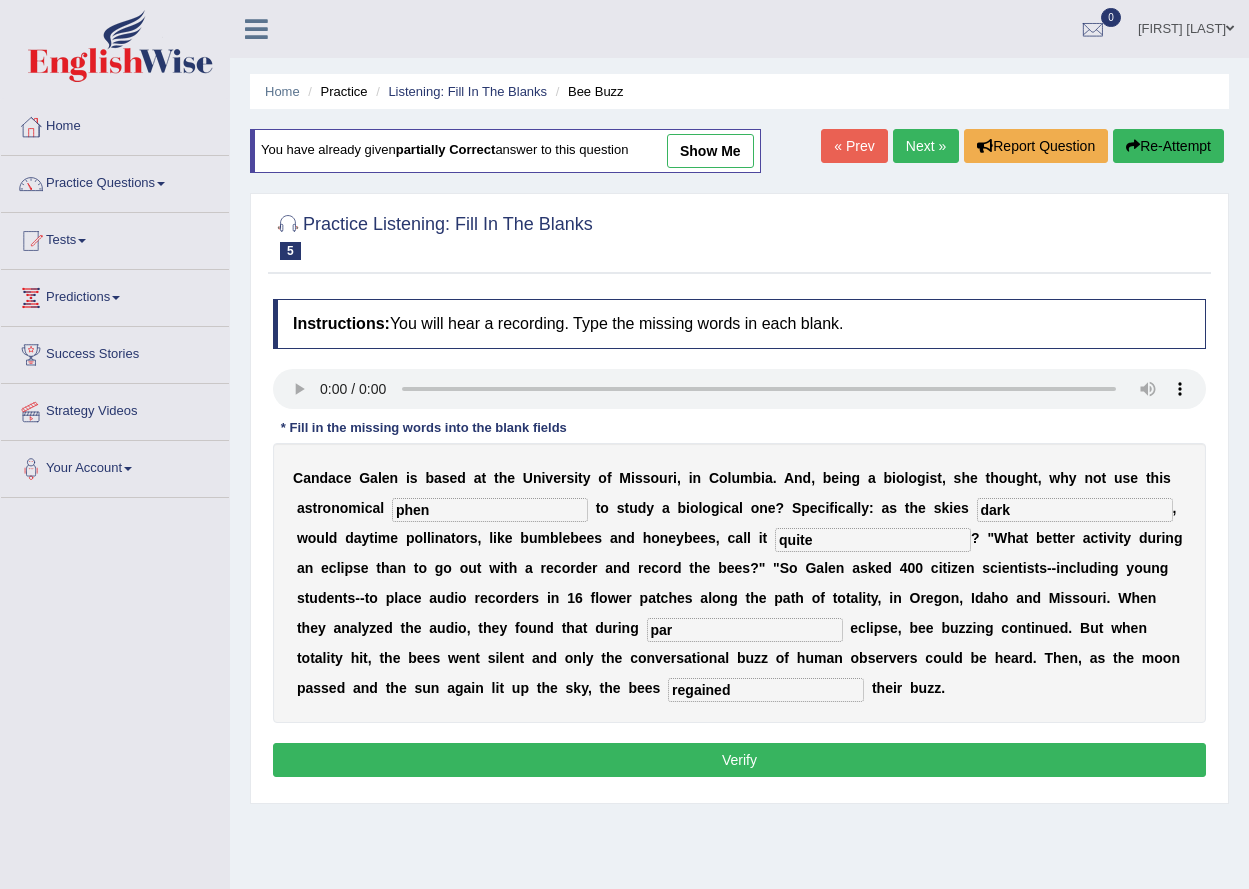 type on "regained" 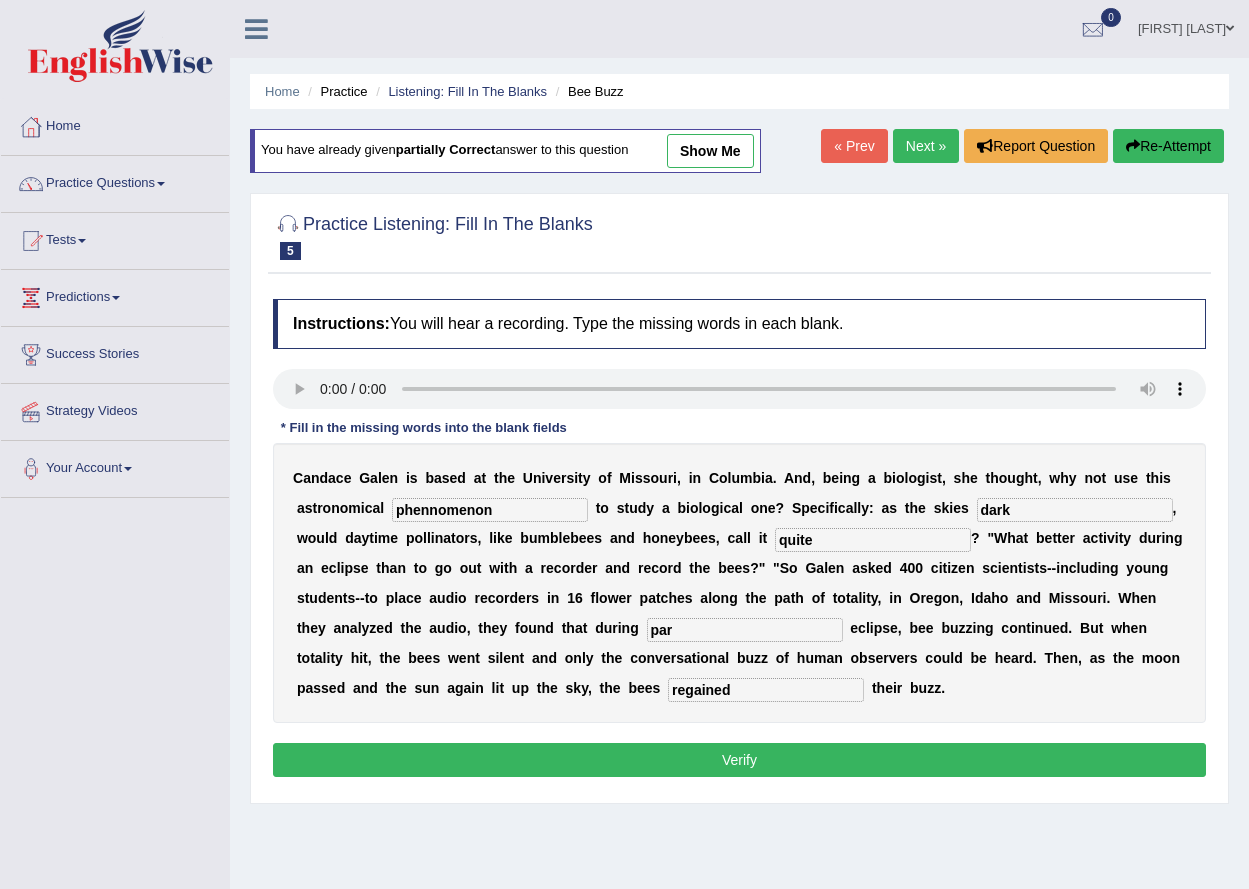 type on "phennomenon" 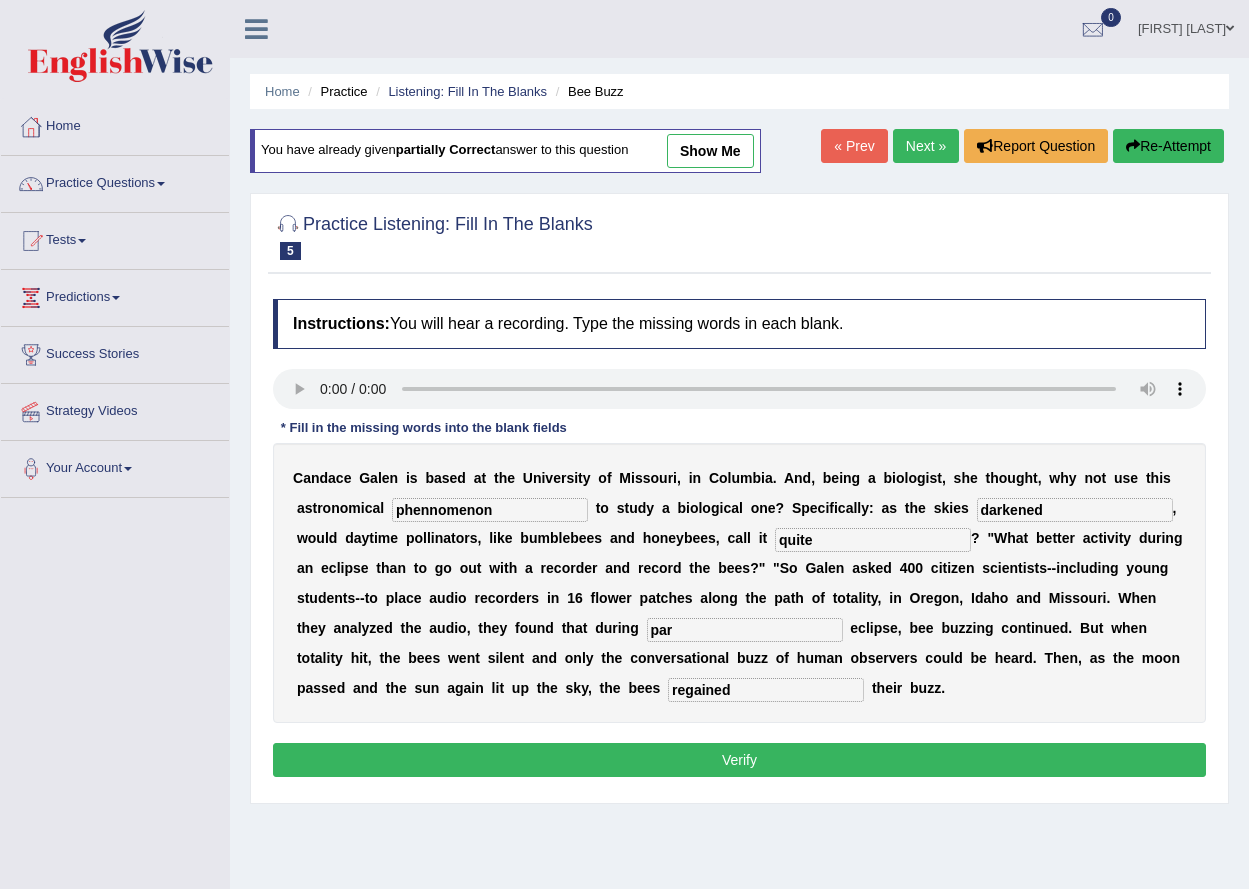type on "darkened" 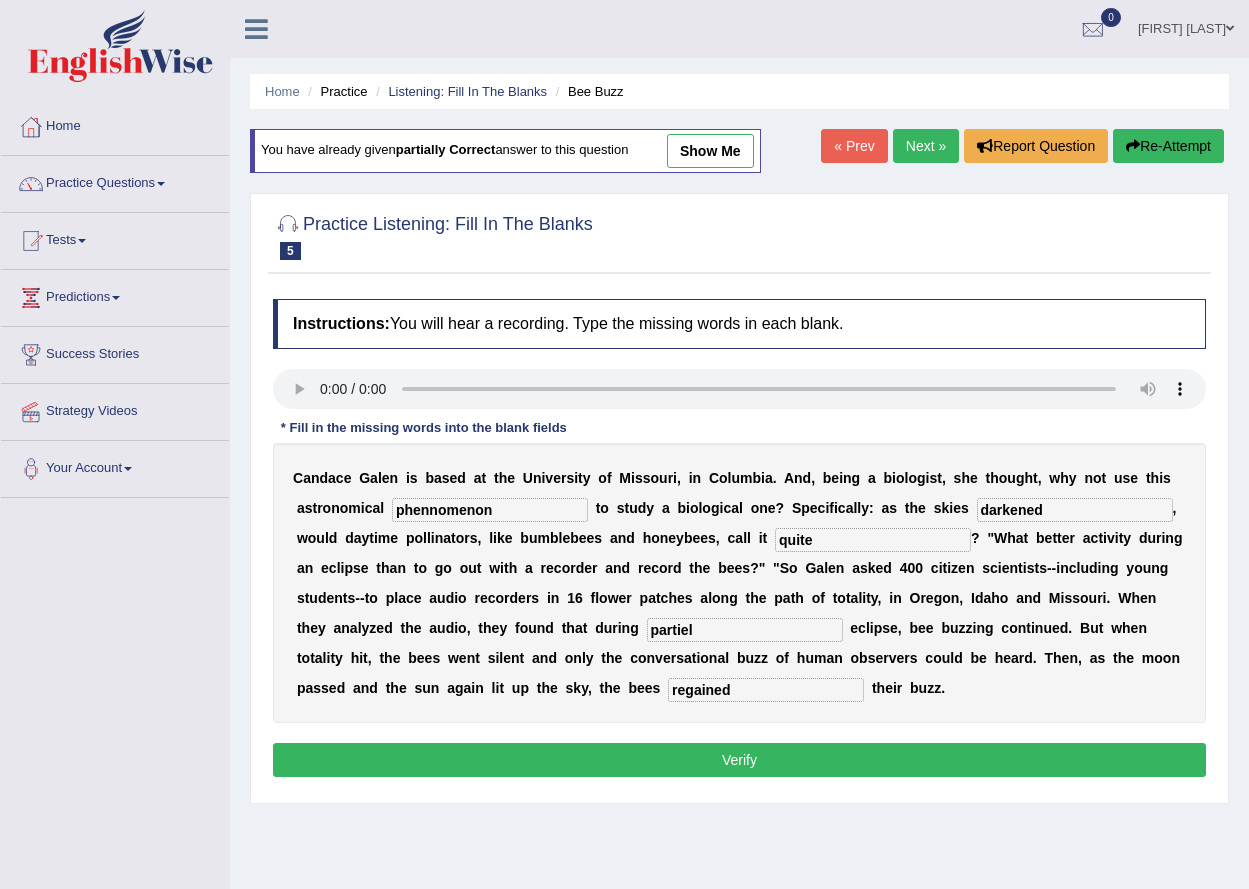 type on "partiel" 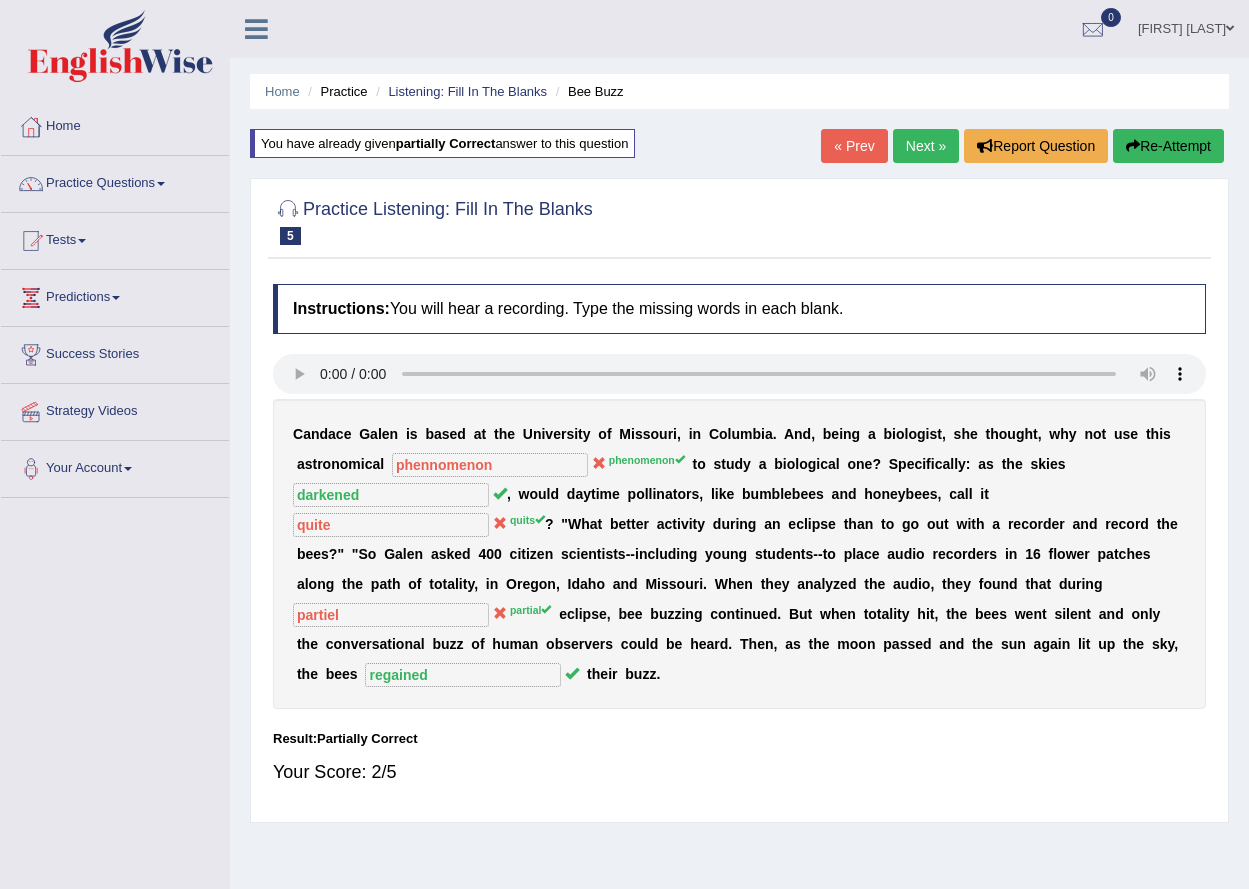 click on "« Prev" at bounding box center (854, 146) 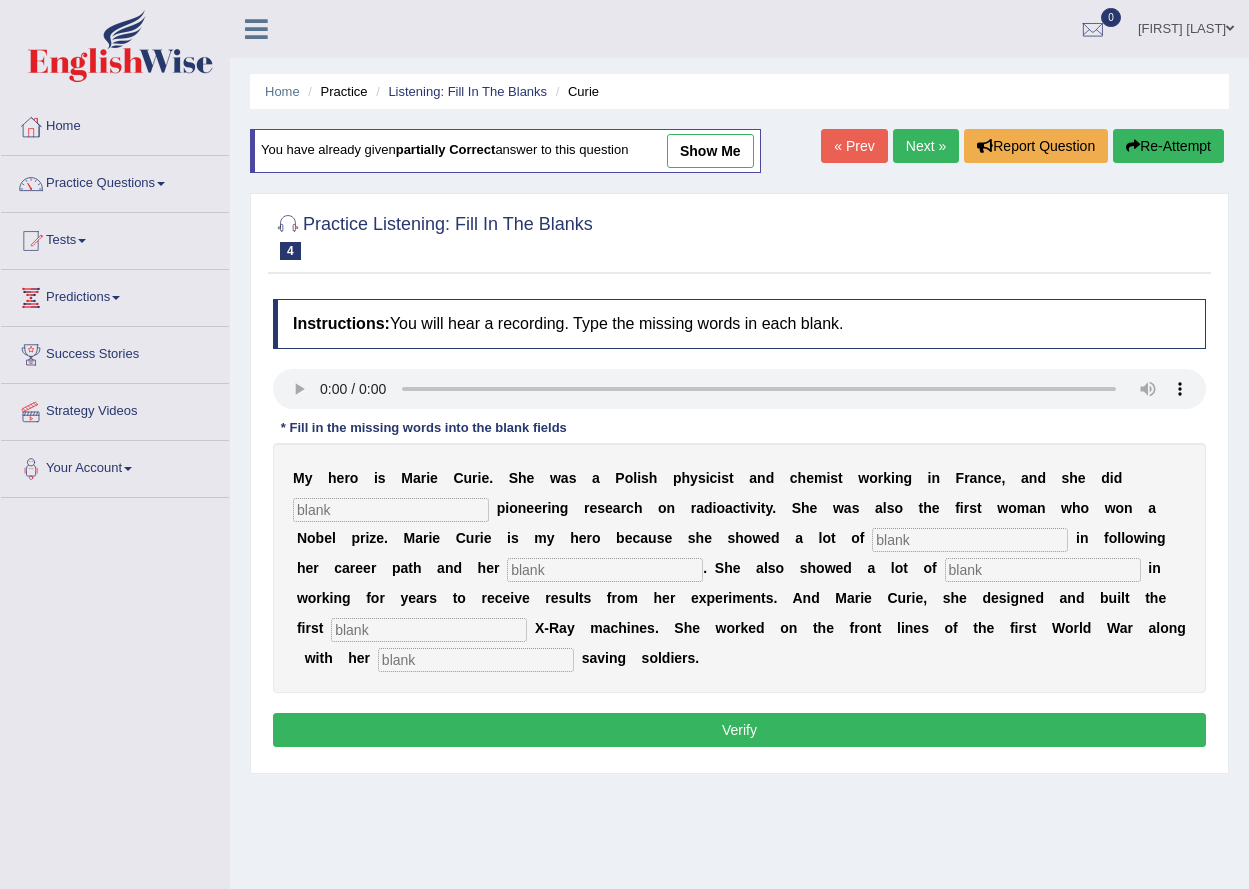 scroll, scrollTop: 0, scrollLeft: 0, axis: both 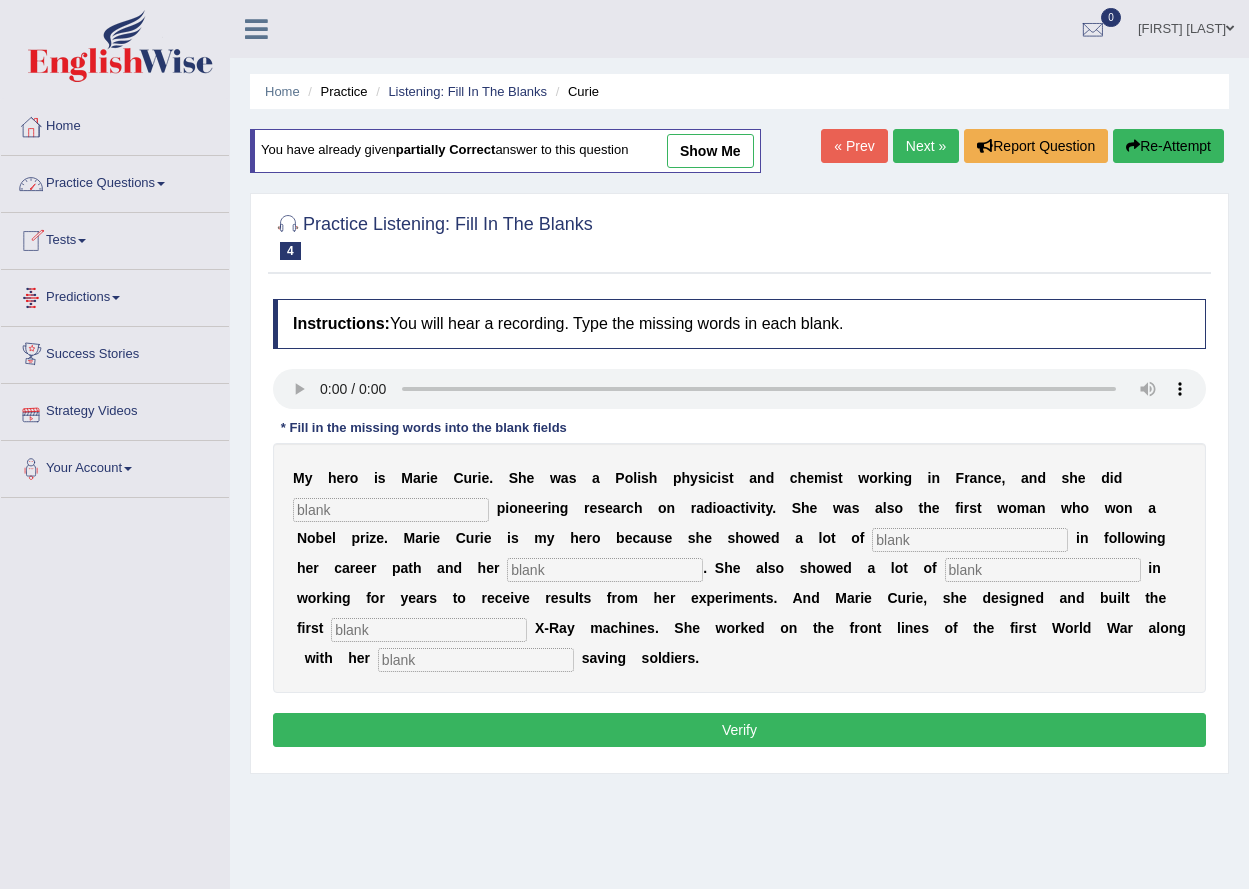 drag, startPoint x: 384, startPoint y: 514, endPoint x: 387, endPoint y: 504, distance: 10.440307 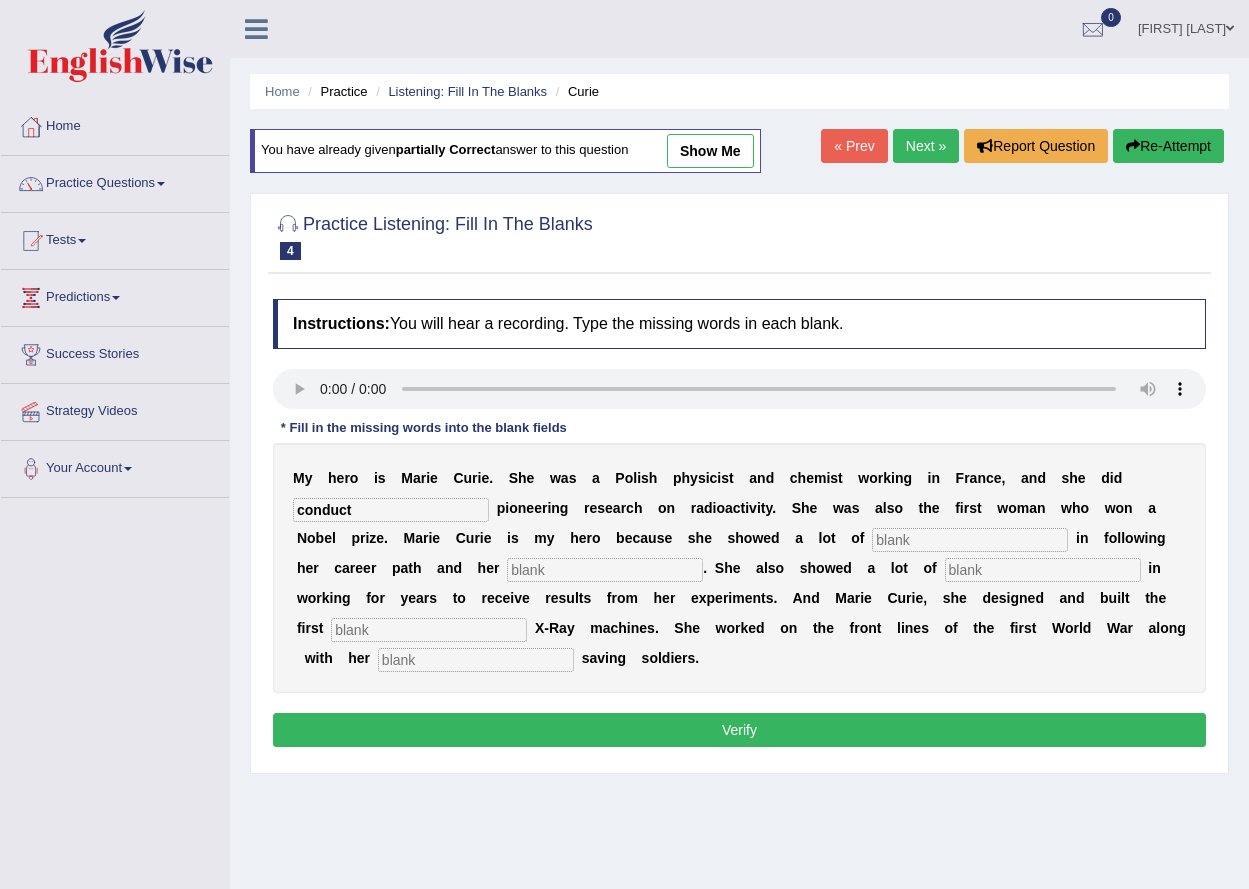 type on "conduct" 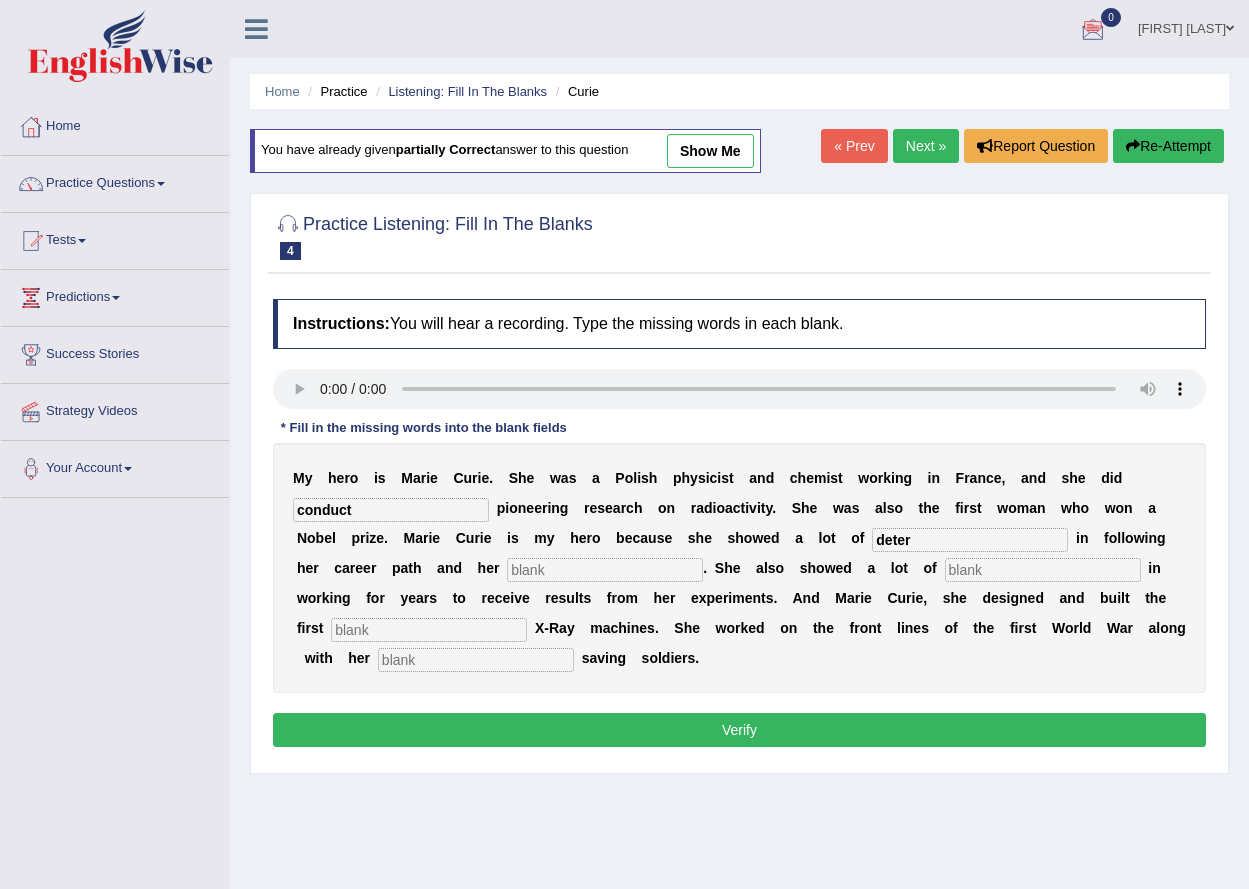 type on "deter" 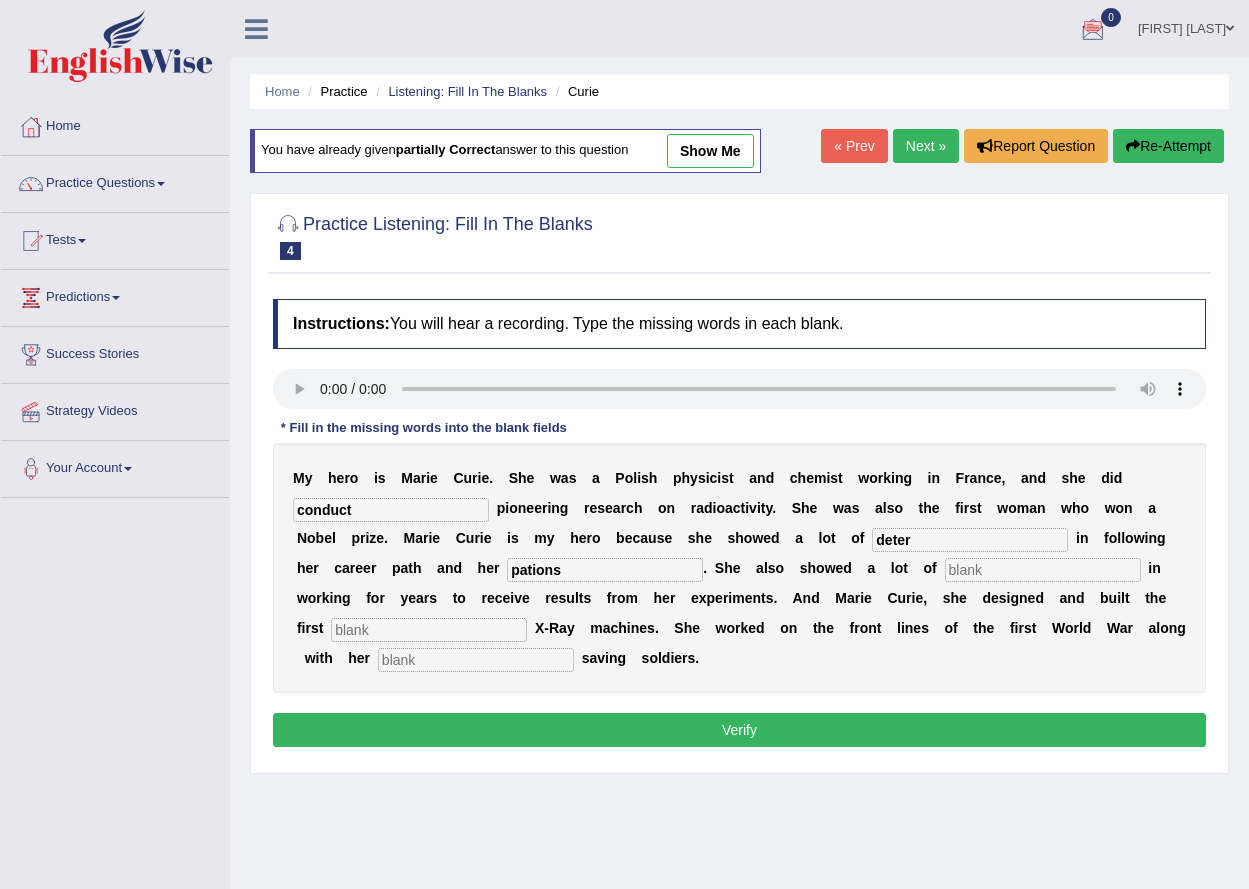 type on "pations" 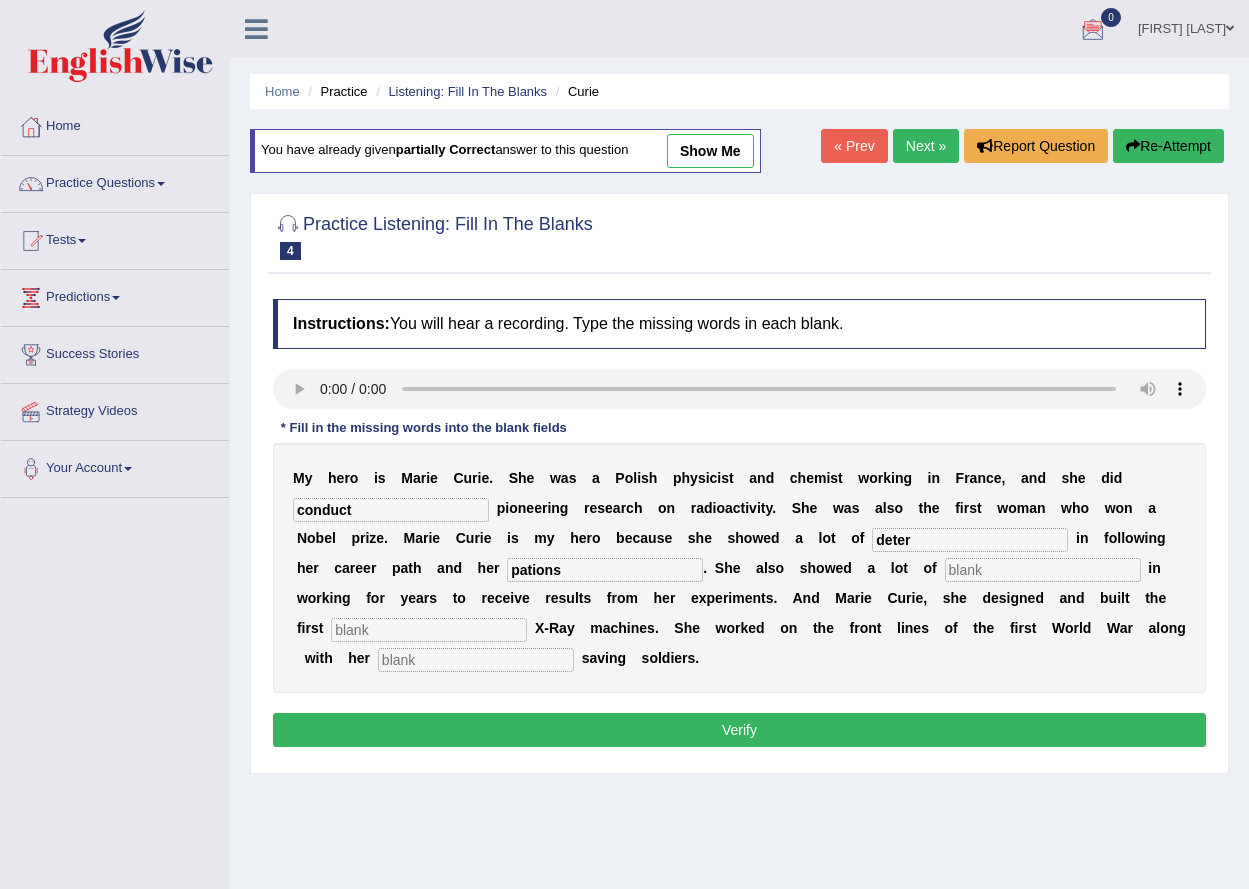 click on "deter" at bounding box center [970, 540] 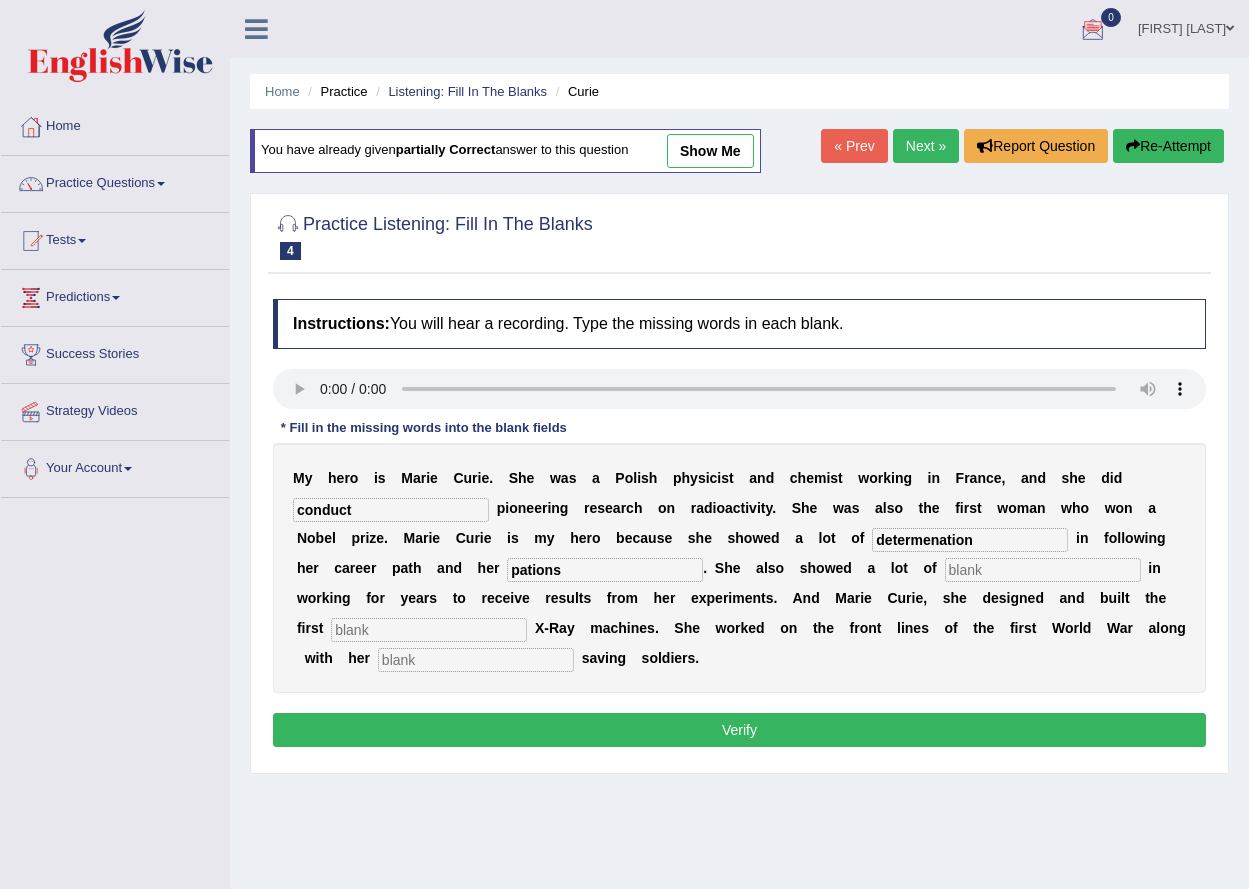 type on "determenation" 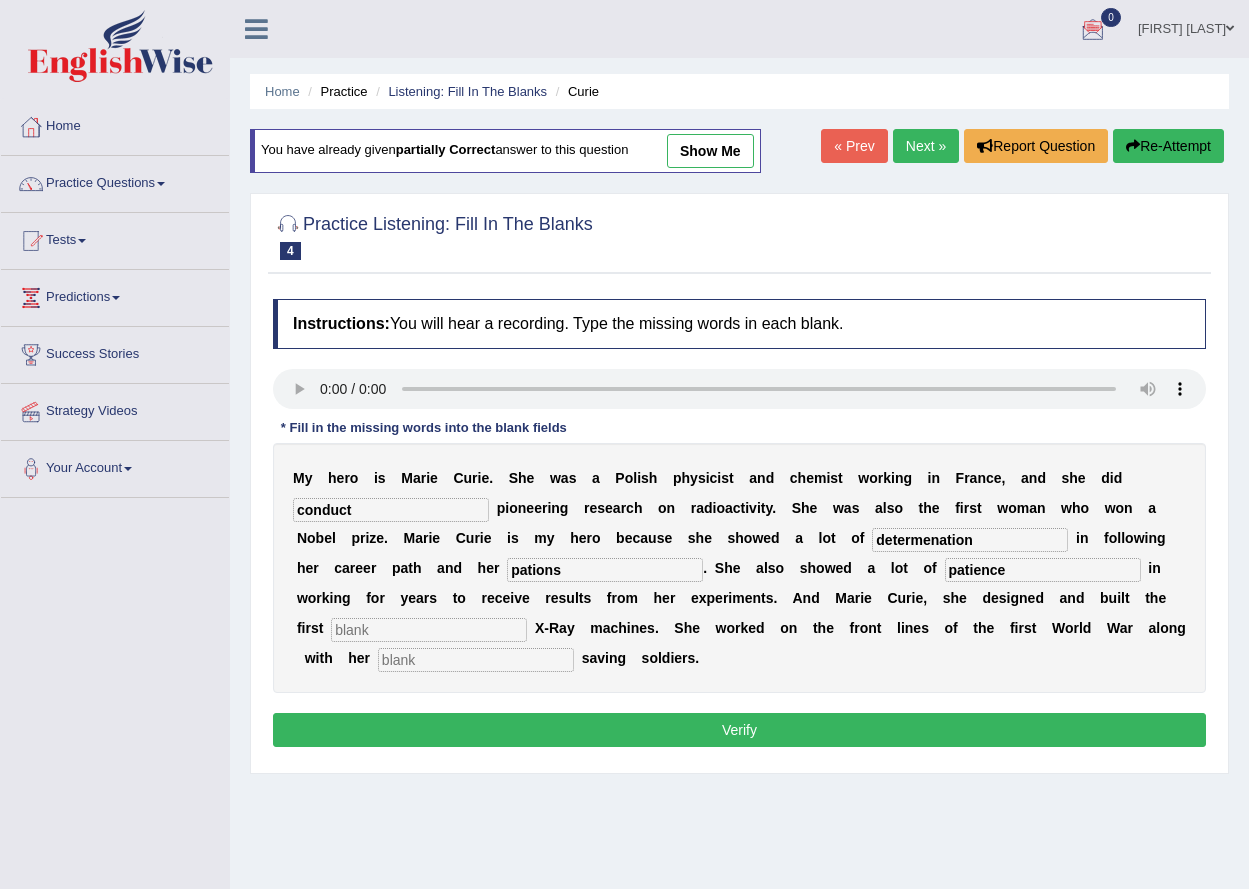 type on "patience" 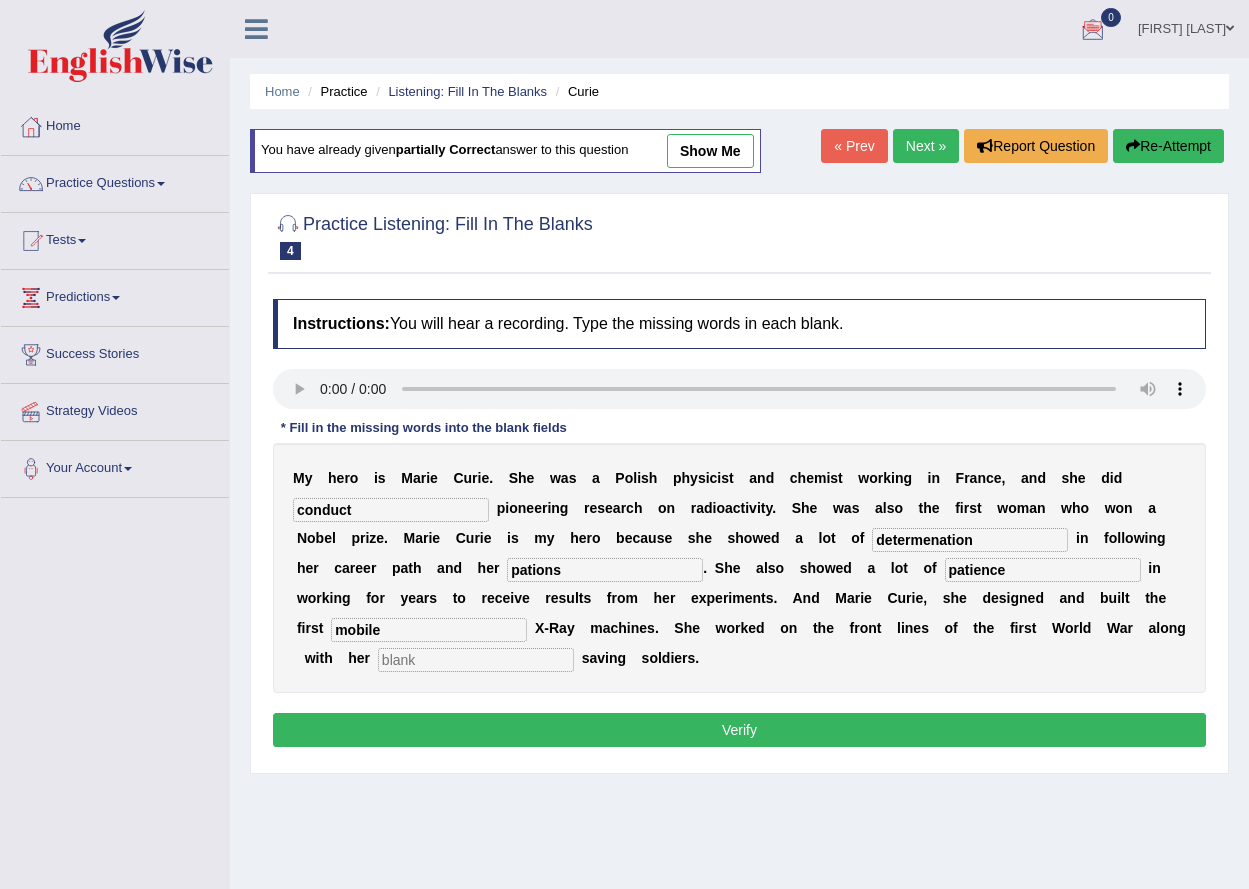type on "mobile" 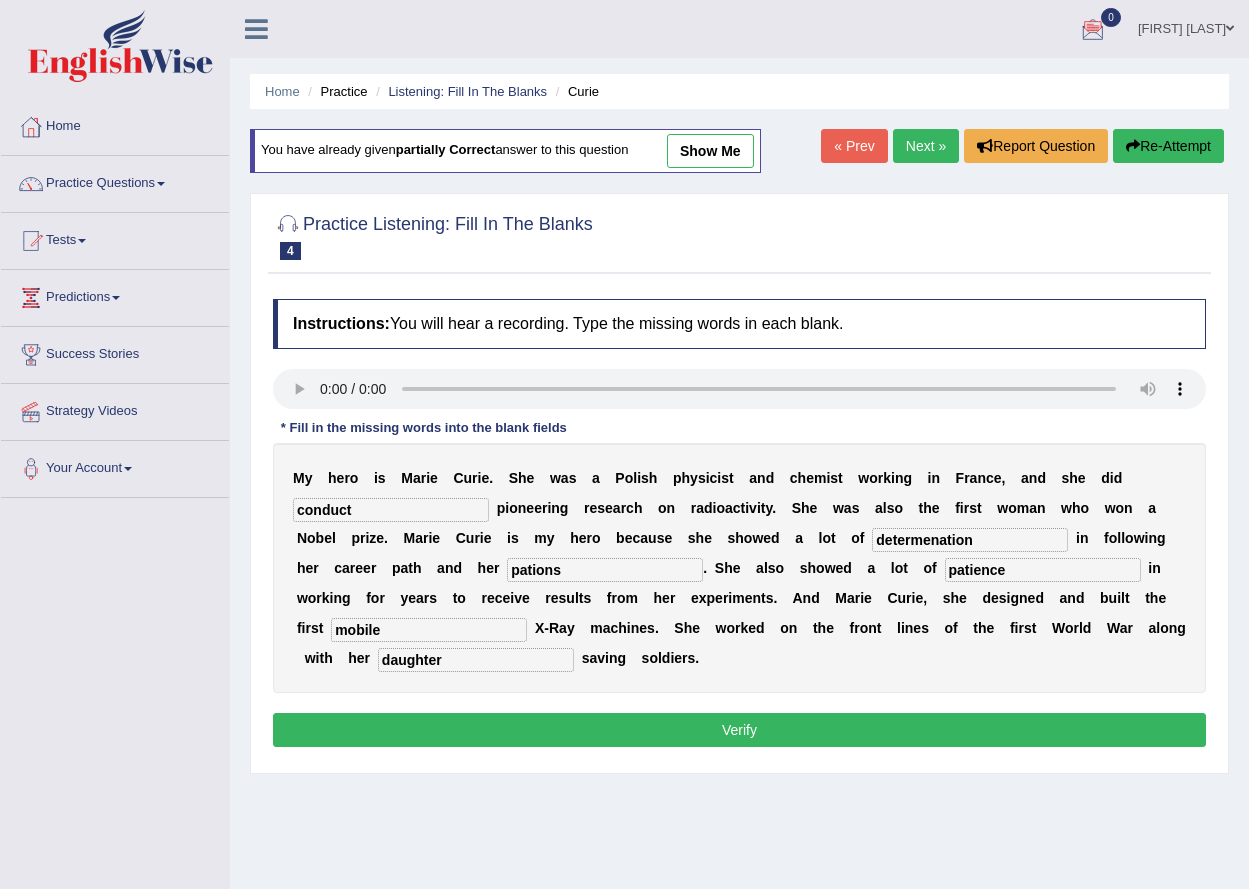 type on "daughter" 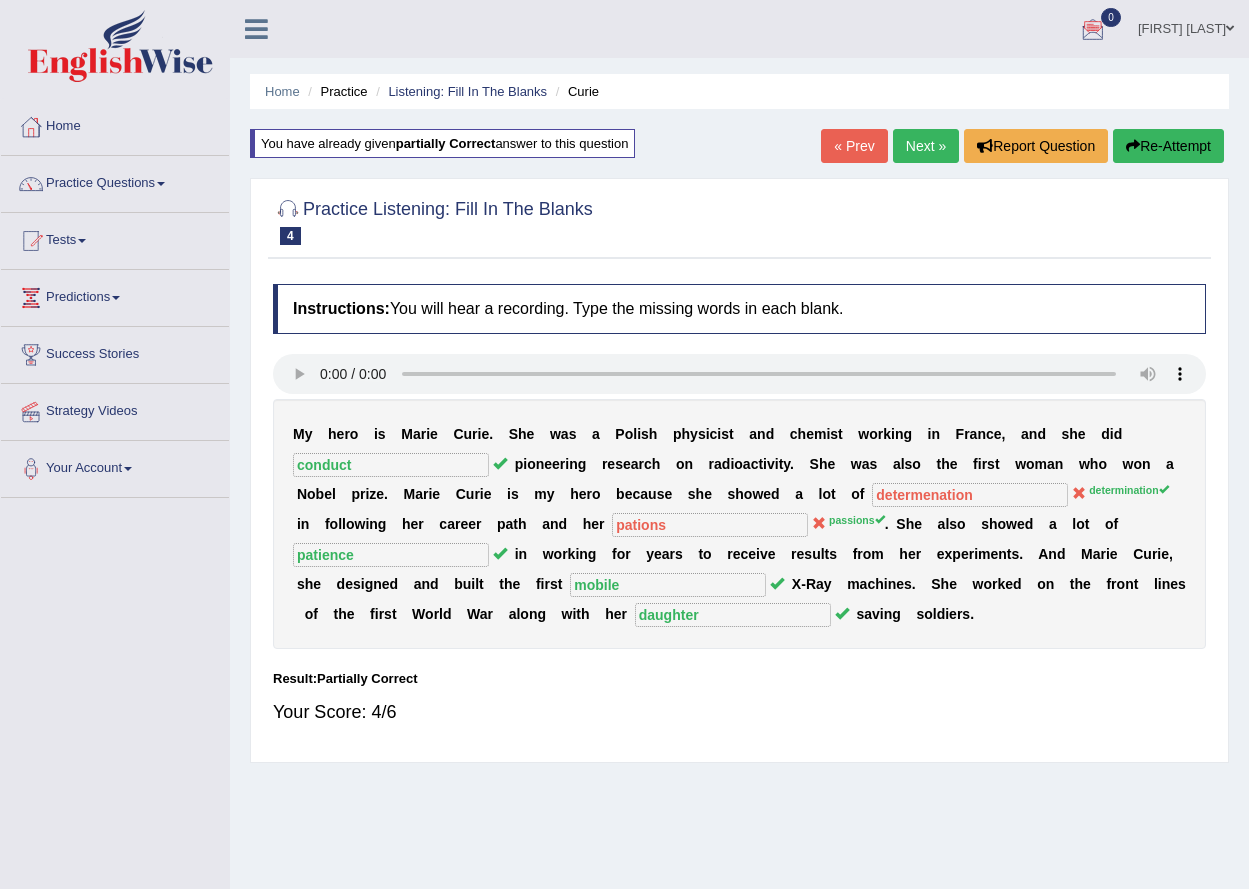 click on "« Prev" at bounding box center (854, 146) 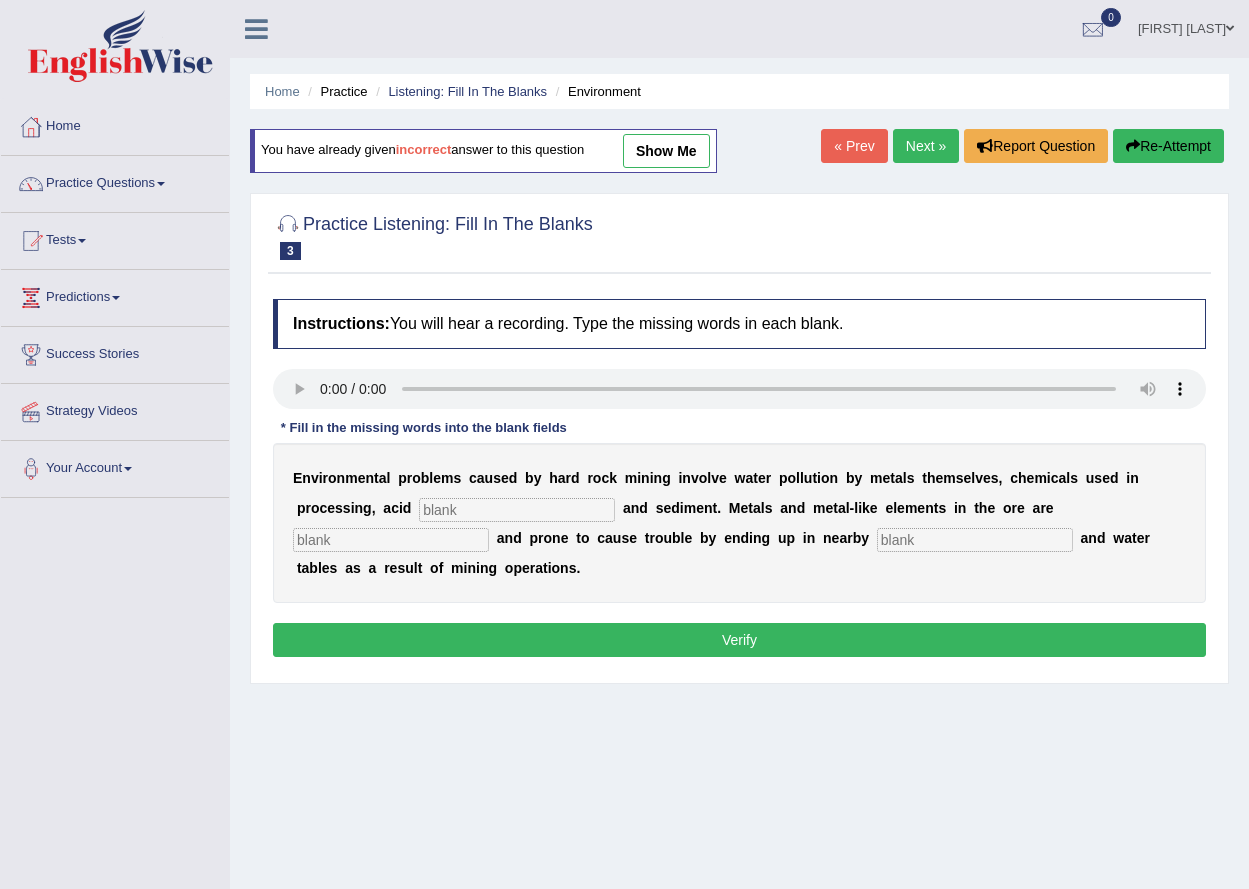 scroll, scrollTop: 0, scrollLeft: 0, axis: both 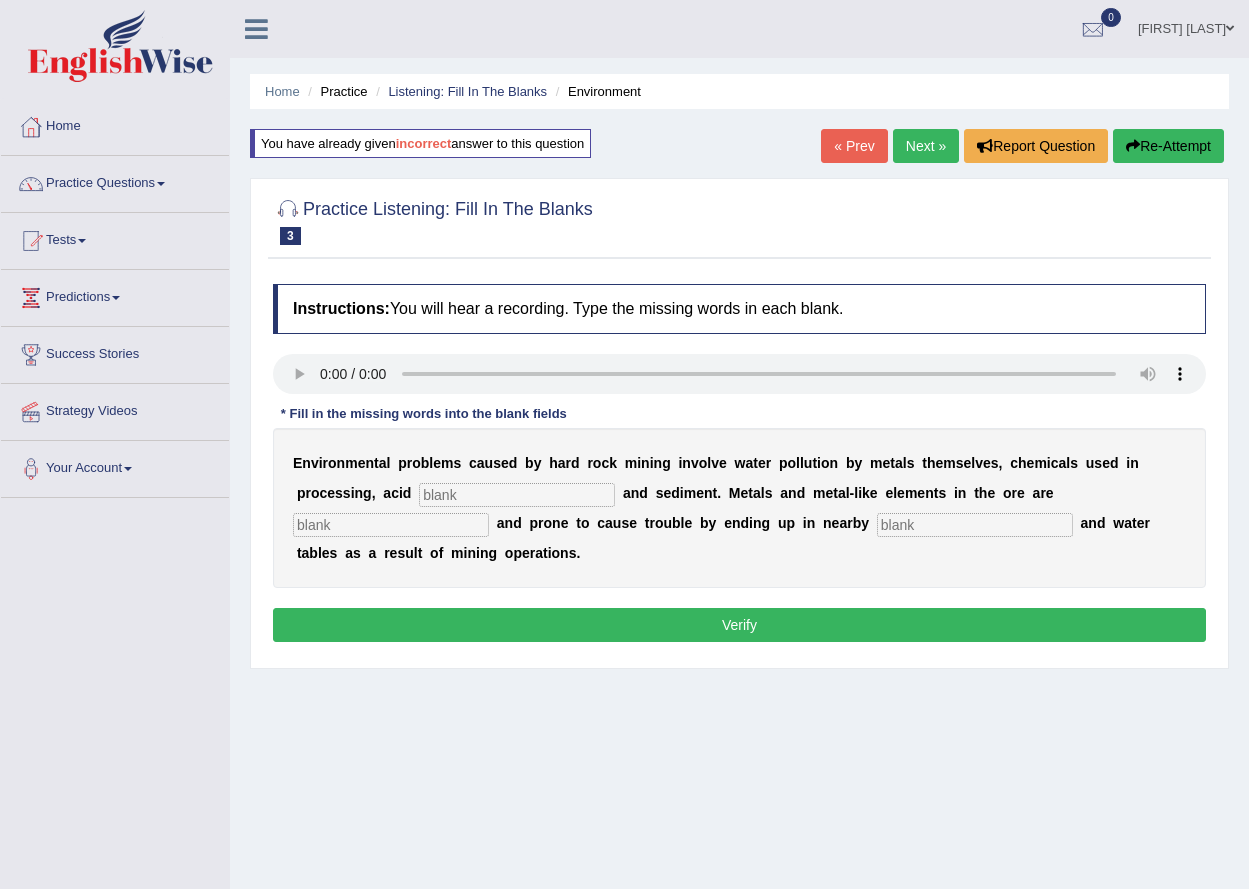 click at bounding box center (517, 495) 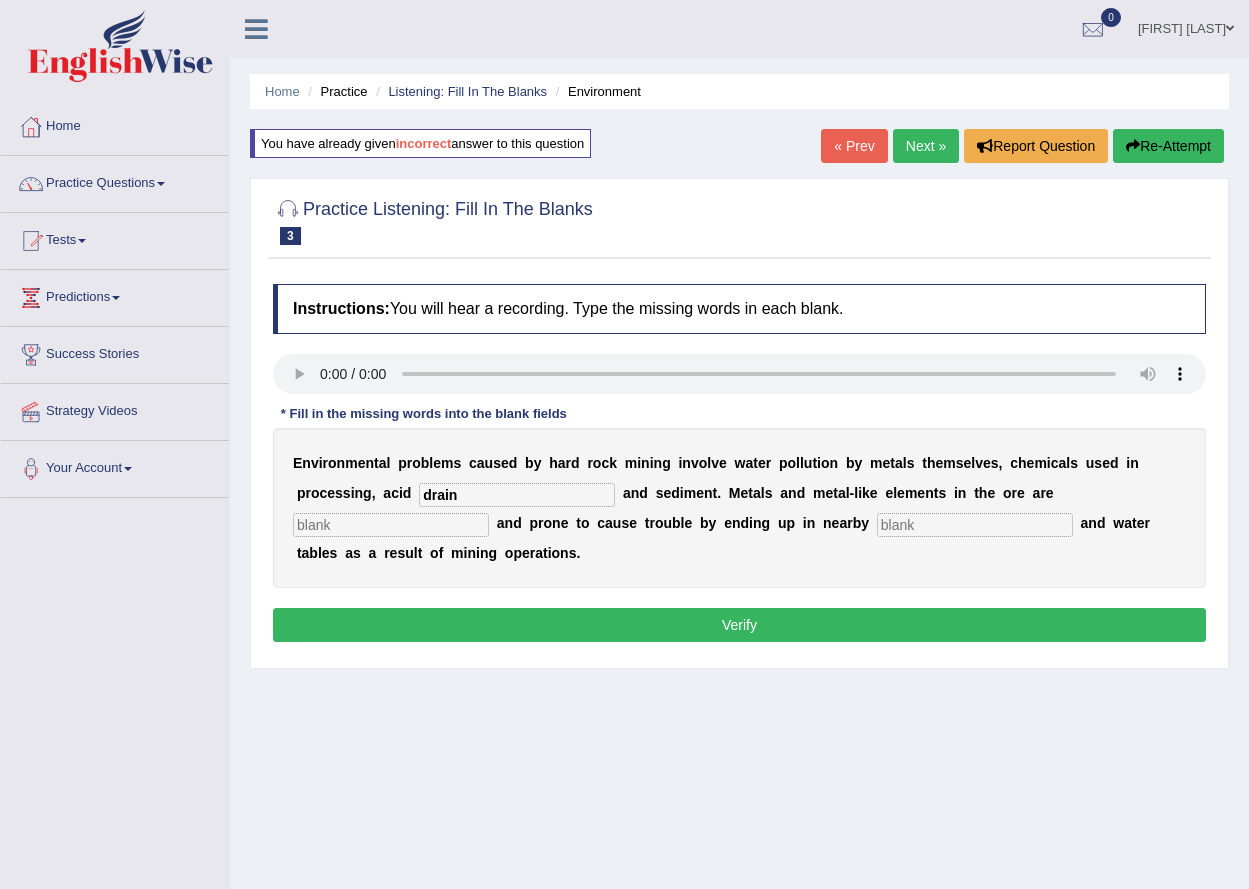 type on "drain" 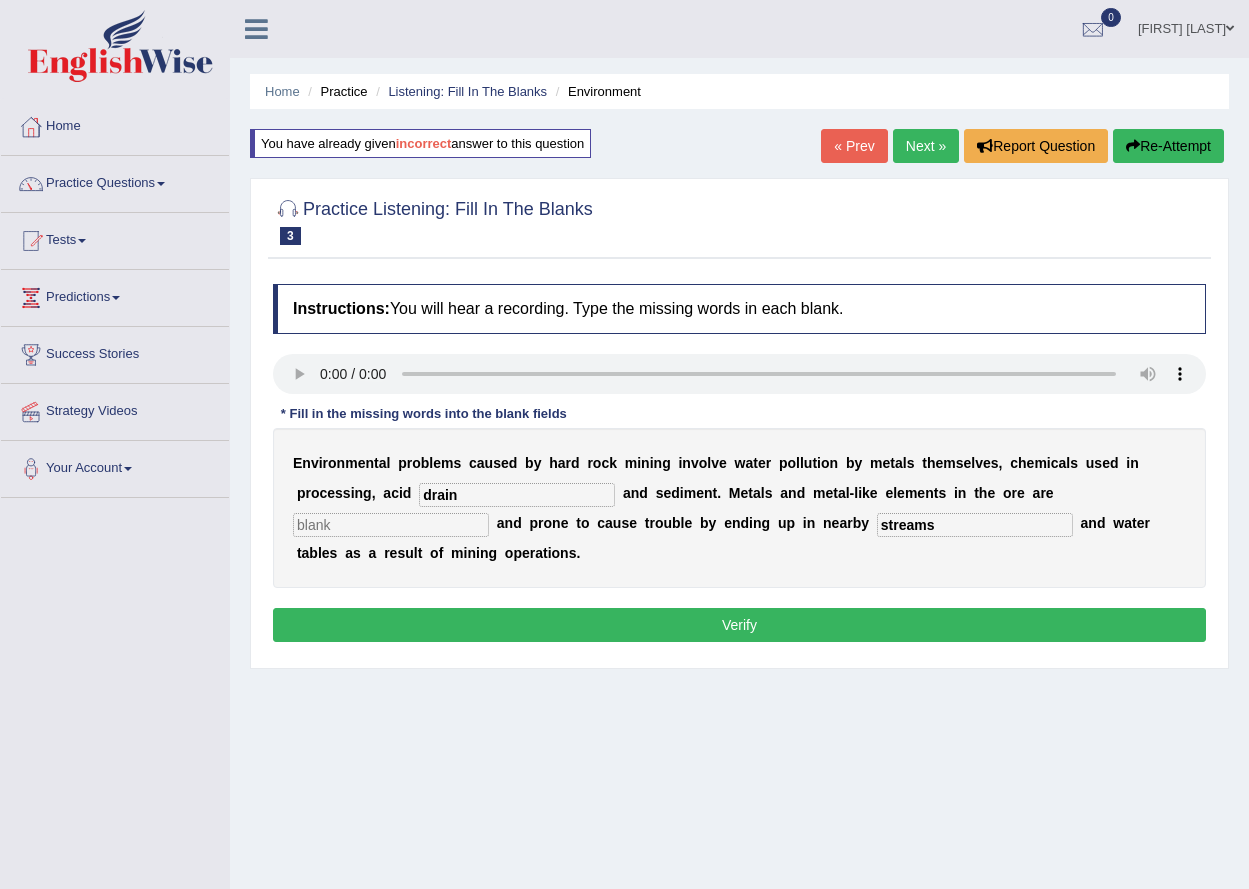 type on "streams" 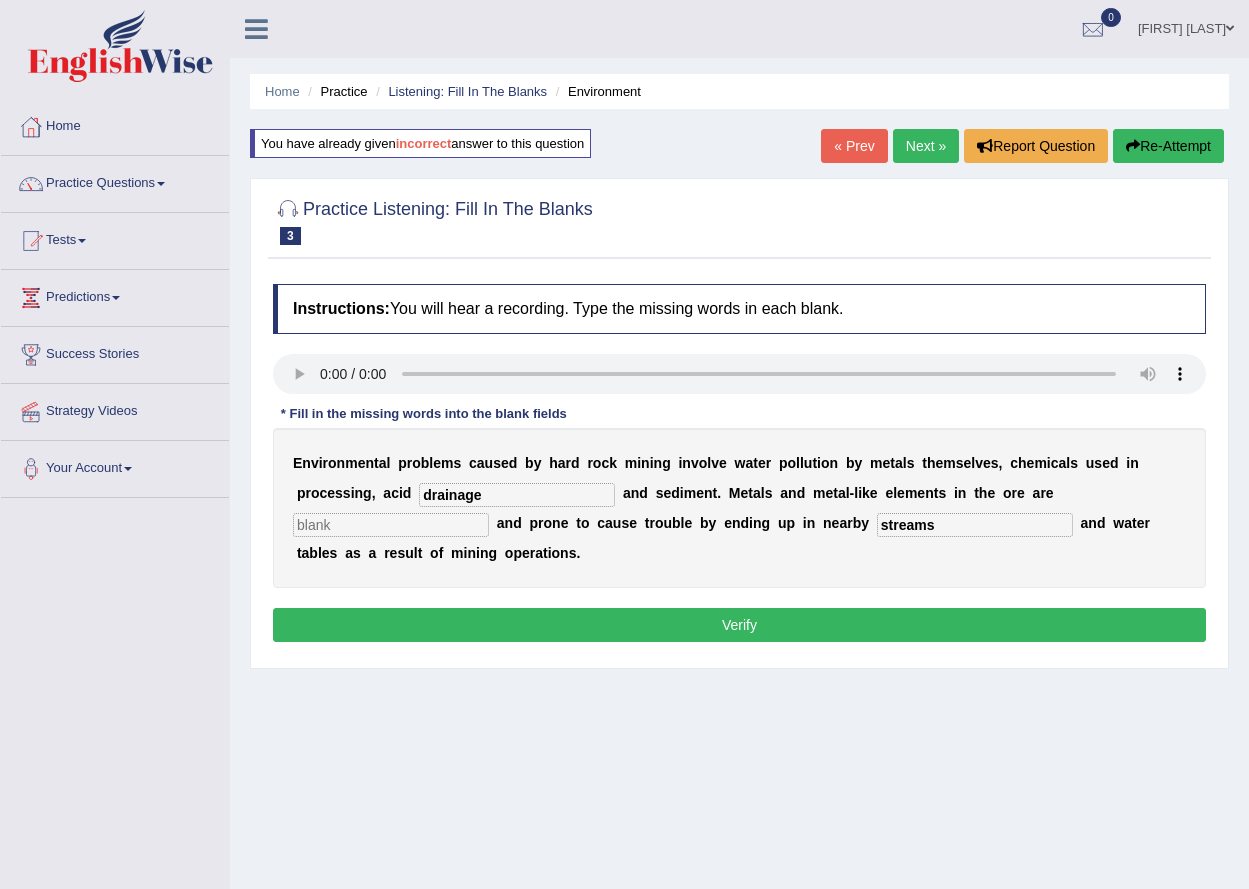 type on "drainage" 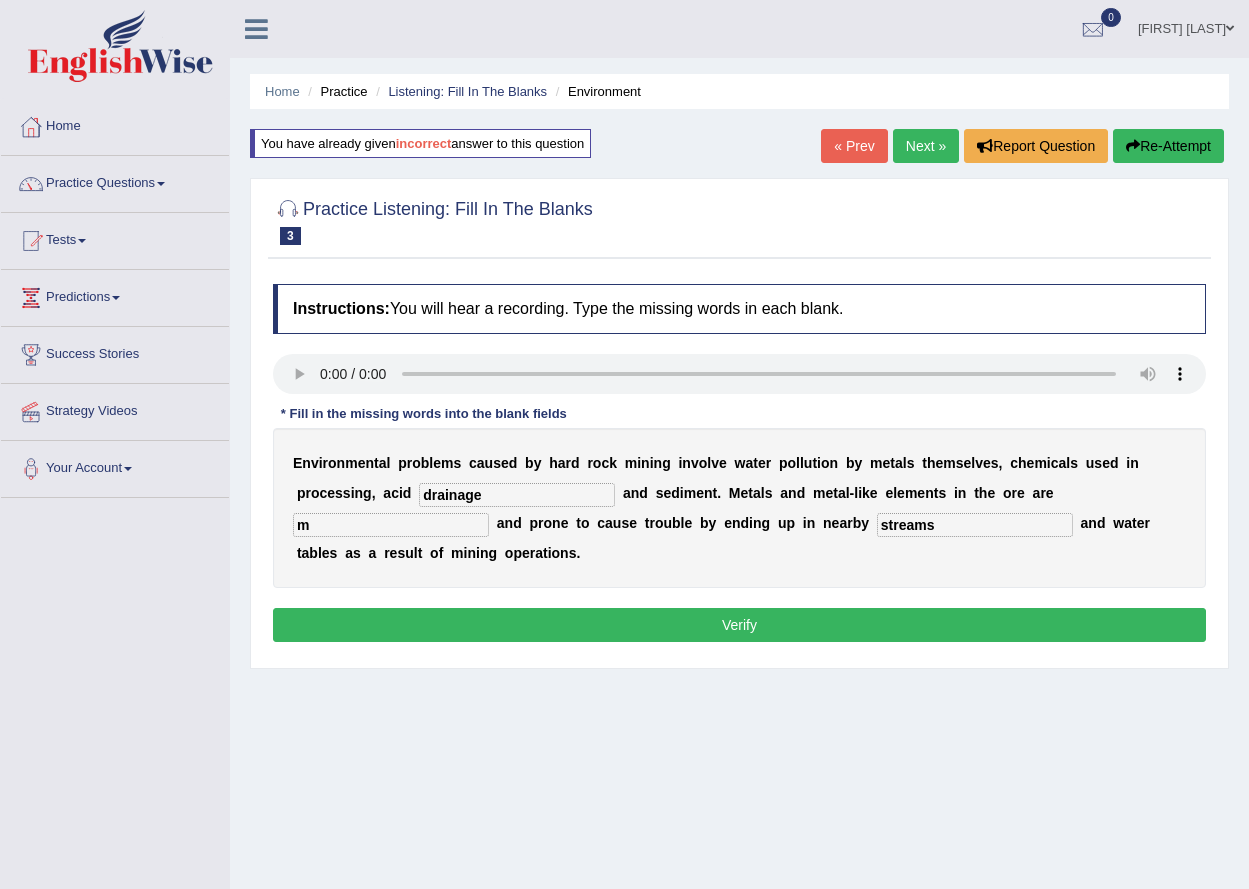 type on "m" 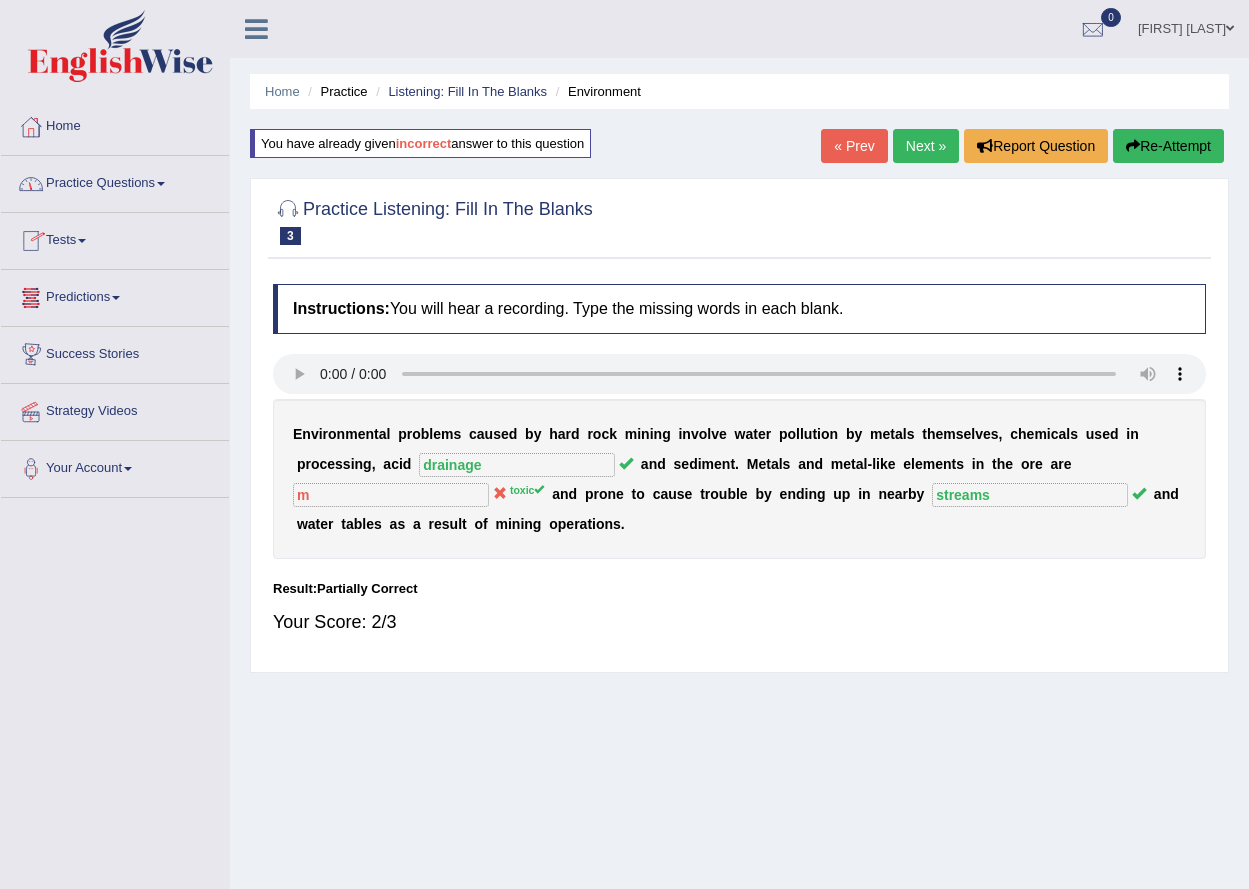 click on "Next »" at bounding box center [926, 146] 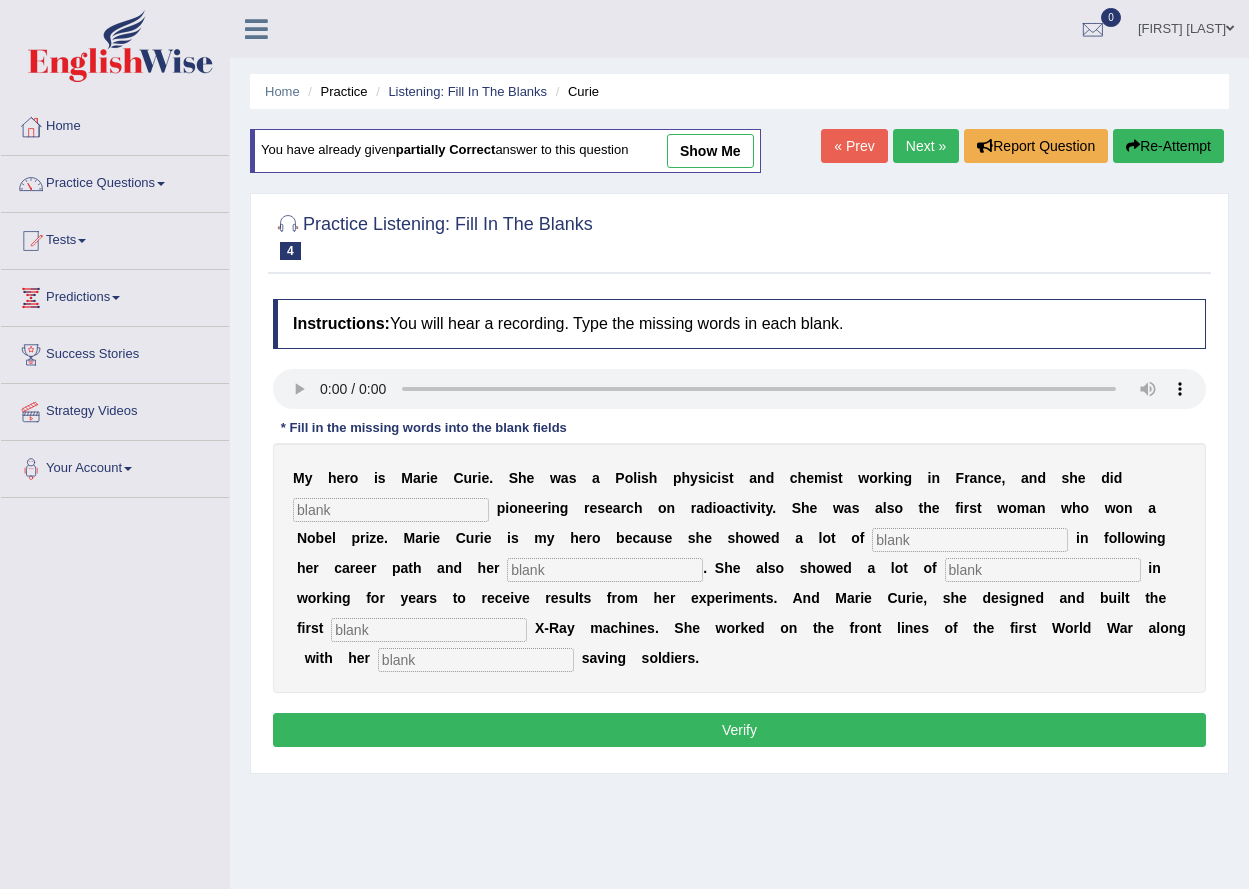 scroll, scrollTop: 0, scrollLeft: 0, axis: both 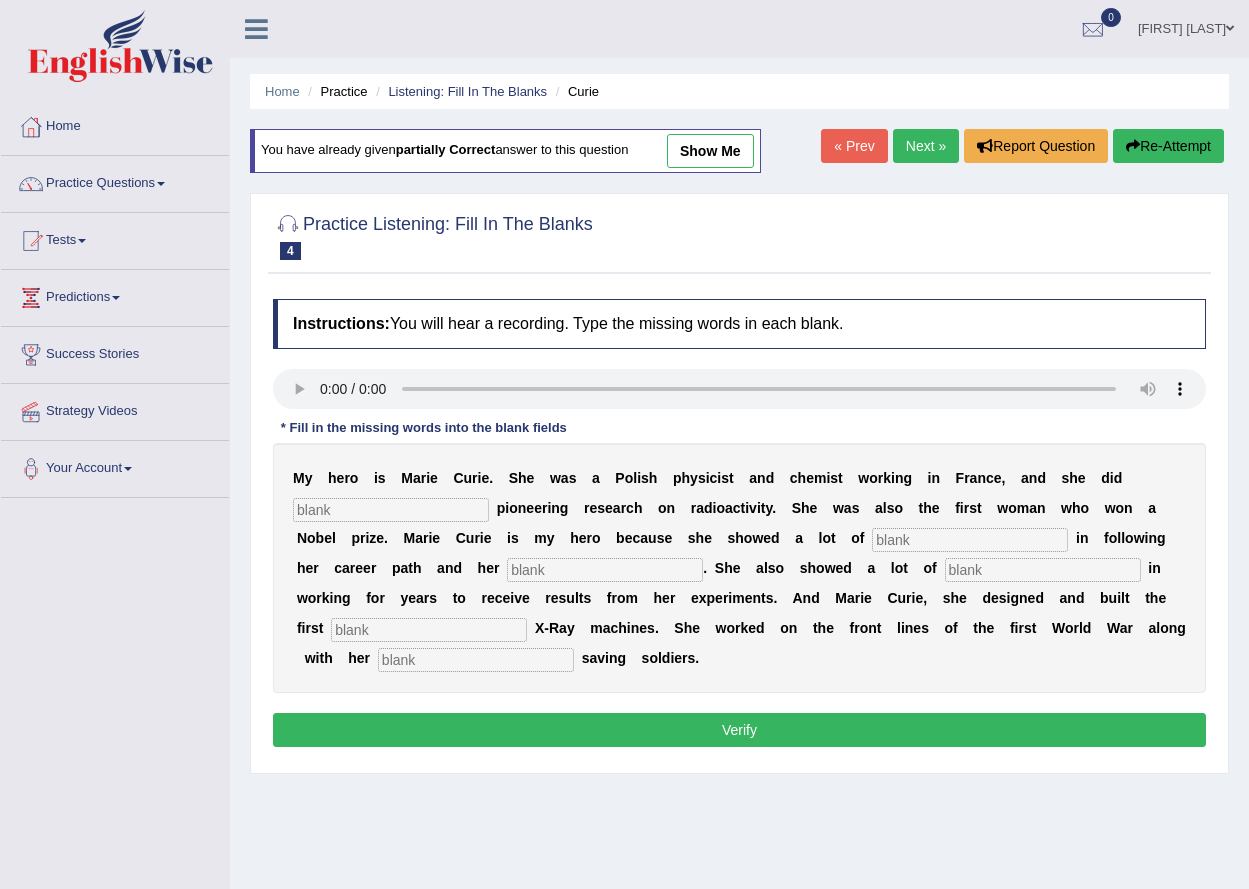 click on "Next »" at bounding box center (926, 146) 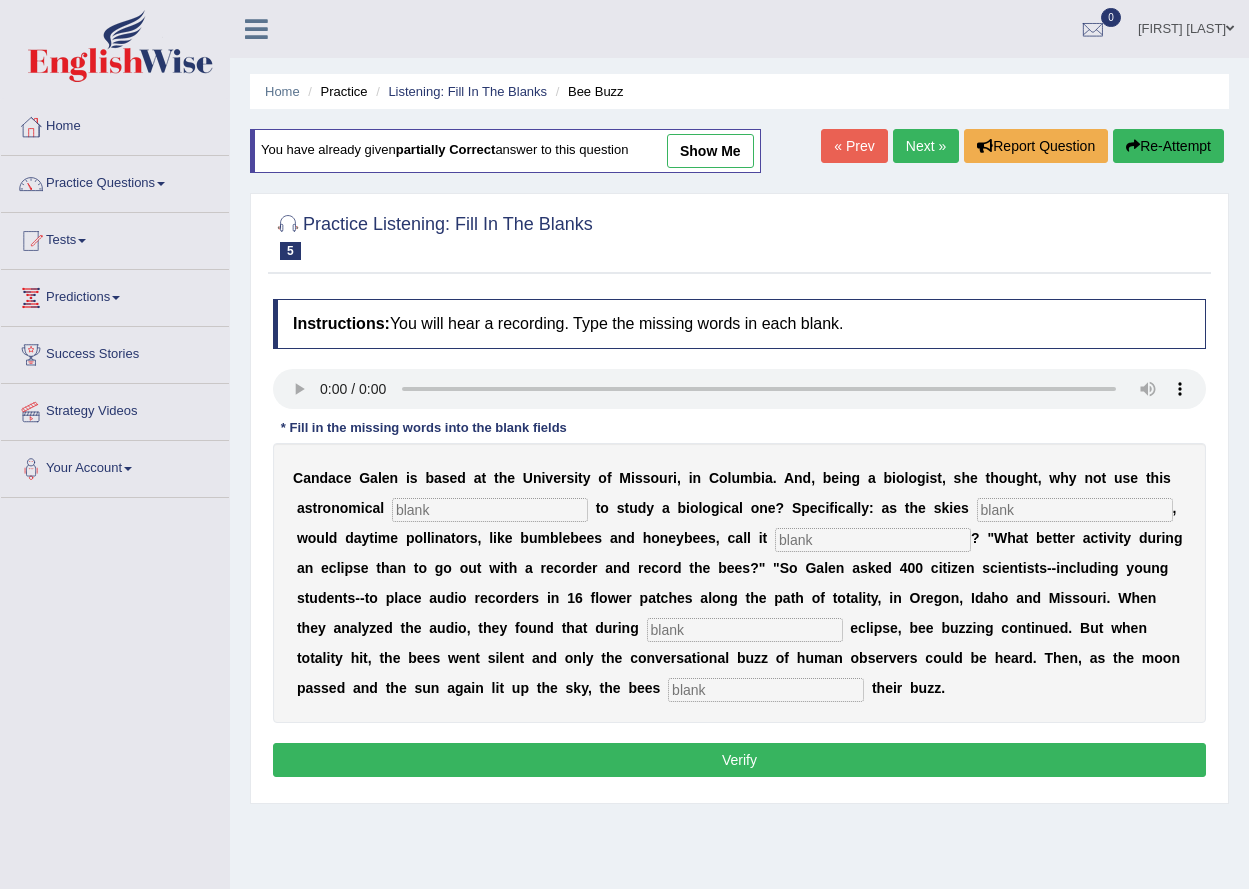 scroll, scrollTop: 0, scrollLeft: 0, axis: both 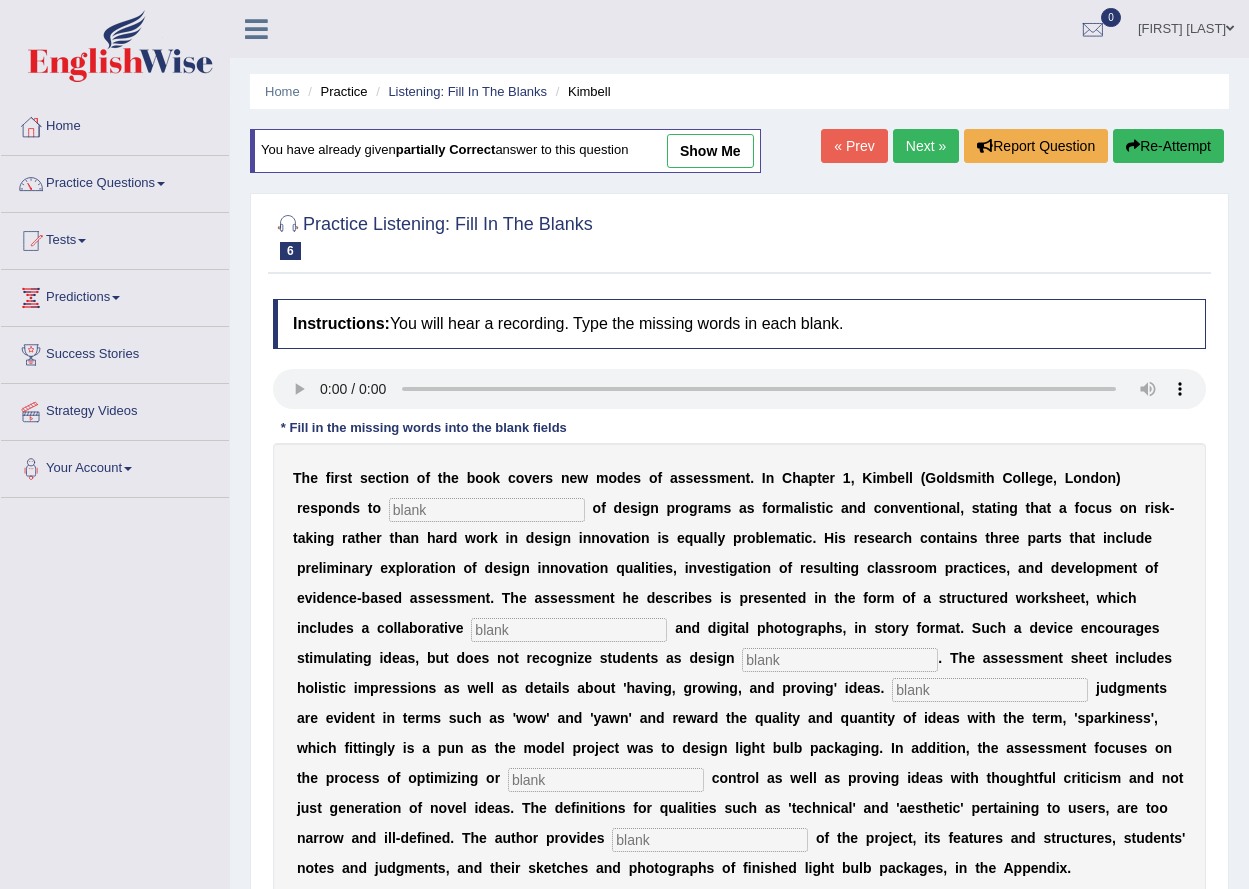 click at bounding box center (487, 510) 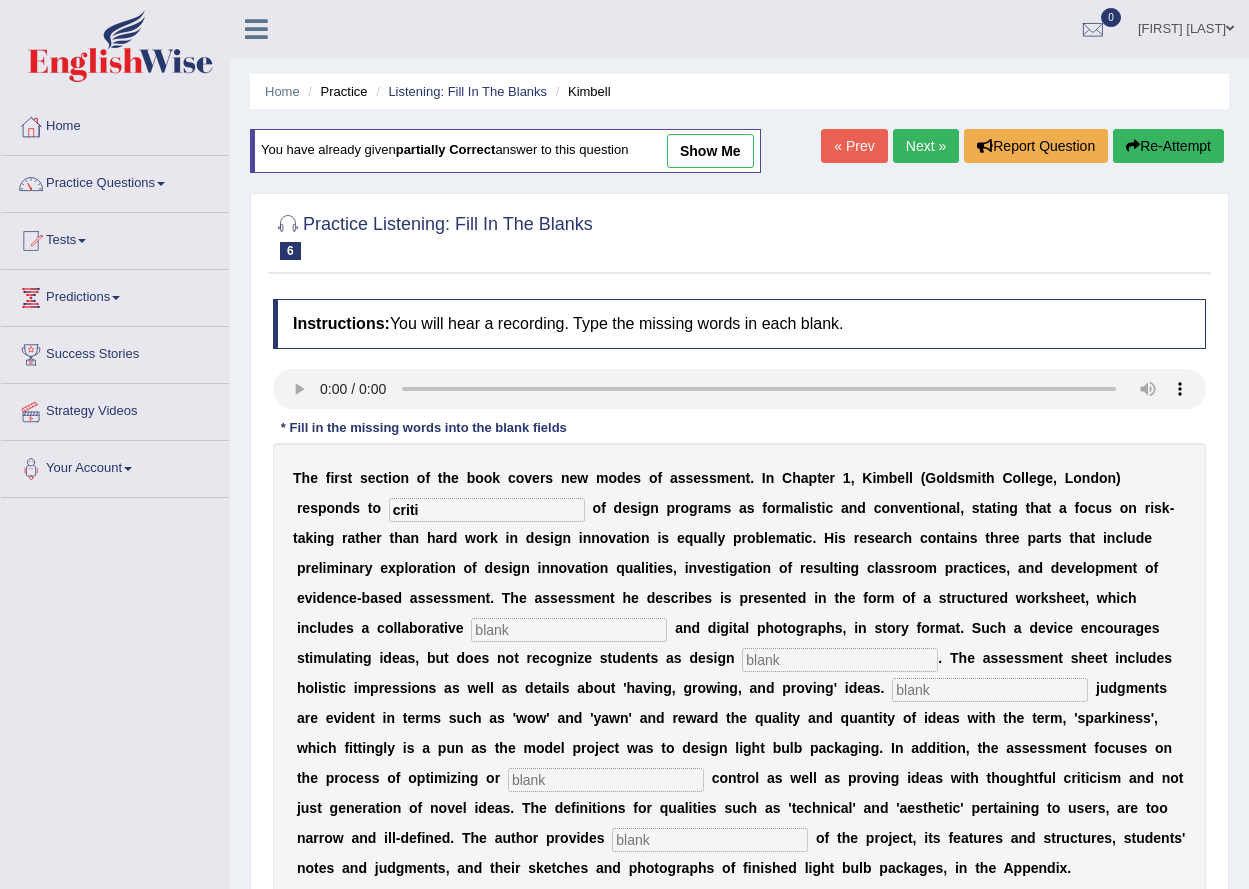type on "criti" 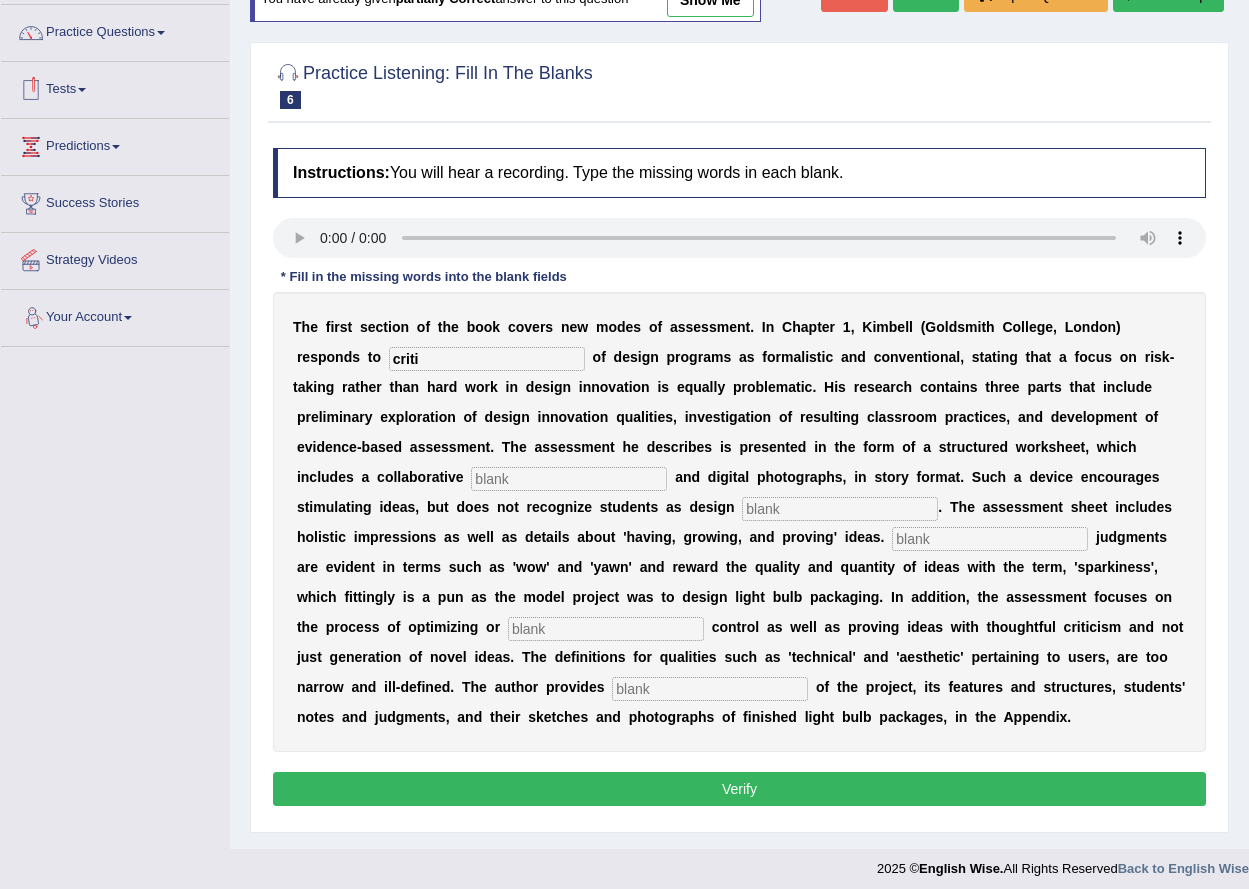 scroll, scrollTop: 161, scrollLeft: 0, axis: vertical 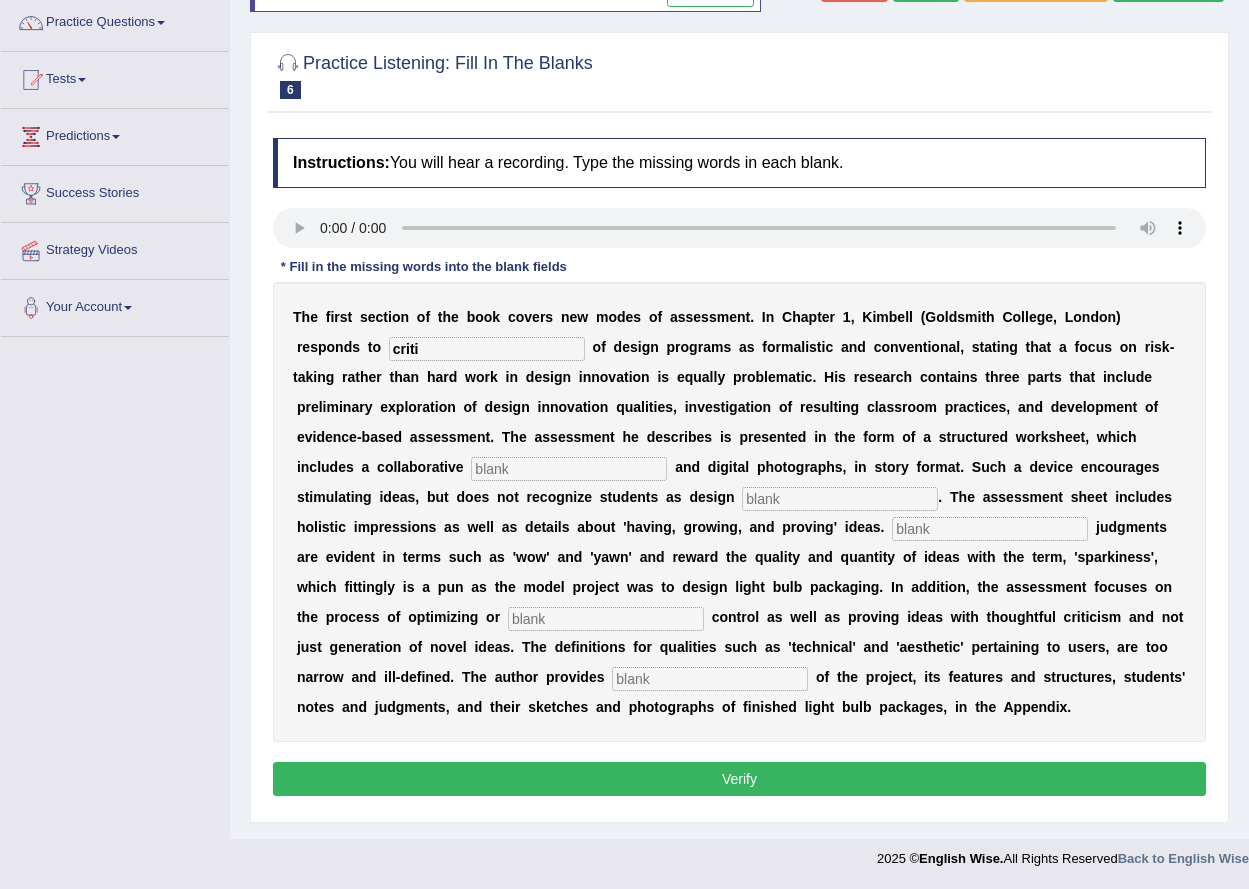 click on "criti" at bounding box center (487, 349) 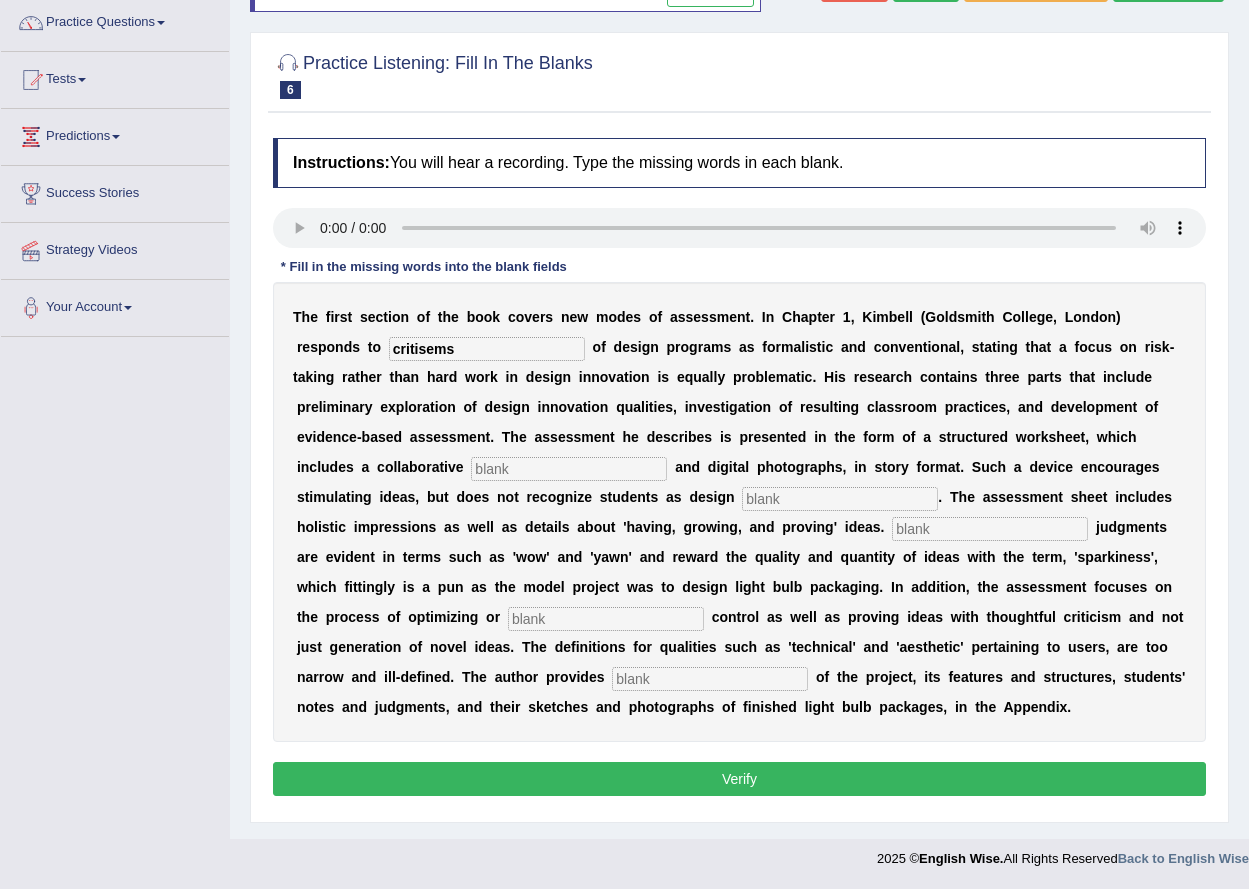 type on "critisems" 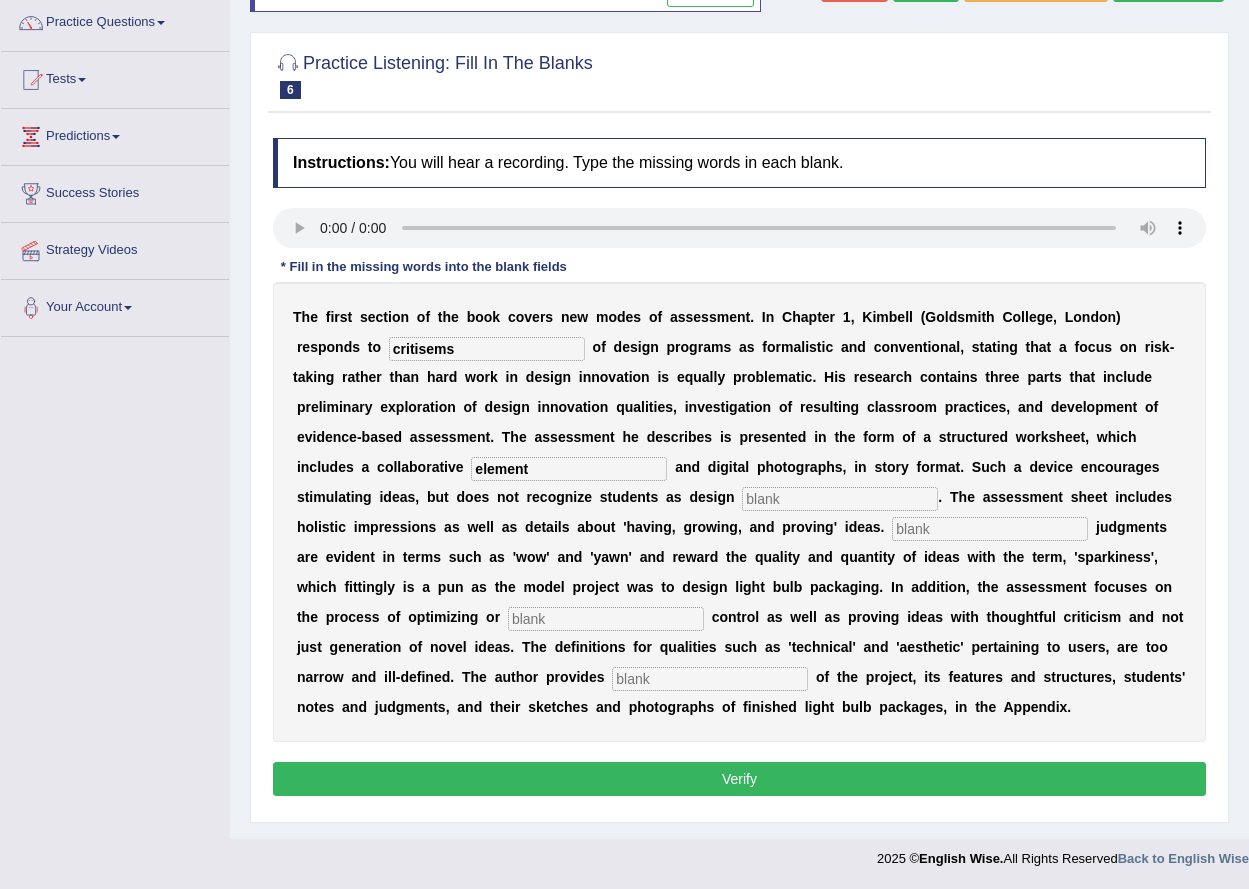 type on "element" 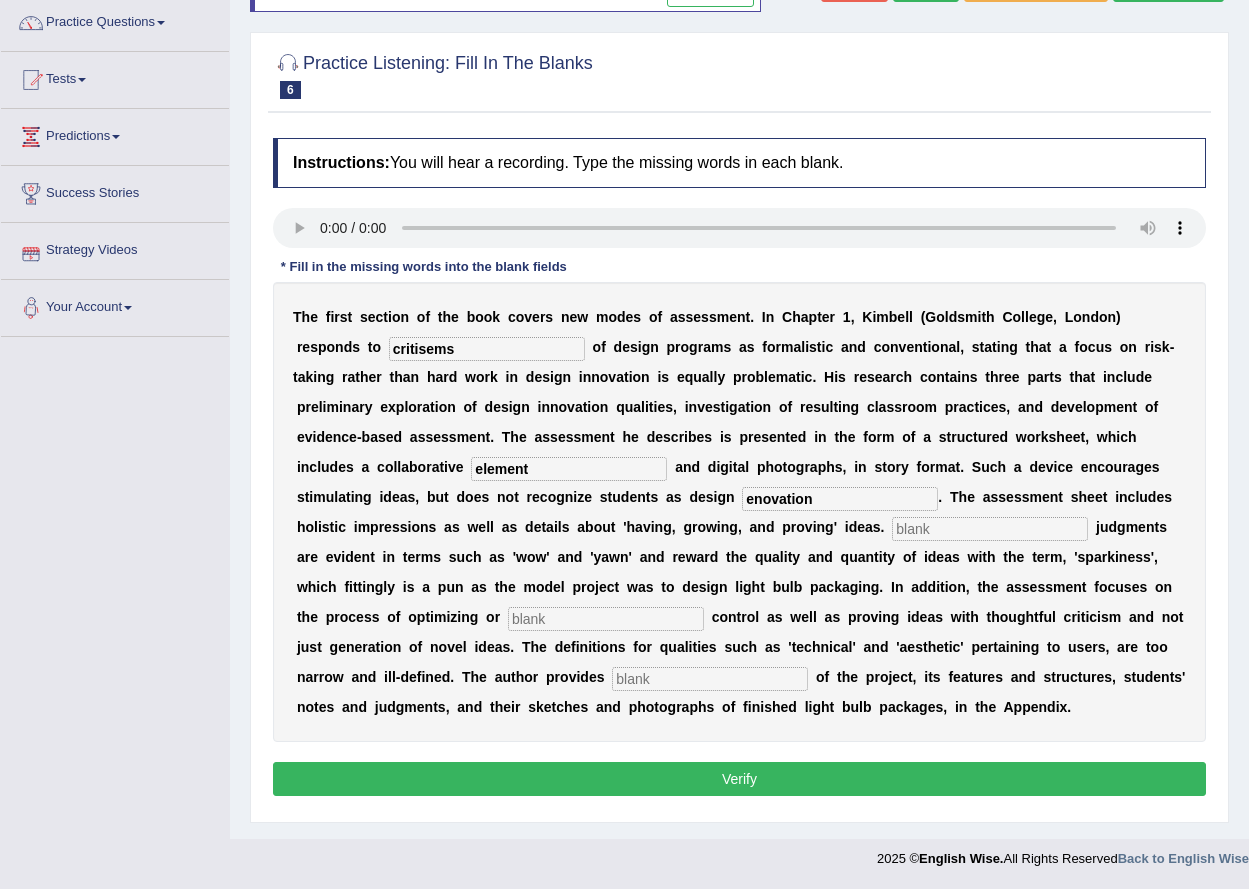 type on "enovation" 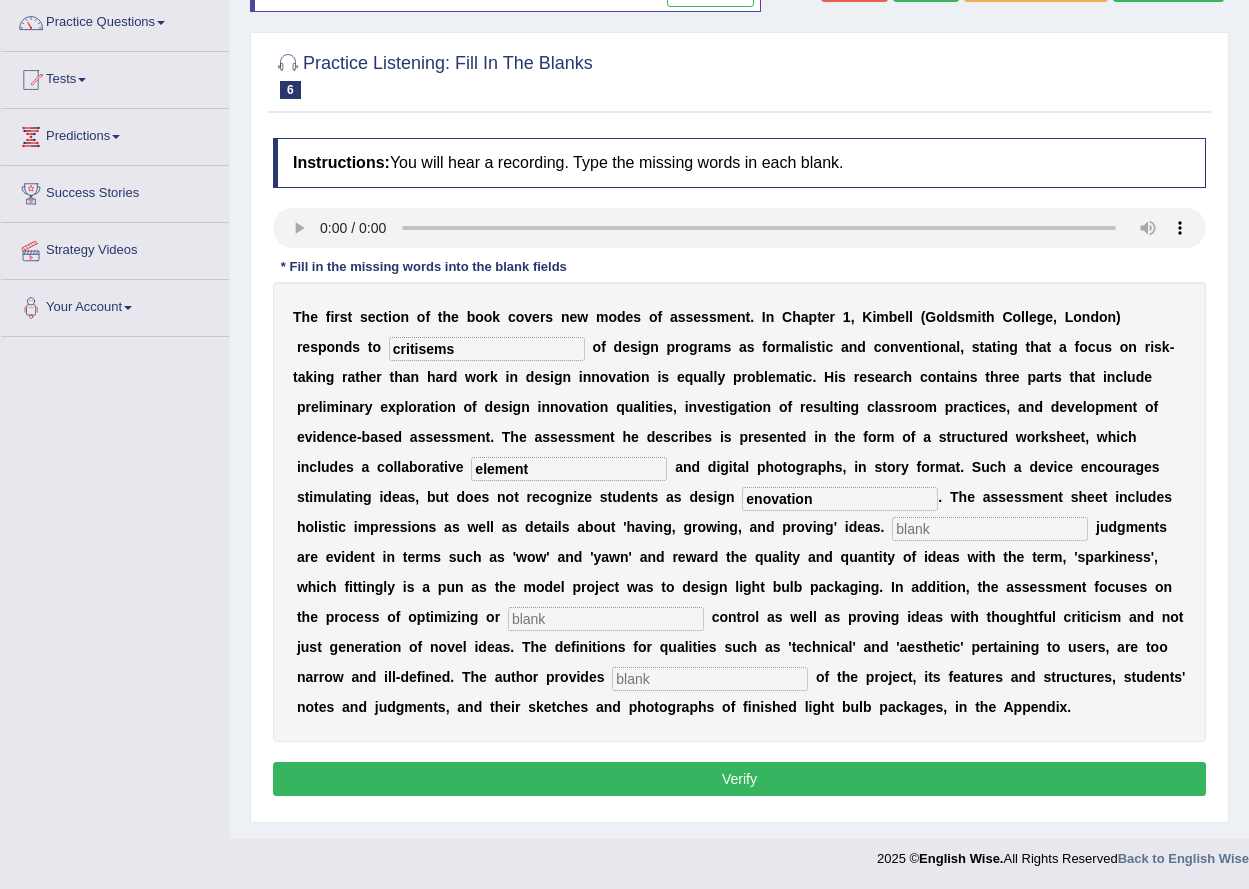 click at bounding box center [990, 529] 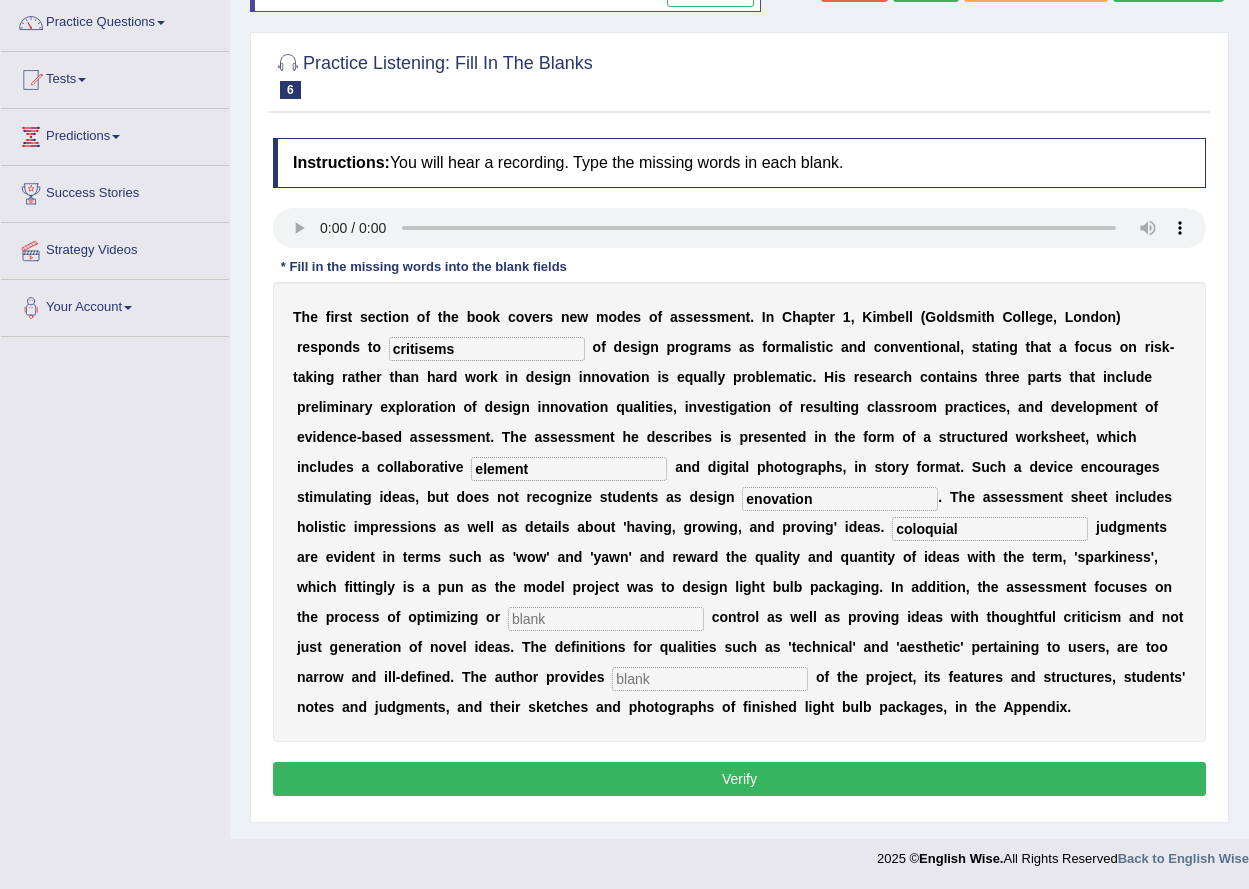 type on "coloquial" 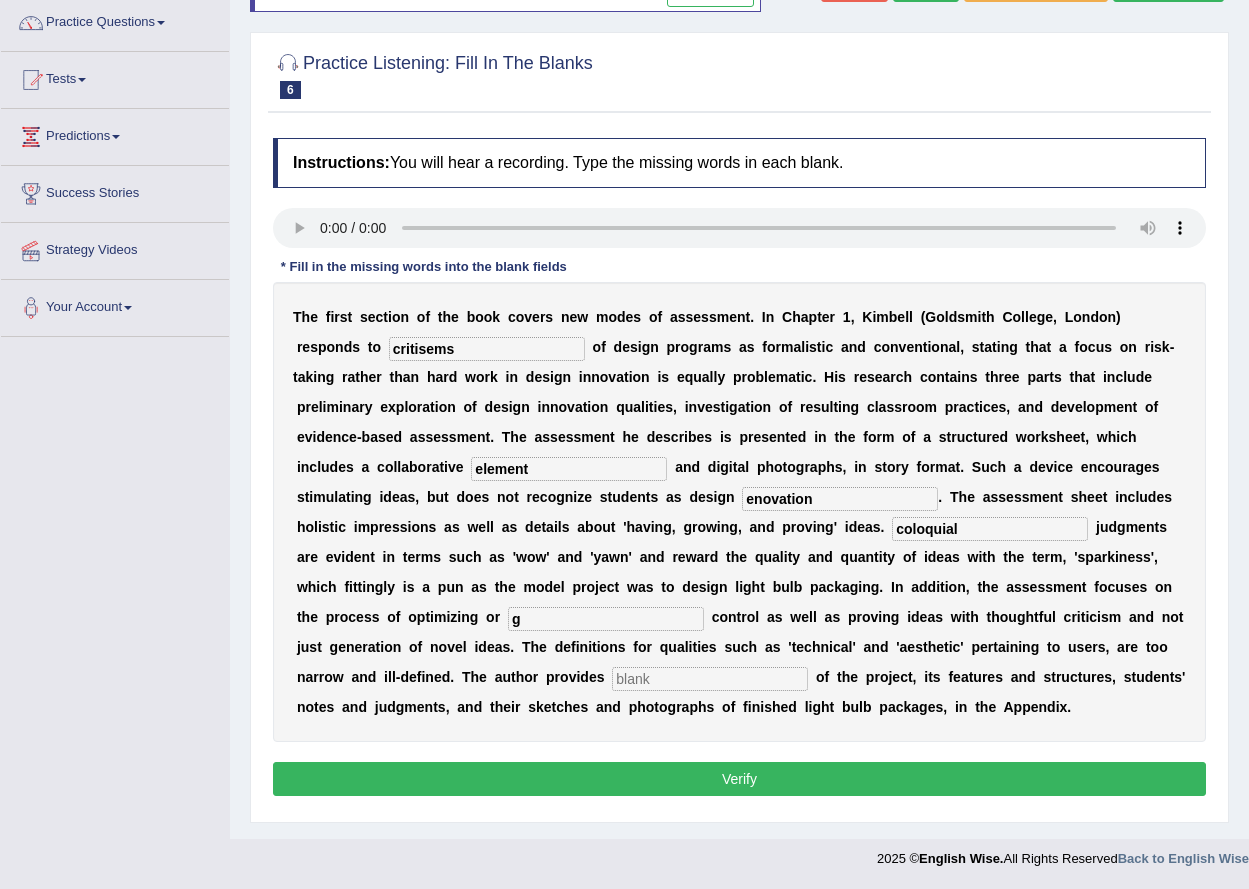 type on "g" 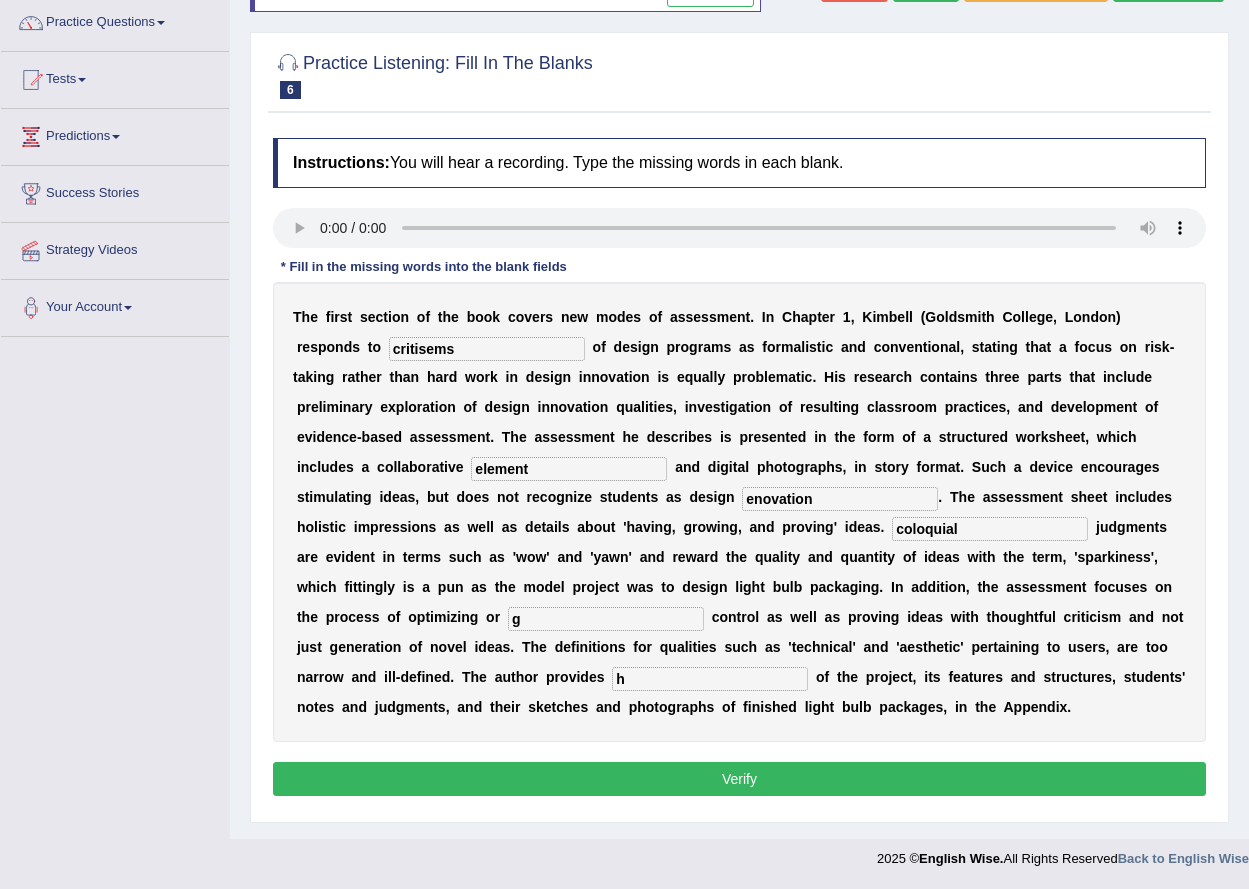 type on "h" 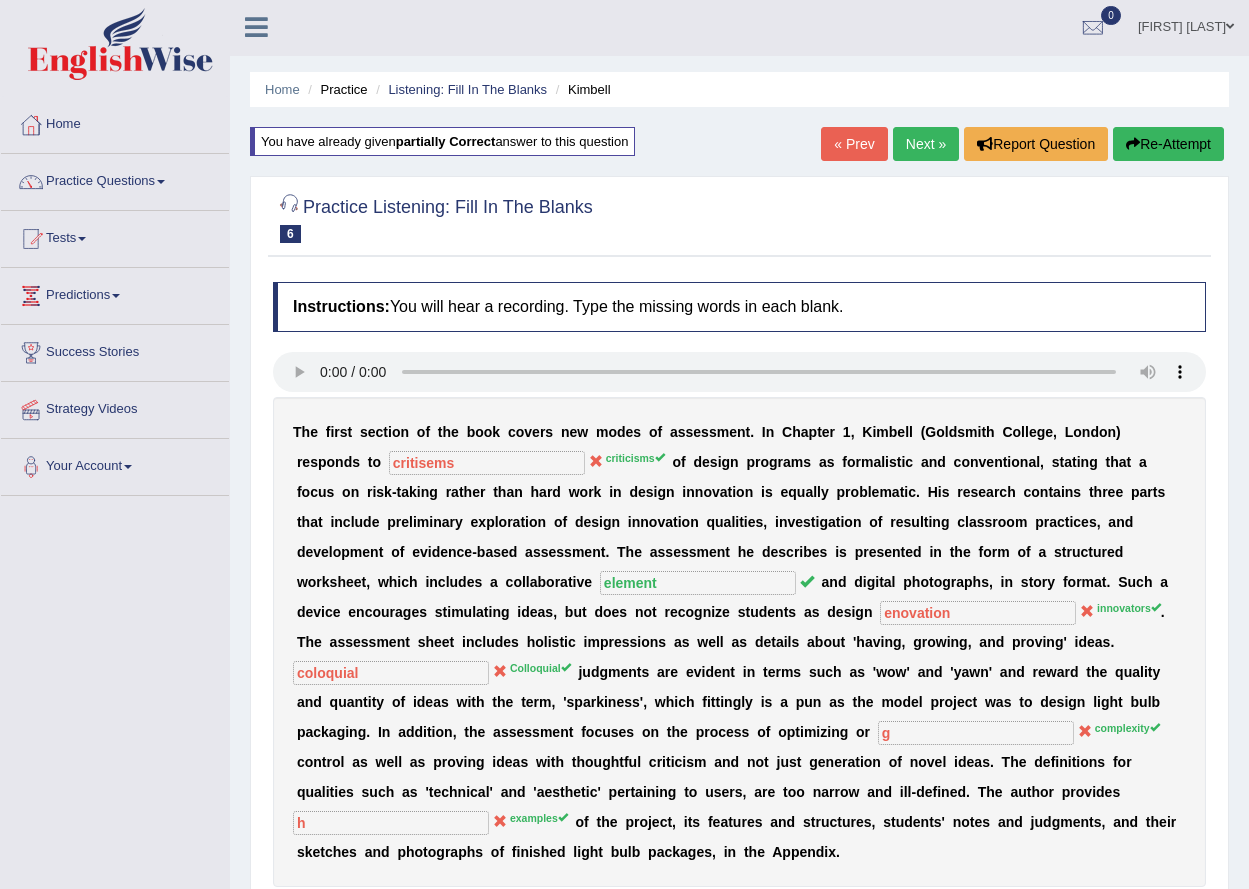 scroll, scrollTop: 0, scrollLeft: 0, axis: both 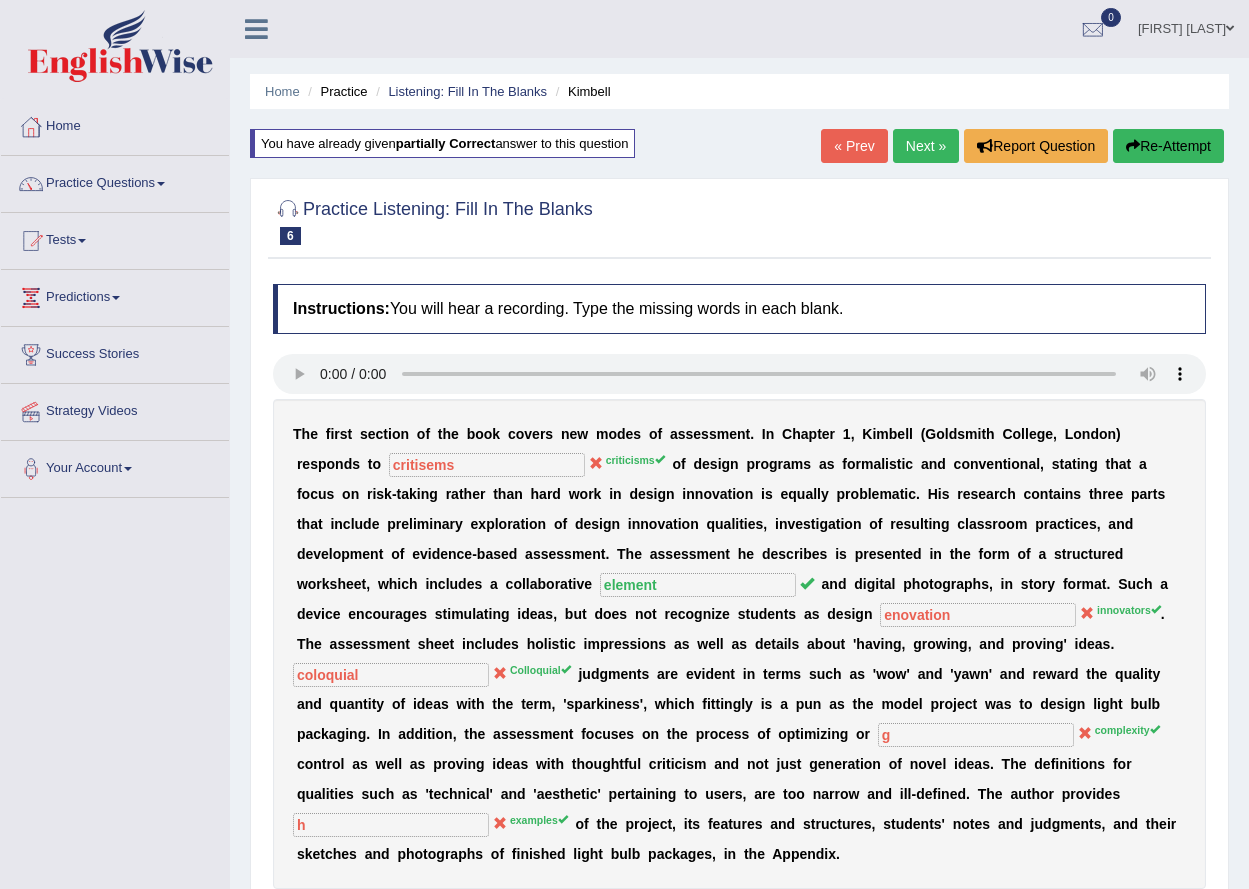 click on "Next »" at bounding box center (926, 146) 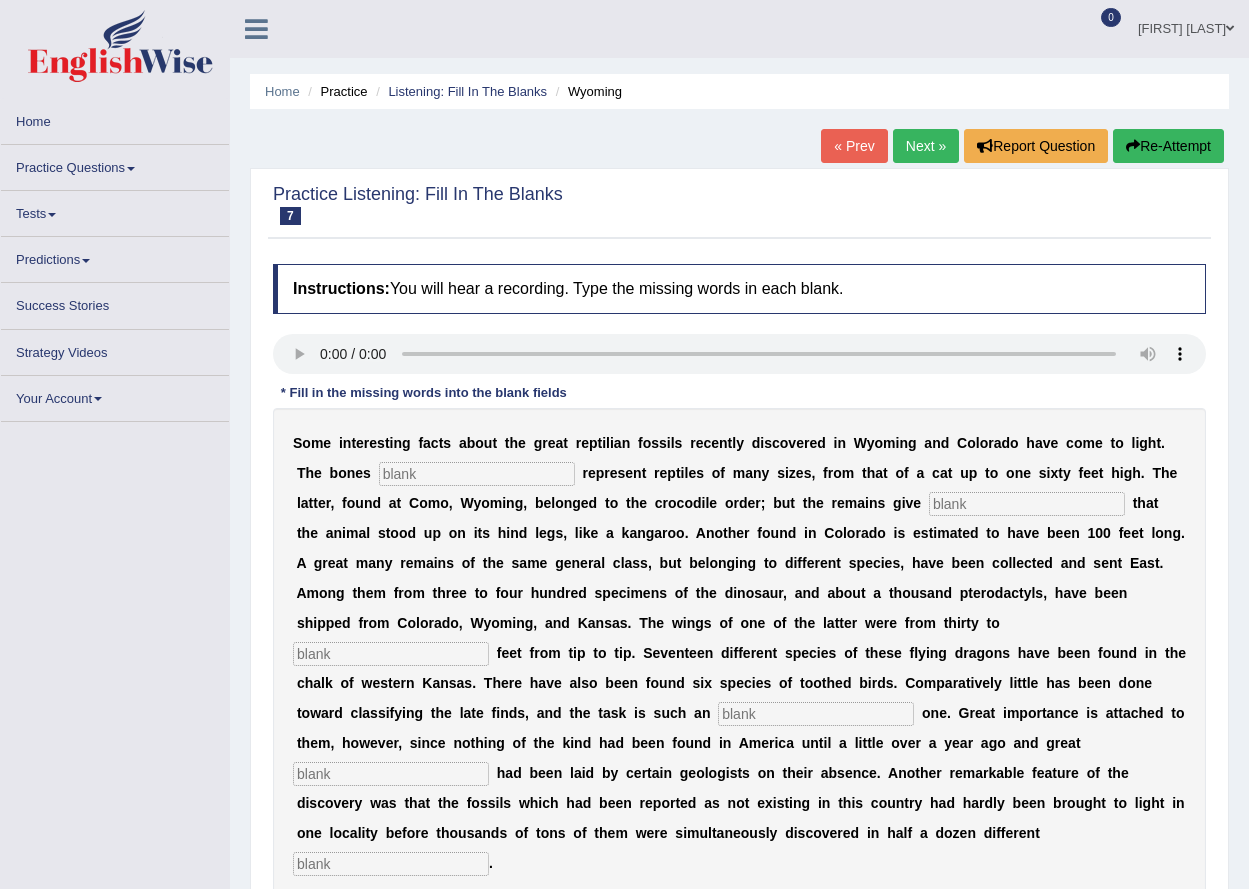 scroll, scrollTop: 0, scrollLeft: 0, axis: both 